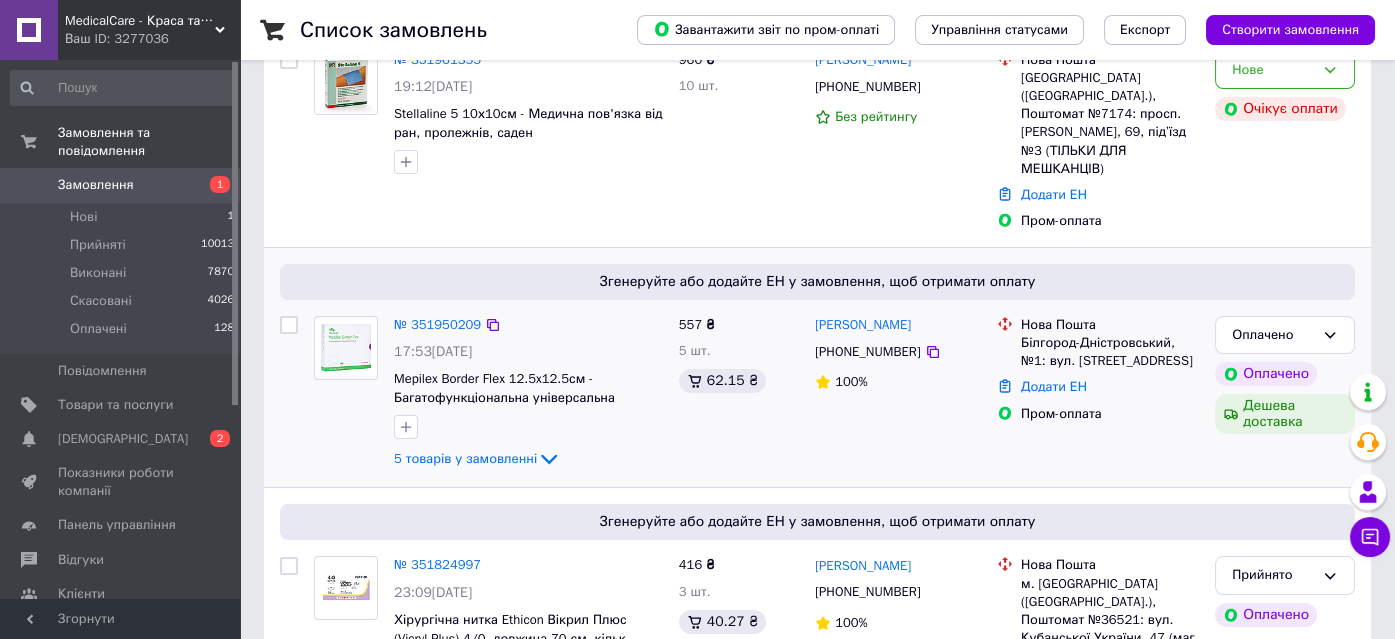 scroll, scrollTop: 90, scrollLeft: 0, axis: vertical 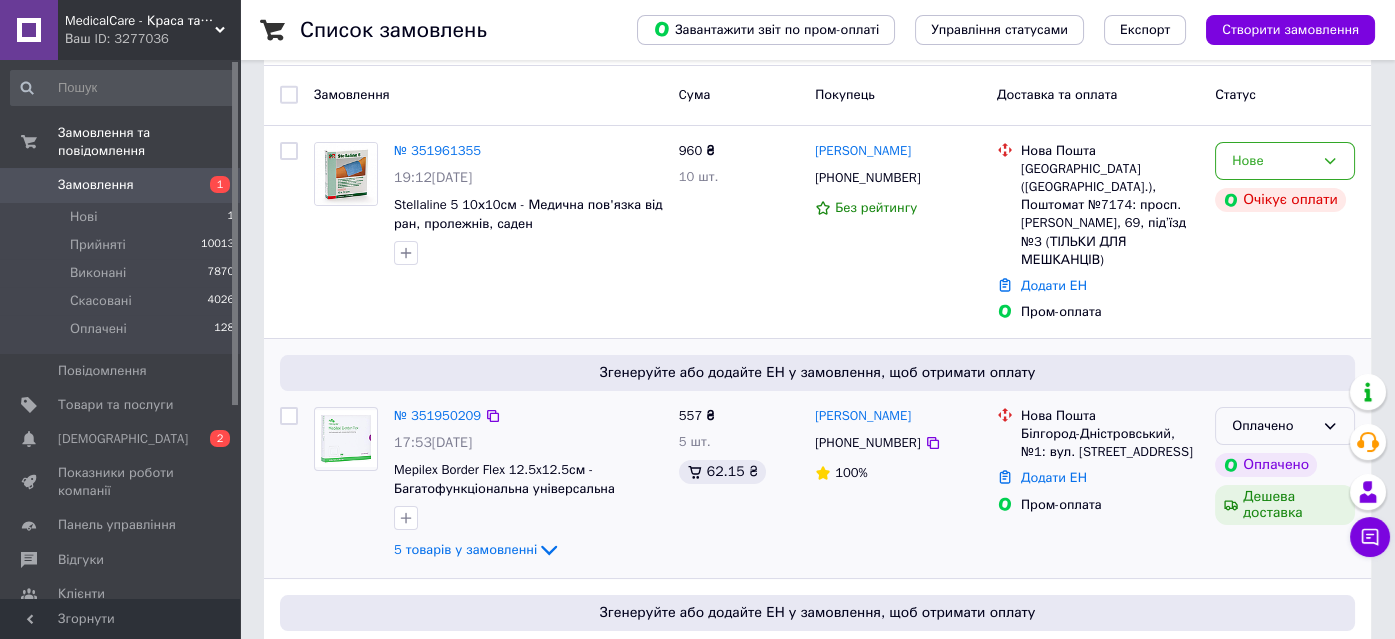 click on "Оплачено" at bounding box center (1273, 426) 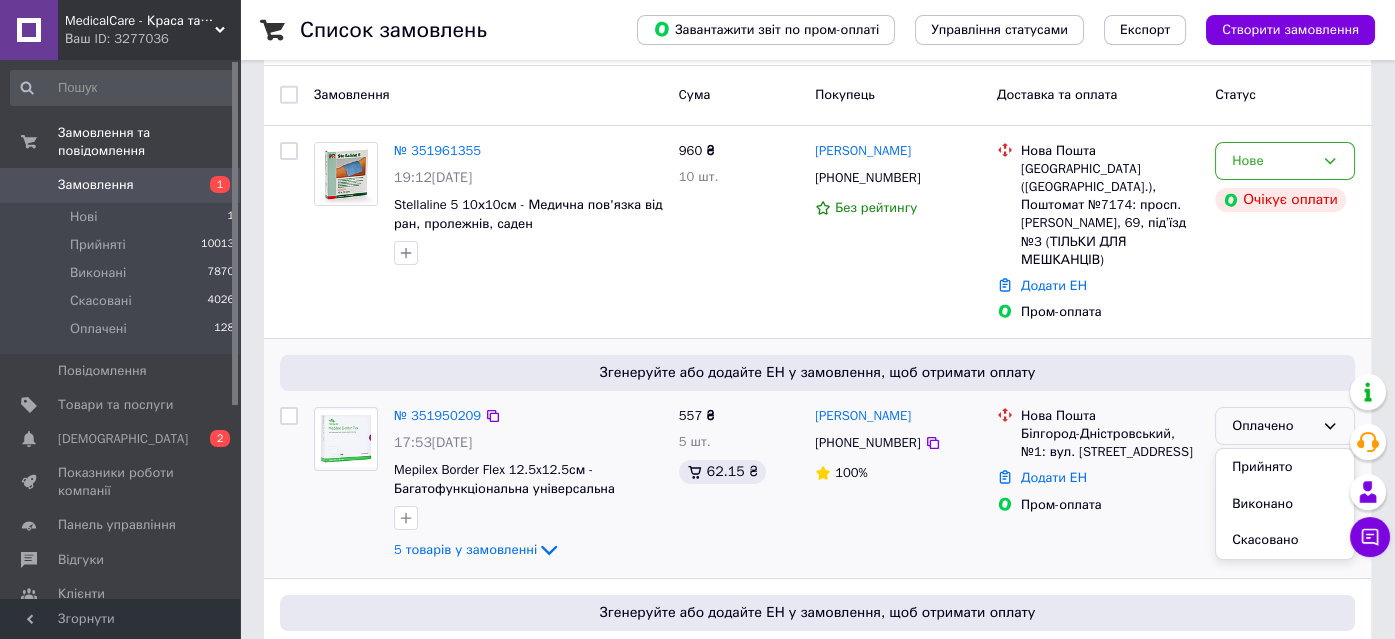 click on "5 товарів у замовленні" at bounding box center [465, 549] 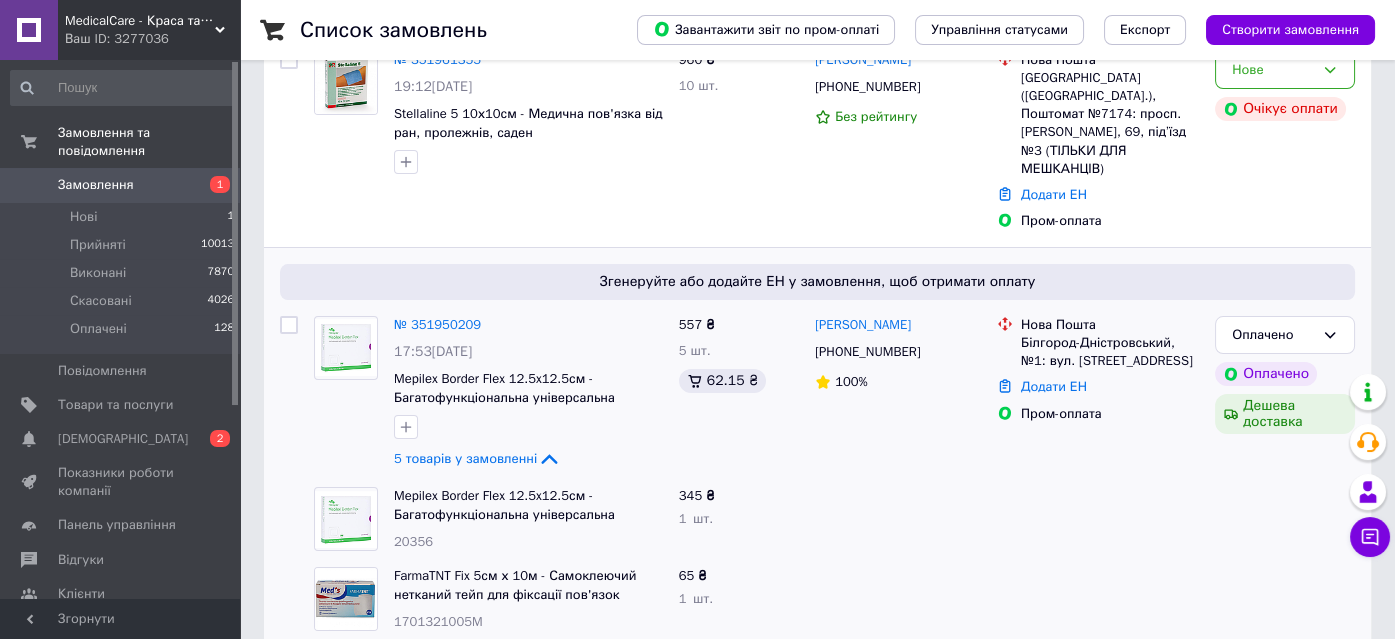scroll, scrollTop: 0, scrollLeft: 0, axis: both 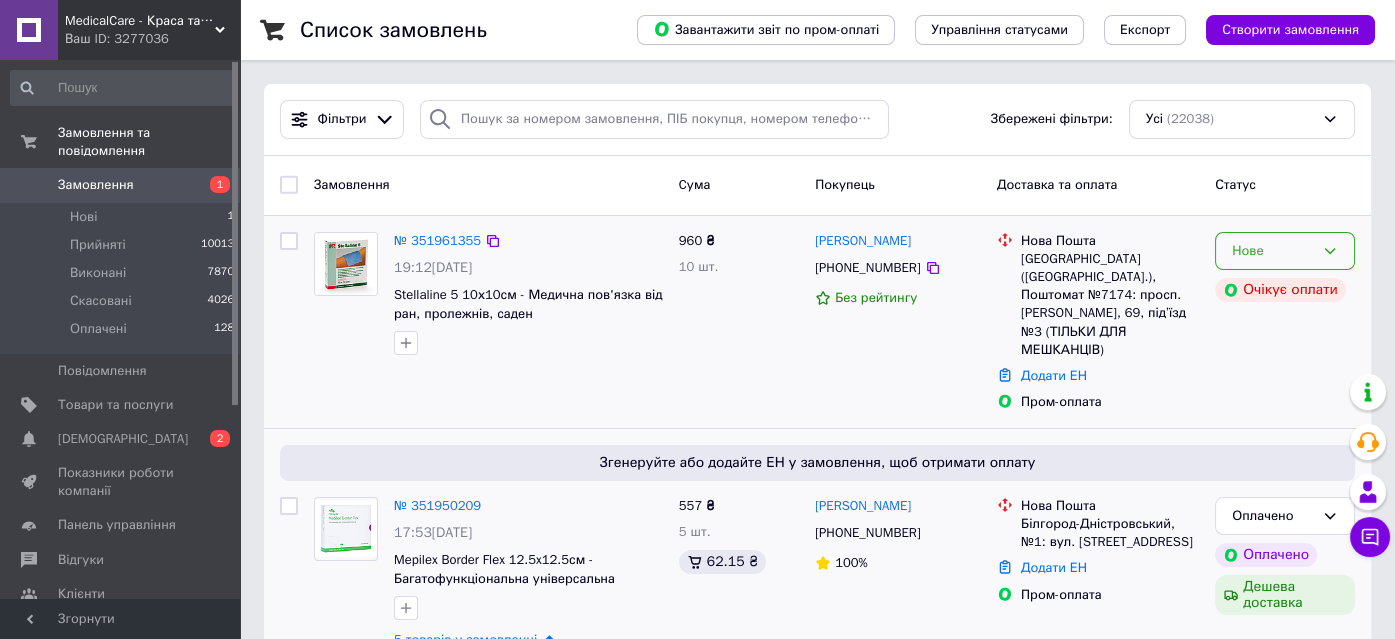 click on "Нове" at bounding box center (1285, 251) 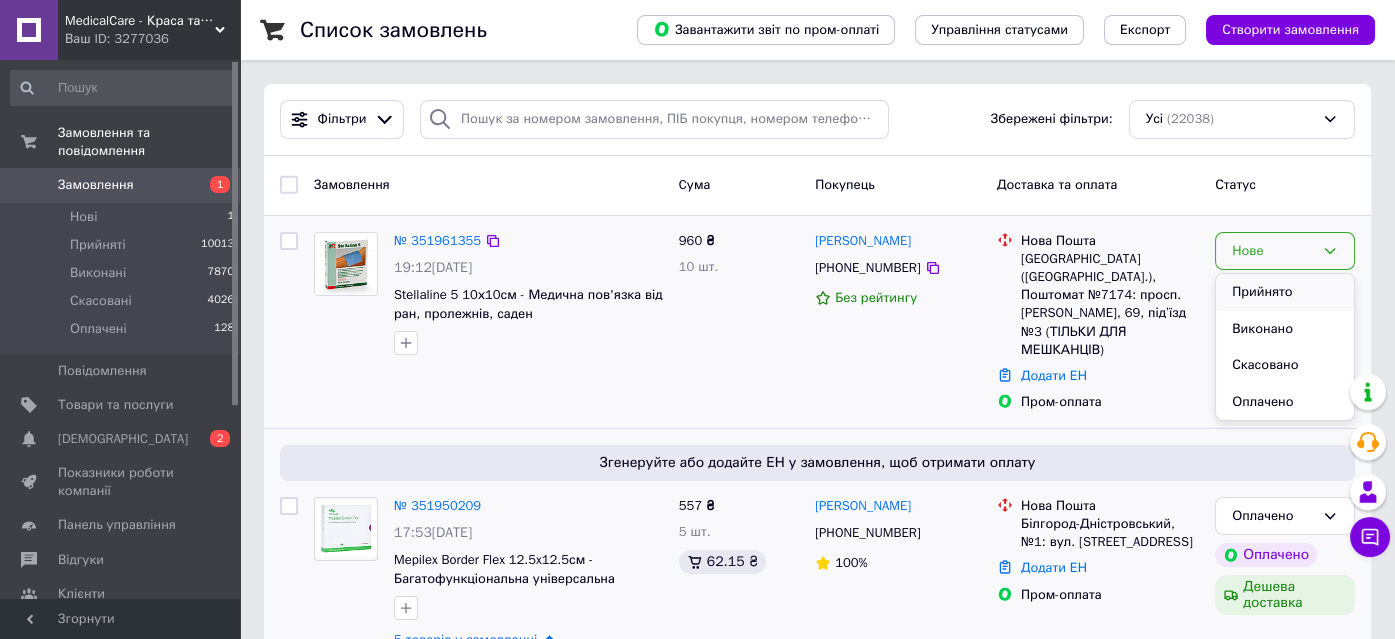 click on "Прийнято" at bounding box center (1285, 292) 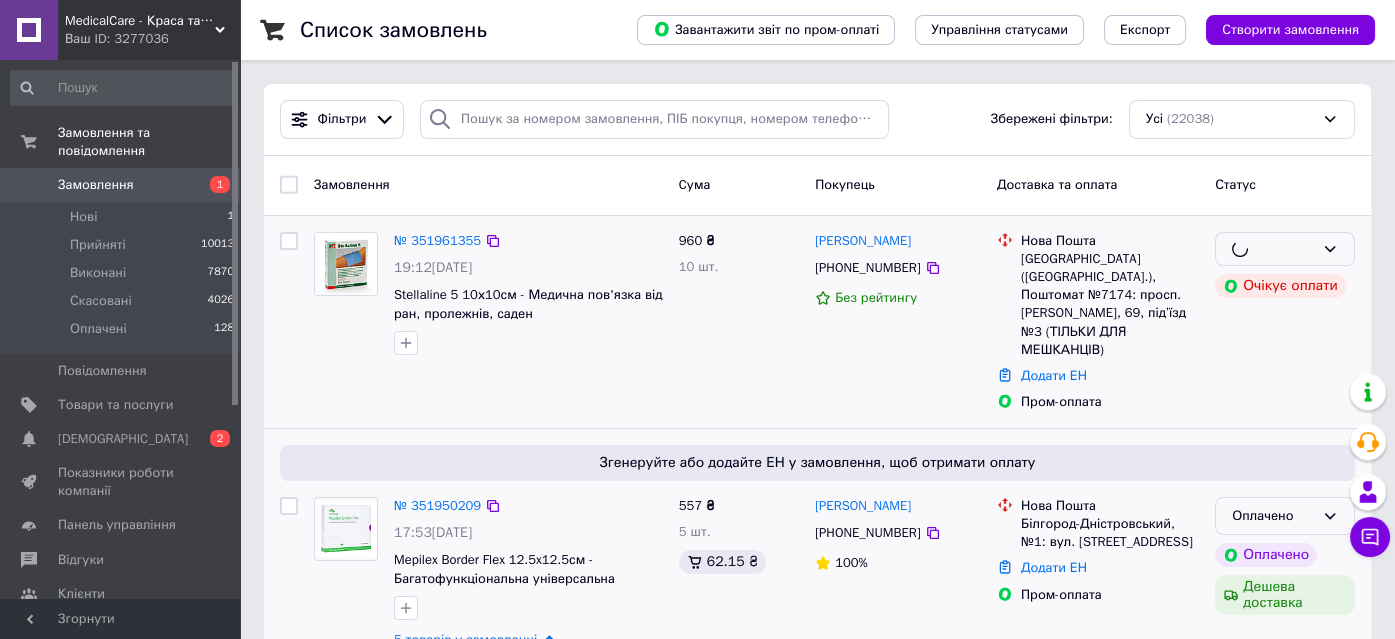 click on "Оплачено" at bounding box center [1273, 516] 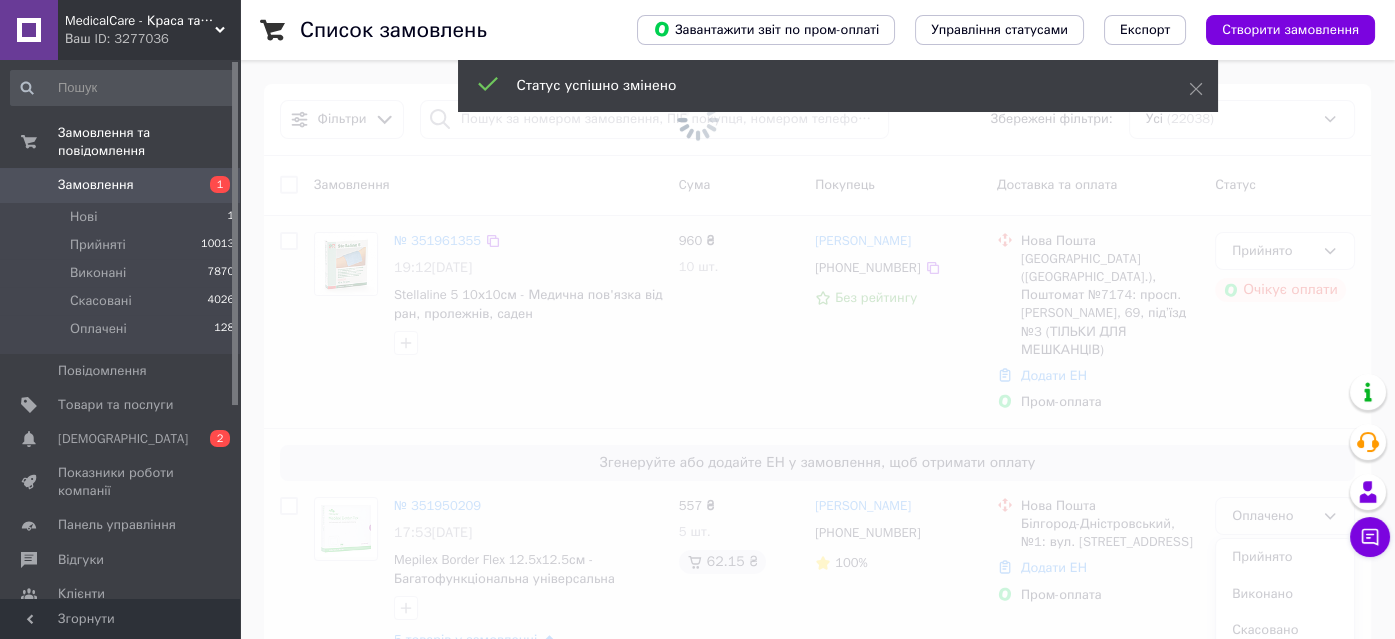 click at bounding box center (697, 319) 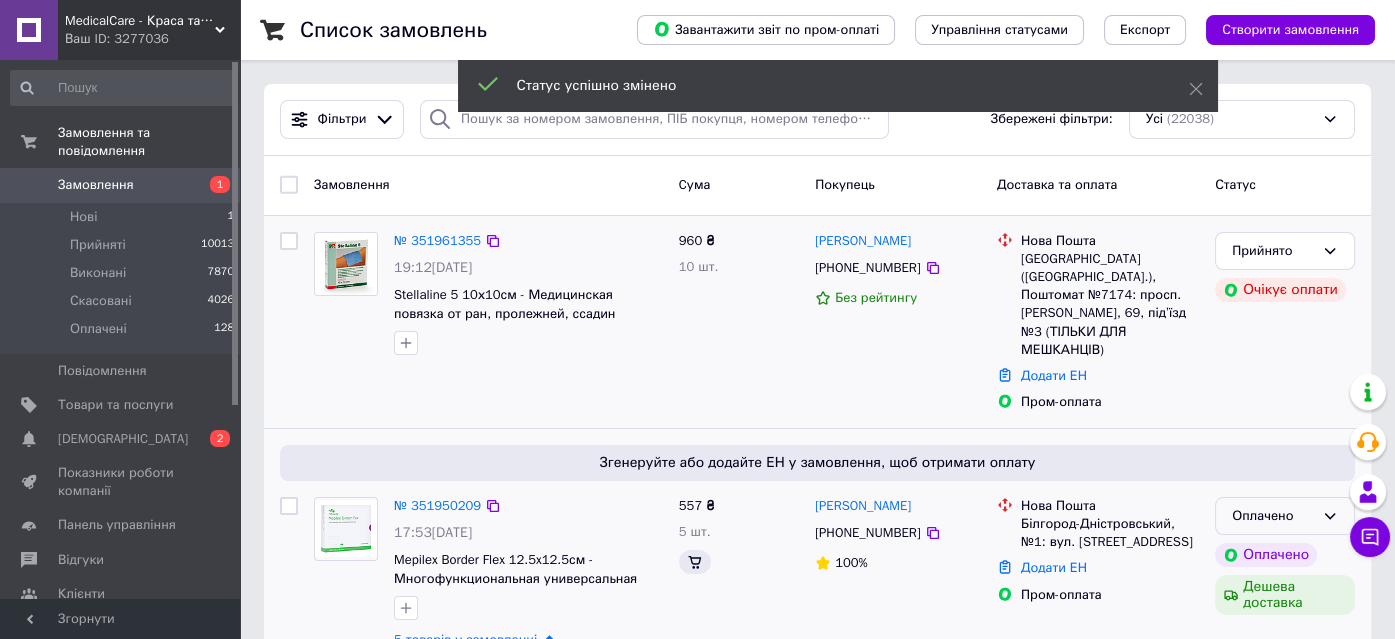 click on "Оплачено" at bounding box center (1273, 516) 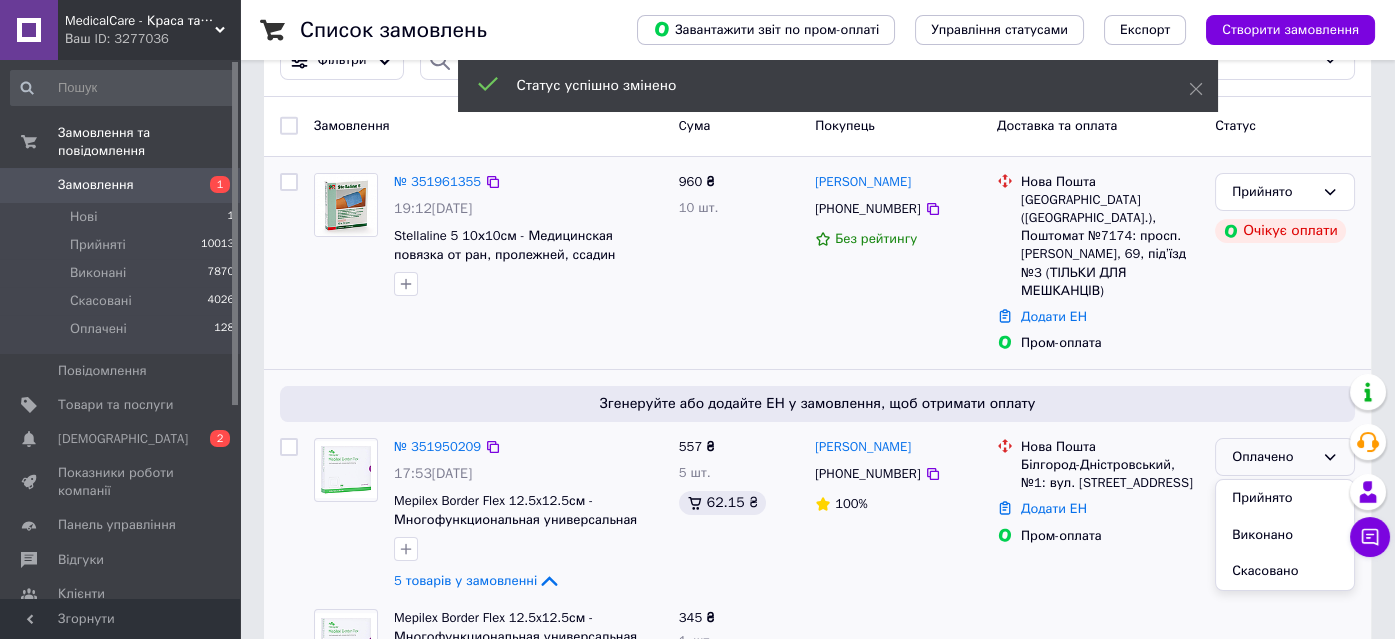scroll, scrollTop: 90, scrollLeft: 0, axis: vertical 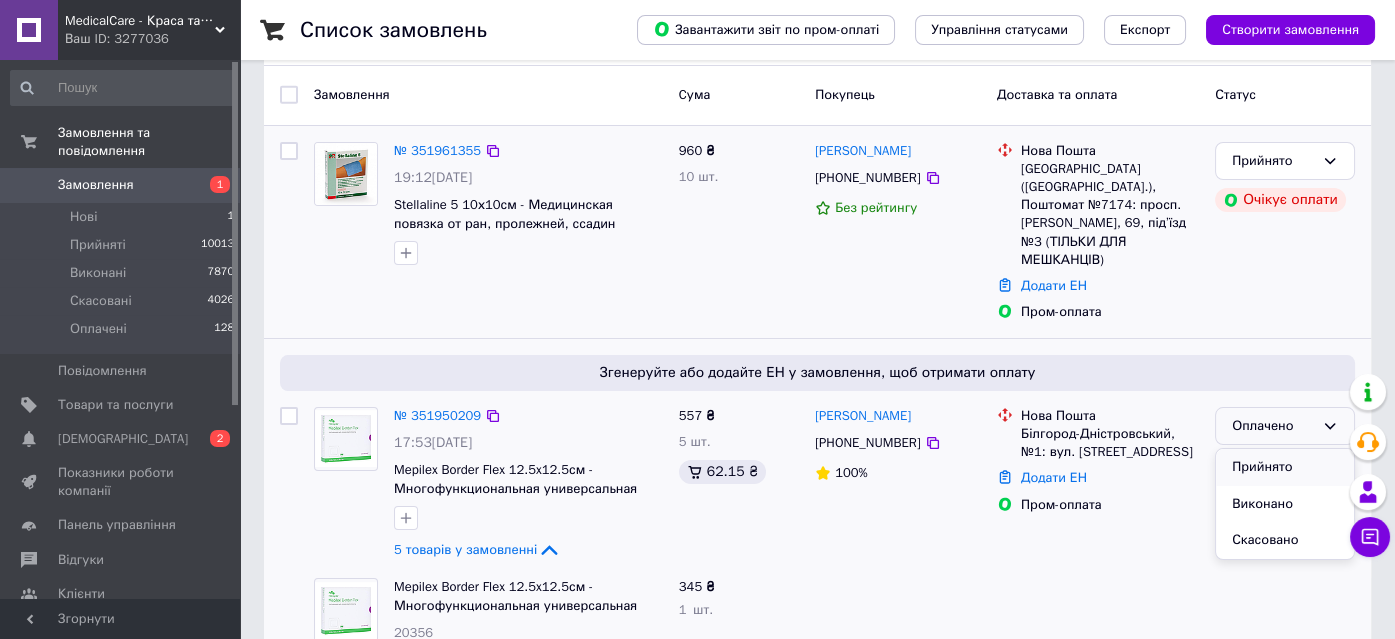 click on "Прийнято" at bounding box center [1285, 467] 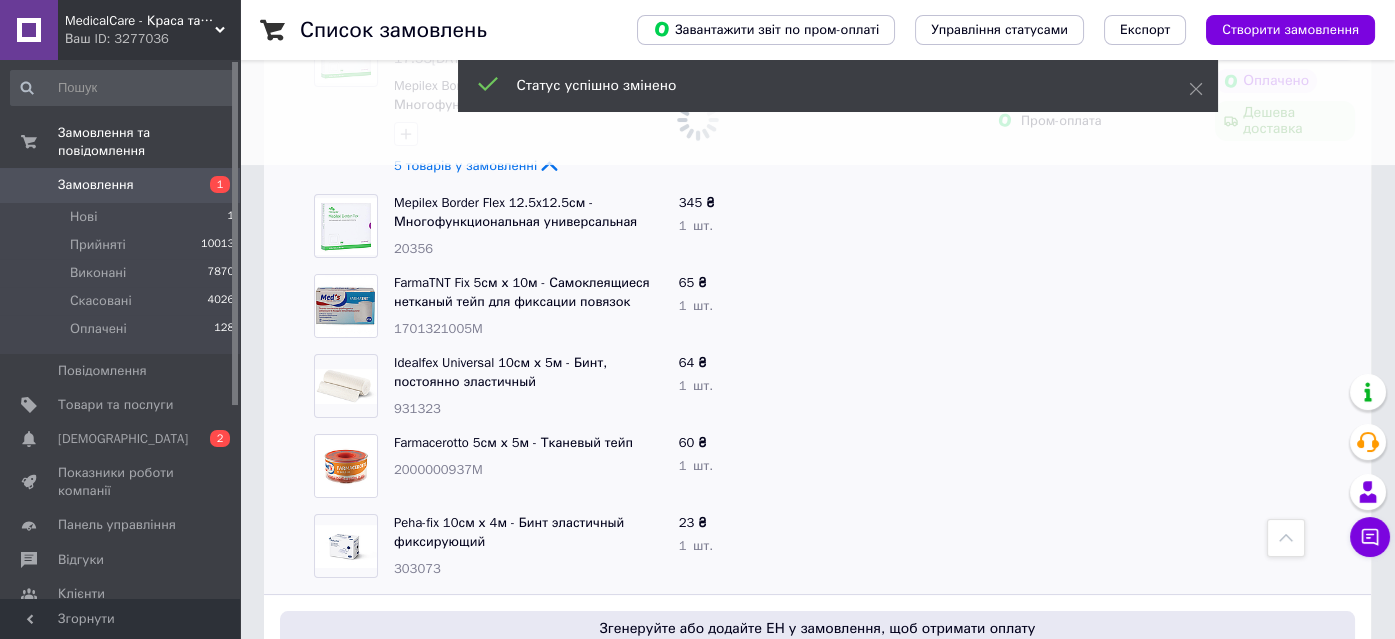 scroll, scrollTop: 454, scrollLeft: 0, axis: vertical 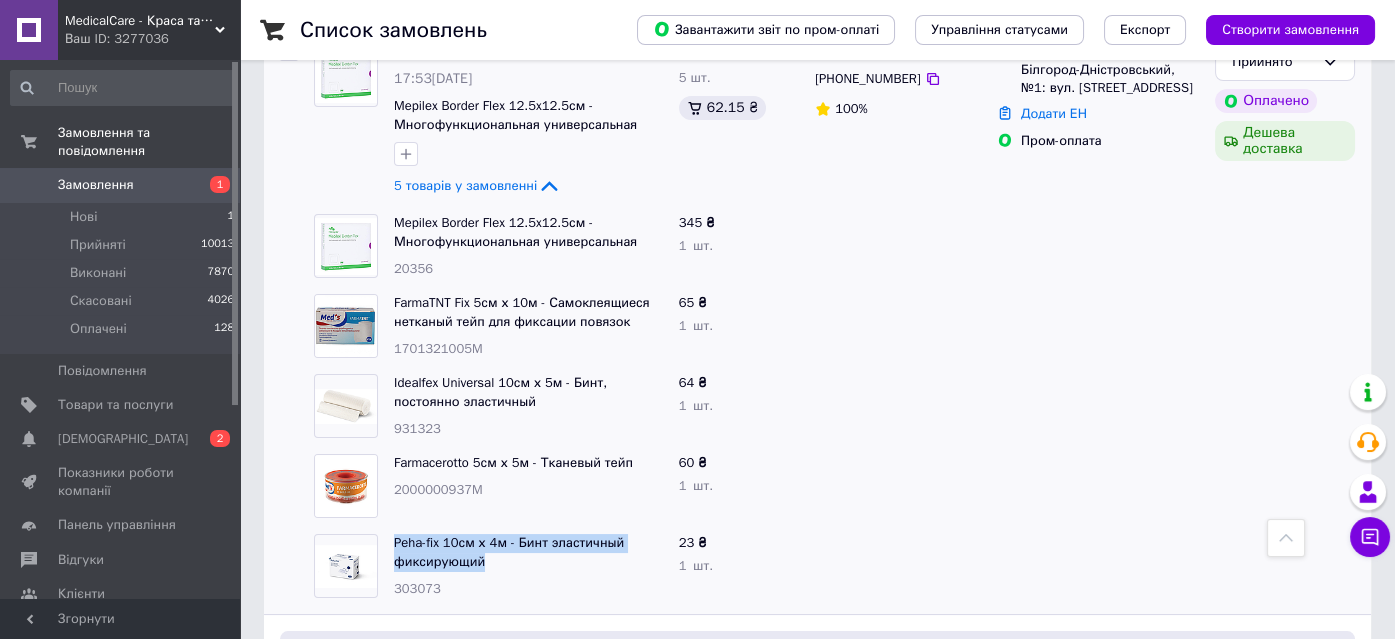 drag, startPoint x: 387, startPoint y: 491, endPoint x: 510, endPoint y: 527, distance: 128.16005 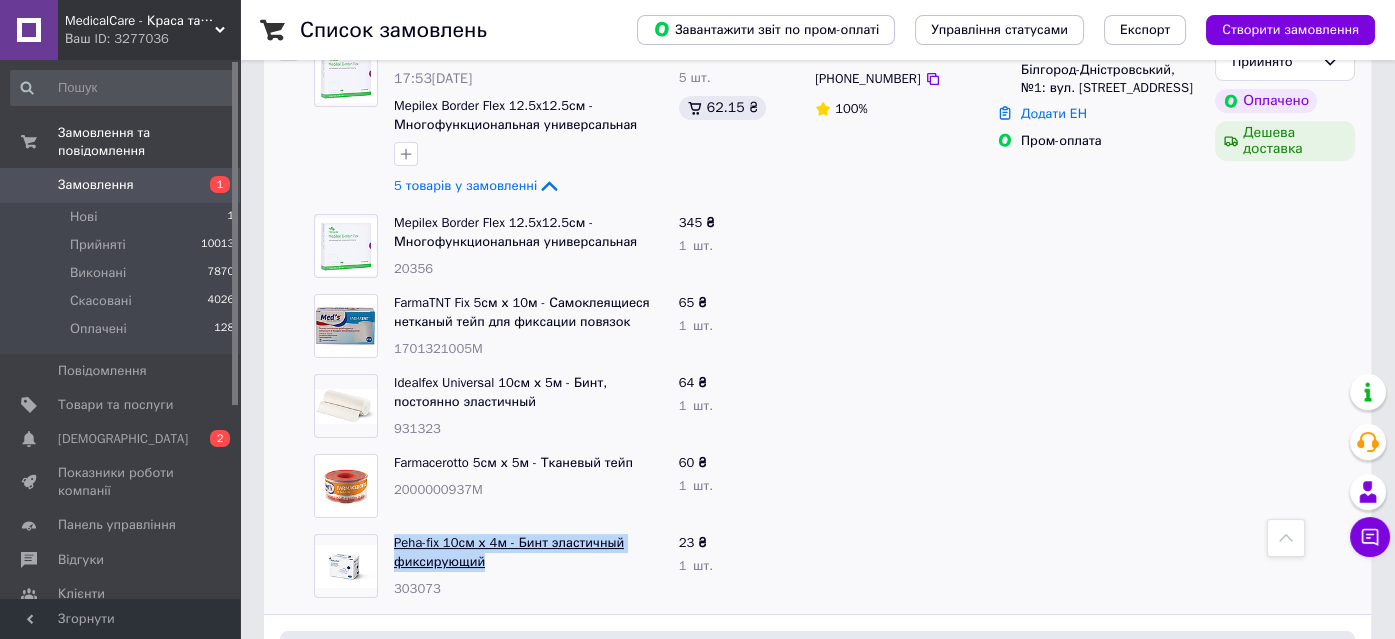 click on "Peha-fix 10см х 4м - Бинт эластичный фиксирующий" at bounding box center [509, 552] 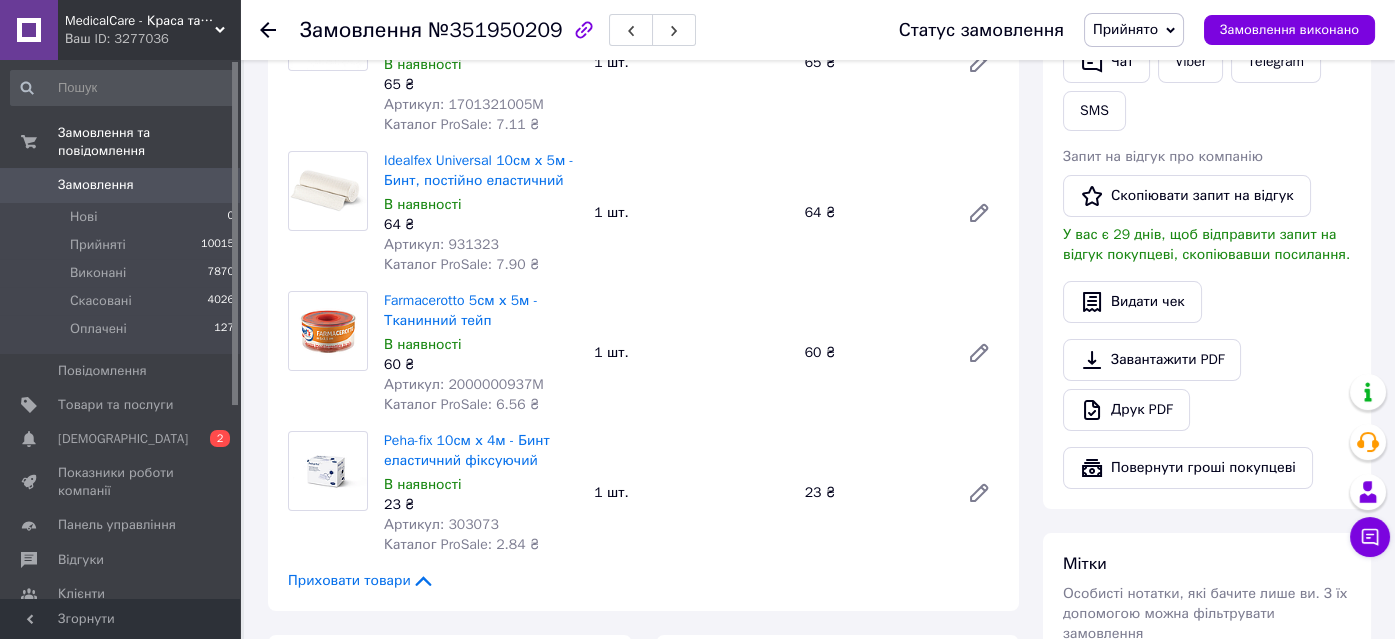 scroll, scrollTop: 727, scrollLeft: 0, axis: vertical 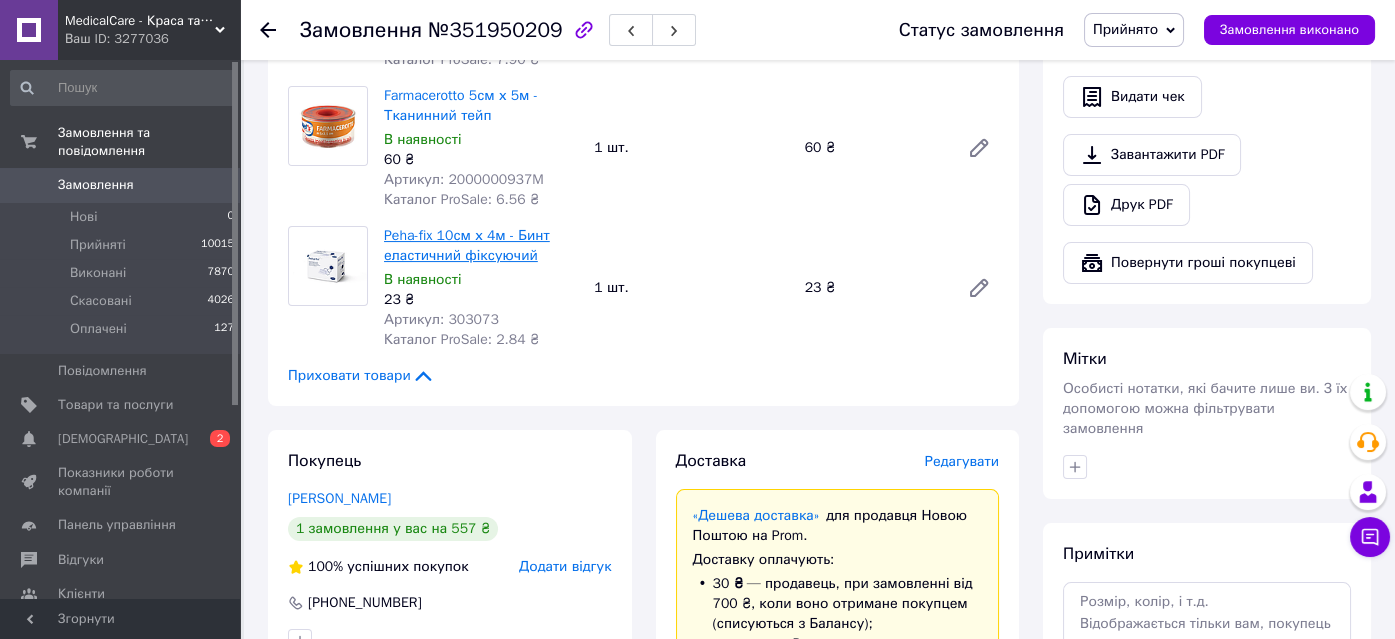 click on "Peha-fix 10см х 4м - Бинт еластичний фіксуючий" at bounding box center [467, 245] 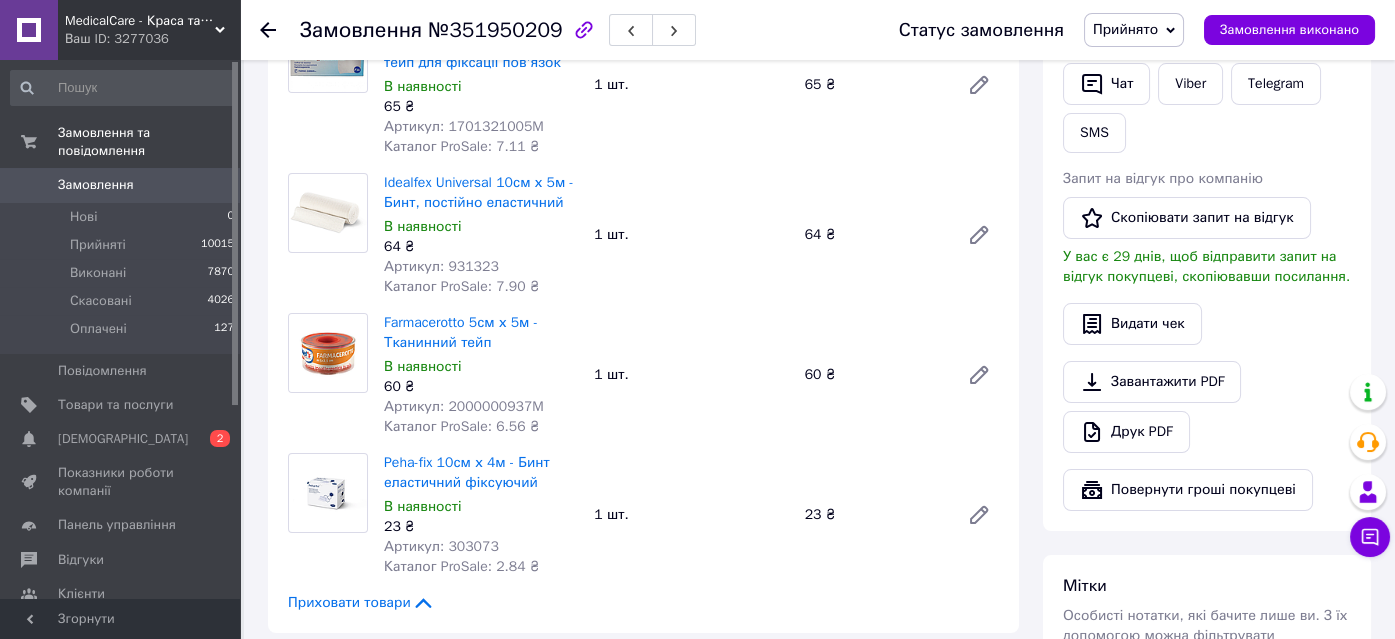 scroll, scrollTop: 363, scrollLeft: 0, axis: vertical 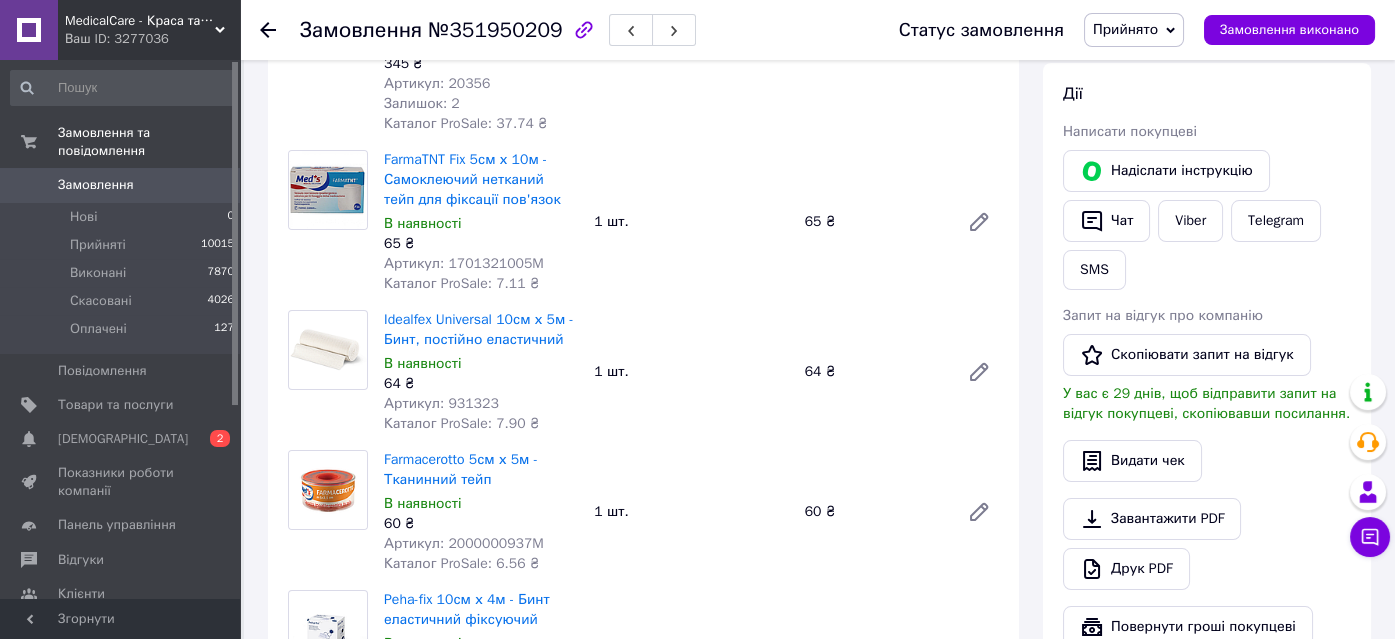 click 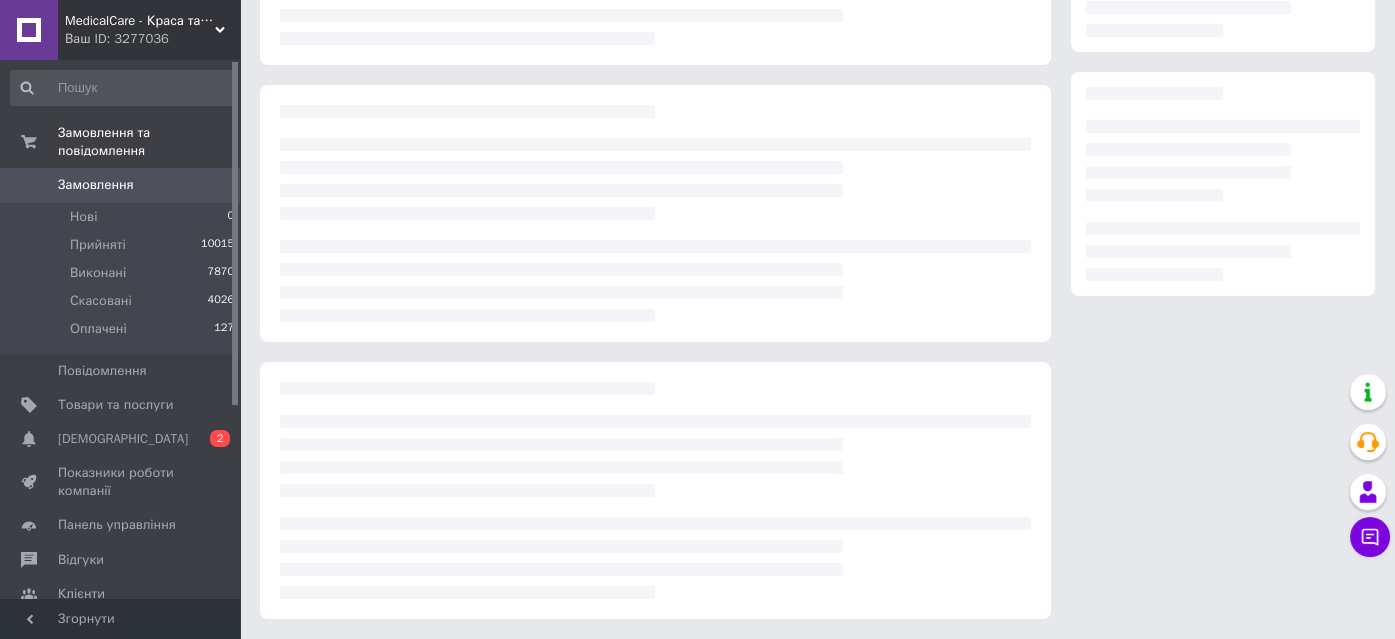 scroll, scrollTop: 275, scrollLeft: 0, axis: vertical 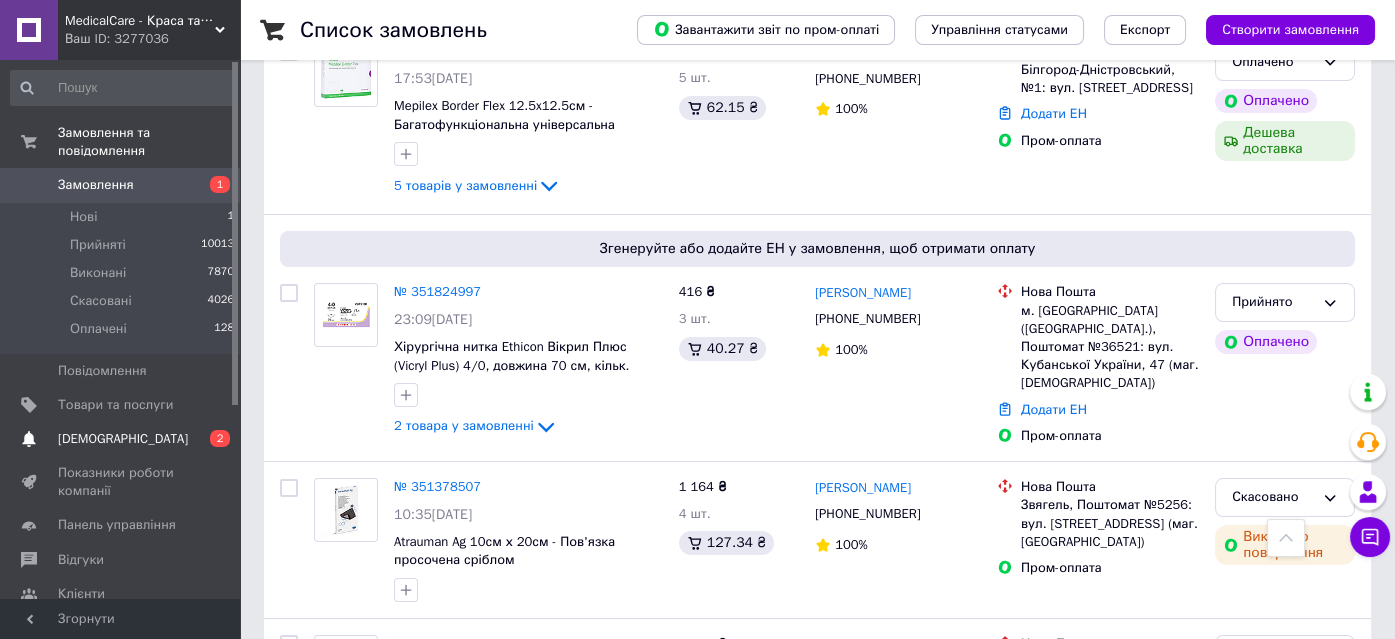 click on "[DEMOGRAPHIC_DATA]" at bounding box center (123, 439) 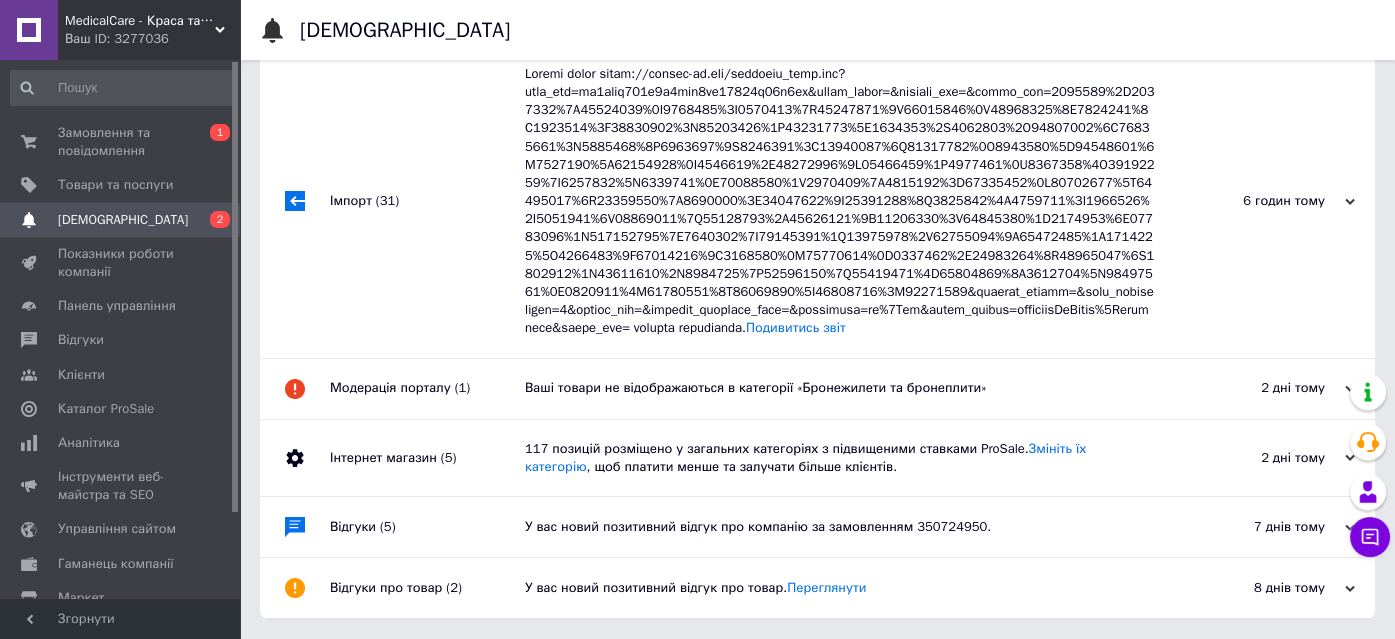 scroll, scrollTop: 0, scrollLeft: 0, axis: both 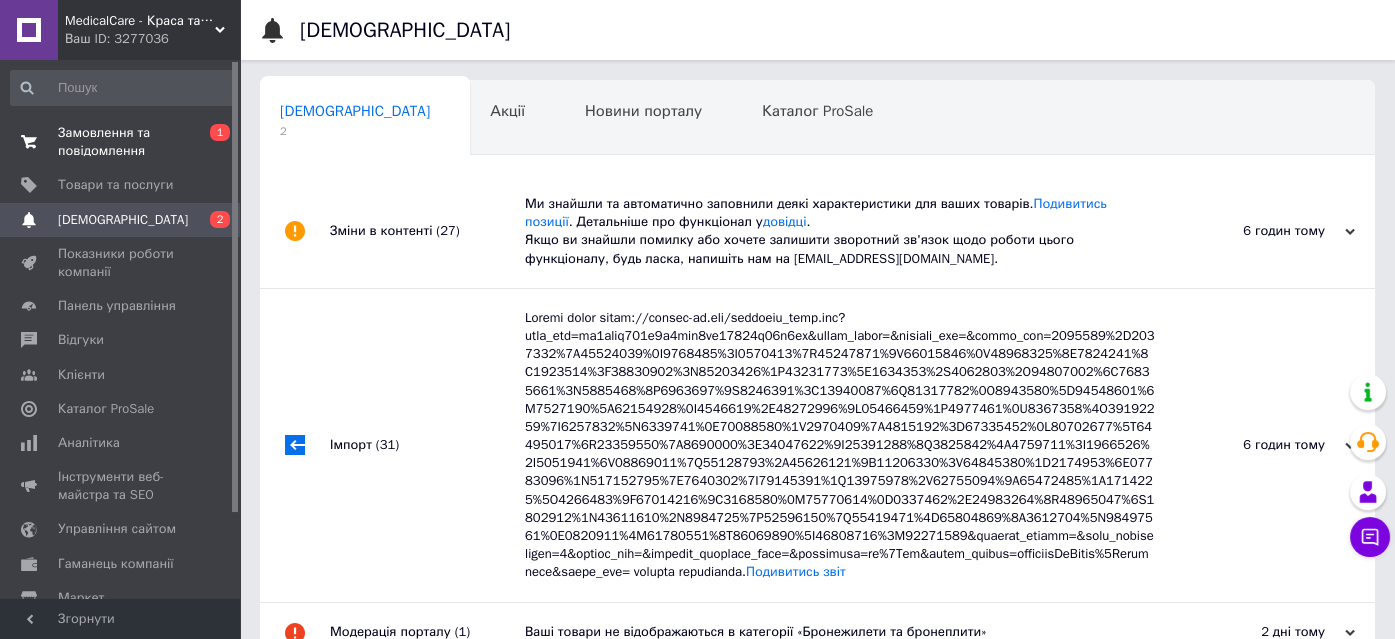 click on "Замовлення та повідомлення" at bounding box center (121, 142) 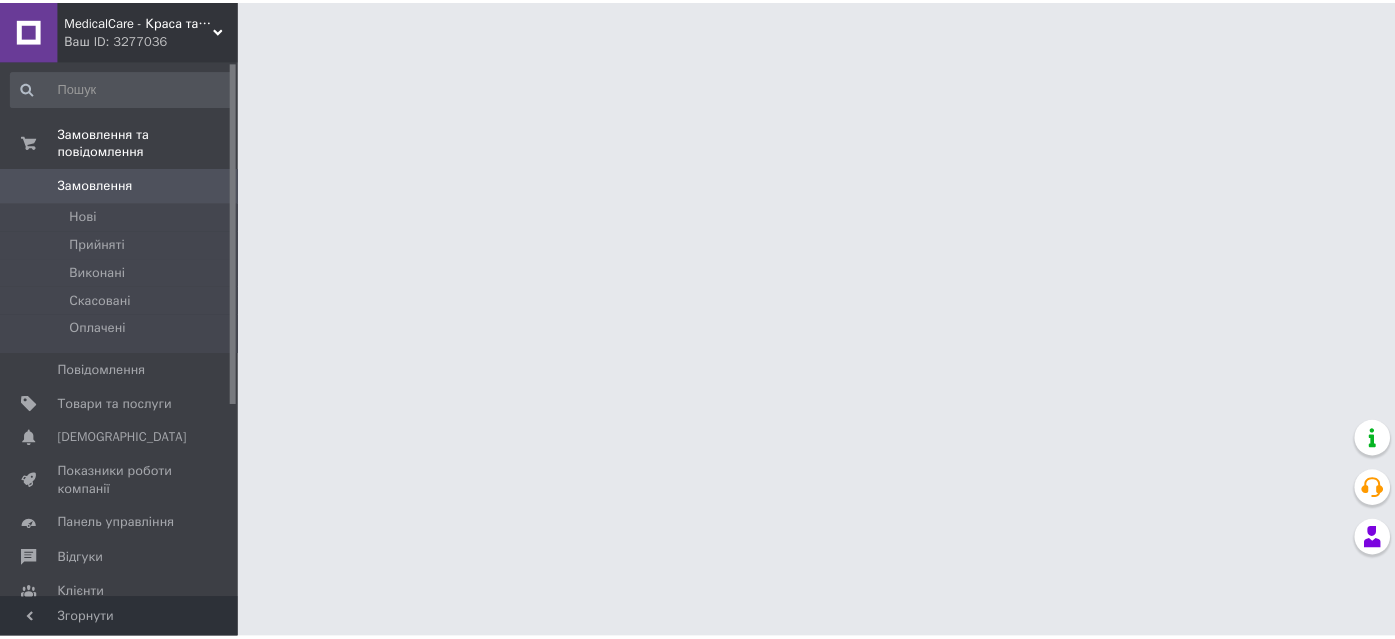 scroll, scrollTop: 0, scrollLeft: 0, axis: both 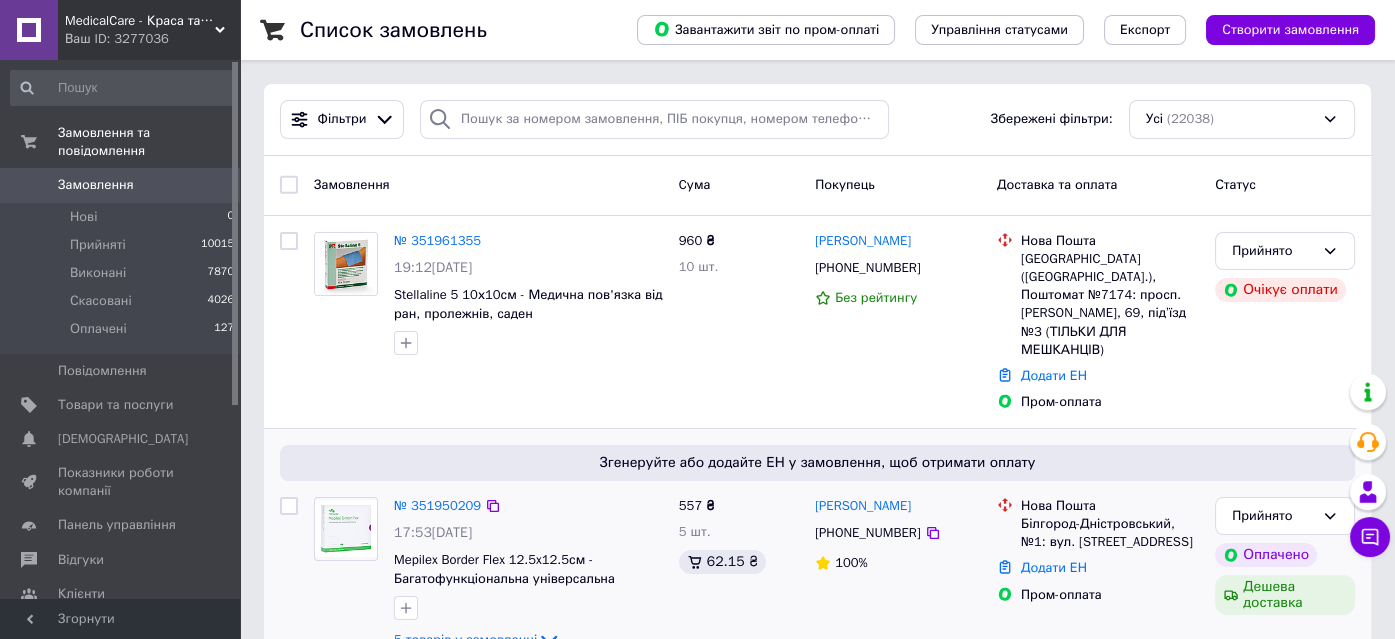 click 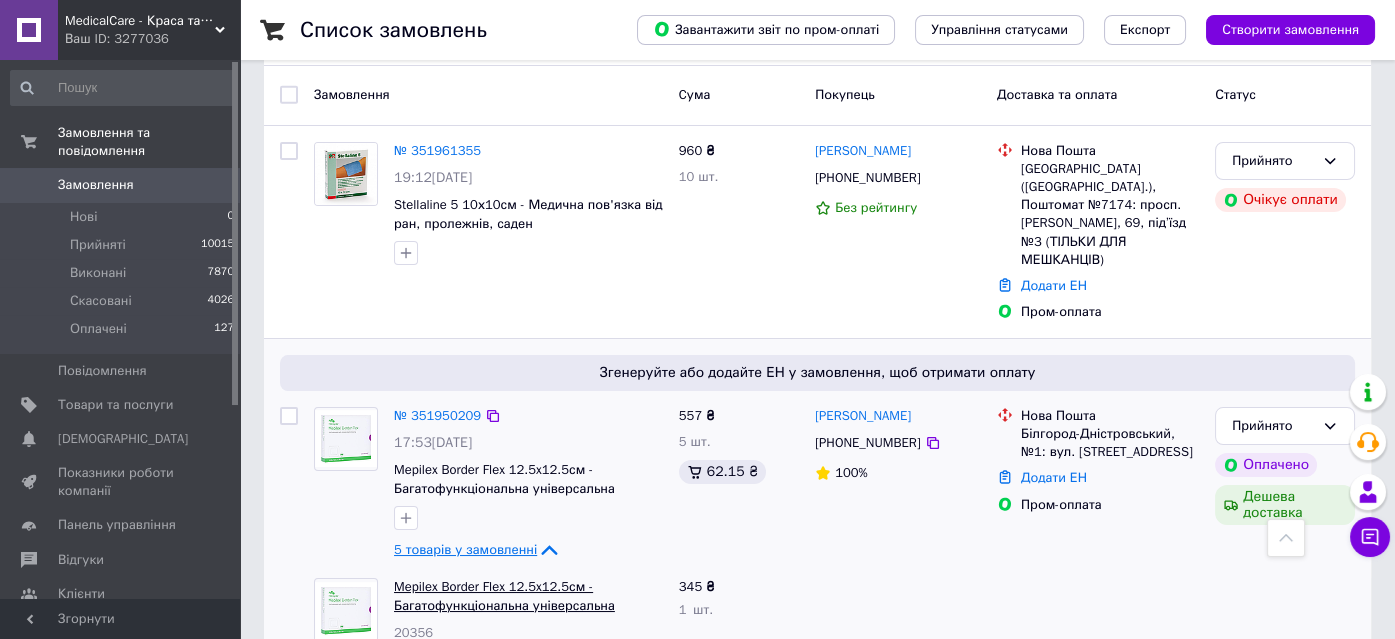 scroll, scrollTop: 0, scrollLeft: 0, axis: both 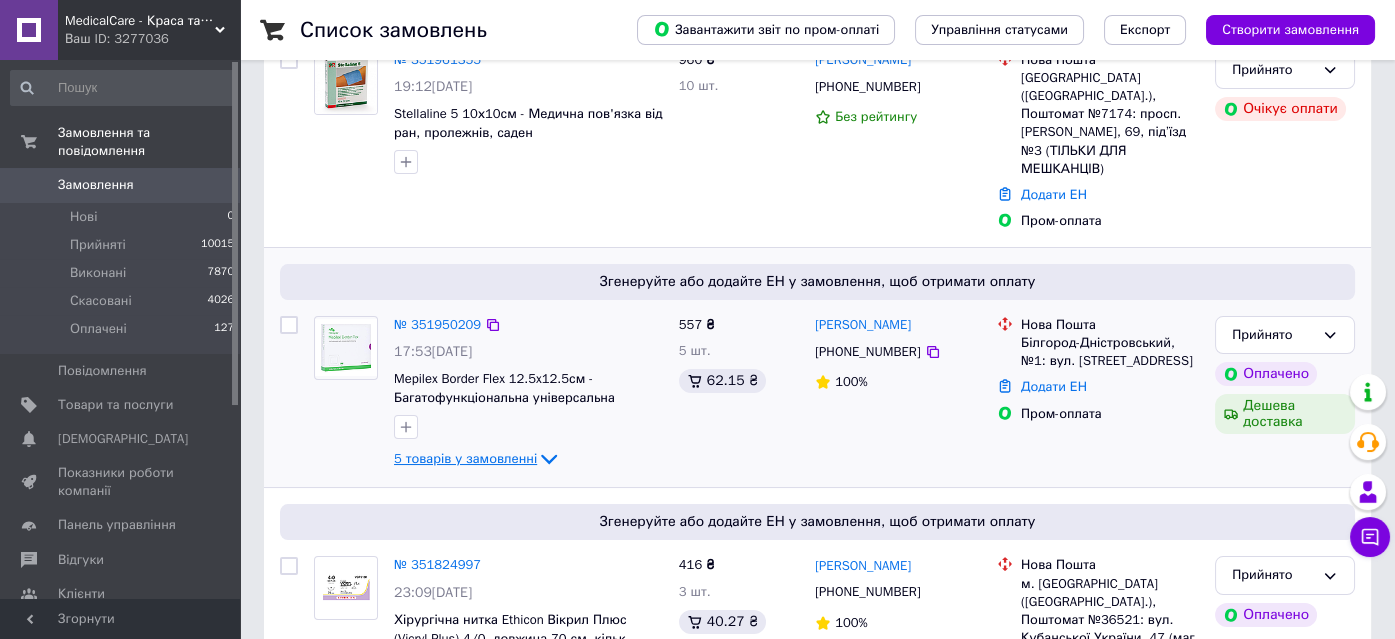 click 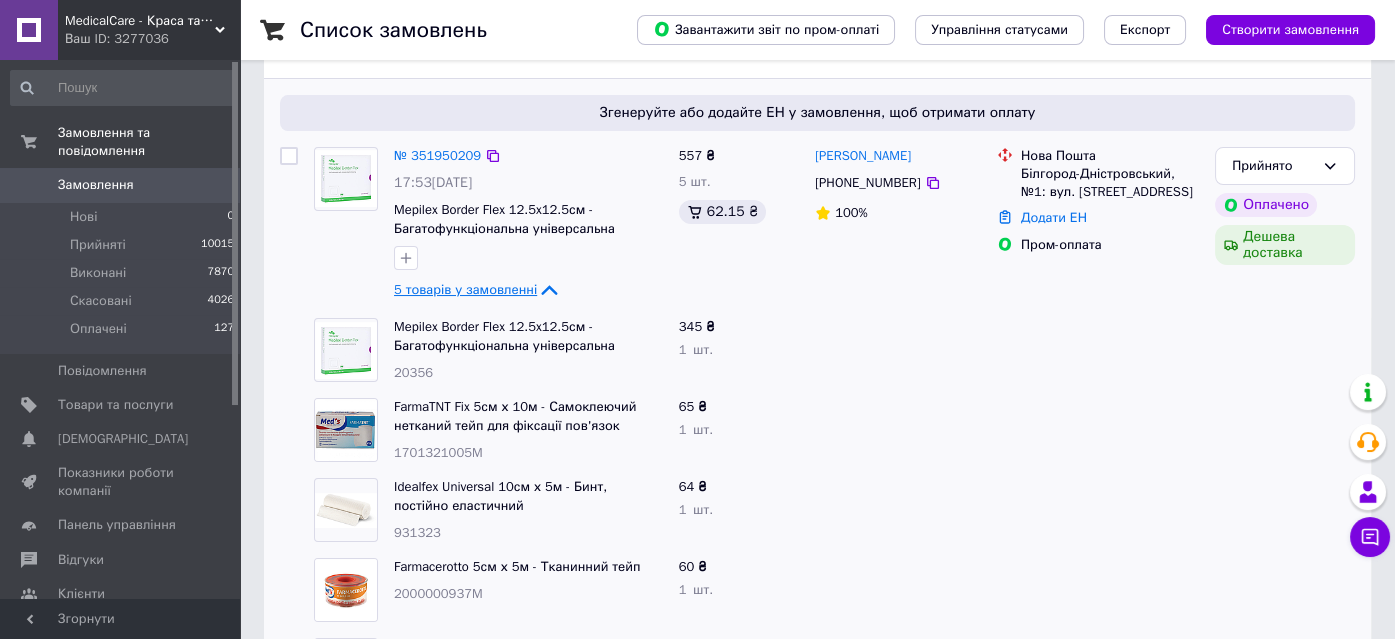 scroll, scrollTop: 454, scrollLeft: 0, axis: vertical 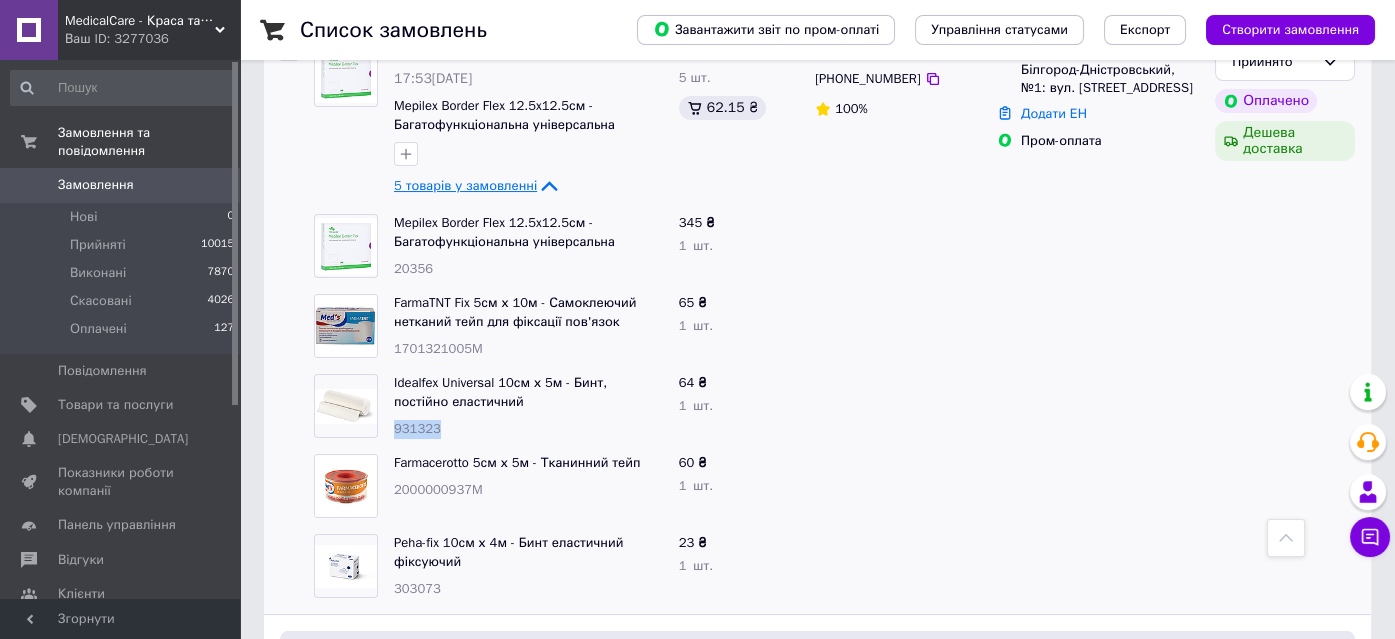 drag, startPoint x: 448, startPoint y: 390, endPoint x: 391, endPoint y: 398, distance: 57.558666 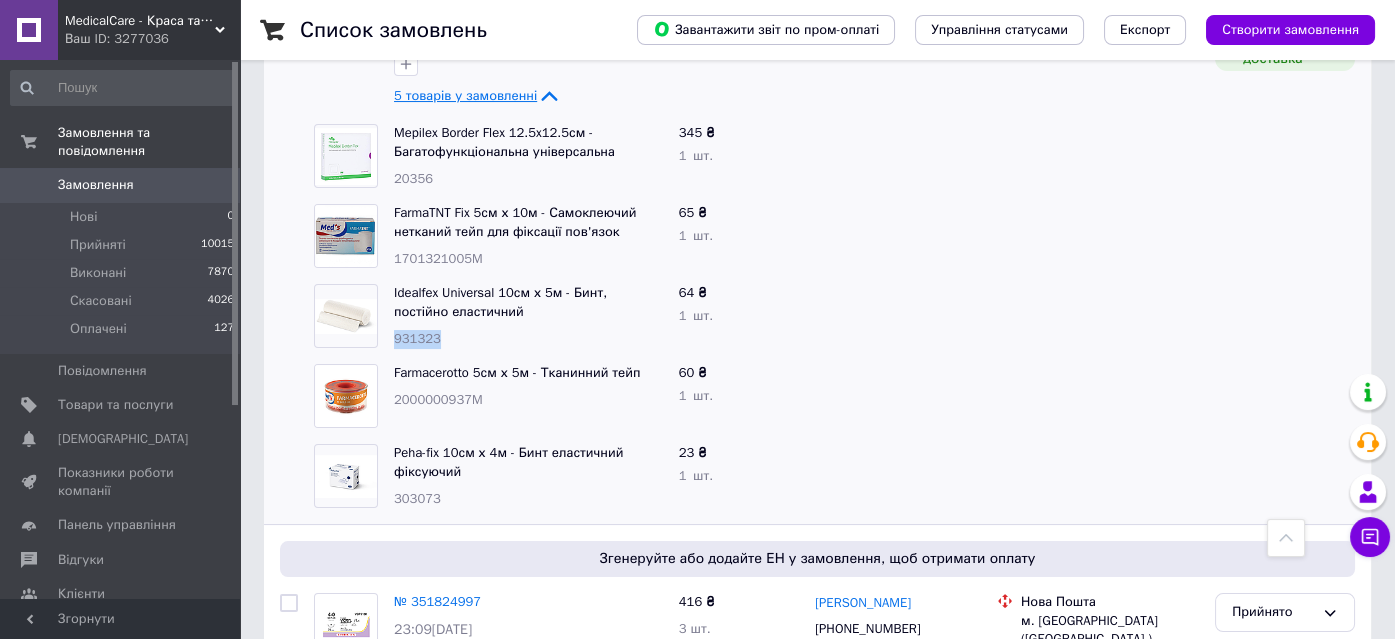 scroll, scrollTop: 272, scrollLeft: 0, axis: vertical 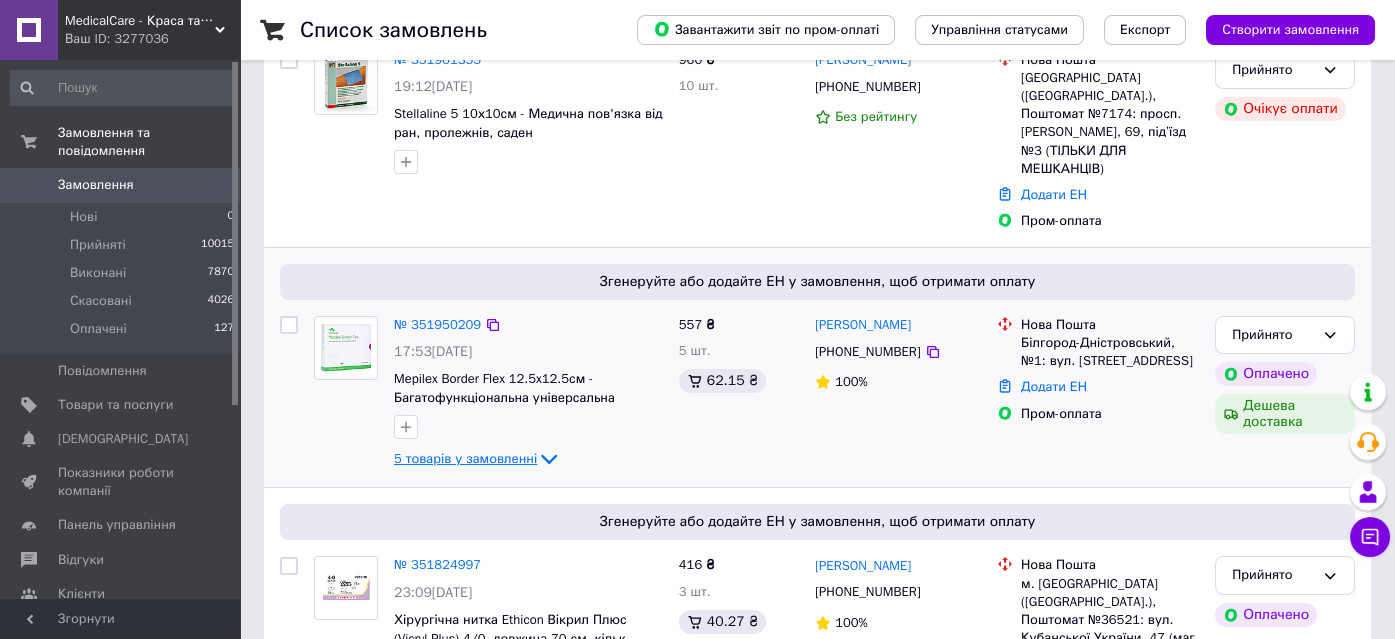 click 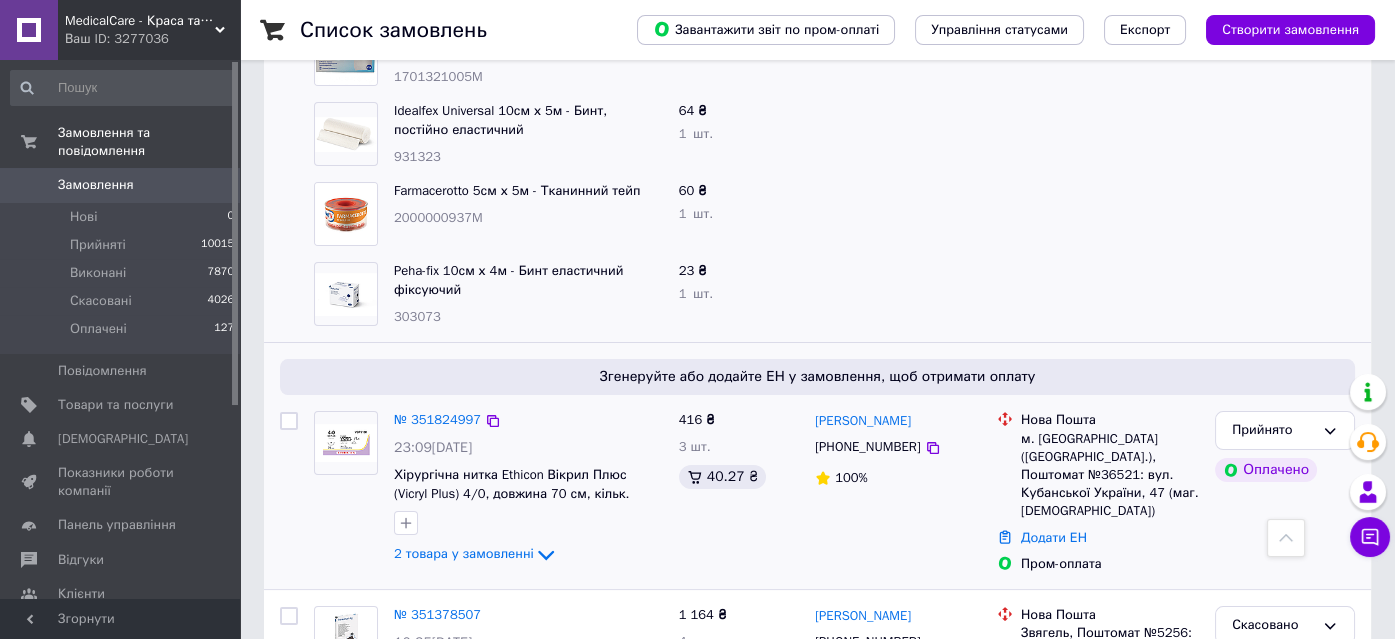 scroll, scrollTop: 727, scrollLeft: 0, axis: vertical 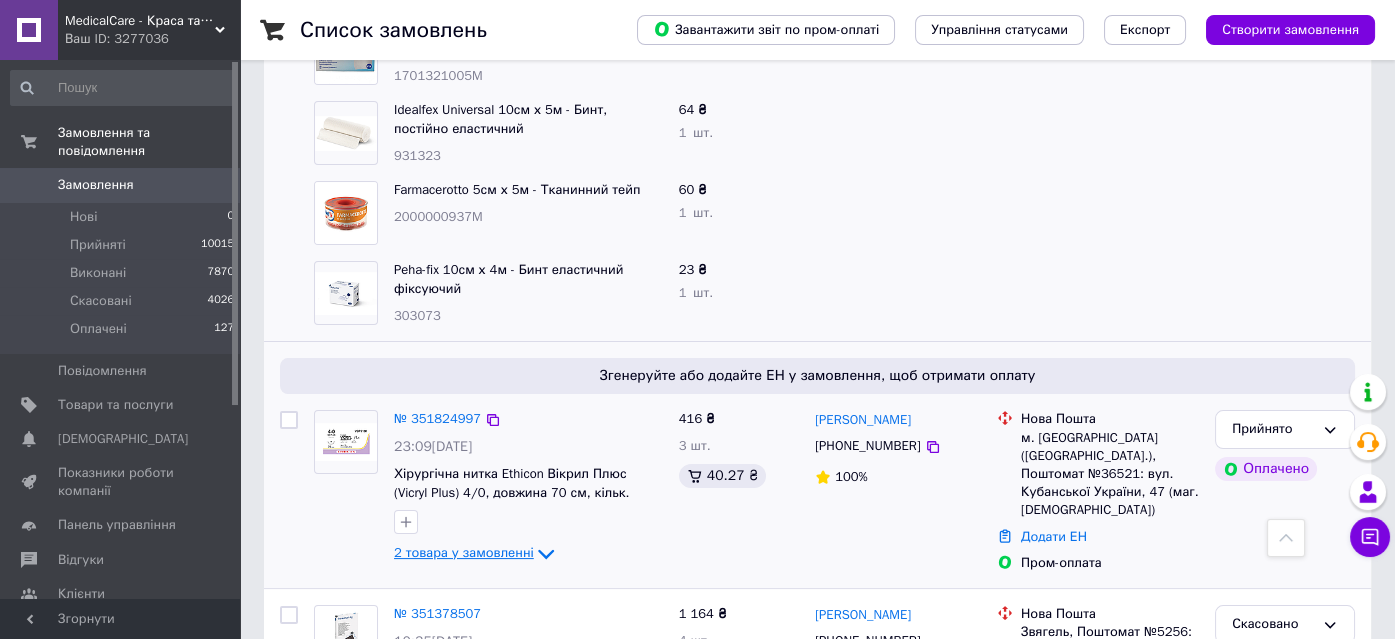 click 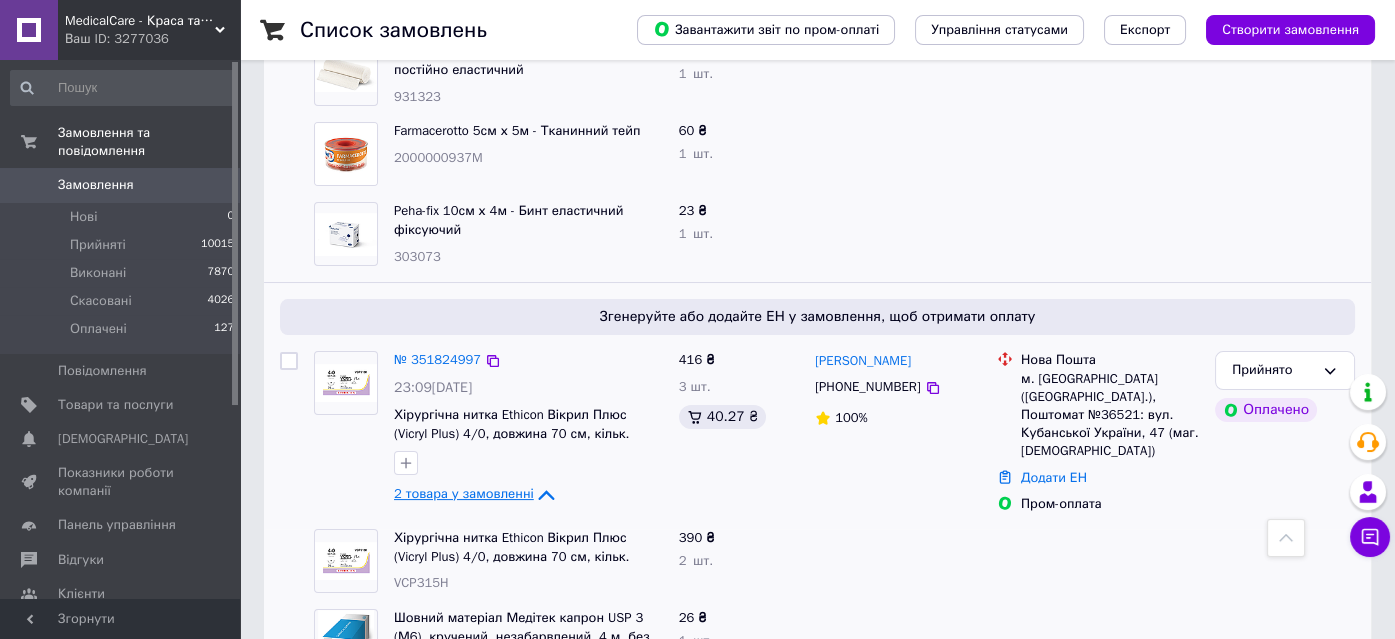 scroll, scrollTop: 818, scrollLeft: 0, axis: vertical 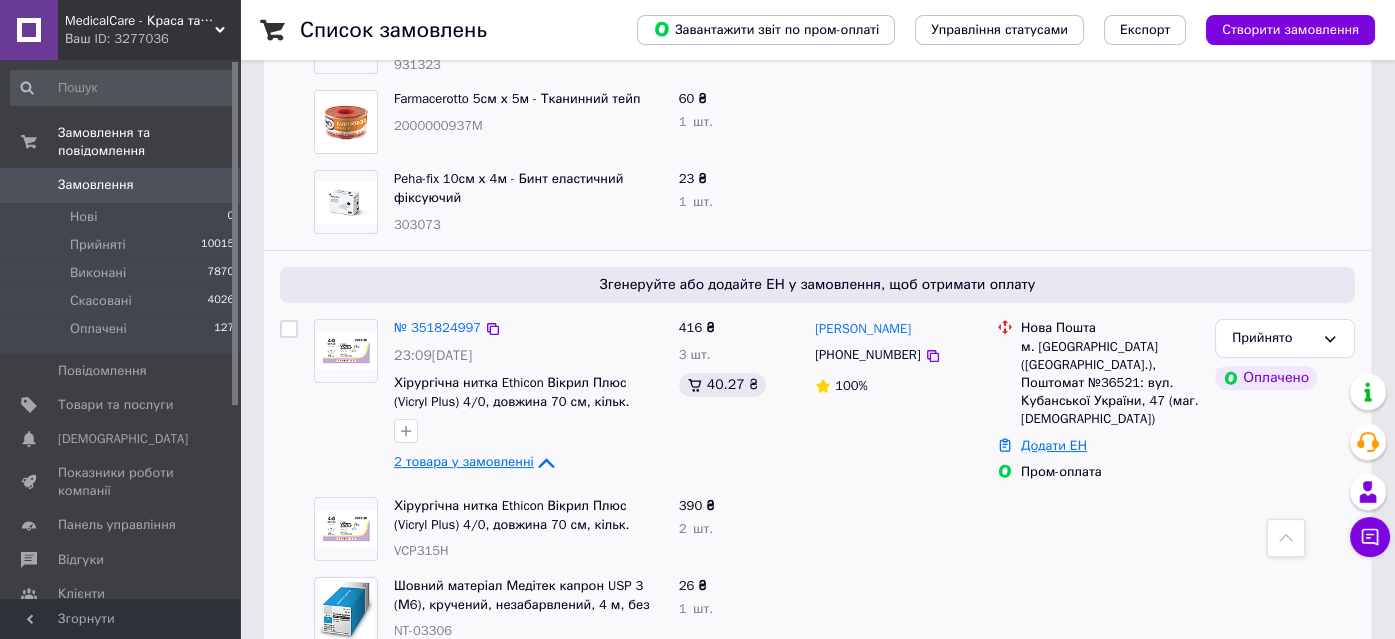click on "Додати ЕН" at bounding box center (1054, 445) 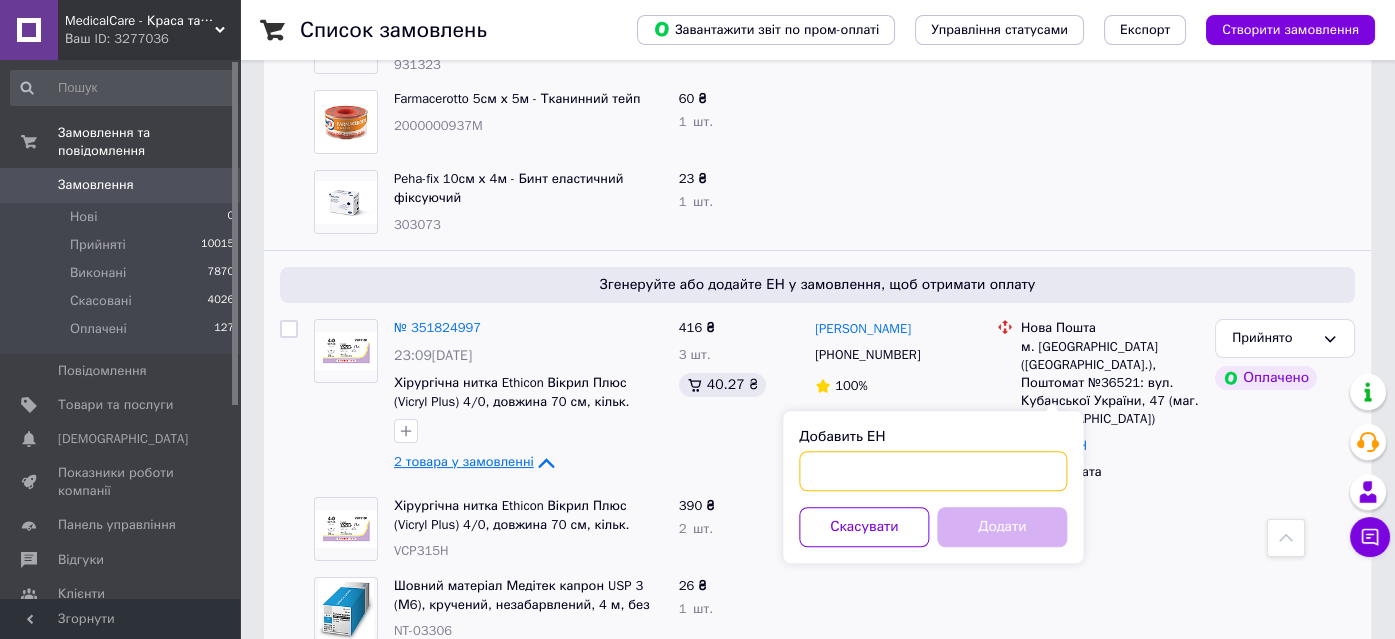 click on "Добавить ЕН" at bounding box center (933, 471) 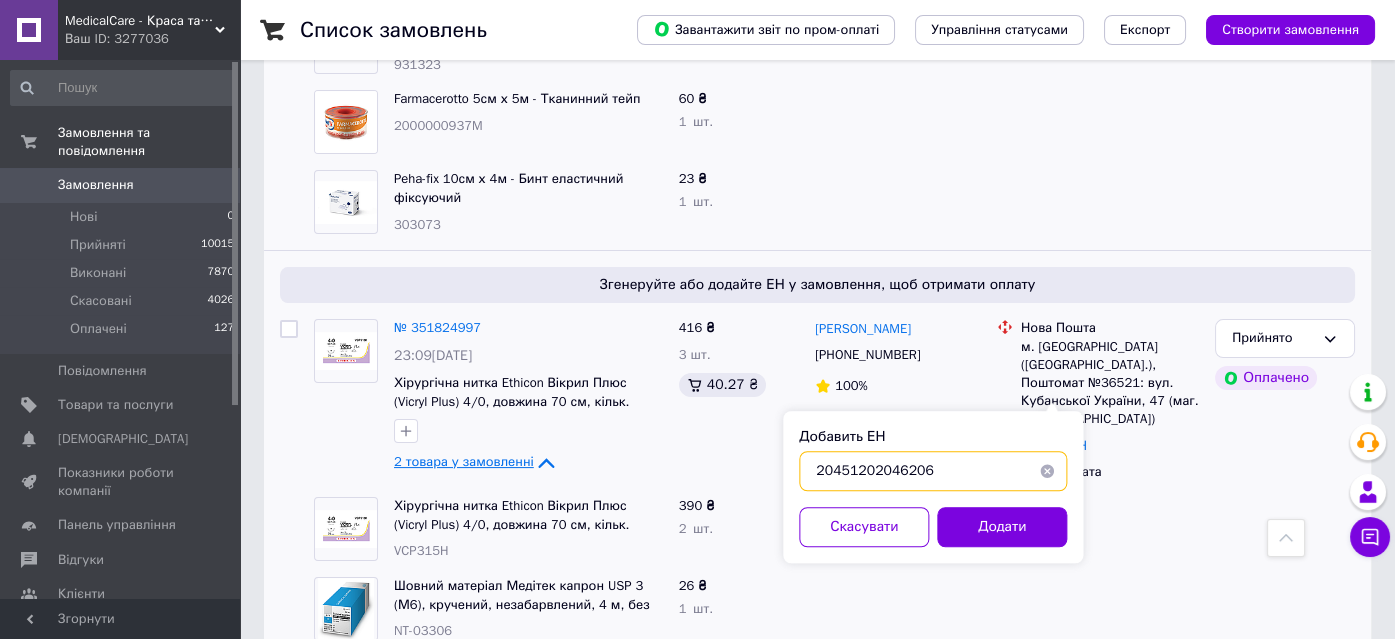 type on "20451202046206" 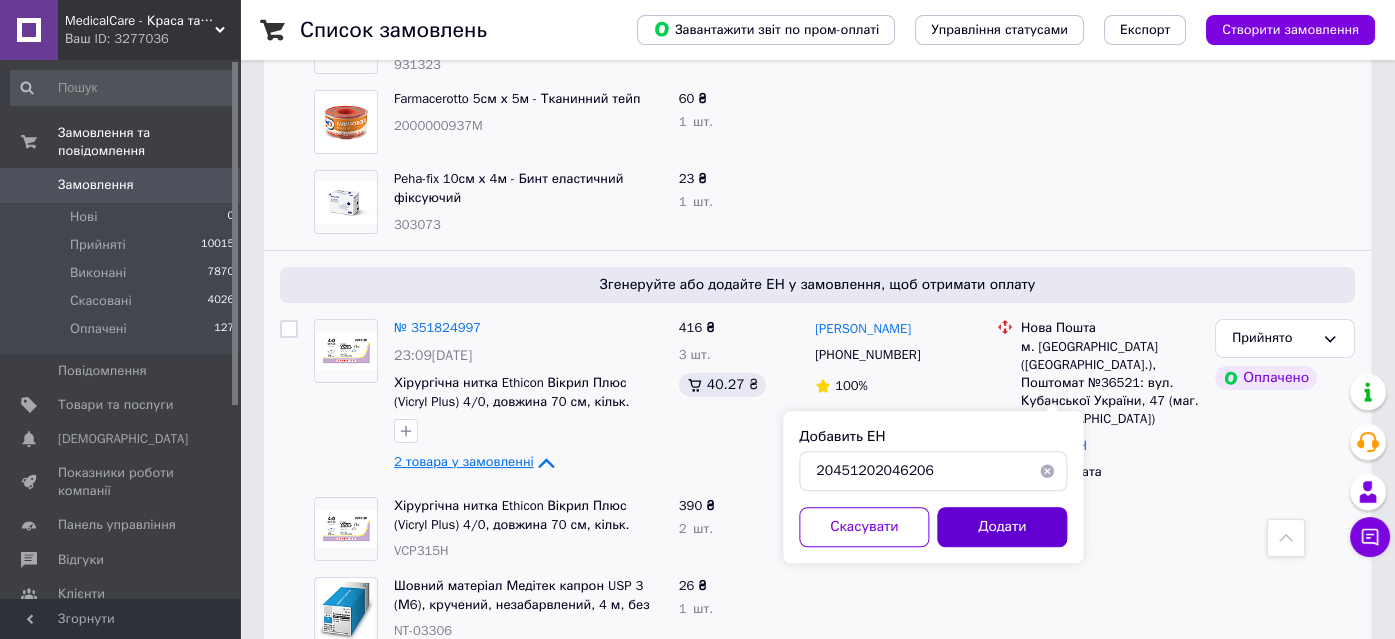 click on "Додати" at bounding box center (1002, 527) 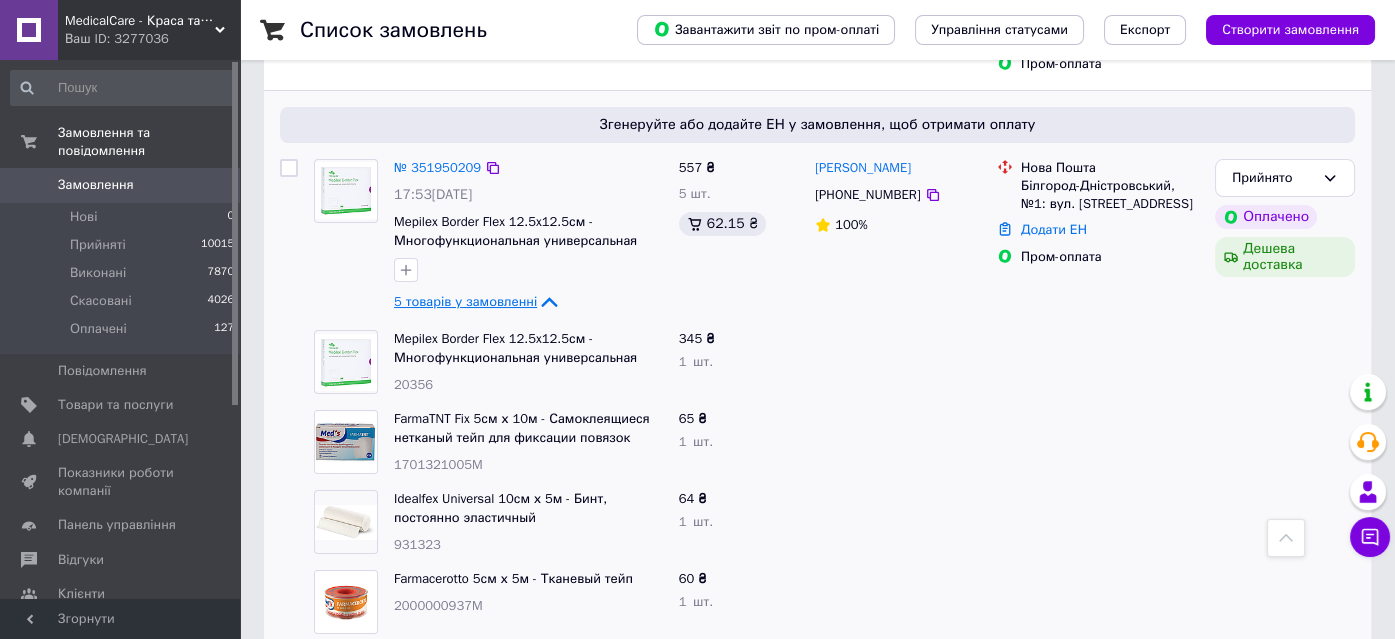 scroll, scrollTop: 181, scrollLeft: 0, axis: vertical 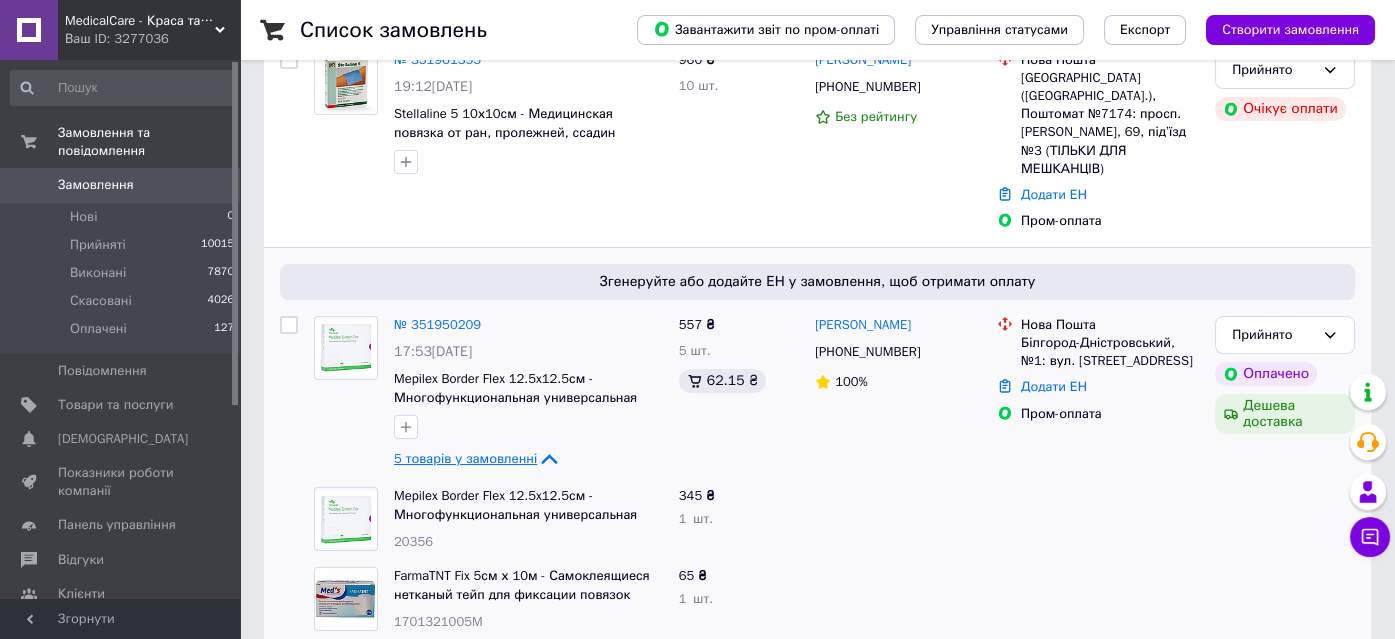 click on "Ваш ID: 3277036" at bounding box center [152, 39] 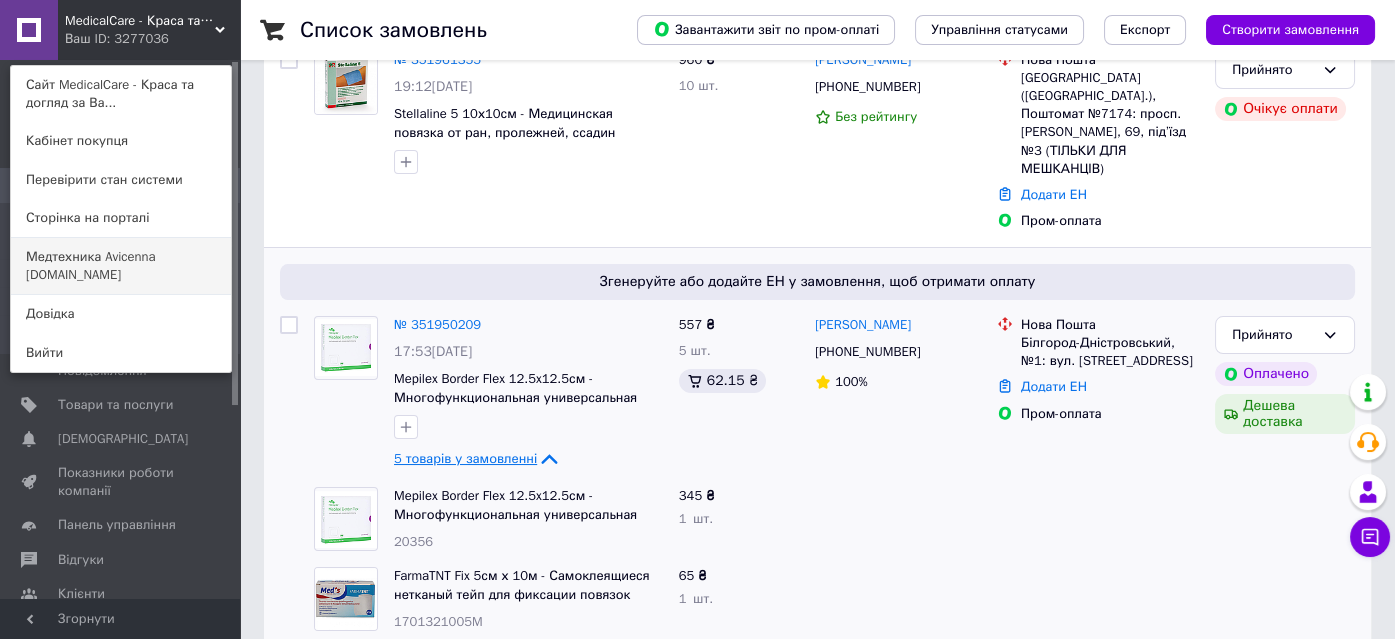 click on "Медтехника Avicenna [DOMAIN_NAME]" at bounding box center (121, 266) 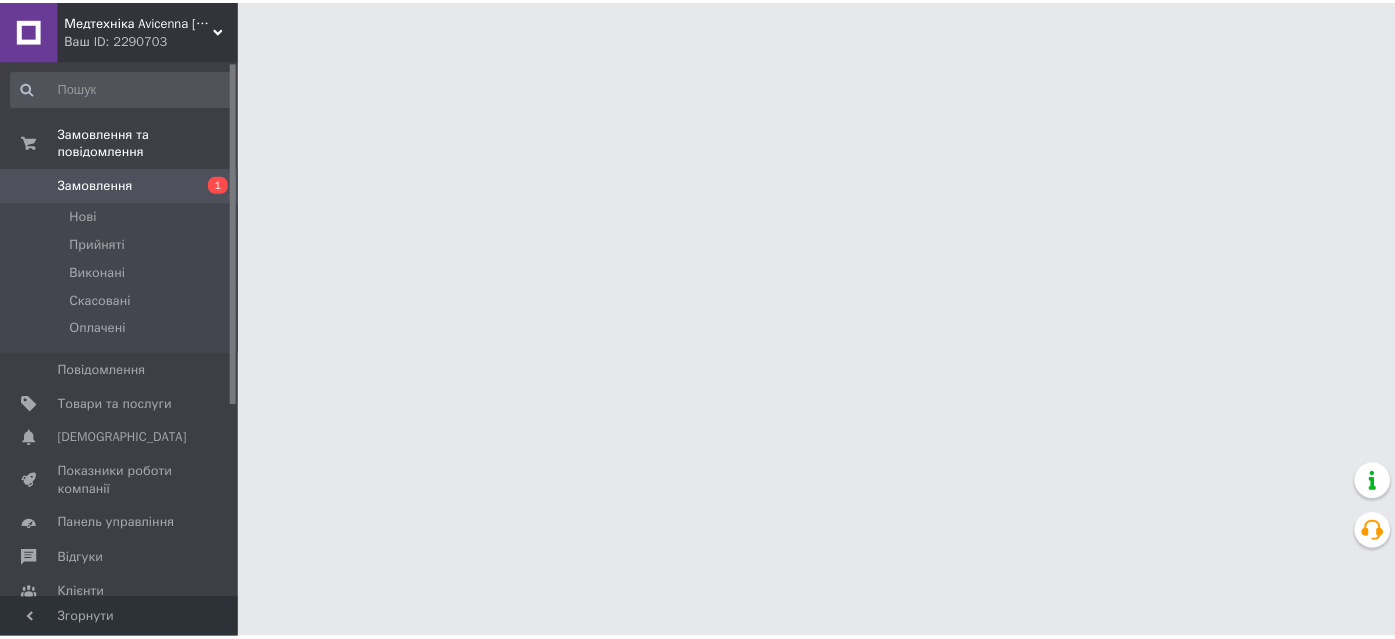 scroll, scrollTop: 0, scrollLeft: 0, axis: both 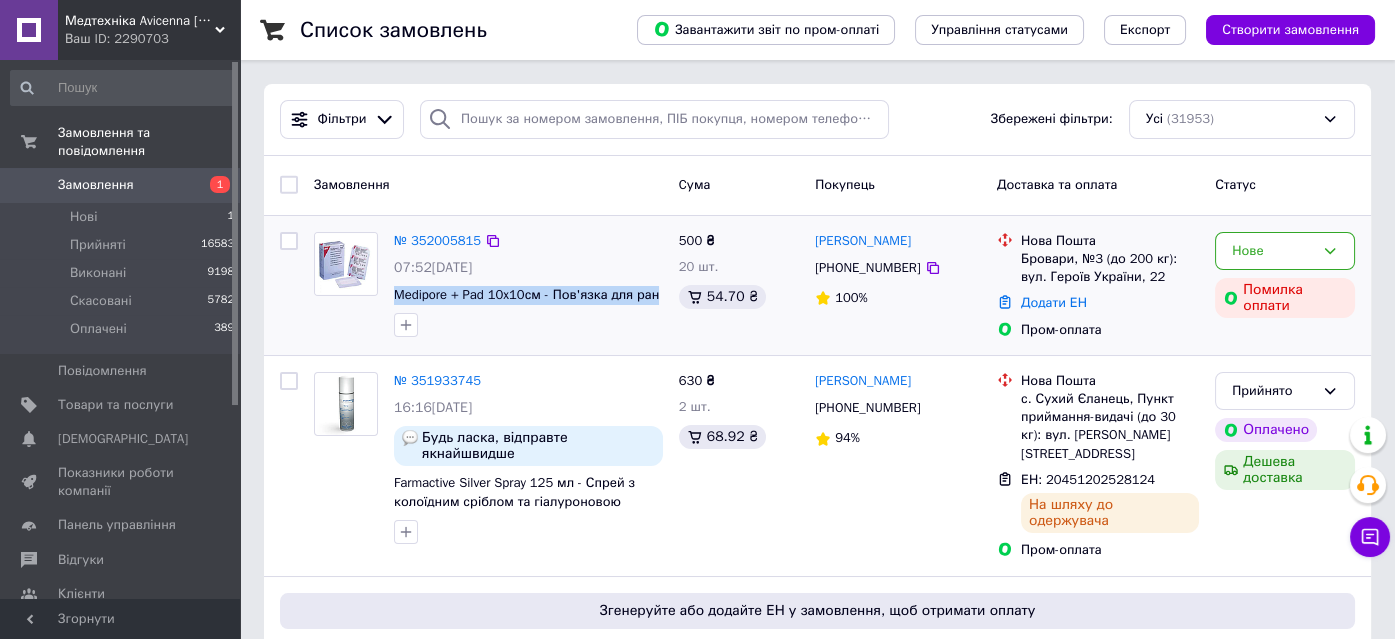 drag, startPoint x: 391, startPoint y: 291, endPoint x: 629, endPoint y: 308, distance: 238.60637 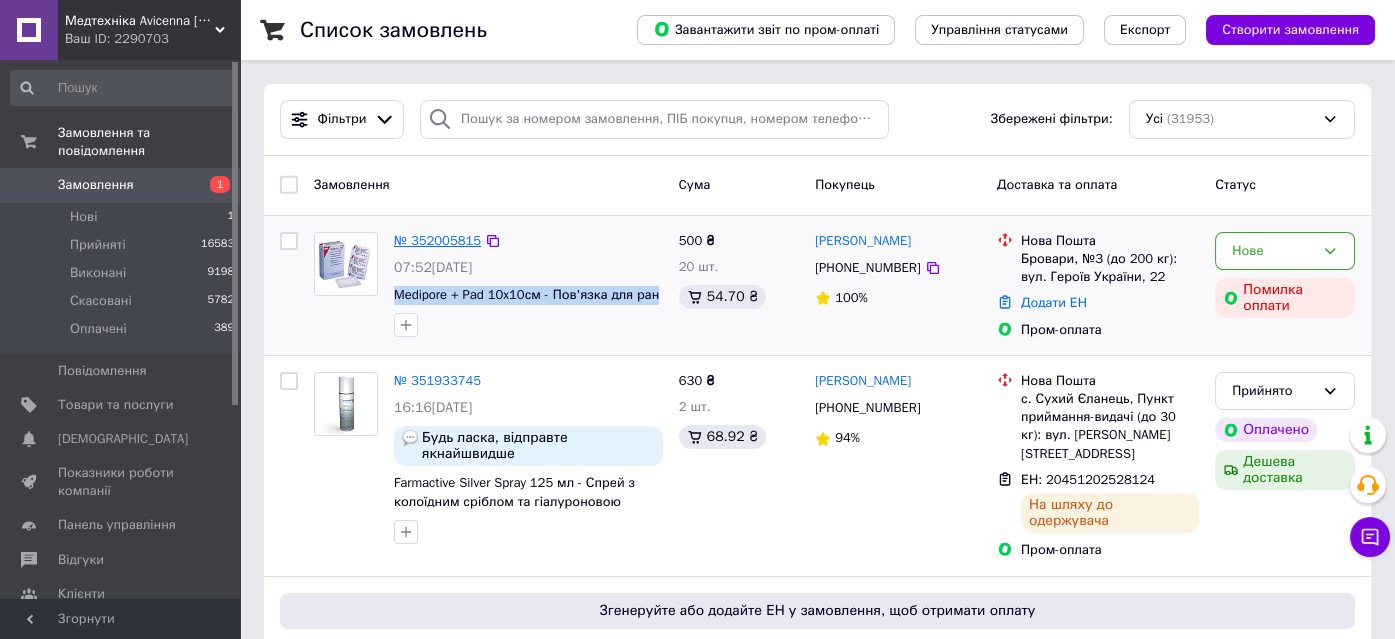 click on "№ 352005815" at bounding box center (437, 240) 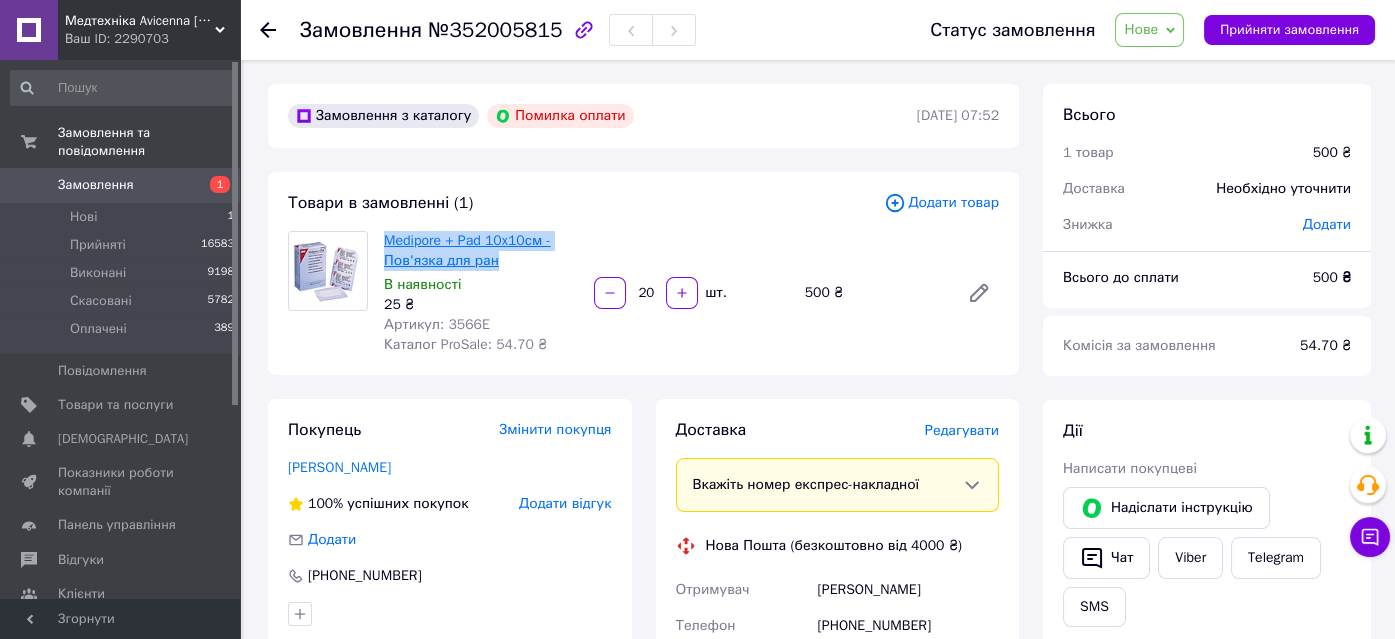 drag, startPoint x: 379, startPoint y: 226, endPoint x: 492, endPoint y: 263, distance: 118.90332 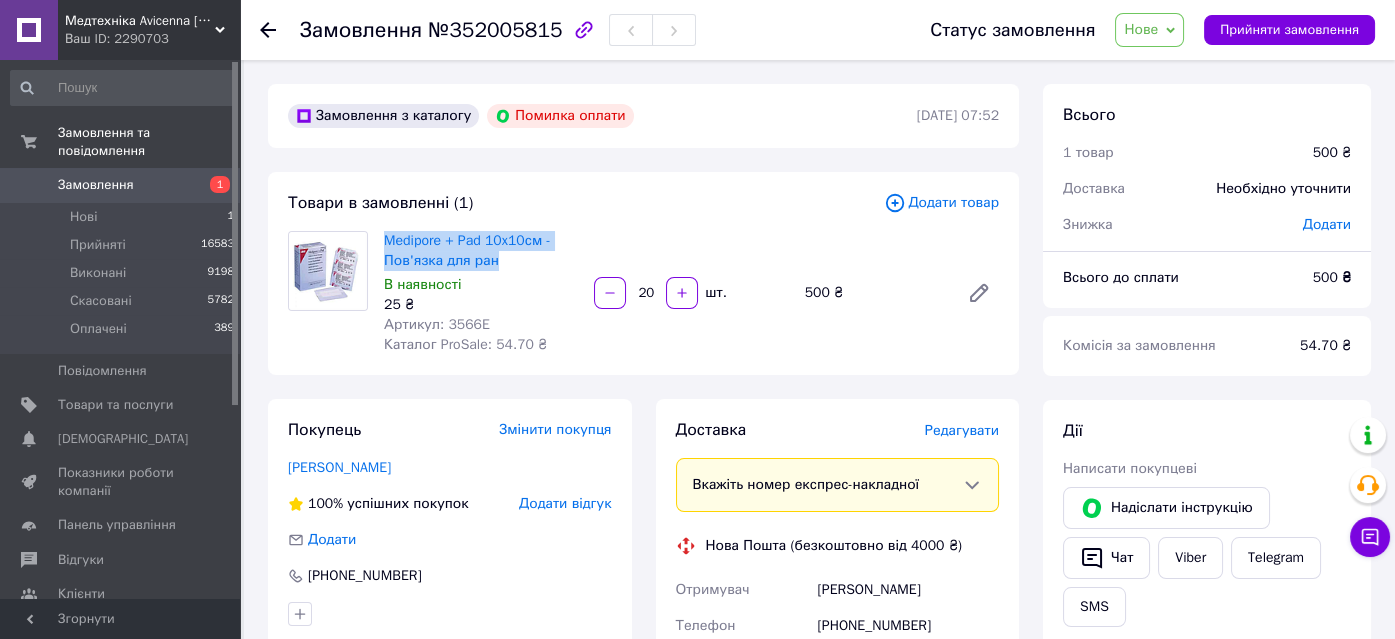 click on "Medipore + Pad 10x10см - Пов'язка для ран" at bounding box center (481, 251) 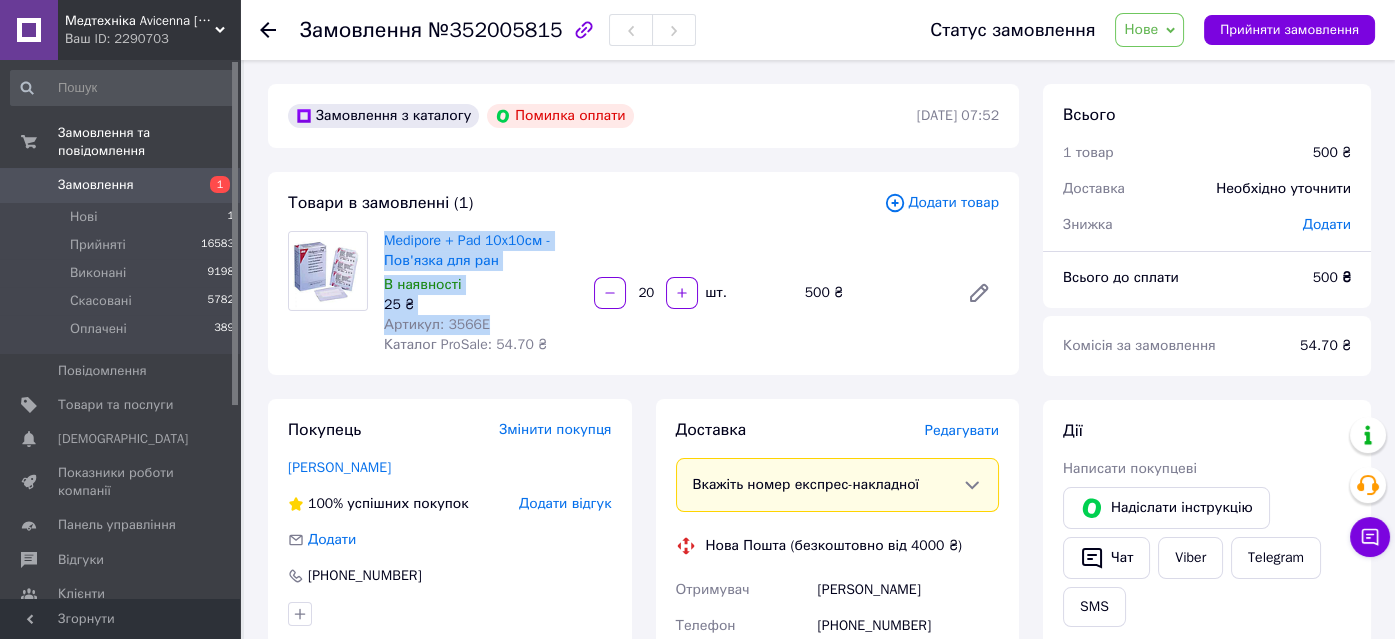 drag, startPoint x: 385, startPoint y: 224, endPoint x: 509, endPoint y: 319, distance: 156.20819 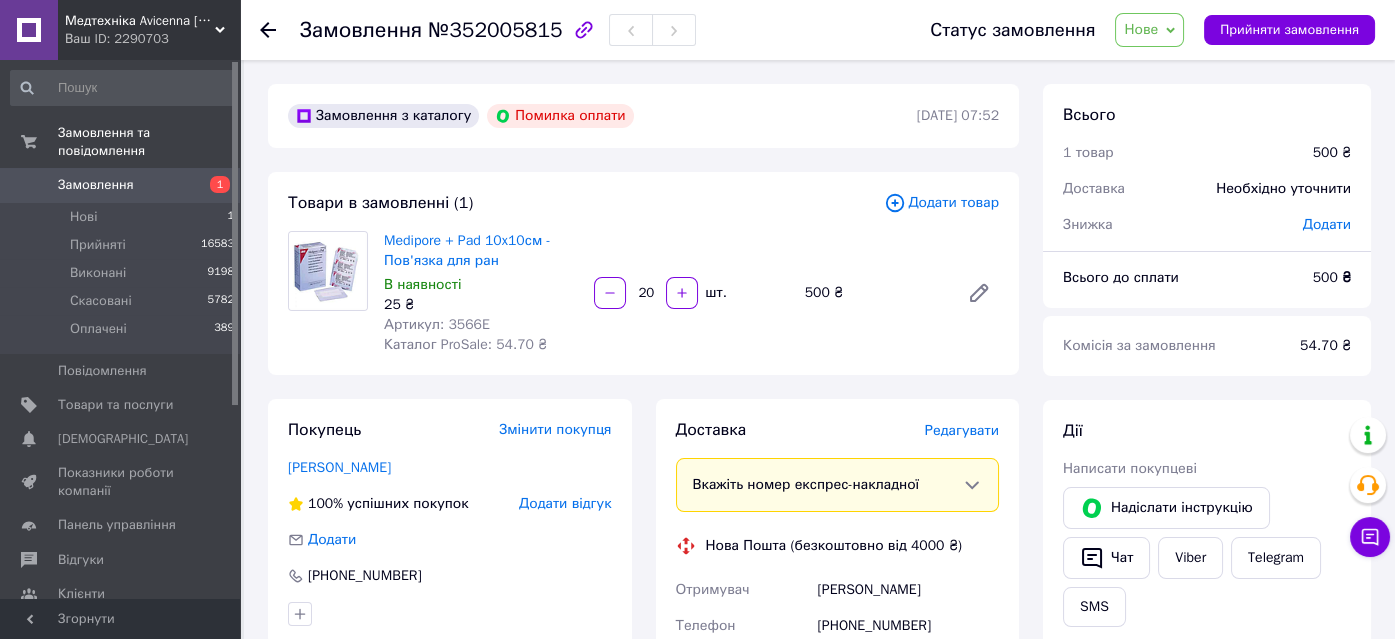 click 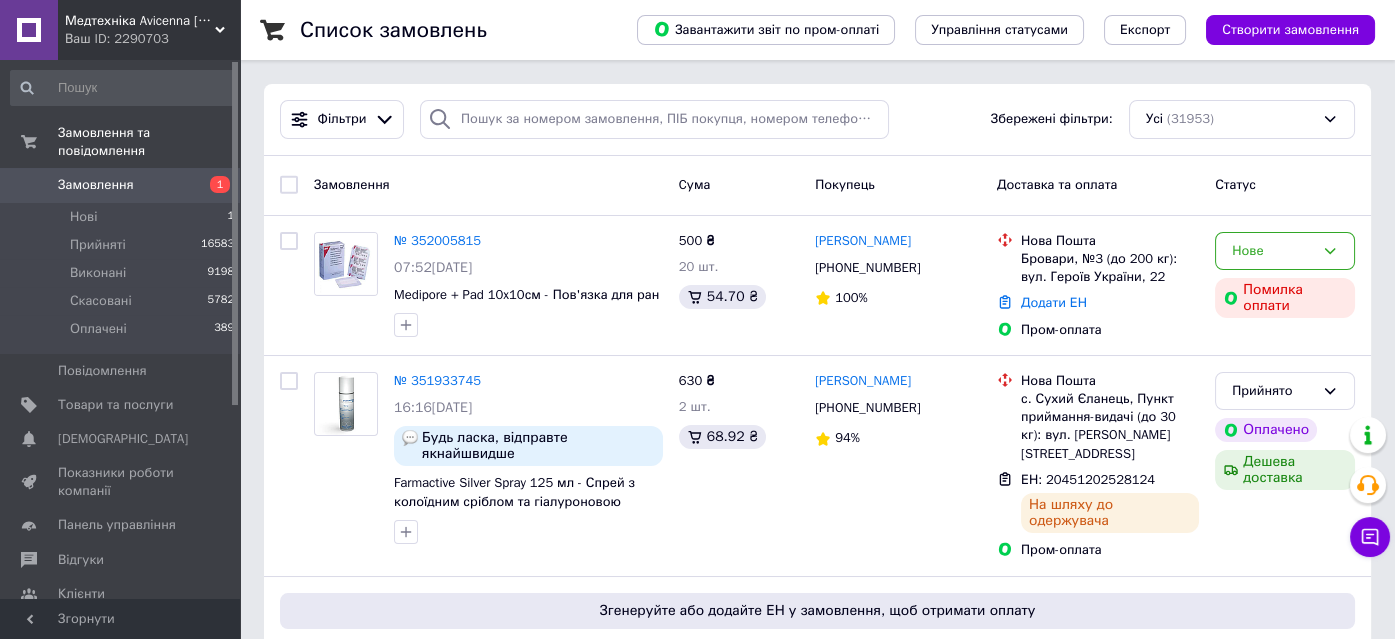 click on "Замовлення" at bounding box center [96, 185] 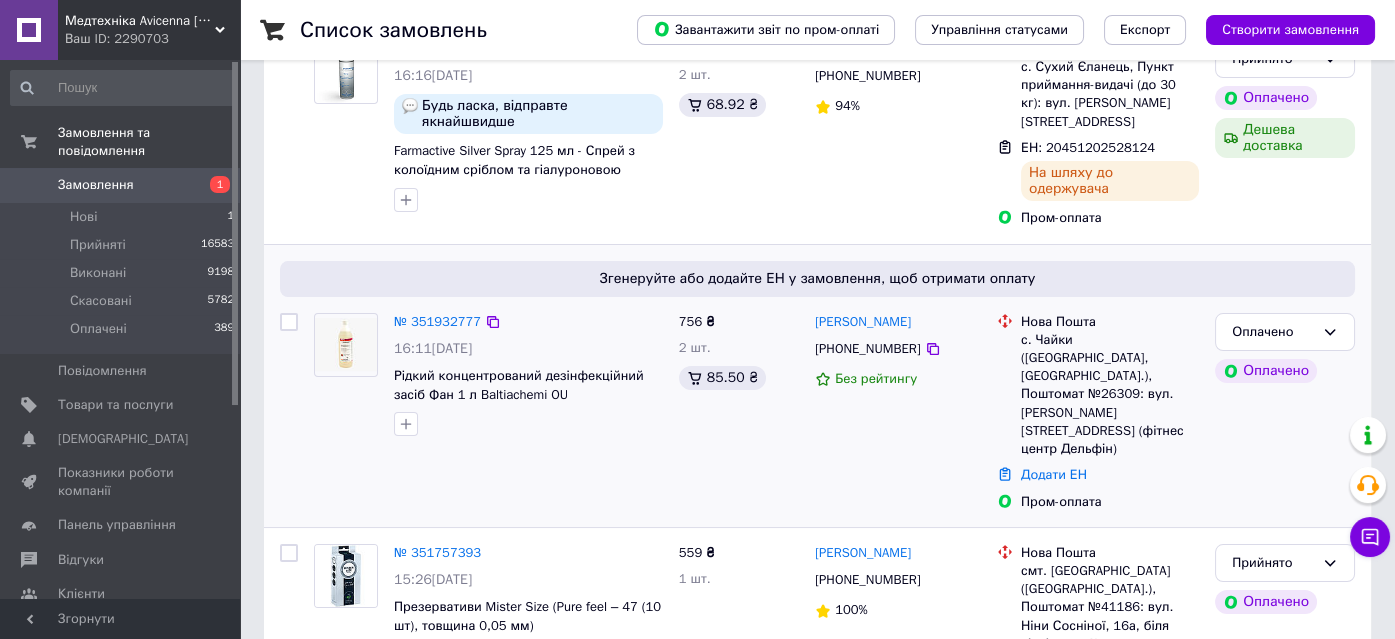 scroll, scrollTop: 363, scrollLeft: 0, axis: vertical 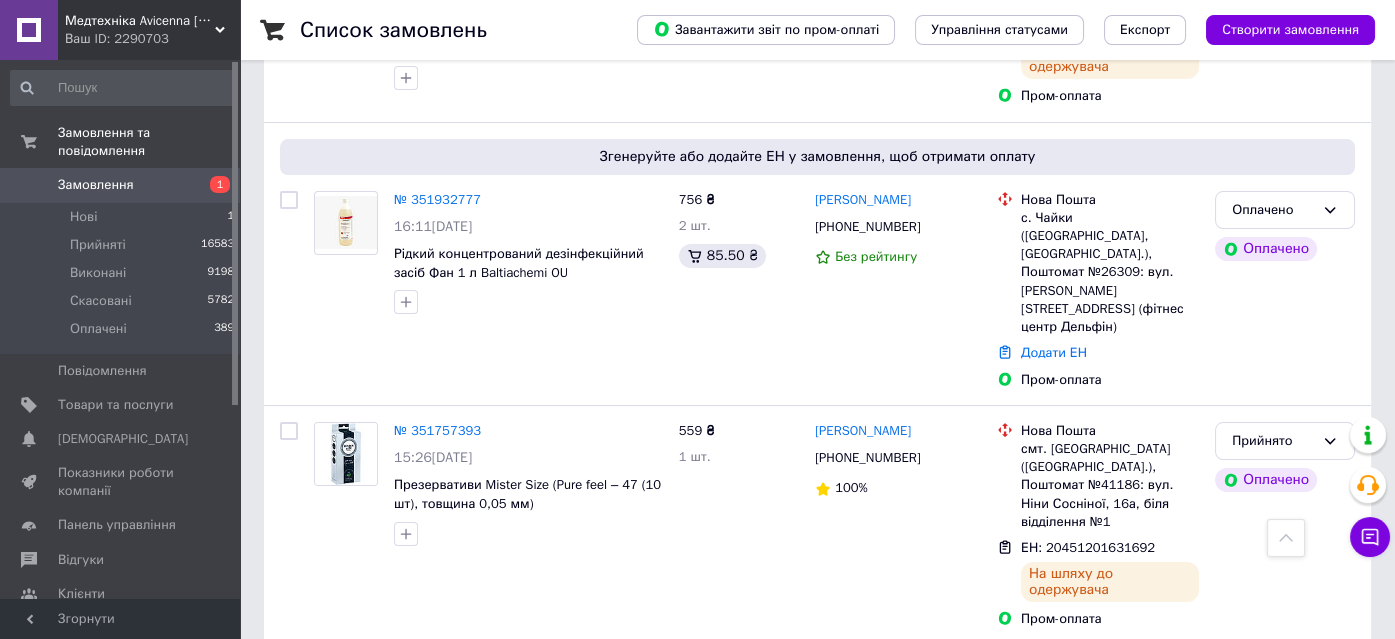 click on "Ваш ID: 2290703" at bounding box center (152, 39) 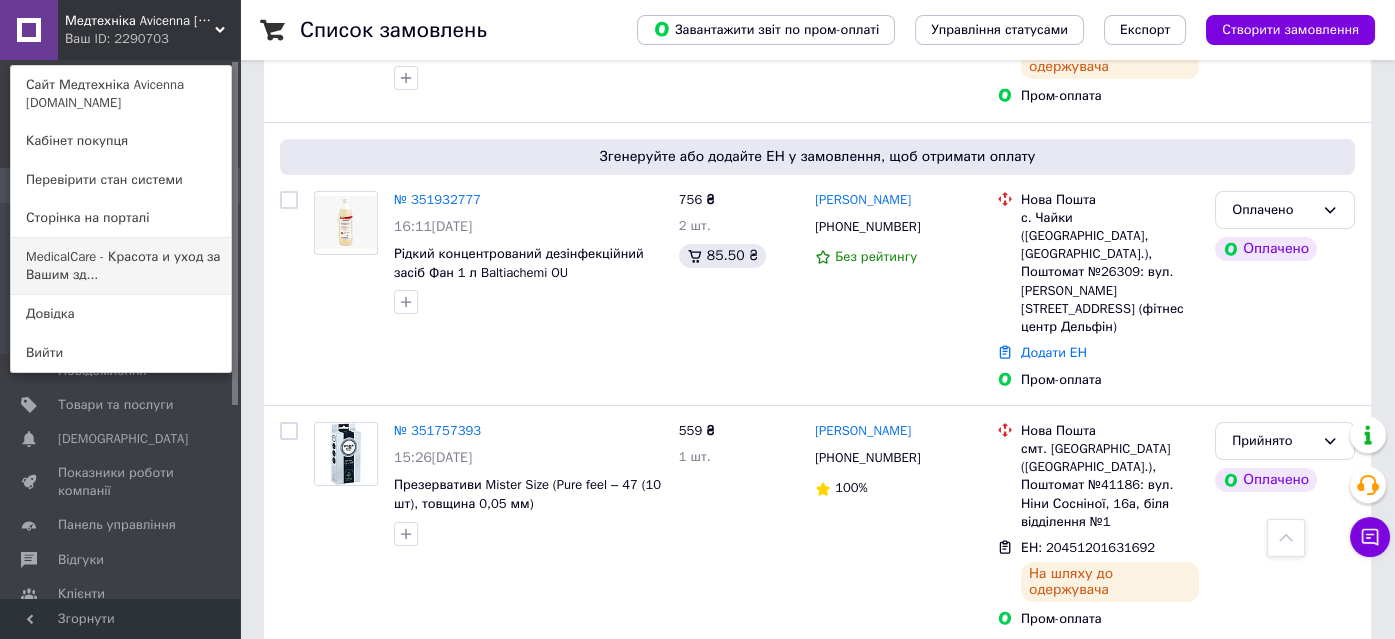 click on "MedicalCare - Красота и уход за Вашим зд..." at bounding box center [121, 266] 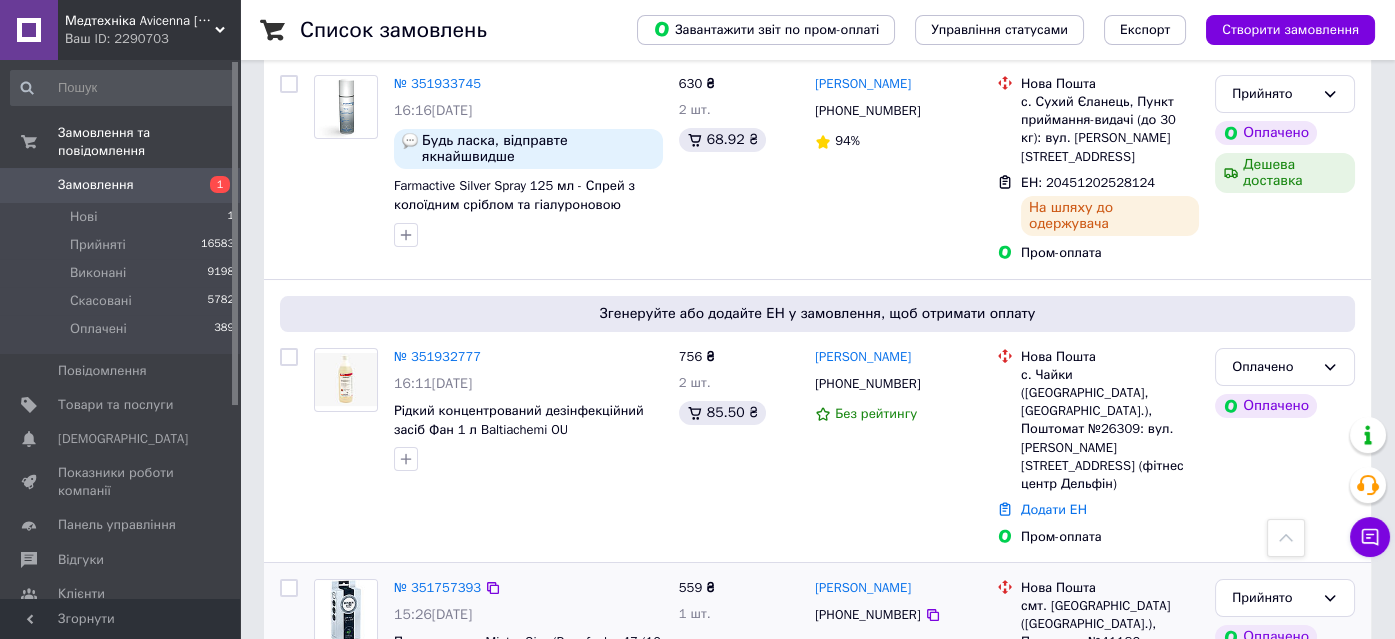 scroll, scrollTop: 93, scrollLeft: 0, axis: vertical 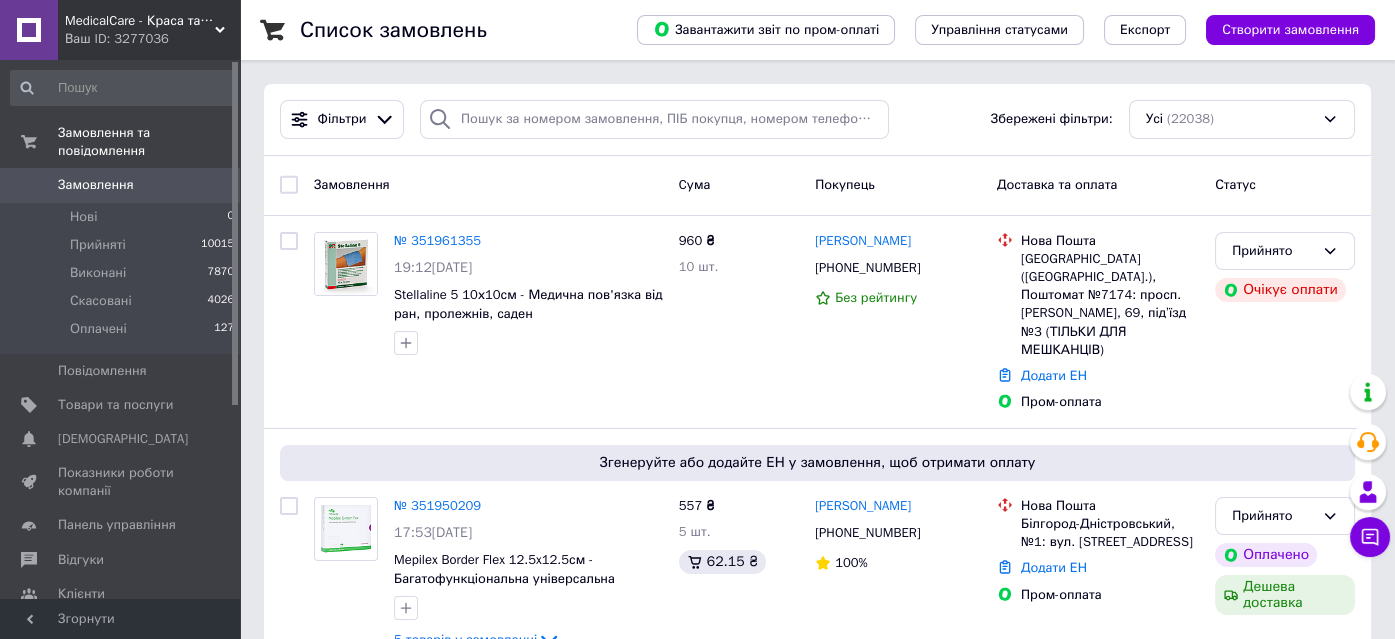 click on "Ваш ID: 3277036" at bounding box center (152, 39) 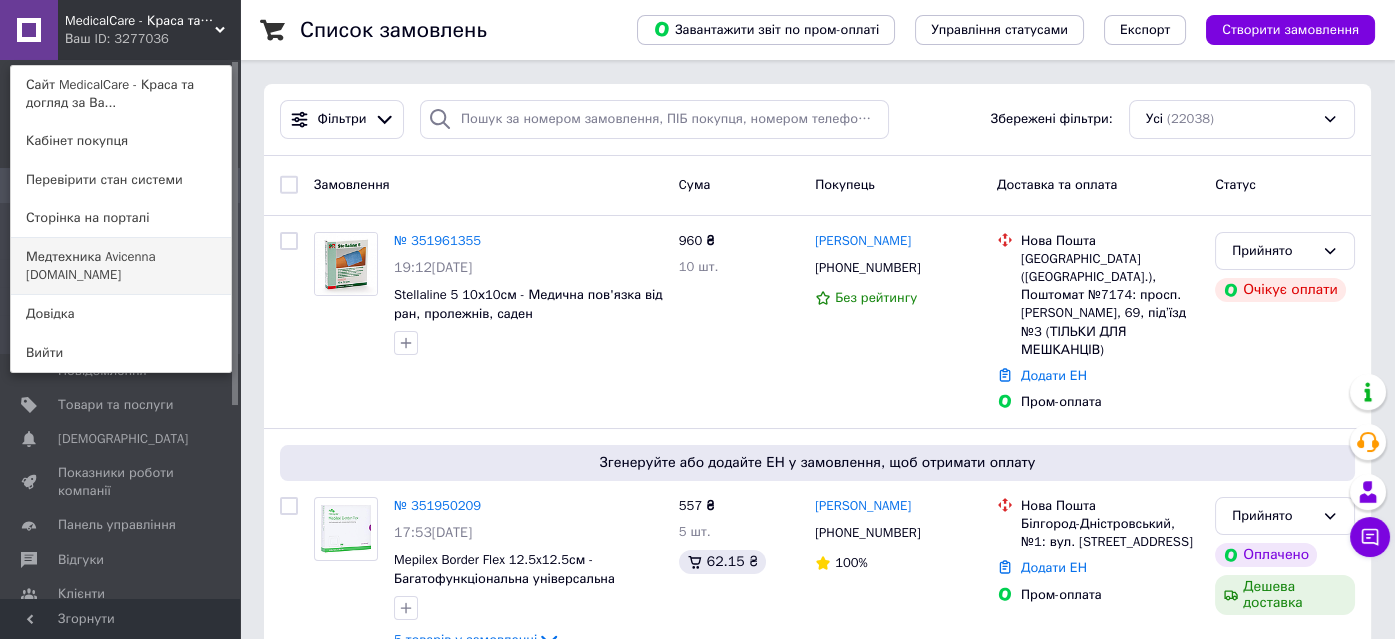 click on "Медтехника Avicenna [DOMAIN_NAME]" at bounding box center (121, 266) 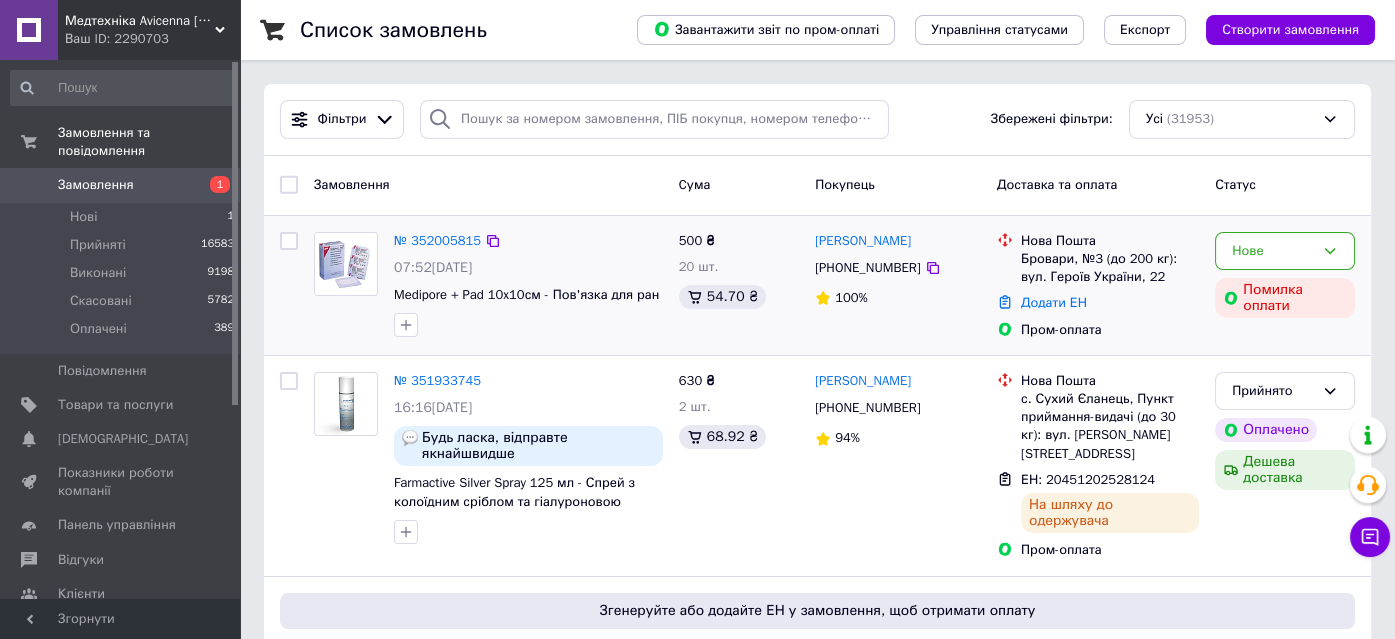 scroll, scrollTop: 0, scrollLeft: 0, axis: both 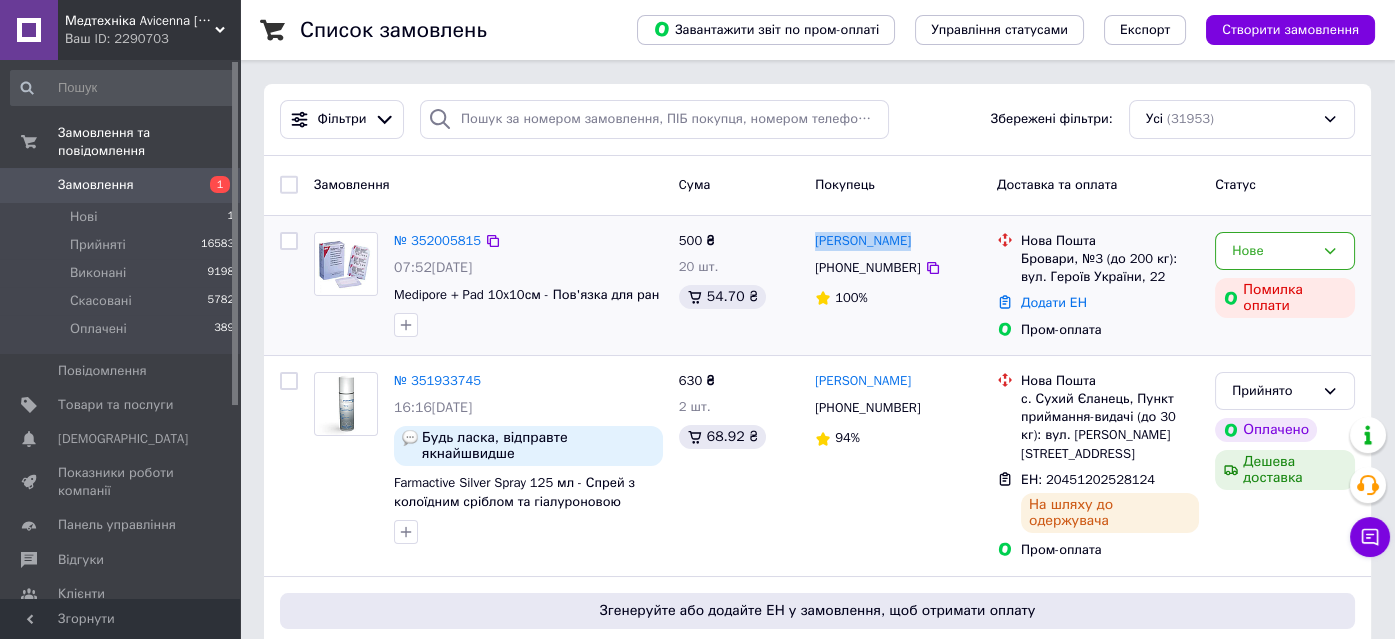 drag, startPoint x: 911, startPoint y: 243, endPoint x: 816, endPoint y: 225, distance: 96.69022 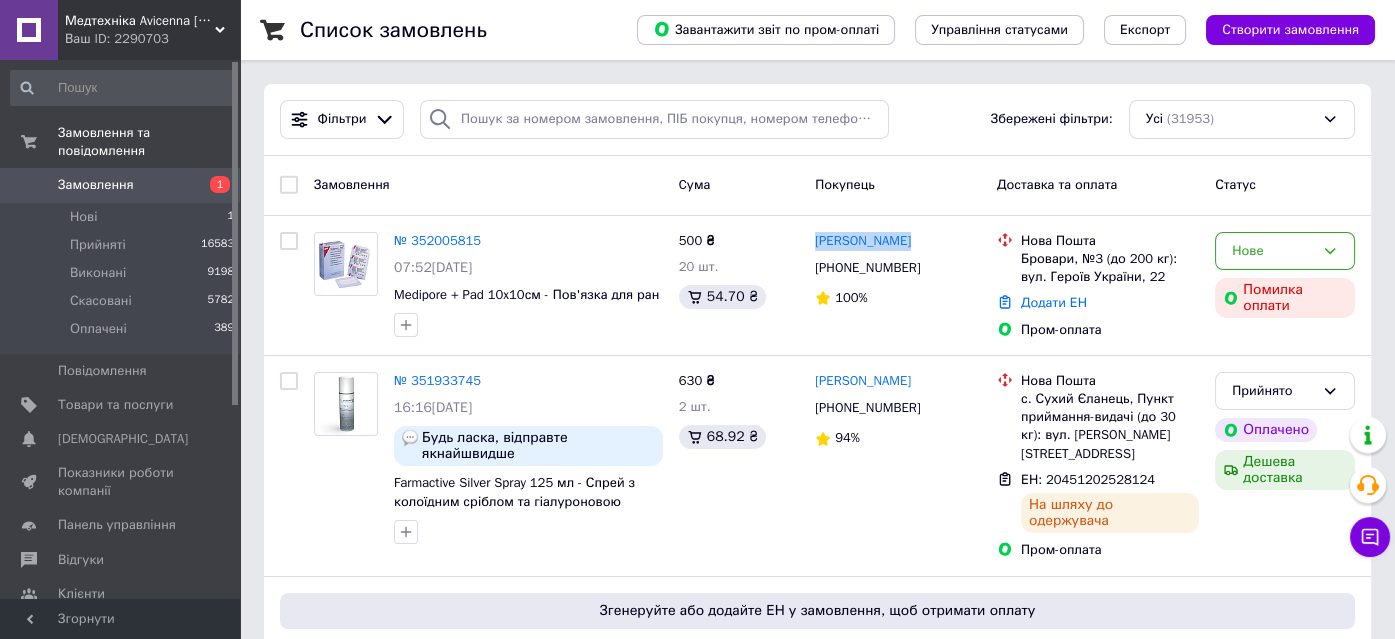 copy on "[PERSON_NAME]" 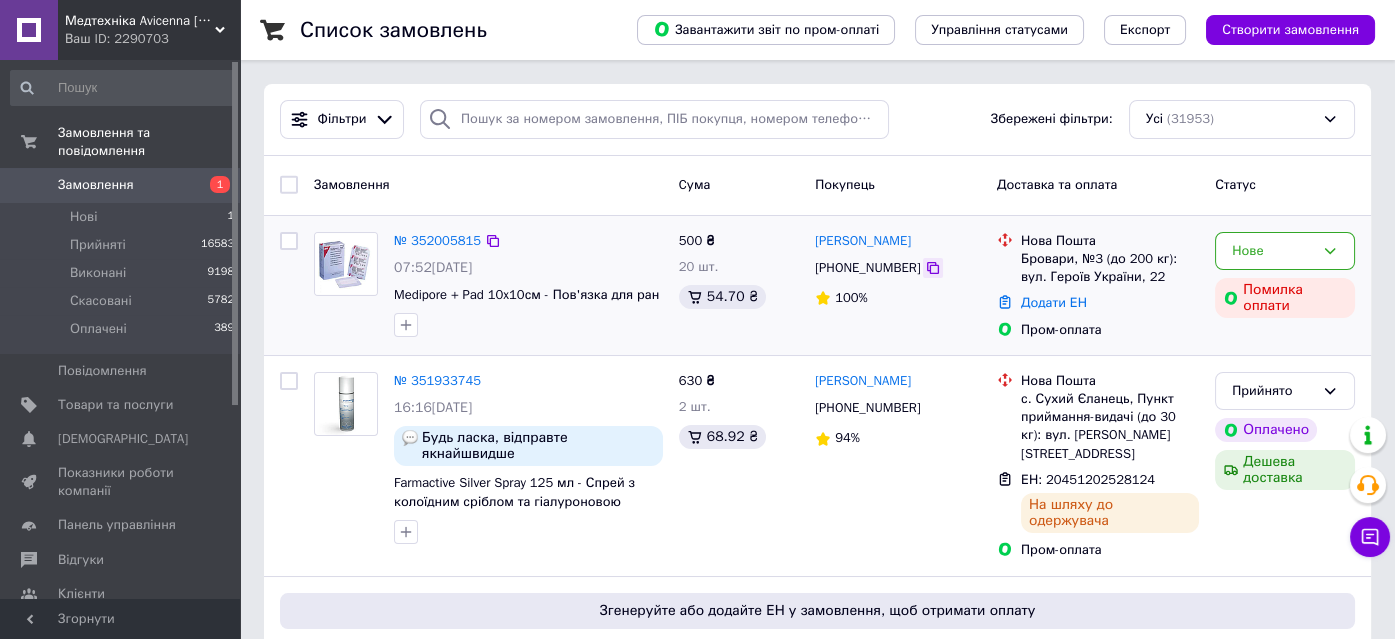 click 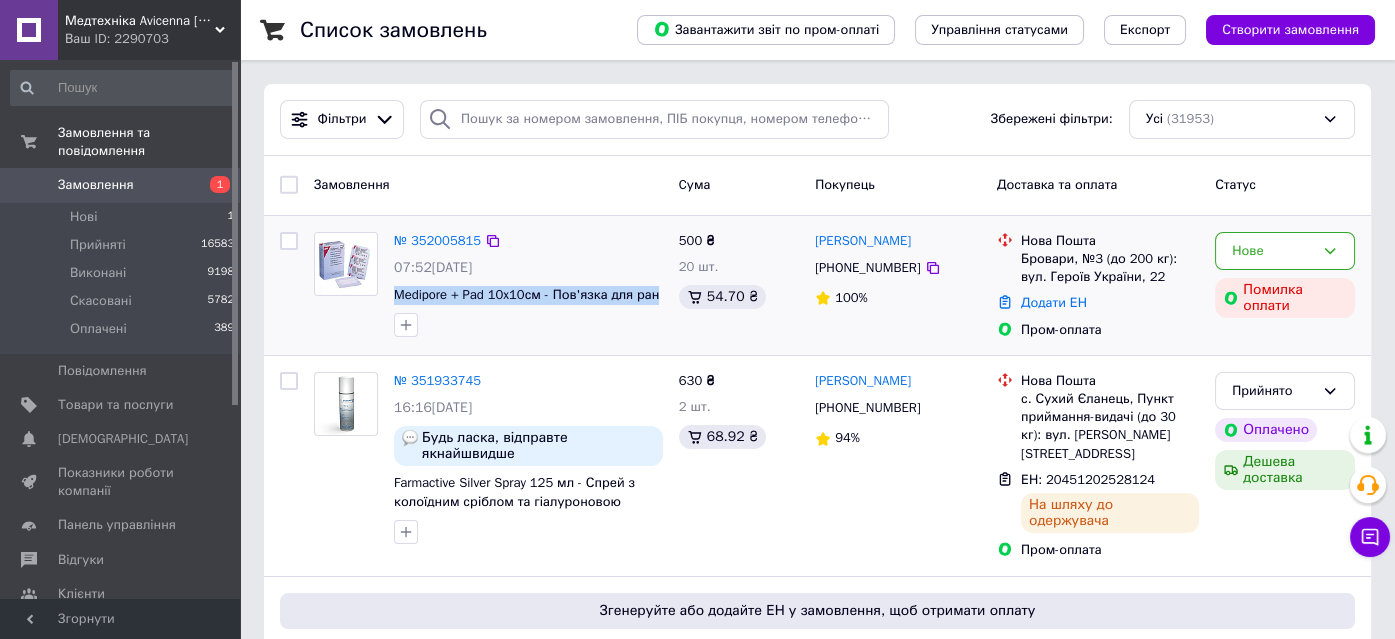 drag, startPoint x: 388, startPoint y: 283, endPoint x: 654, endPoint y: 308, distance: 267.17224 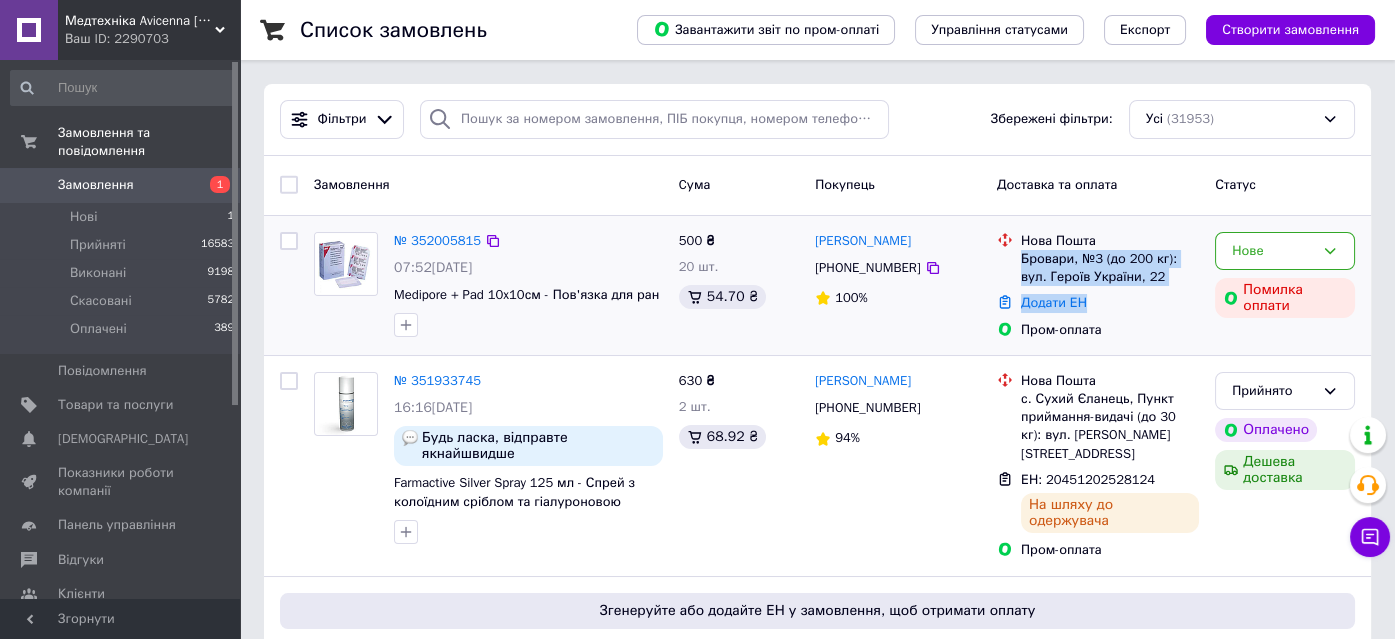 drag, startPoint x: 1023, startPoint y: 259, endPoint x: 1146, endPoint y: 293, distance: 127.61269 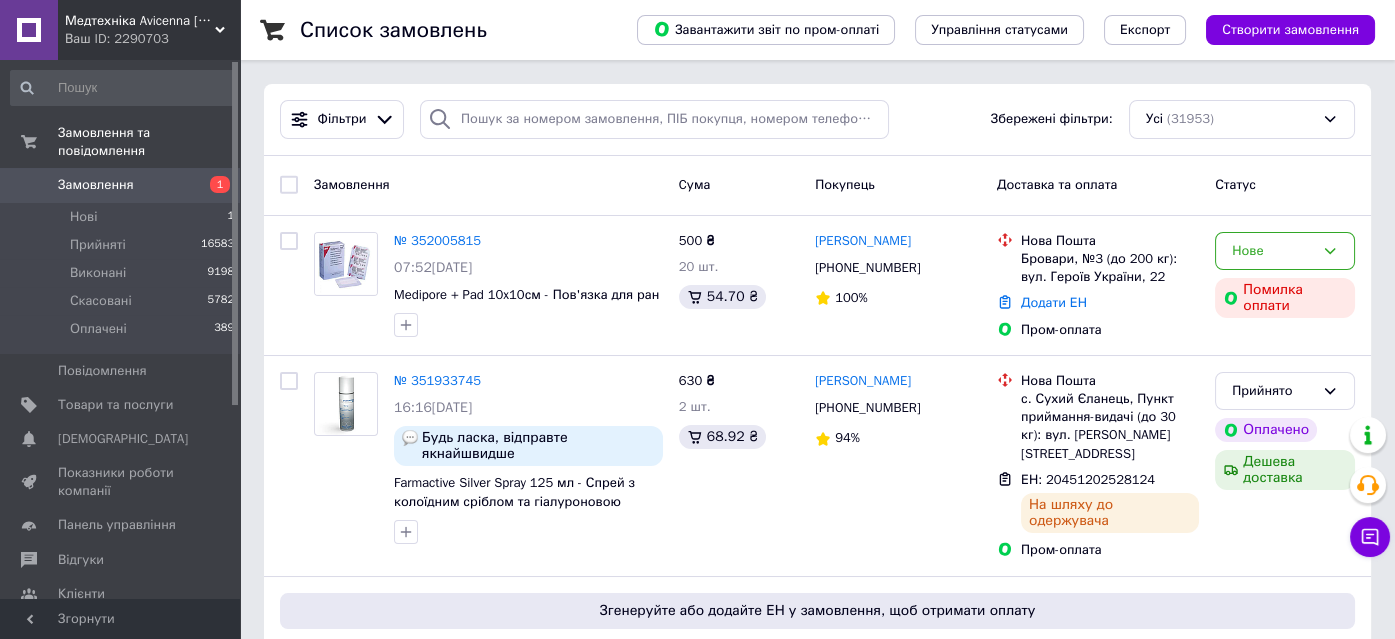 click on "Медтехніка Avicenna medteh-ua.com" at bounding box center [140, 21] 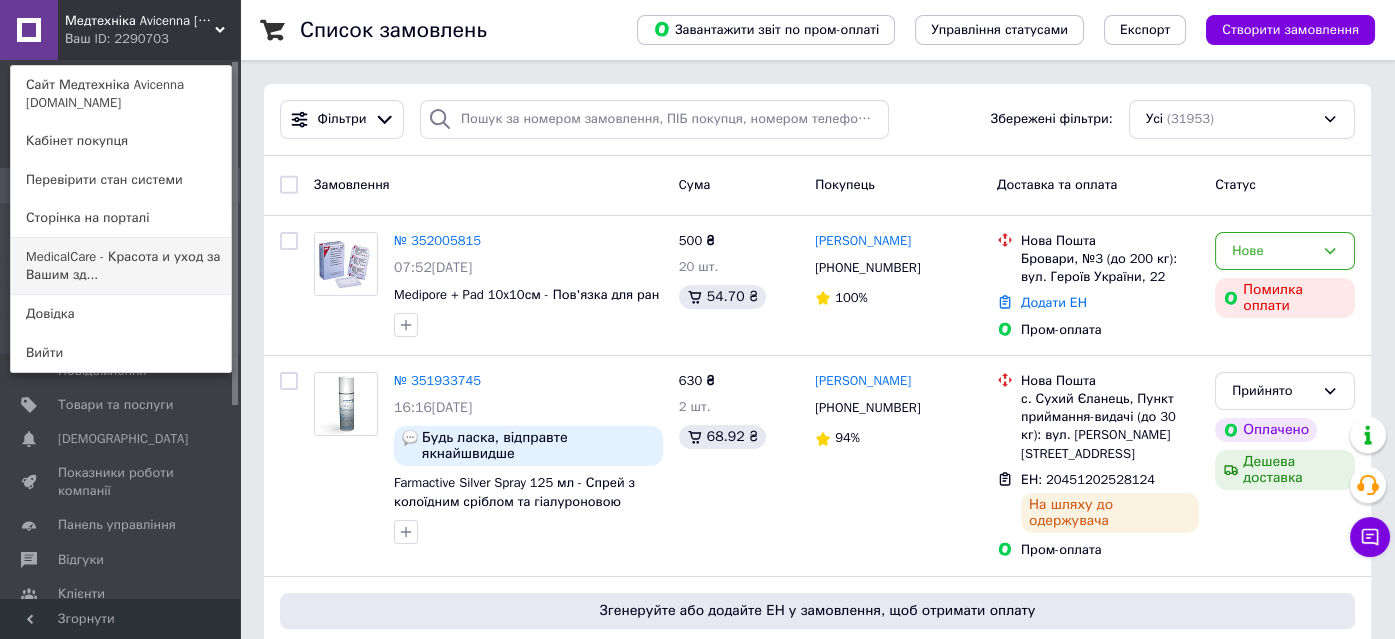 click on "MedicalCare - Красота и уход за Вашим зд..." at bounding box center [121, 266] 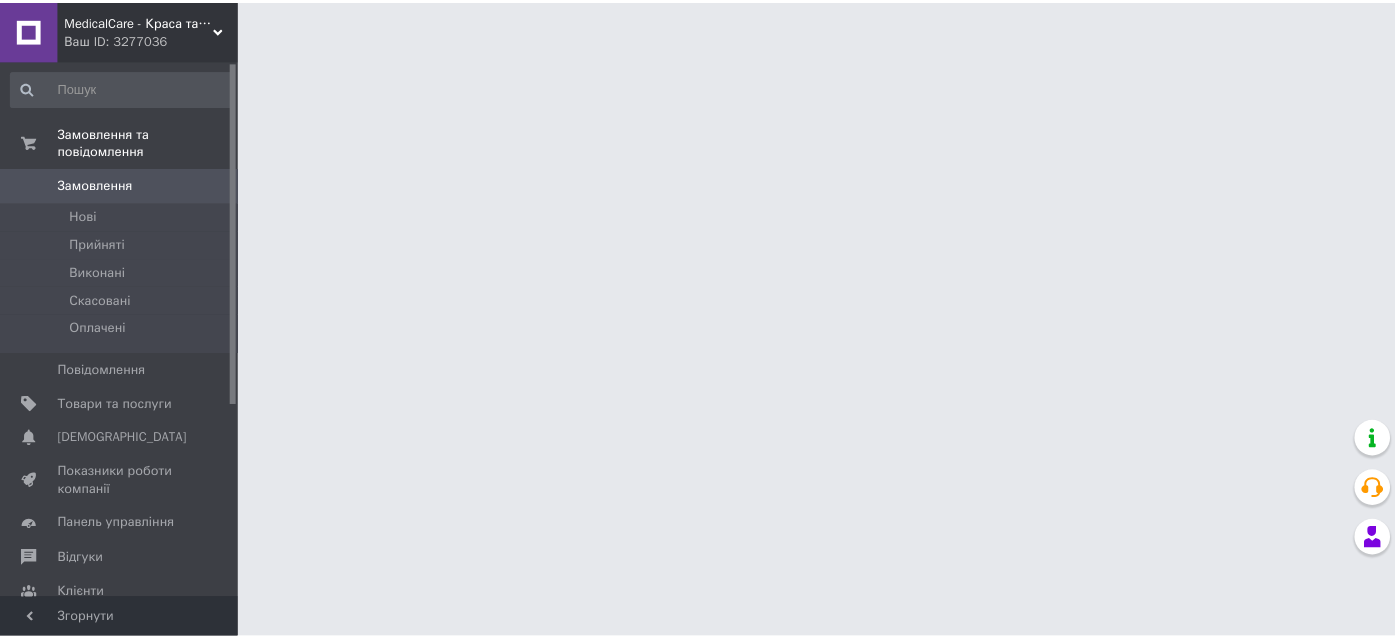 scroll, scrollTop: 0, scrollLeft: 0, axis: both 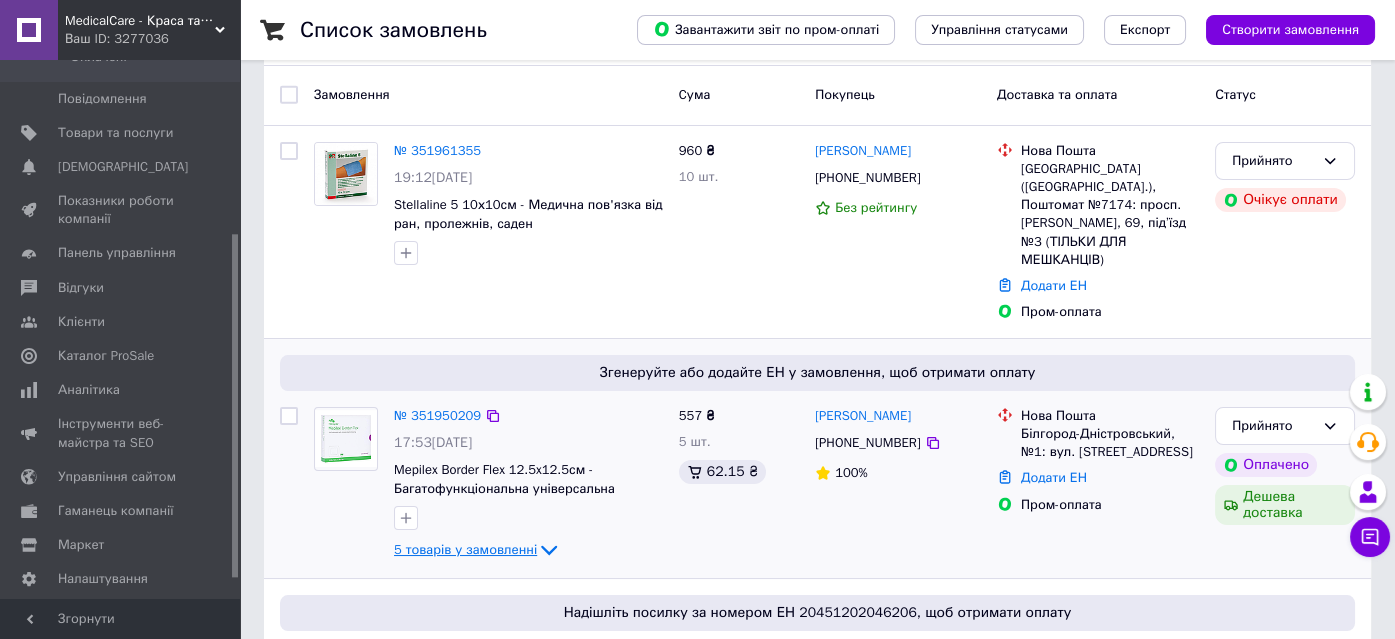 click 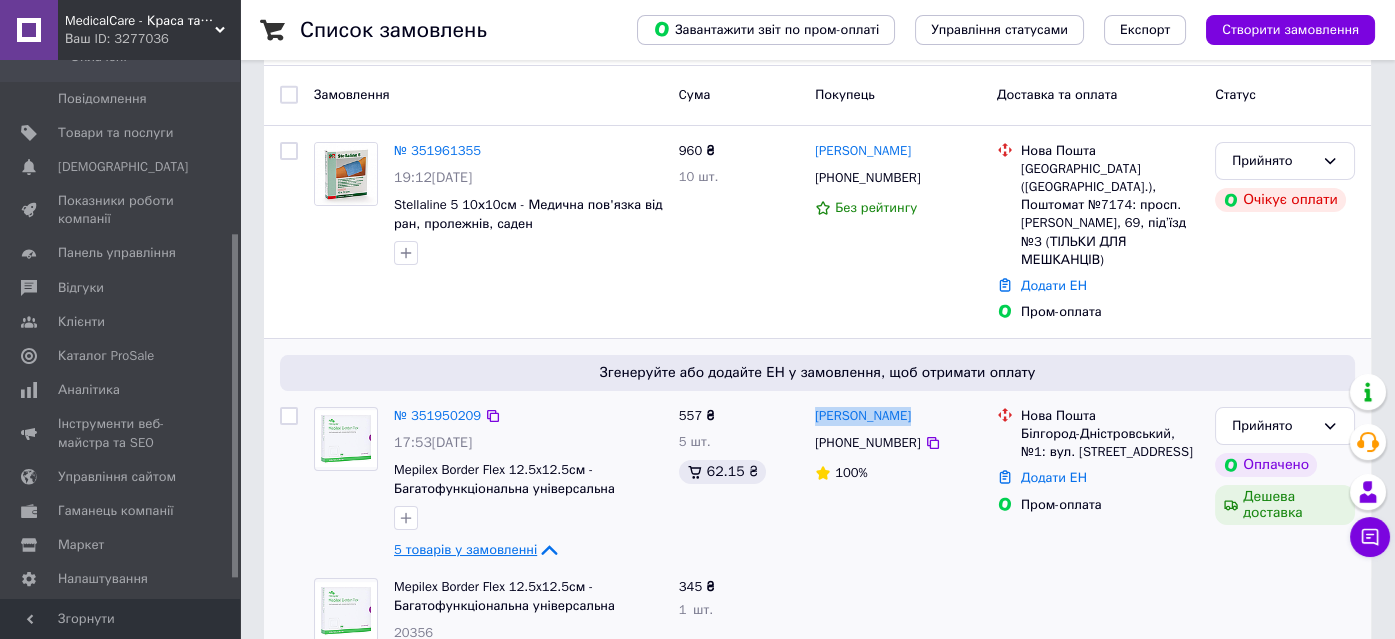 drag, startPoint x: 911, startPoint y: 376, endPoint x: 797, endPoint y: 396, distance: 115.74109 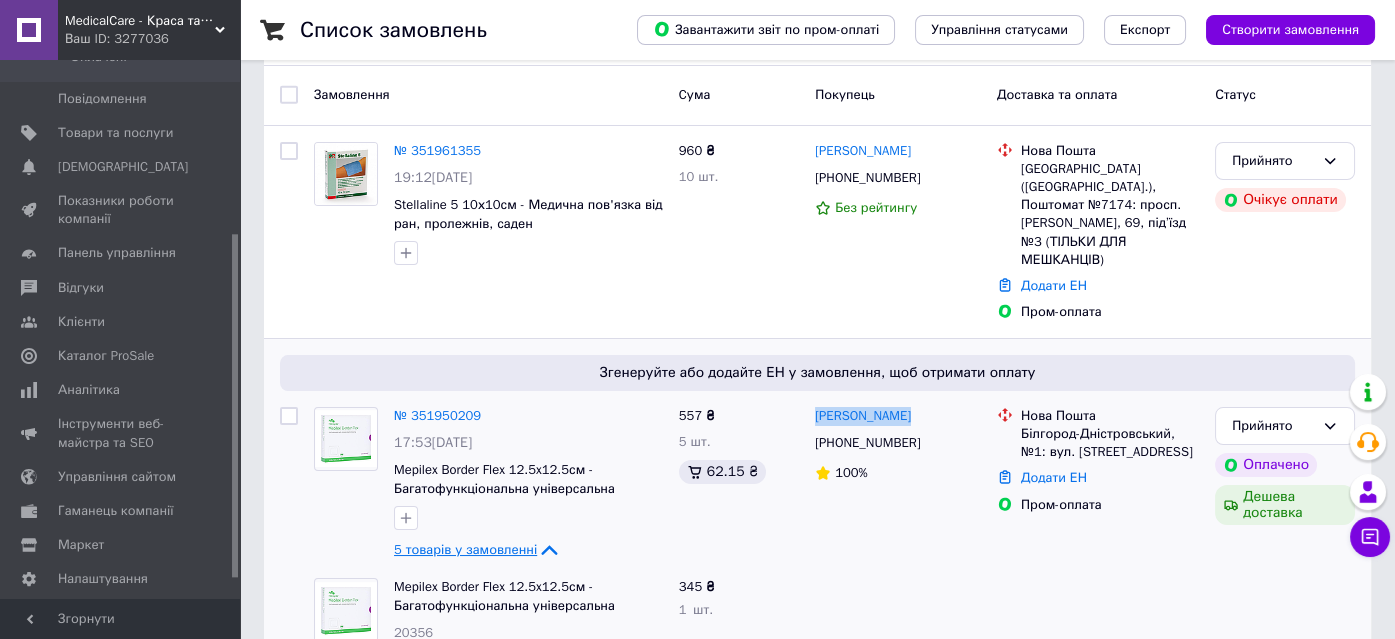 copy on "Ольга Фурніка" 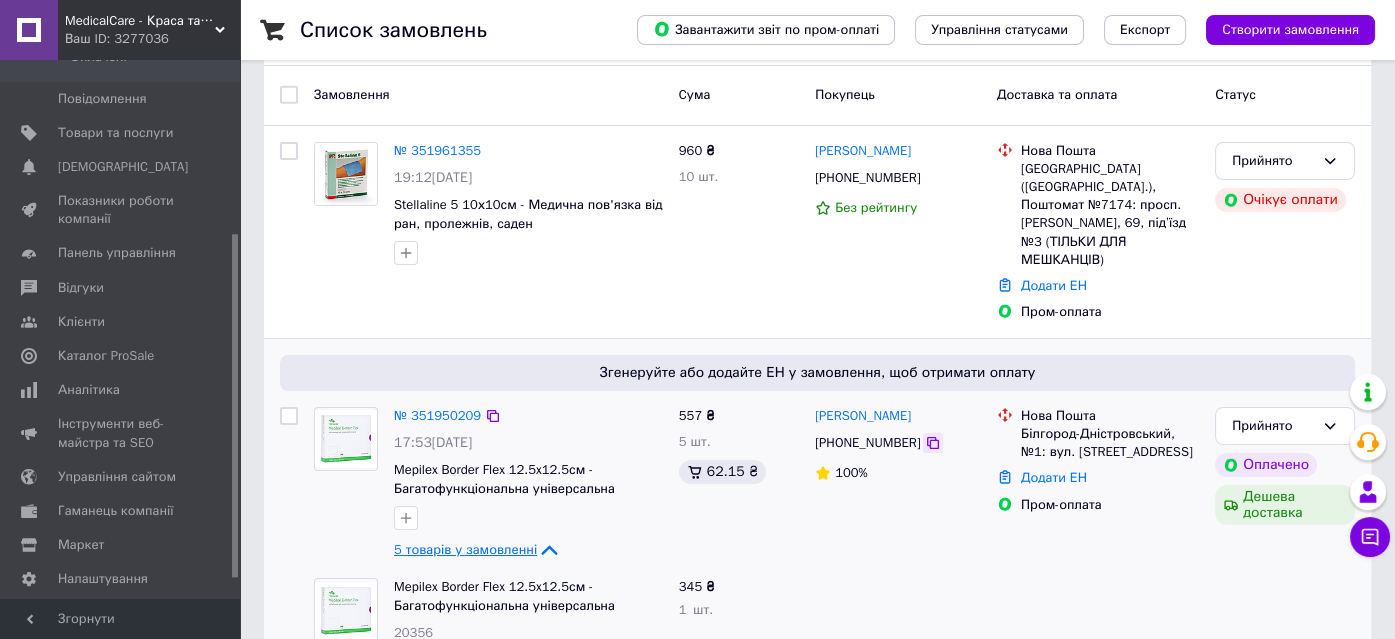 click 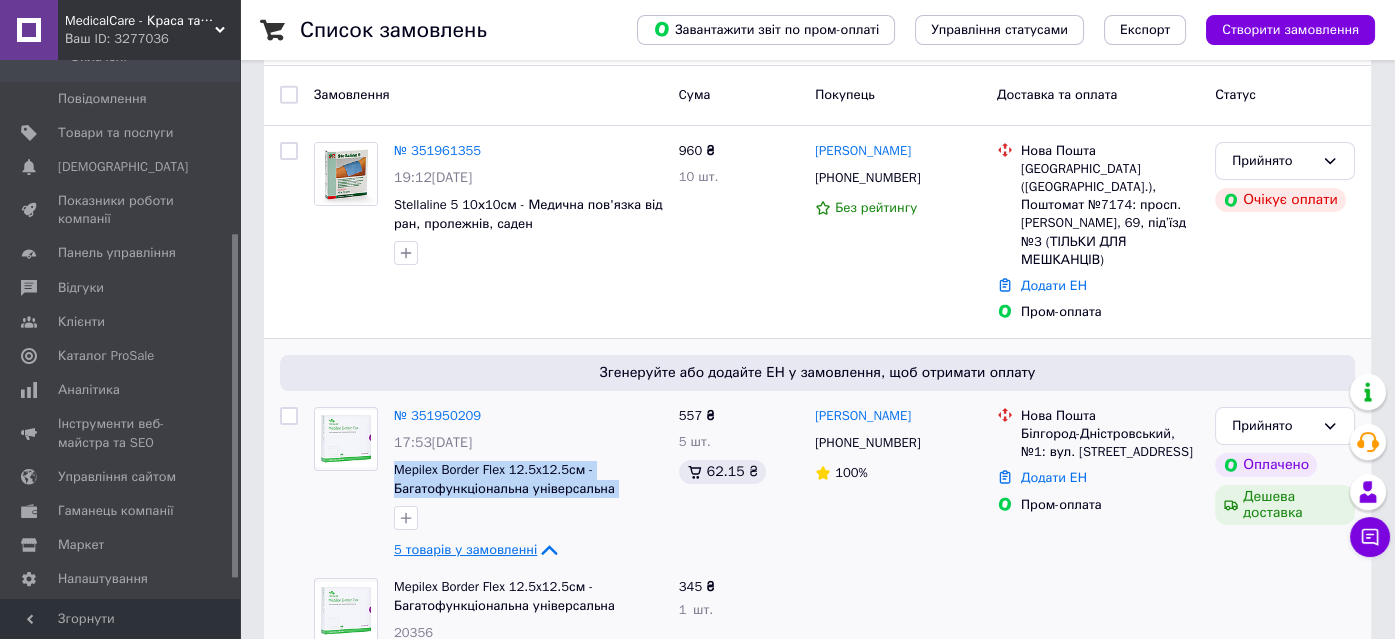 drag, startPoint x: 387, startPoint y: 425, endPoint x: 624, endPoint y: 466, distance: 240.52026 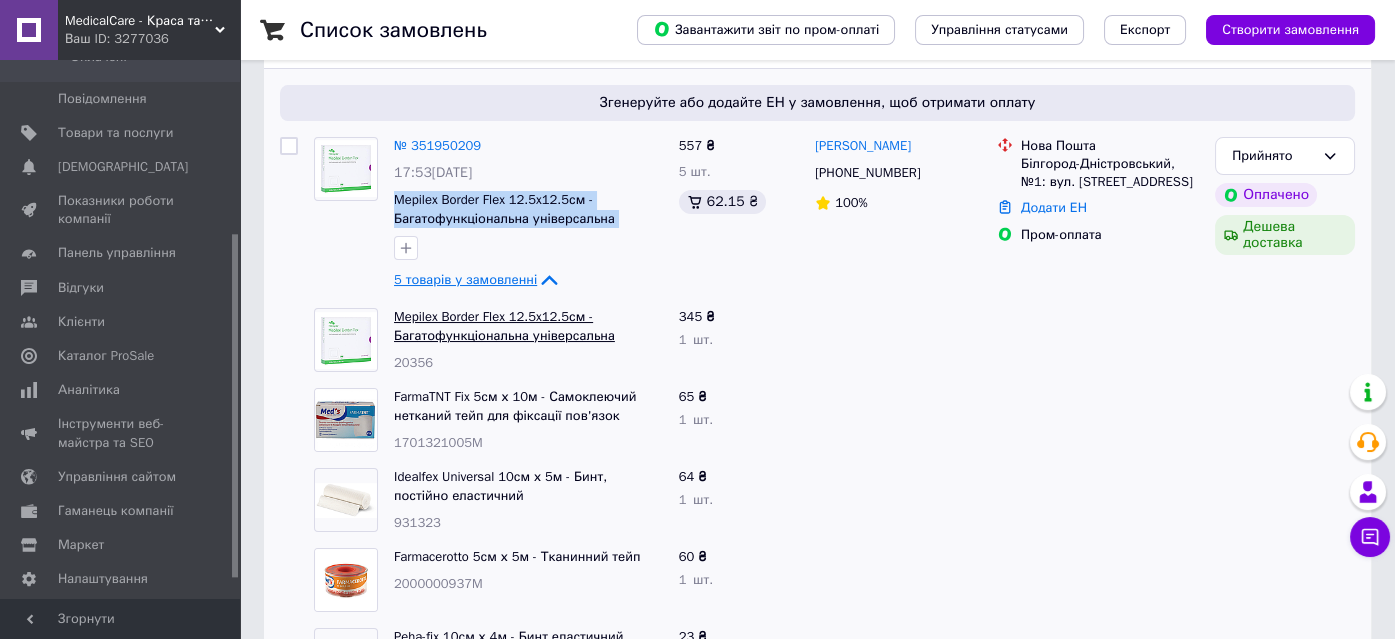 scroll, scrollTop: 363, scrollLeft: 0, axis: vertical 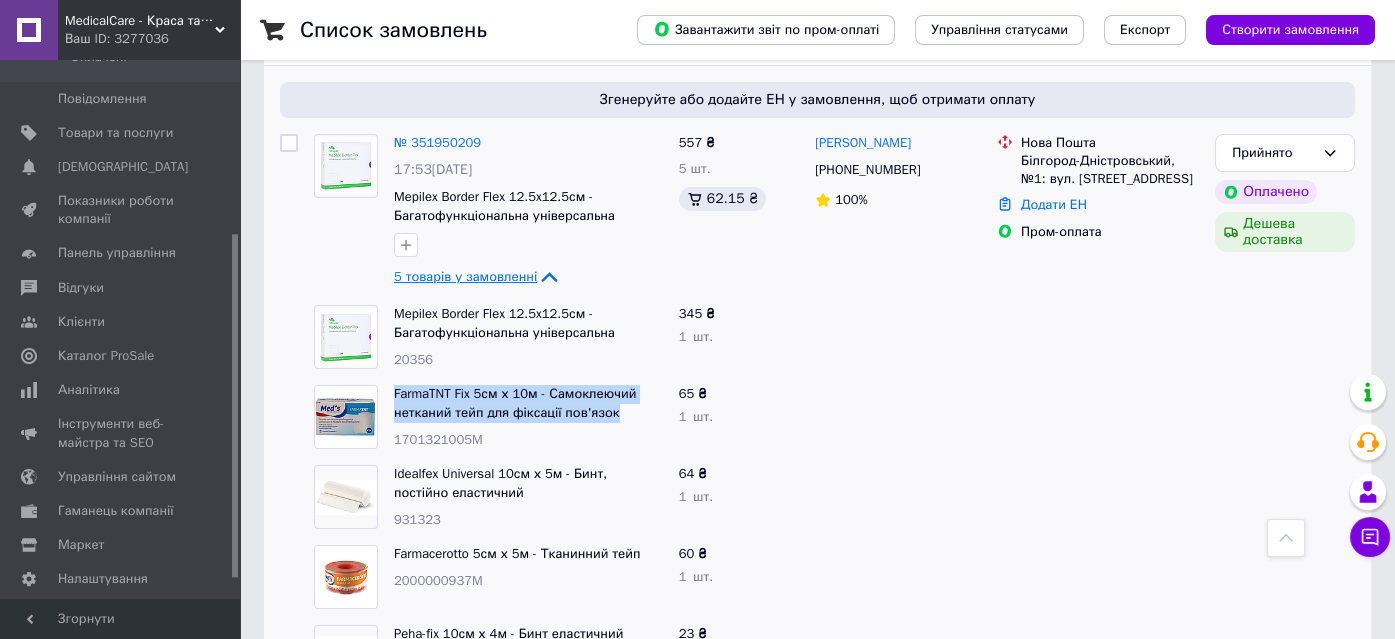 drag, startPoint x: 390, startPoint y: 341, endPoint x: 610, endPoint y: 380, distance: 223.43008 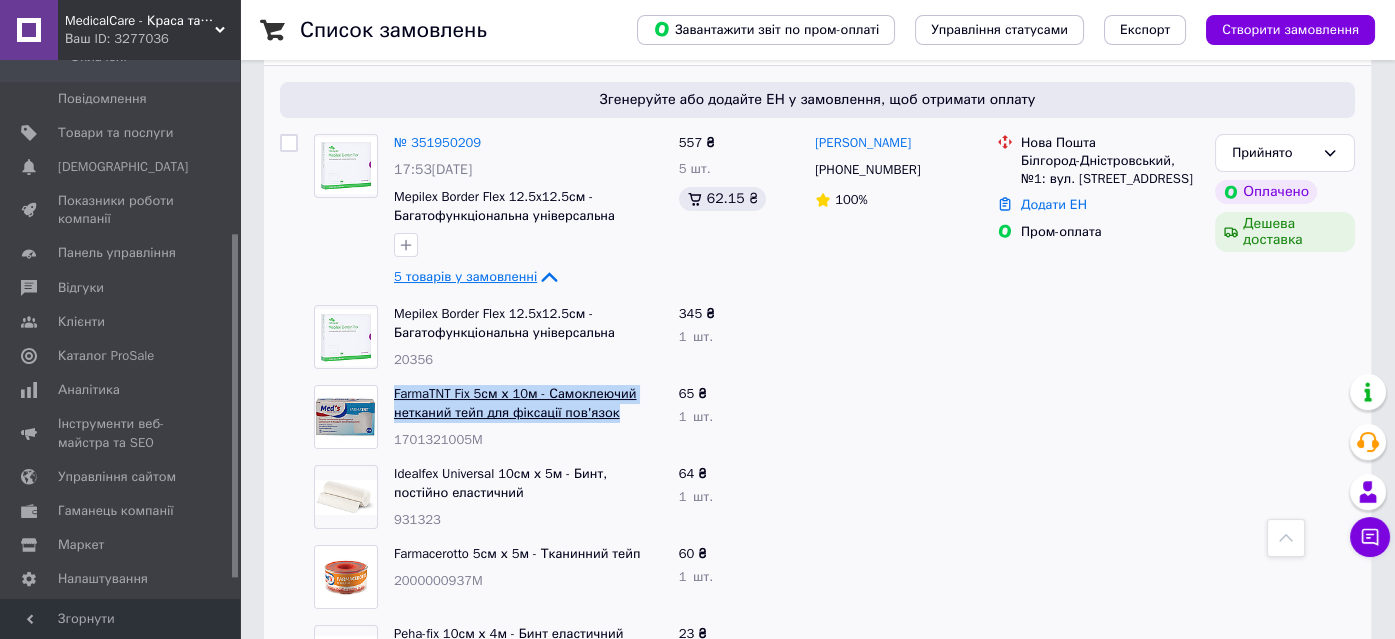 copy on "FarmaTNT Fix 5см х 10м - Самоклеючий нетканий тейп для фіксації пов'язок" 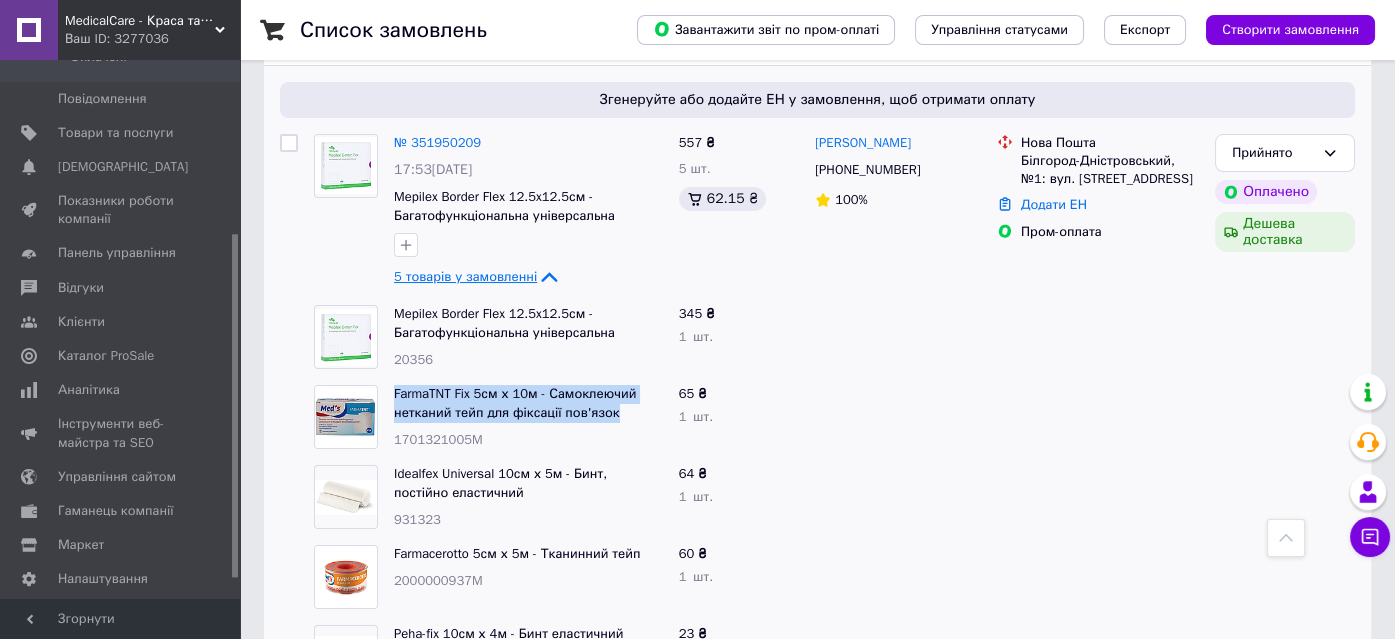 scroll, scrollTop: 545, scrollLeft: 0, axis: vertical 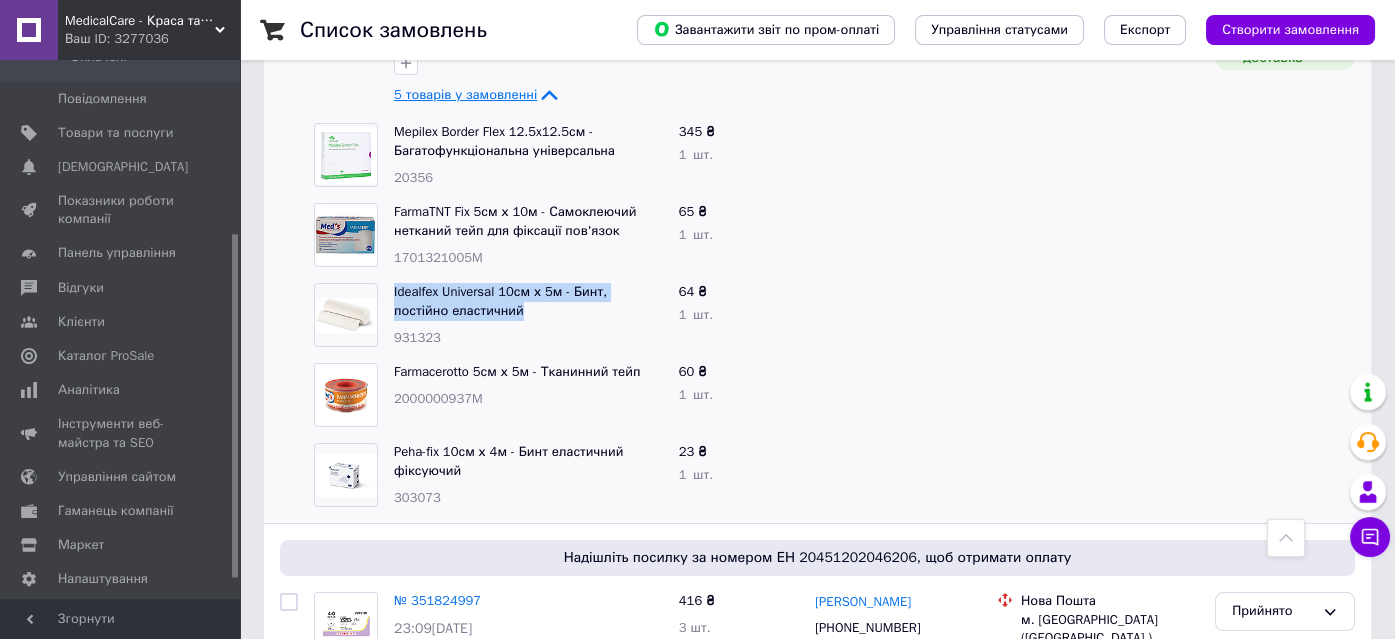 drag, startPoint x: 393, startPoint y: 243, endPoint x: 486, endPoint y: 277, distance: 99.0202 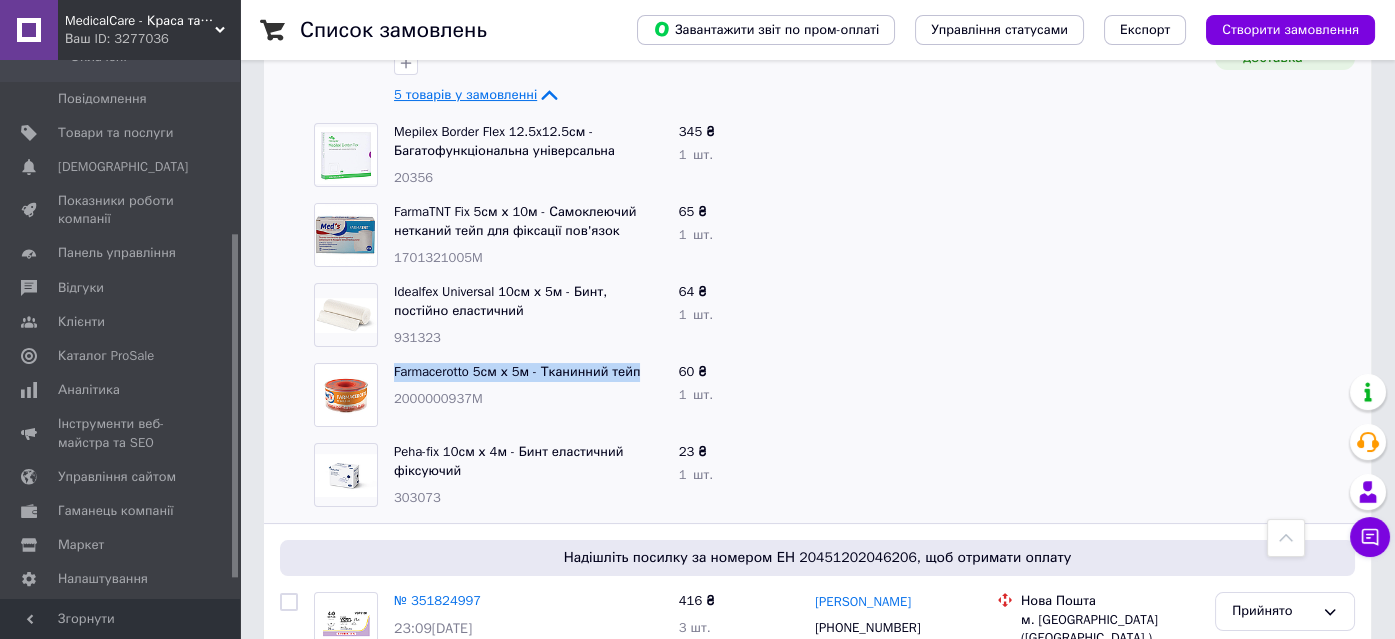 drag, startPoint x: 389, startPoint y: 323, endPoint x: 637, endPoint y: 340, distance: 248.58199 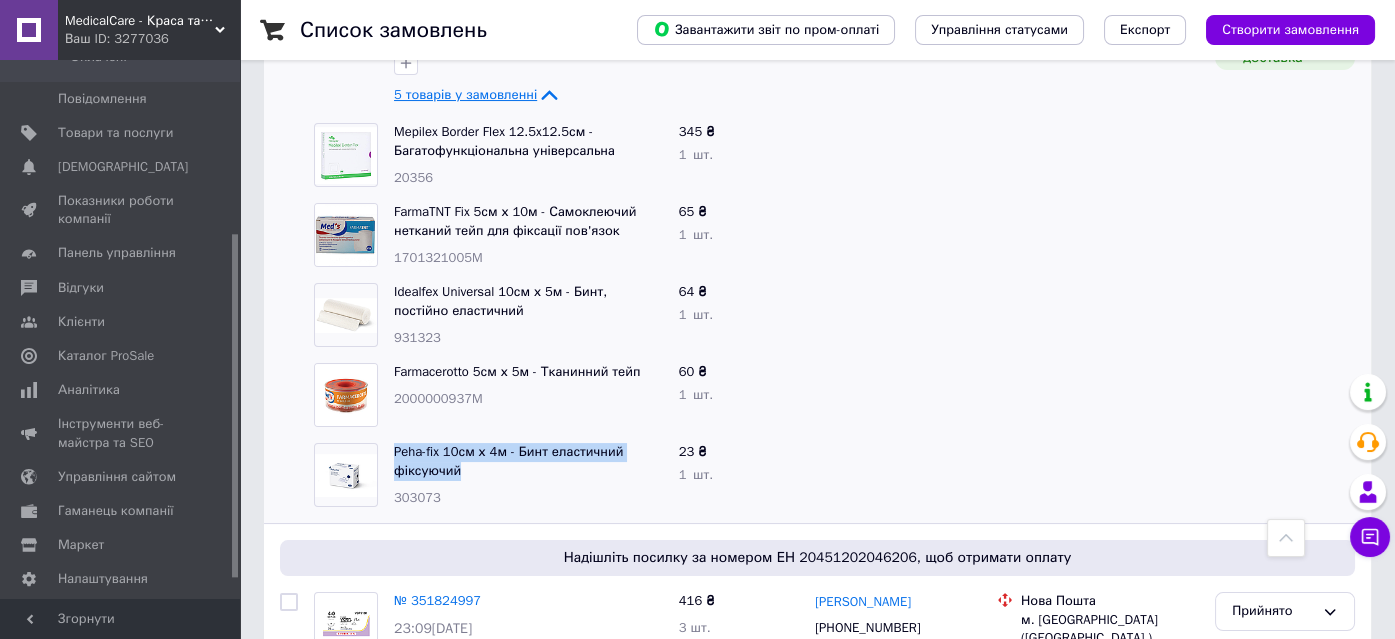 drag, startPoint x: 390, startPoint y: 397, endPoint x: 492, endPoint y: 437, distance: 109.56277 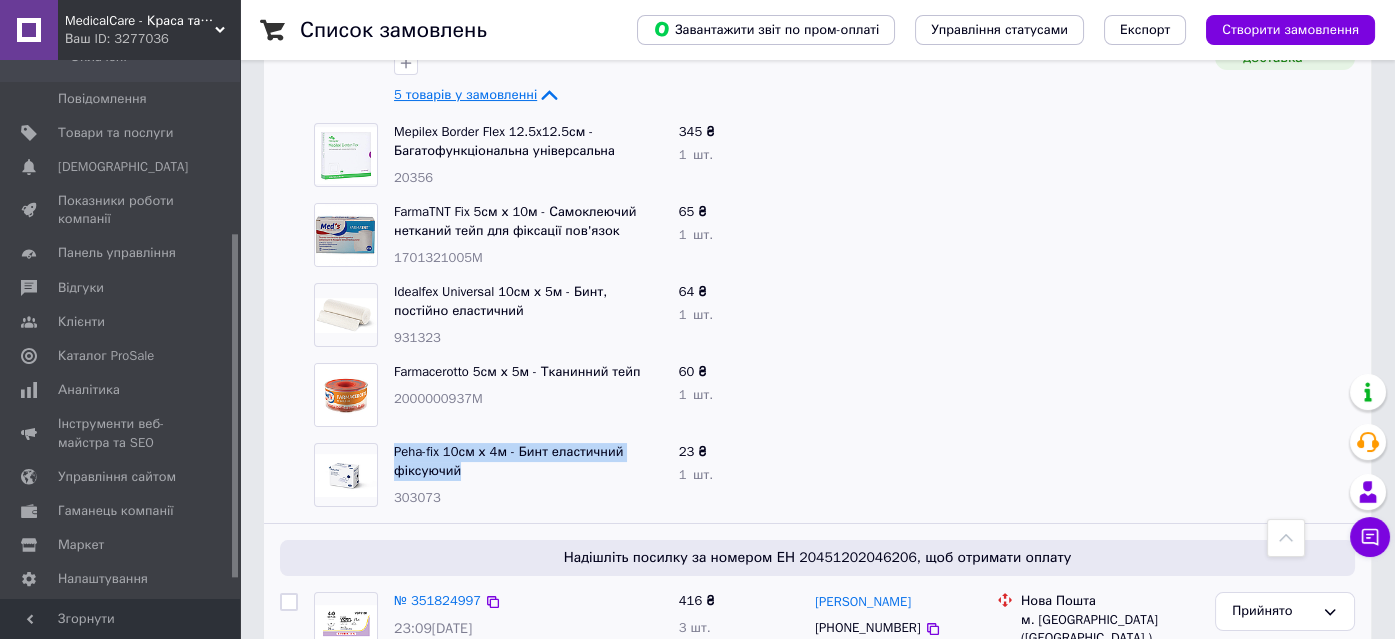 copy on "Peha-fix 10см х 4м - Бинт еластичний фіксуючий" 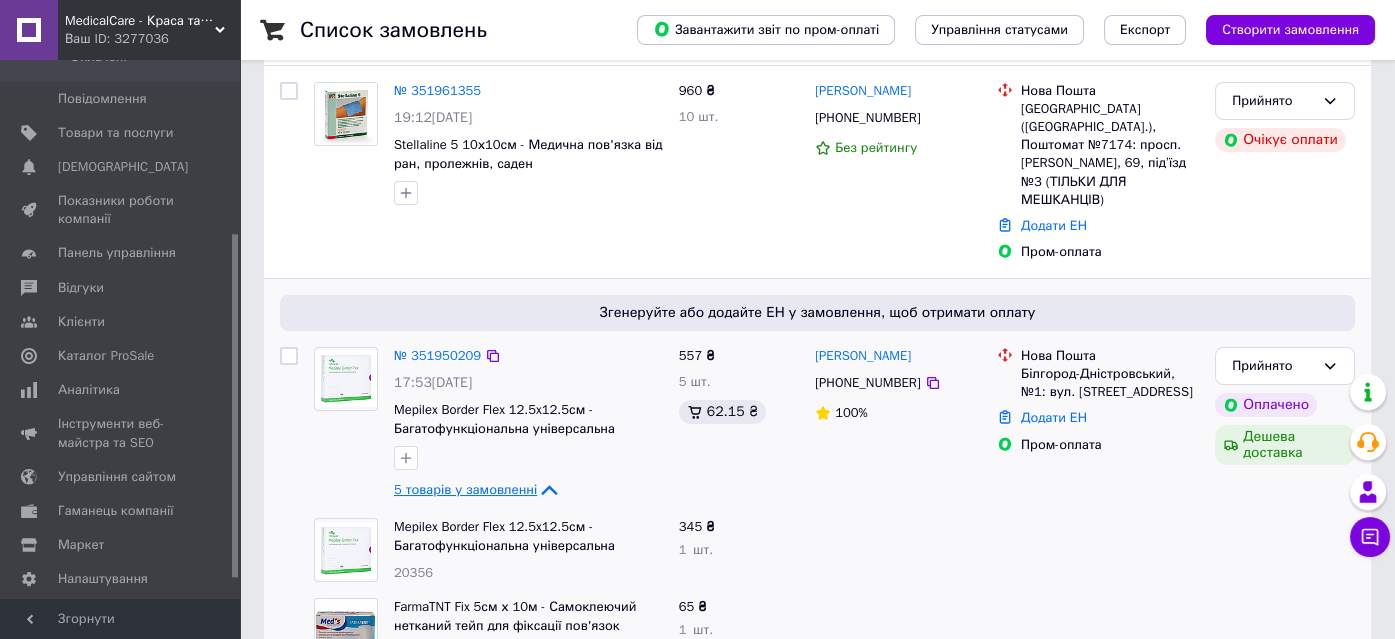 scroll, scrollTop: 181, scrollLeft: 0, axis: vertical 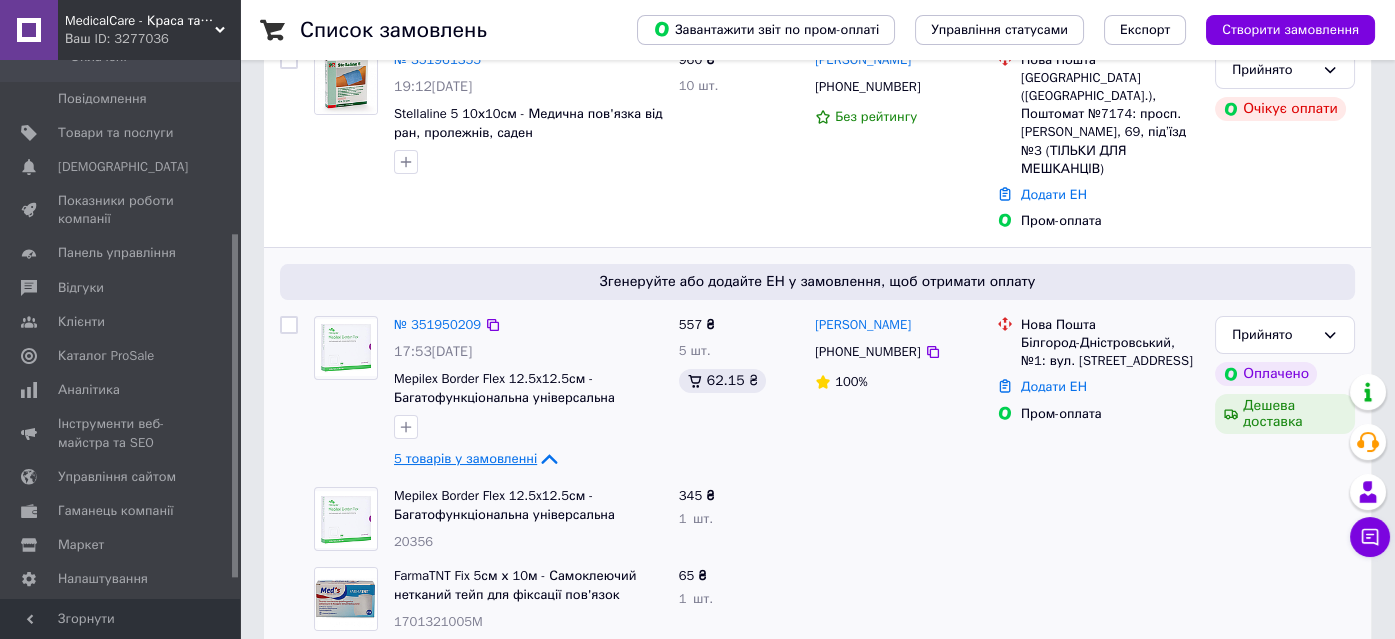 drag, startPoint x: 1021, startPoint y: 302, endPoint x: 1183, endPoint y: 325, distance: 163.62457 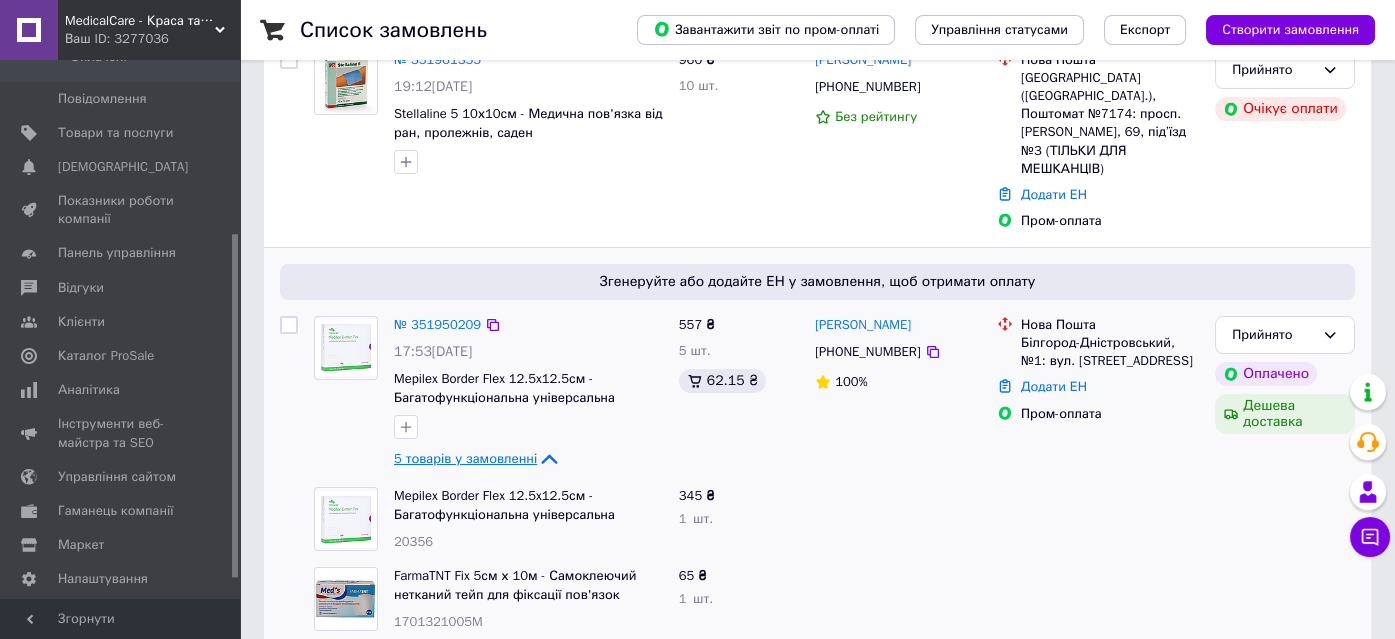 copy on "Білгород-Дністровський, №1: вул. [STREET_ADDRESS]" 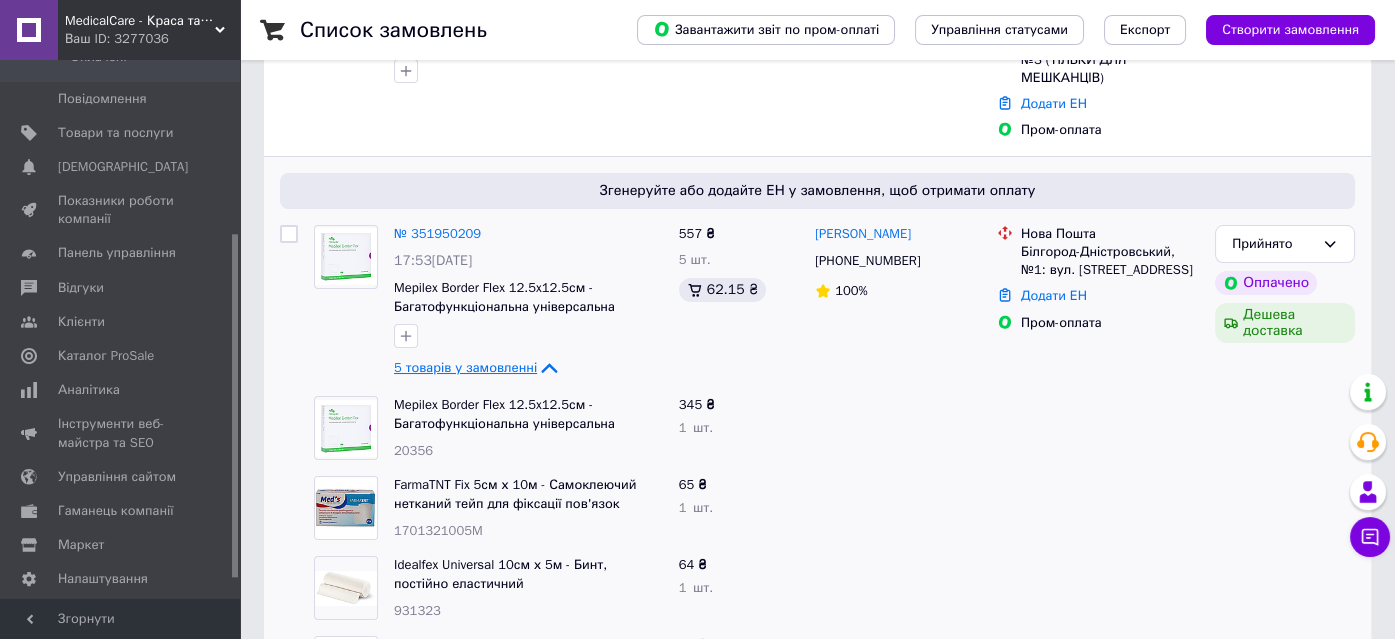 scroll, scrollTop: 0, scrollLeft: 0, axis: both 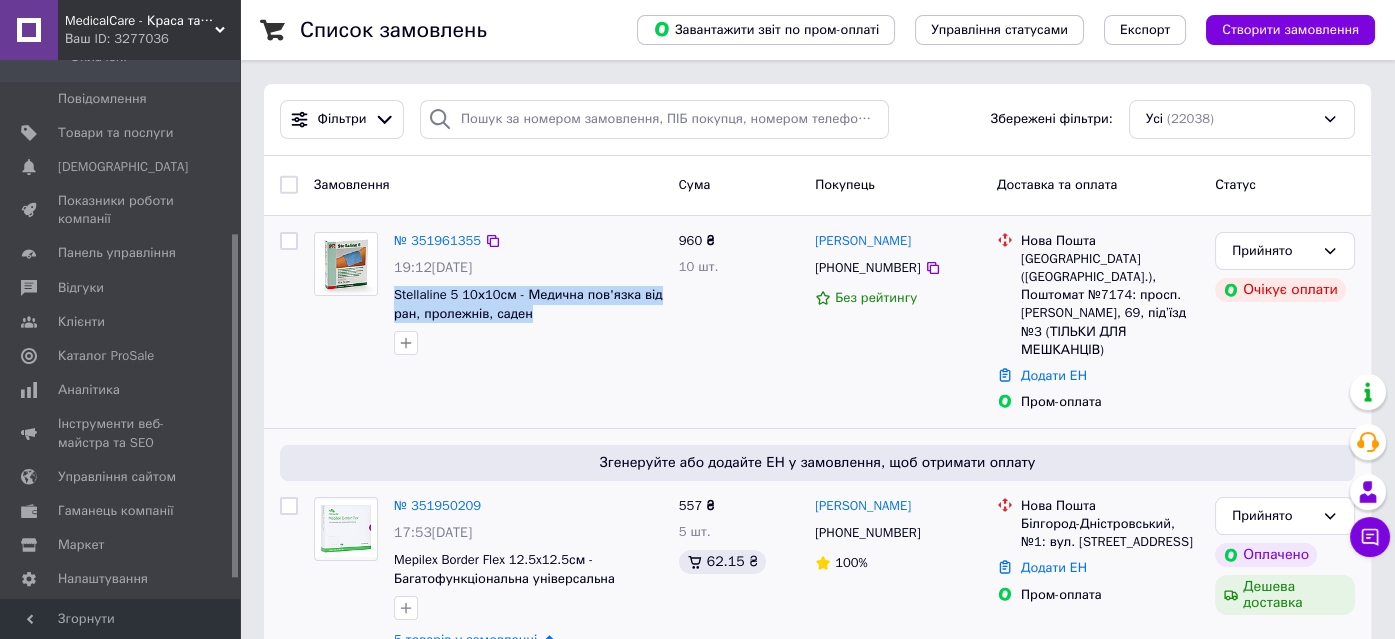 drag, startPoint x: 389, startPoint y: 287, endPoint x: 583, endPoint y: 346, distance: 202.77327 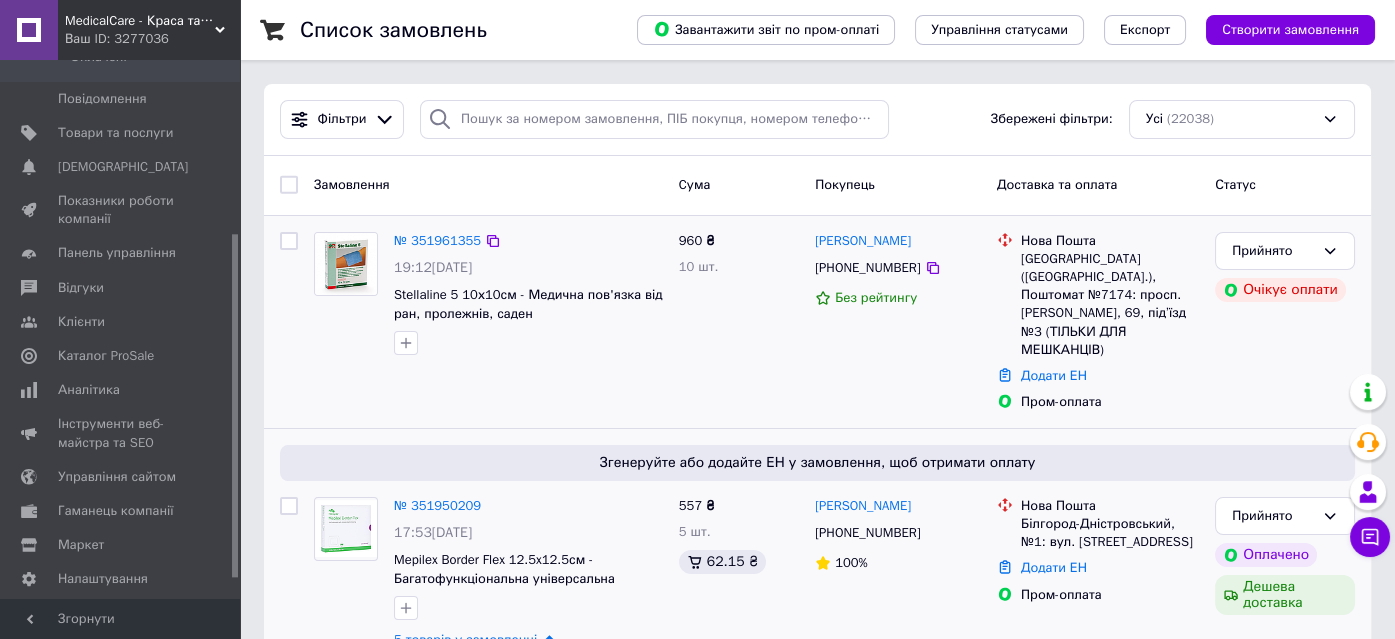 click 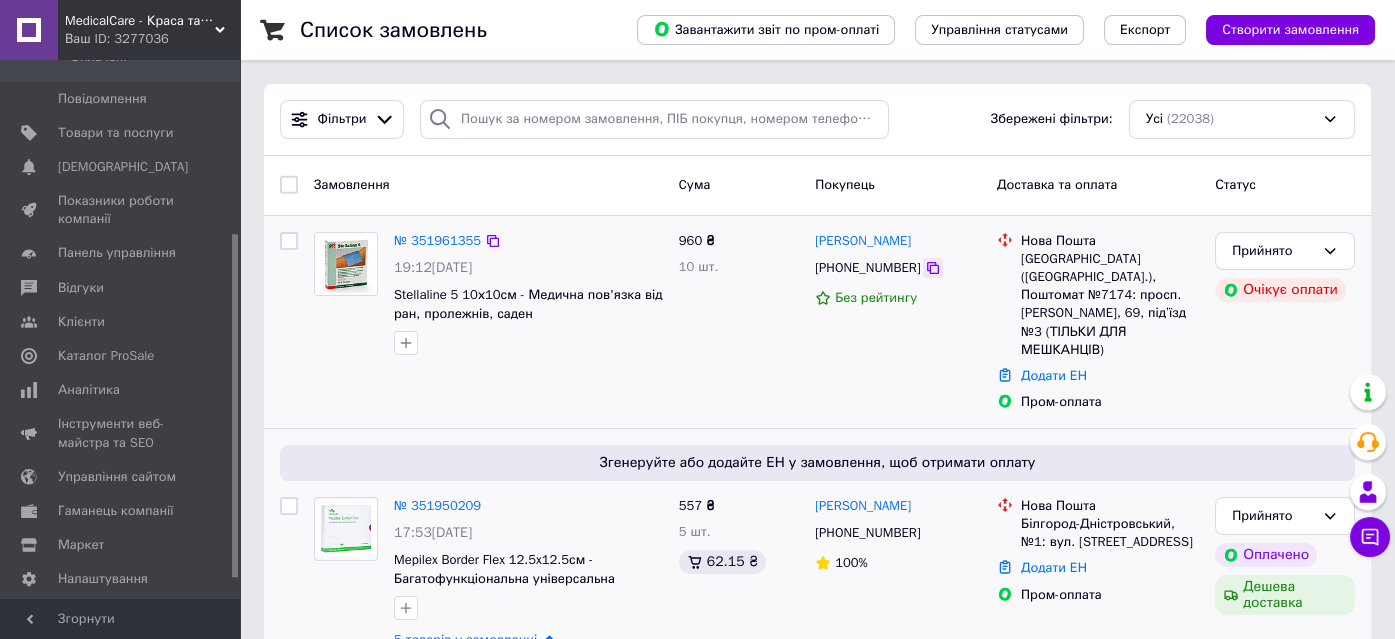 click 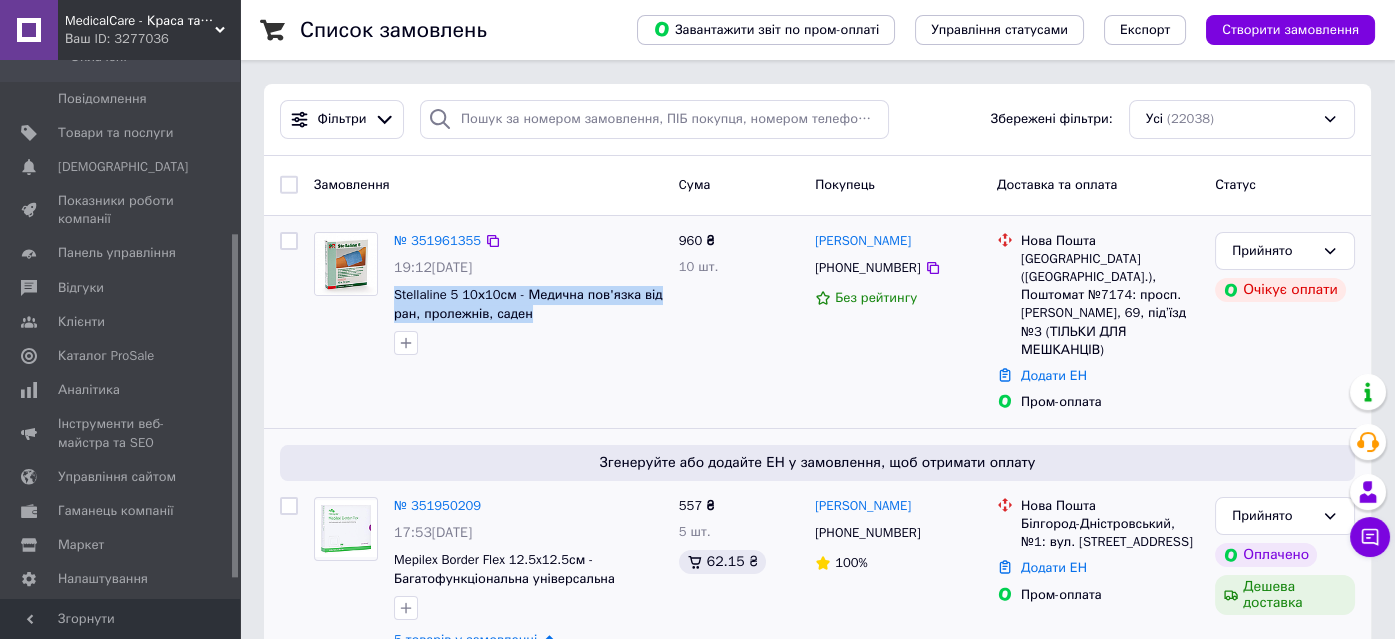 drag, startPoint x: 386, startPoint y: 281, endPoint x: 574, endPoint y: 319, distance: 191.80199 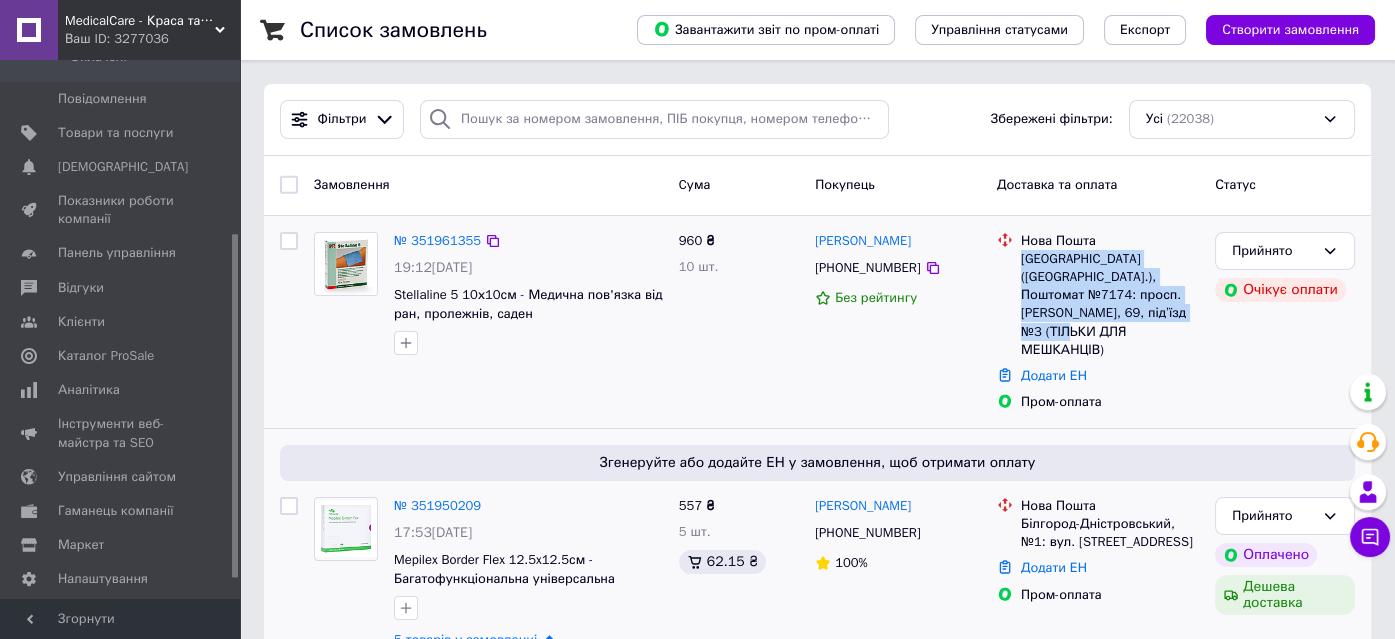 drag, startPoint x: 1023, startPoint y: 258, endPoint x: 1183, endPoint y: 310, distance: 168.23793 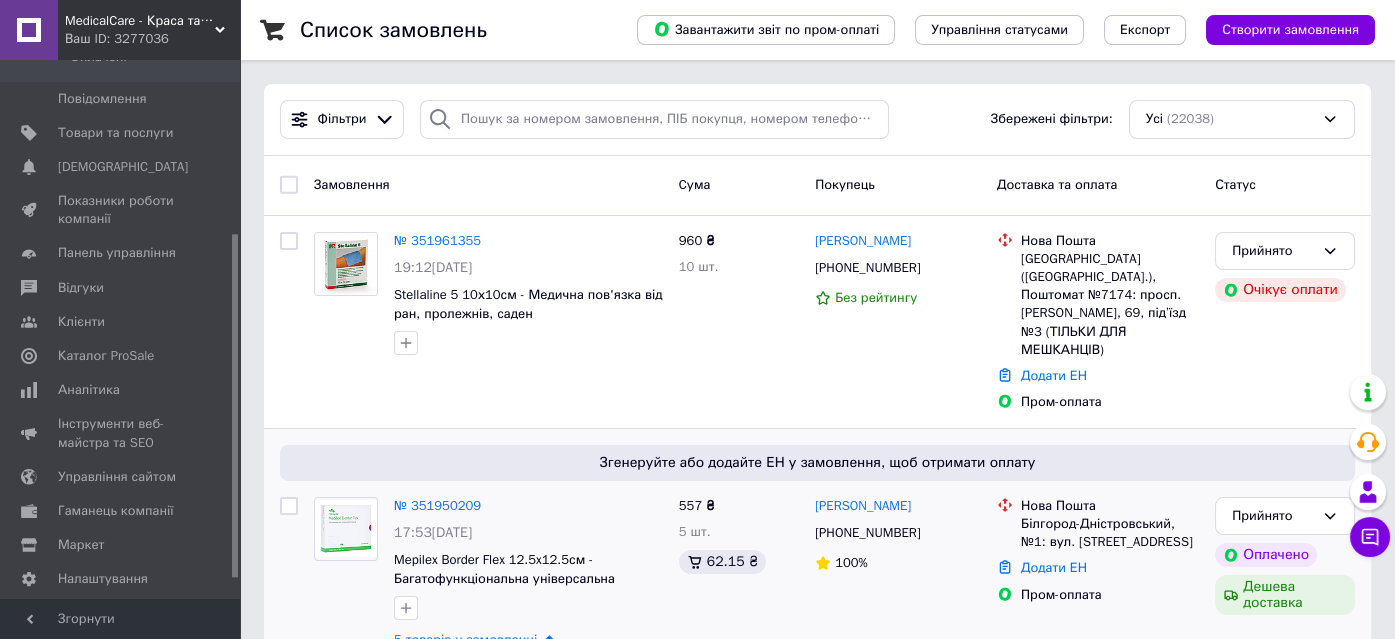 click on "5 товарів у замовленні" at bounding box center [465, 639] 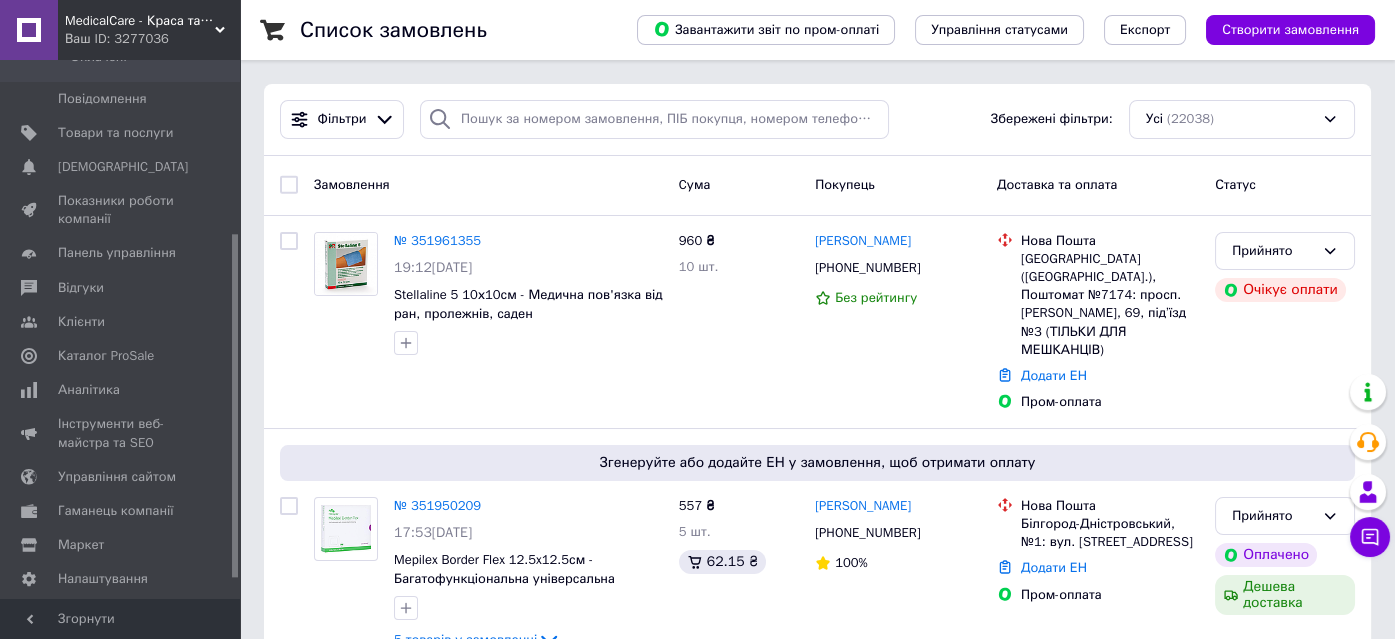 scroll, scrollTop: 272, scrollLeft: 0, axis: vertical 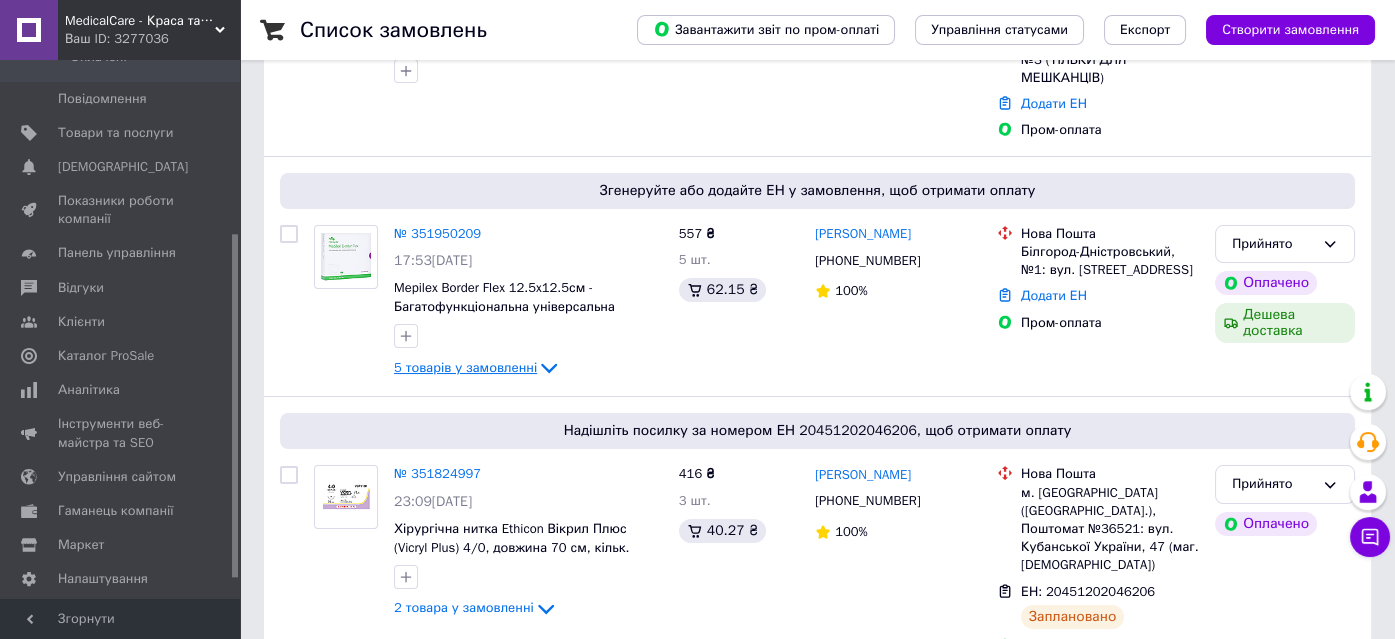 click 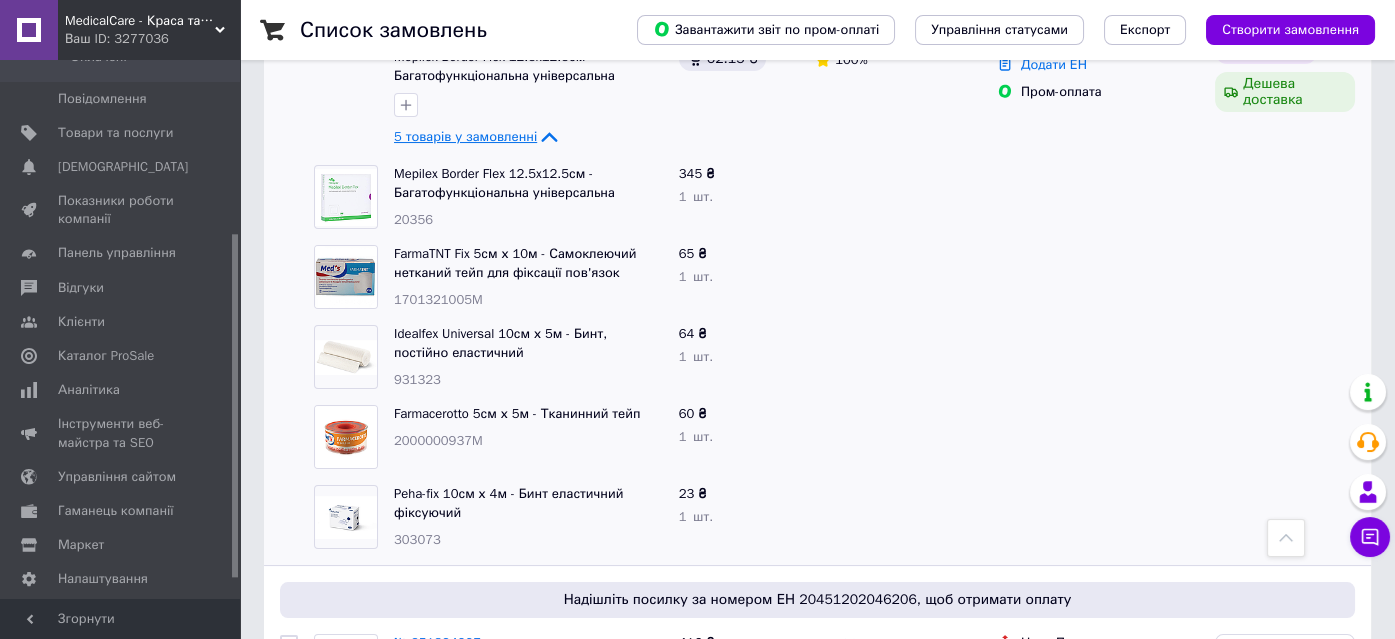 scroll, scrollTop: 545, scrollLeft: 0, axis: vertical 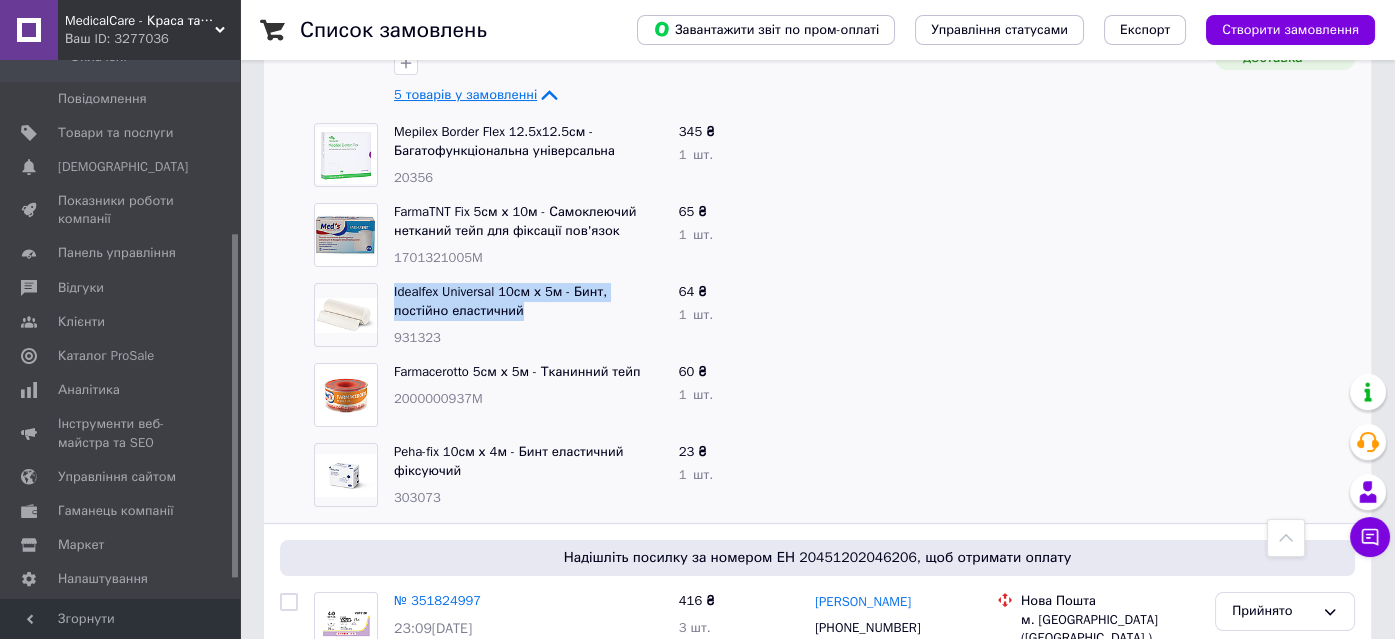 drag, startPoint x: 392, startPoint y: 242, endPoint x: 475, endPoint y: 271, distance: 87.92042 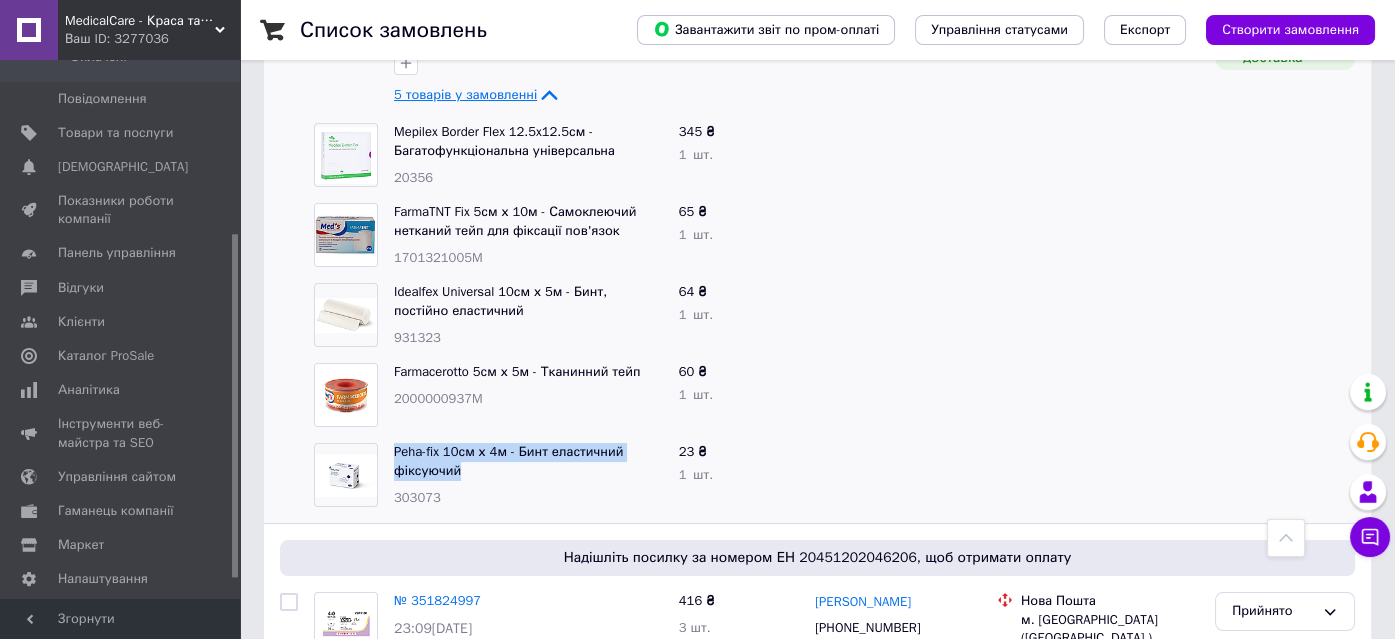 drag, startPoint x: 390, startPoint y: 404, endPoint x: 478, endPoint y: 437, distance: 93.98404 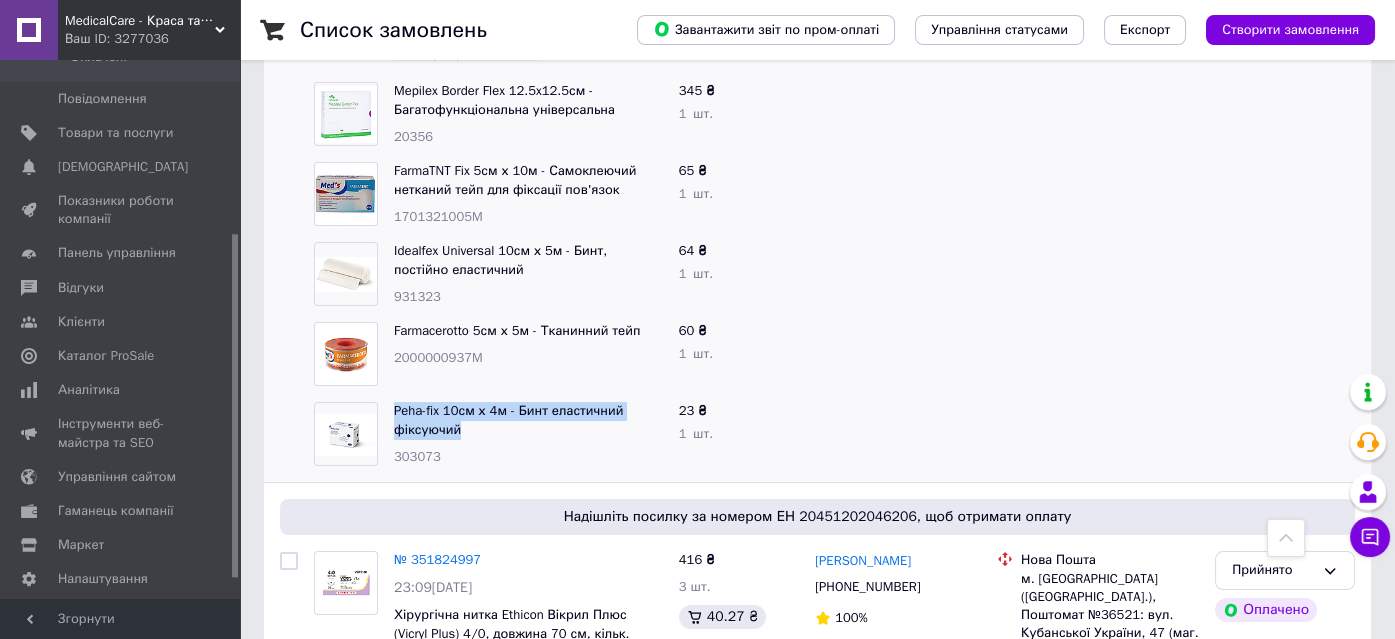 scroll, scrollTop: 545, scrollLeft: 0, axis: vertical 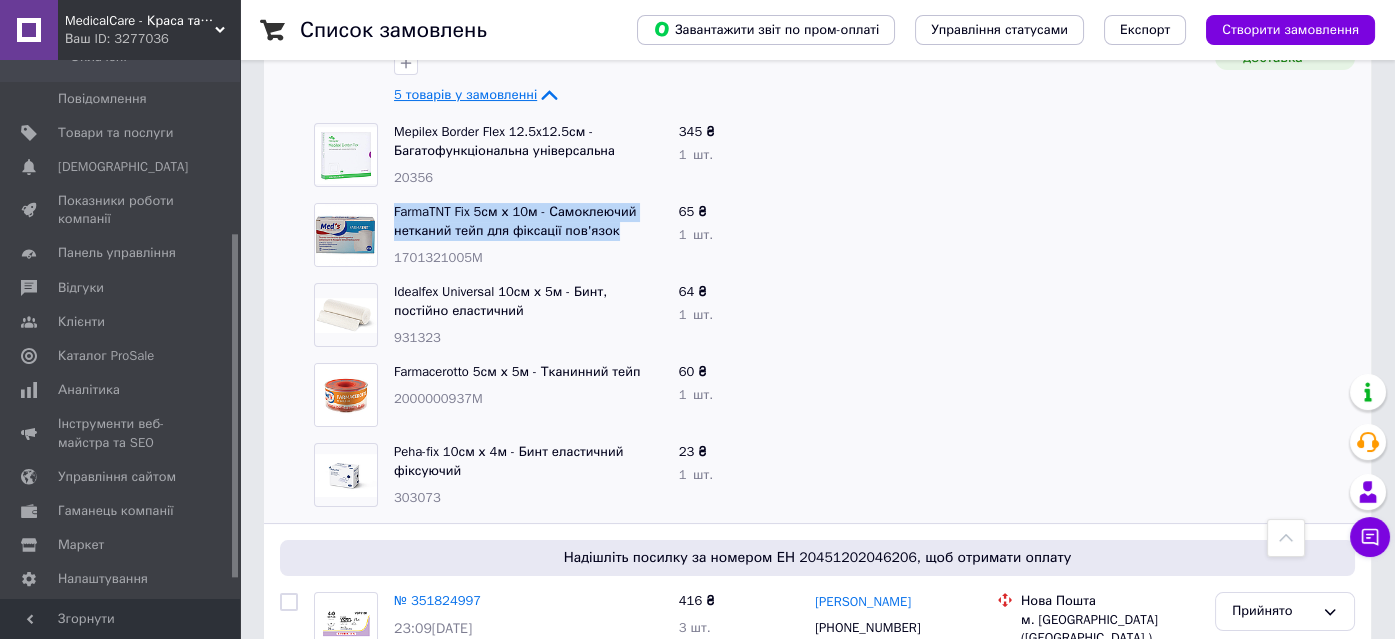 drag, startPoint x: 386, startPoint y: 159, endPoint x: 621, endPoint y: 201, distance: 238.7237 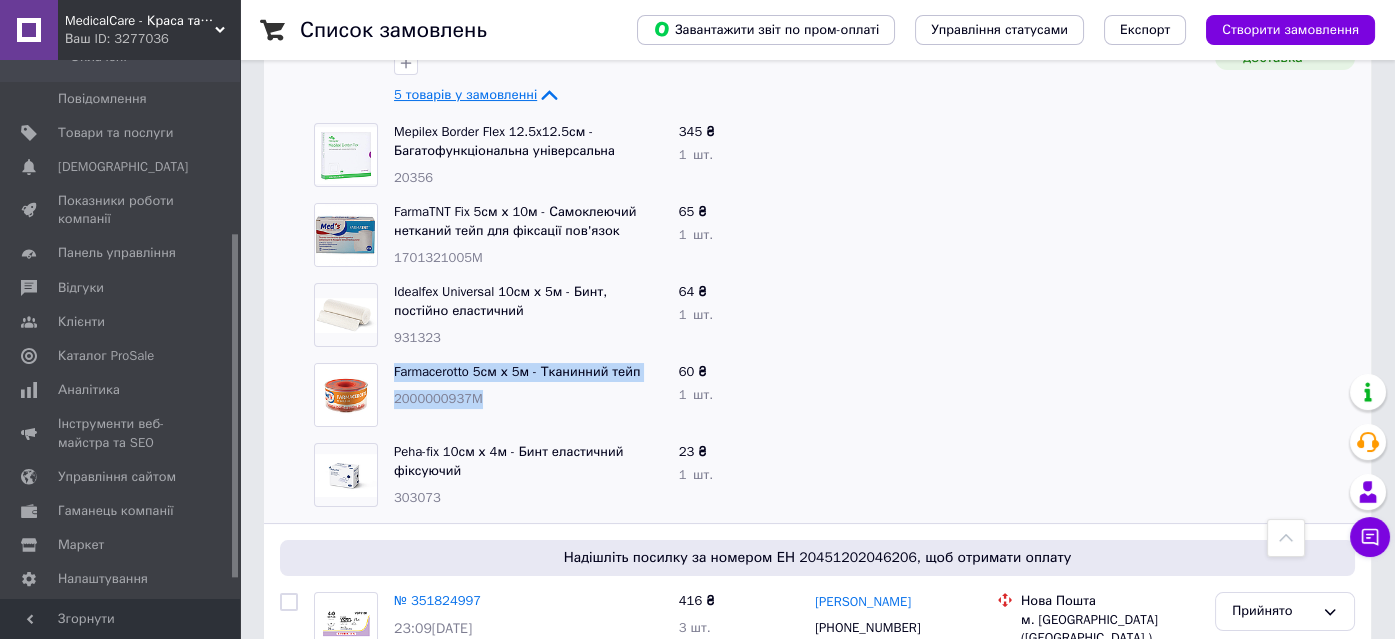 drag, startPoint x: 389, startPoint y: 324, endPoint x: 540, endPoint y: 364, distance: 156.20819 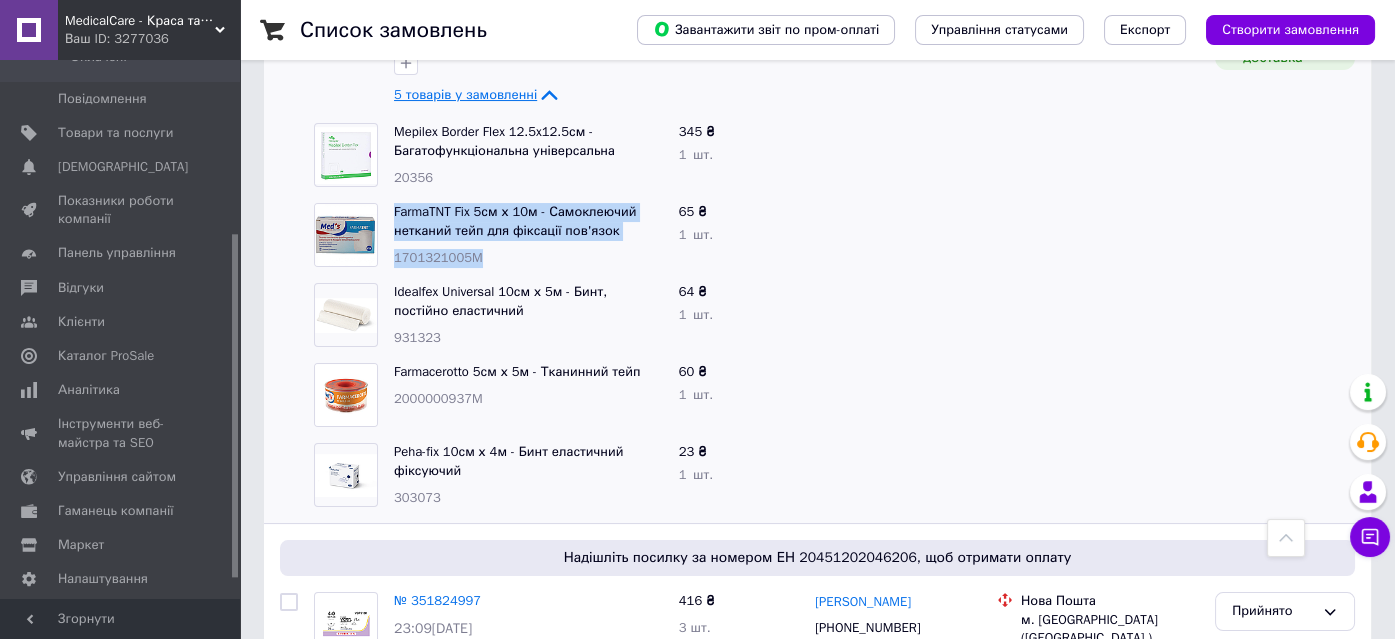 drag, startPoint x: 481, startPoint y: 225, endPoint x: 383, endPoint y: 211, distance: 98.99495 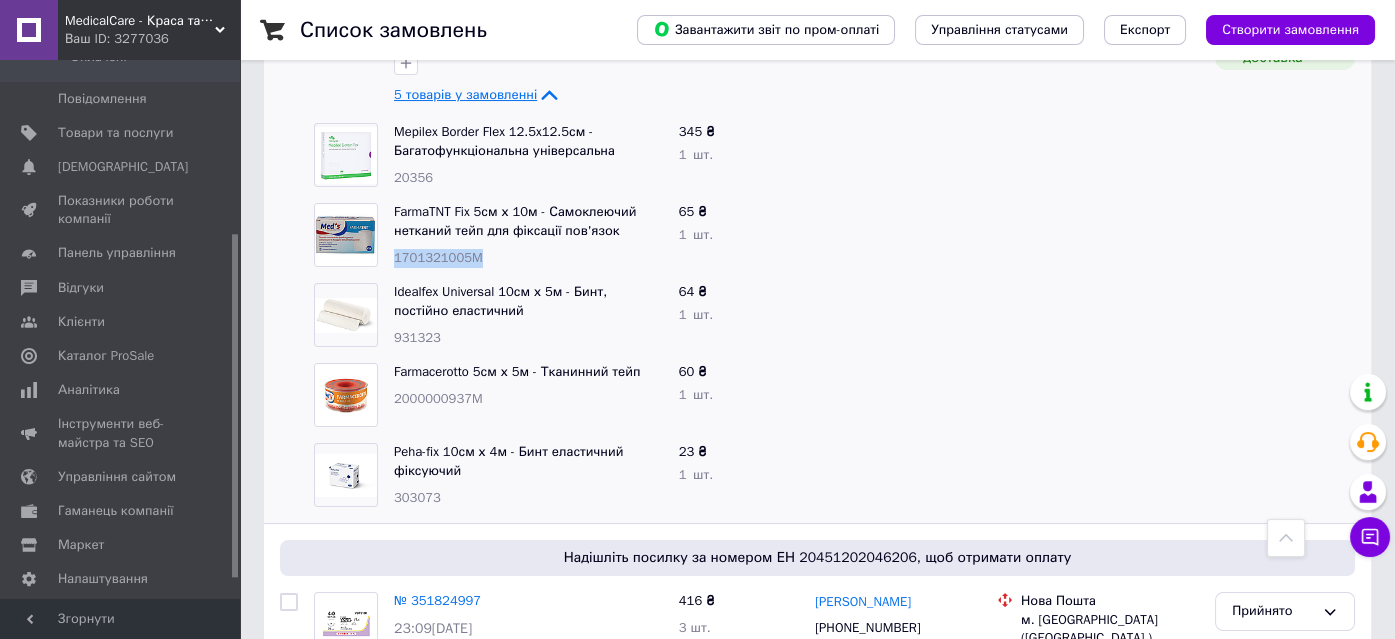 drag, startPoint x: 485, startPoint y: 224, endPoint x: 396, endPoint y: 223, distance: 89.005615 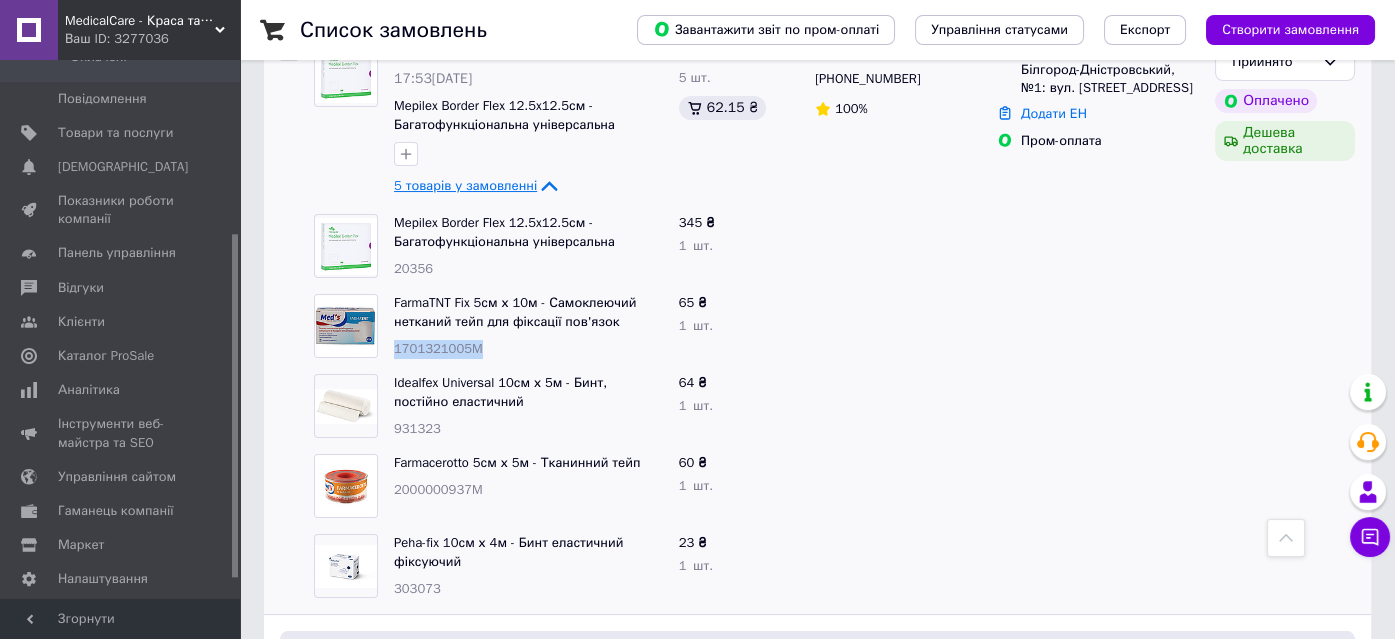 scroll, scrollTop: 0, scrollLeft: 0, axis: both 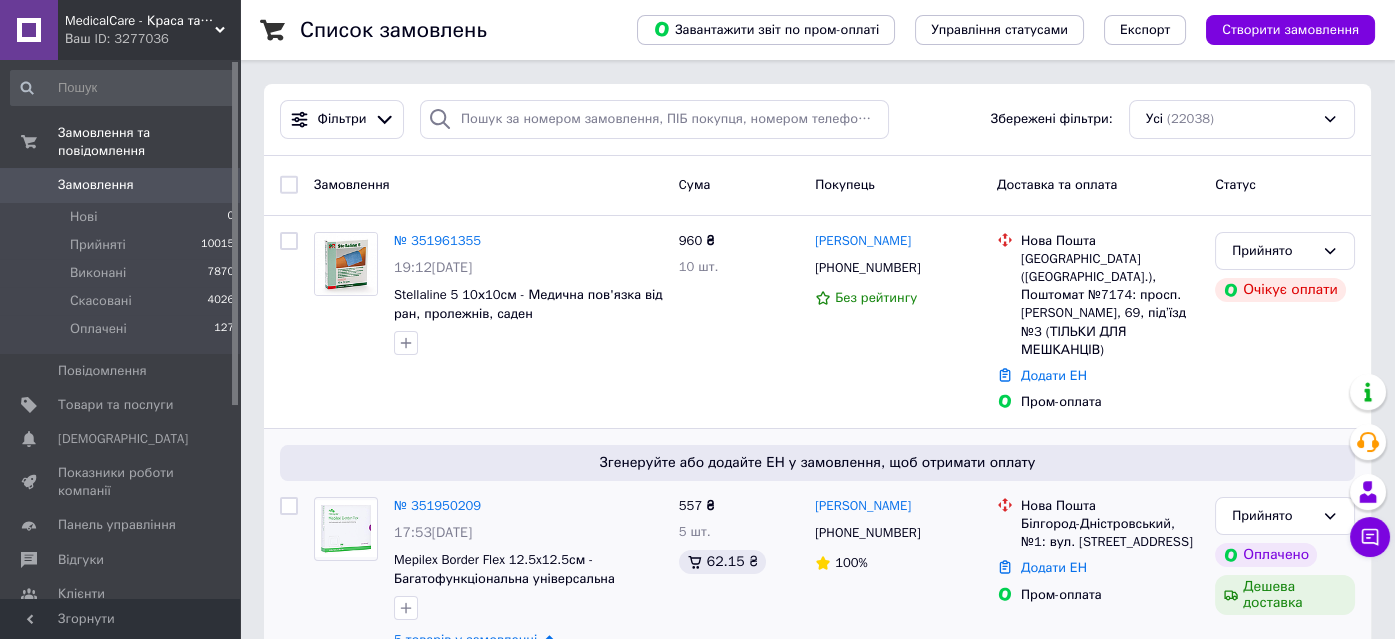 click on "MedicalCare - Краса та догляд за Вашим здоров'ям" at bounding box center (140, 21) 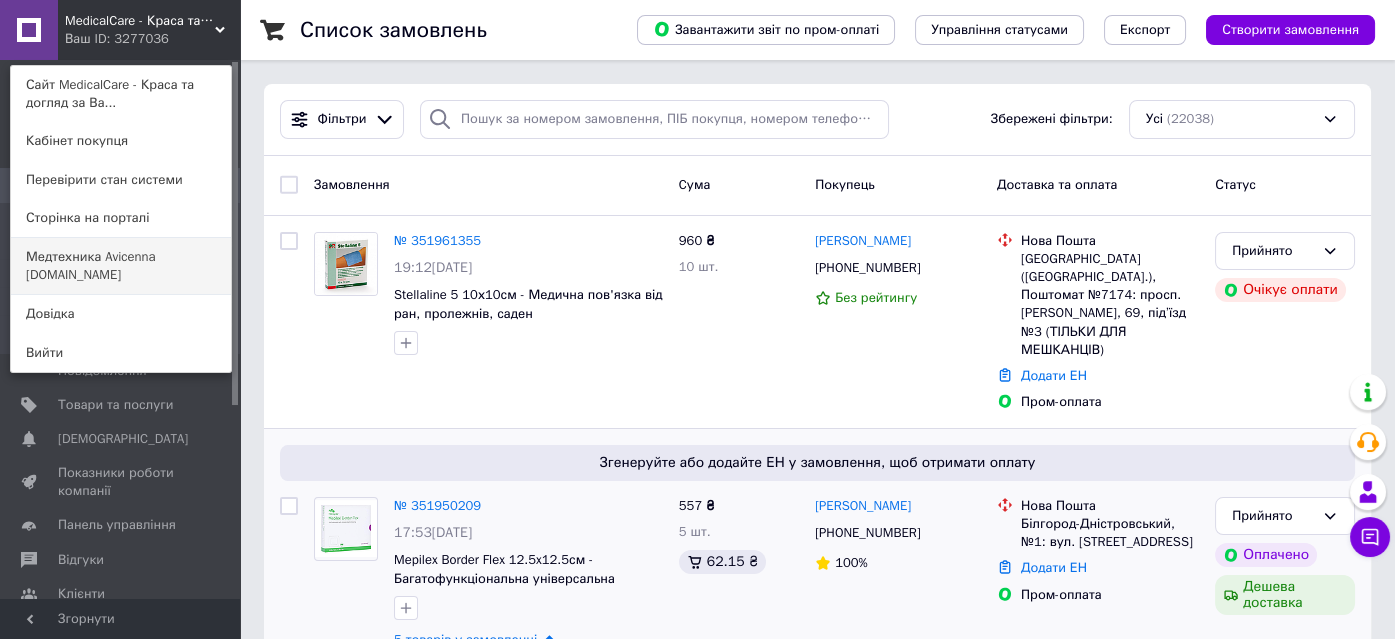 click on "Медтехника Avicenna [DOMAIN_NAME]" at bounding box center [121, 266] 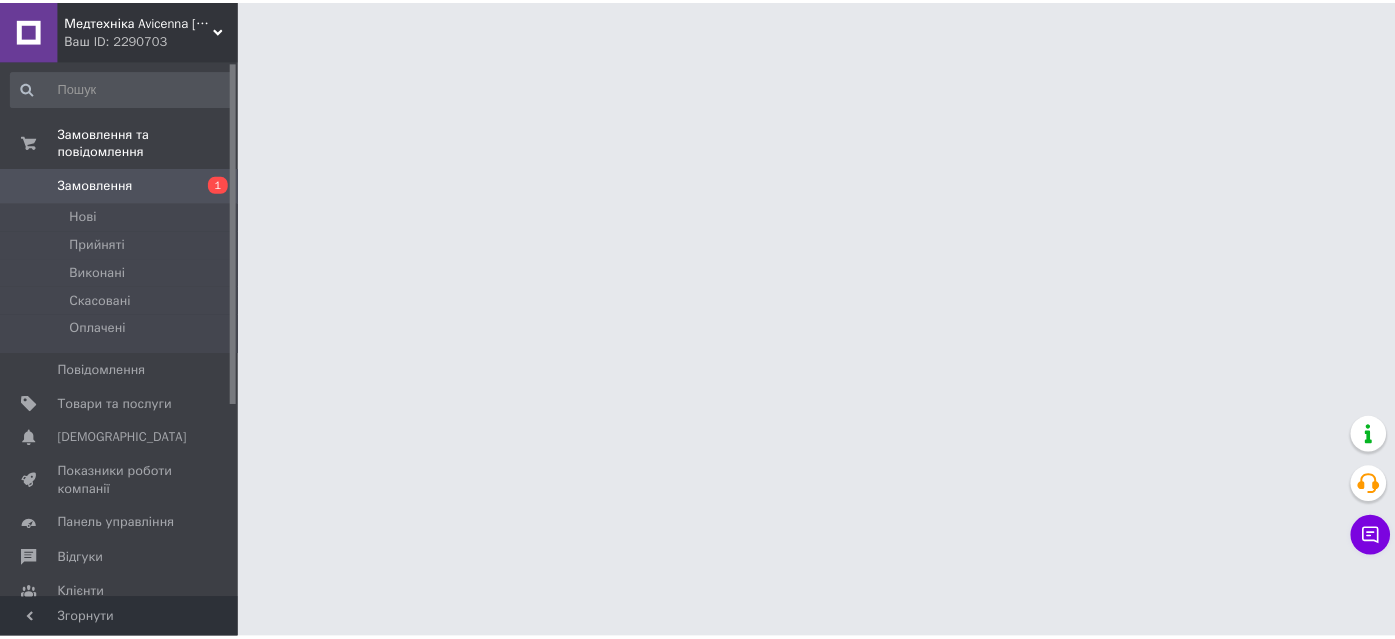 scroll, scrollTop: 0, scrollLeft: 0, axis: both 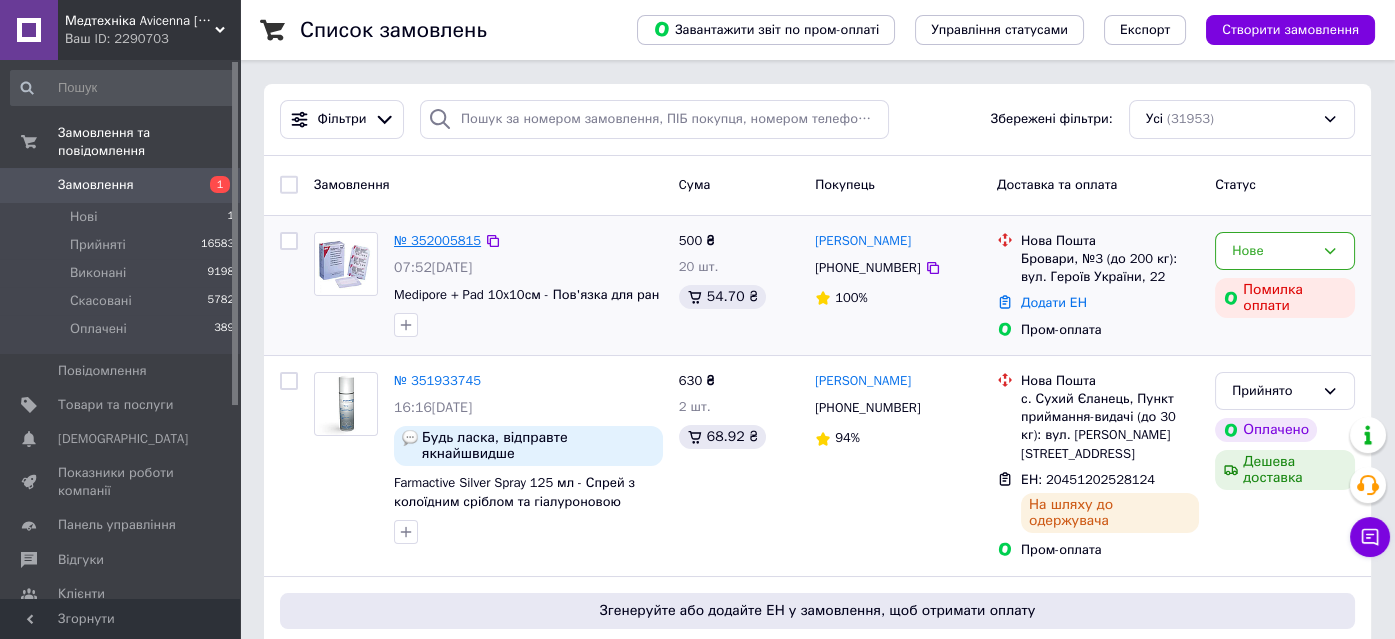 click on "№ 352005815" at bounding box center [437, 240] 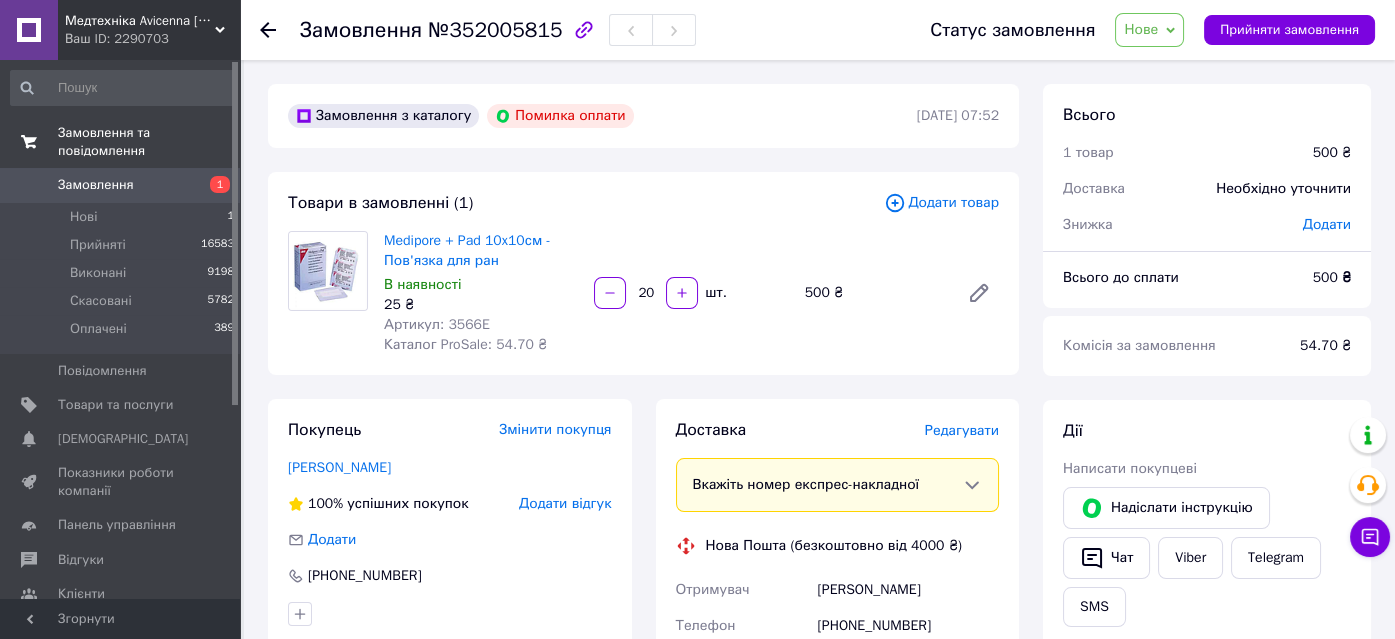 click on "Замовлення та повідомлення" at bounding box center [149, 142] 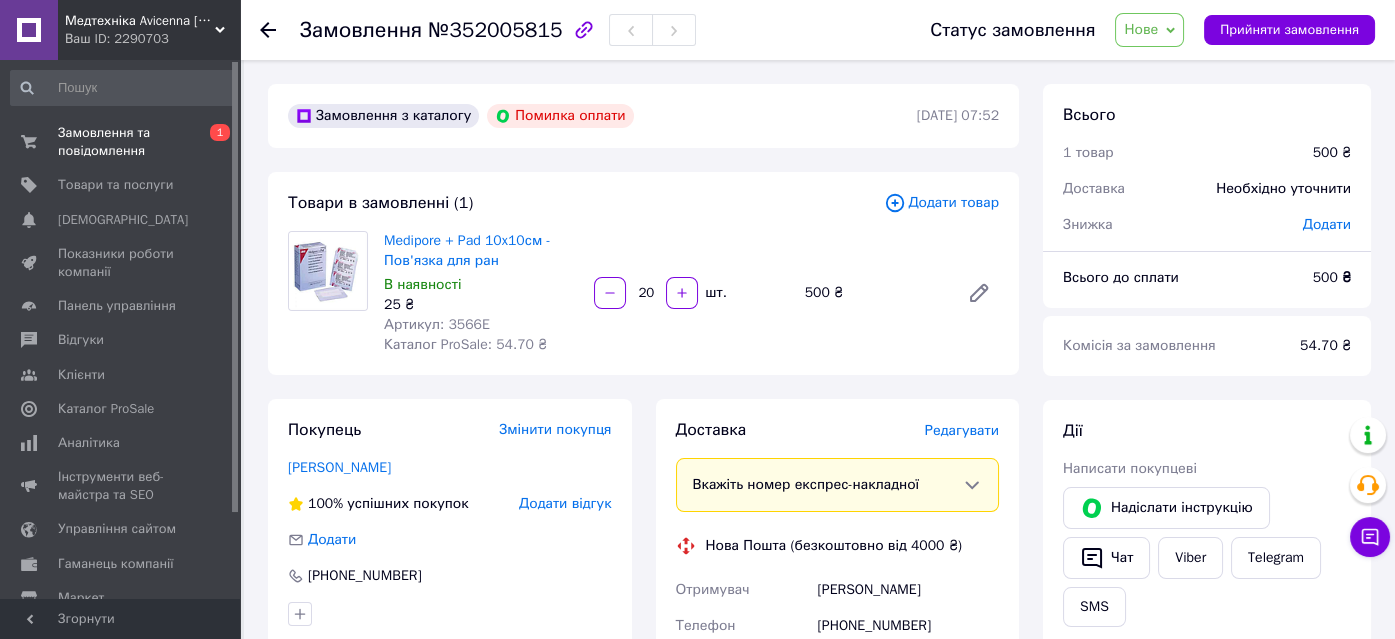 click on "Ваш ID: 2290703" at bounding box center (152, 39) 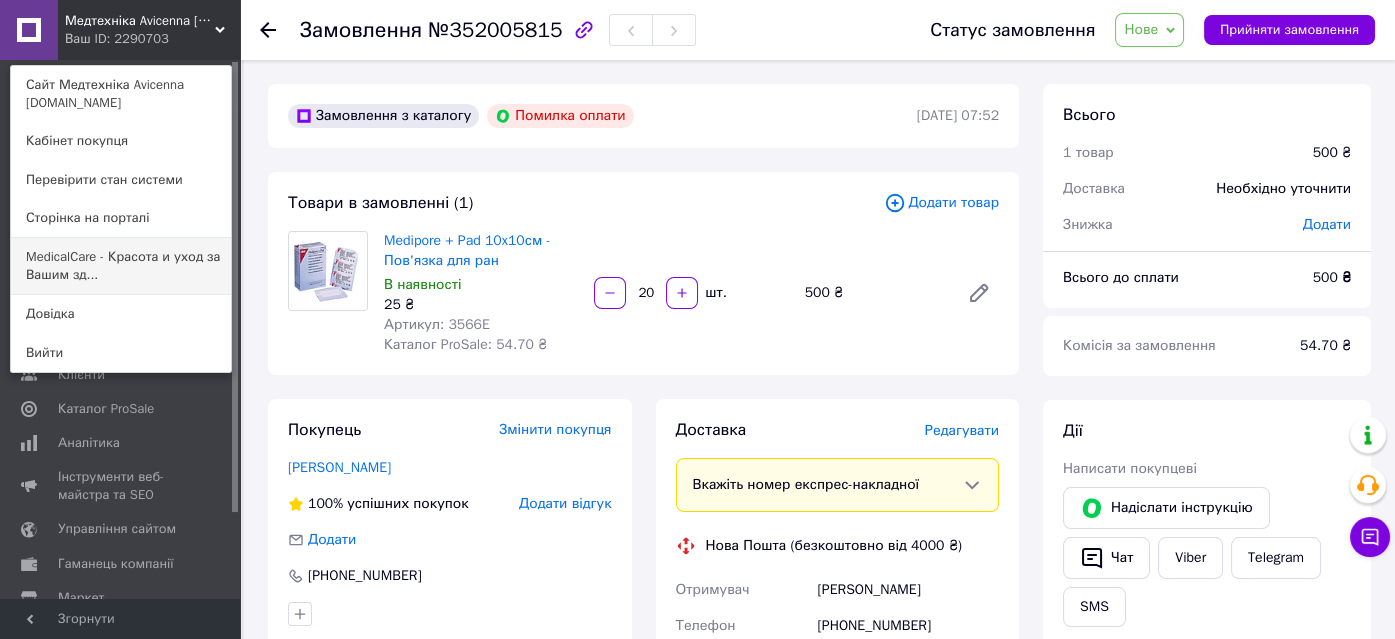 click on "MedicalCare - Красота и уход за Вашим зд..." at bounding box center [121, 266] 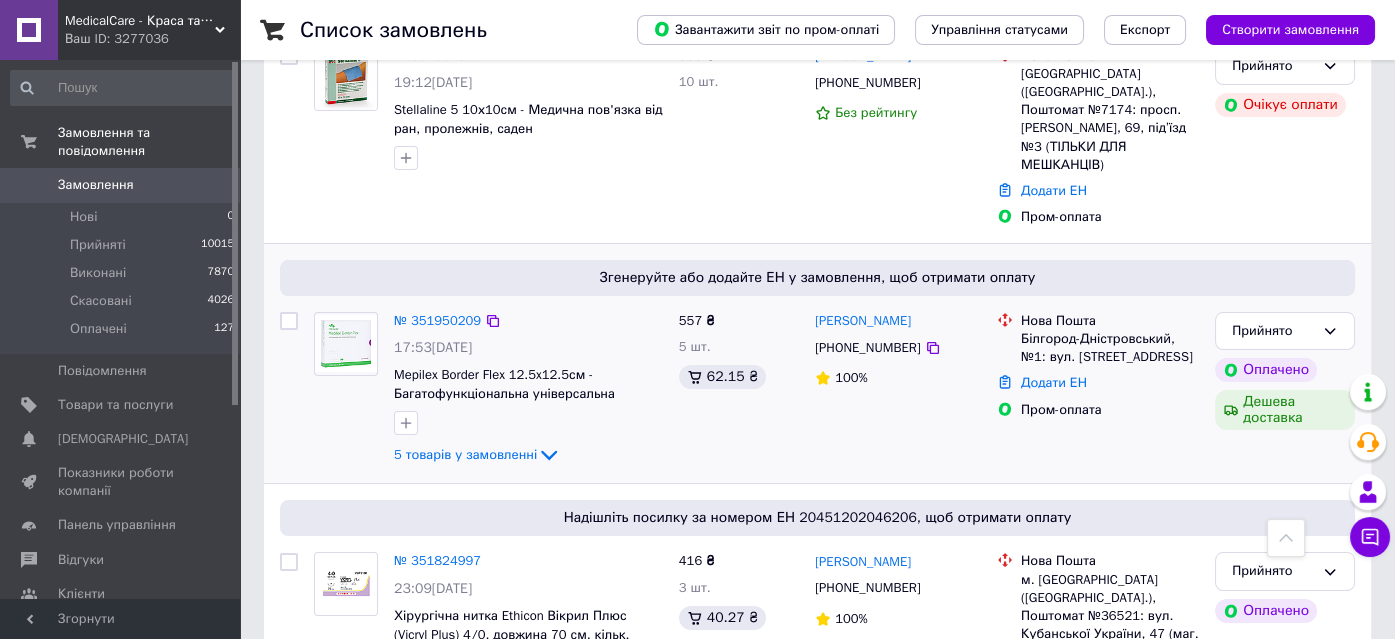 scroll, scrollTop: 90, scrollLeft: 0, axis: vertical 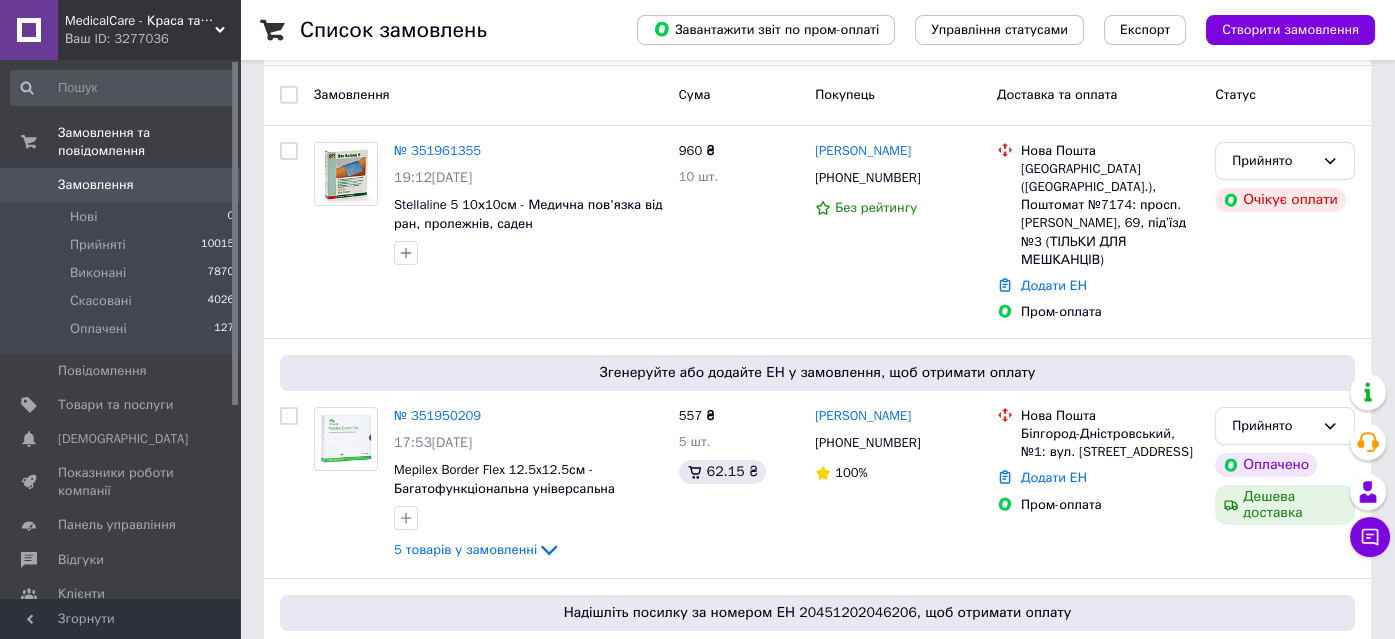 click on "MedicalCare - Краса та догляд за Вашим здоров'ям" at bounding box center [140, 21] 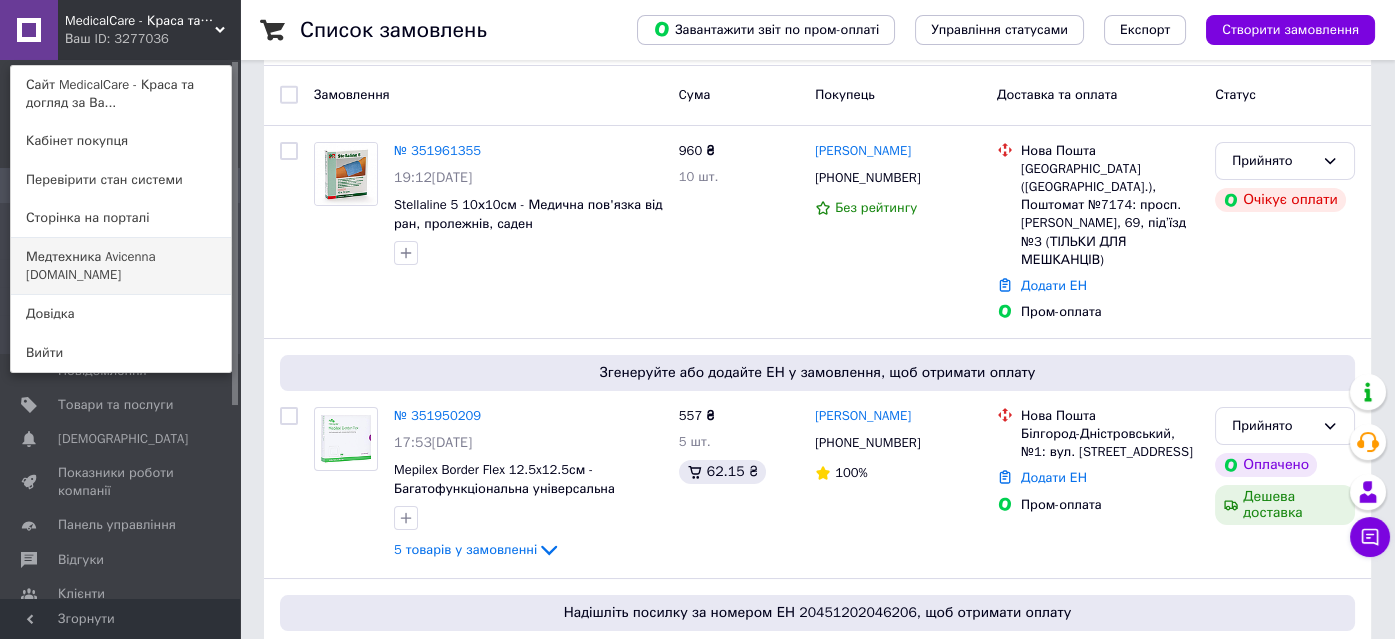 click on "Медтехника Avicenna [DOMAIN_NAME]" at bounding box center [121, 266] 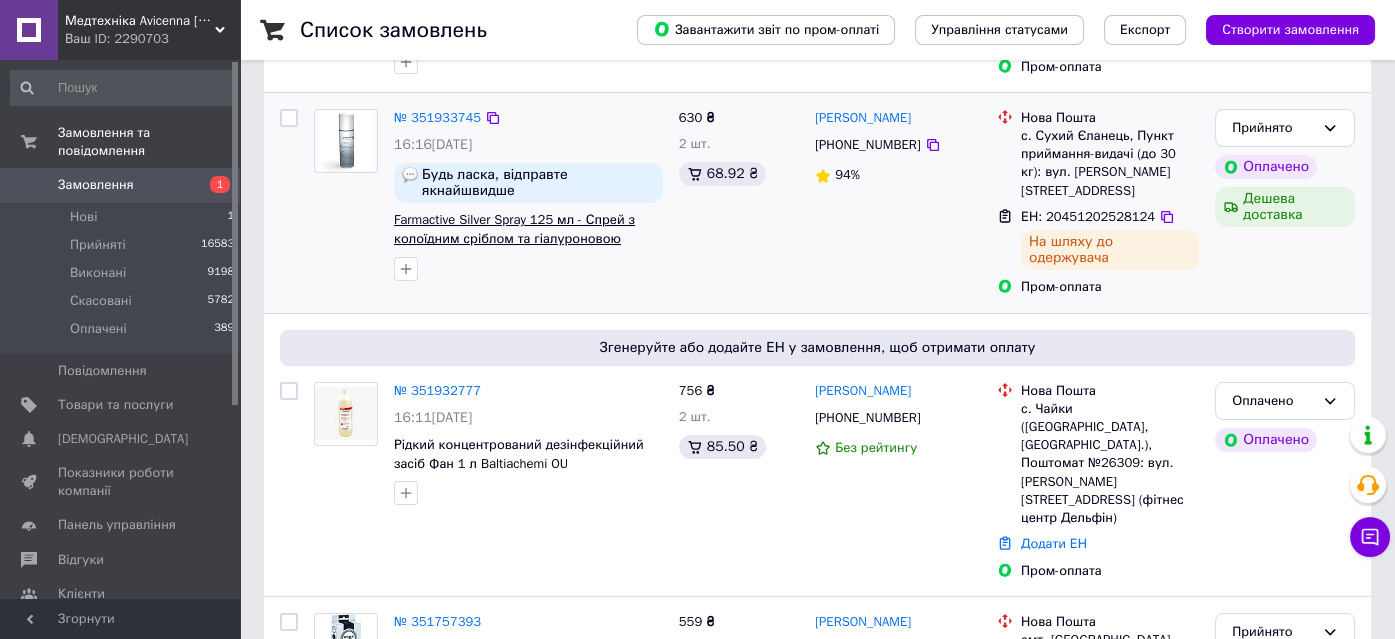 scroll, scrollTop: 181, scrollLeft: 0, axis: vertical 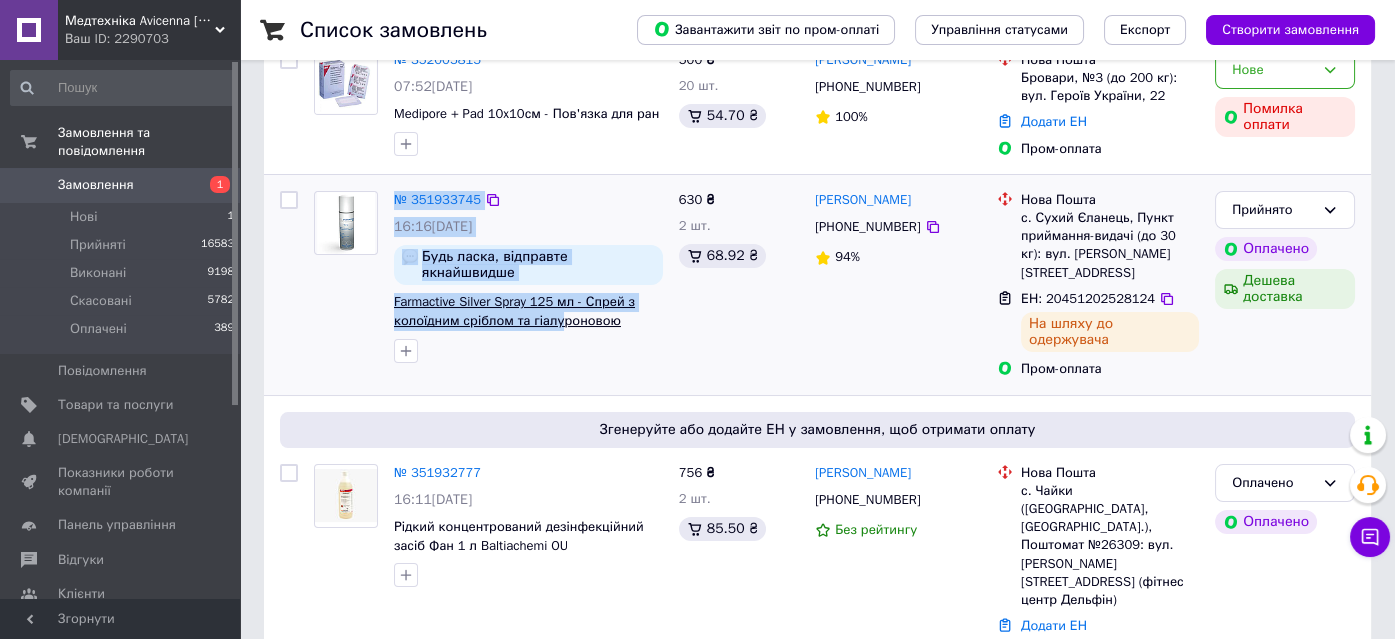 drag, startPoint x: 388, startPoint y: 282, endPoint x: 554, endPoint y: 299, distance: 166.86821 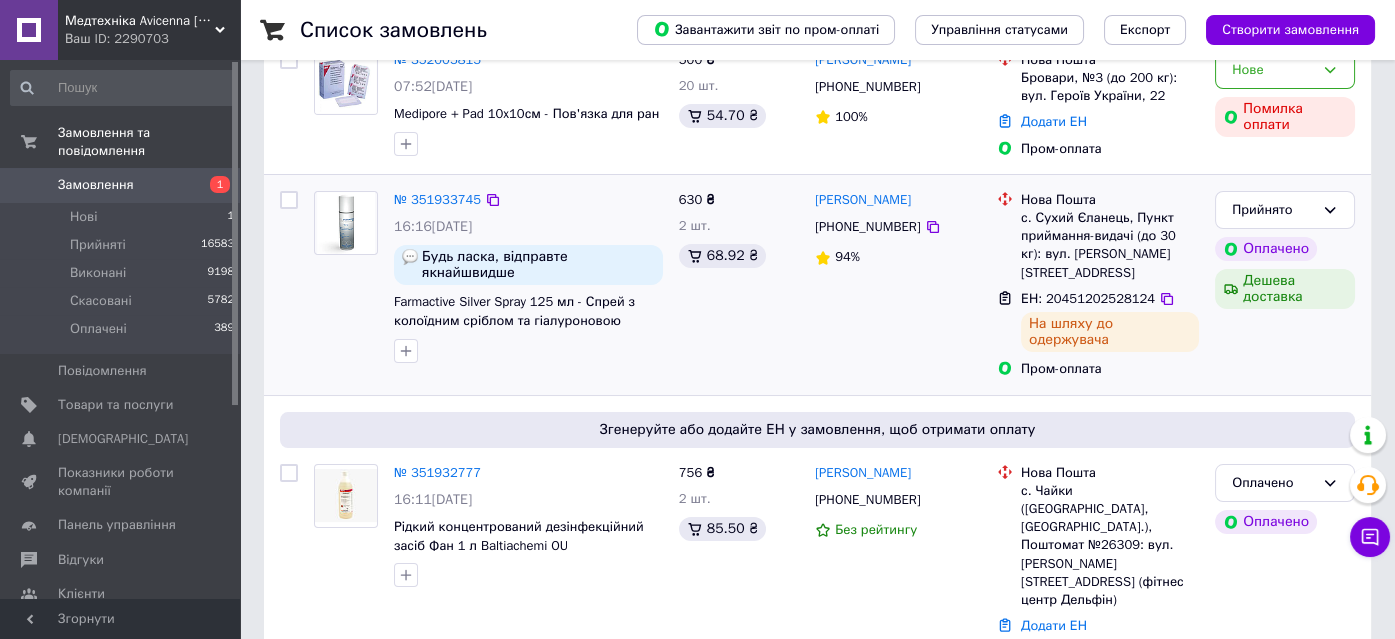 click on "Farmactive Silver Spray 125 мл - Спрей з колоїдним сріблом та гіалуроновою кислотою" at bounding box center (528, 311) 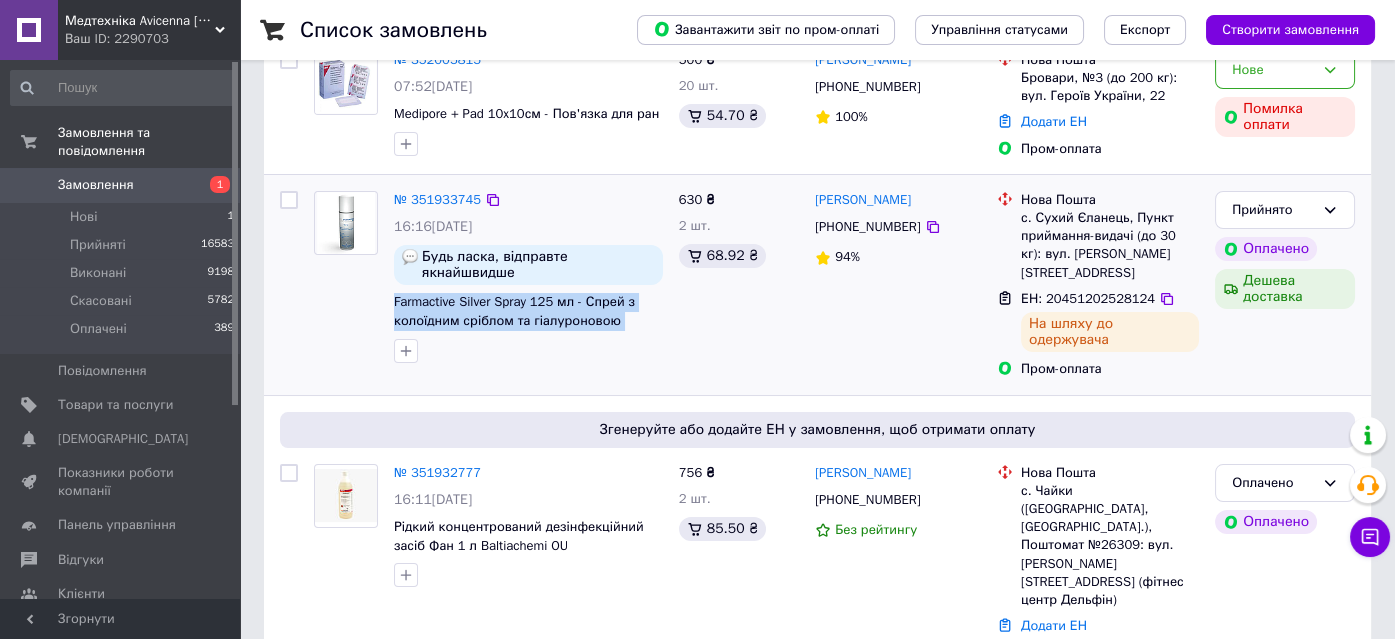 drag, startPoint x: 616, startPoint y: 317, endPoint x: 386, endPoint y: 286, distance: 232.07973 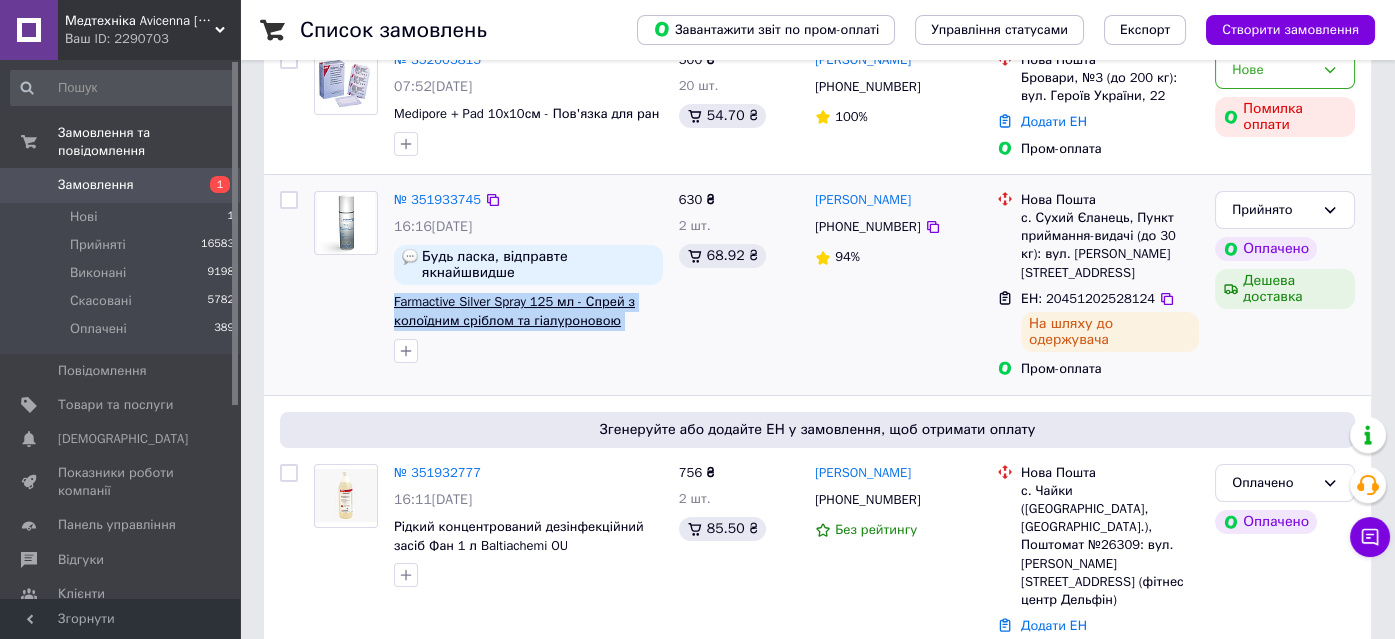 copy on "Farmactive Silver Spray 125 мл - Спрей з колоїдним сріблом та гіалуроновою кислотою" 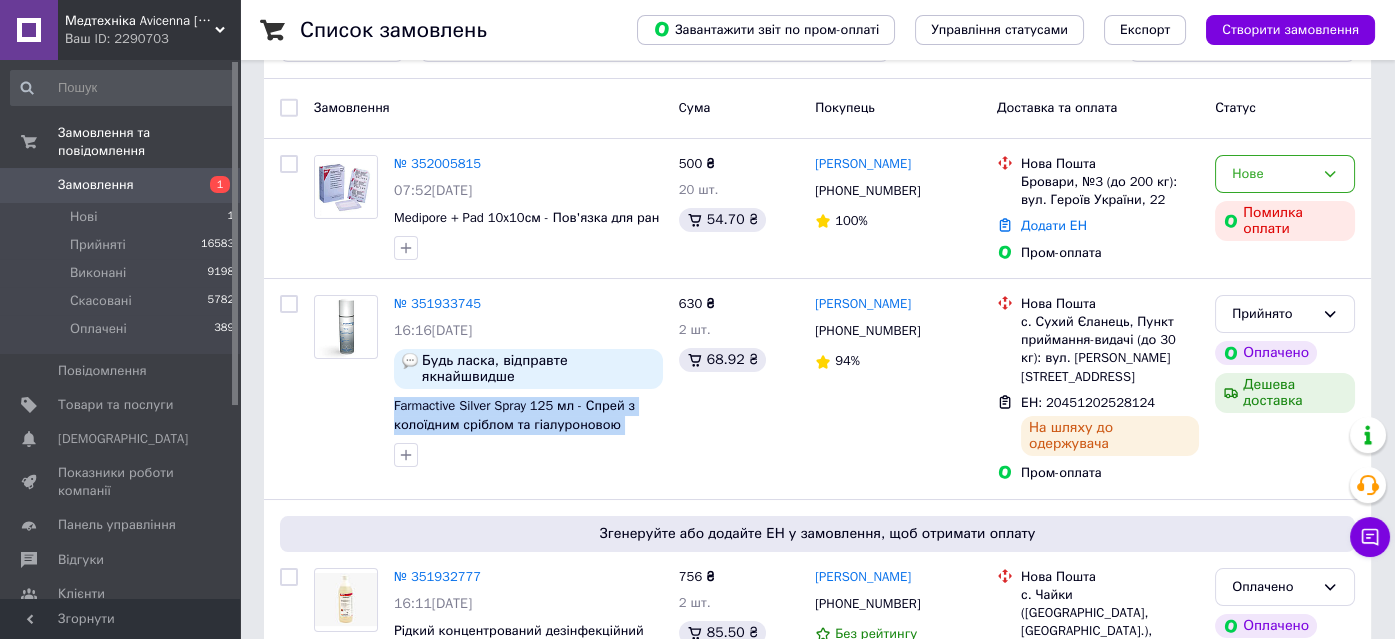 scroll, scrollTop: 0, scrollLeft: 0, axis: both 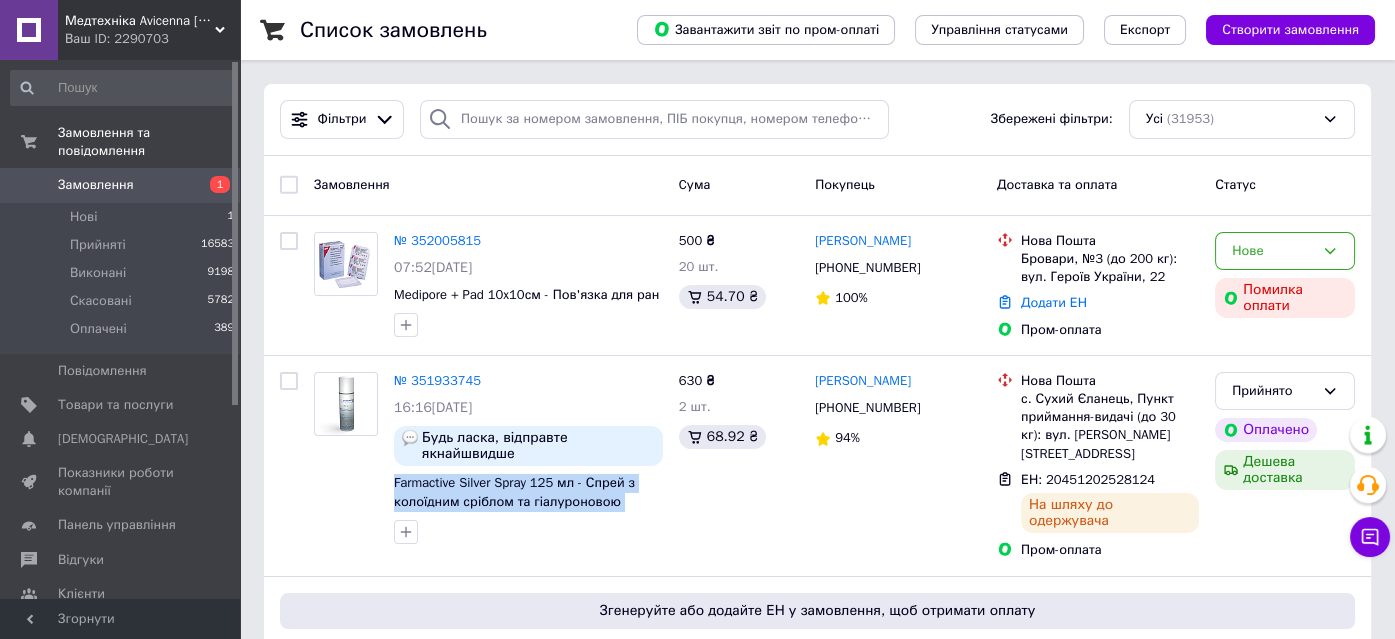 click on "Замовлення" at bounding box center [96, 185] 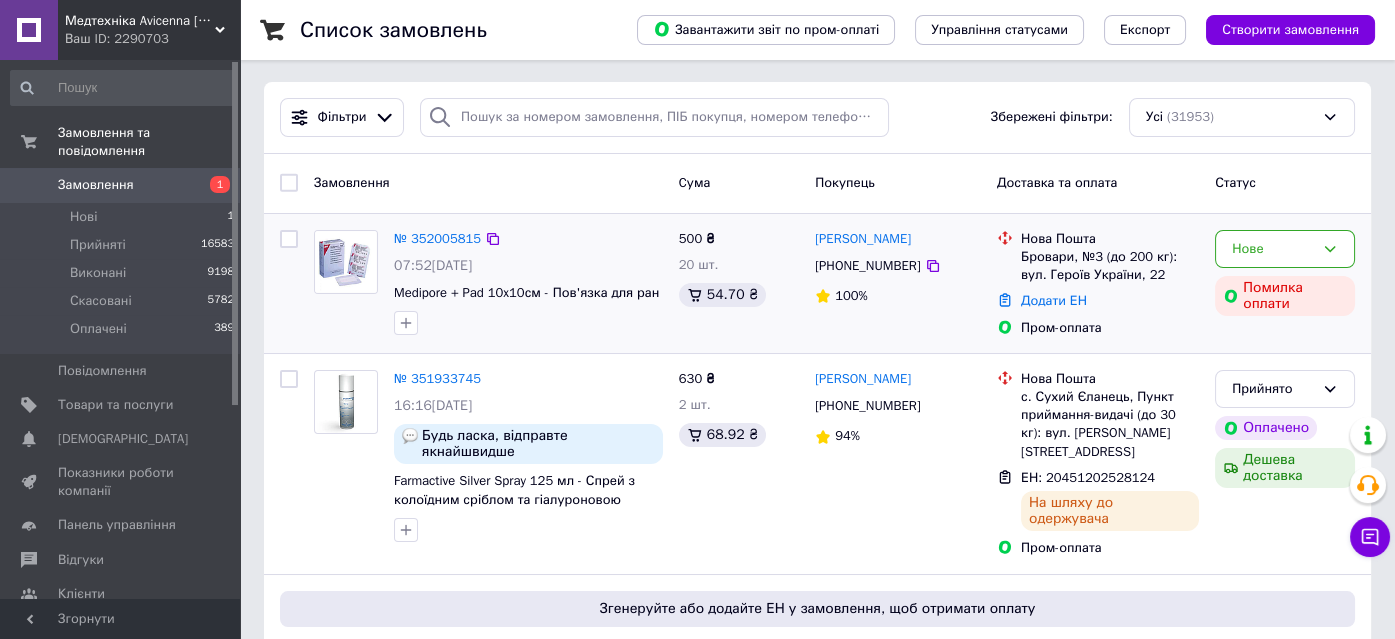 scroll, scrollTop: 0, scrollLeft: 0, axis: both 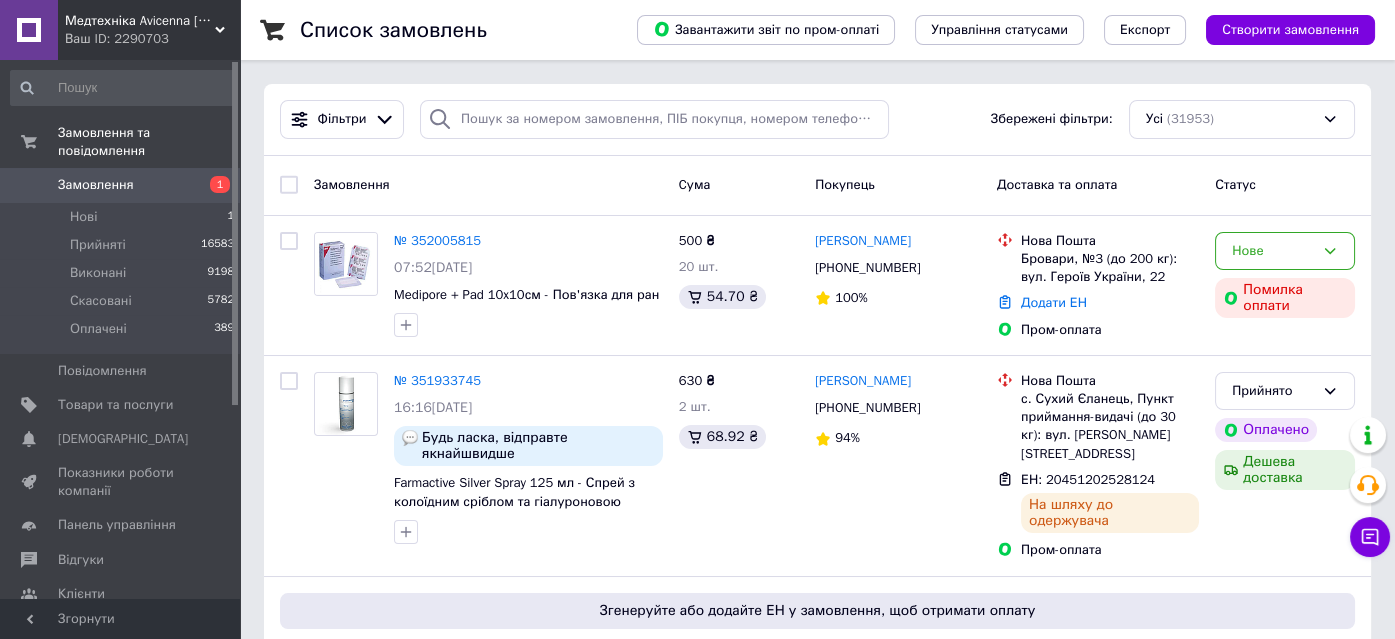 click on "Медтехніка Avicenna [DOMAIN_NAME] Ваш ID: 2290703" at bounding box center [149, 30] 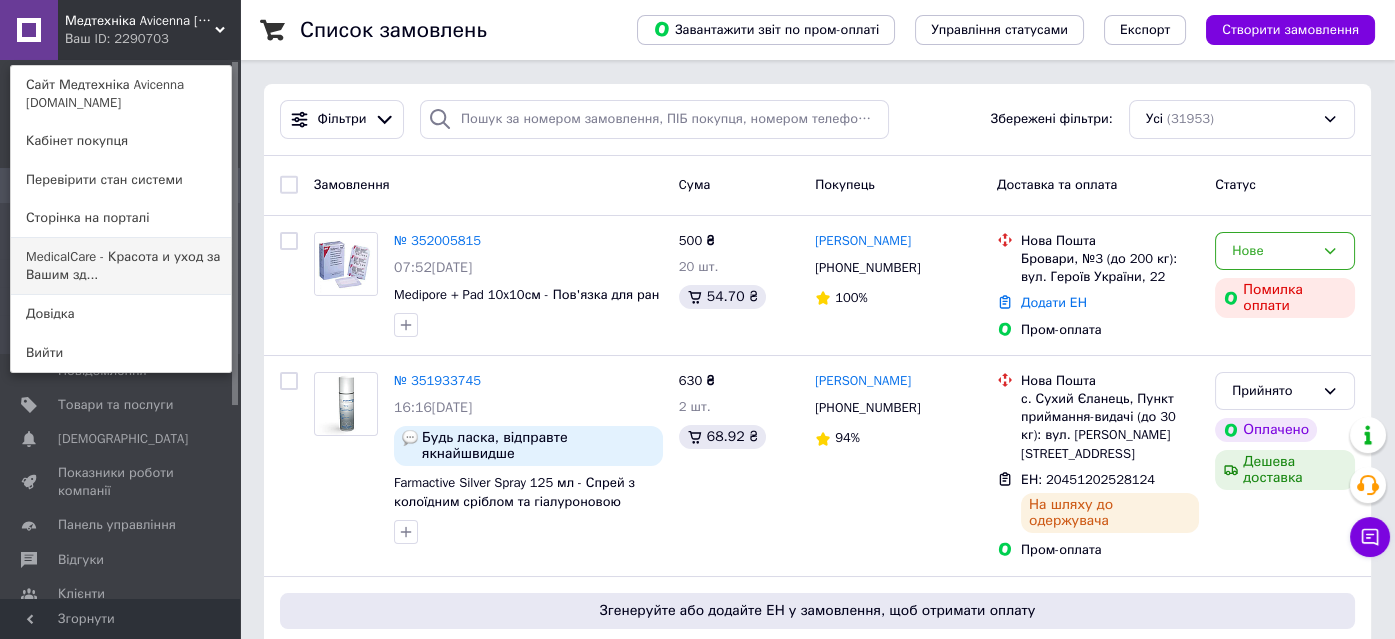 click on "MedicalCare - Красота и уход за Вашим зд..." at bounding box center [121, 266] 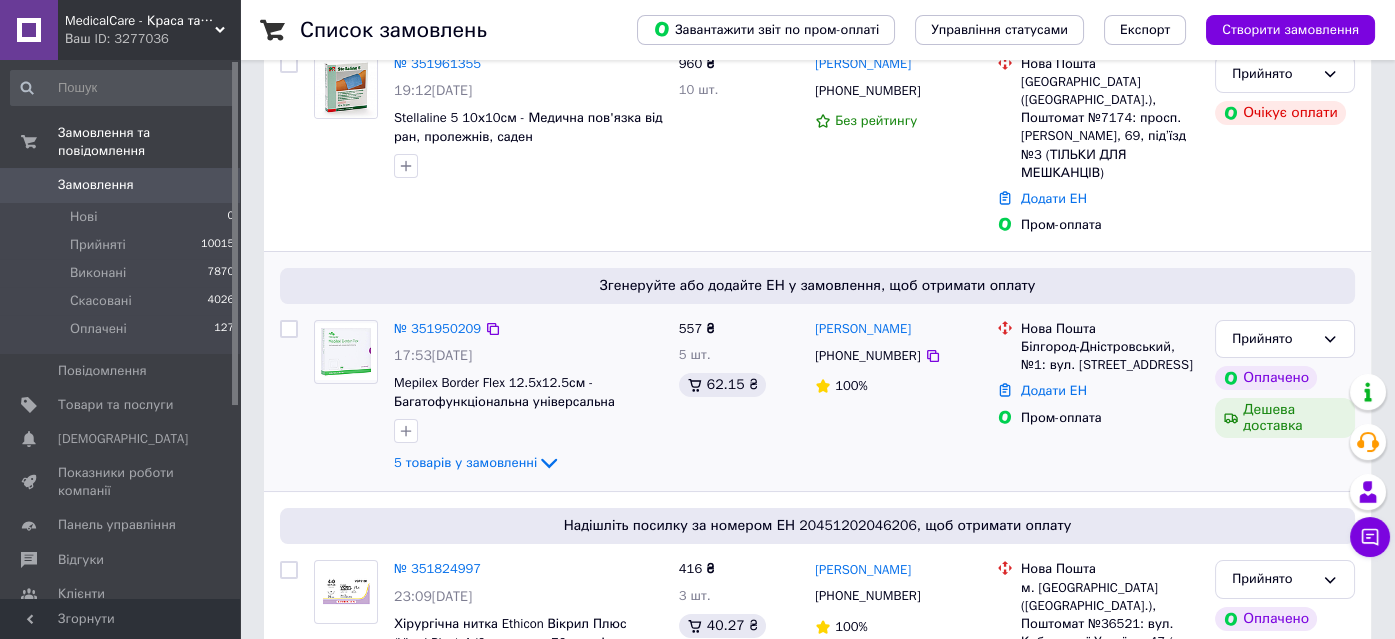 scroll, scrollTop: 181, scrollLeft: 0, axis: vertical 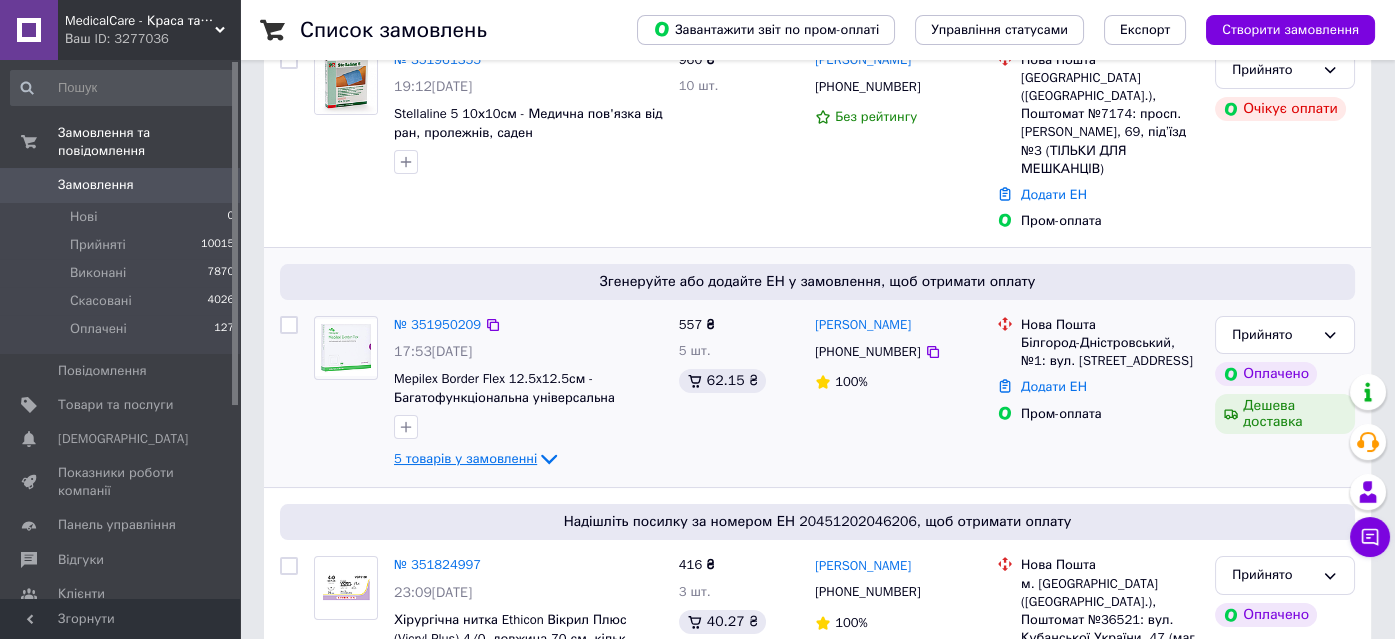 click 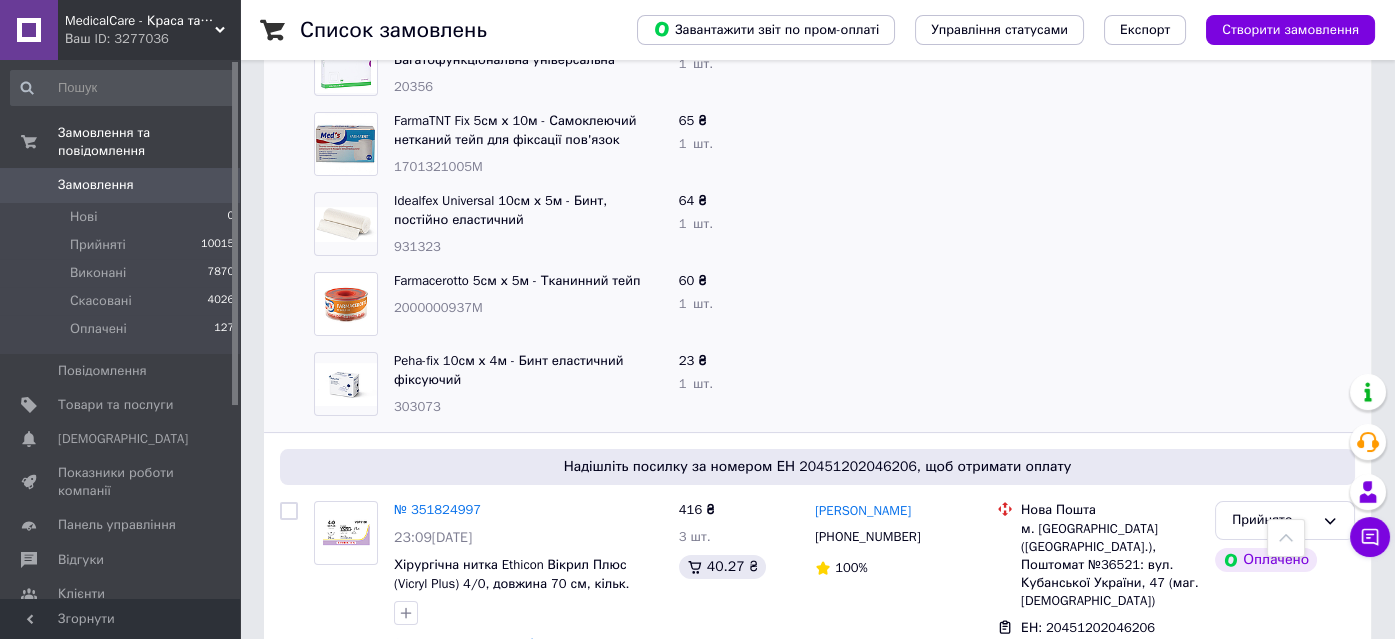 scroll, scrollTop: 545, scrollLeft: 0, axis: vertical 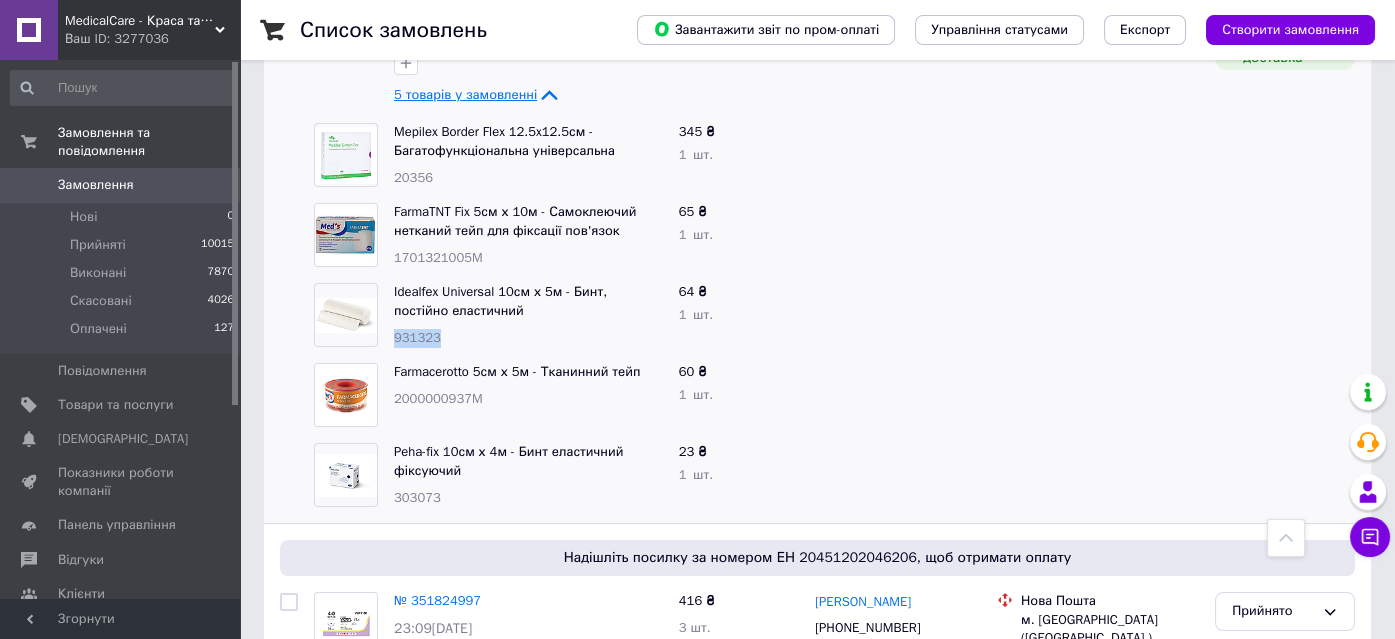 drag, startPoint x: 444, startPoint y: 294, endPoint x: 390, endPoint y: 294, distance: 54 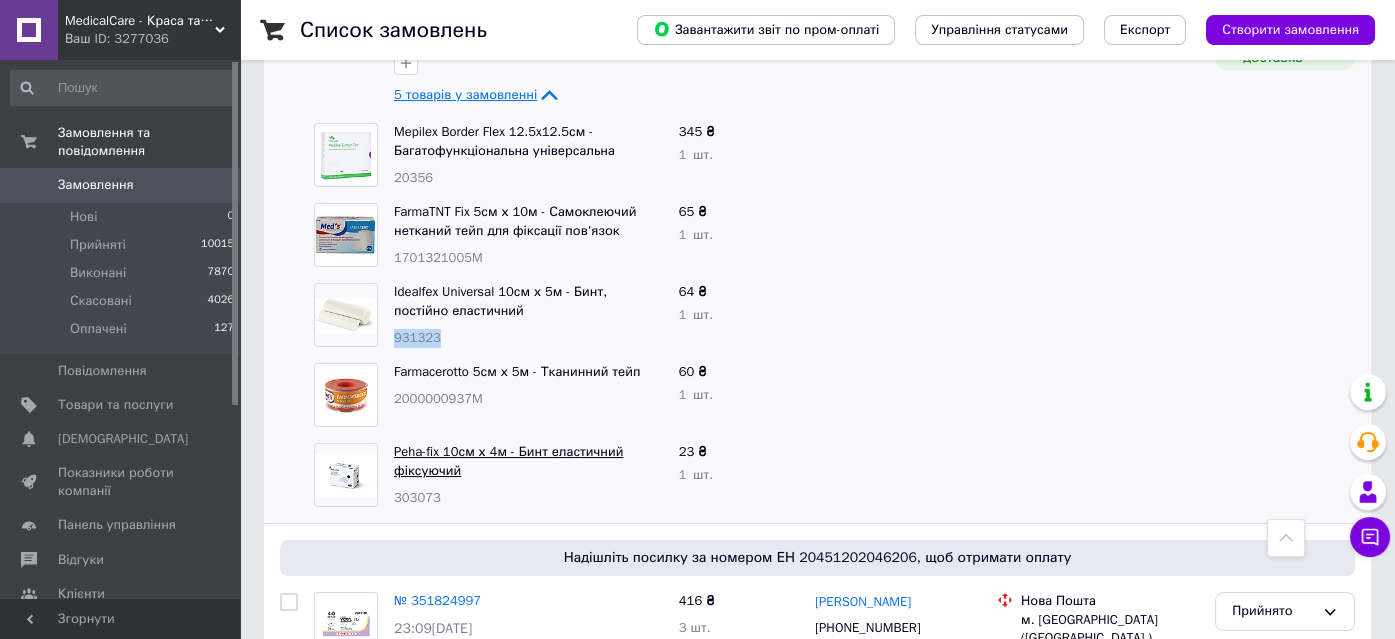 copy on "931323" 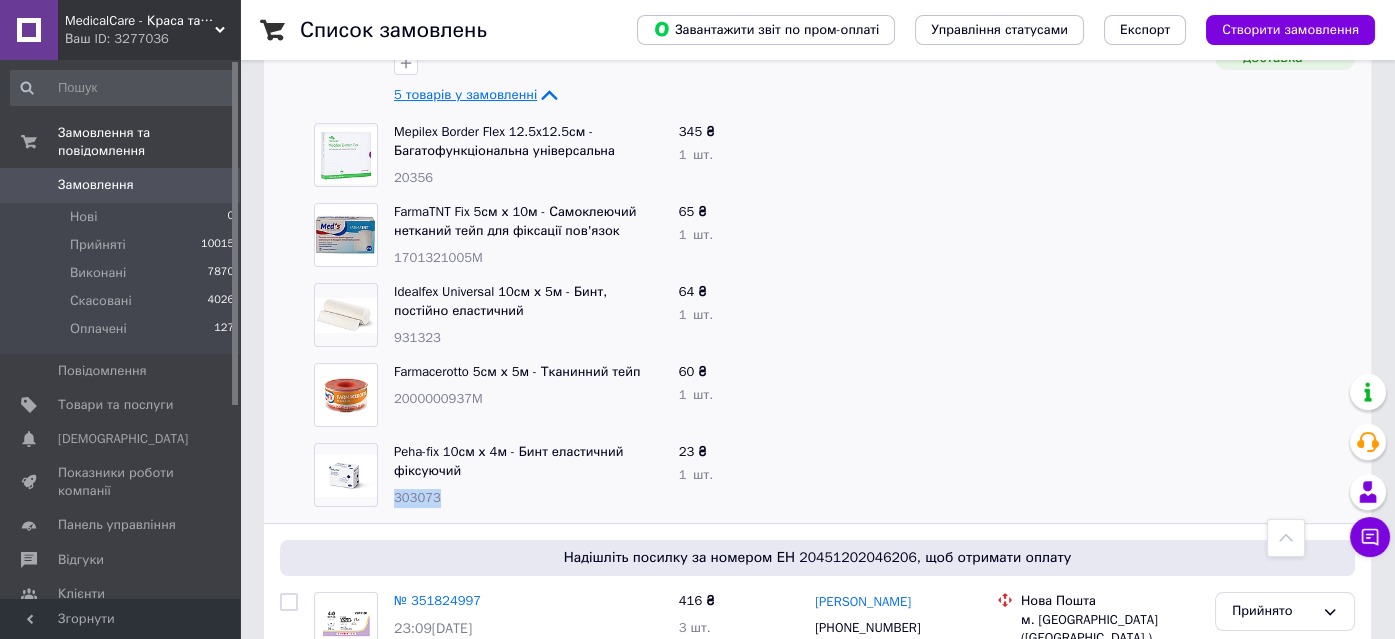 drag, startPoint x: 454, startPoint y: 462, endPoint x: 388, endPoint y: 469, distance: 66.37017 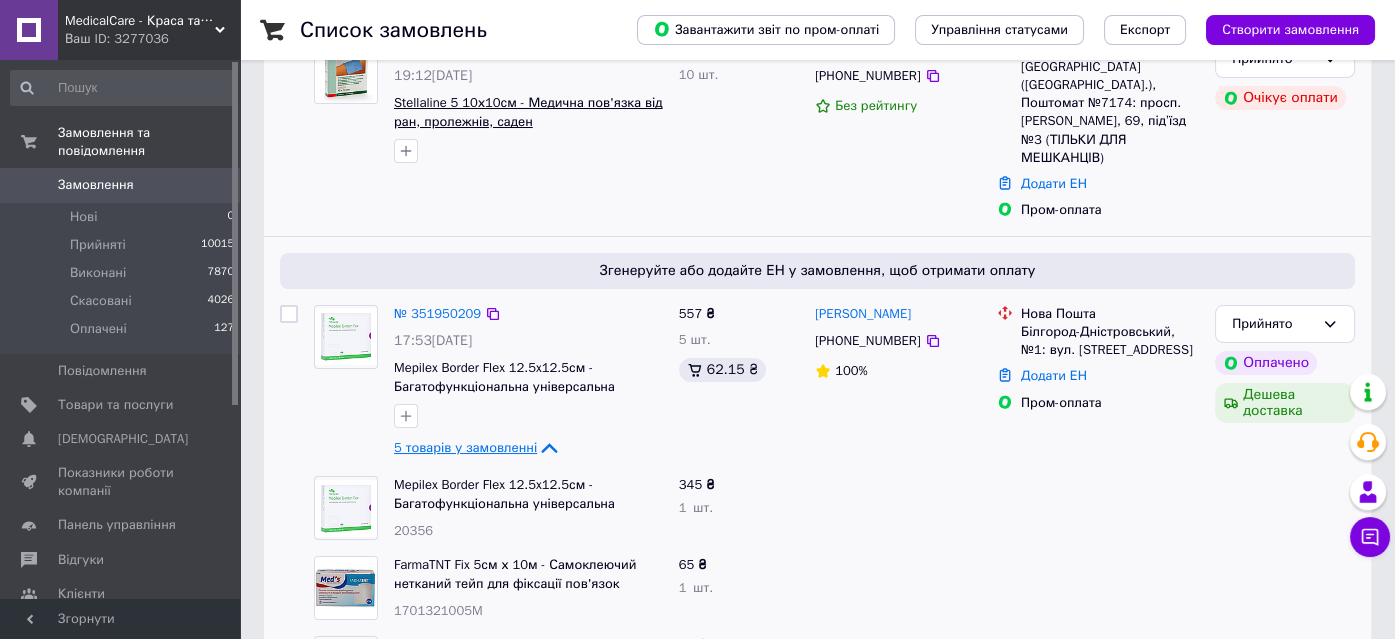 scroll, scrollTop: 0, scrollLeft: 0, axis: both 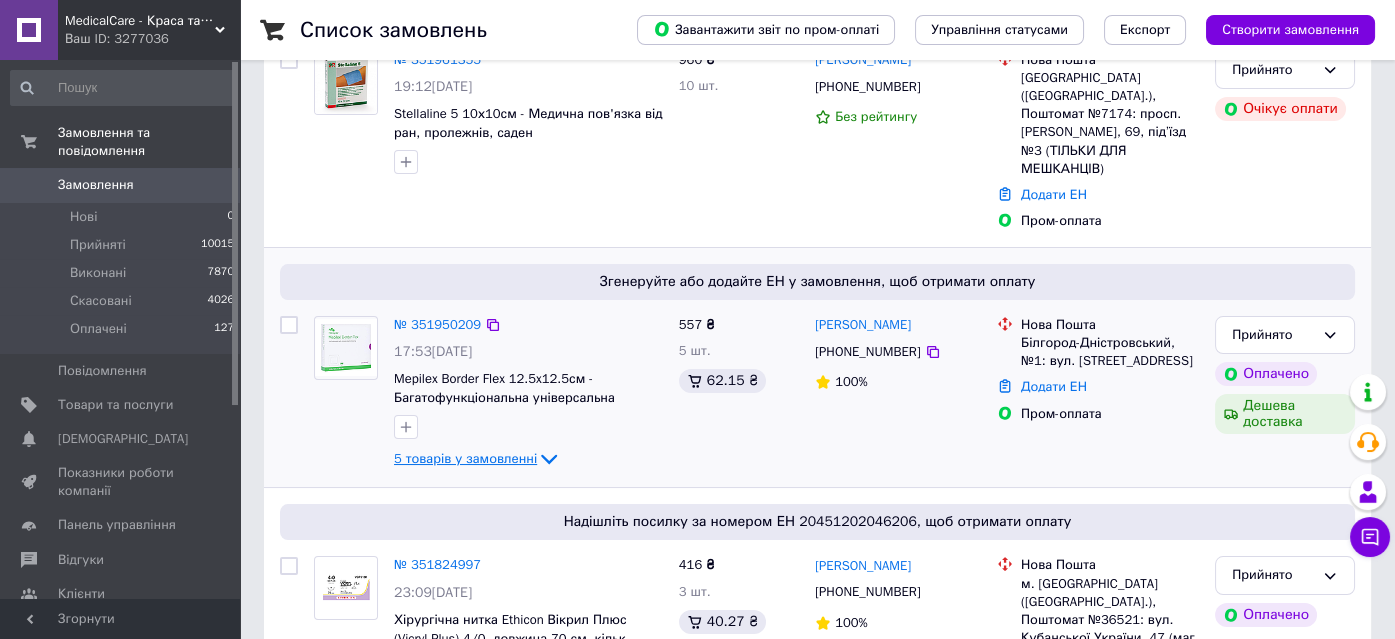 click 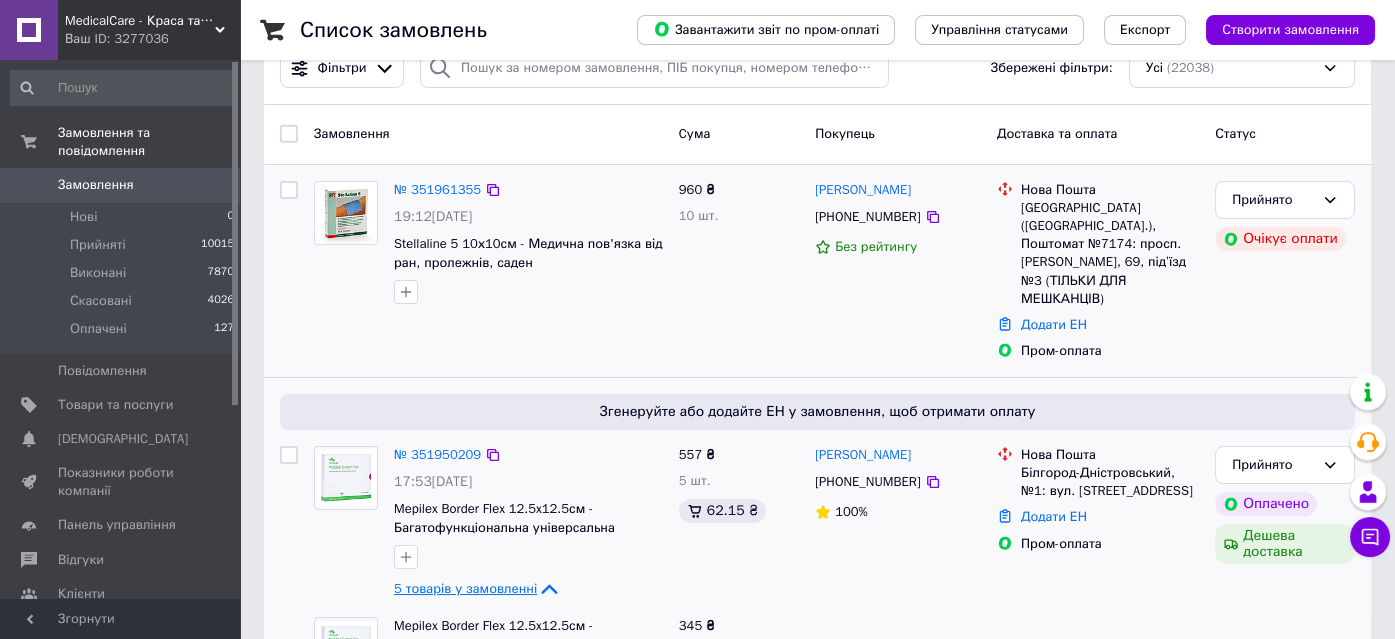 scroll, scrollTop: 0, scrollLeft: 0, axis: both 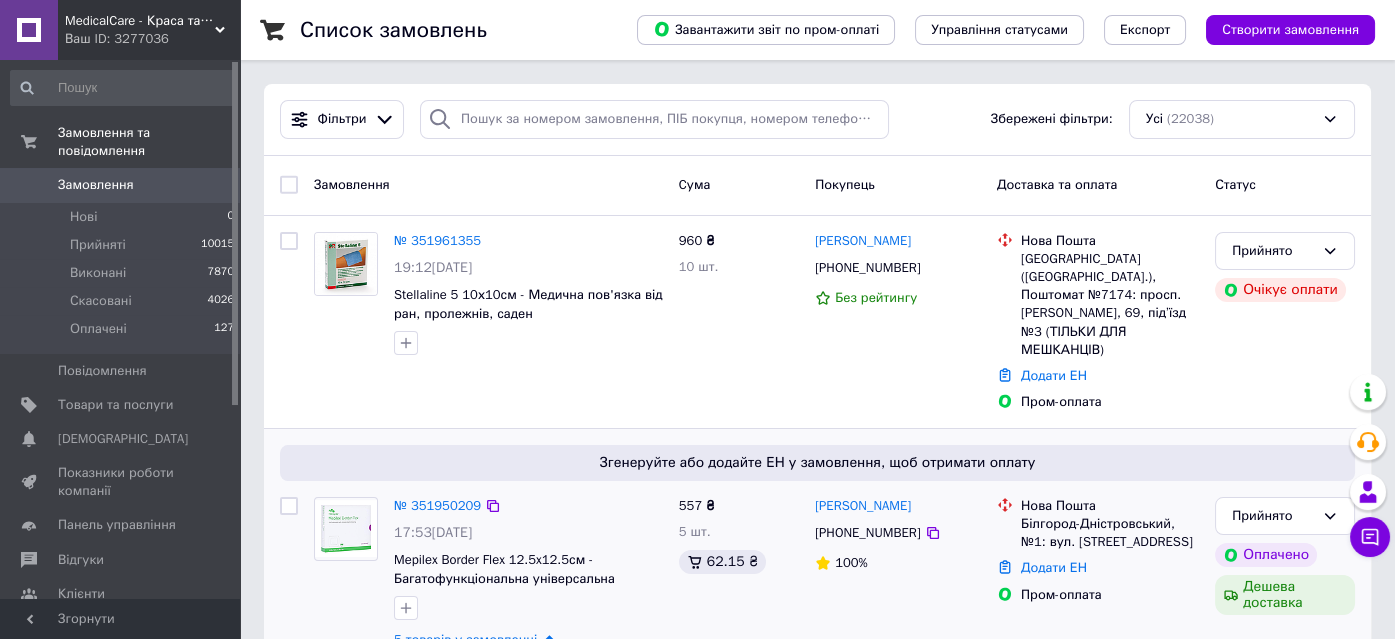 click on "MedicalCare - Краса та догляд за Вашим здоров'ям" at bounding box center (140, 21) 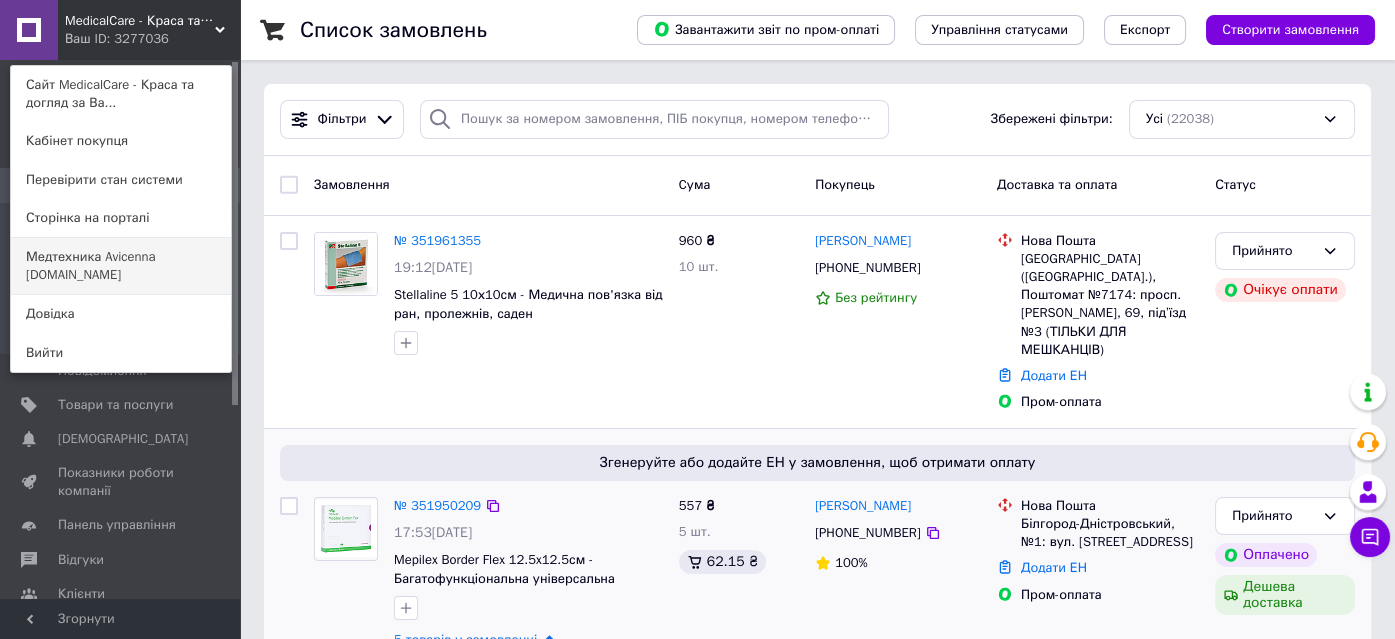 click on "Медтехника Avicenna medteh-ua.com" at bounding box center (121, 266) 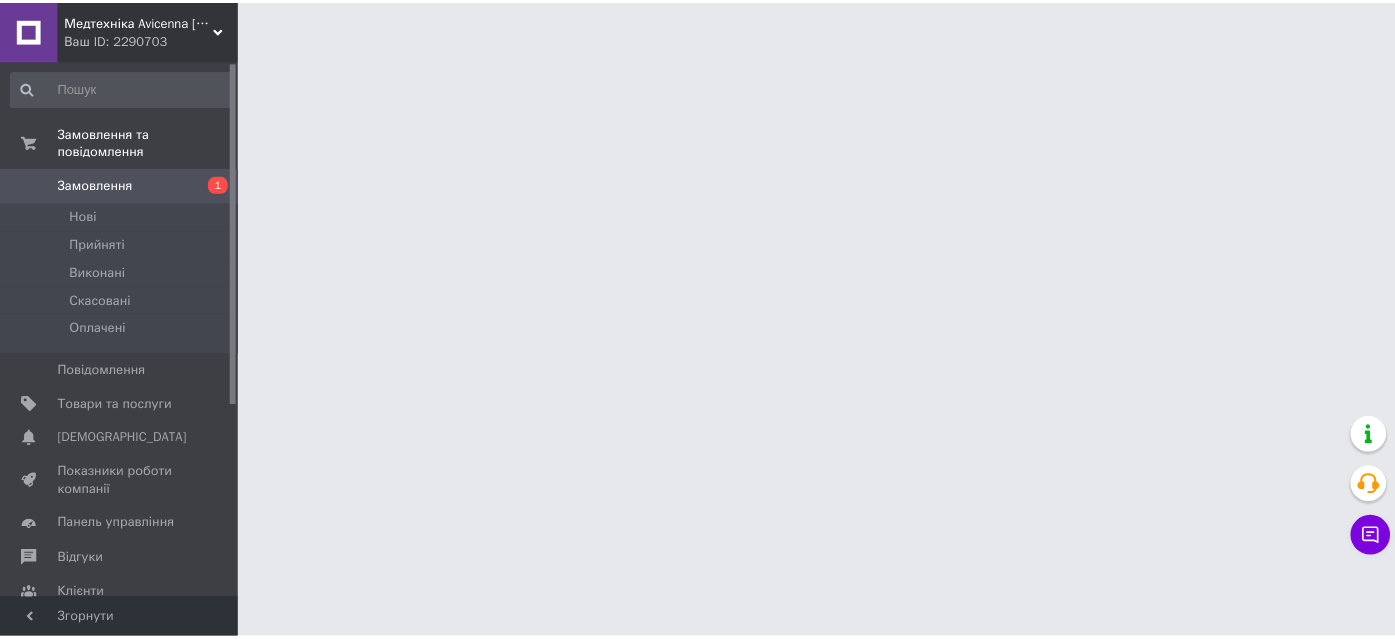scroll, scrollTop: 0, scrollLeft: 0, axis: both 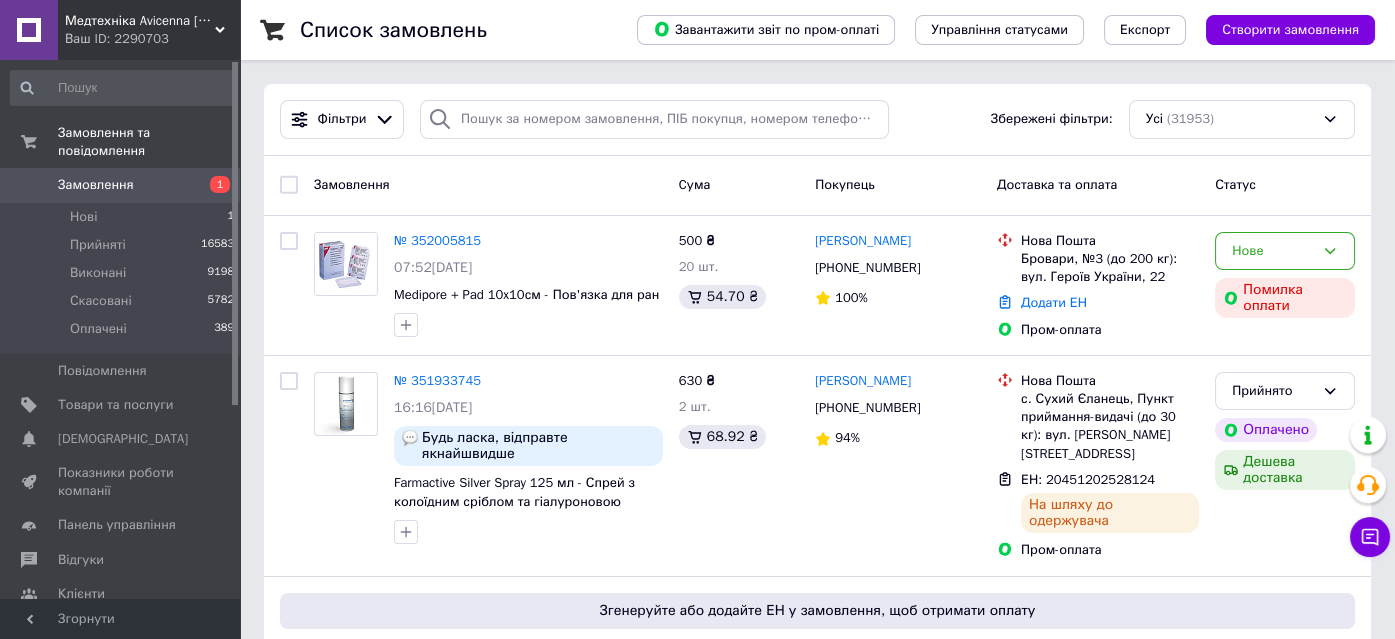 click on "Медтехніка Avicenna [DOMAIN_NAME]" at bounding box center [140, 21] 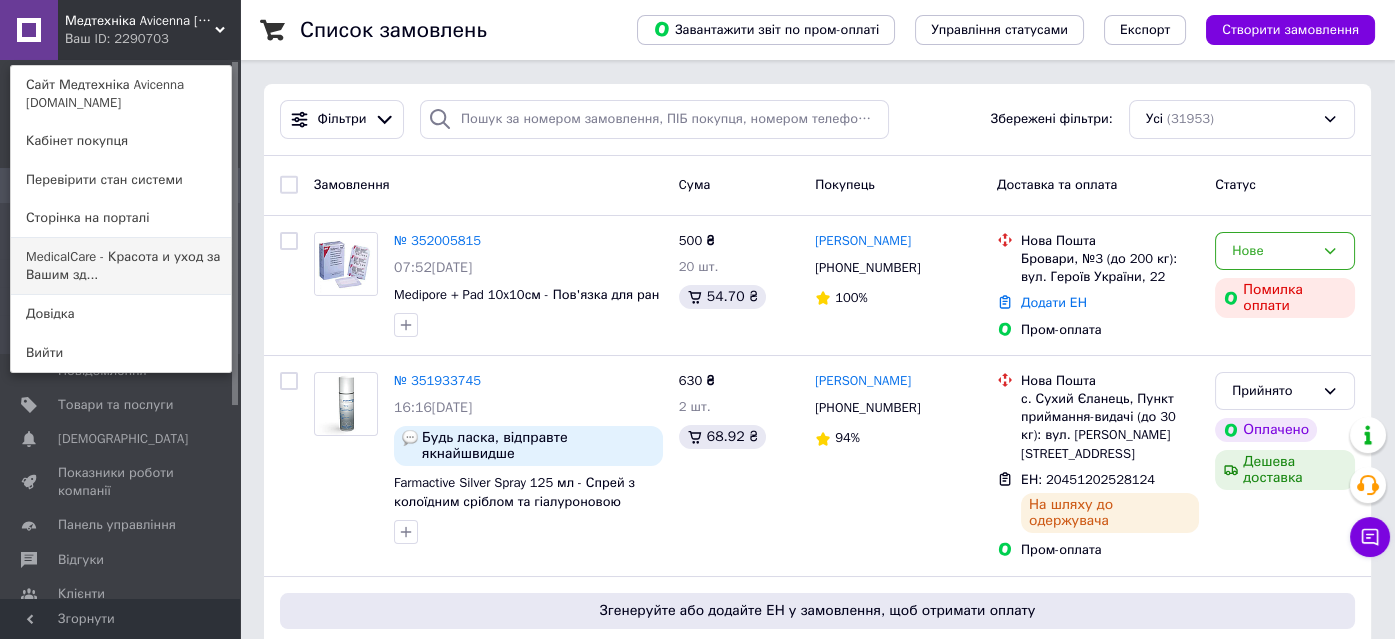 click on "MedicalCare - Красота и уход за Вашим зд..." at bounding box center [121, 266] 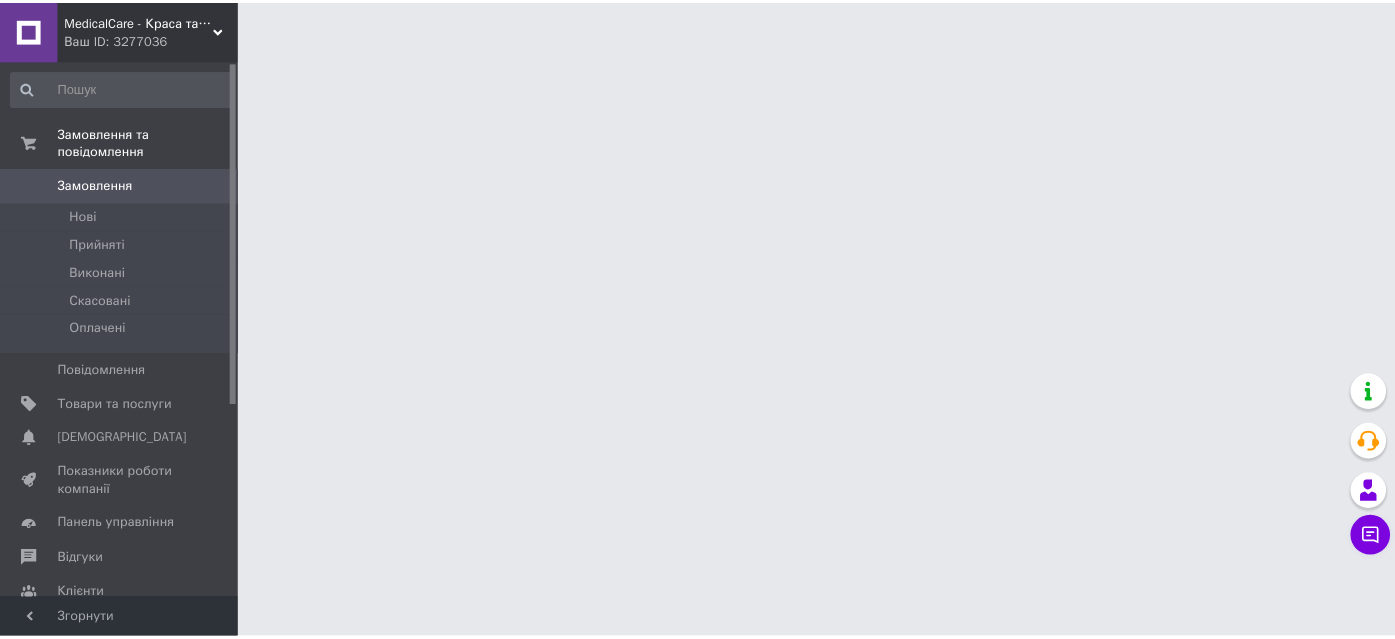scroll, scrollTop: 0, scrollLeft: 0, axis: both 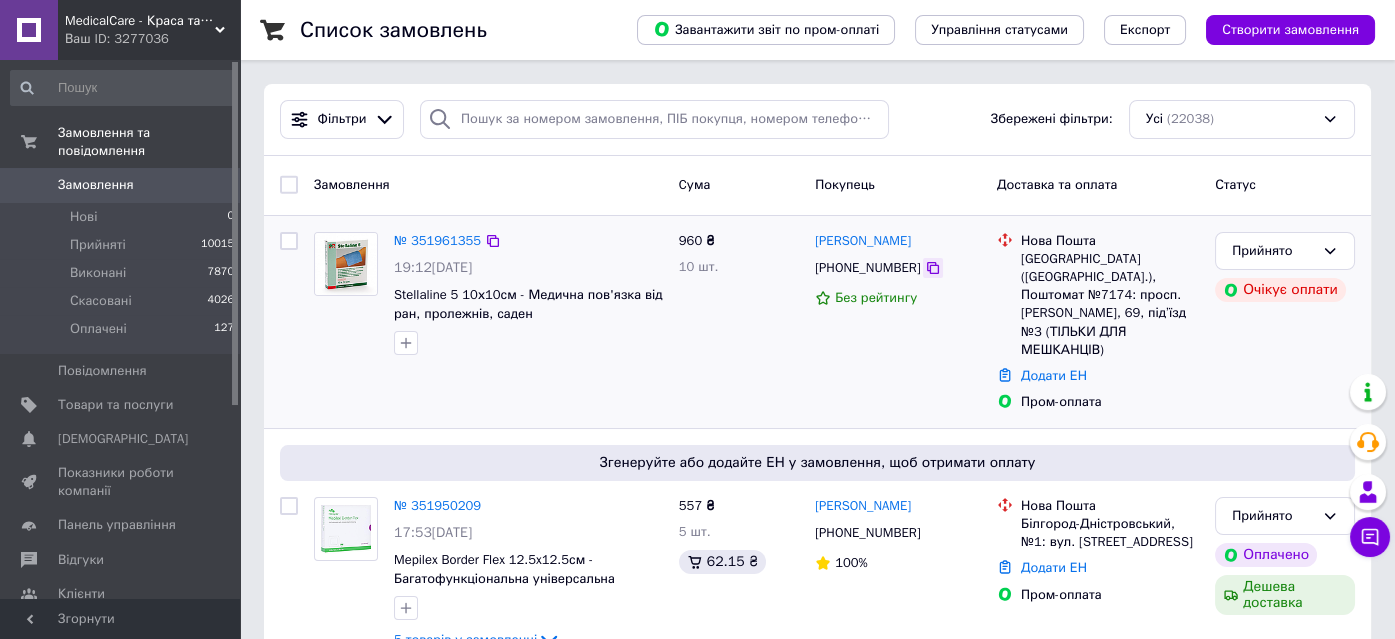 click 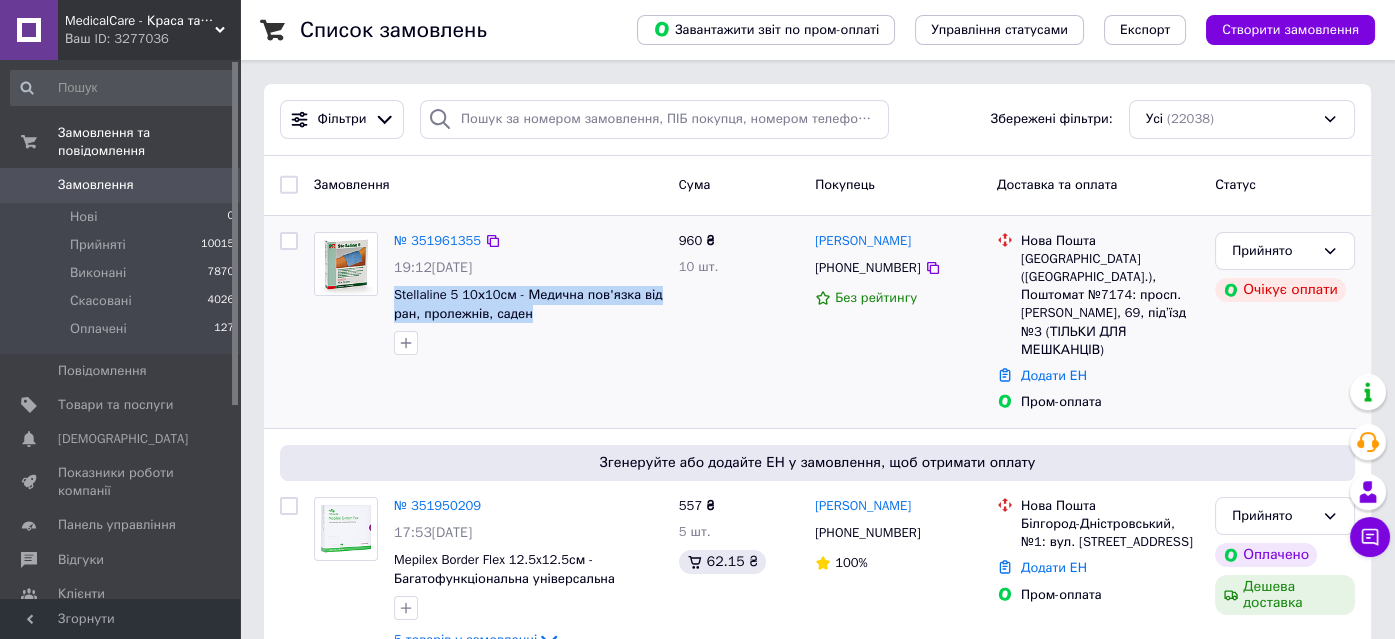 drag, startPoint x: 389, startPoint y: 296, endPoint x: 561, endPoint y: 315, distance: 173.04623 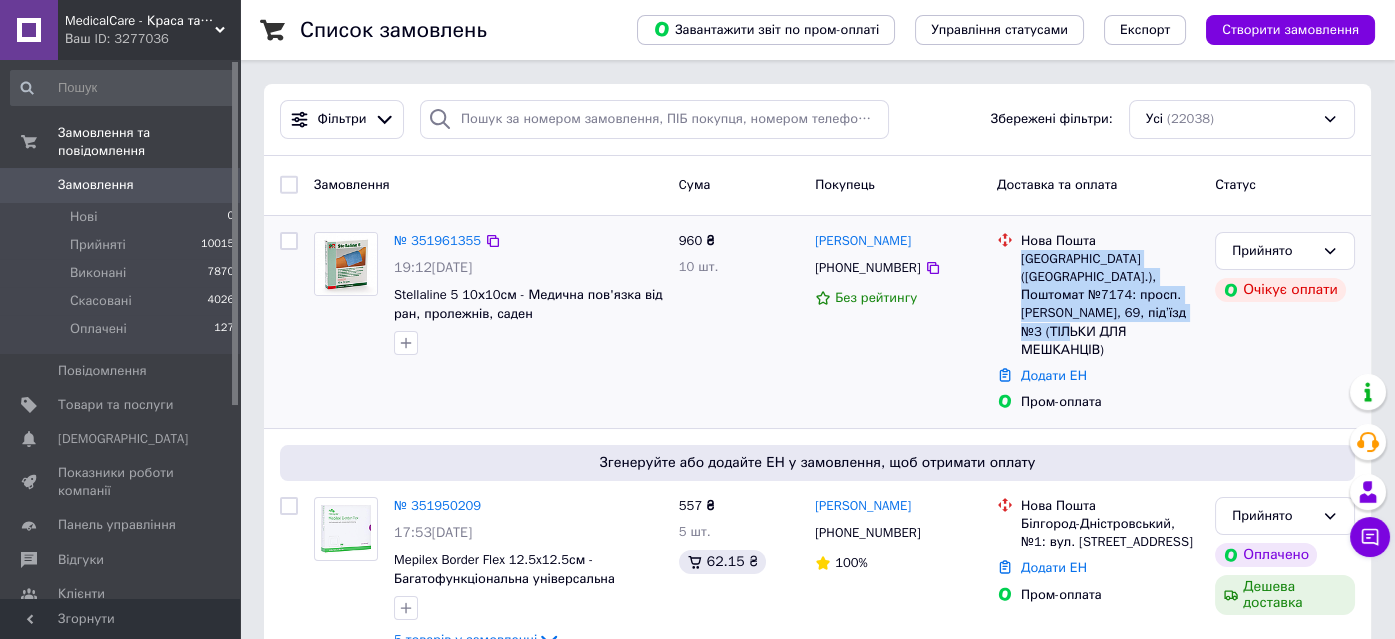 drag, startPoint x: 1022, startPoint y: 253, endPoint x: 1188, endPoint y: 313, distance: 176.51062 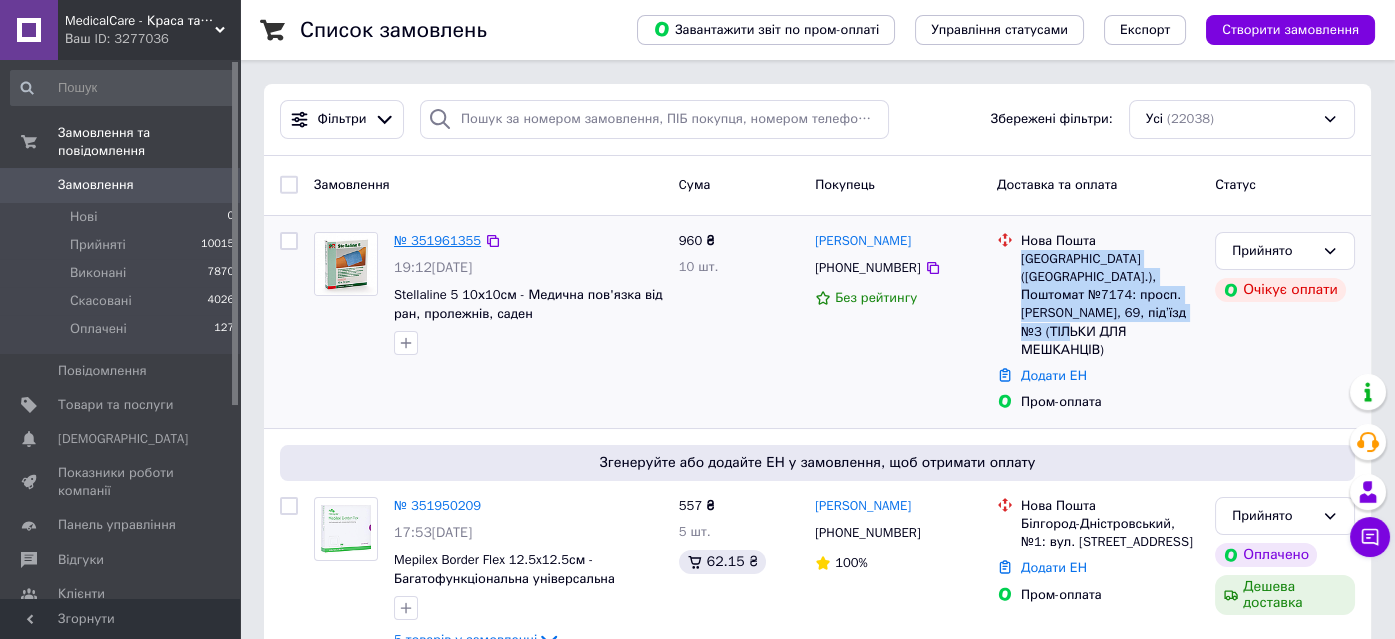 click on "№ 351961355" at bounding box center [437, 240] 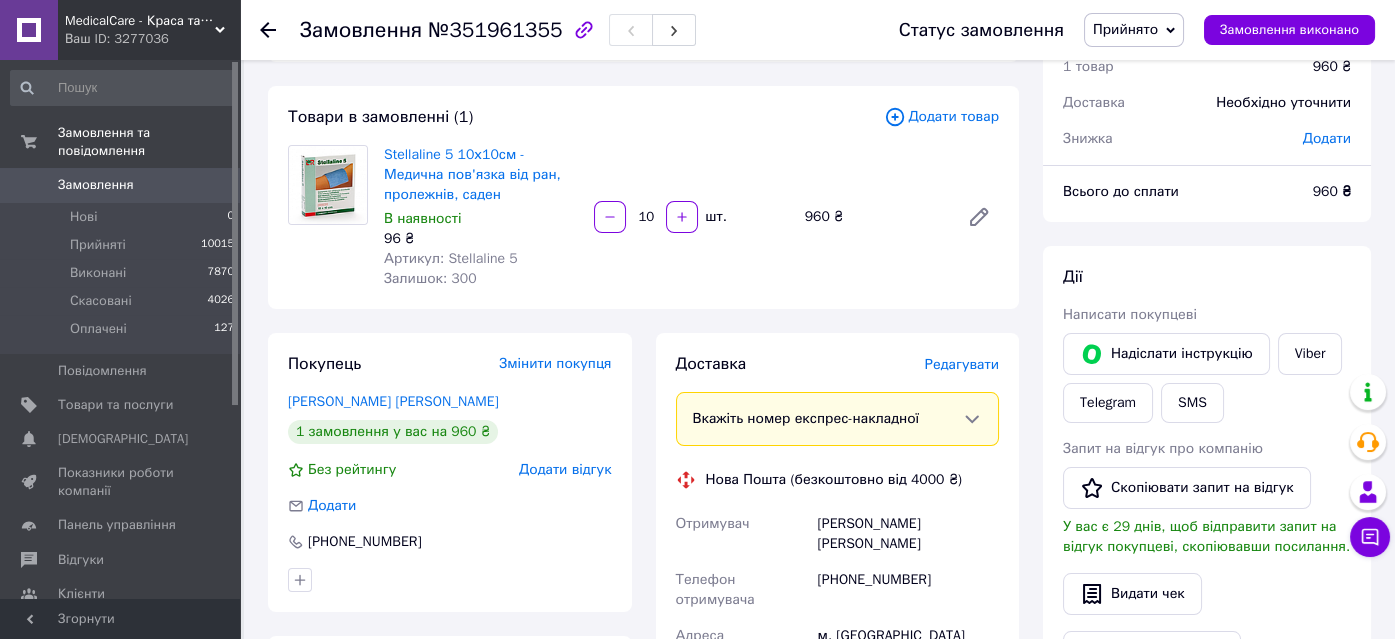 scroll, scrollTop: 0, scrollLeft: 0, axis: both 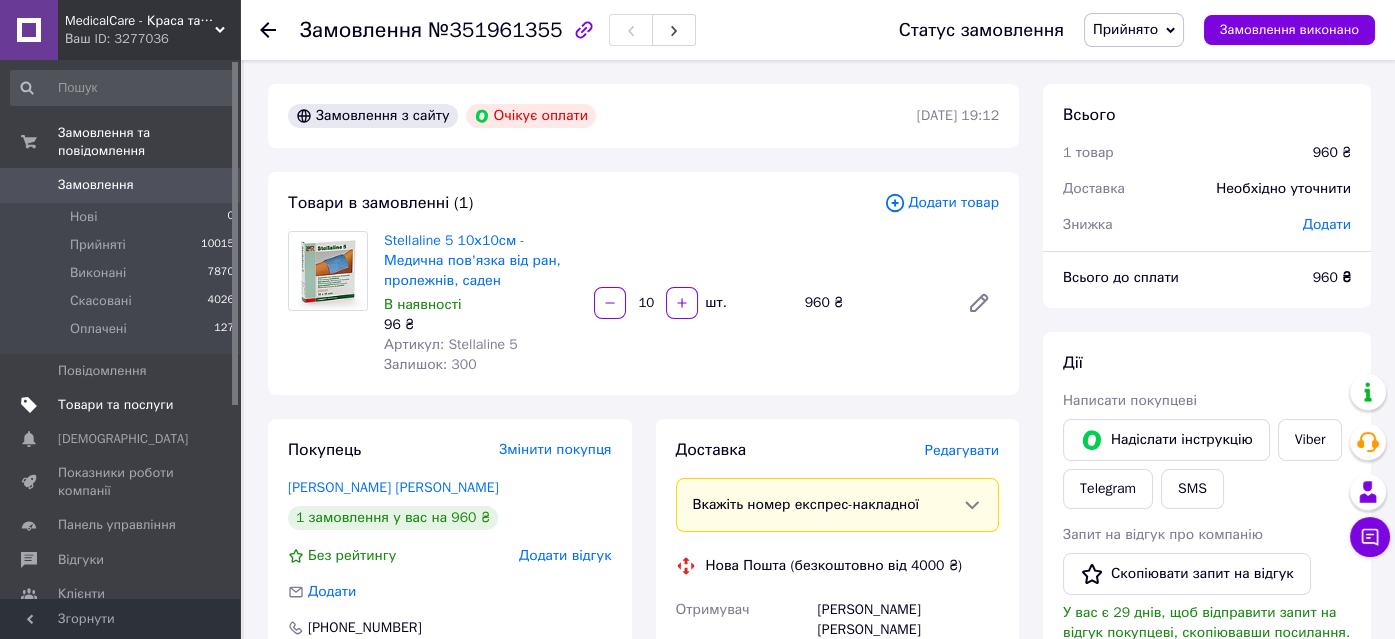 click on "Товари та послуги" at bounding box center [115, 405] 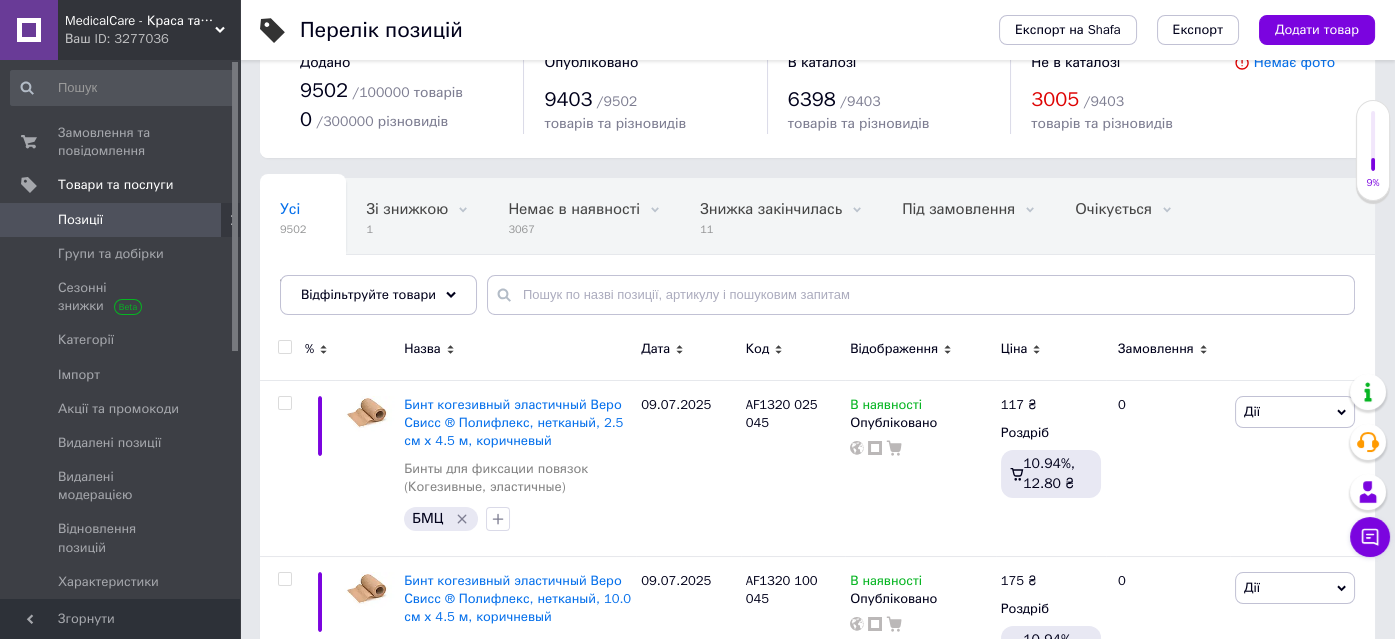 scroll, scrollTop: 90, scrollLeft: 0, axis: vertical 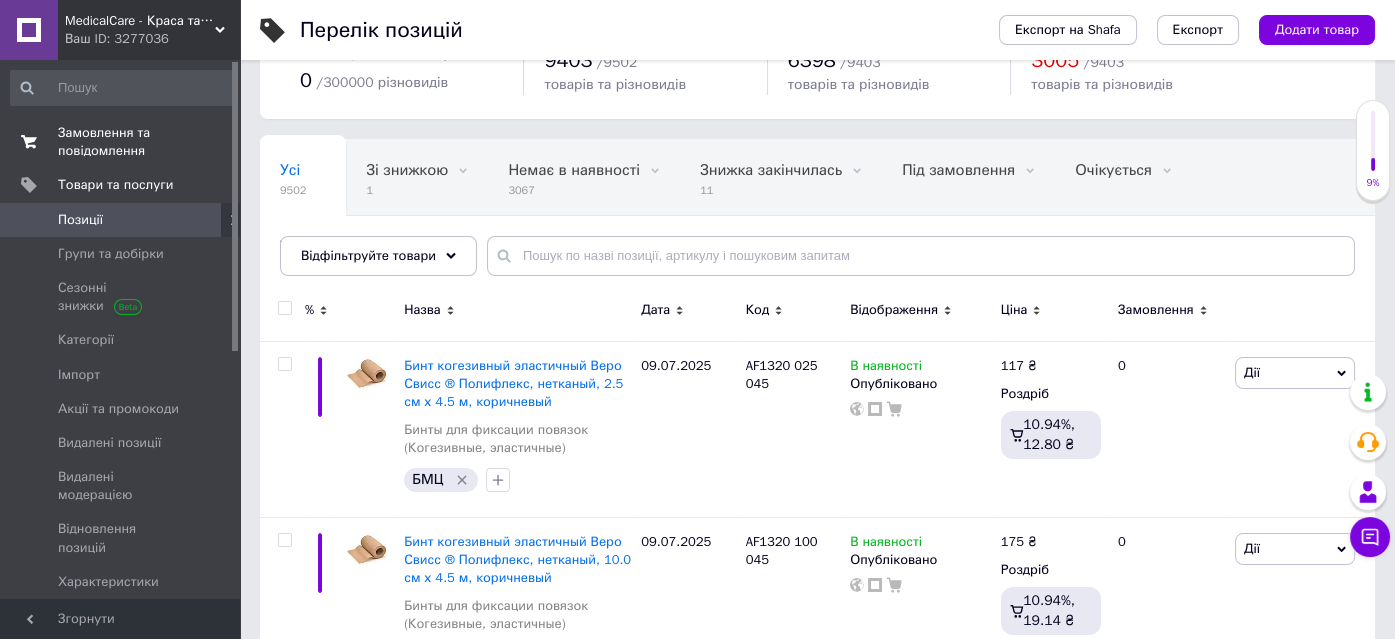 click on "Замовлення та повідомлення" at bounding box center [121, 142] 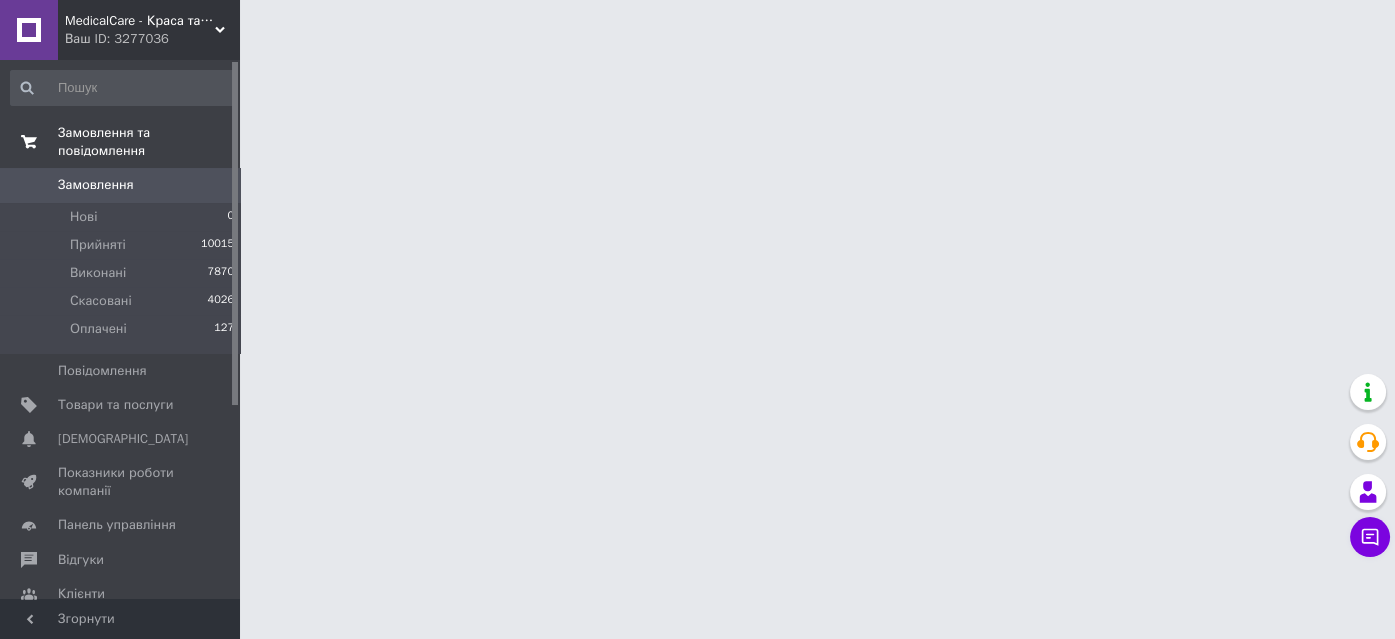 scroll, scrollTop: 0, scrollLeft: 0, axis: both 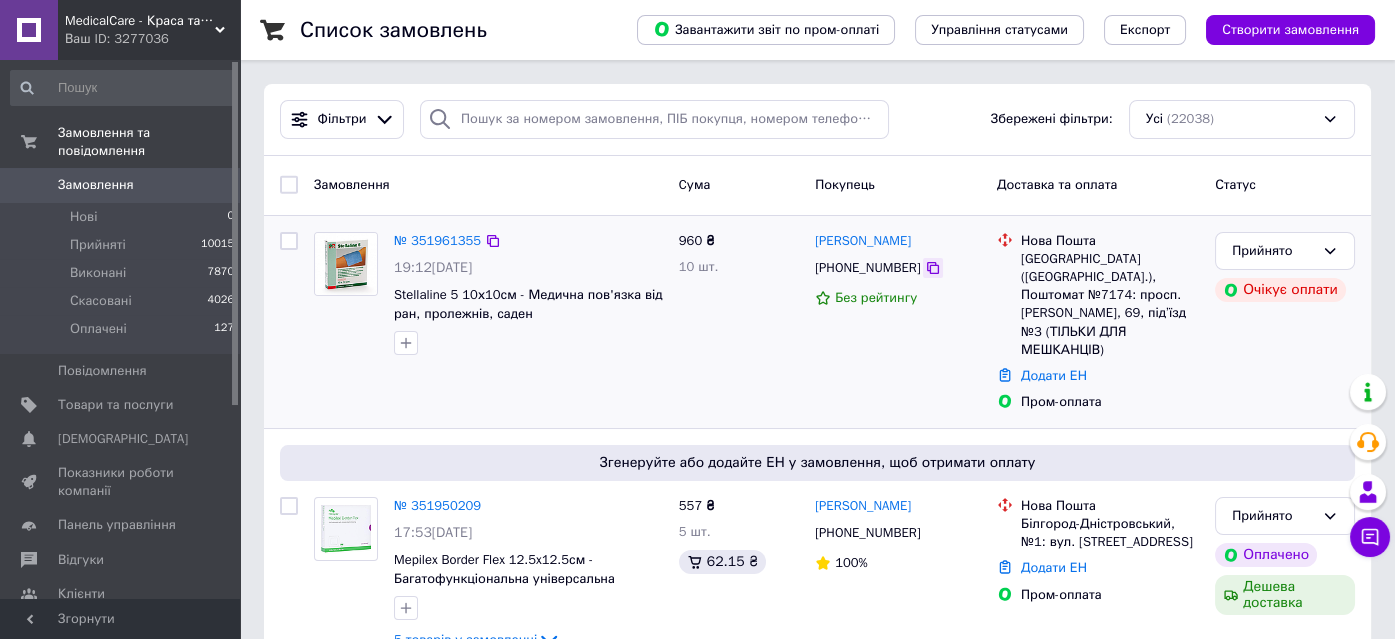 click 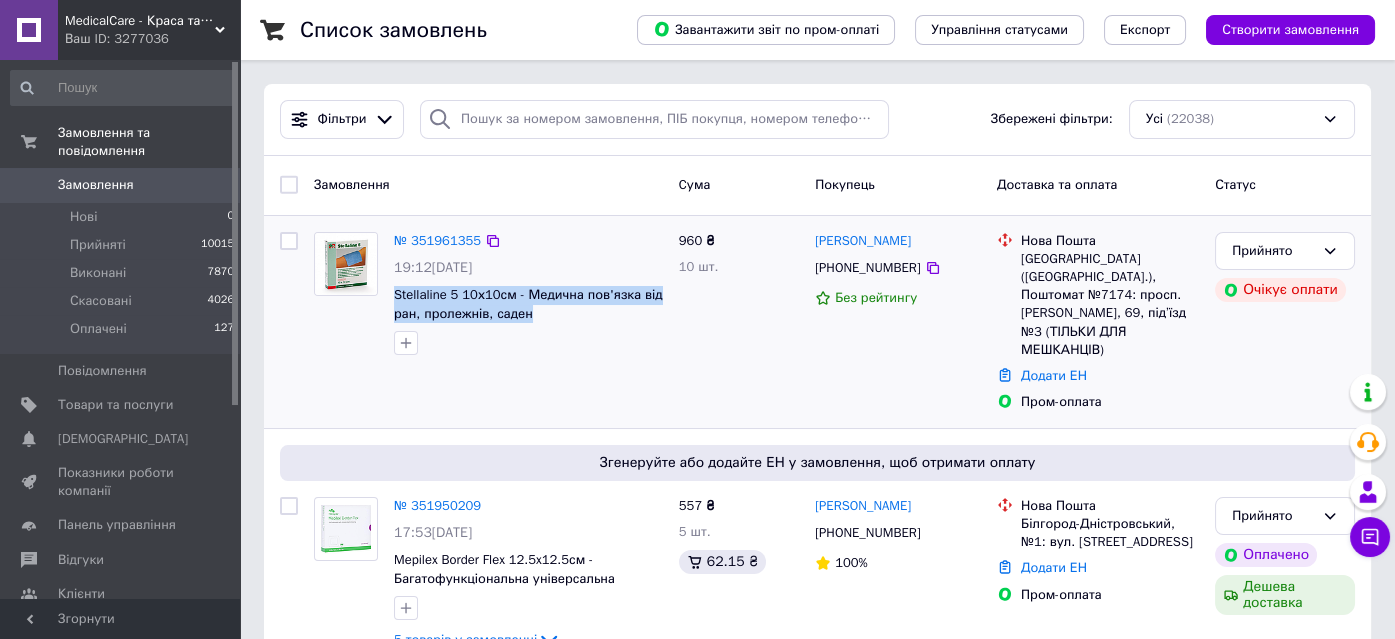 drag, startPoint x: 389, startPoint y: 288, endPoint x: 563, endPoint y: 321, distance: 177.10167 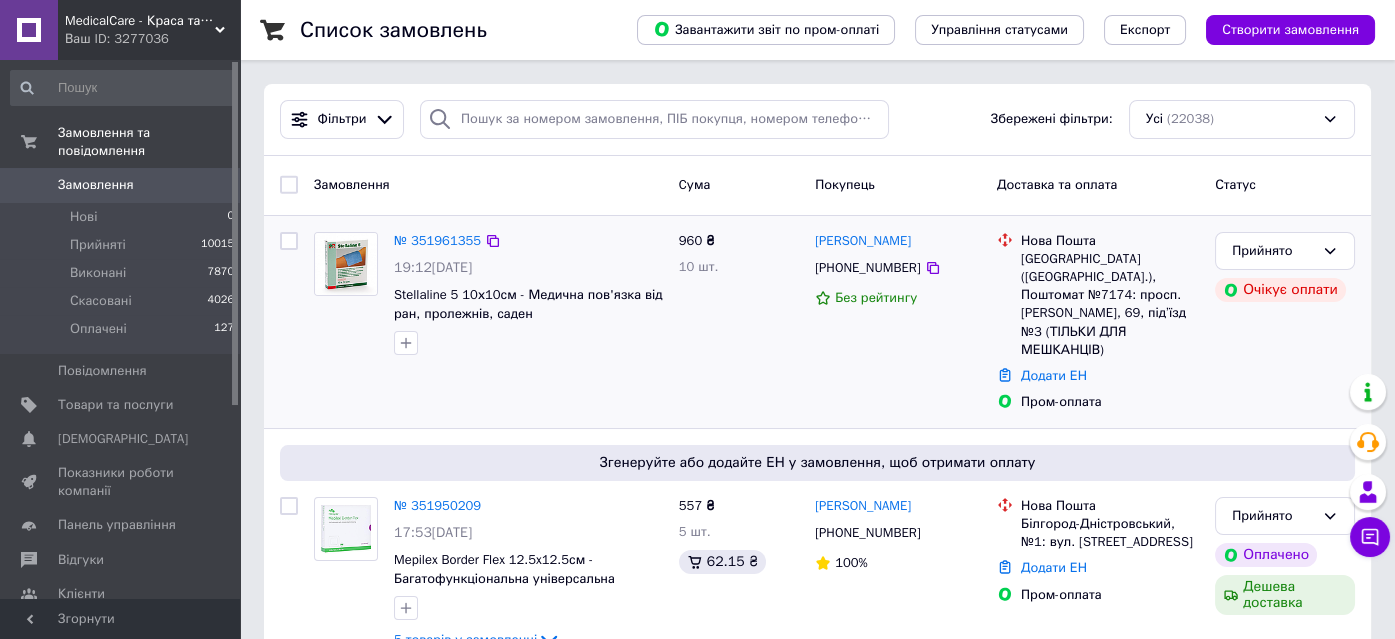 click on "960 ₴ 10 шт." at bounding box center [739, 322] 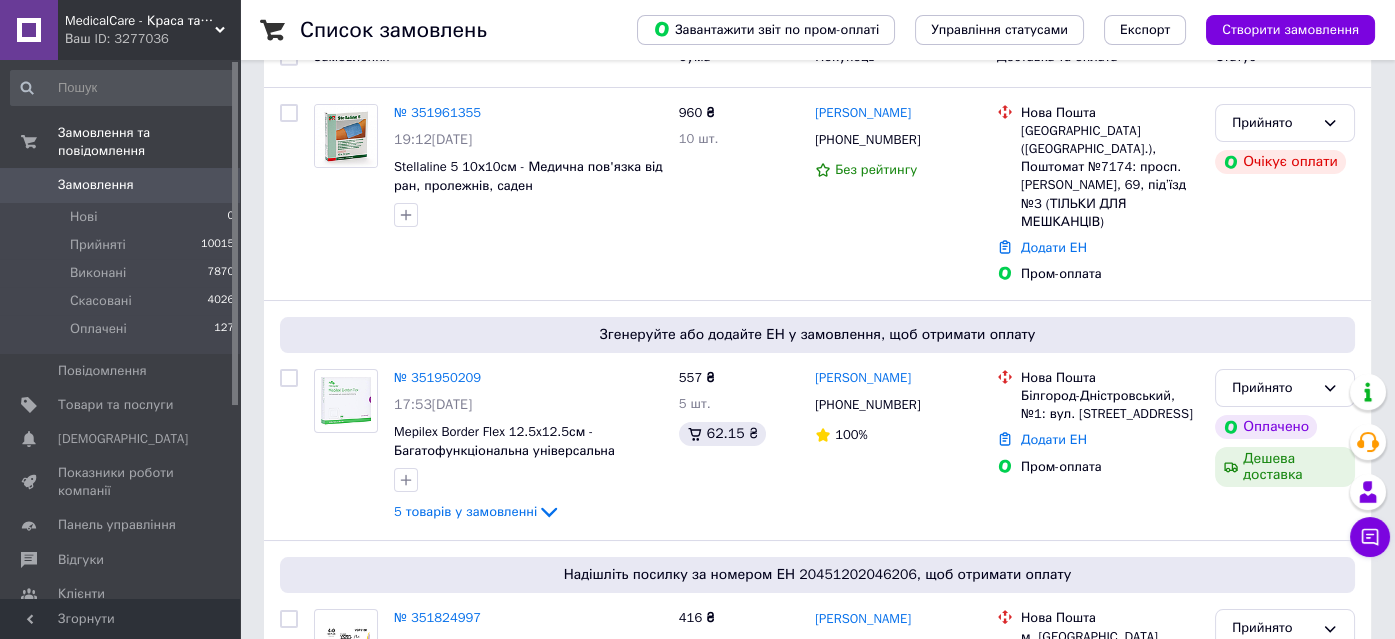 scroll, scrollTop: 0, scrollLeft: 0, axis: both 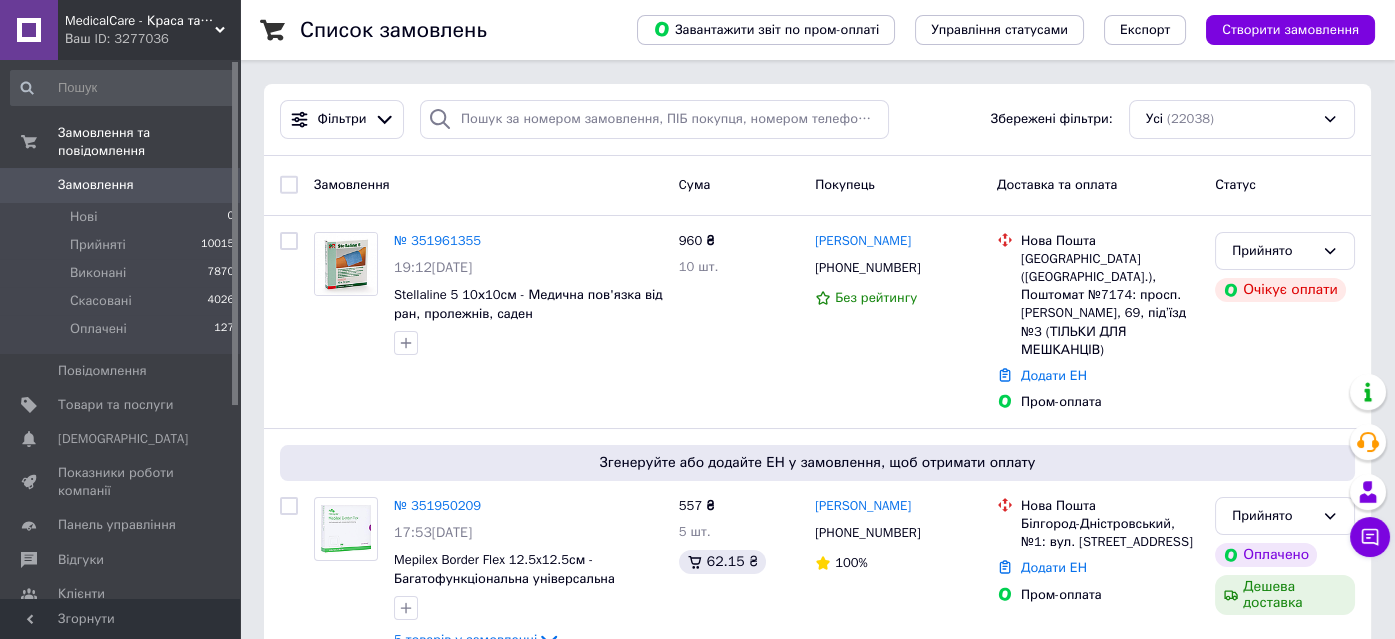 click on "Ваш ID: 3277036" at bounding box center (152, 39) 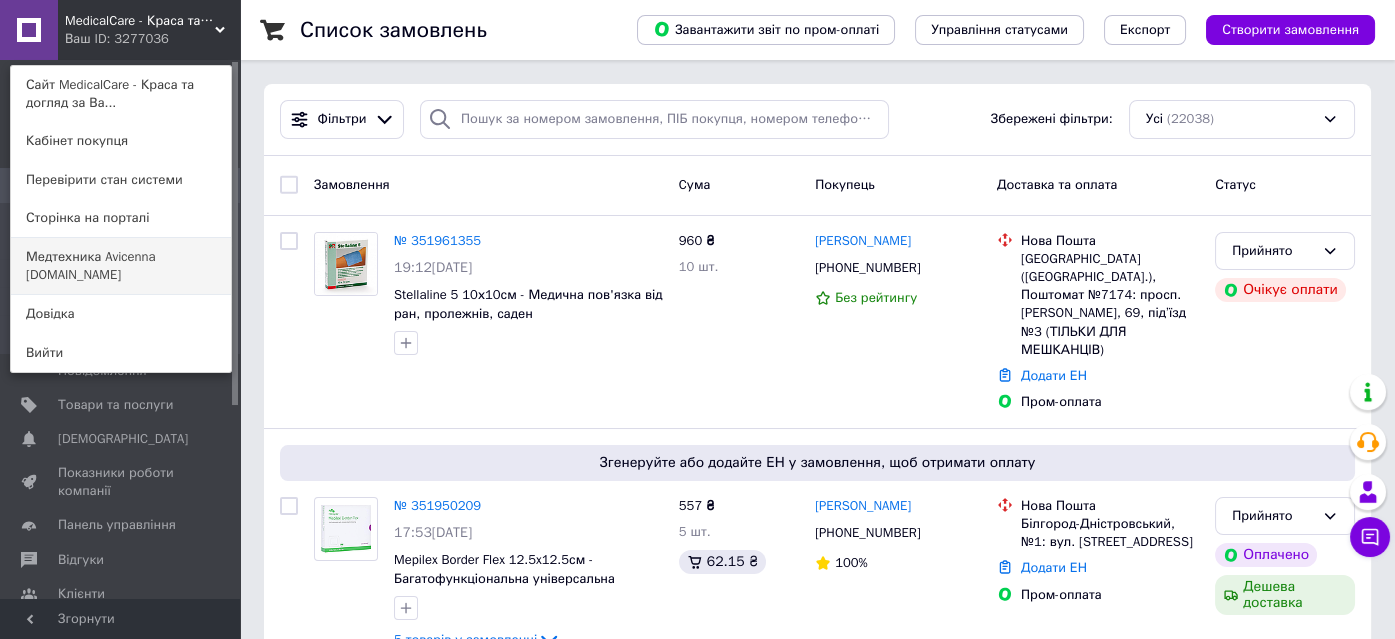 click on "Медтехника Avicenna medteh-ua.com" at bounding box center (121, 266) 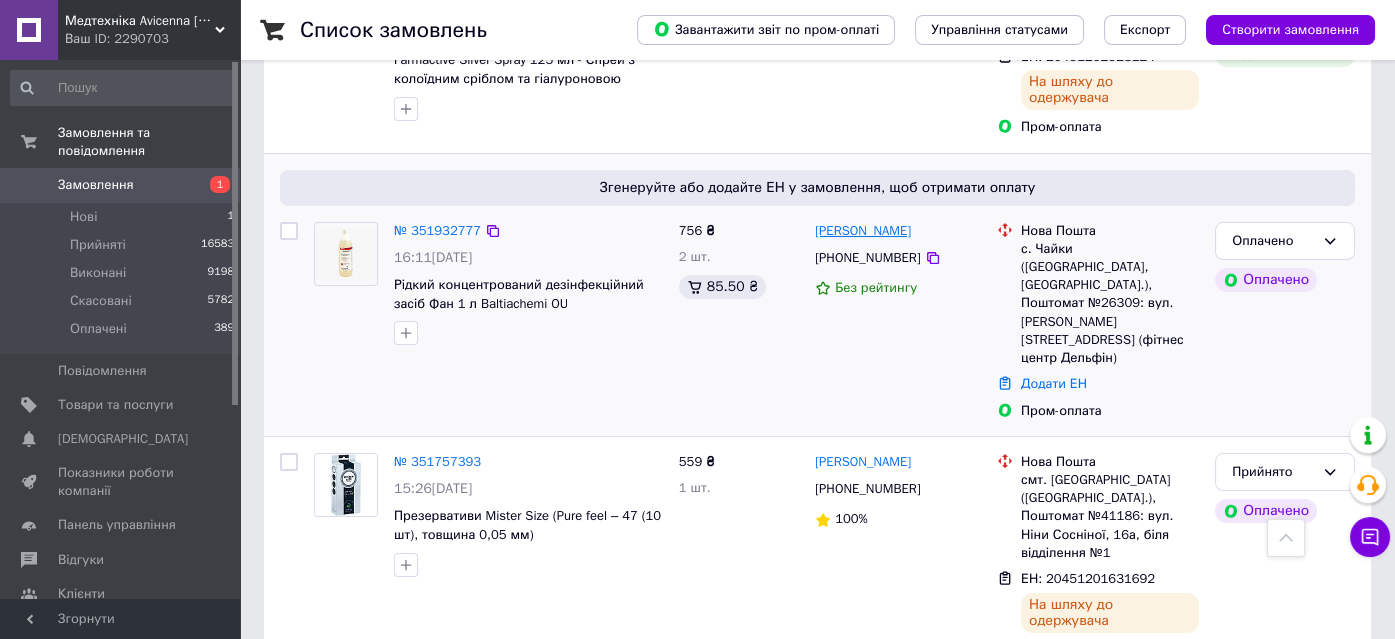 scroll, scrollTop: 272, scrollLeft: 0, axis: vertical 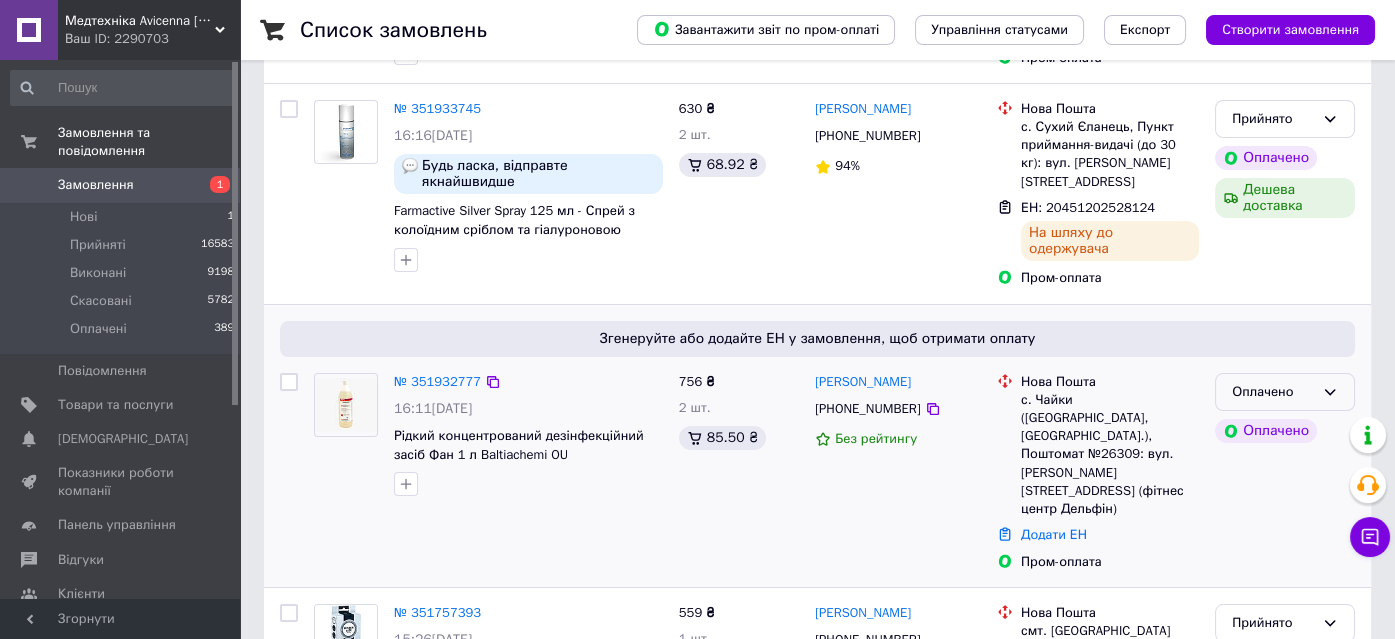 click on "Оплачено" at bounding box center [1273, 392] 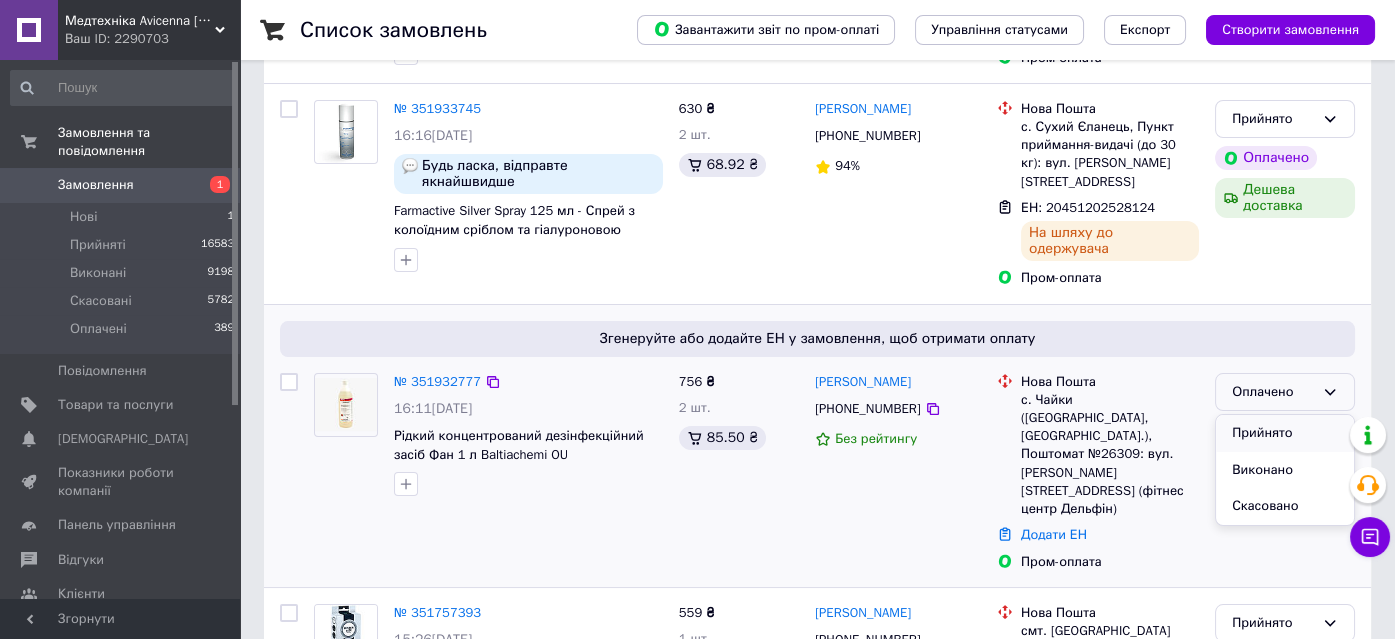 click on "Прийнято" at bounding box center (1285, 433) 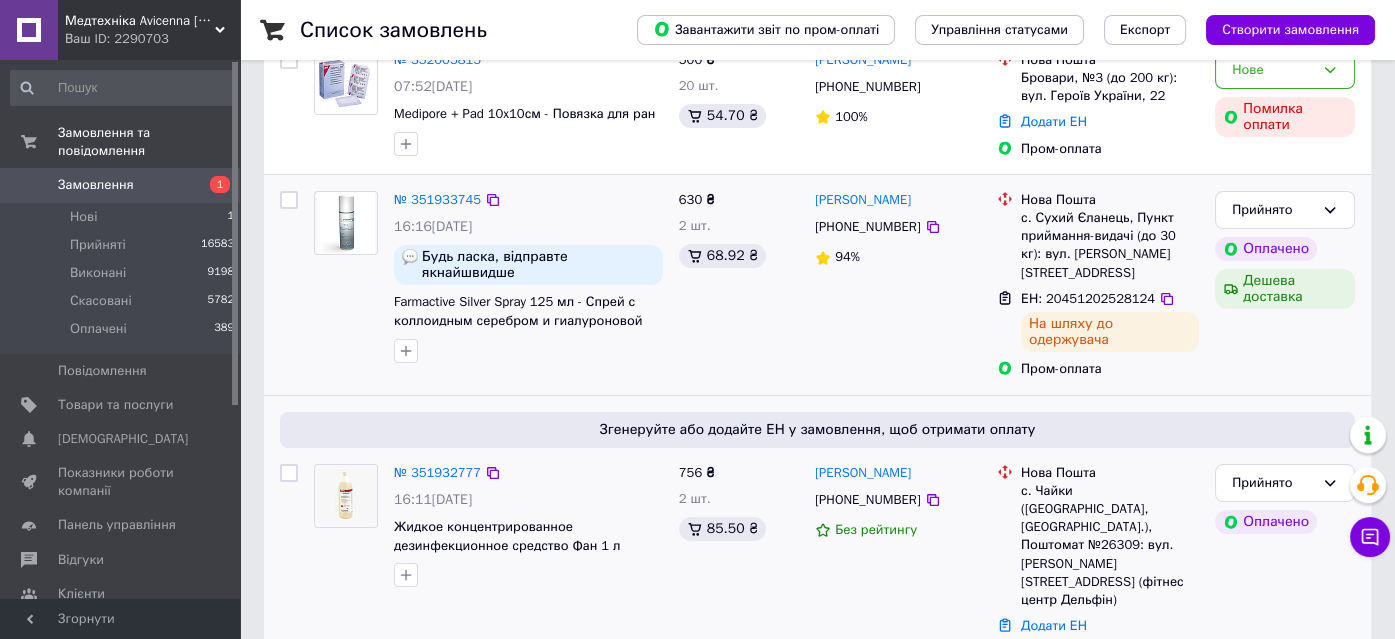 scroll, scrollTop: 272, scrollLeft: 0, axis: vertical 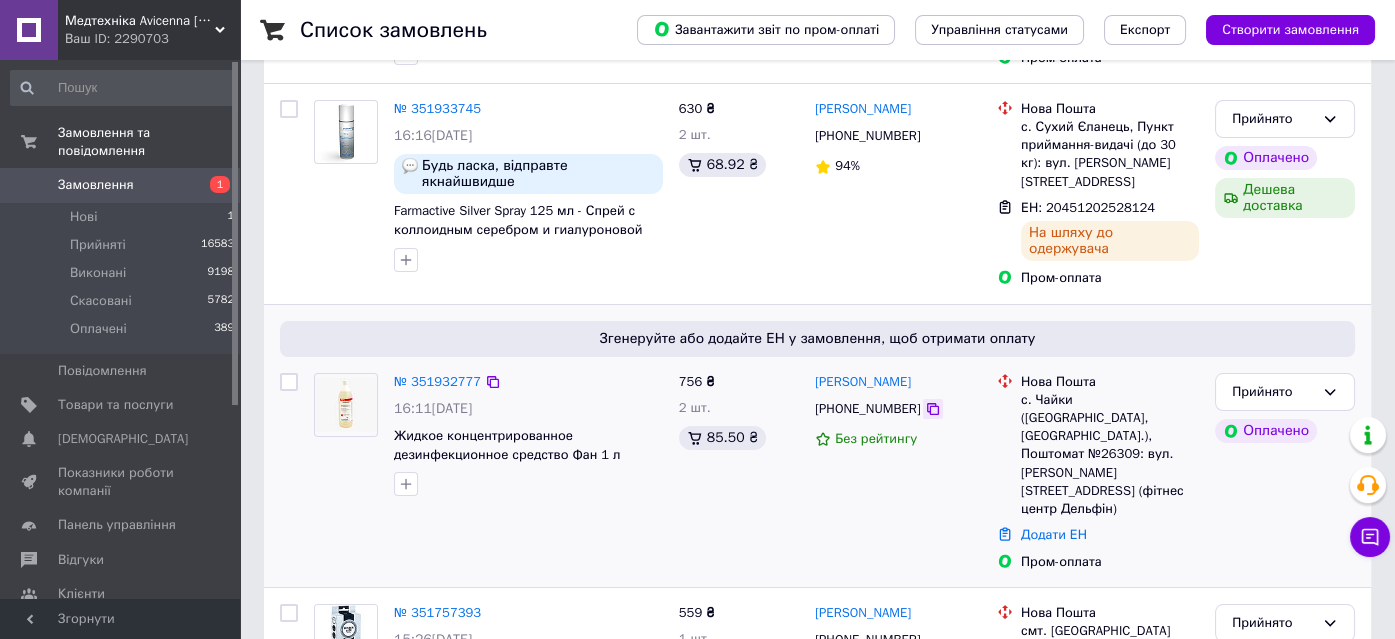 click 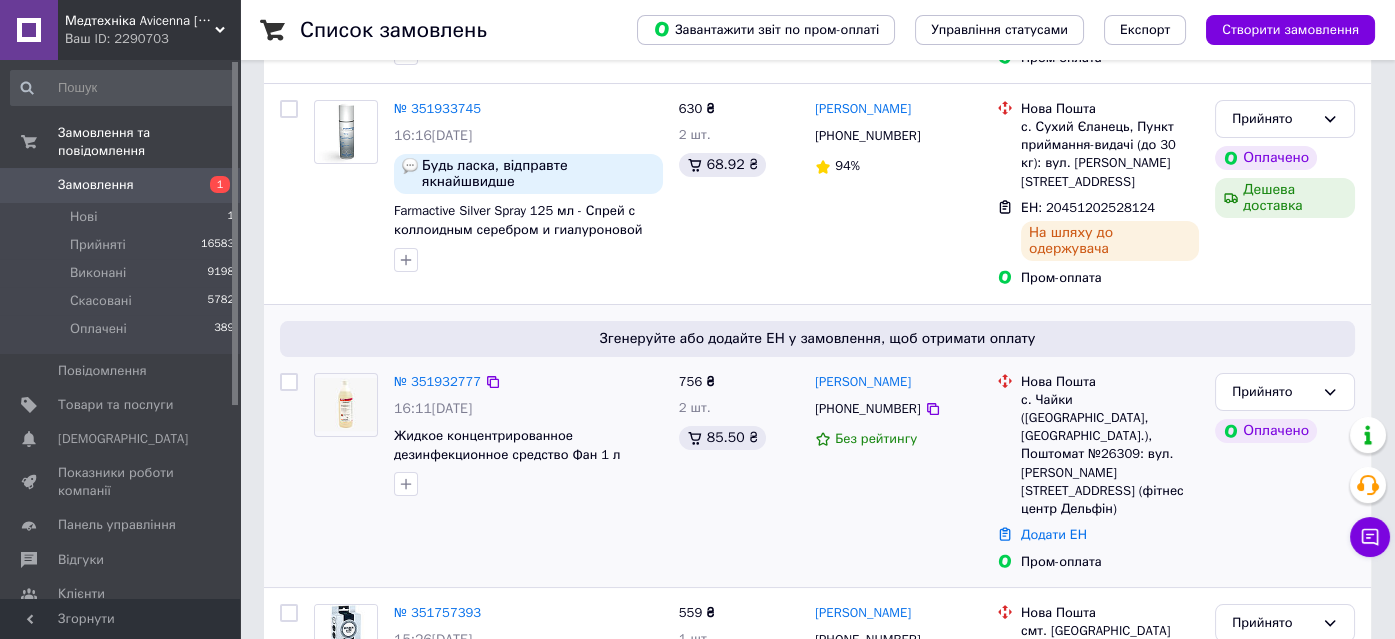 drag, startPoint x: 927, startPoint y: 352, endPoint x: 808, endPoint y: 347, distance: 119.104996 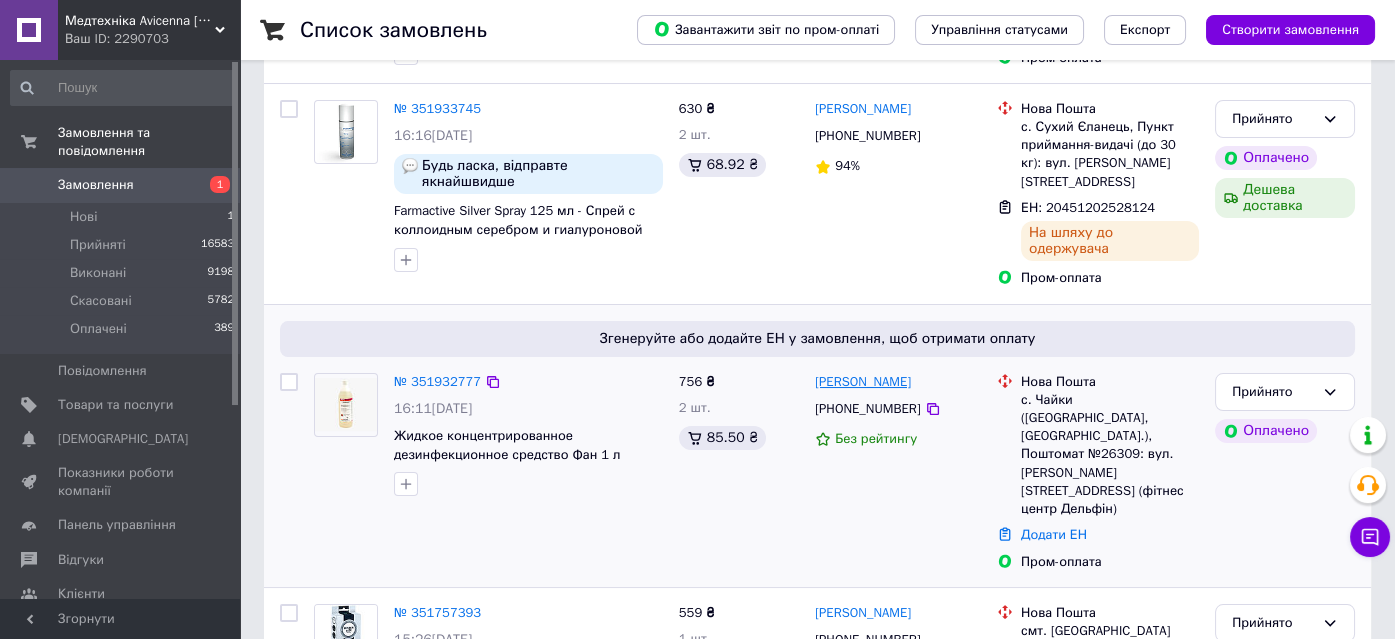 copy on "Євгенія Тарасова" 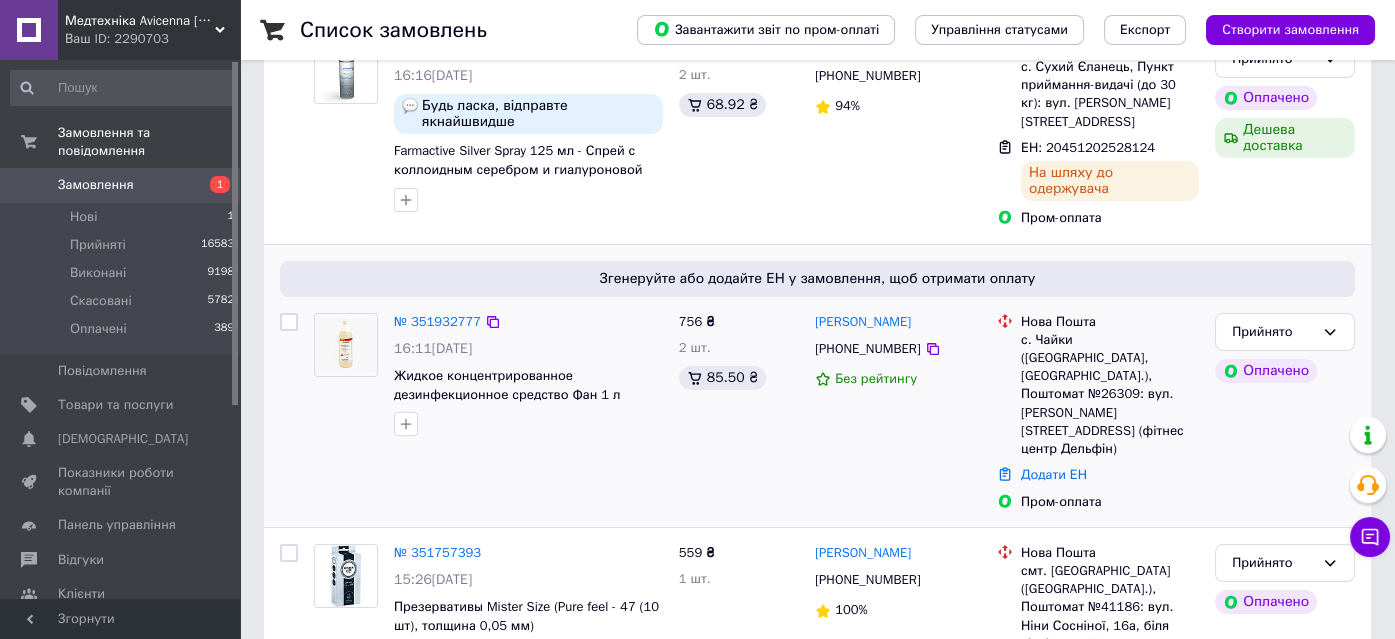 scroll, scrollTop: 363, scrollLeft: 0, axis: vertical 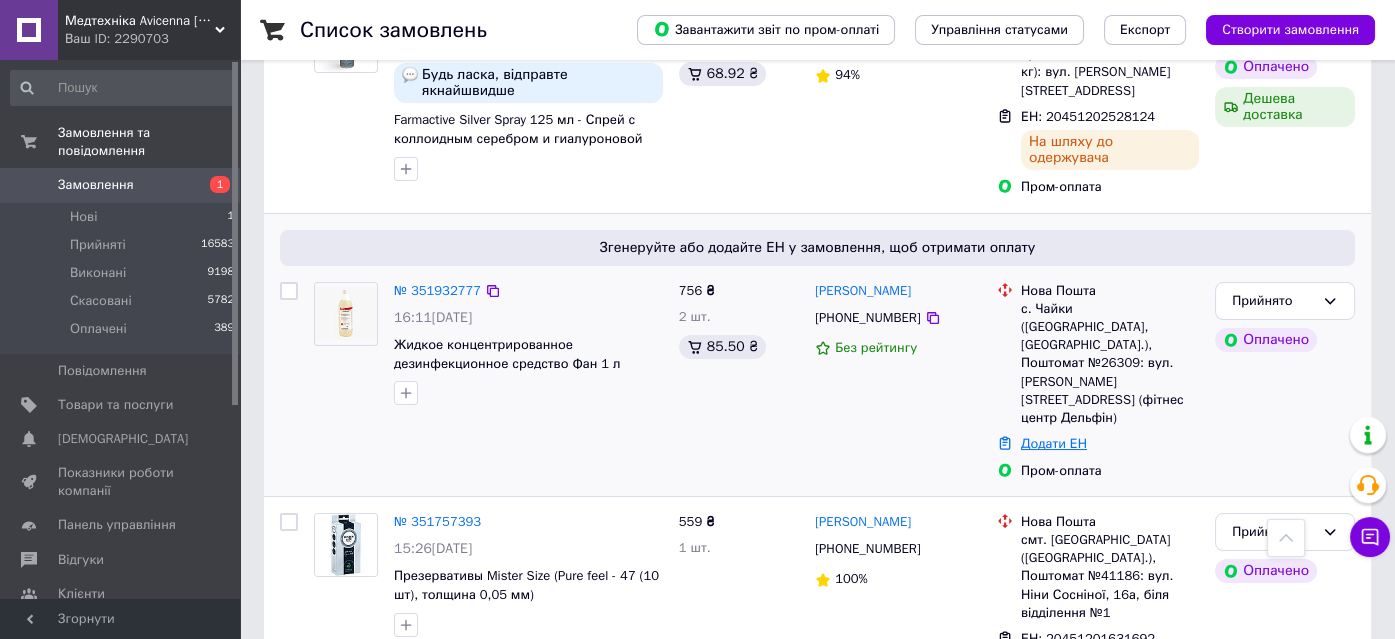 click on "Додати ЕН" at bounding box center (1054, 443) 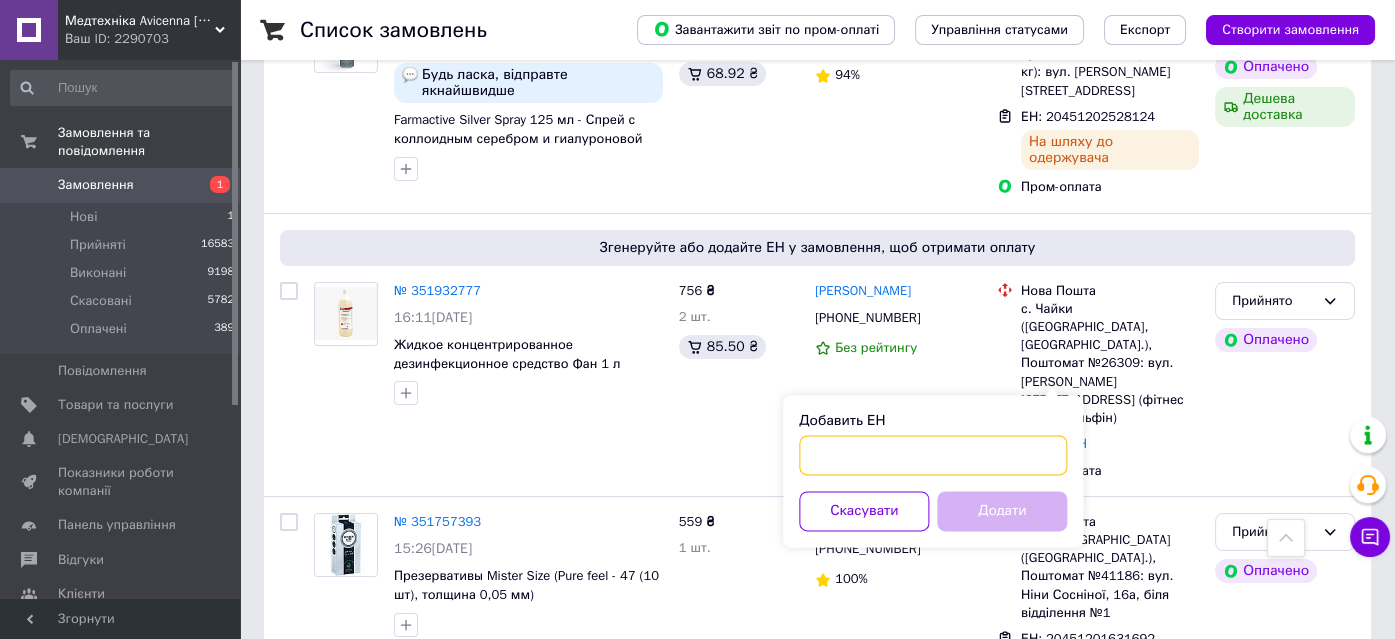 click on "Добавить ЕН" at bounding box center (933, 455) 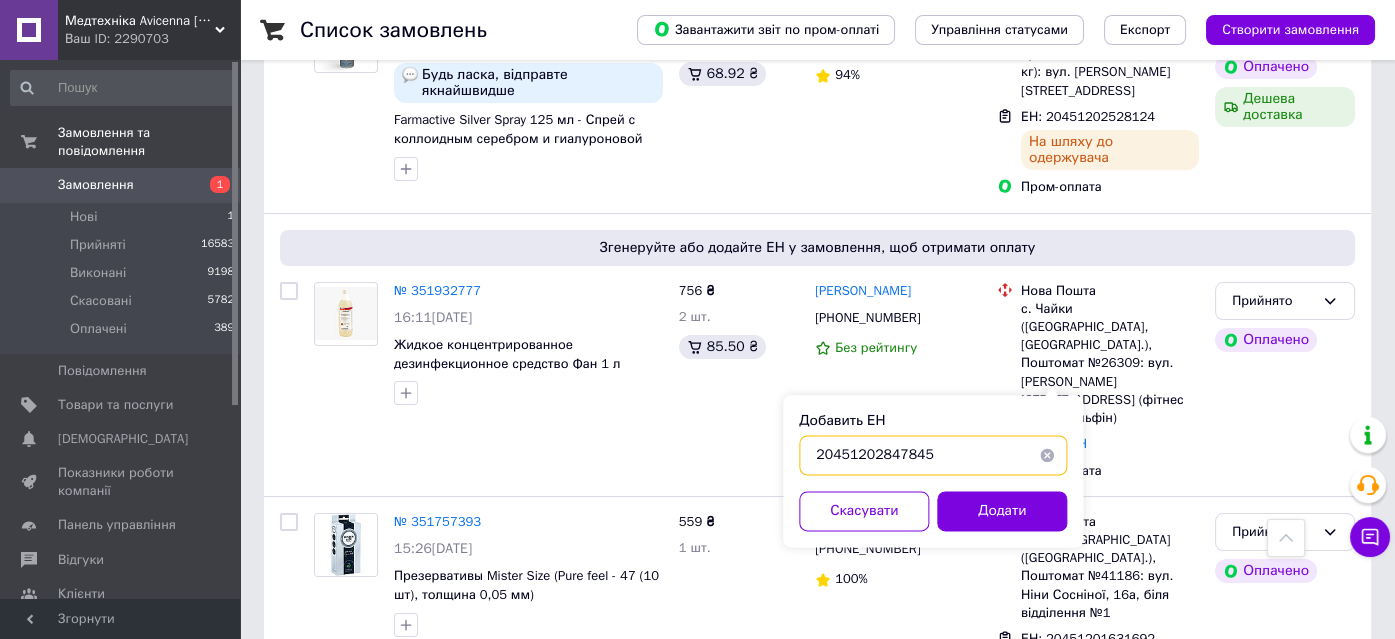 type on "20451202847845" 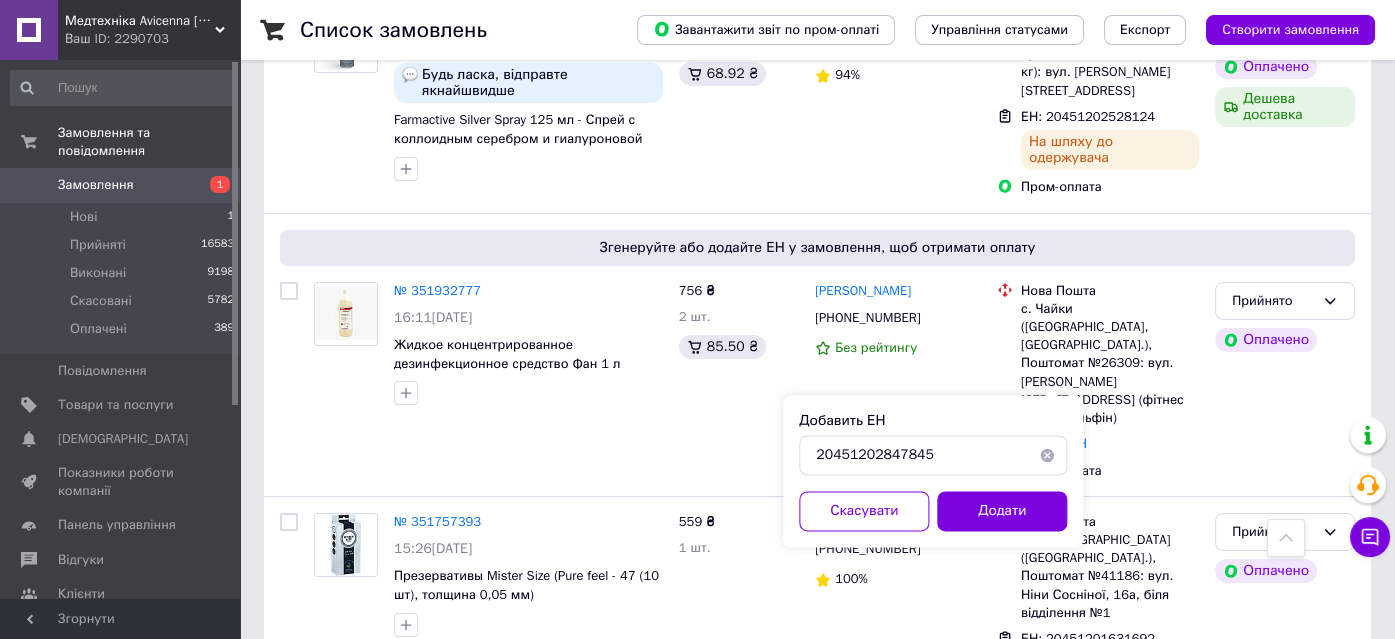 click on "Додати" at bounding box center (1002, 511) 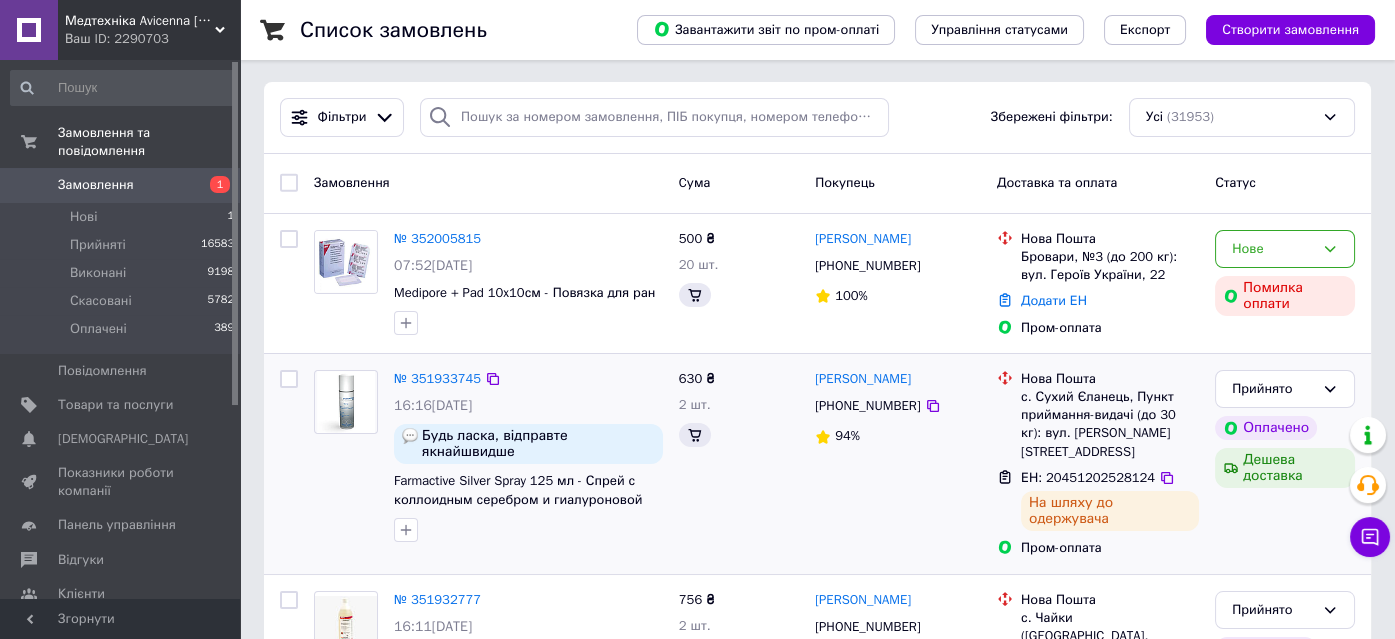 scroll, scrollTop: 0, scrollLeft: 0, axis: both 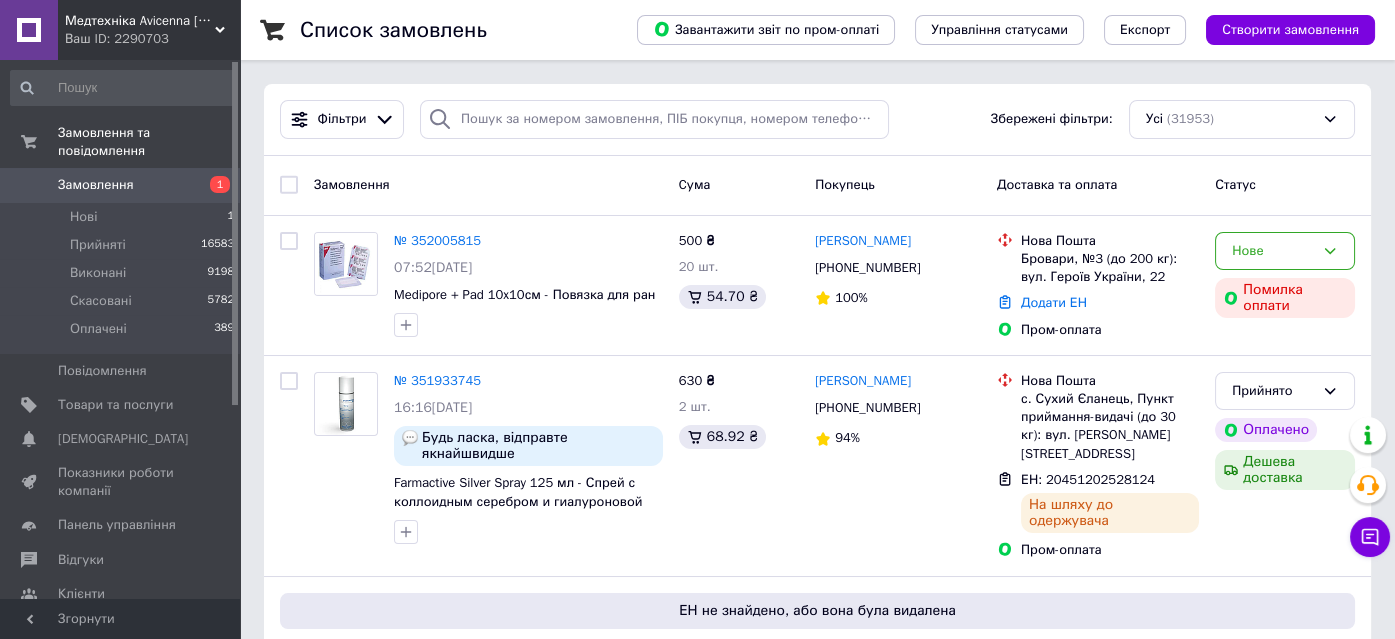 click on "Замовлення" at bounding box center [96, 185] 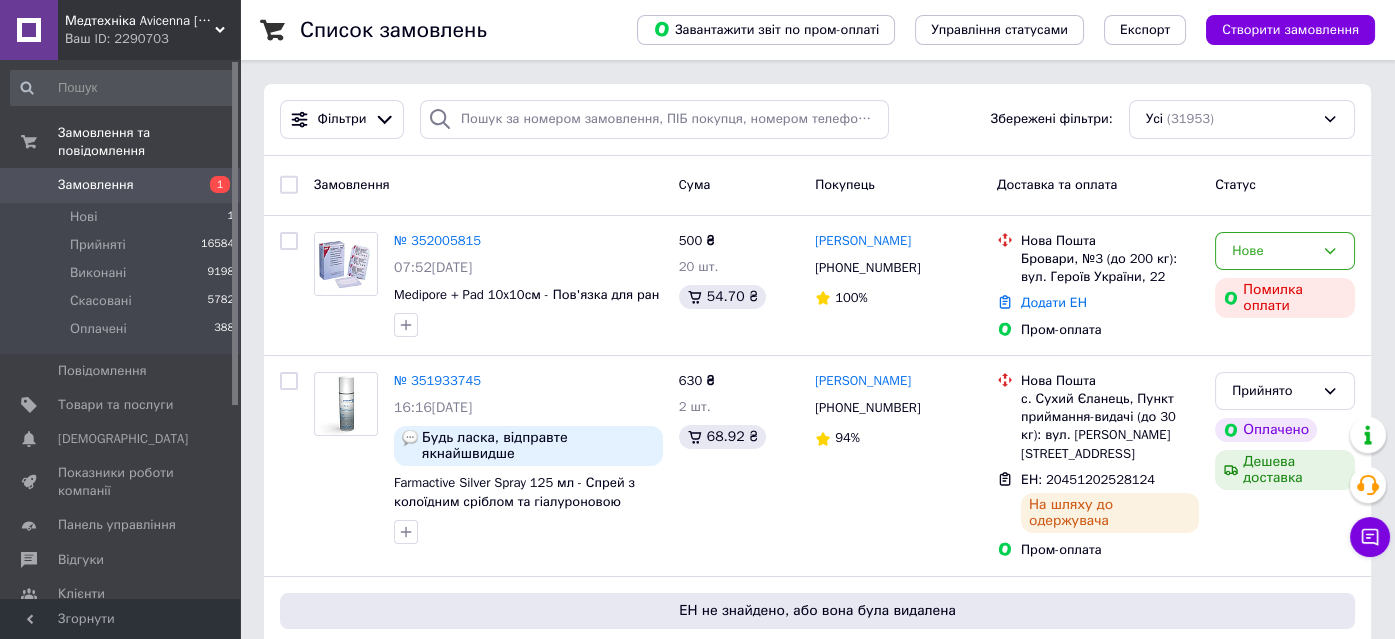 click on "Медтехніка Avicenna medteh-ua.com" at bounding box center [140, 21] 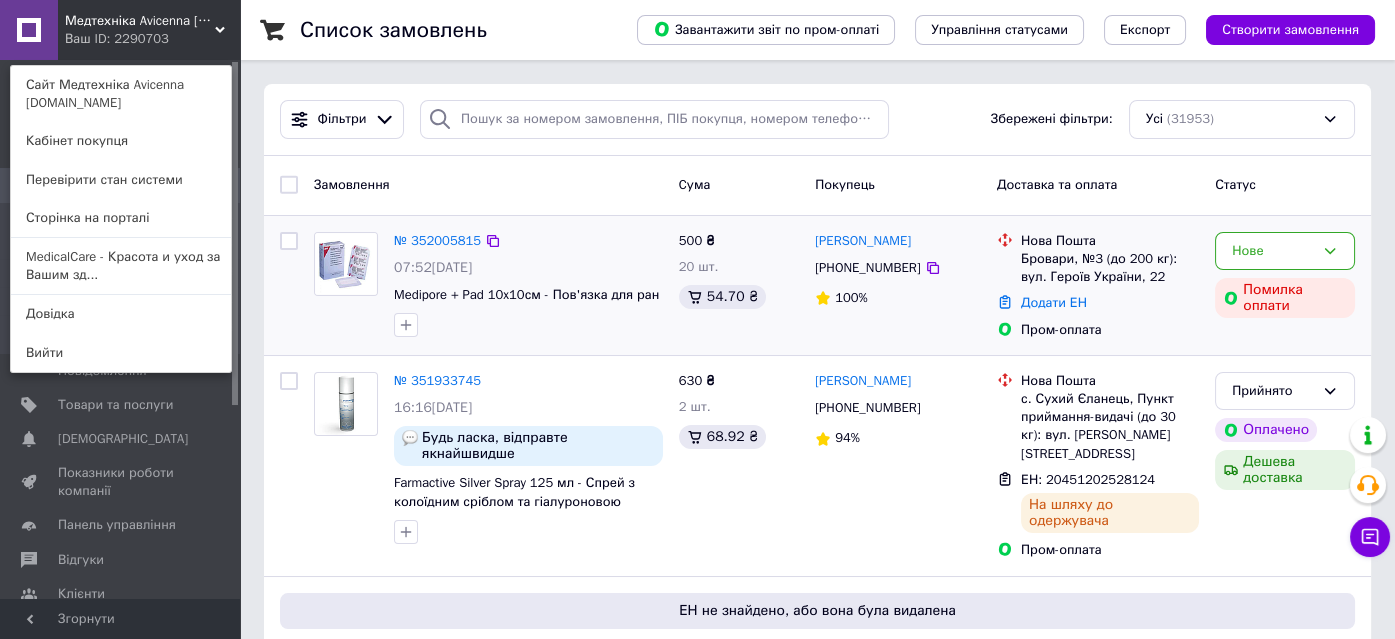 scroll, scrollTop: 90, scrollLeft: 0, axis: vertical 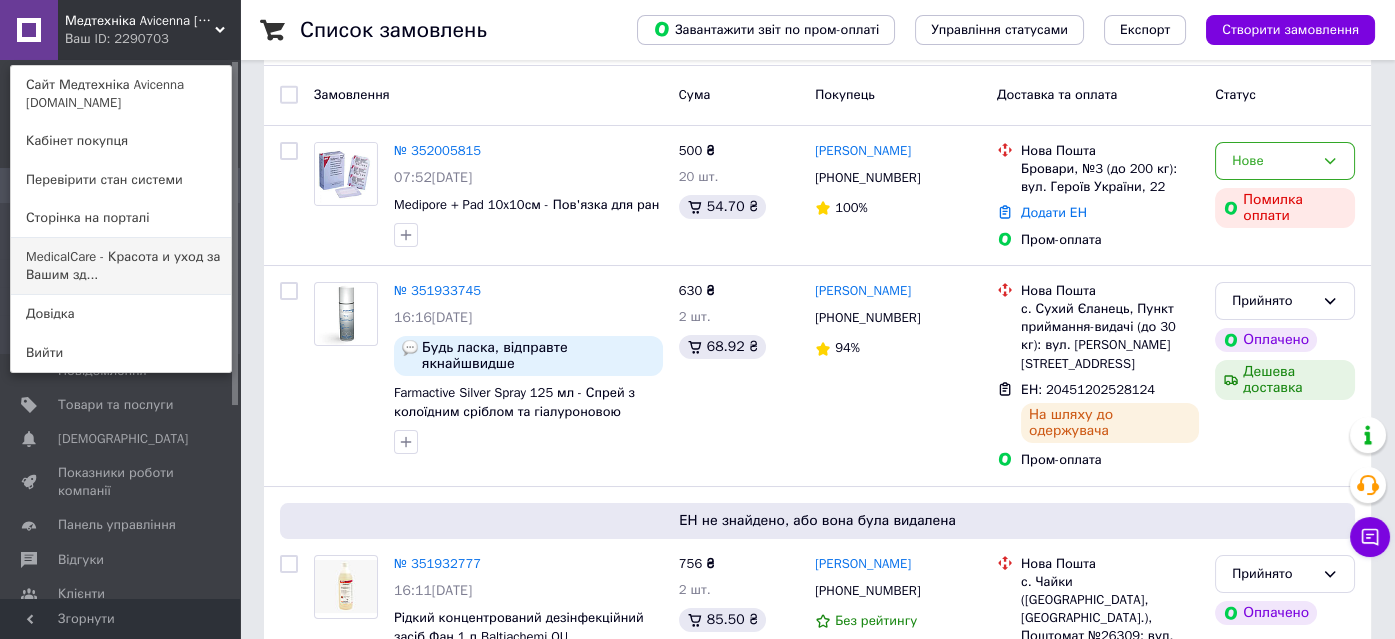 click on "MedicalCare - Красота и уход за Вашим зд..." at bounding box center (121, 266) 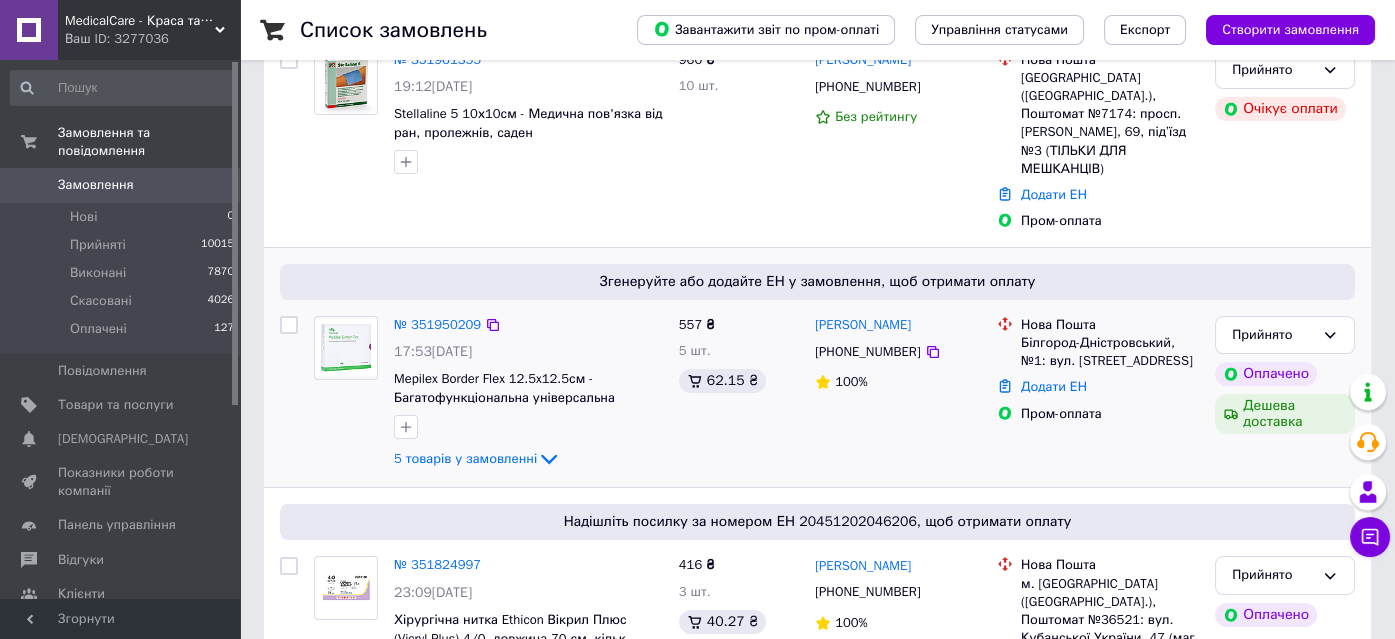 scroll, scrollTop: 272, scrollLeft: 0, axis: vertical 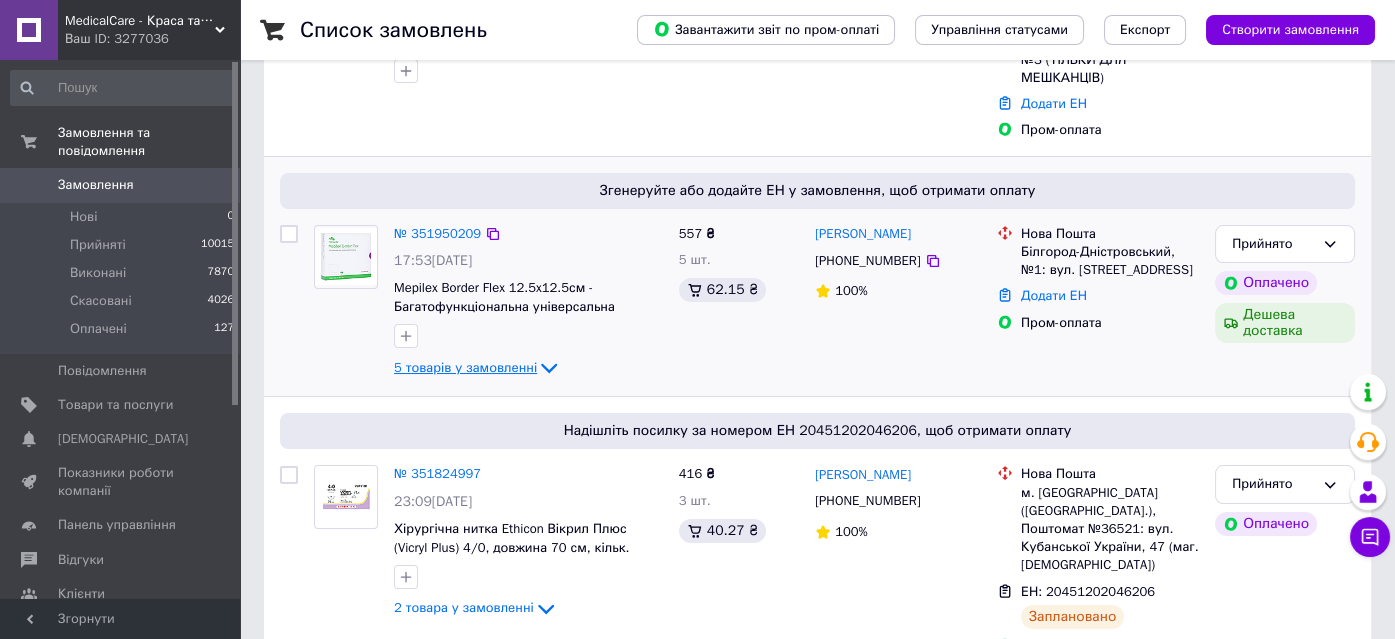 click 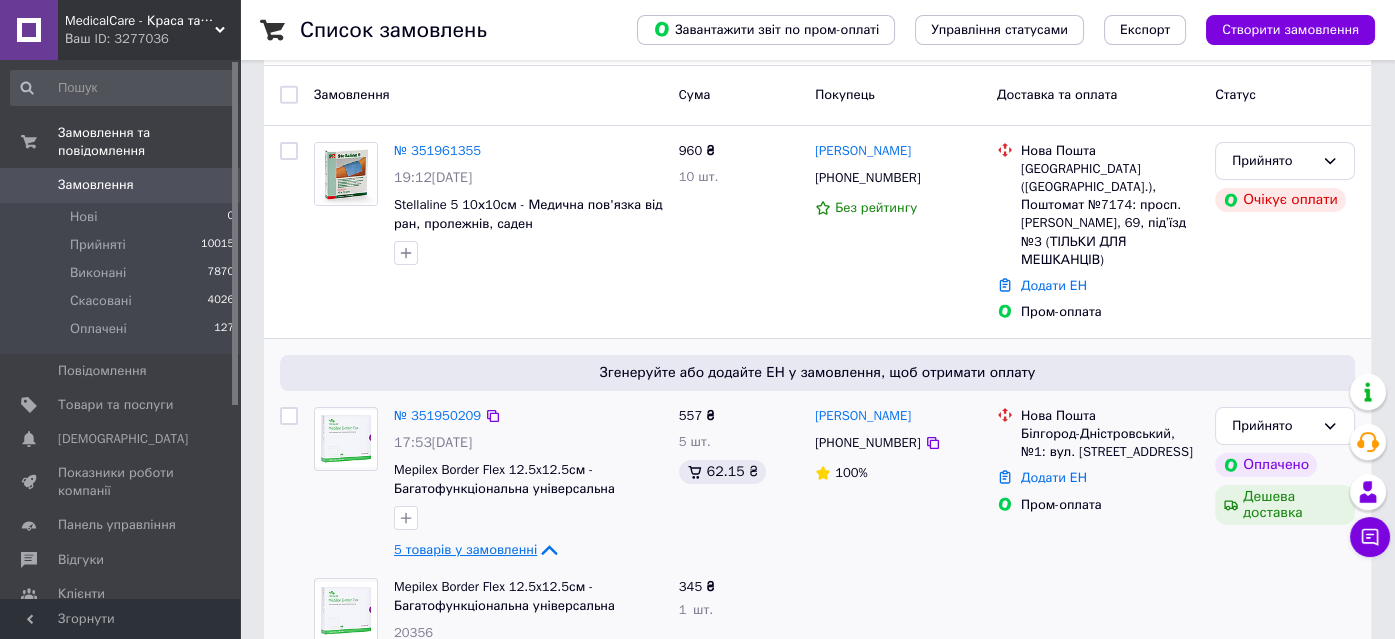 scroll, scrollTop: 0, scrollLeft: 0, axis: both 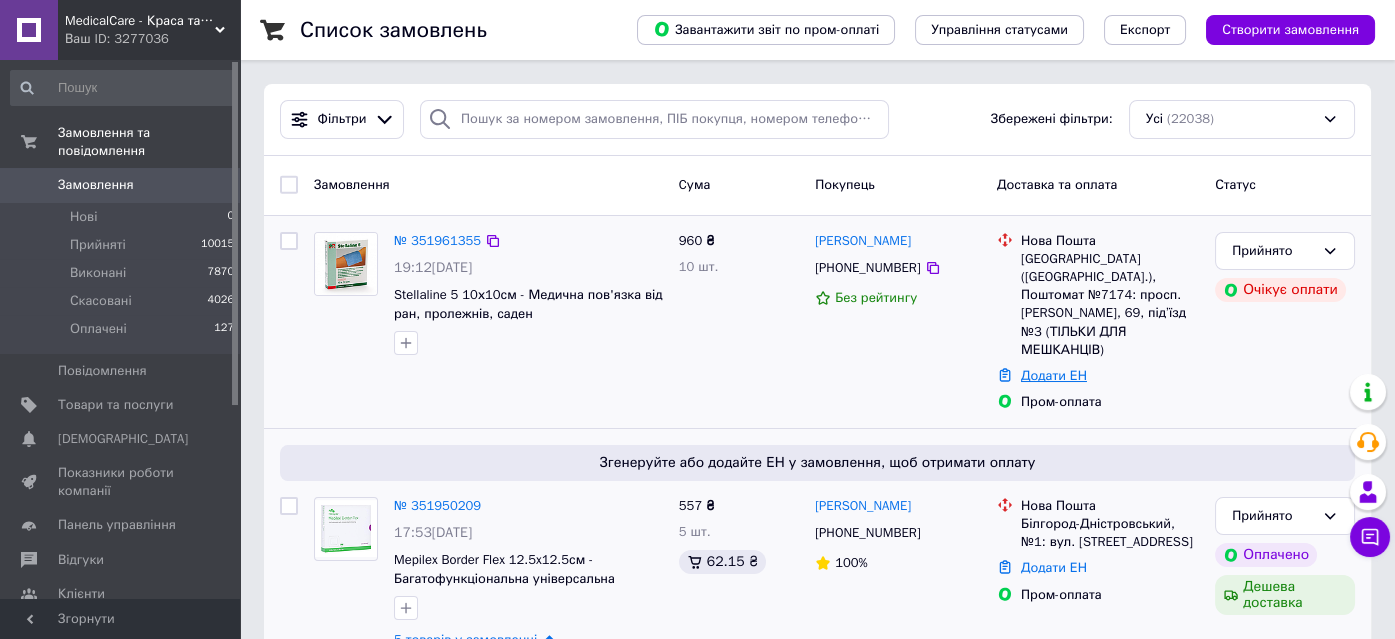 click on "Додати ЕН" at bounding box center (1054, 375) 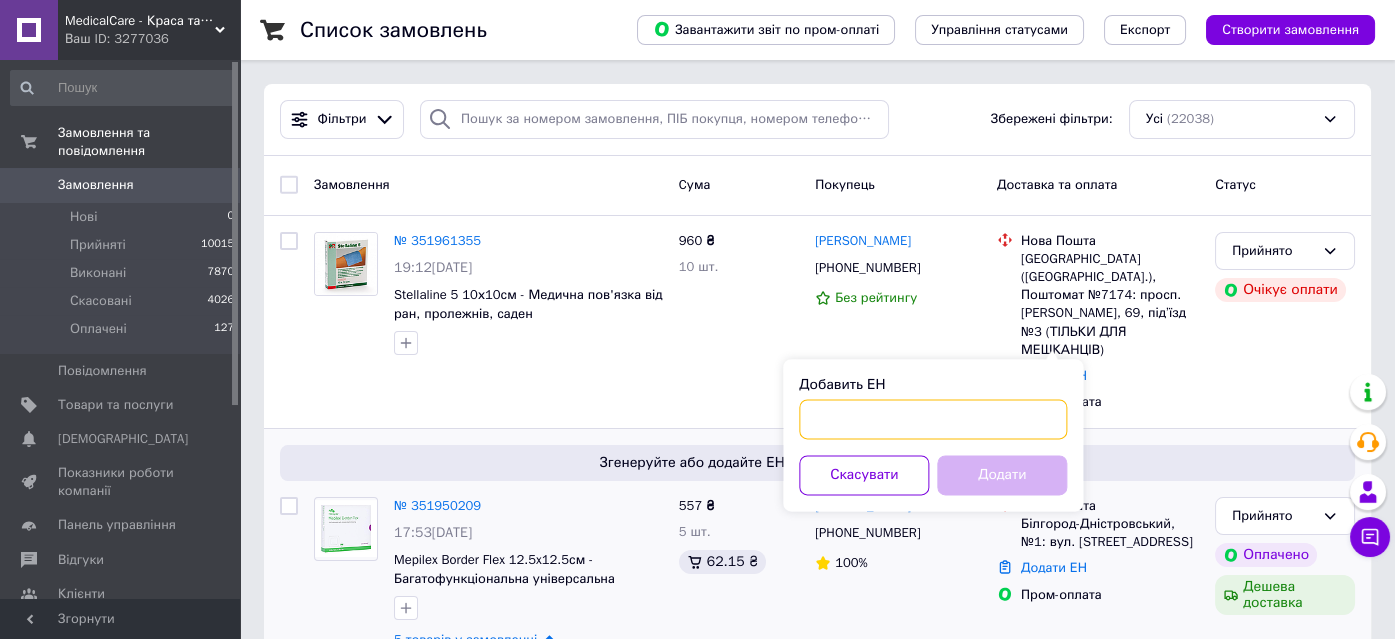 click on "Добавить ЕН" at bounding box center [933, 419] 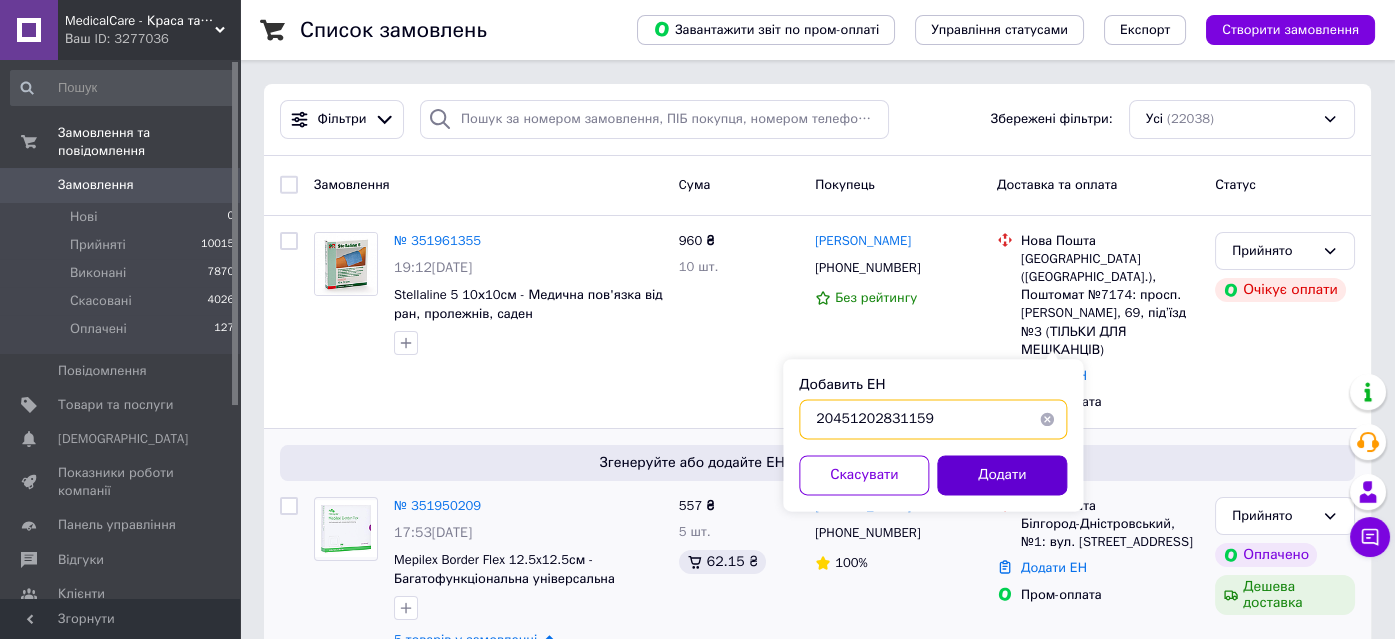 type on "20451202831159" 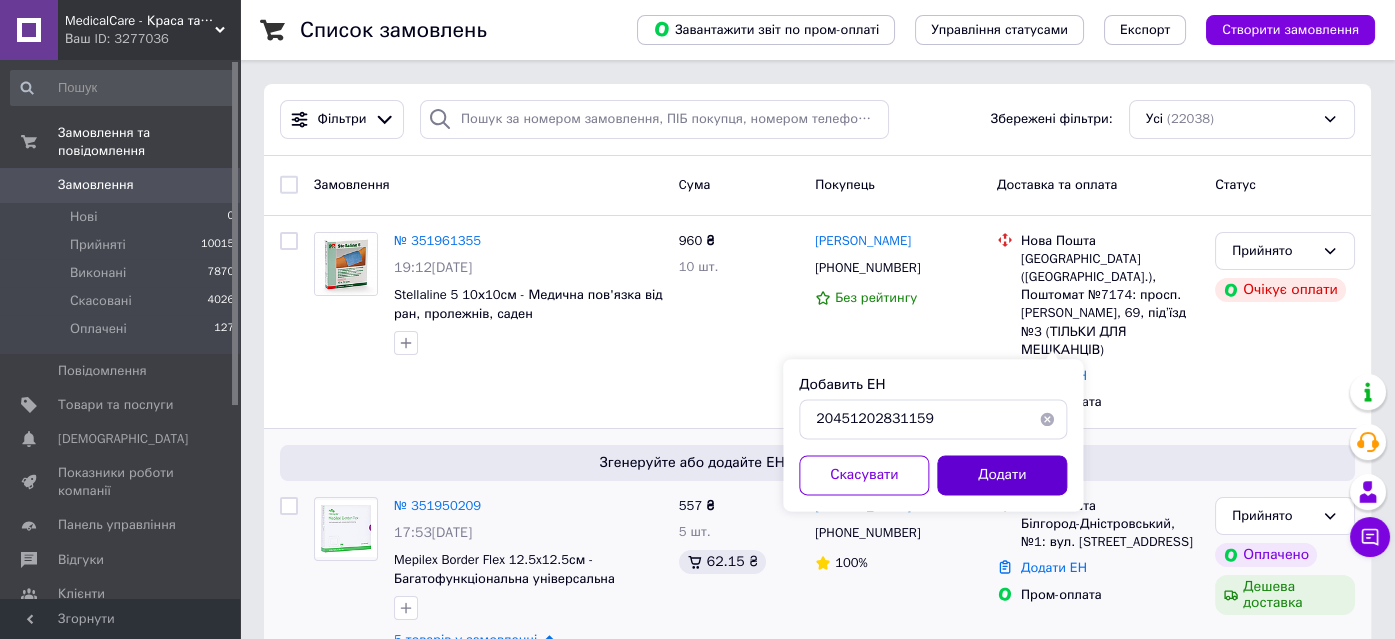 click on "Додати" at bounding box center (1002, 475) 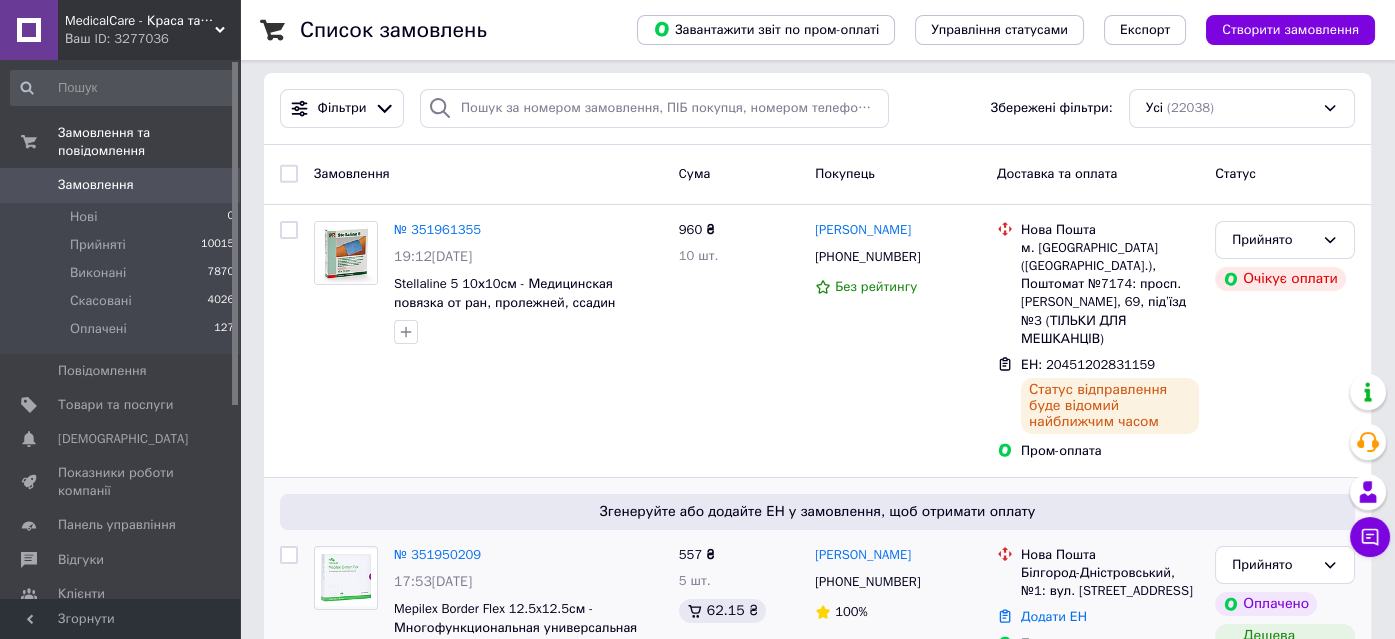 scroll, scrollTop: 0, scrollLeft: 0, axis: both 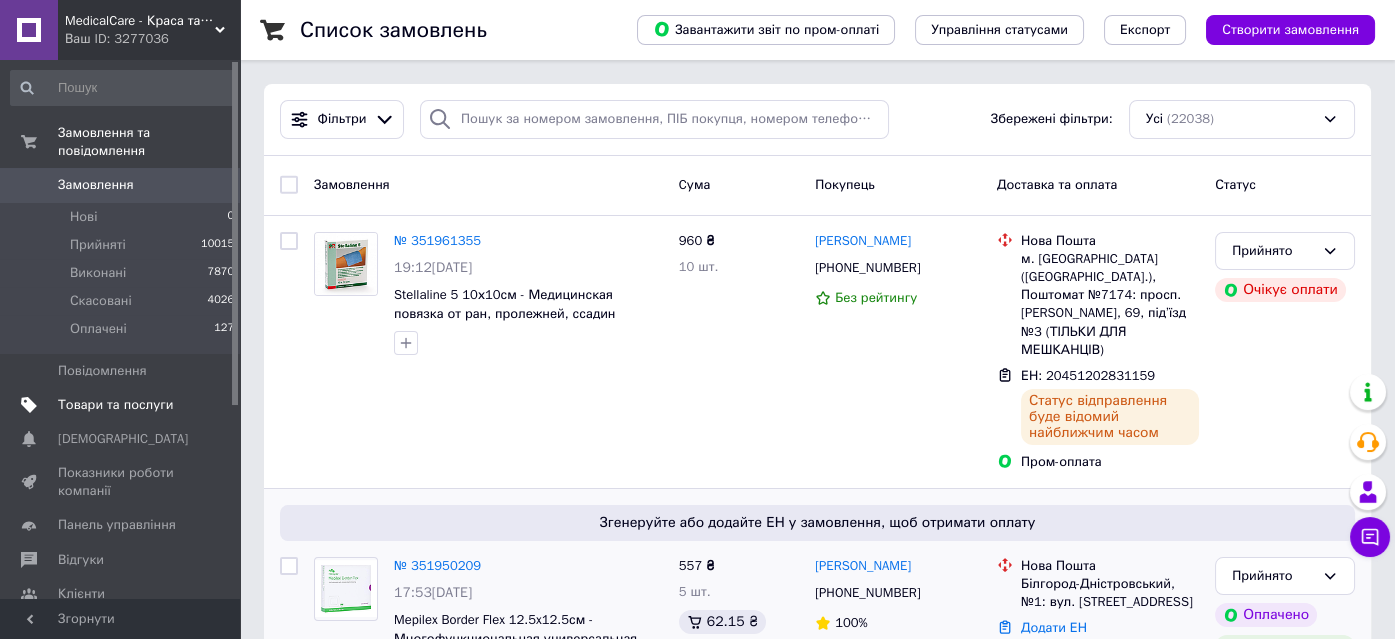 click on "Товари та послуги" at bounding box center [115, 405] 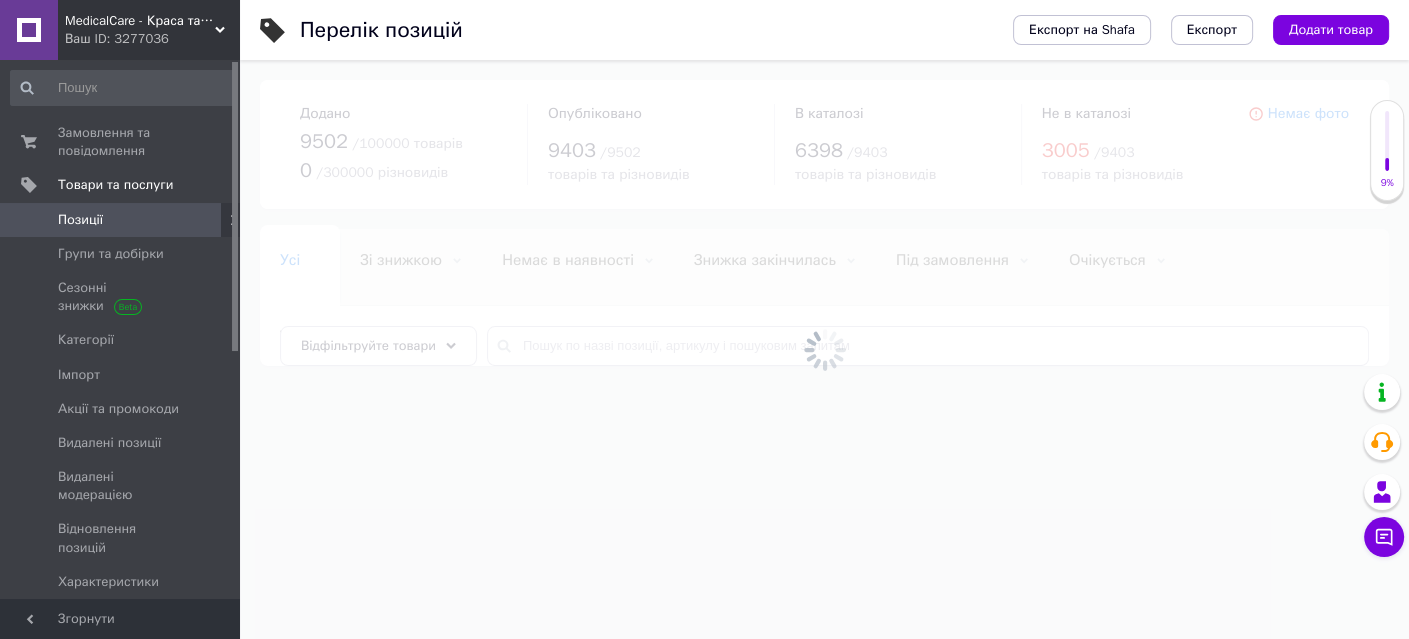 click at bounding box center (824, 349) 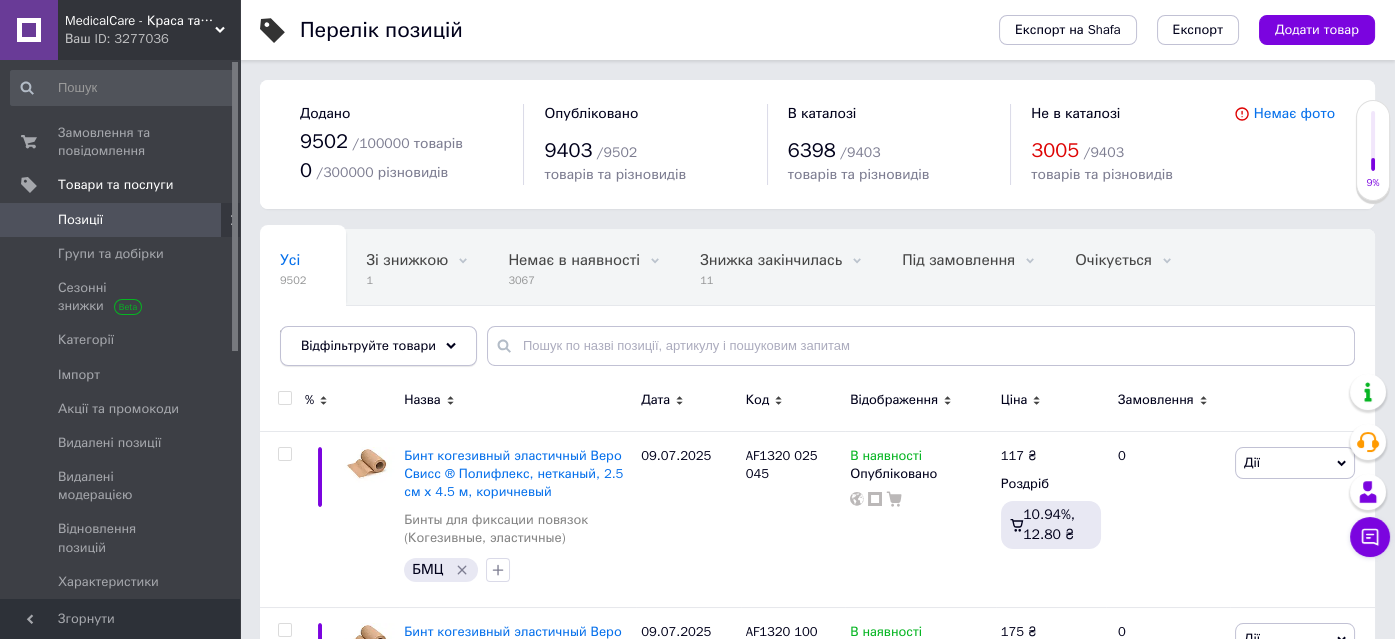 click on "Відфільтруйте товари" at bounding box center (368, 345) 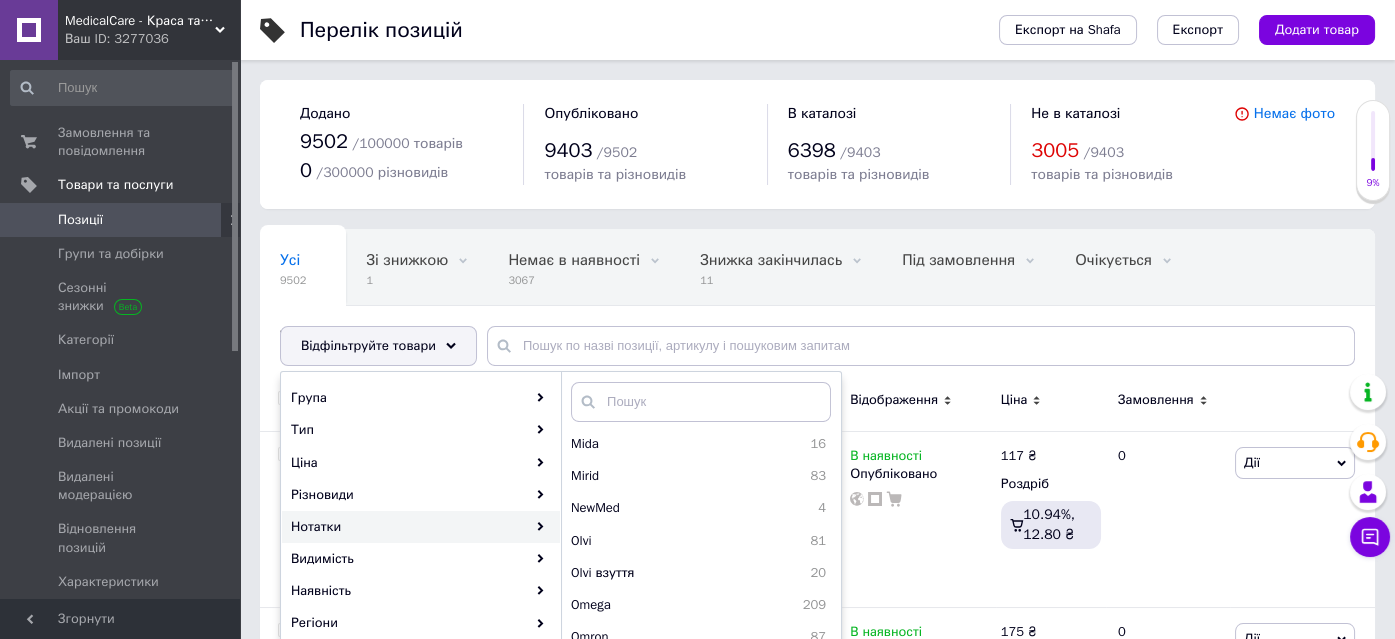 scroll, scrollTop: 1091, scrollLeft: 0, axis: vertical 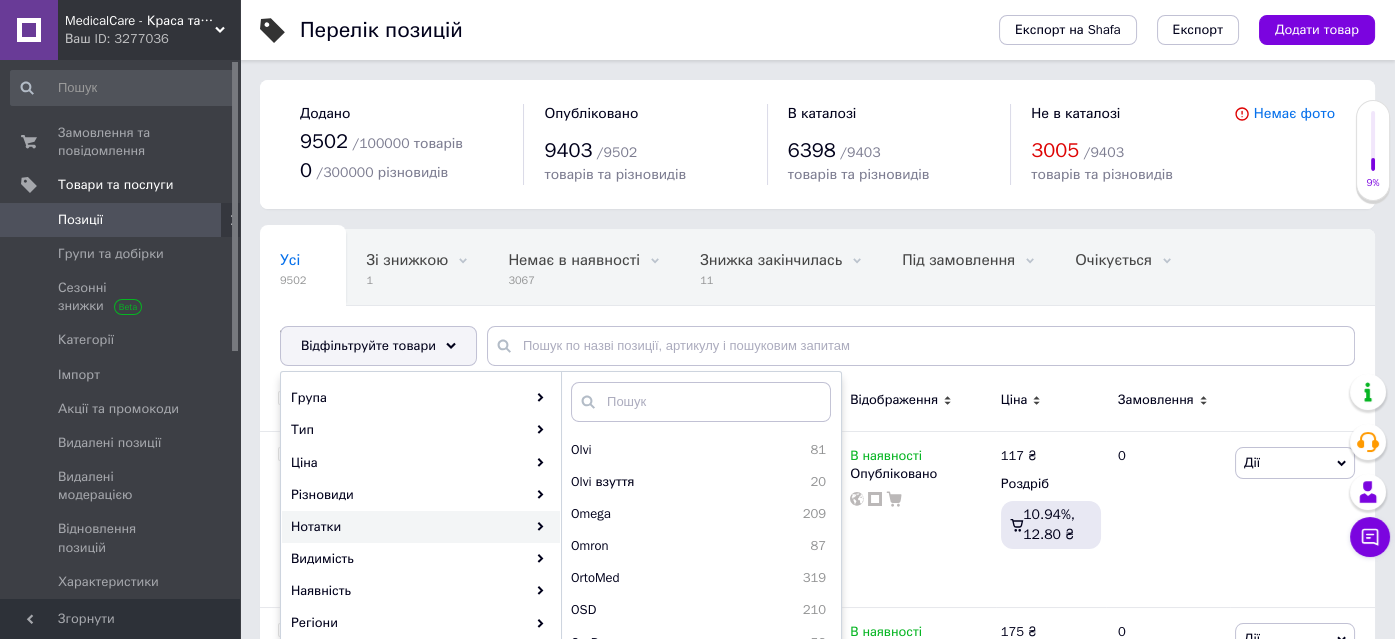 click on "Усі 9502 Зі знижкою 1 Видалити Редагувати Немає в наявності 3067 Видалити Редагувати Знижка закінчилась 11 Видалити Редагувати Під замовлення 0 Видалити Редагувати Очікується 0 Видалити Редагувати VZTrading 378 Видалити Редагувати Ok Відфільтровано...  Зберегти Нічого не знайдено Можливо, помилка у слові  або немає відповідностей за вашим запитом. Усі 9502 Зі знижкою 1 Немає в наявності 3067 Знижка закінчилась 11 Під замовлення 0 Очікується 0 VZTrading 378 Відфільтруйте товари Група Тип Ціна Різновиди Нотатки Видимість Наявність Регіони Знижка Відображення товарів Виробник 3M" at bounding box center [817, 297] 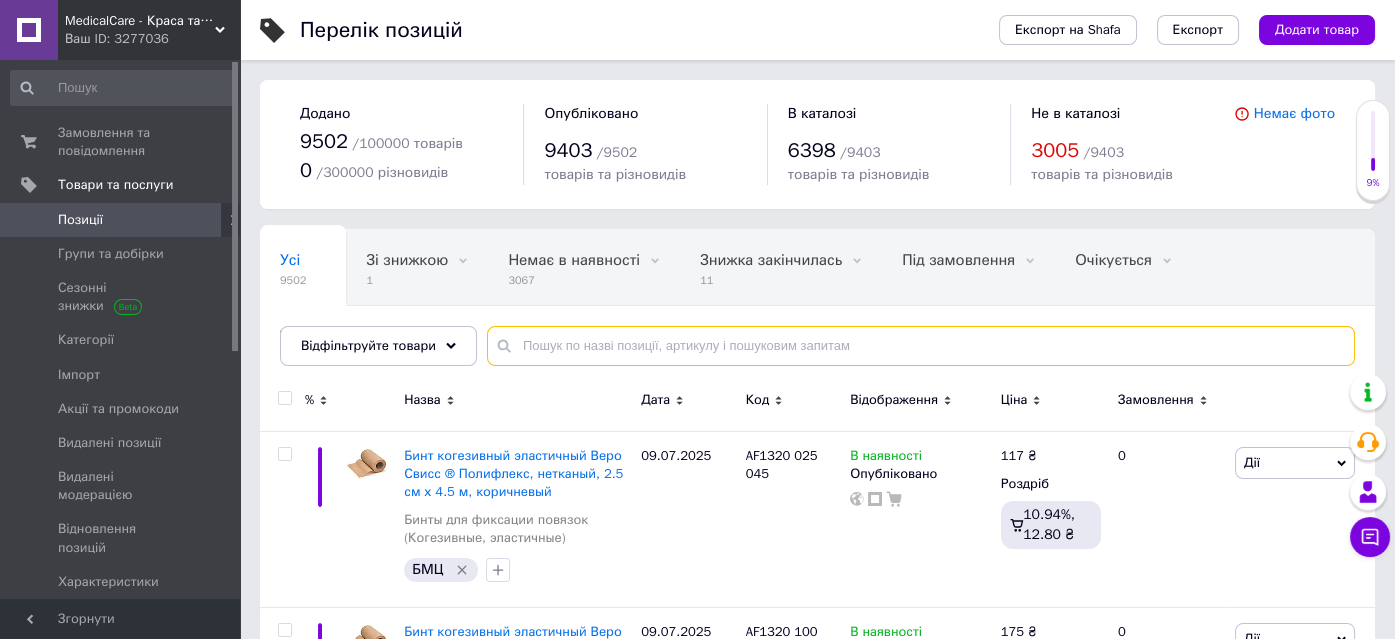 click at bounding box center (921, 346) 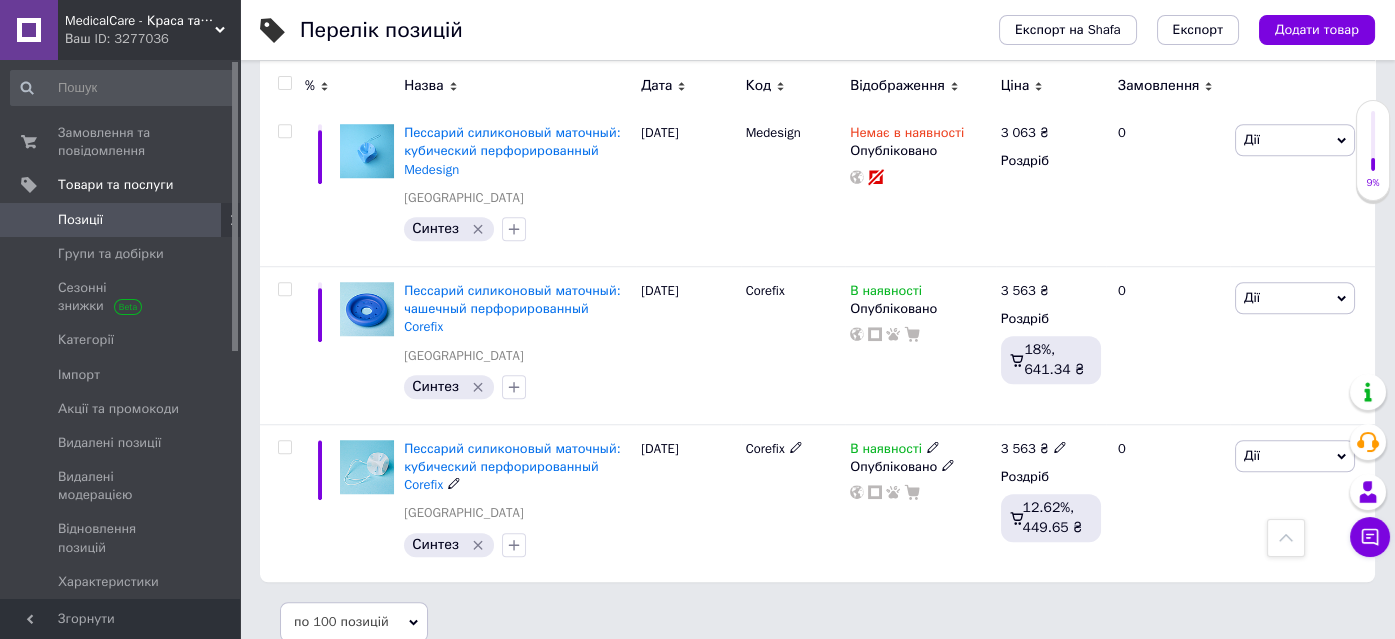 scroll, scrollTop: 2998, scrollLeft: 0, axis: vertical 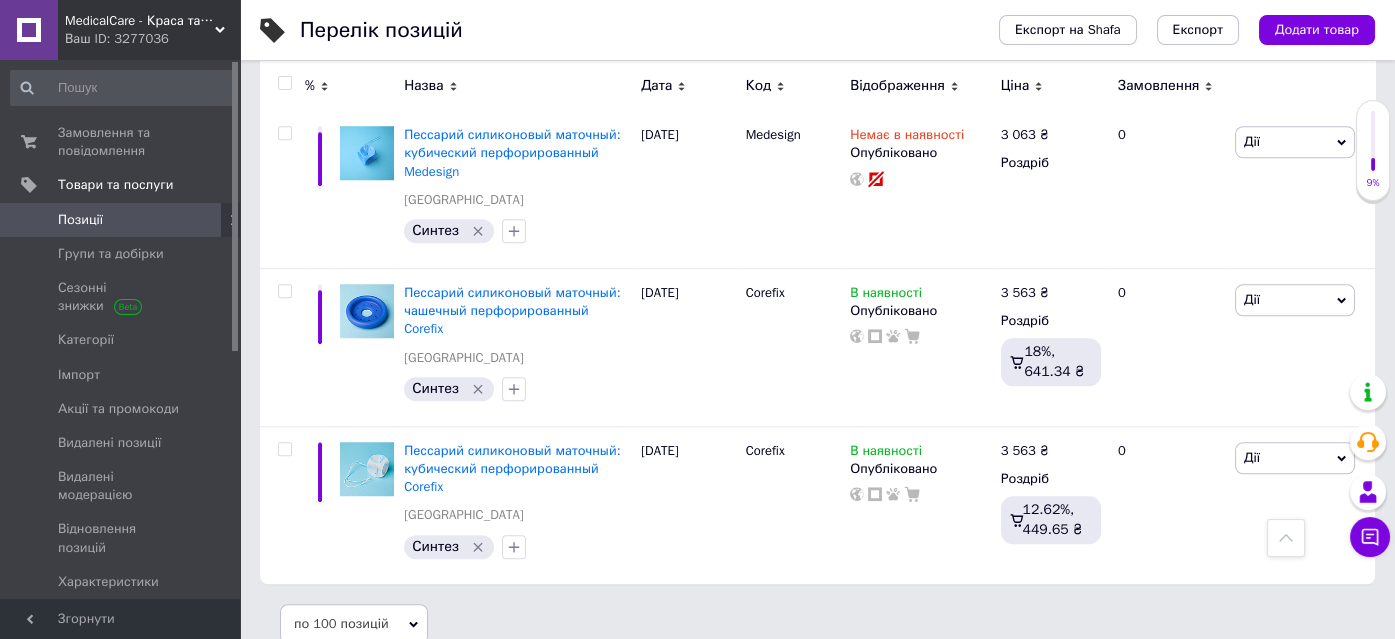type on "песарій" 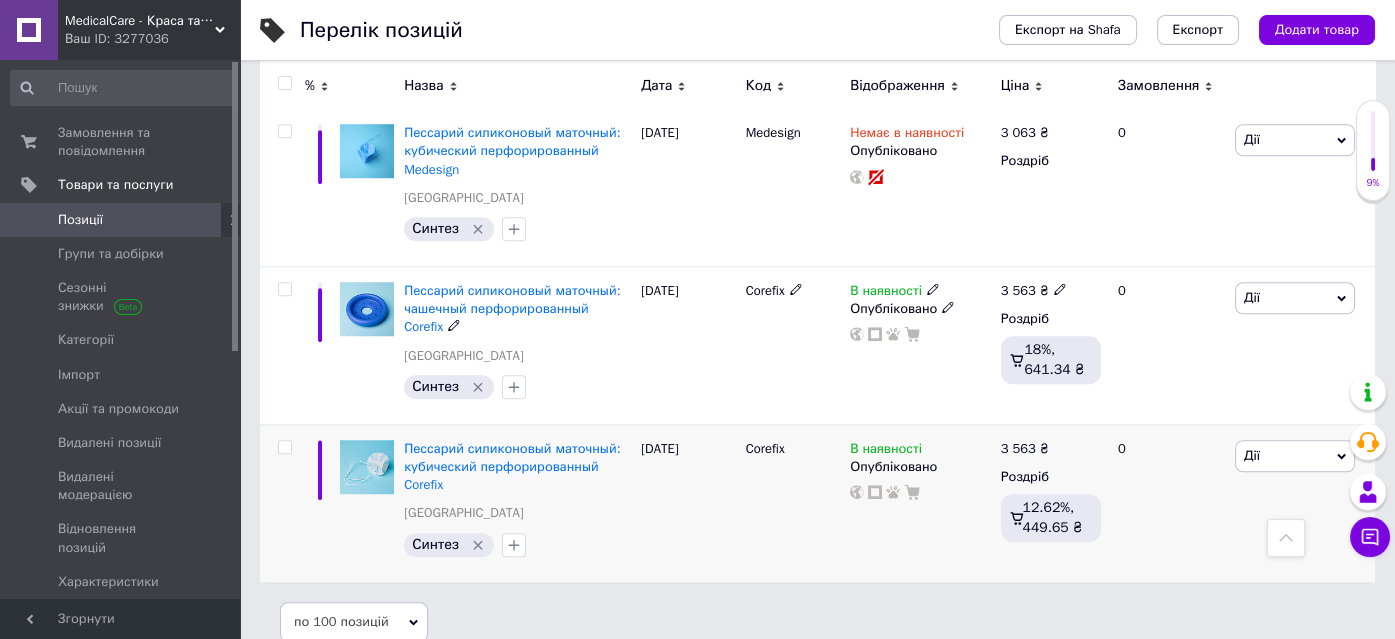 scroll, scrollTop: 2998, scrollLeft: 0, axis: vertical 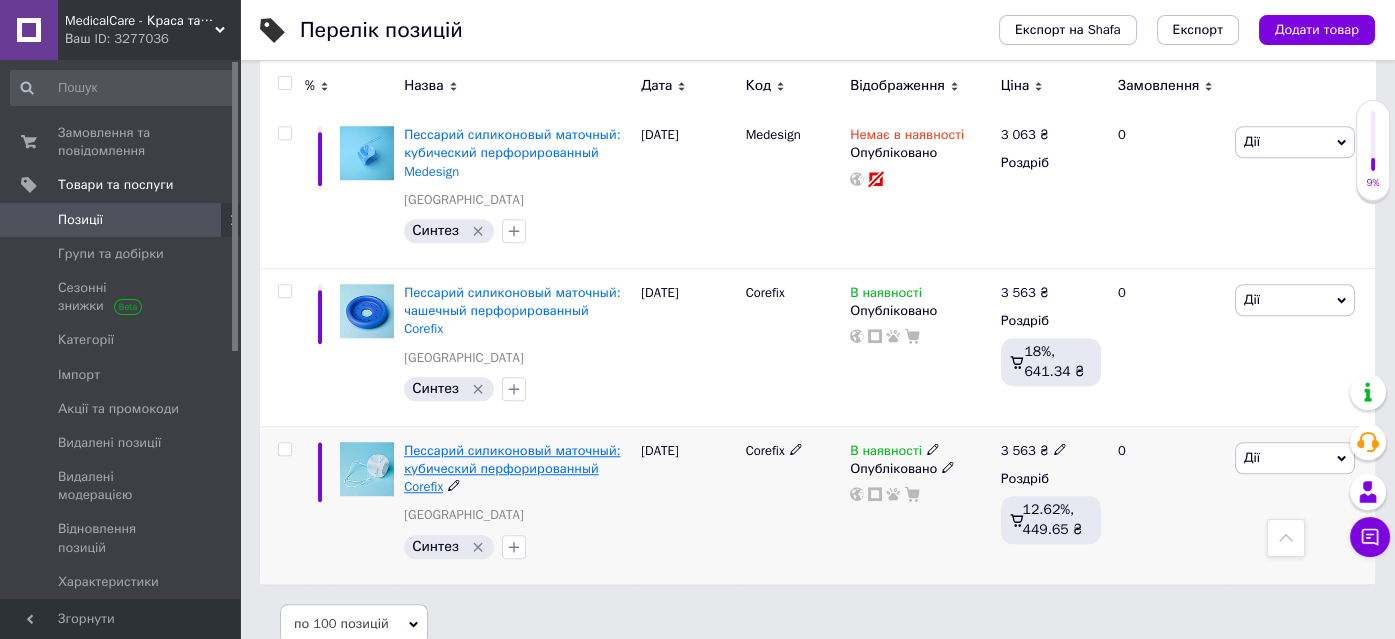 click on "Пессарий силиконовый маточный: кубический перфорированный Corefix" at bounding box center (512, 468) 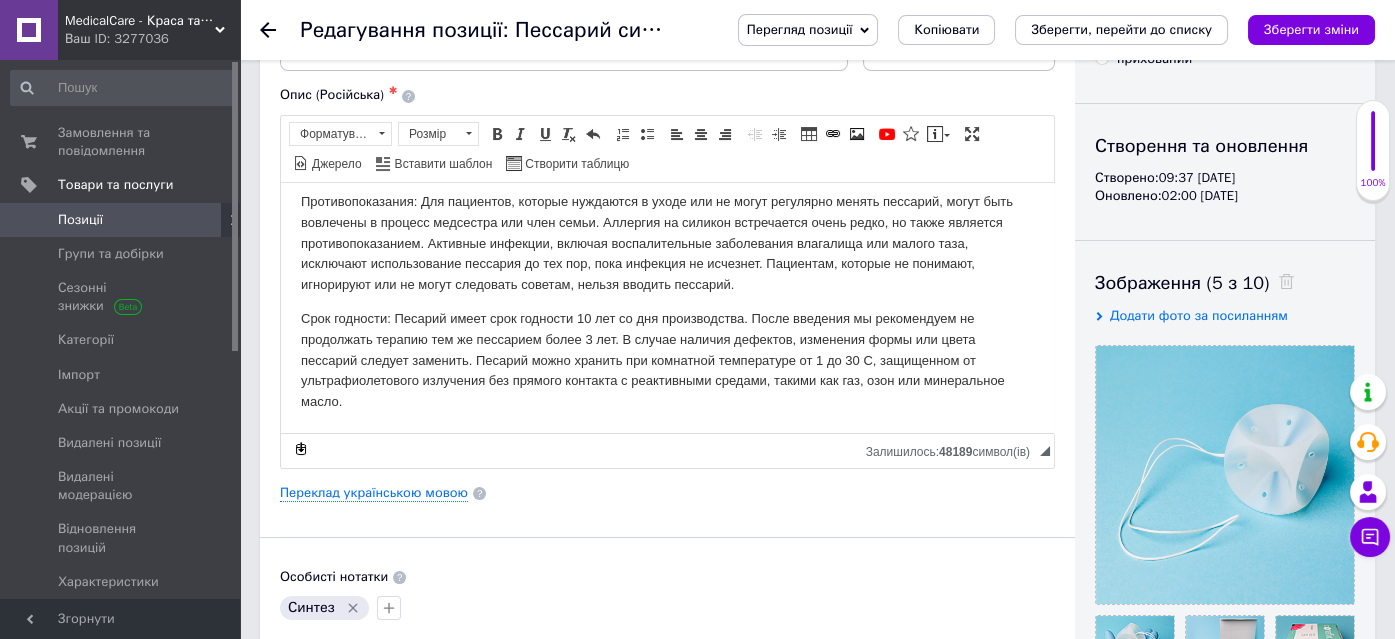 scroll, scrollTop: 0, scrollLeft: 0, axis: both 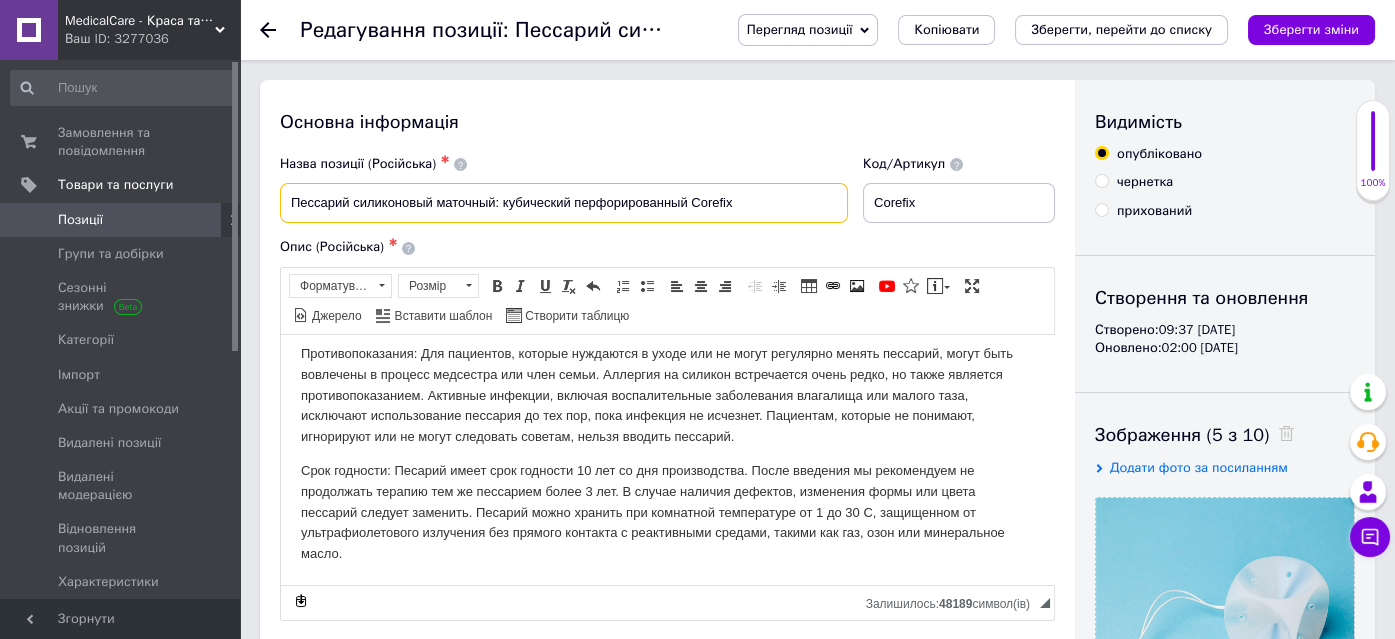 drag, startPoint x: 753, startPoint y: 196, endPoint x: 264, endPoint y: 207, distance: 489.12372 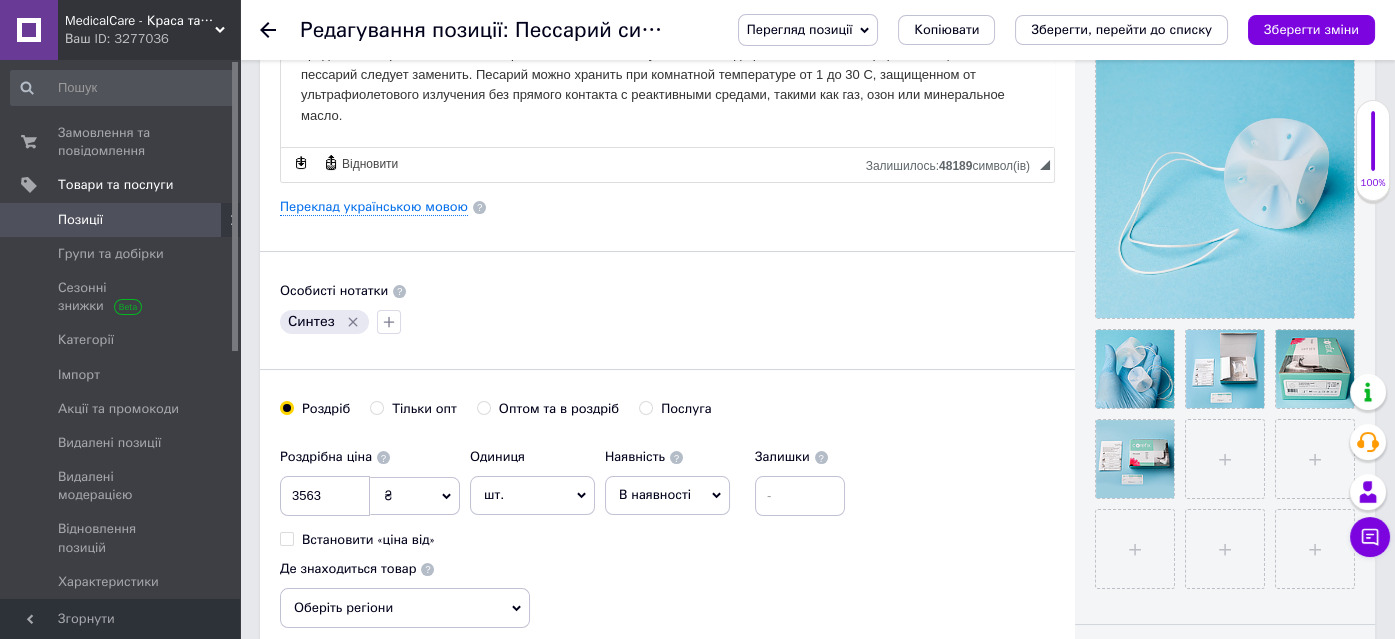 scroll, scrollTop: 545, scrollLeft: 0, axis: vertical 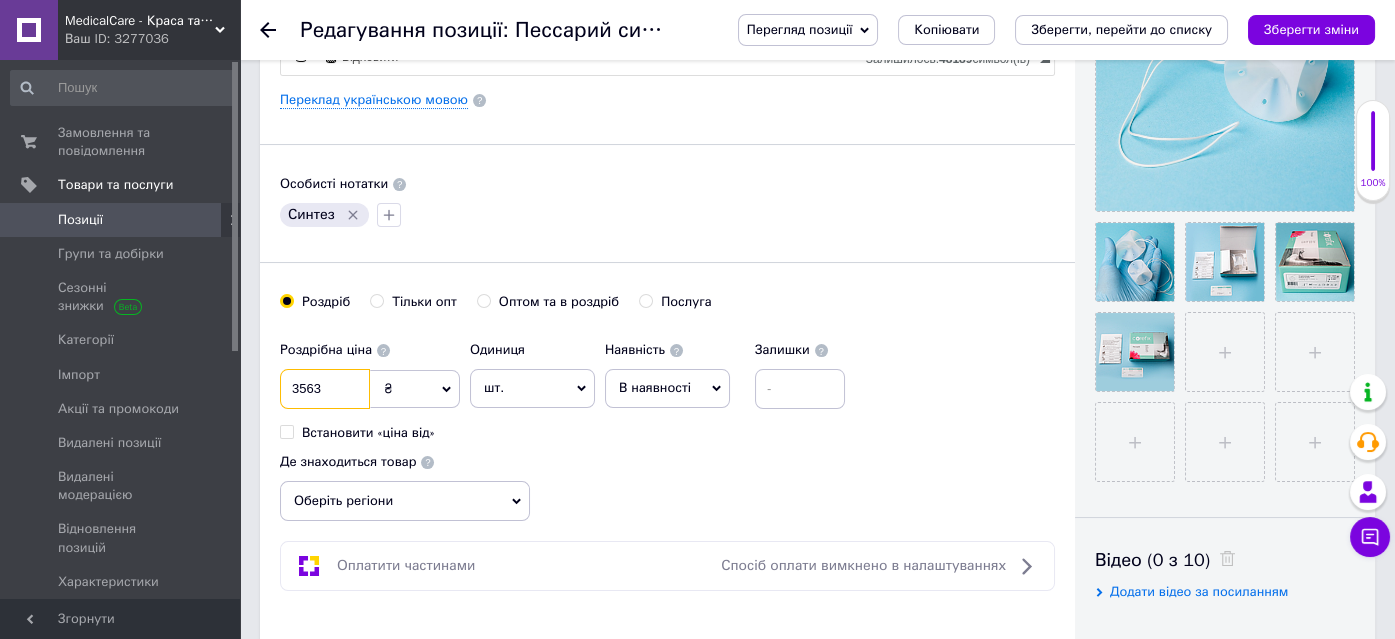 drag, startPoint x: 330, startPoint y: 379, endPoint x: 297, endPoint y: 387, distance: 33.955853 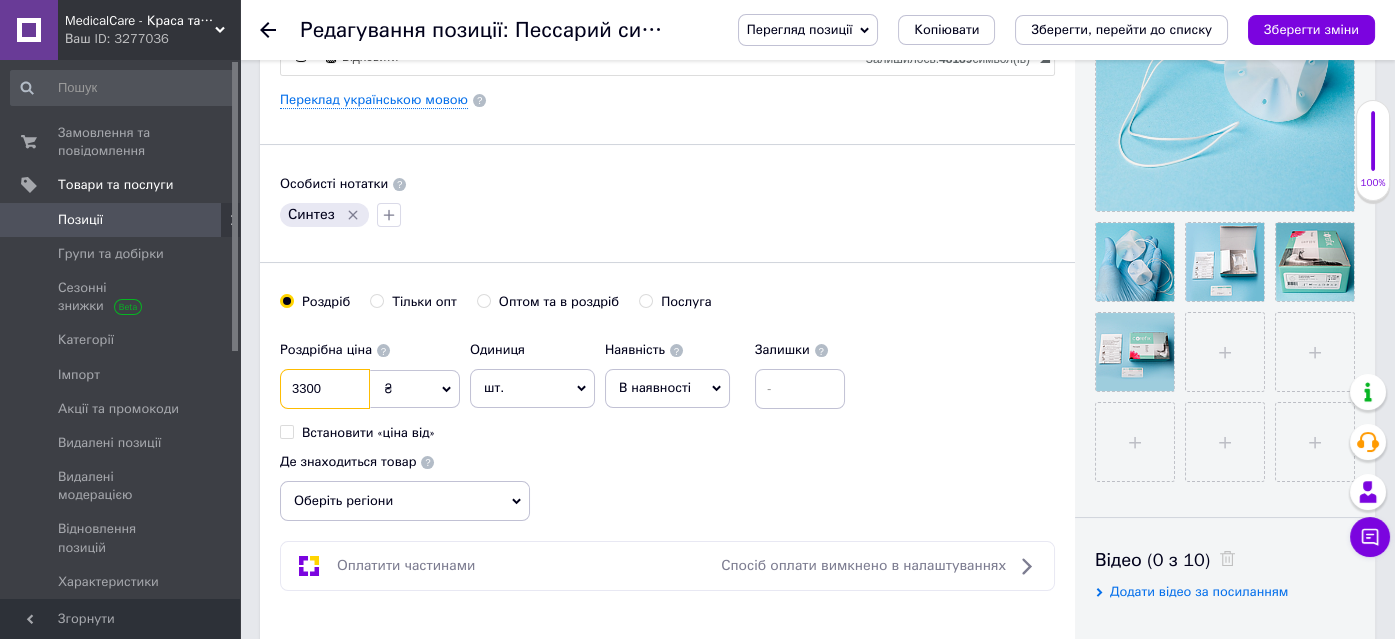 type on "3300" 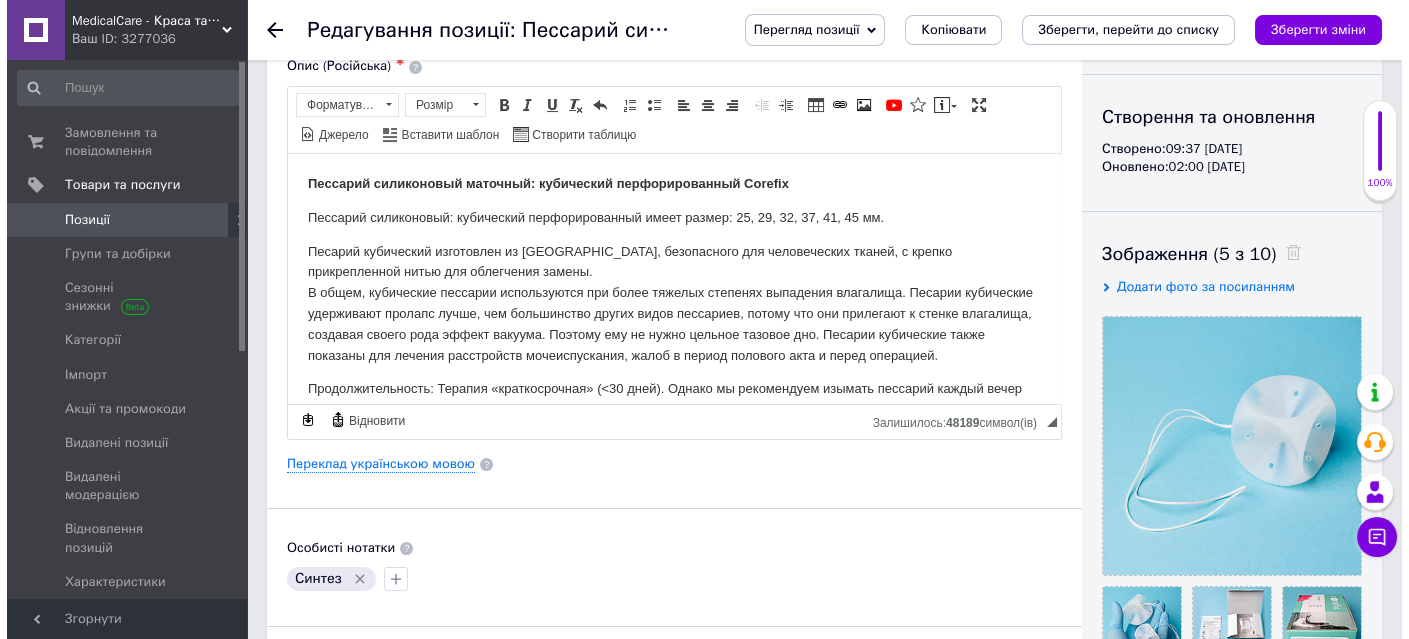 scroll, scrollTop: 0, scrollLeft: 0, axis: both 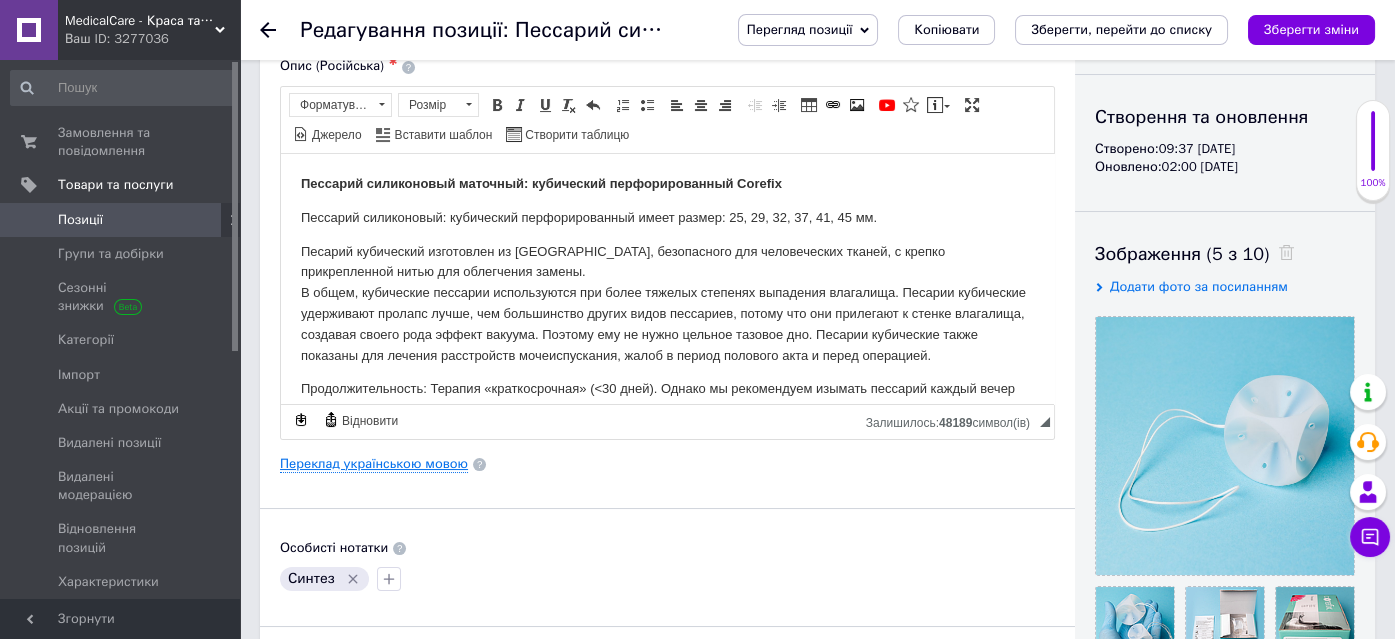 click on "Переклад українською мовою" at bounding box center (374, 464) 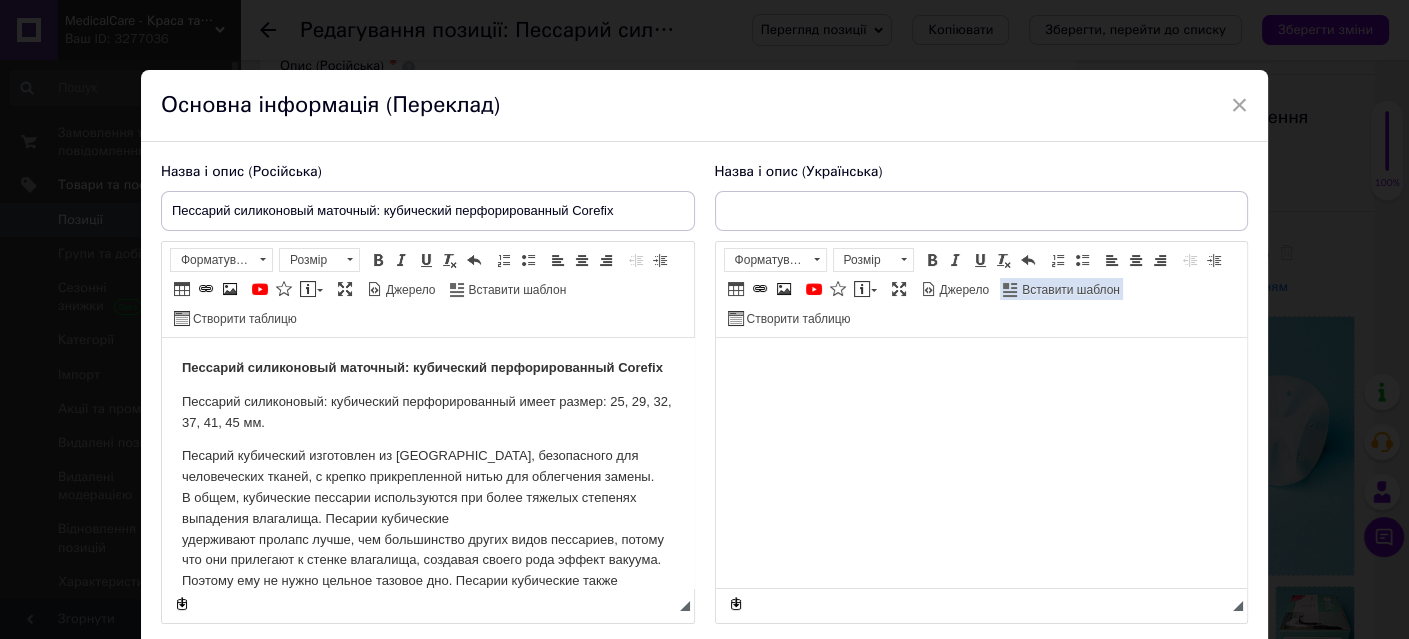scroll, scrollTop: 0, scrollLeft: 0, axis: both 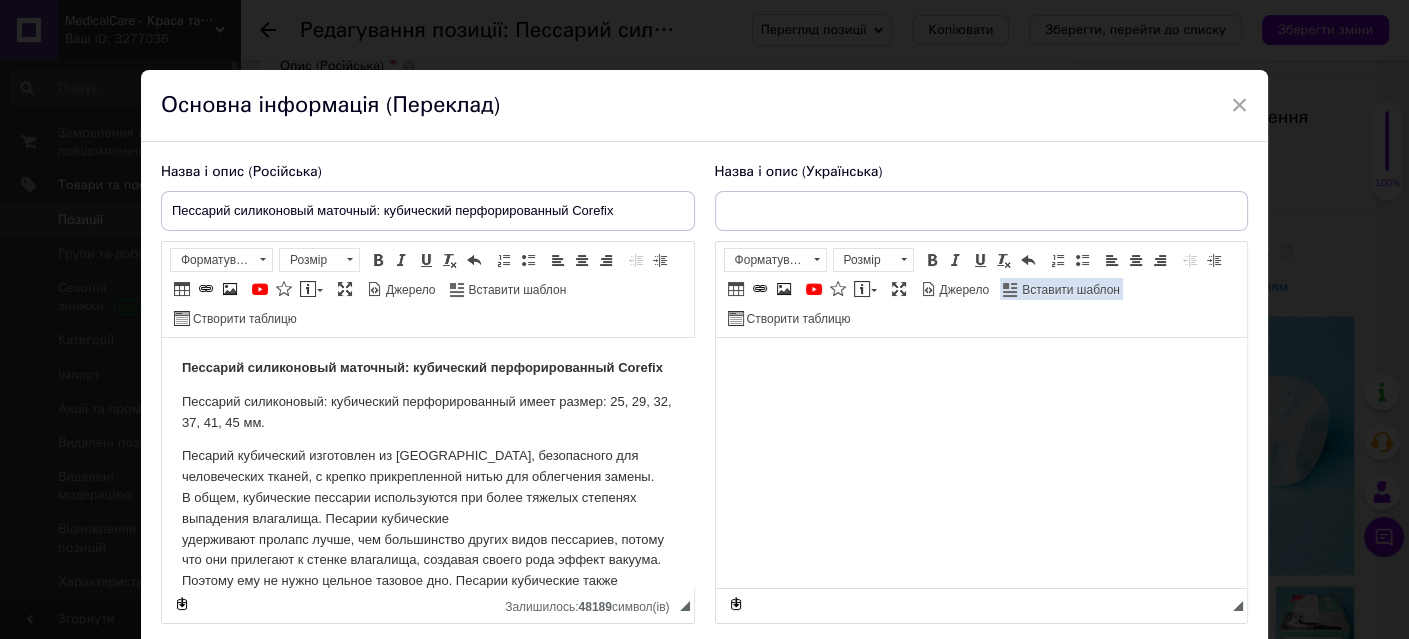 type on "Песарій силіконовий матковий: кубічний перфорований Corefix" 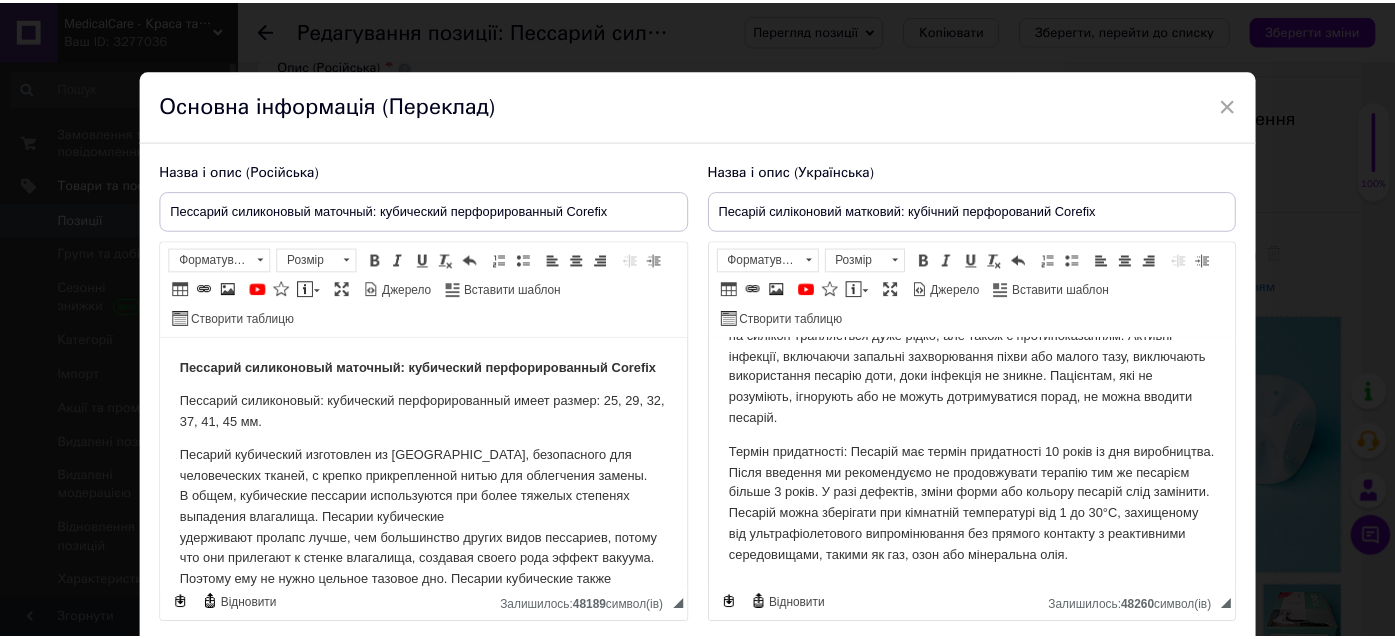scroll, scrollTop: 437, scrollLeft: 0, axis: vertical 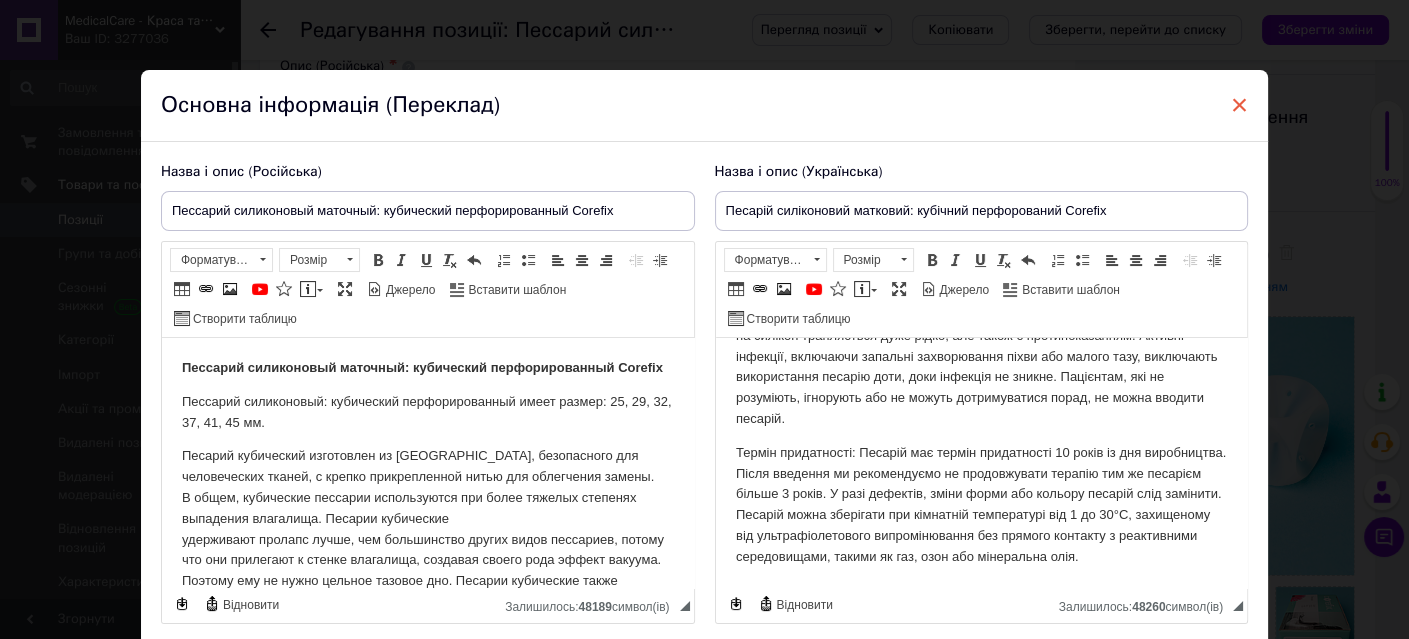 click on "×" at bounding box center [1240, 105] 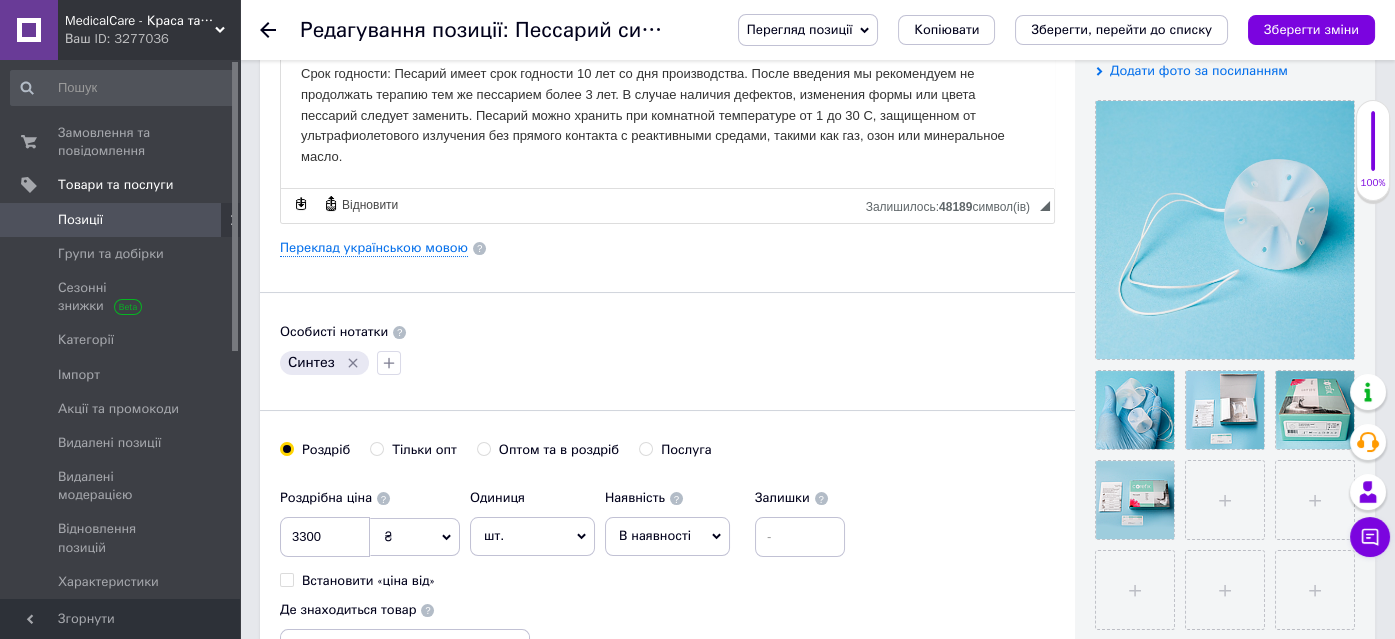 scroll, scrollTop: 545, scrollLeft: 0, axis: vertical 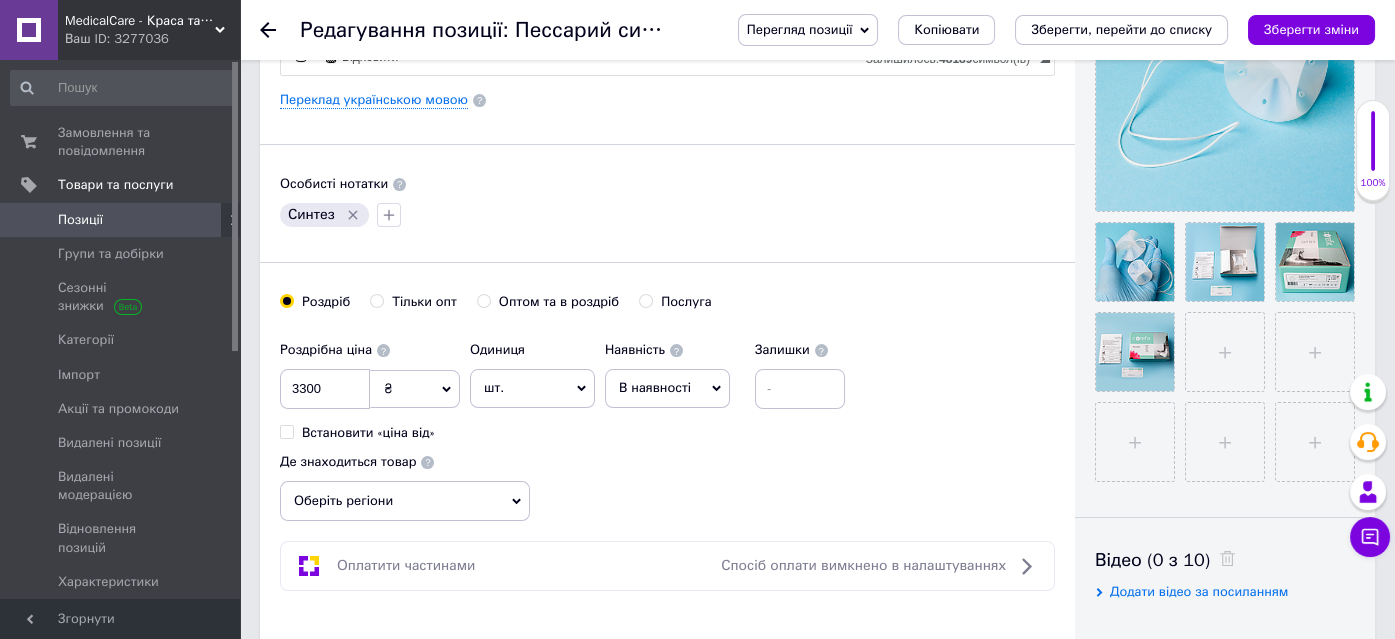 click on "MedicalCare - Краса та догляд за Вашим здоров'ям Ваш ID: 3277036" at bounding box center [149, 30] 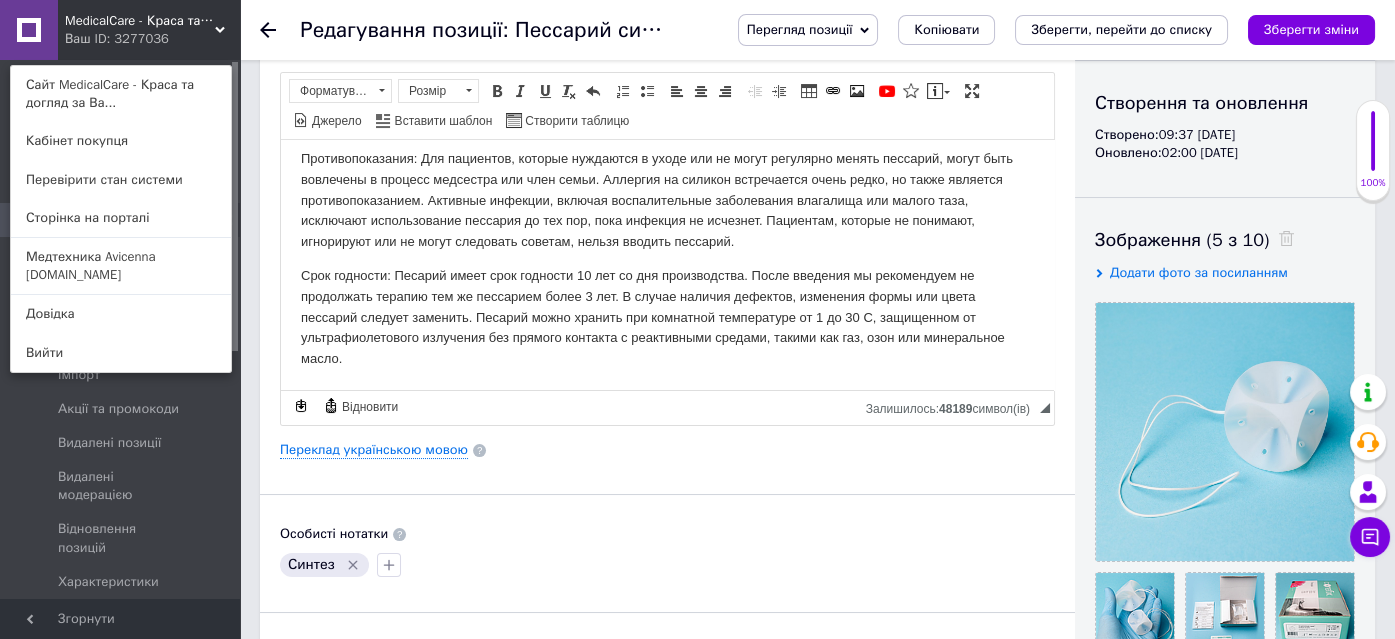 scroll, scrollTop: 90, scrollLeft: 0, axis: vertical 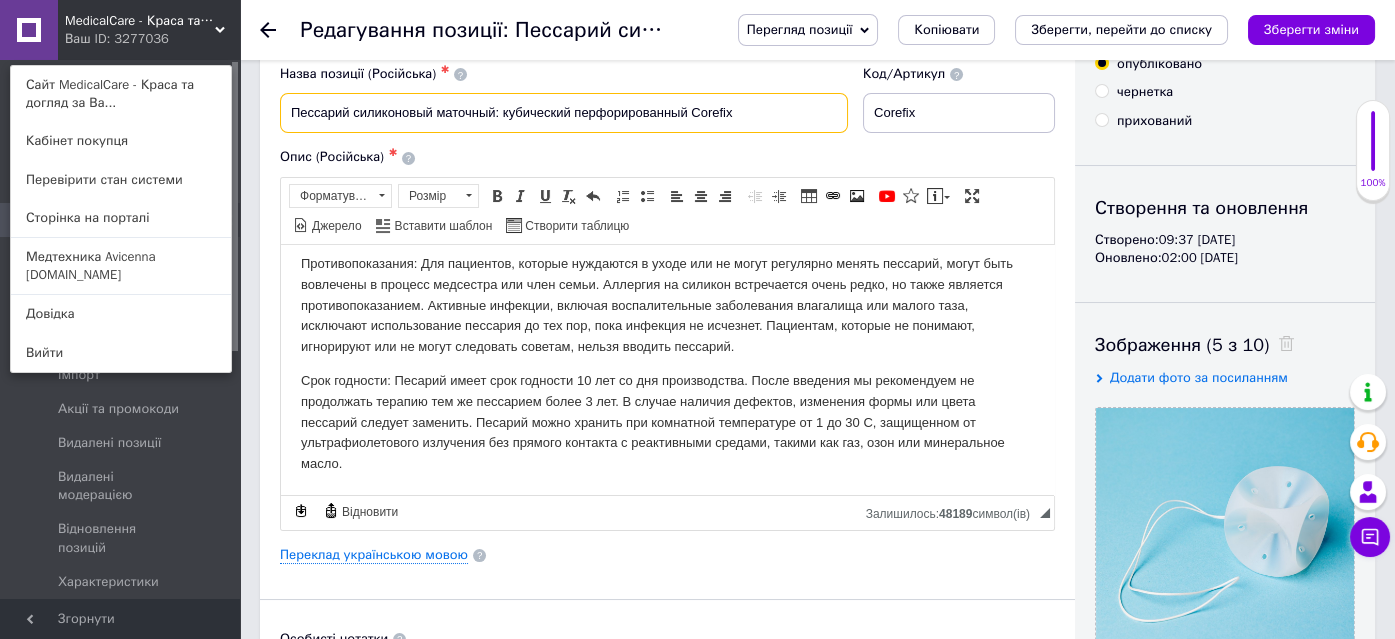 click on "Пессарий силиконовый маточный: кубический перфорированный Corefix" at bounding box center (564, 113) 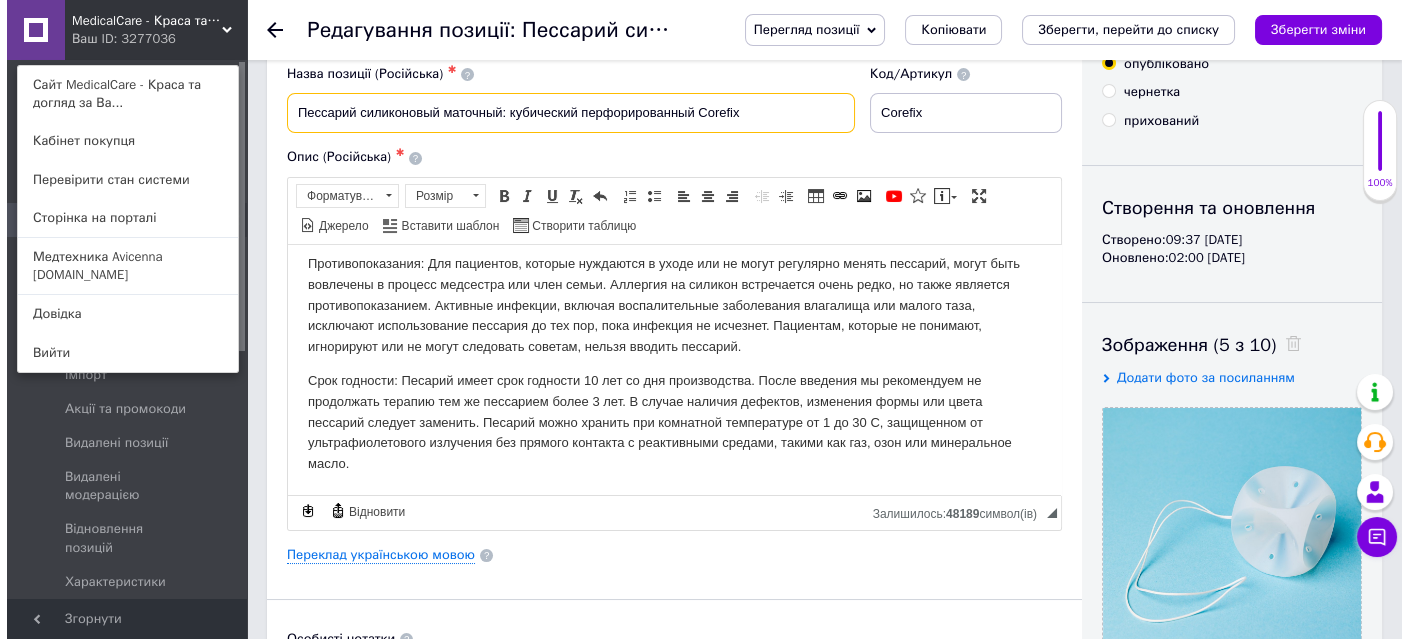 scroll, scrollTop: 291, scrollLeft: 0, axis: vertical 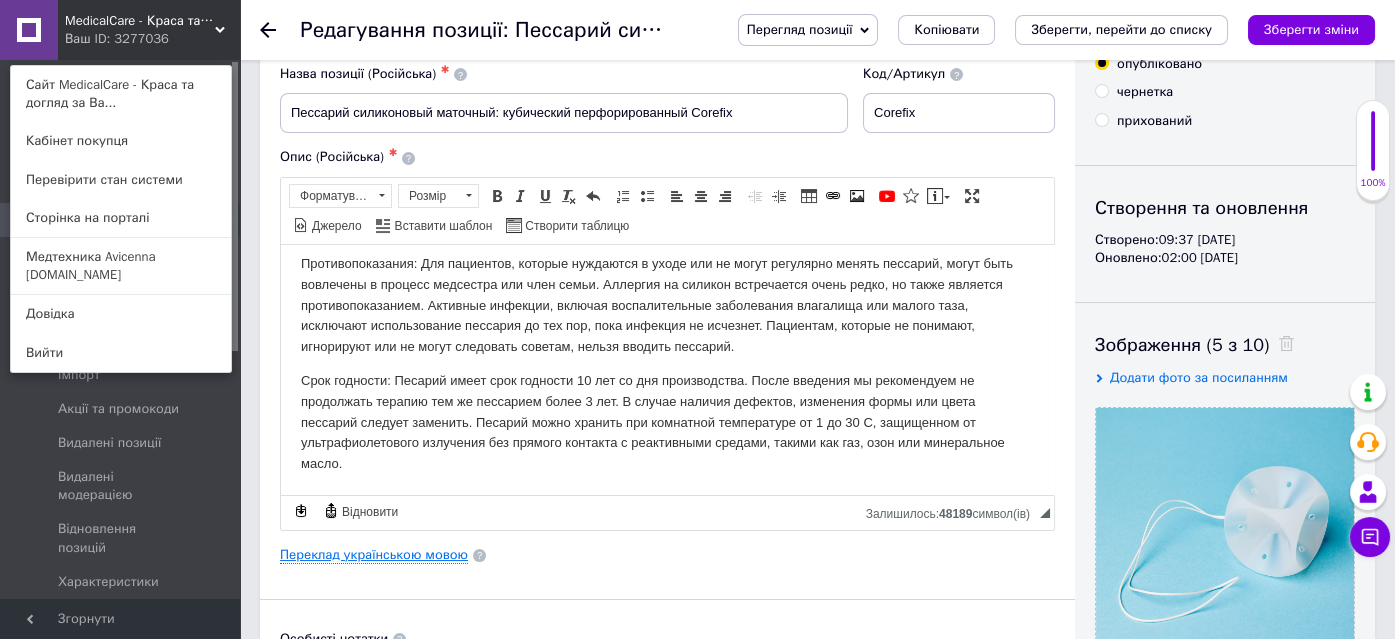 click on "Переклад українською мовою" at bounding box center (374, 555) 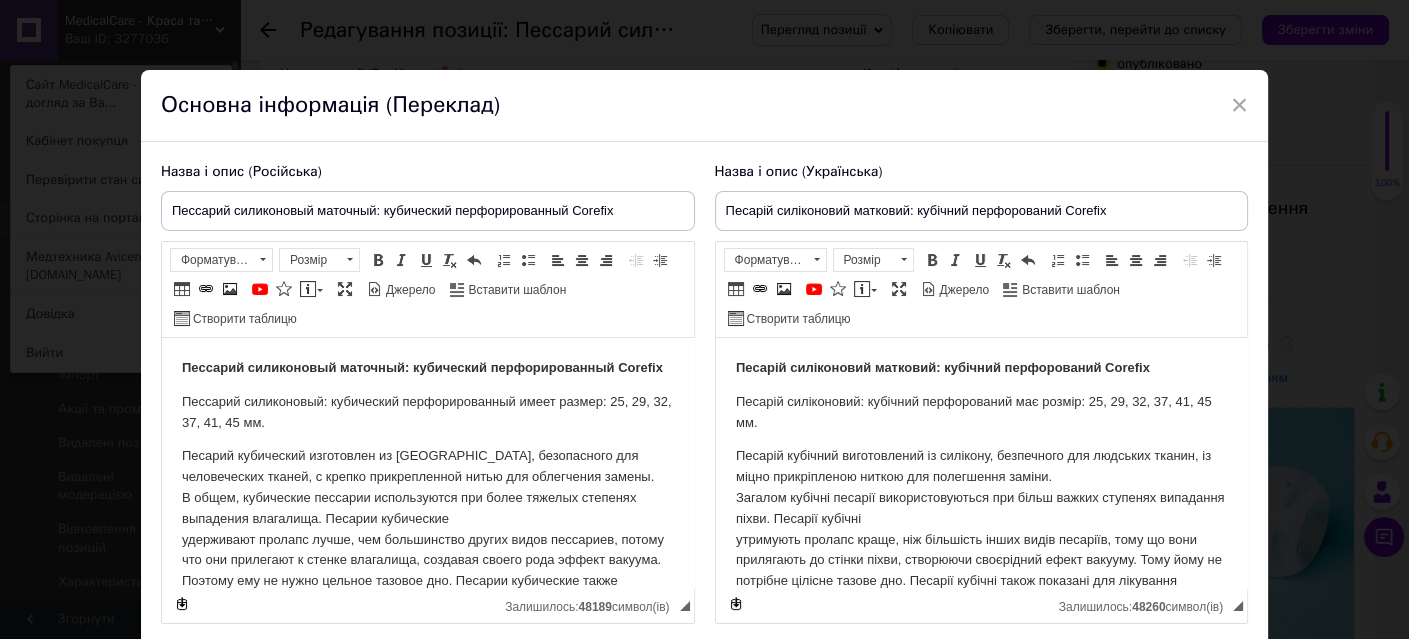scroll, scrollTop: 0, scrollLeft: 0, axis: both 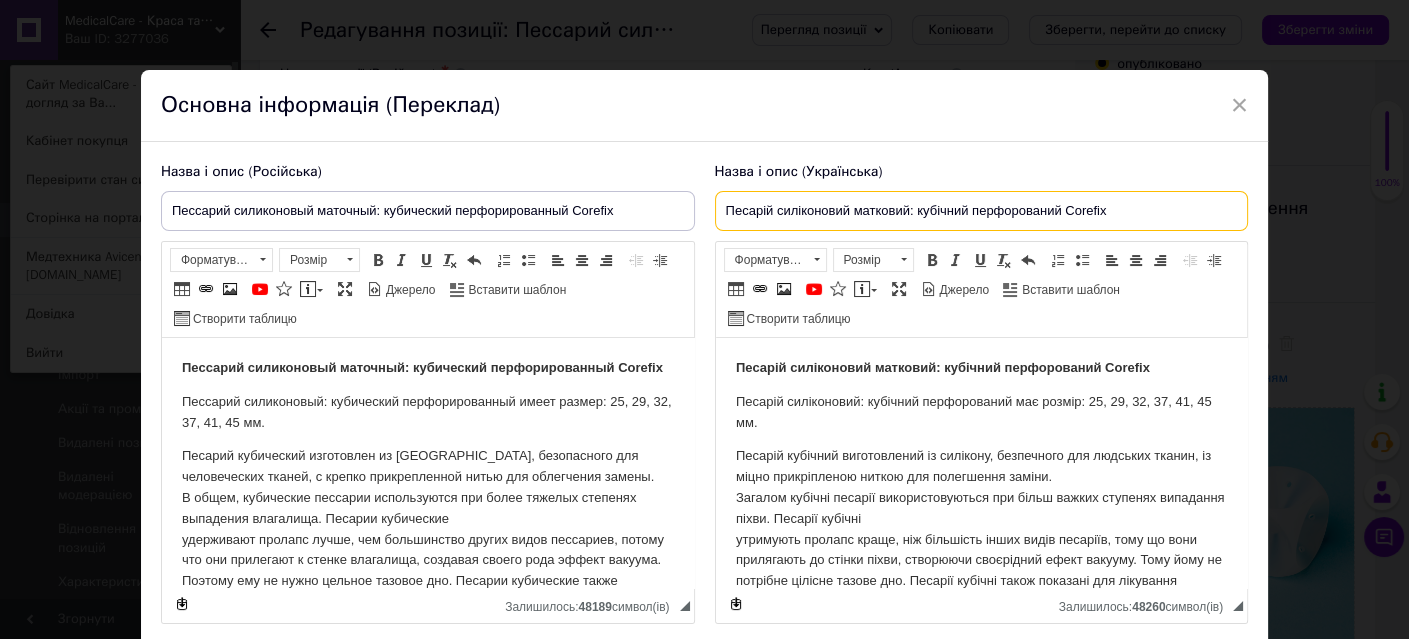 drag, startPoint x: 1119, startPoint y: 205, endPoint x: 673, endPoint y: 196, distance: 446.0908 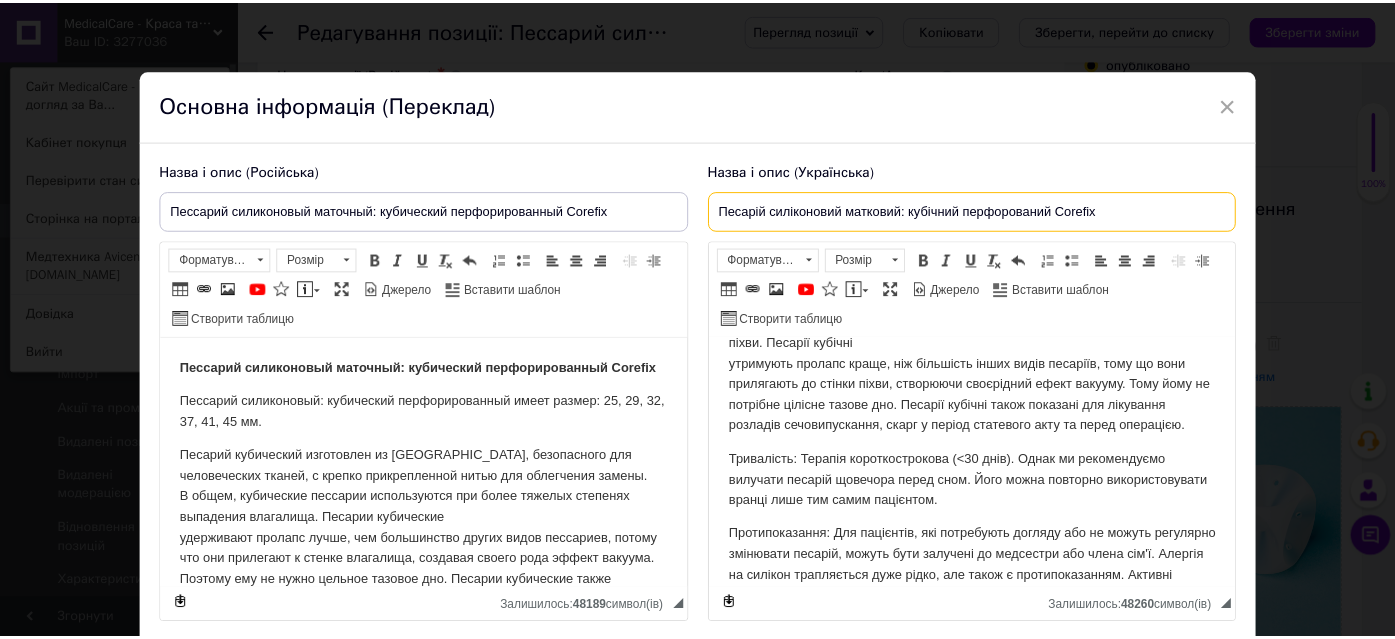 scroll, scrollTop: 0, scrollLeft: 0, axis: both 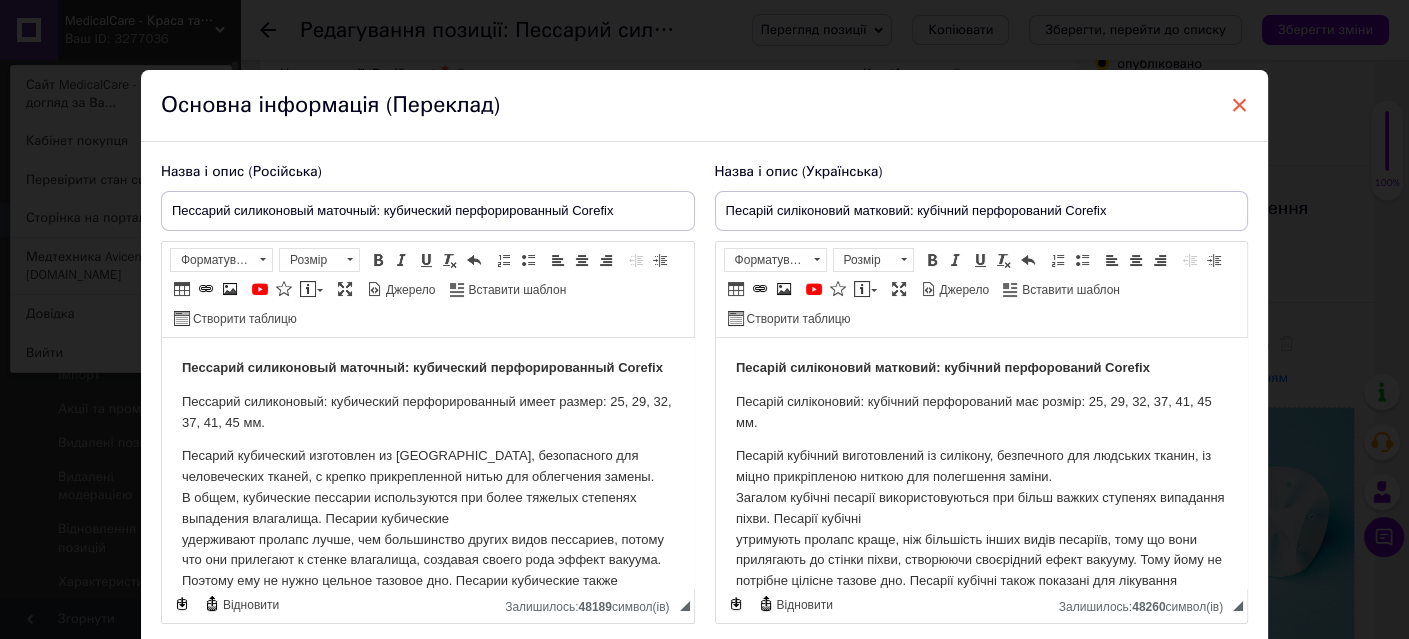 click on "×" at bounding box center [1240, 105] 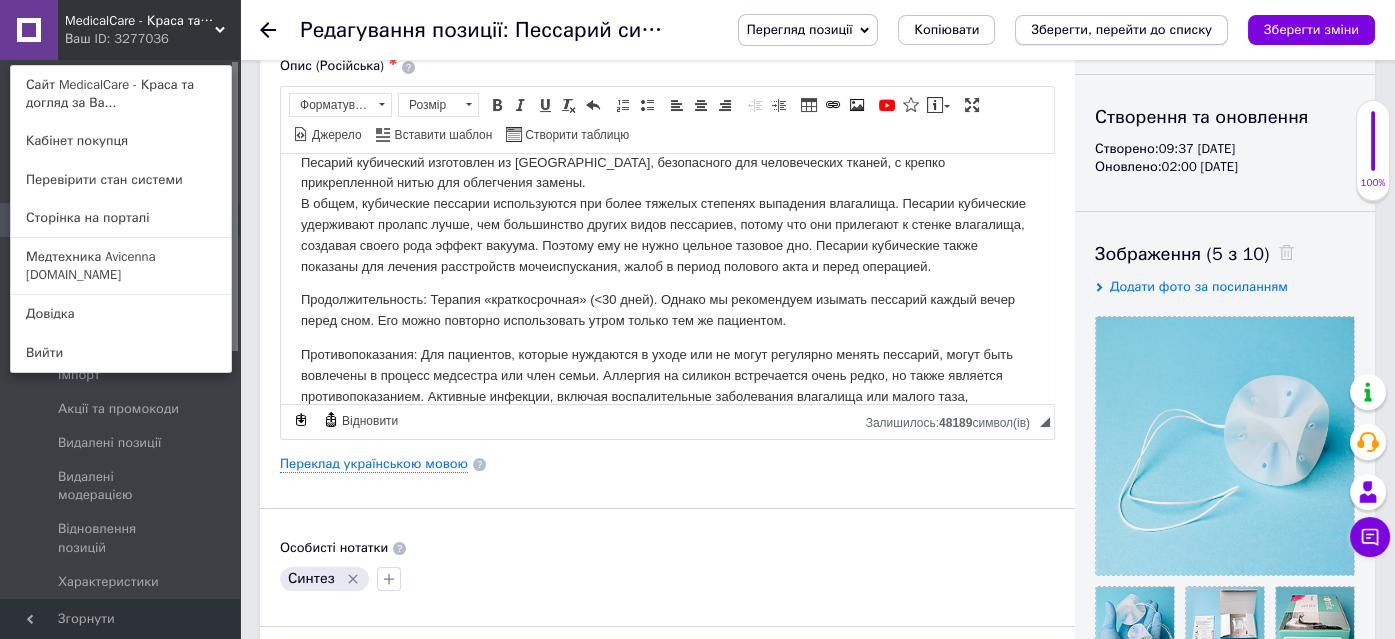 scroll, scrollTop: 0, scrollLeft: 0, axis: both 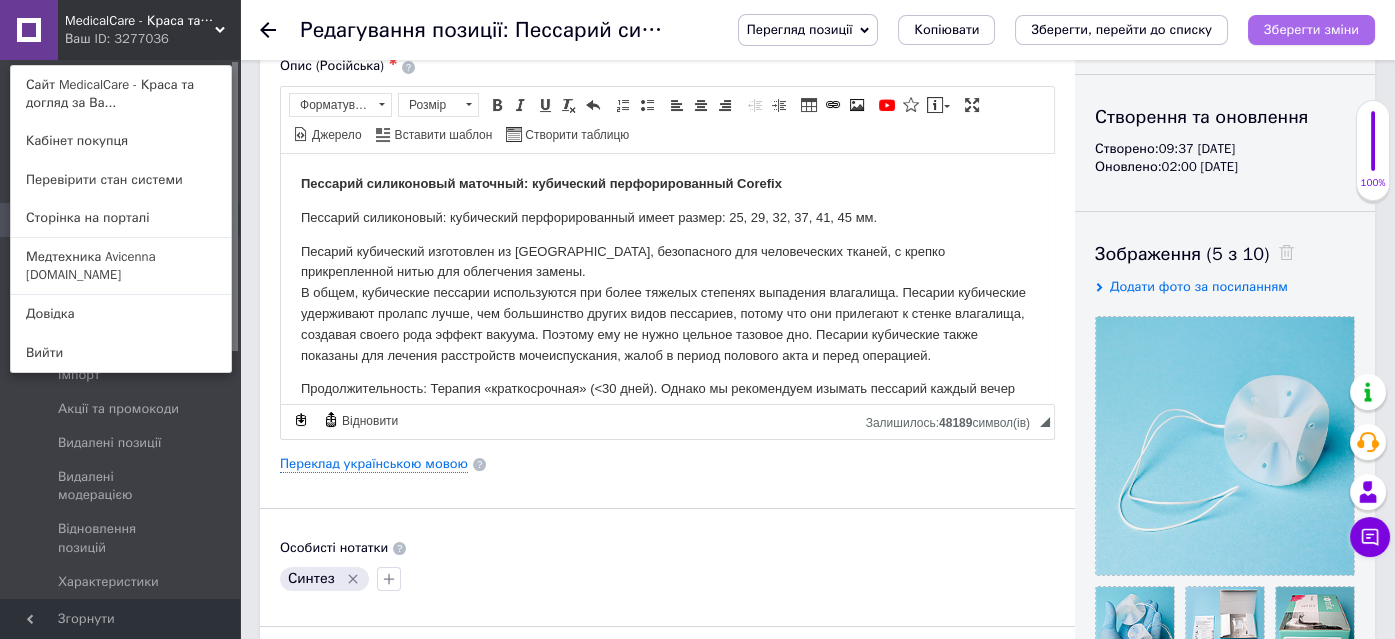 click on "Зберегти зміни" at bounding box center (1311, 30) 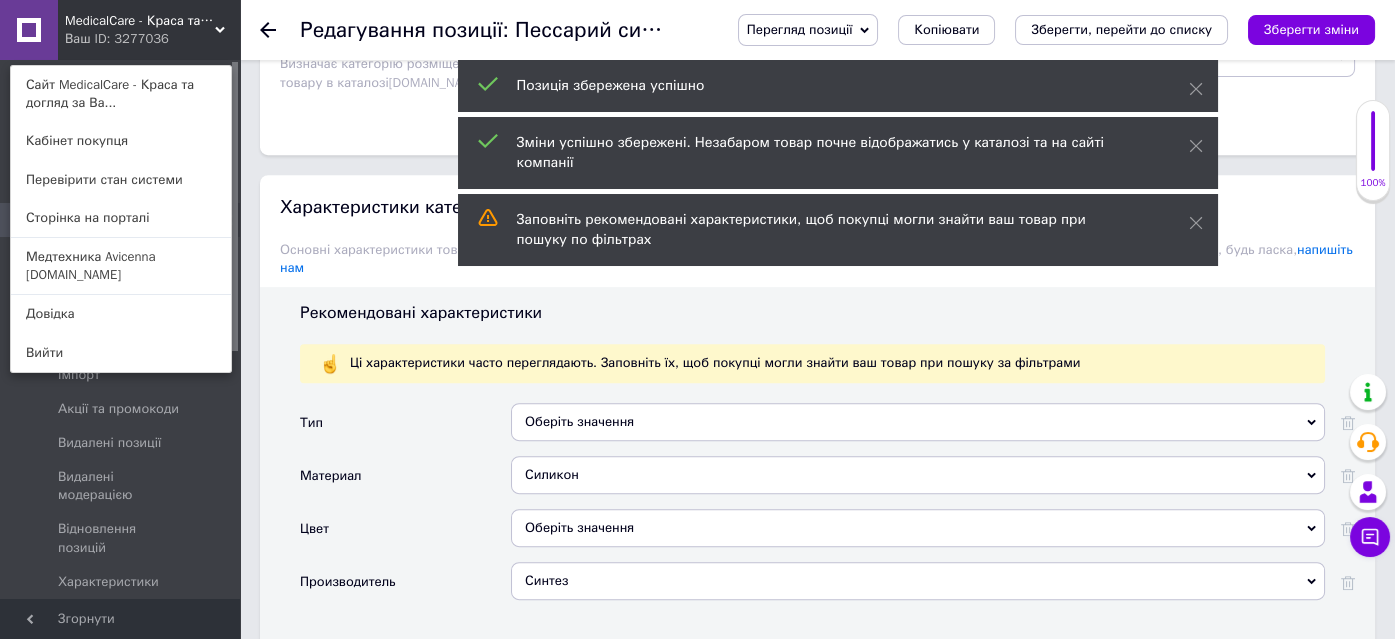 scroll, scrollTop: 1636, scrollLeft: 0, axis: vertical 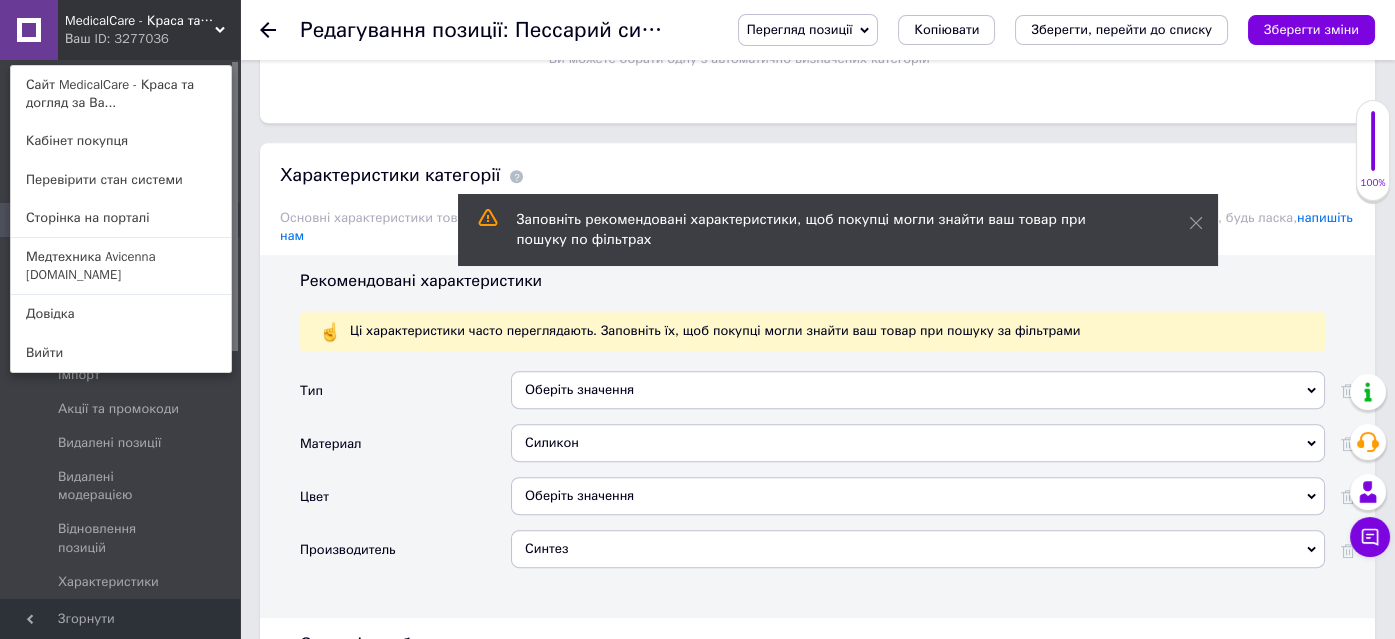 drag, startPoint x: 717, startPoint y: 354, endPoint x: 723, endPoint y: 363, distance: 10.816654 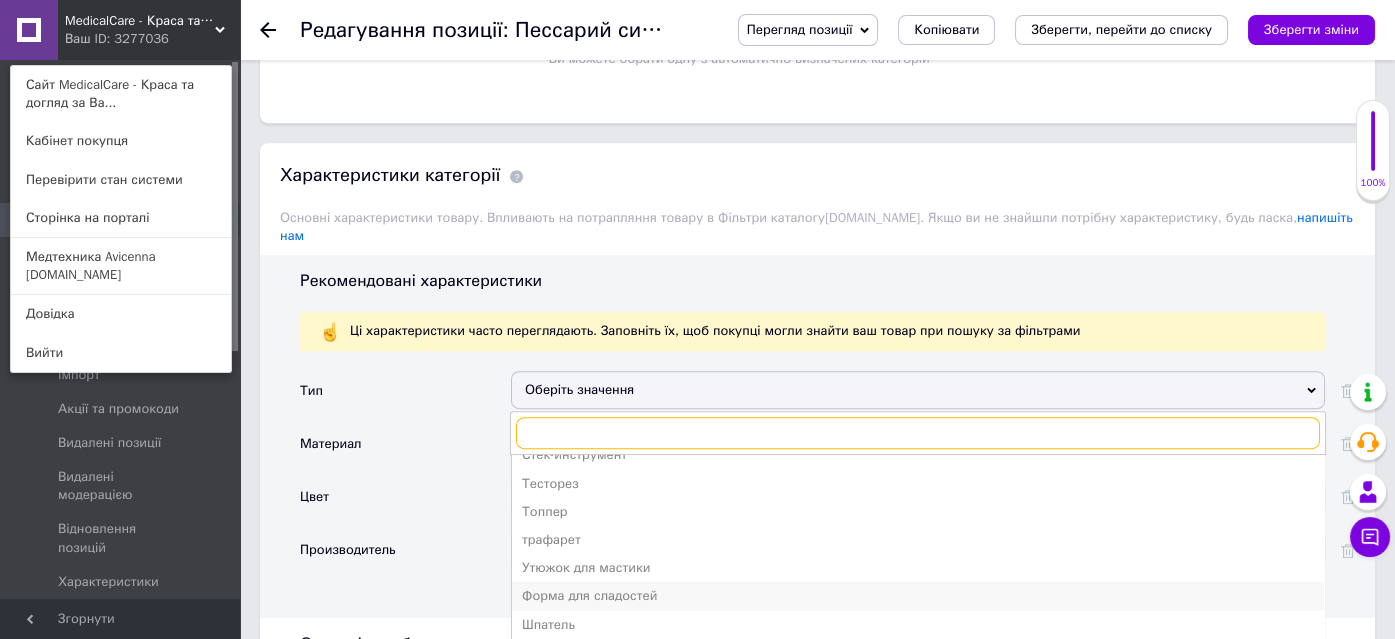 scroll, scrollTop: 556, scrollLeft: 0, axis: vertical 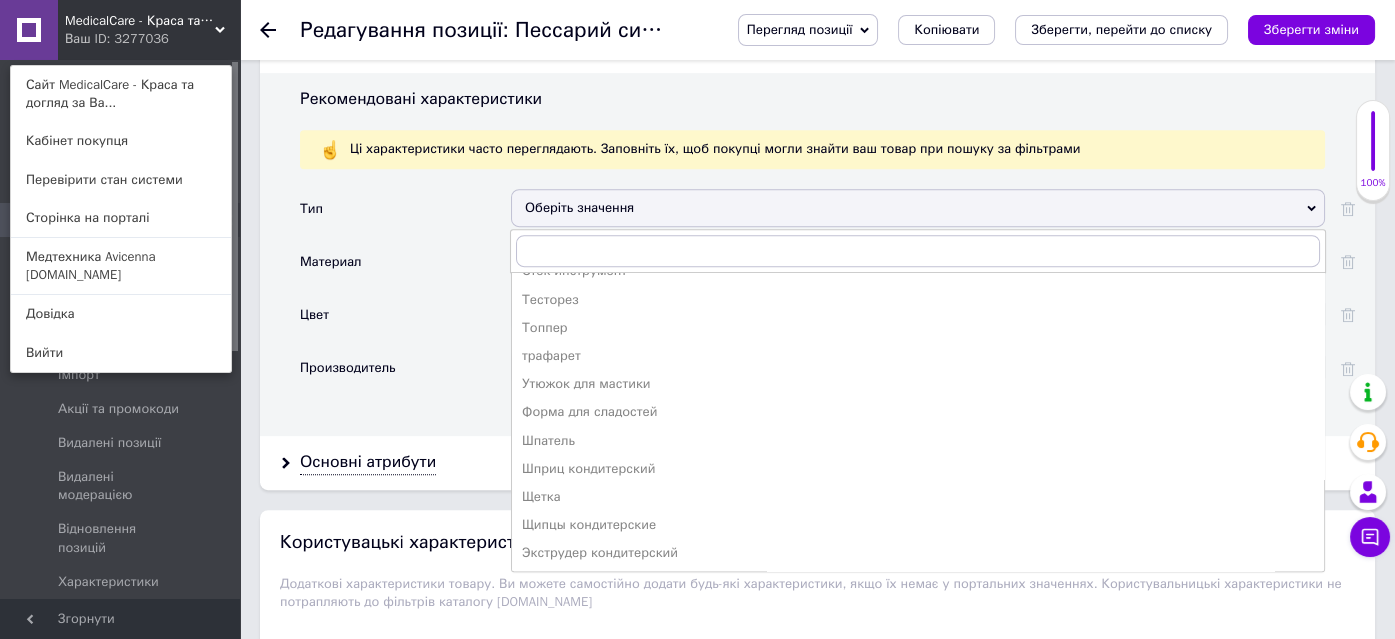 click on "Материал" at bounding box center [405, 268] 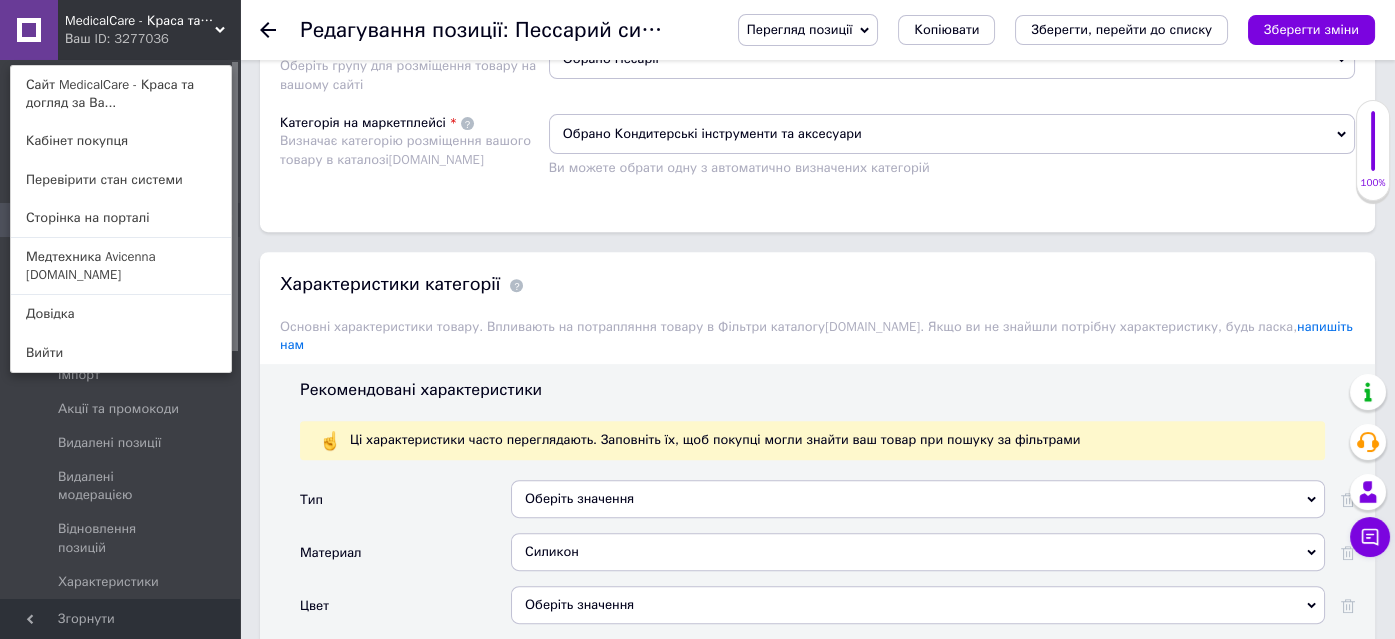 scroll, scrollTop: 1272, scrollLeft: 0, axis: vertical 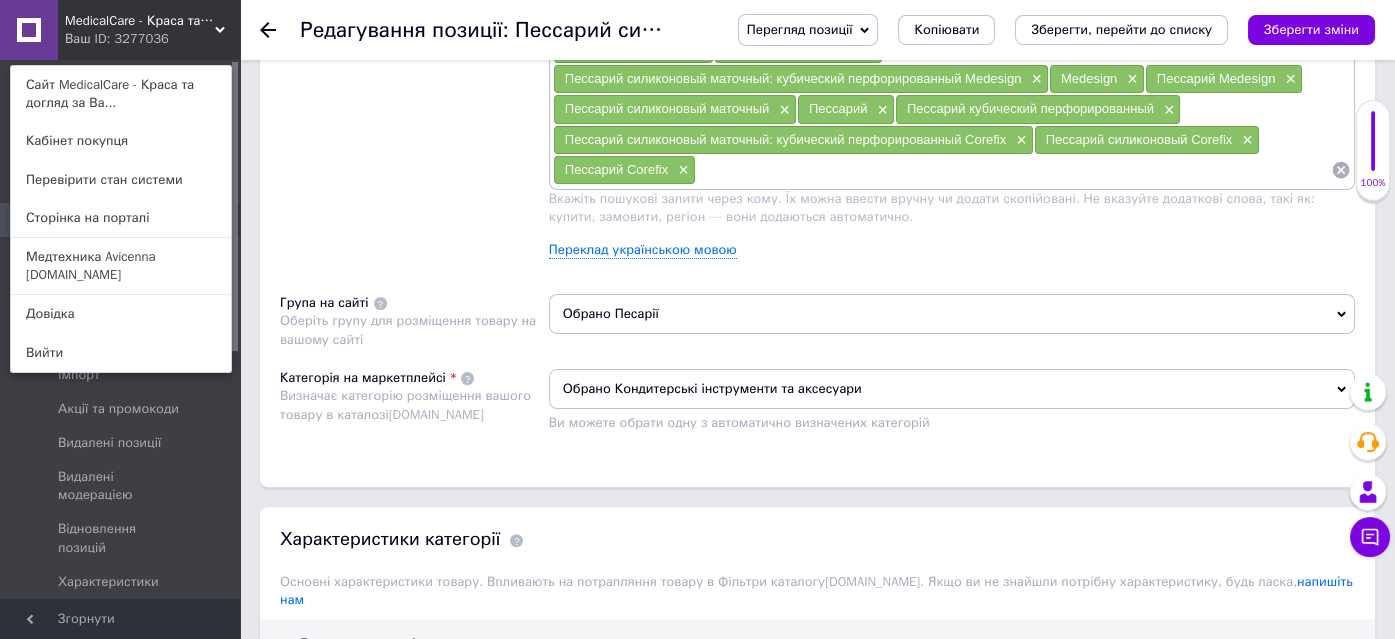 click on "Обрано Кондитерські інструменти та аксесуари" at bounding box center (952, 389) 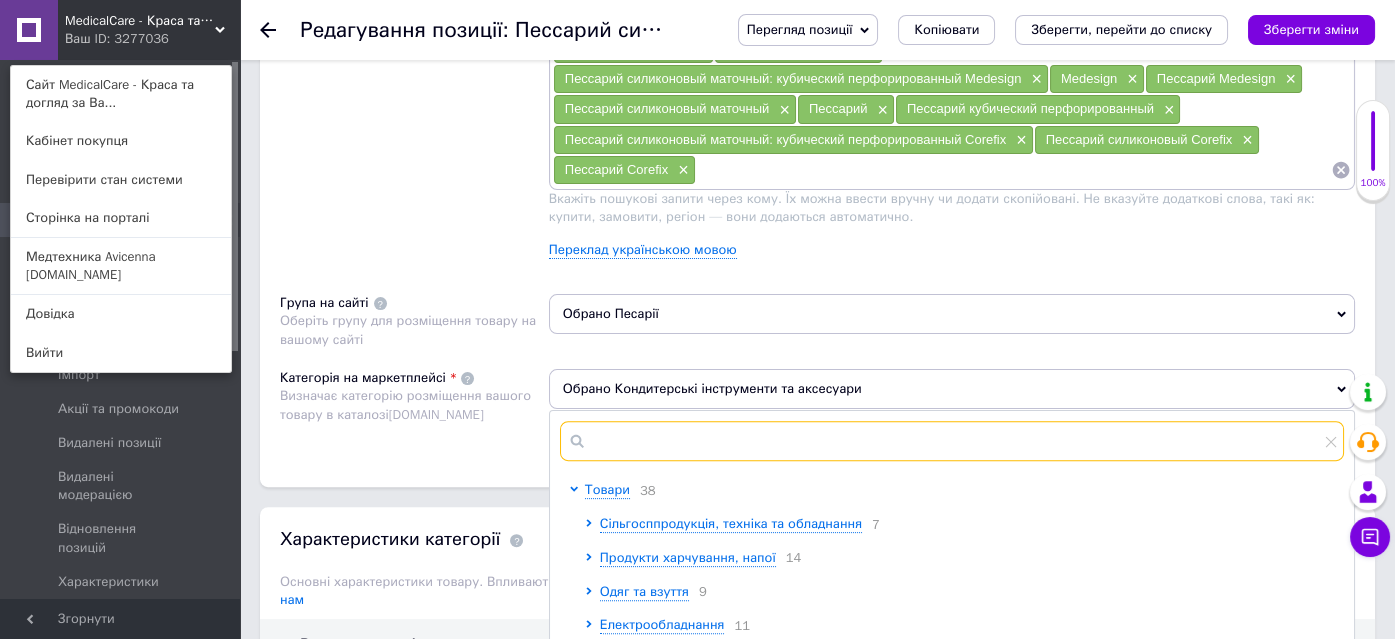 click at bounding box center [952, 441] 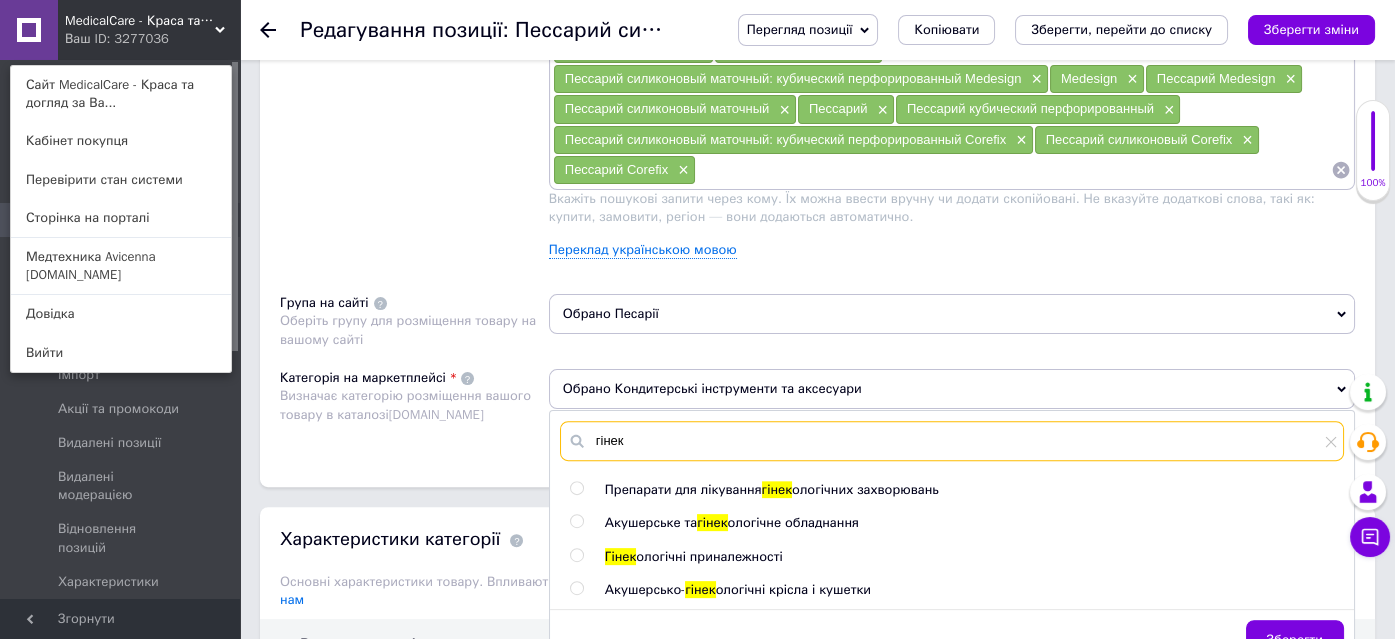 type on "гінек" 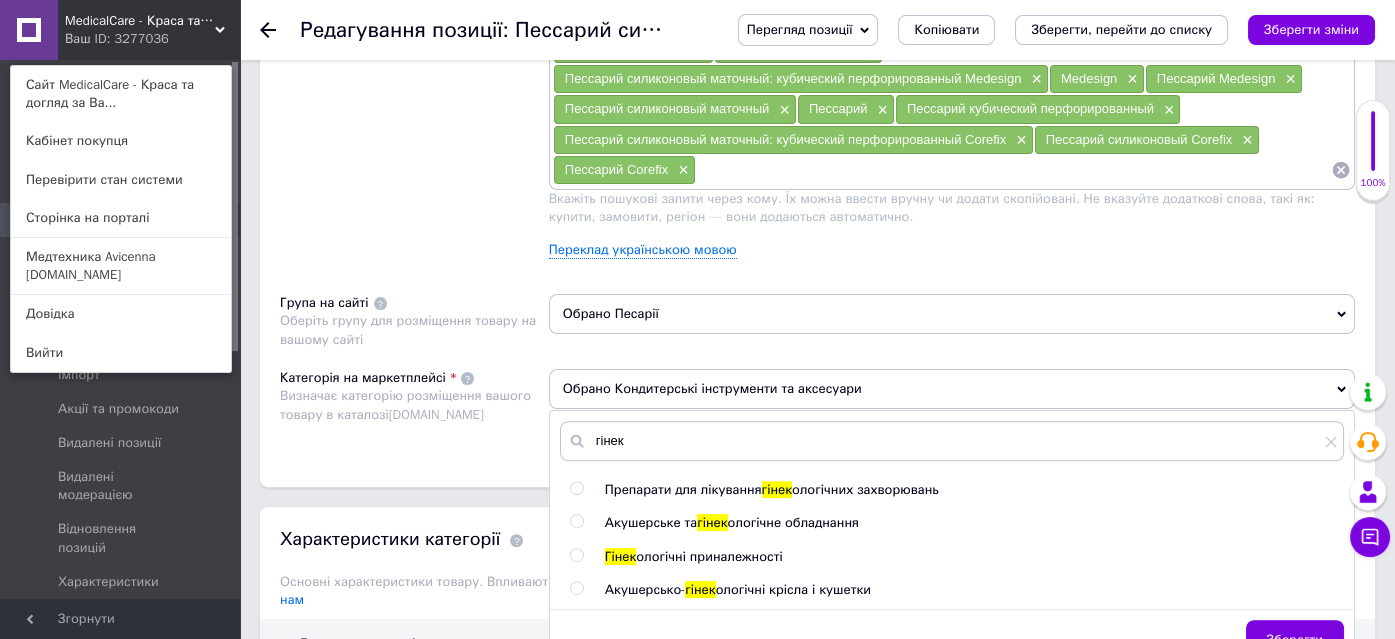 click at bounding box center (576, 521) 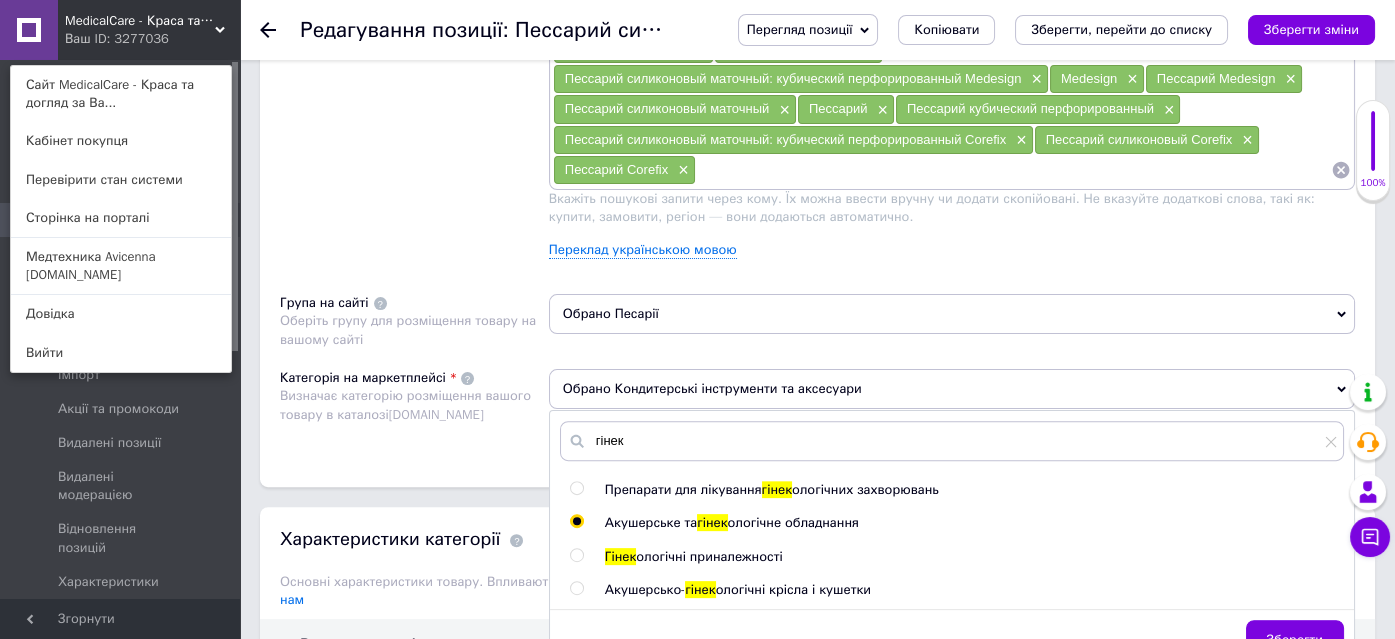 radio on "true" 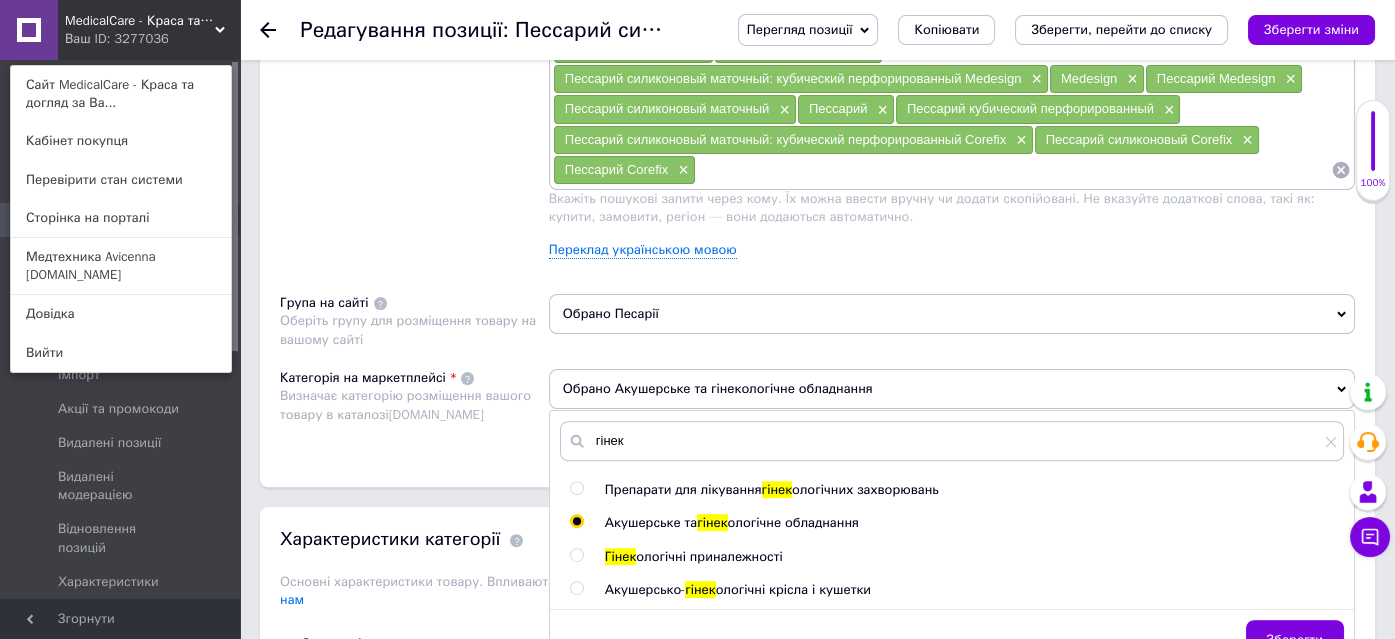click at bounding box center (576, 555) 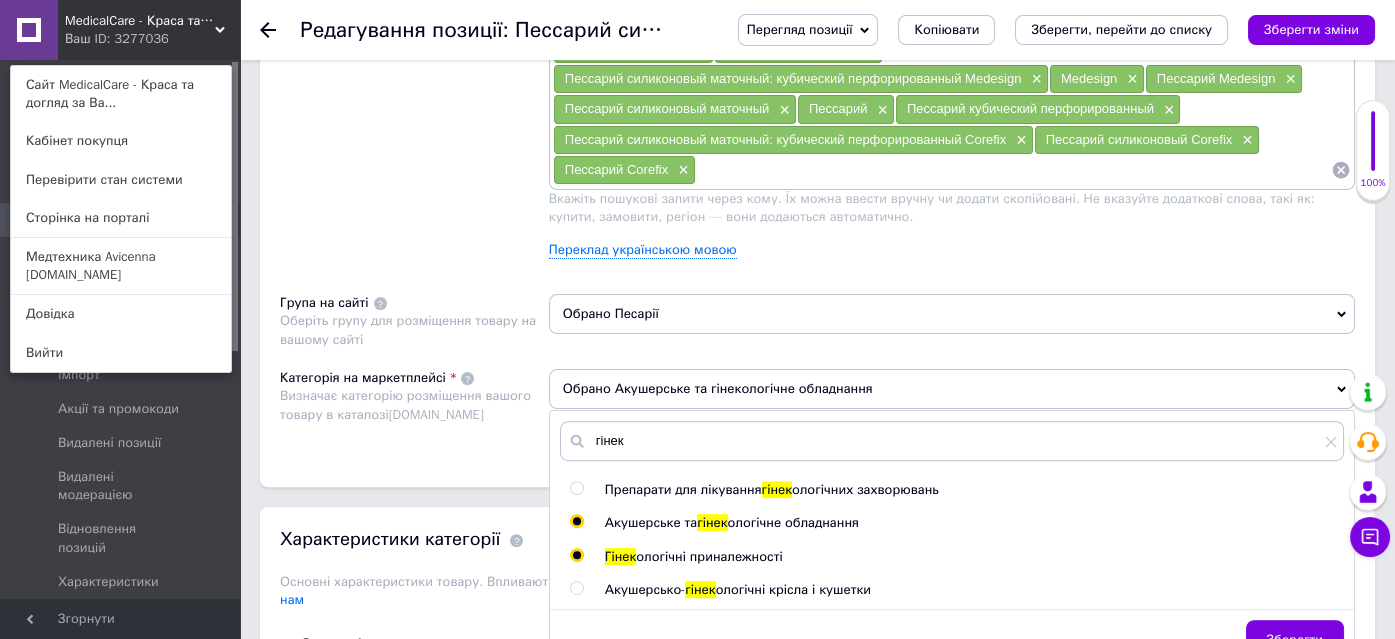 radio on "true" 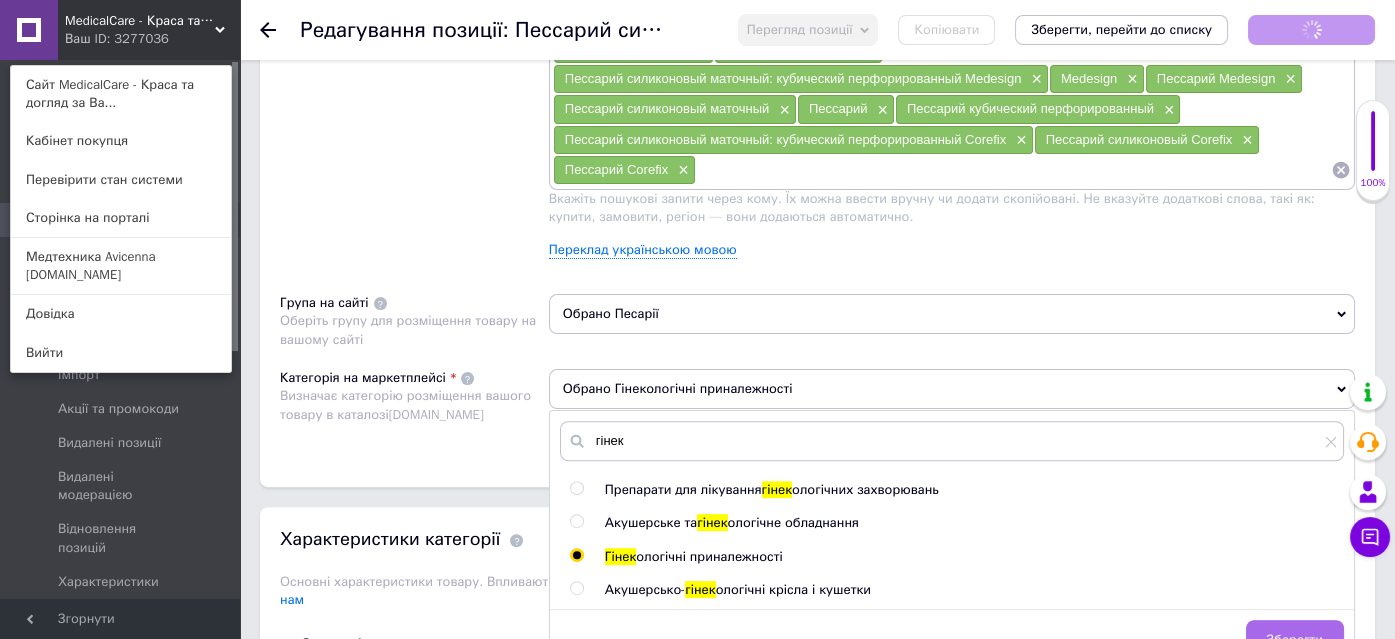 click on "Зберегти" at bounding box center [1295, 640] 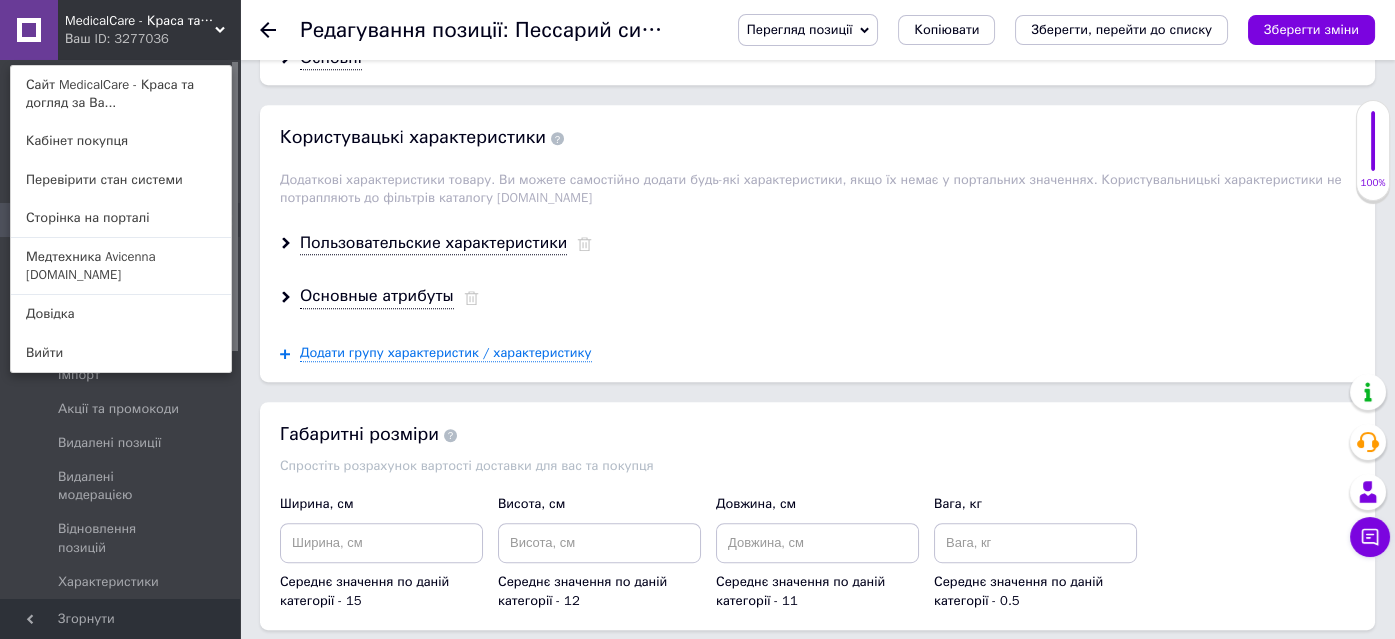 scroll, scrollTop: 1727, scrollLeft: 0, axis: vertical 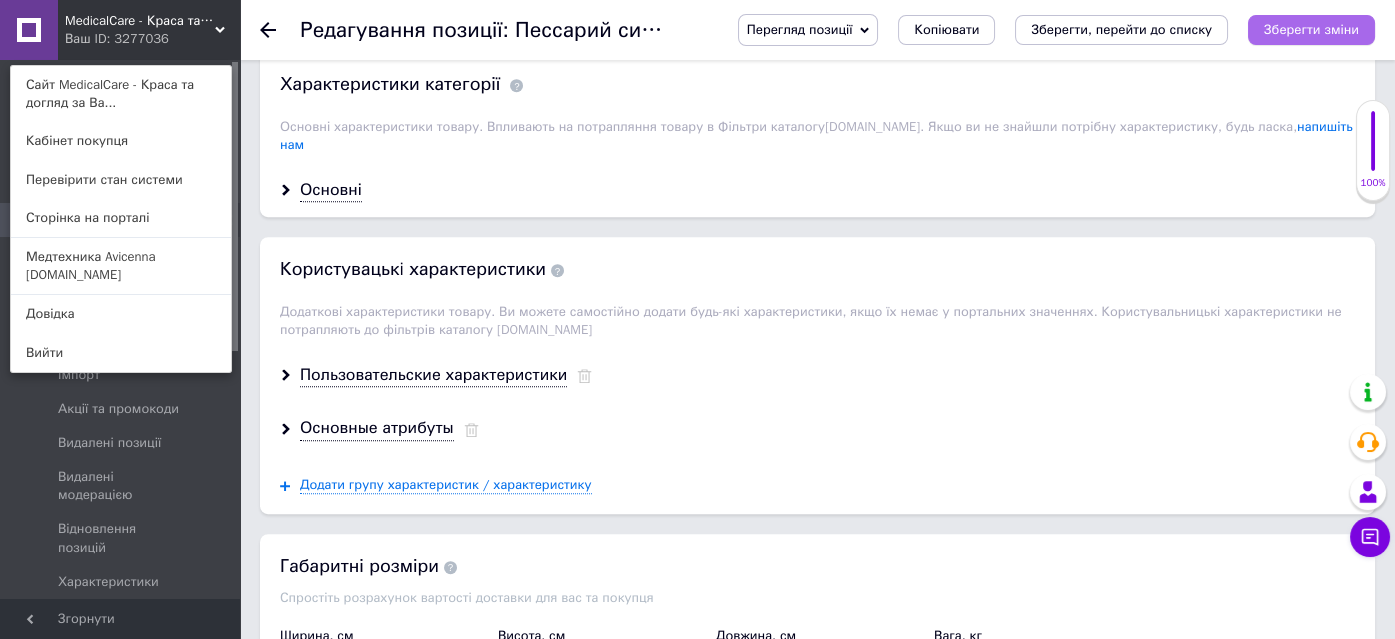 click on "Зберегти зміни" at bounding box center [1311, 29] 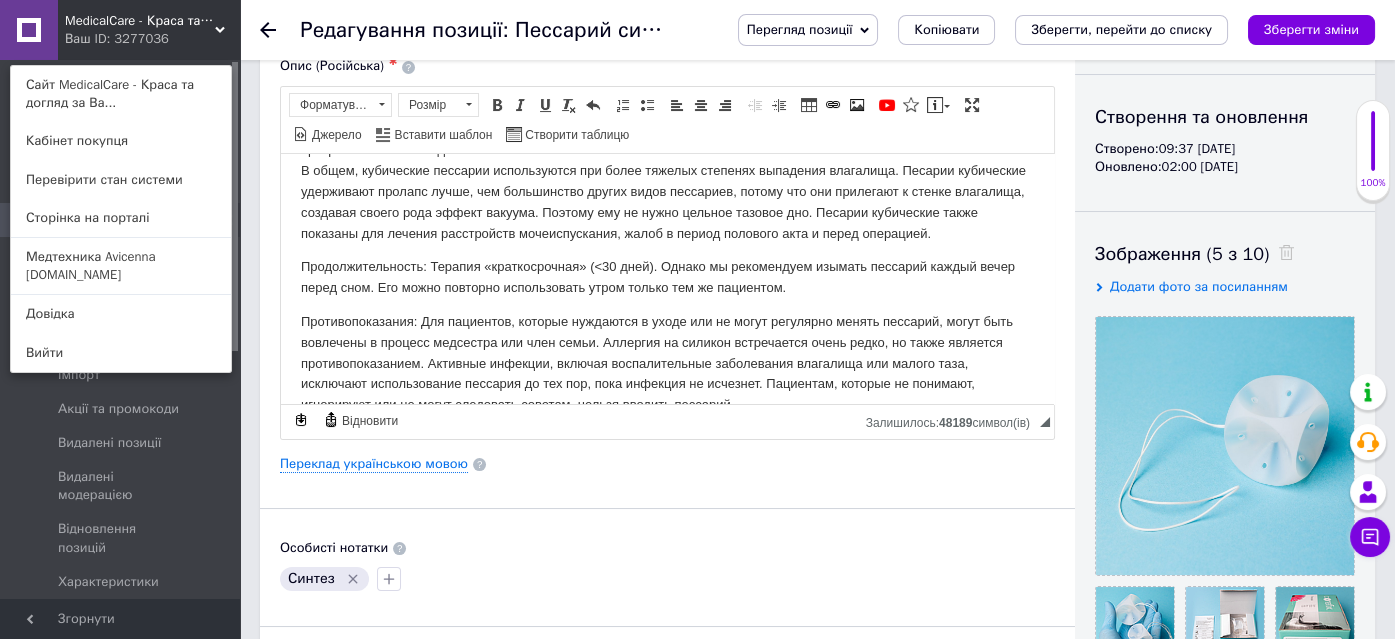 scroll, scrollTop: 0, scrollLeft: 0, axis: both 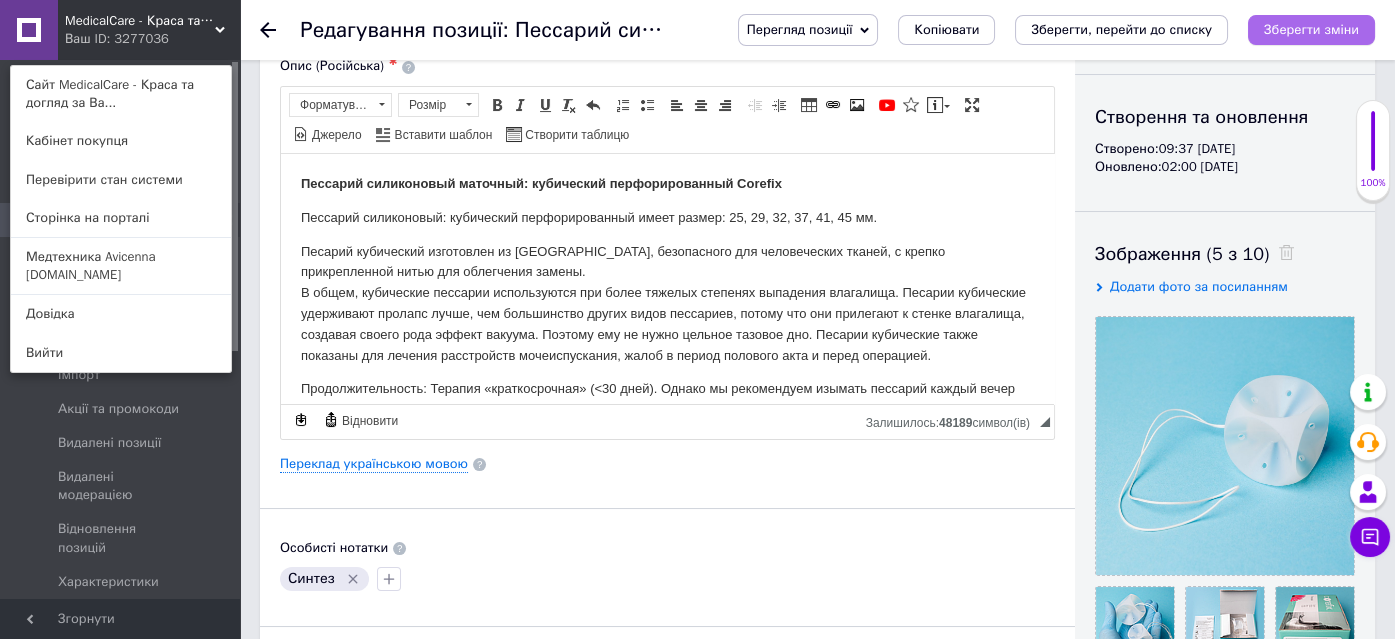 click on "Зберегти зміни" at bounding box center (1311, 30) 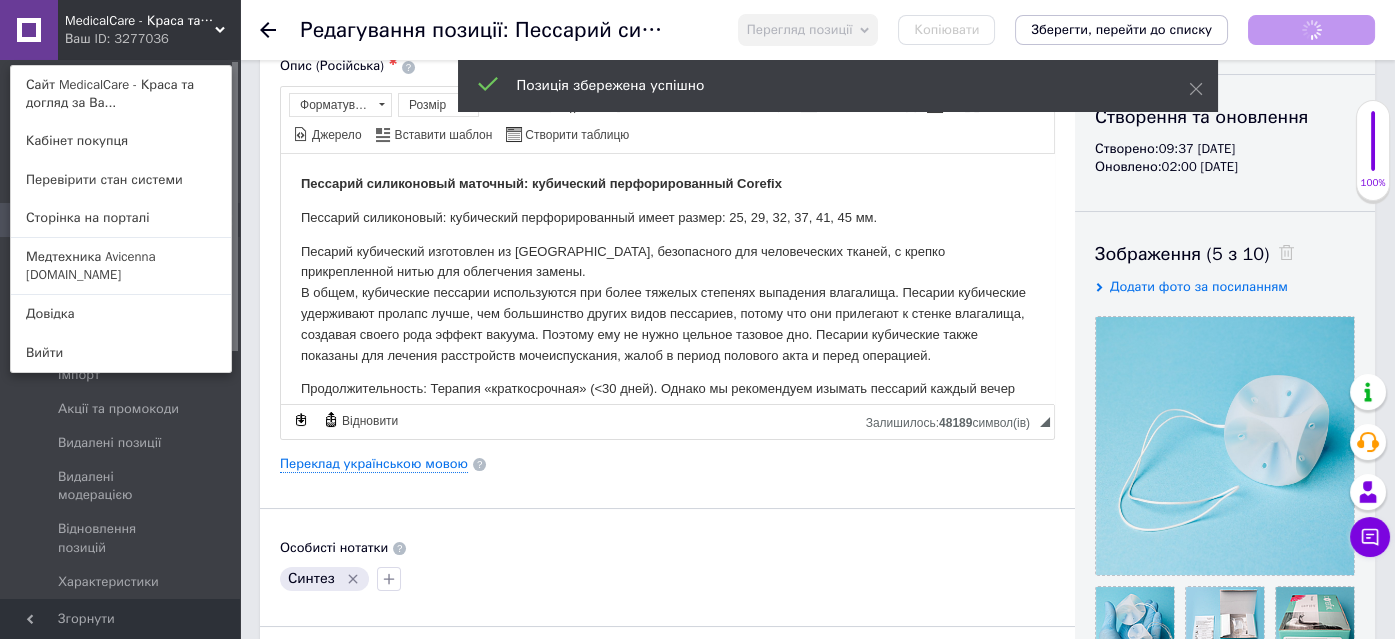 click 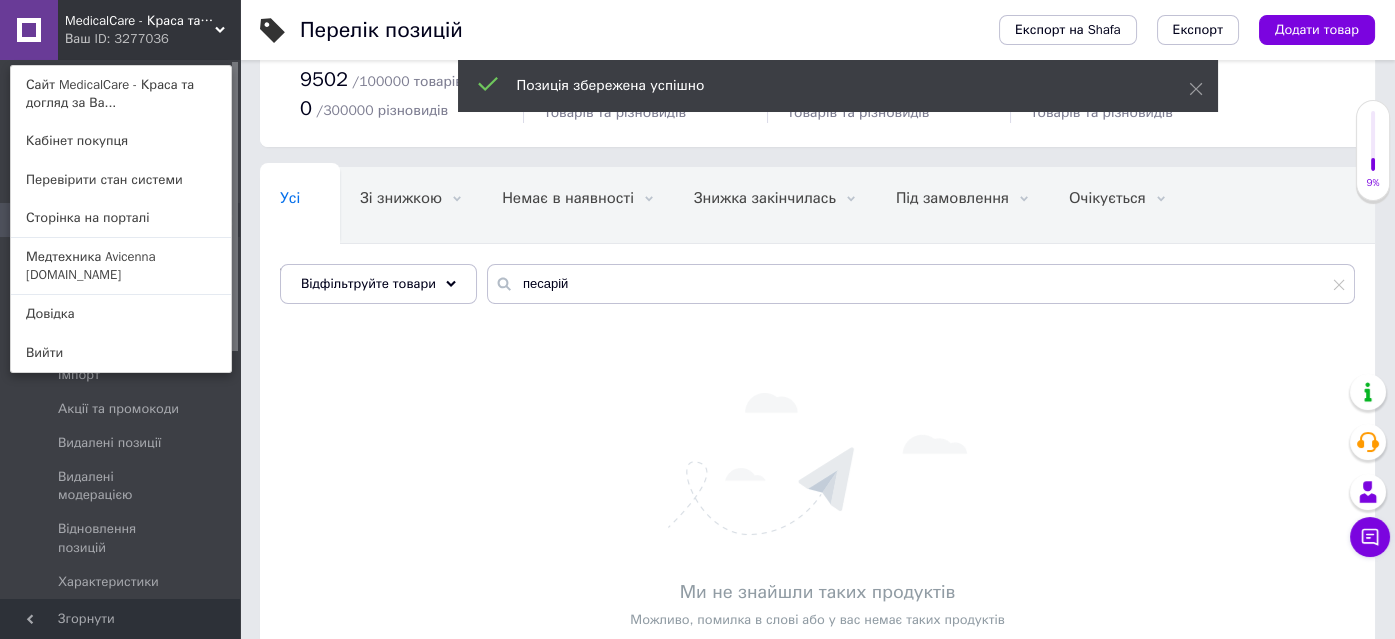 scroll, scrollTop: 90, scrollLeft: 0, axis: vertical 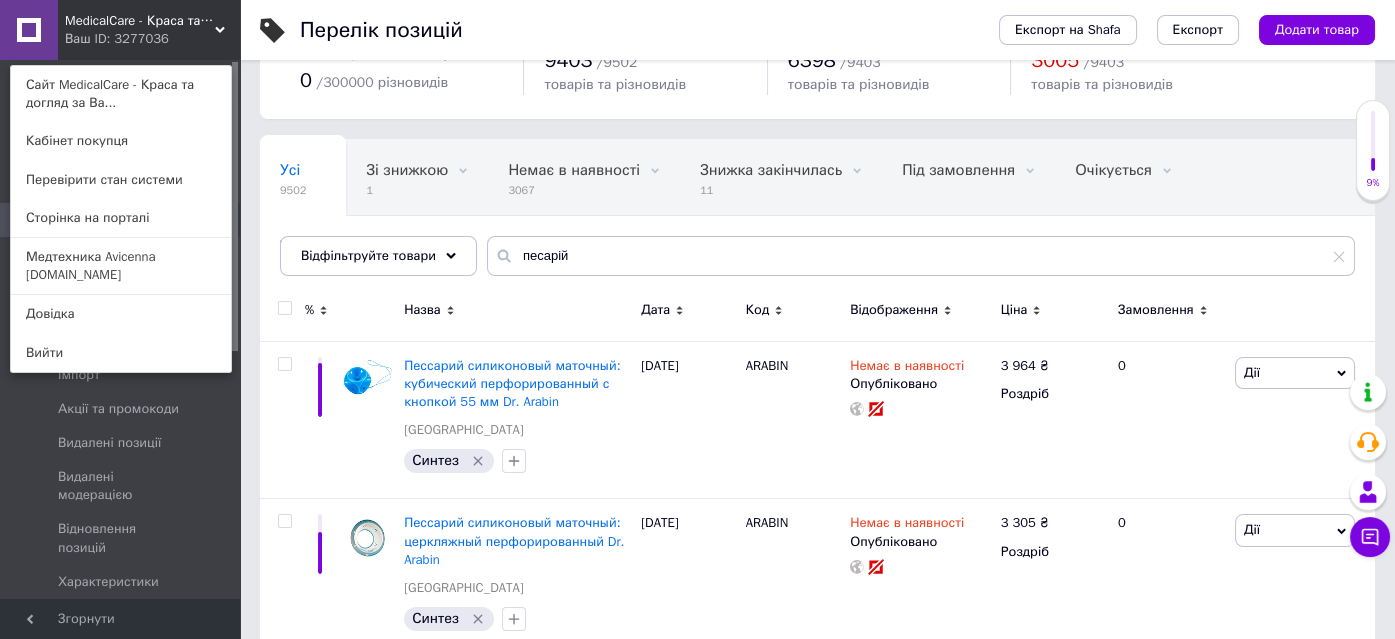 type 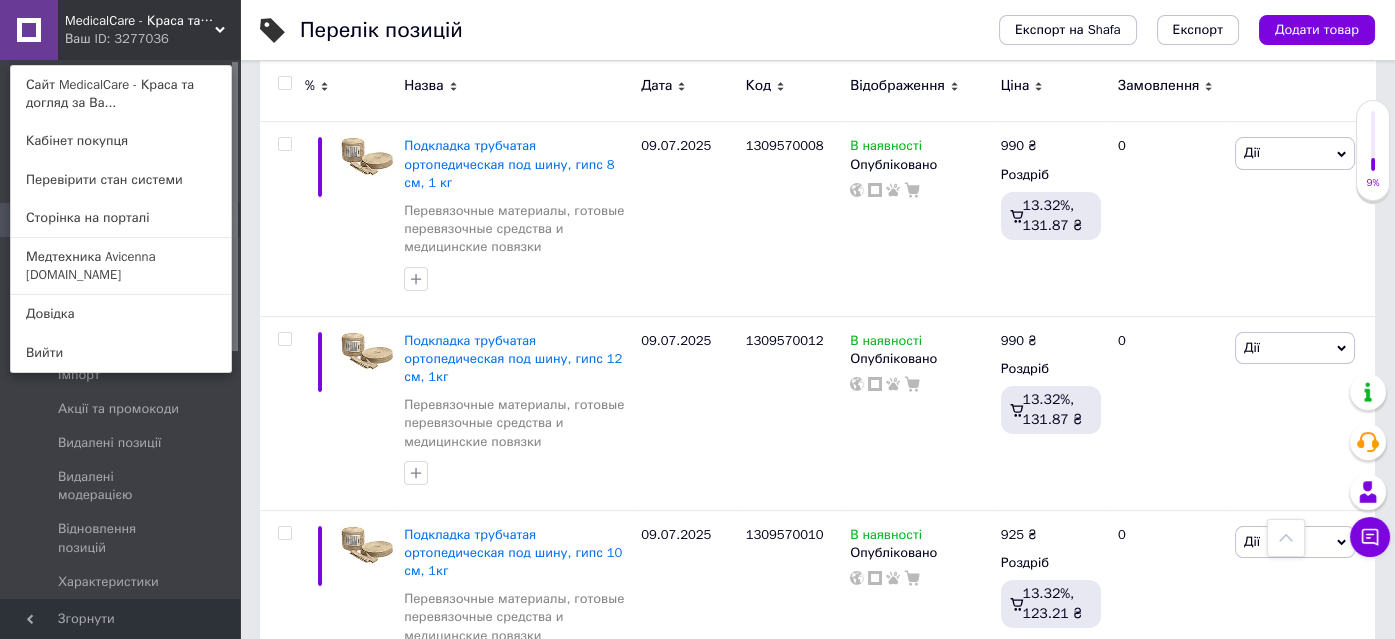 scroll, scrollTop: 818, scrollLeft: 0, axis: vertical 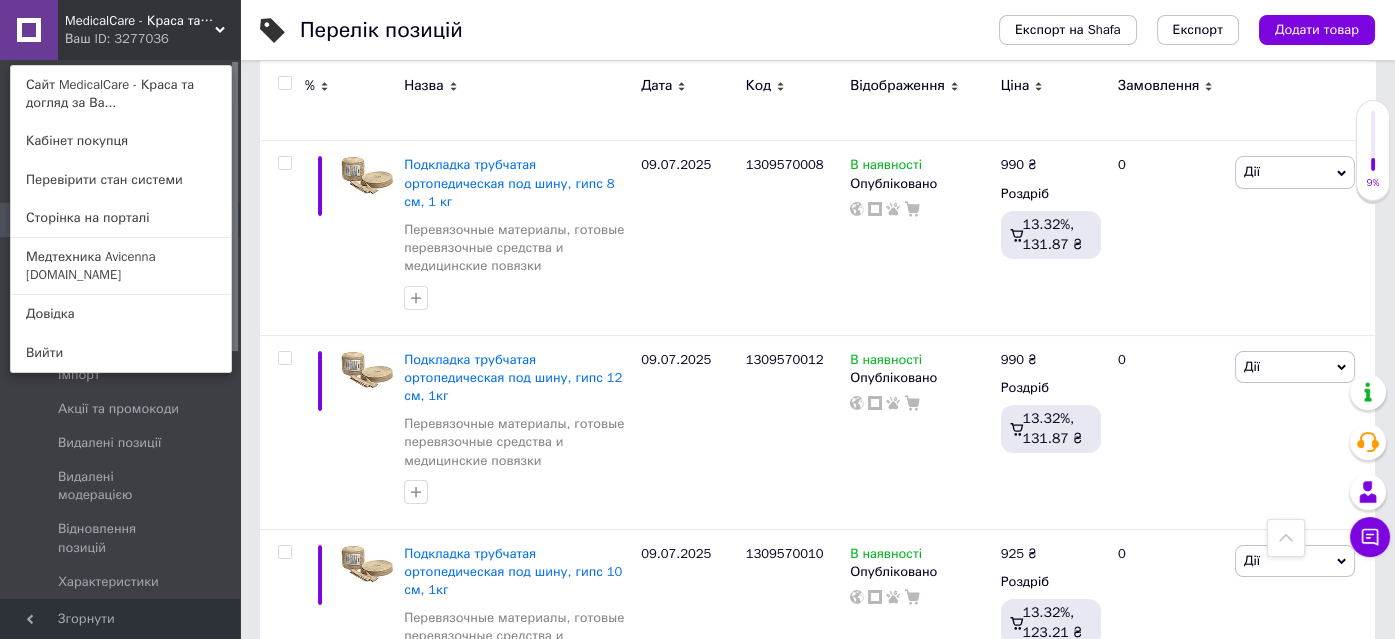 click on "MedicalCare - Краса та догляд за Вашим здоров'ям" at bounding box center (140, 21) 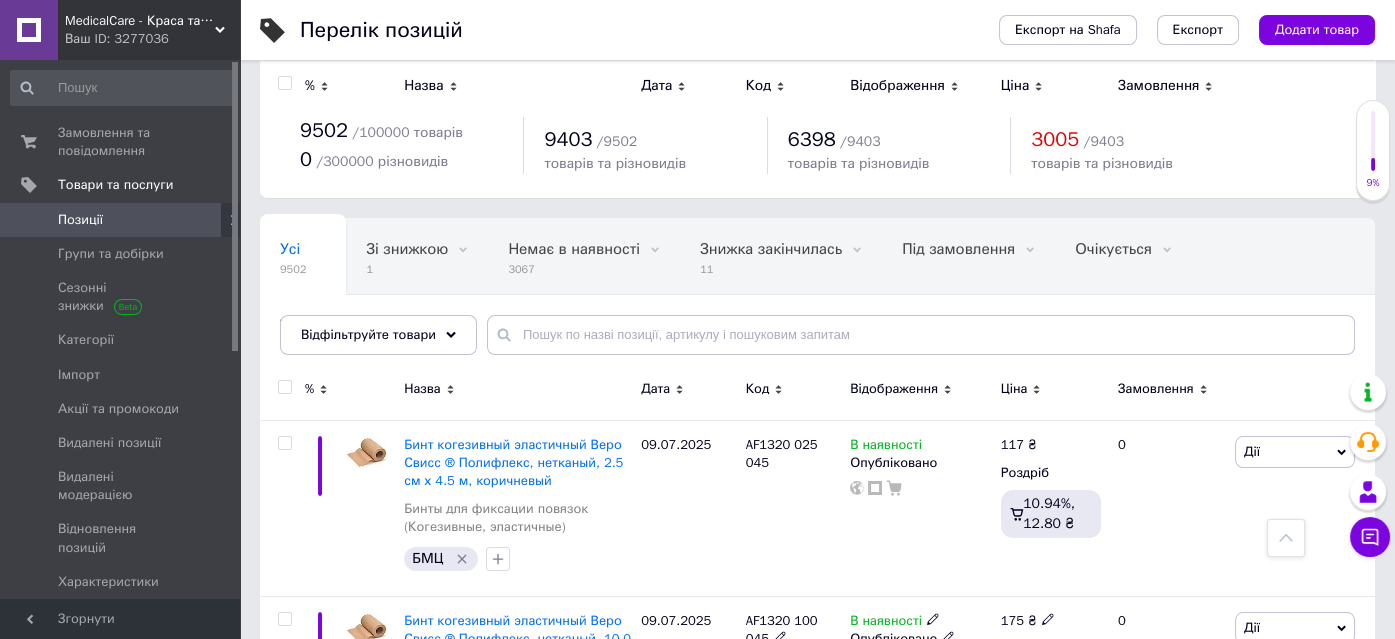 scroll, scrollTop: 0, scrollLeft: 0, axis: both 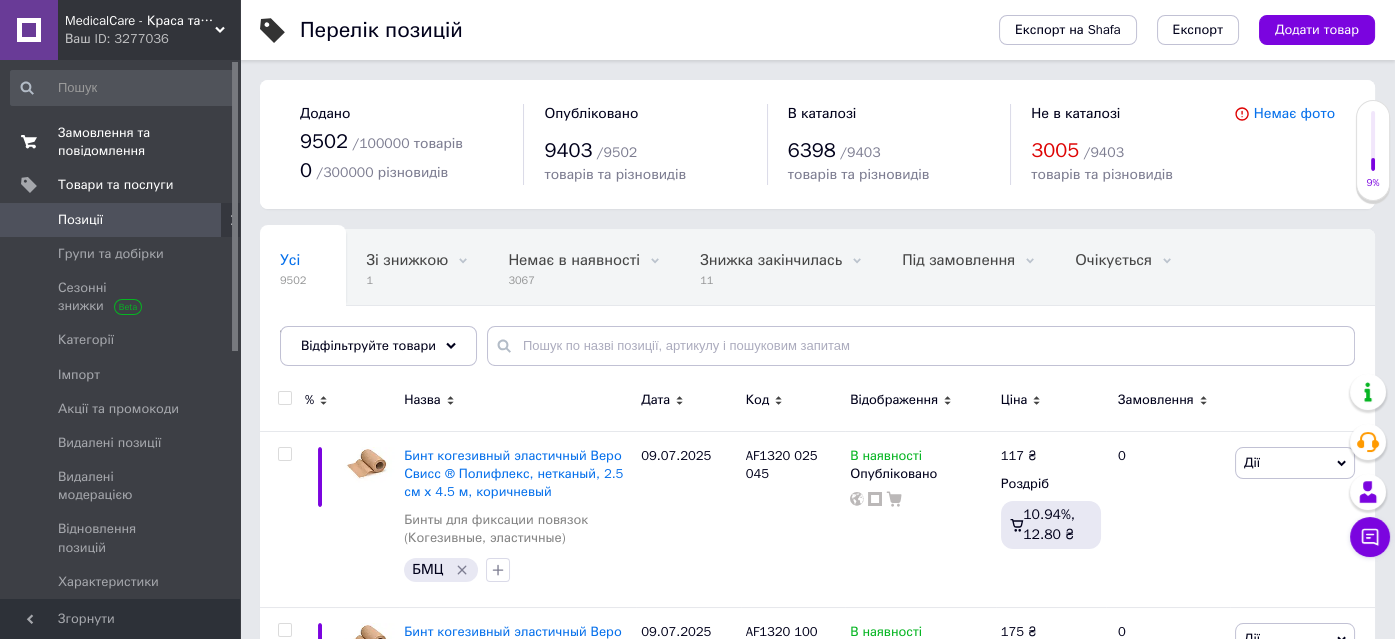 click on "Замовлення та повідомлення" at bounding box center (121, 142) 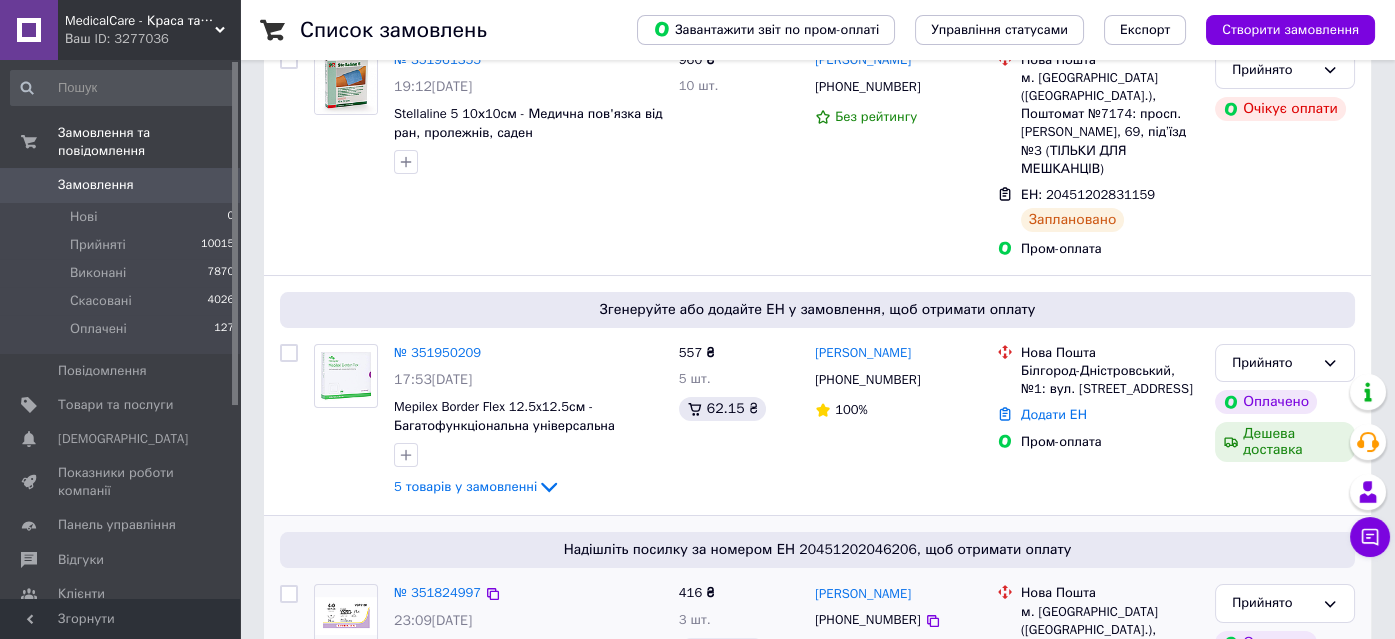scroll, scrollTop: 0, scrollLeft: 0, axis: both 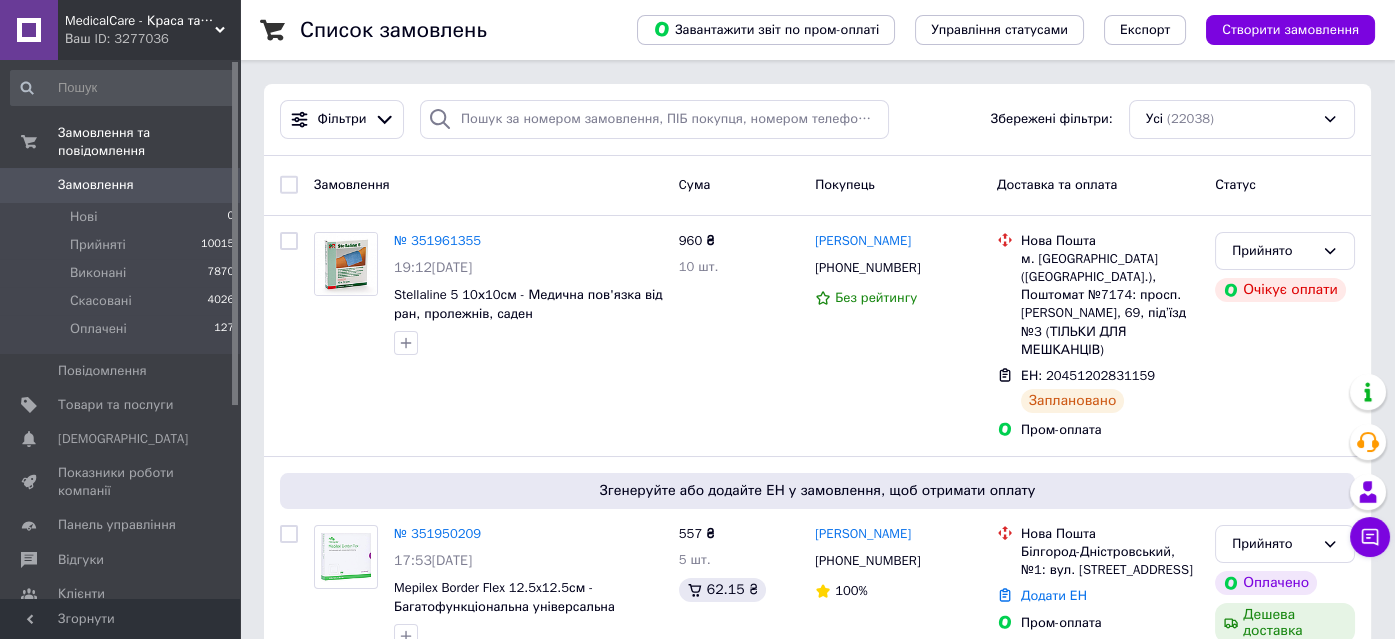click on "Ваш ID: 3277036" at bounding box center [152, 39] 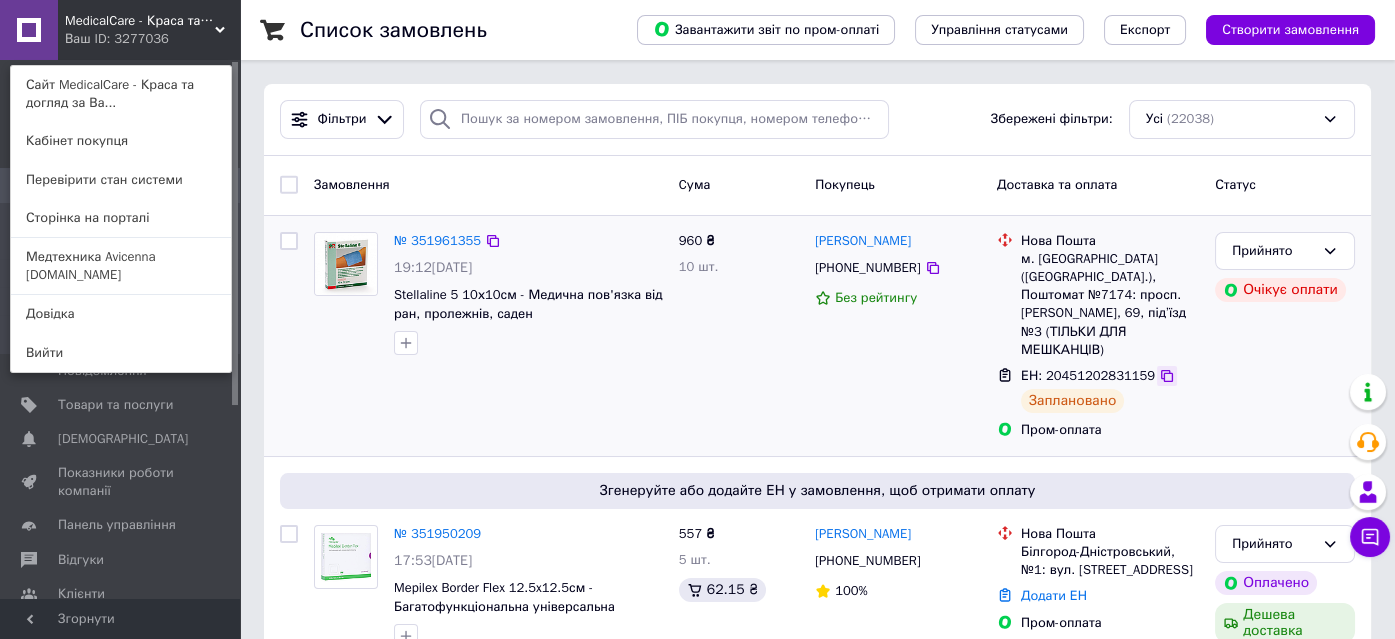 click 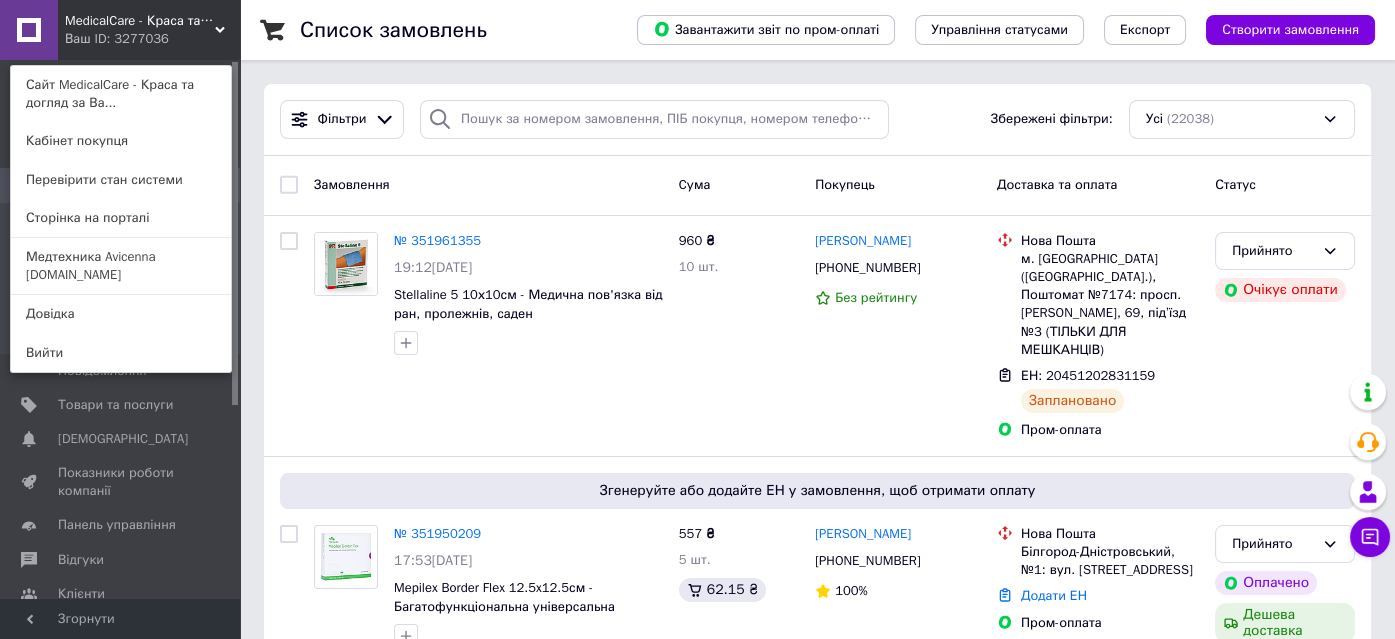 click on "MedicalCare - Краса та догляд за Вашим здоров'ям" at bounding box center (140, 21) 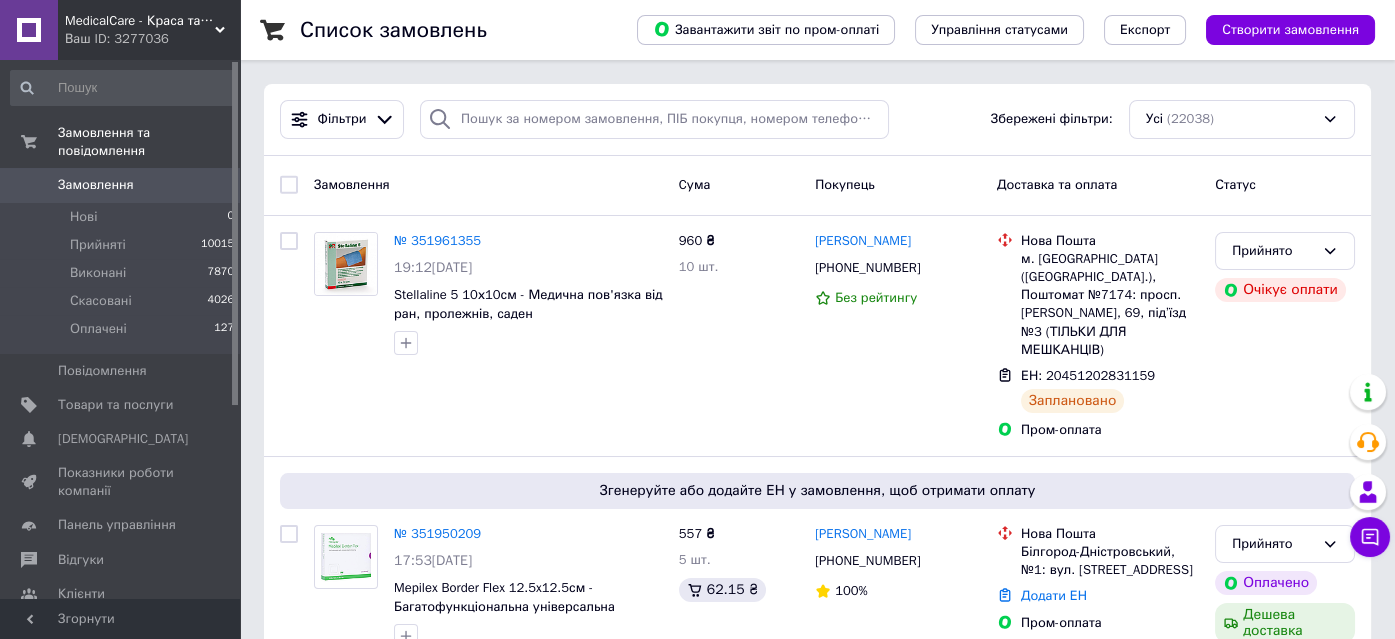 click on "Ваш ID: 3277036" at bounding box center (152, 39) 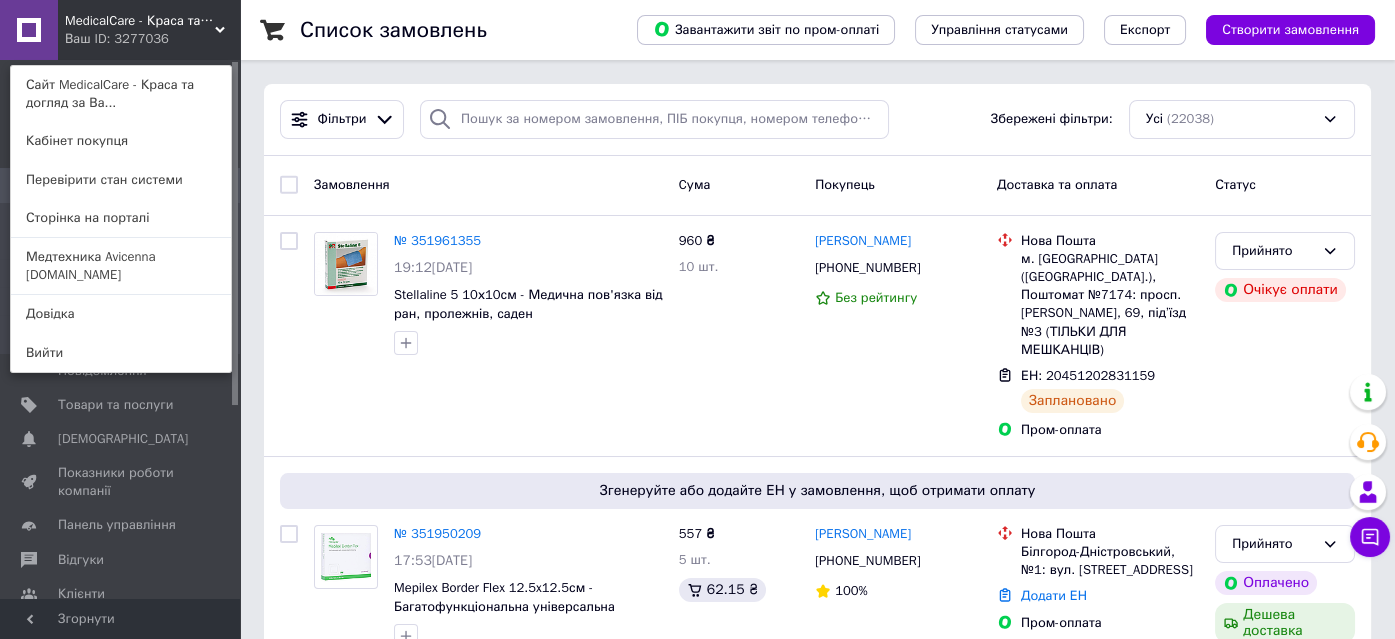 click on "Медтехника Avicenna medteh-ua.com" at bounding box center (121, 266) 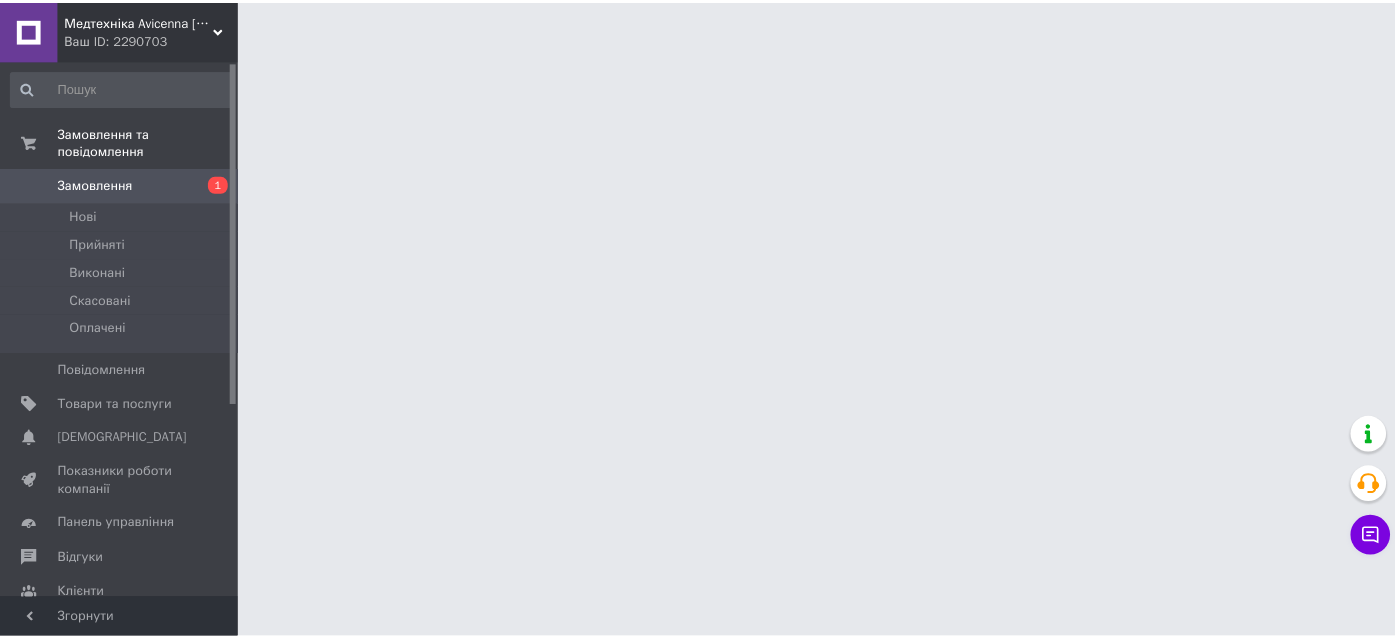 scroll, scrollTop: 0, scrollLeft: 0, axis: both 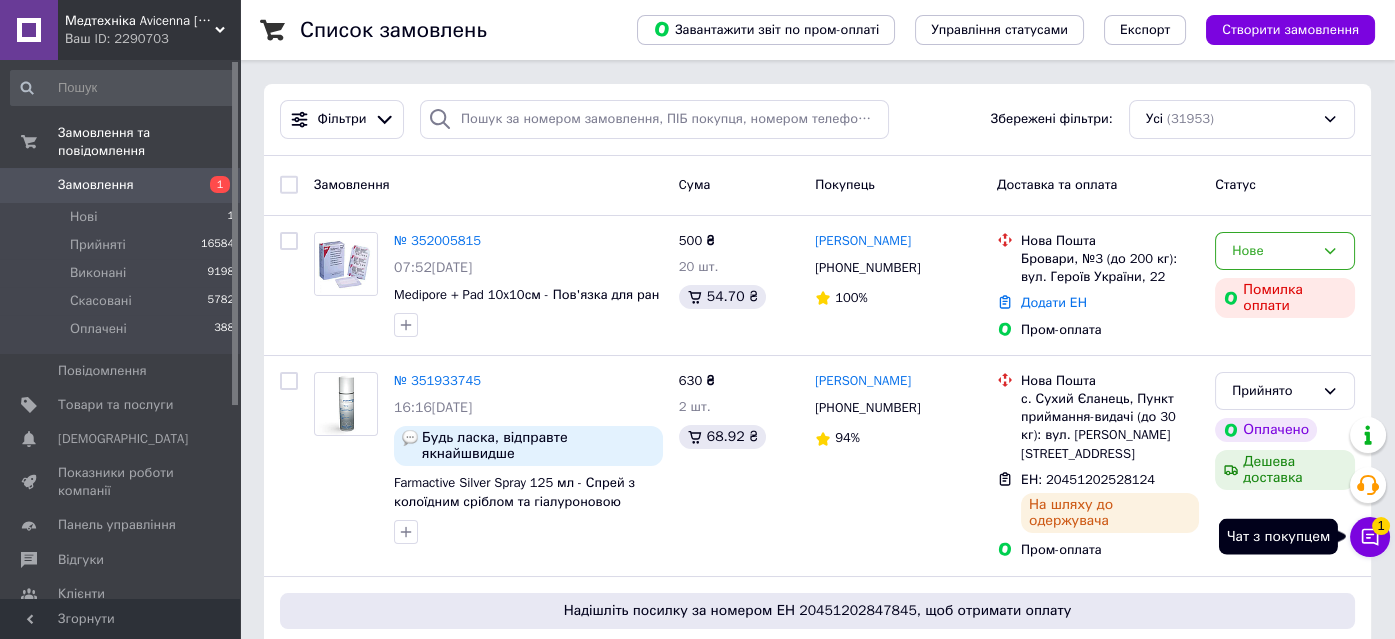 click 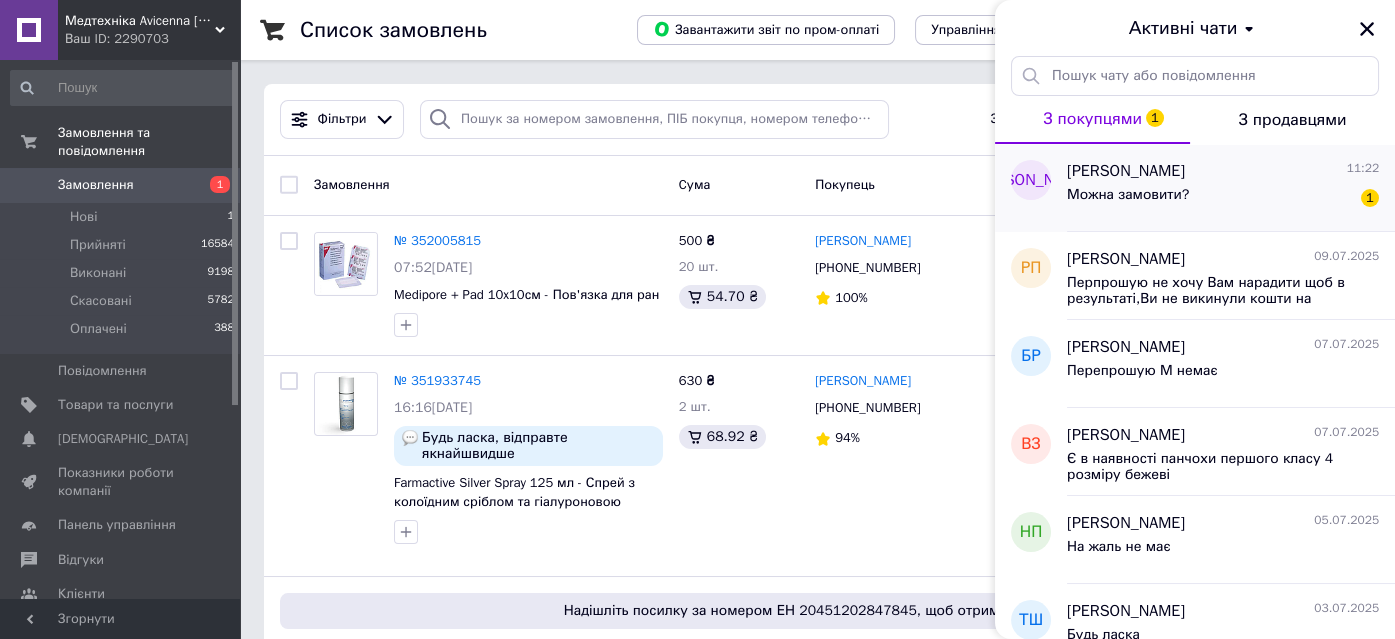 click on "Можна замовити? 1" at bounding box center (1223, 199) 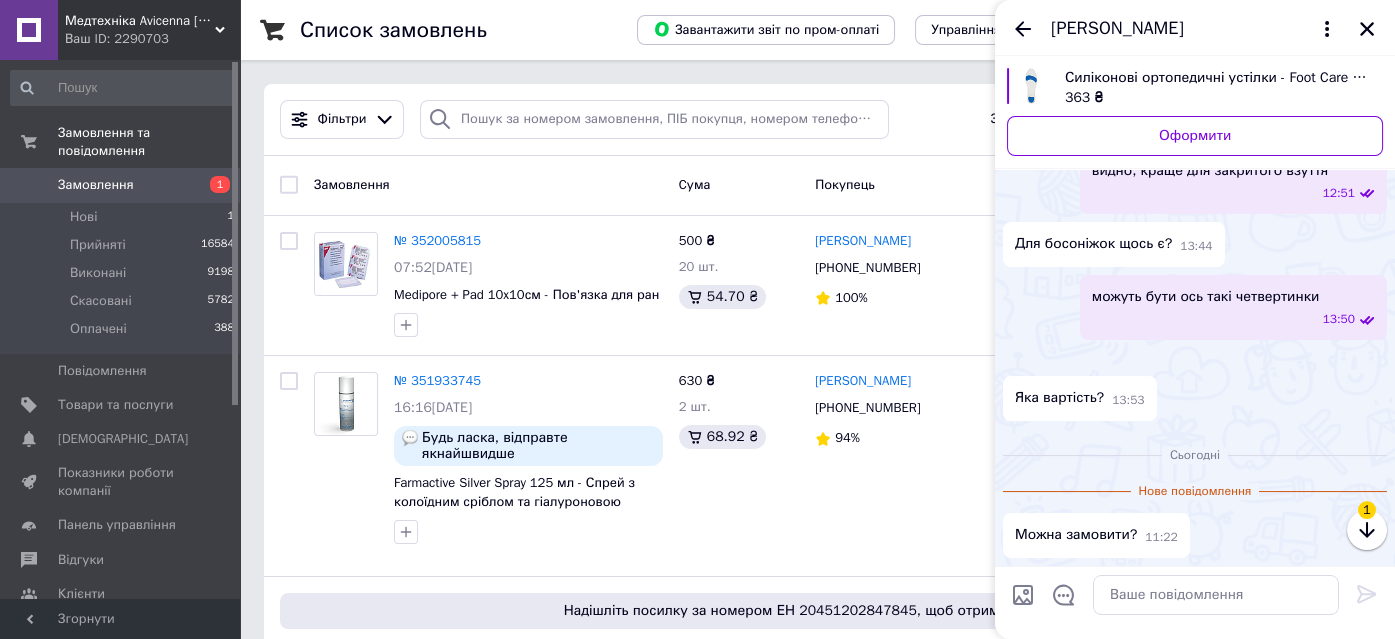scroll, scrollTop: 664, scrollLeft: 0, axis: vertical 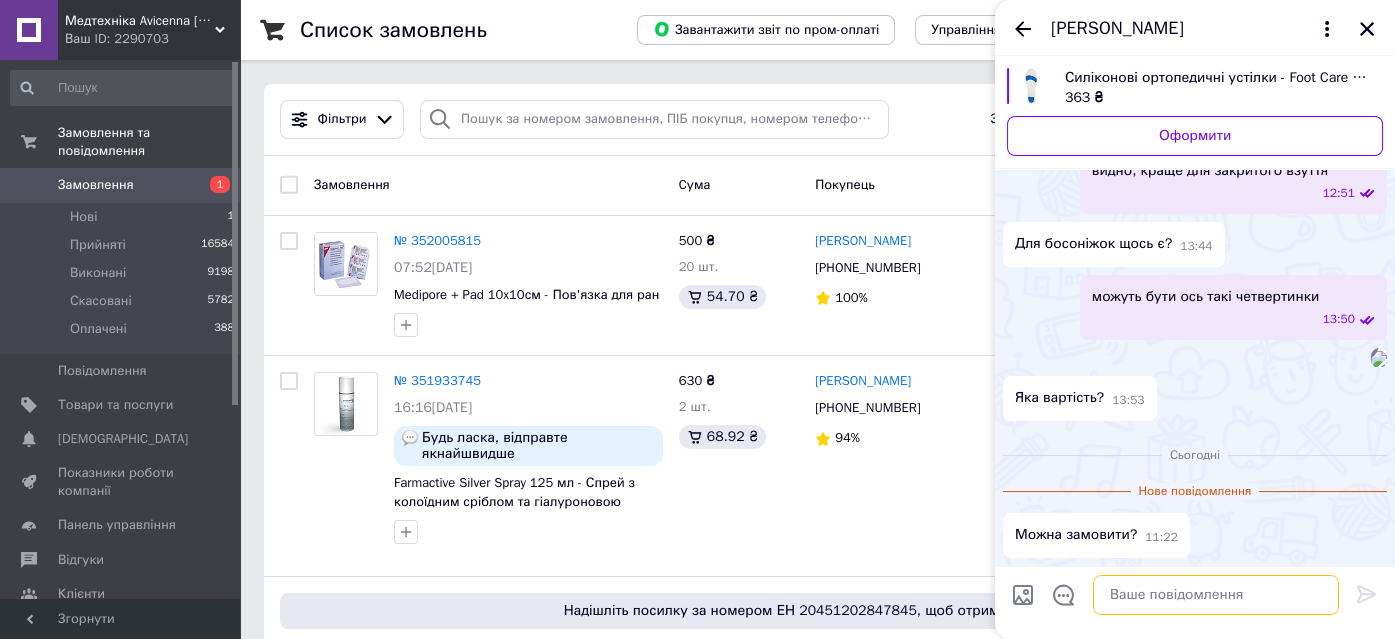click at bounding box center (1216, 595) 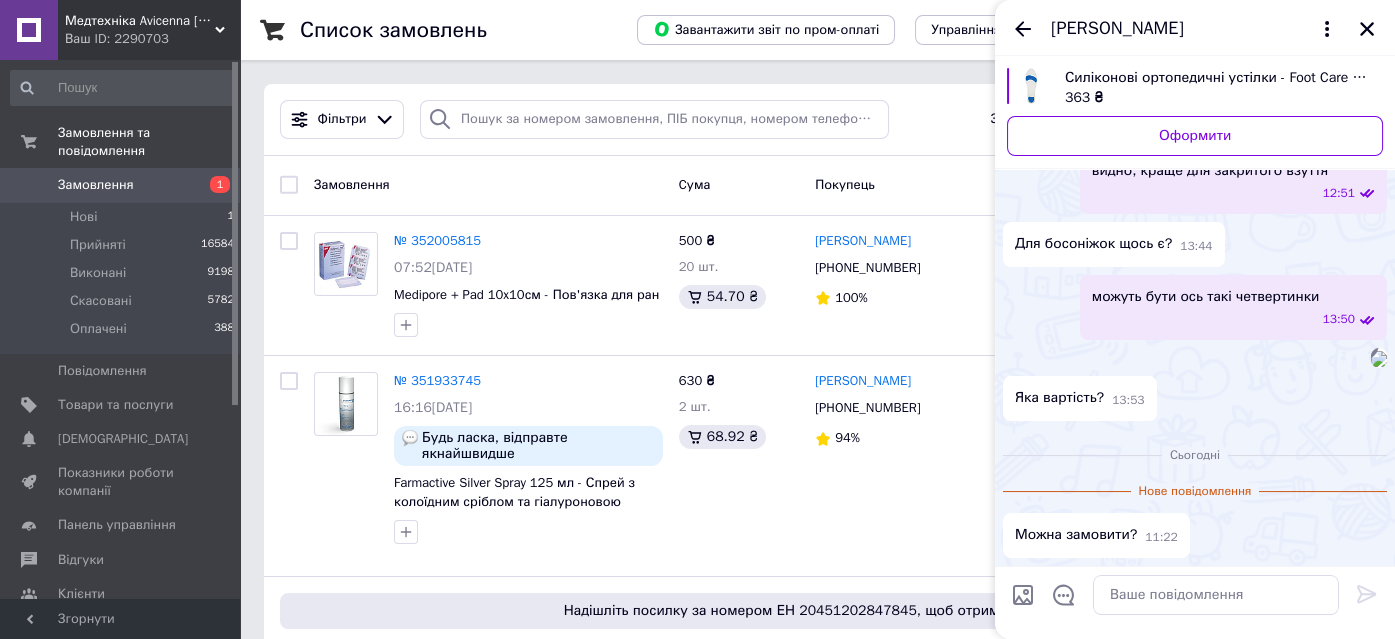 click at bounding box center [1379, 359] 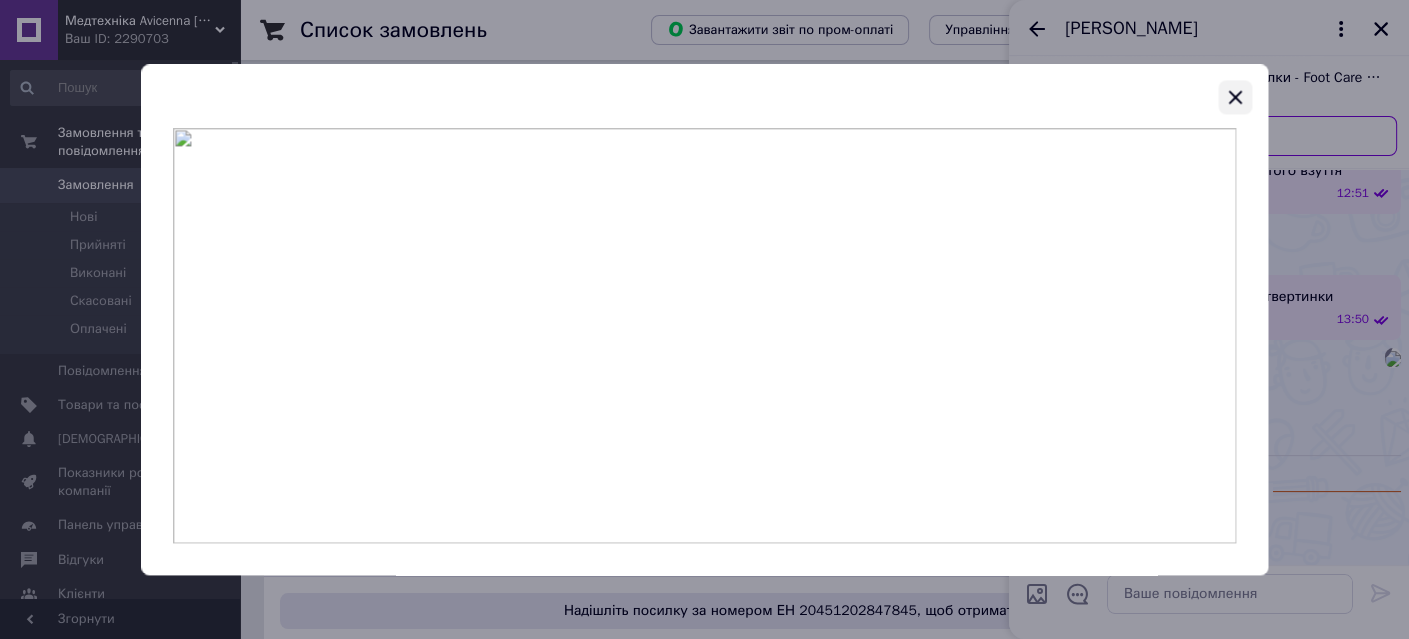click 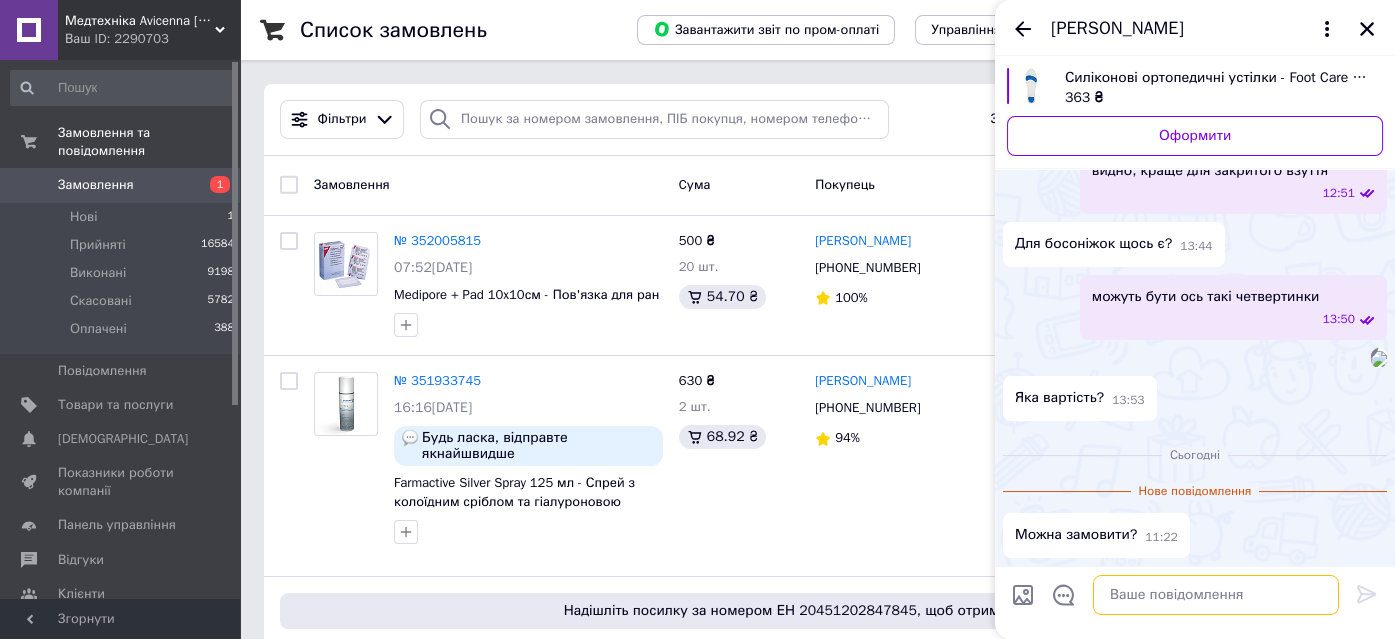 click at bounding box center [1216, 595] 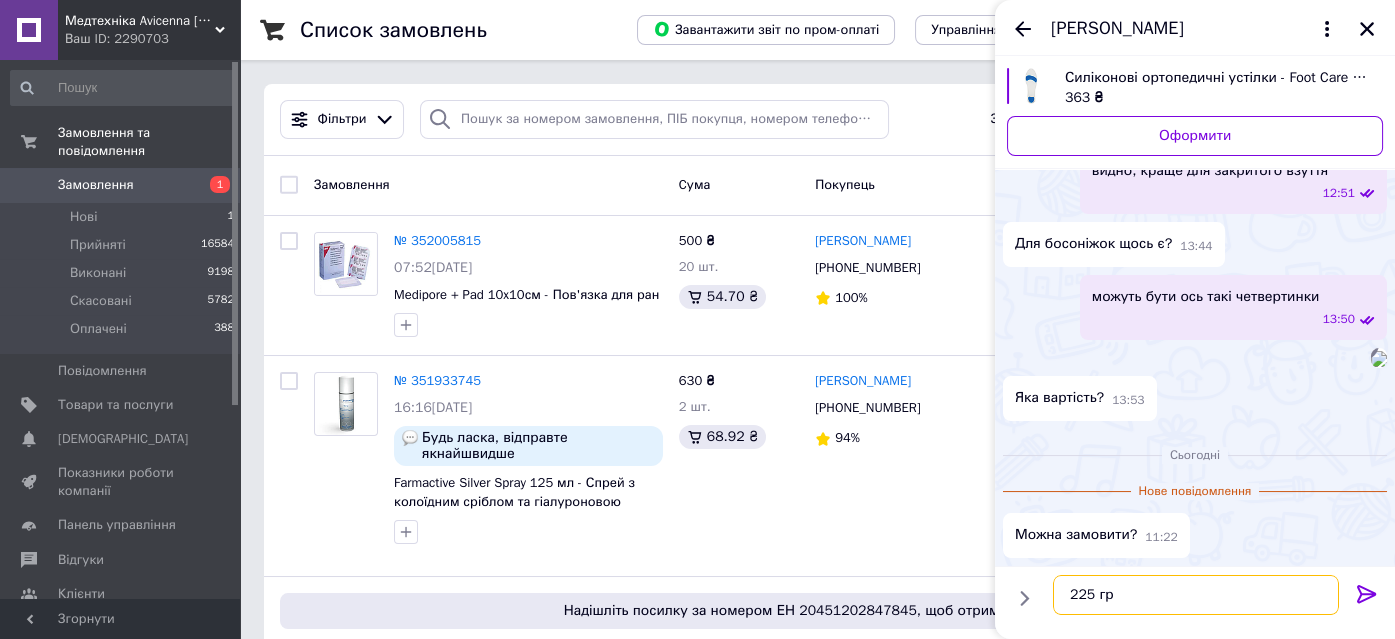 type on "225 грн" 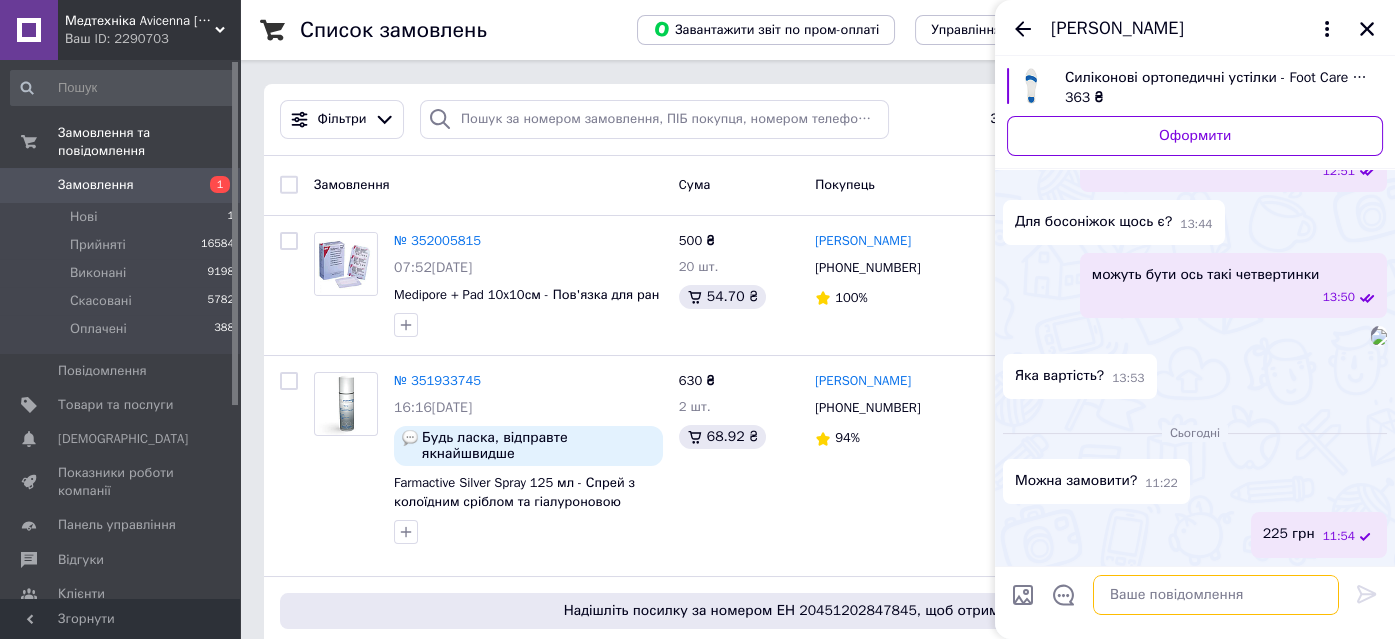 scroll, scrollTop: 684, scrollLeft: 0, axis: vertical 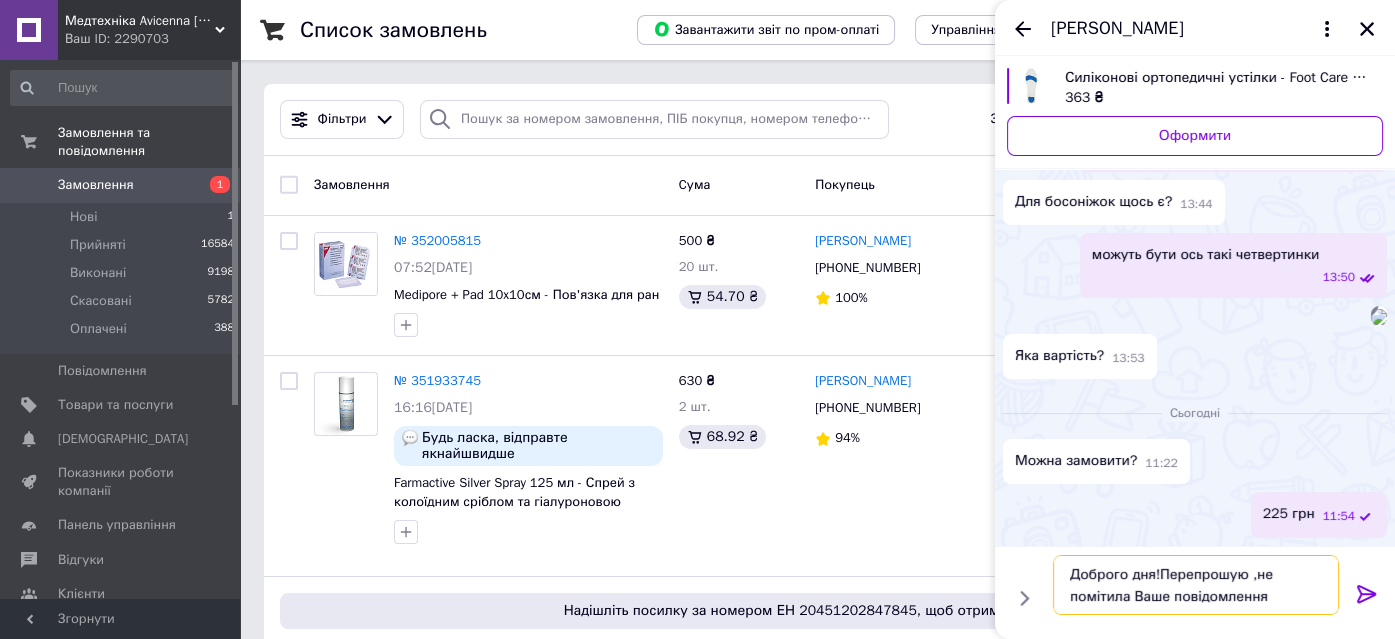 drag, startPoint x: 1127, startPoint y: 599, endPoint x: 1251, endPoint y: 572, distance: 126.90548 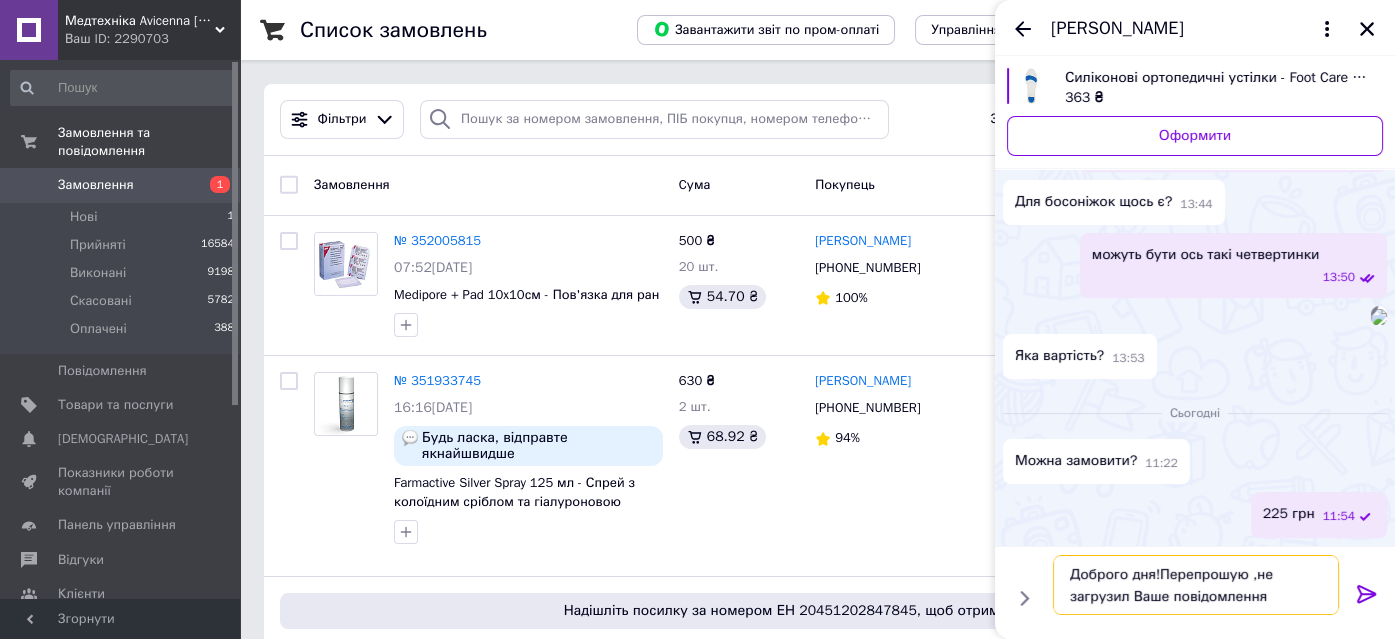 type on "Доброго дня!Перепрошую ,не загрузило Ваше повідомлення" 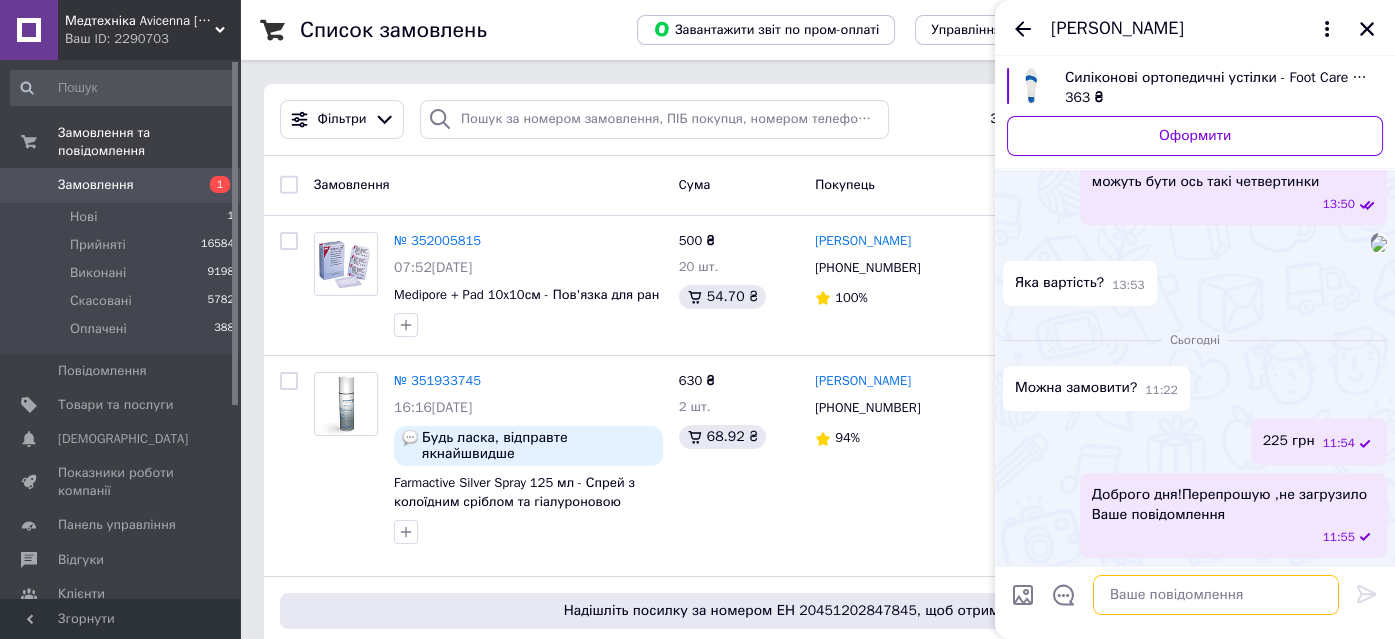 scroll, scrollTop: 778, scrollLeft: 0, axis: vertical 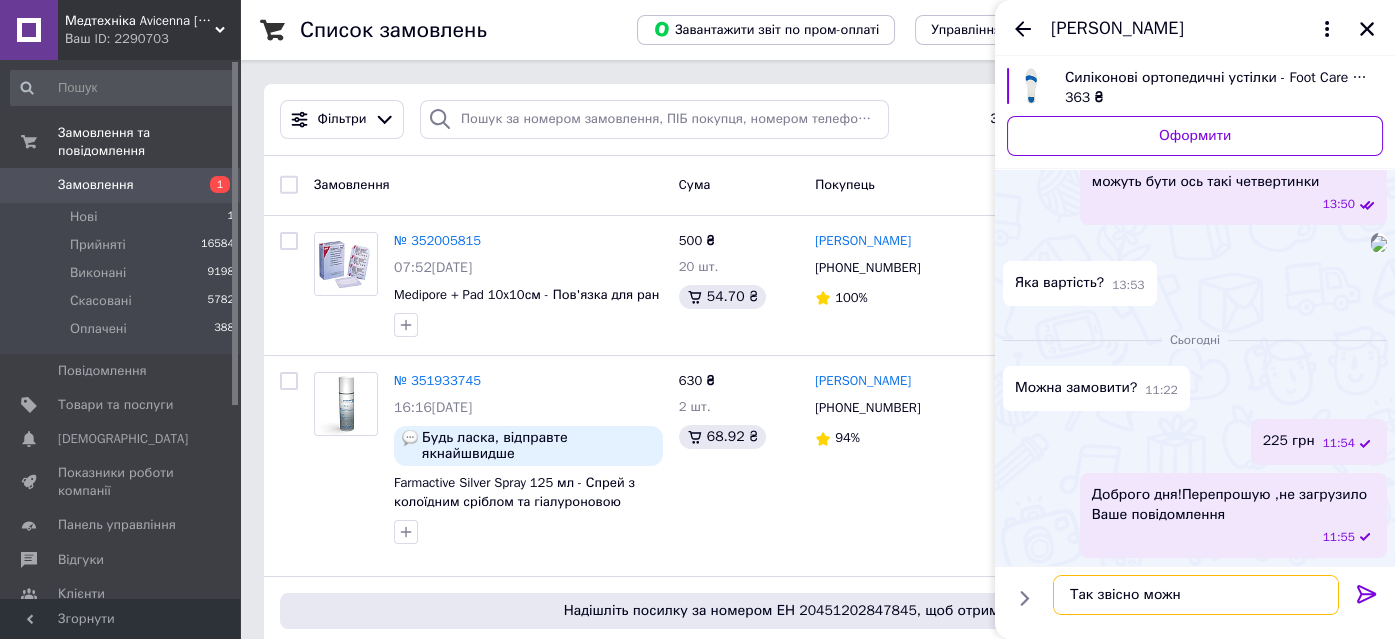 type on "Так звісно можна" 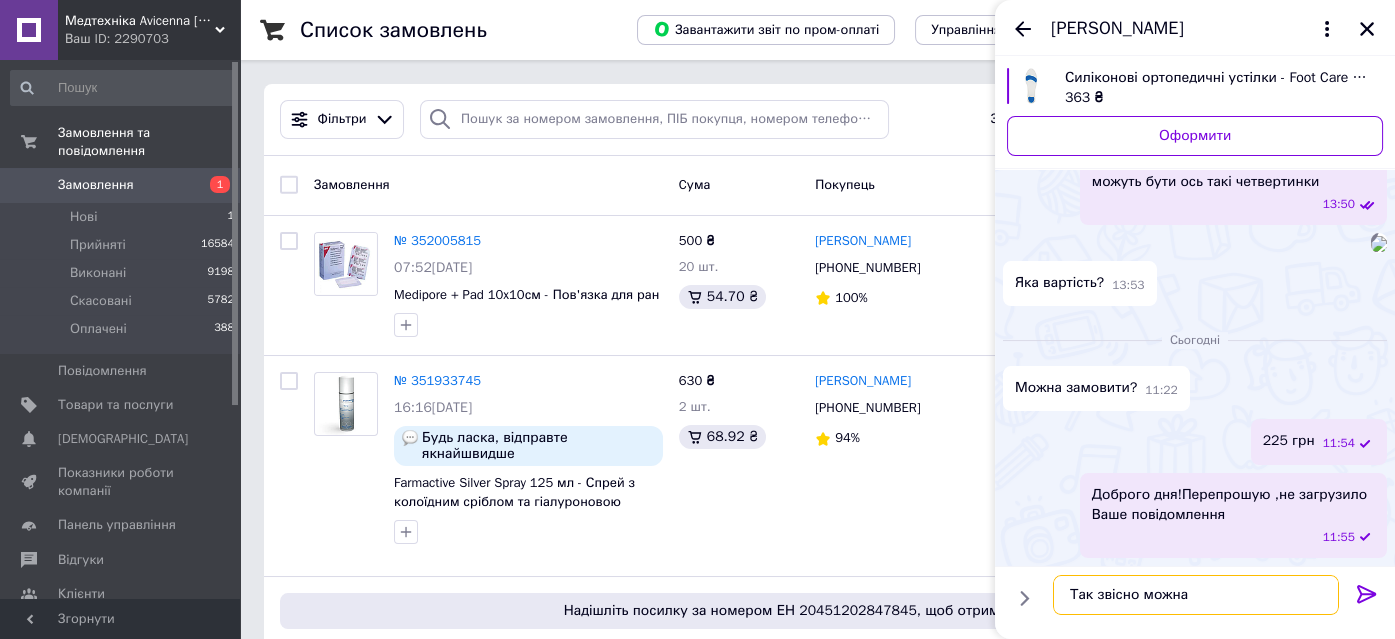 type 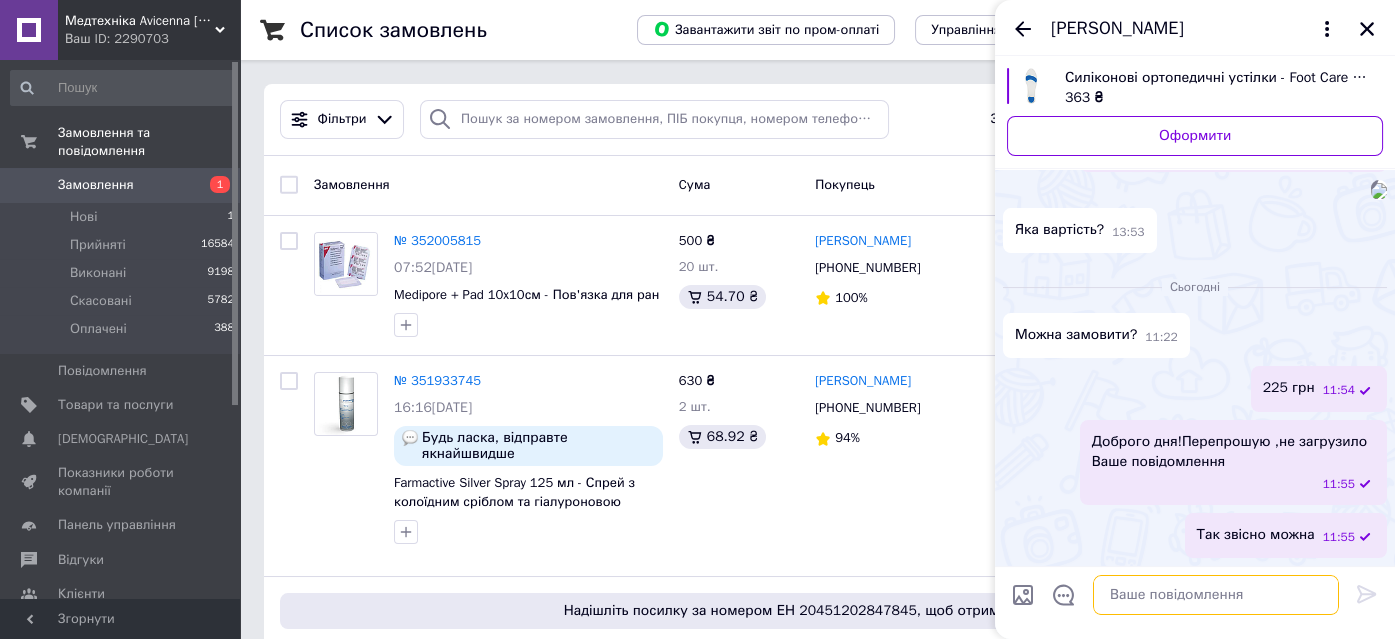 scroll, scrollTop: 831, scrollLeft: 0, axis: vertical 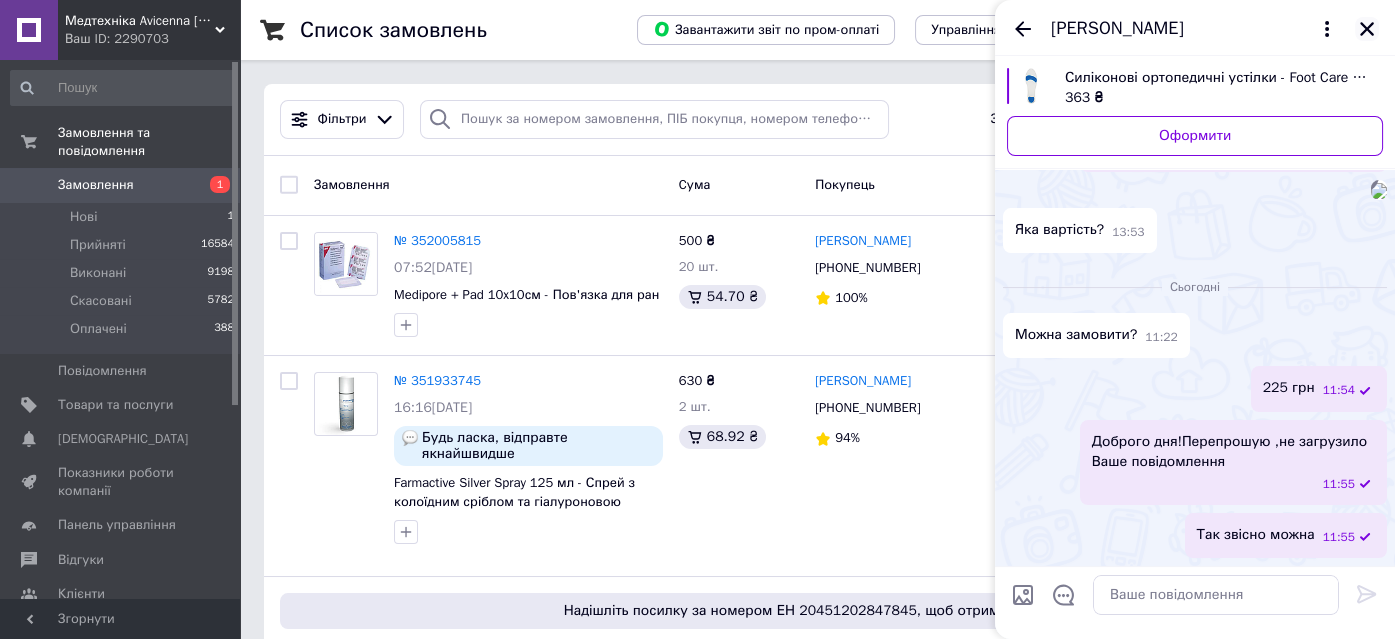 click 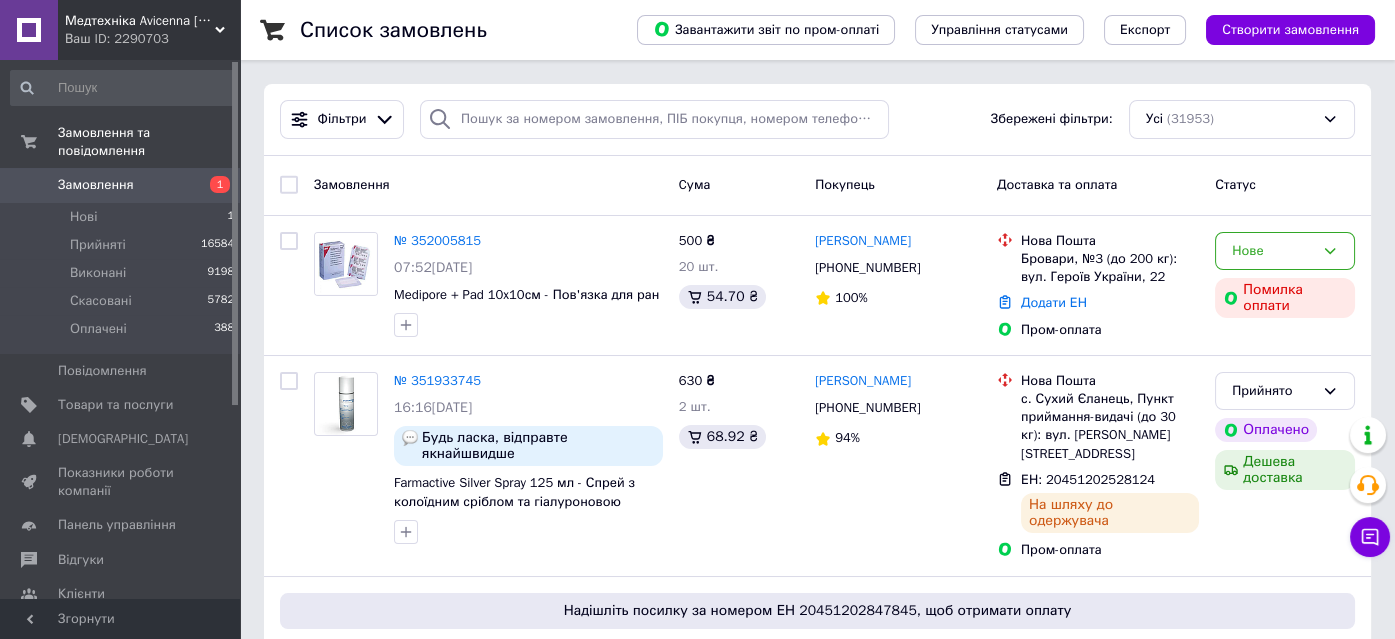 click on "Ваш ID: 2290703" at bounding box center (152, 39) 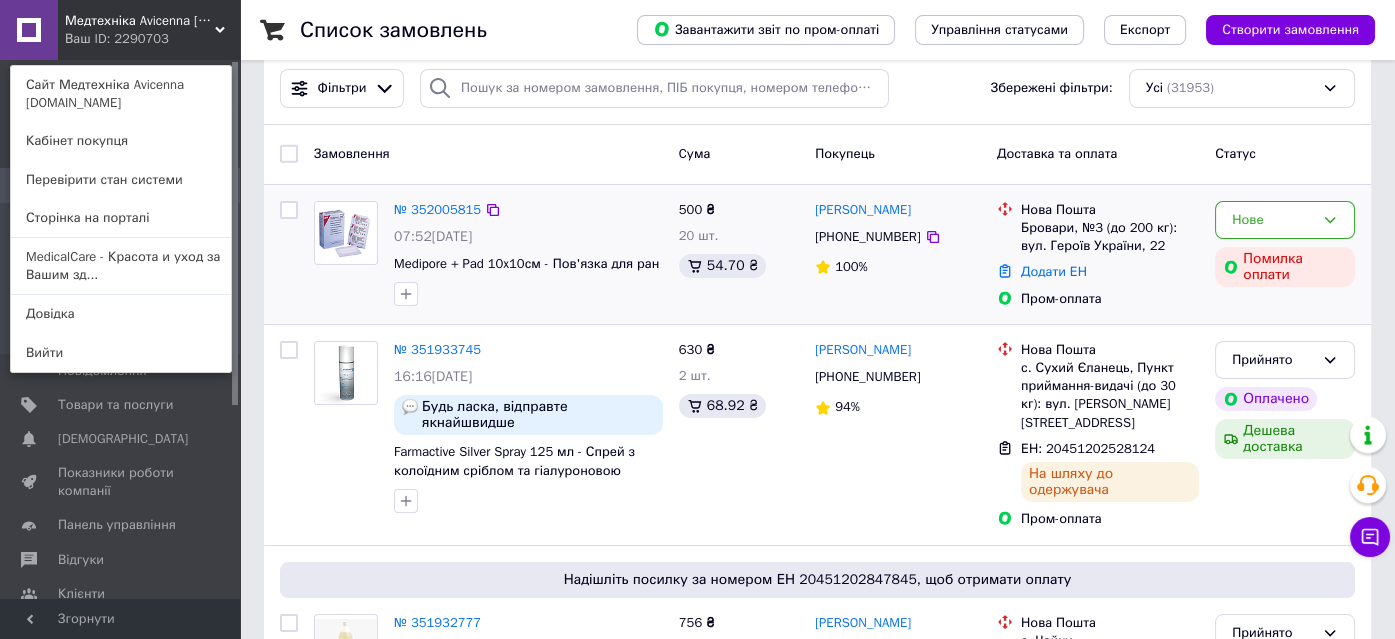 scroll, scrollTop: 0, scrollLeft: 0, axis: both 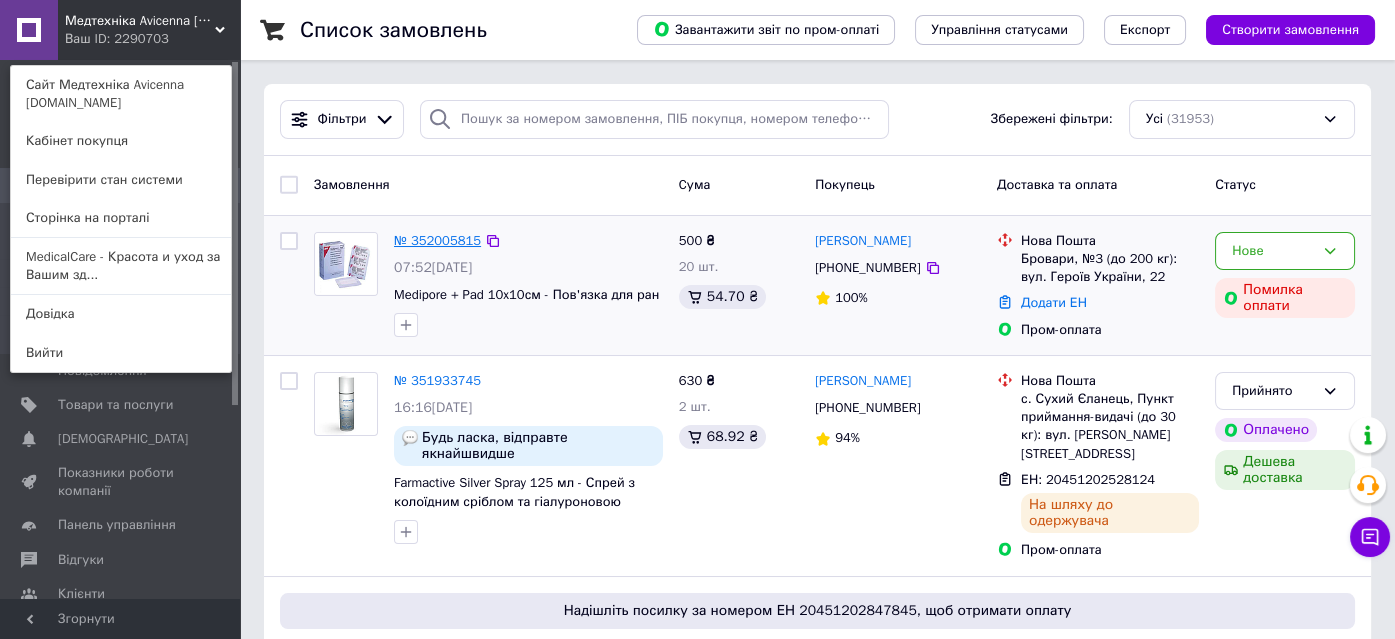 click on "№ 352005815" at bounding box center [437, 240] 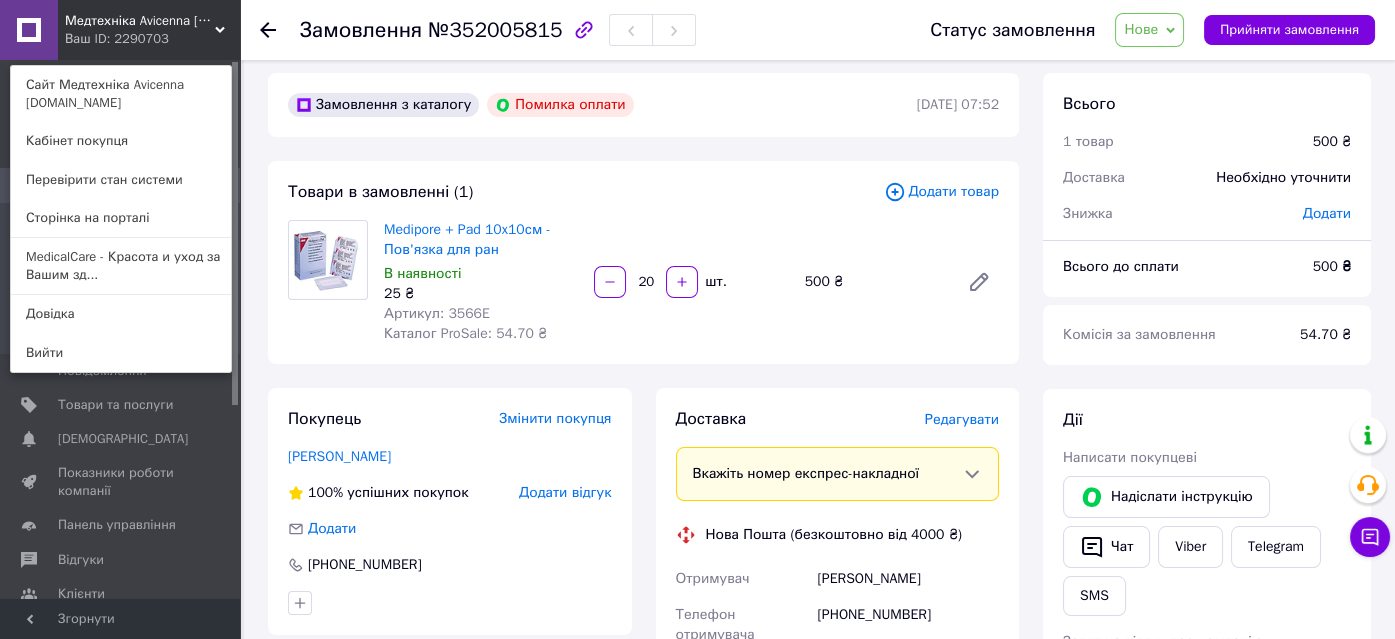 scroll, scrollTop: 0, scrollLeft: 0, axis: both 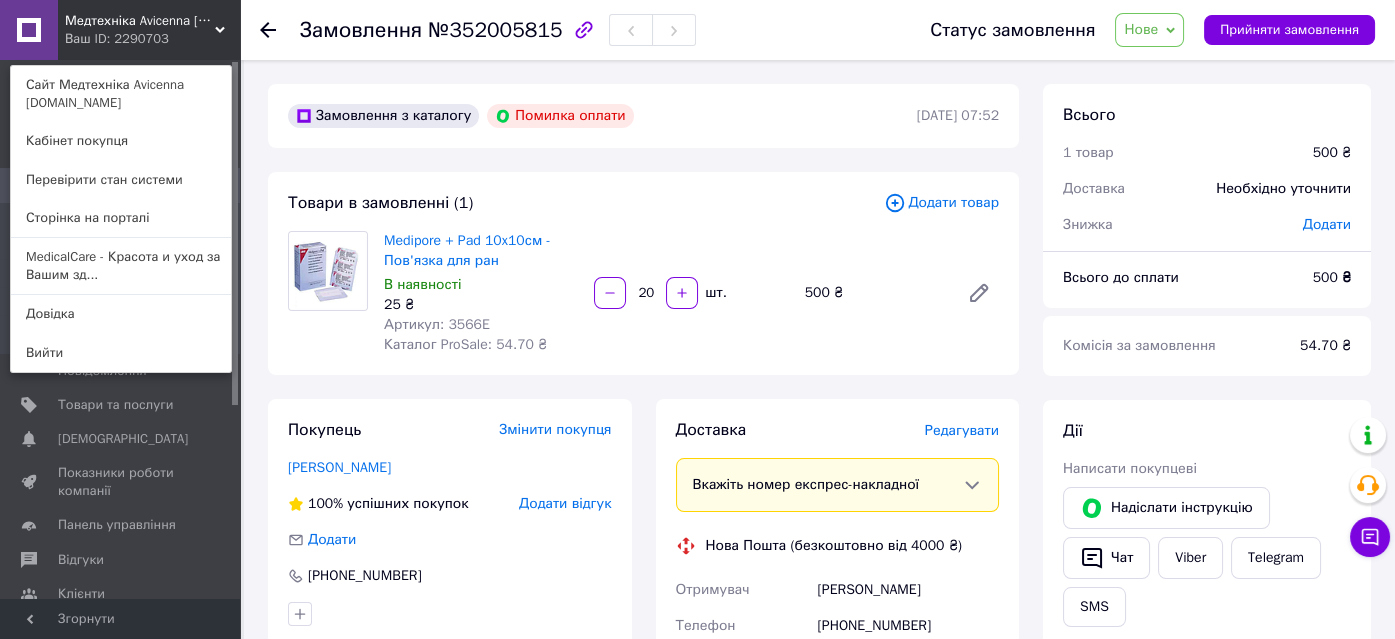 click 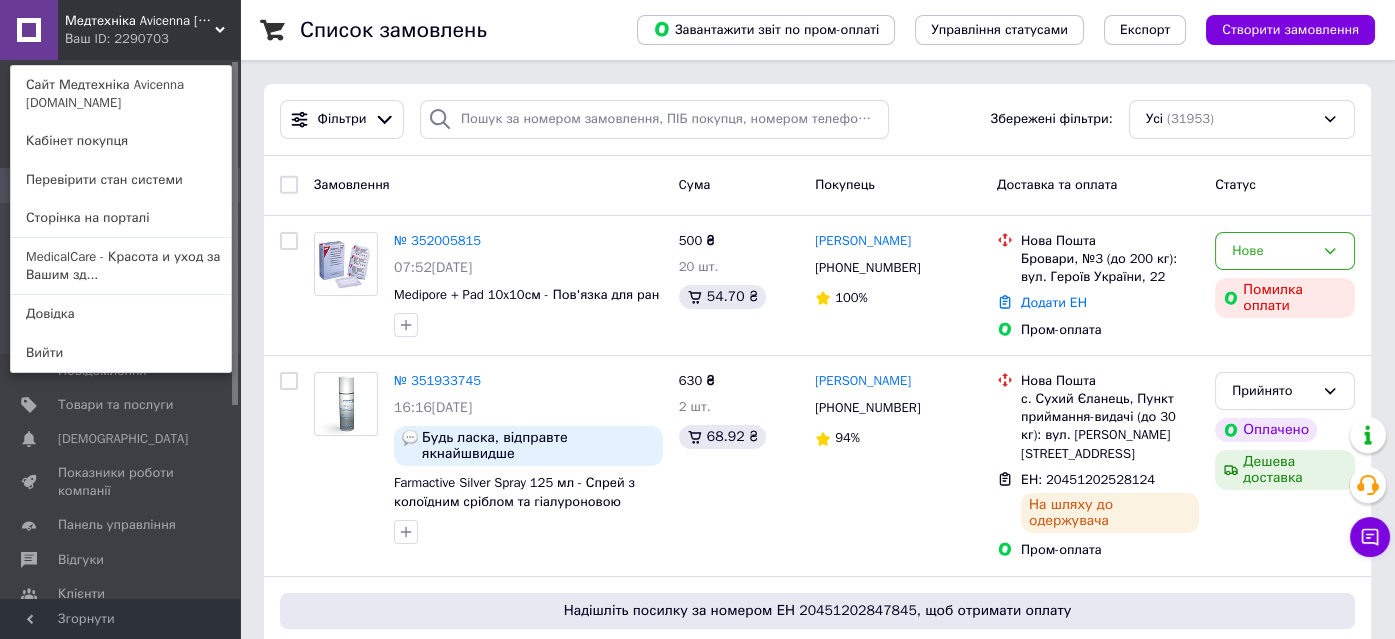 click on "Ваш ID: 2290703" at bounding box center [107, 39] 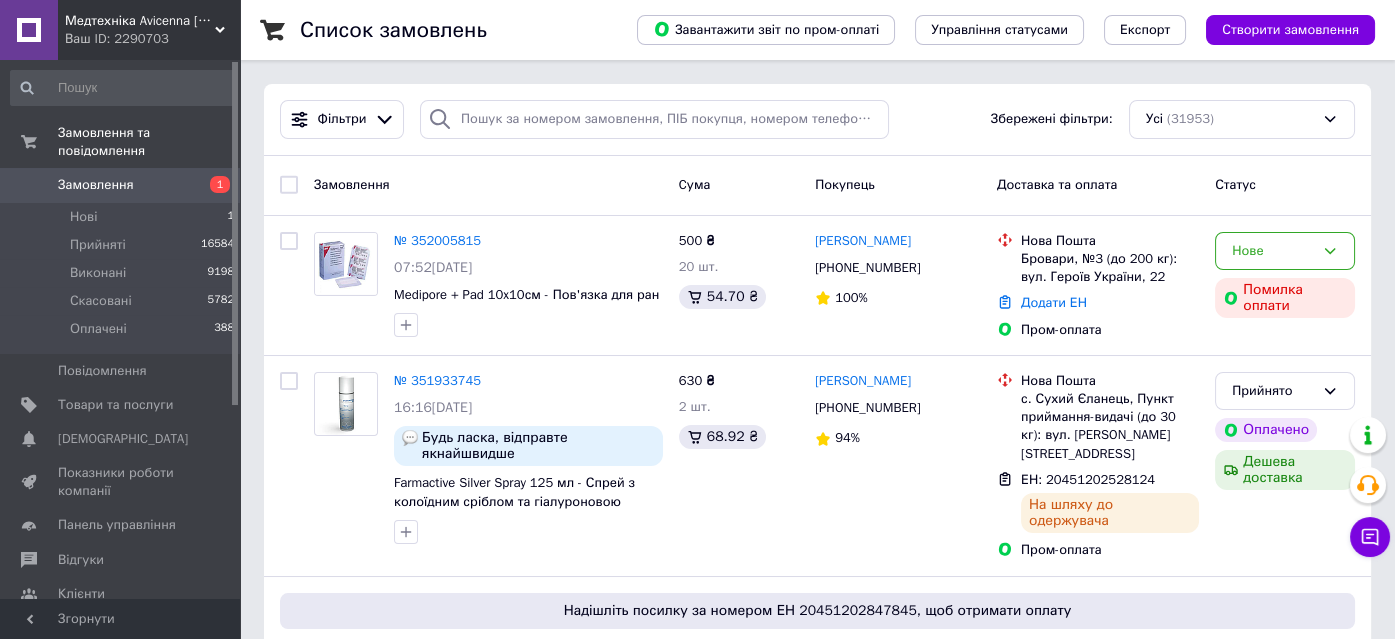 click on "Медтехніка Avicenna [DOMAIN_NAME]" at bounding box center (140, 21) 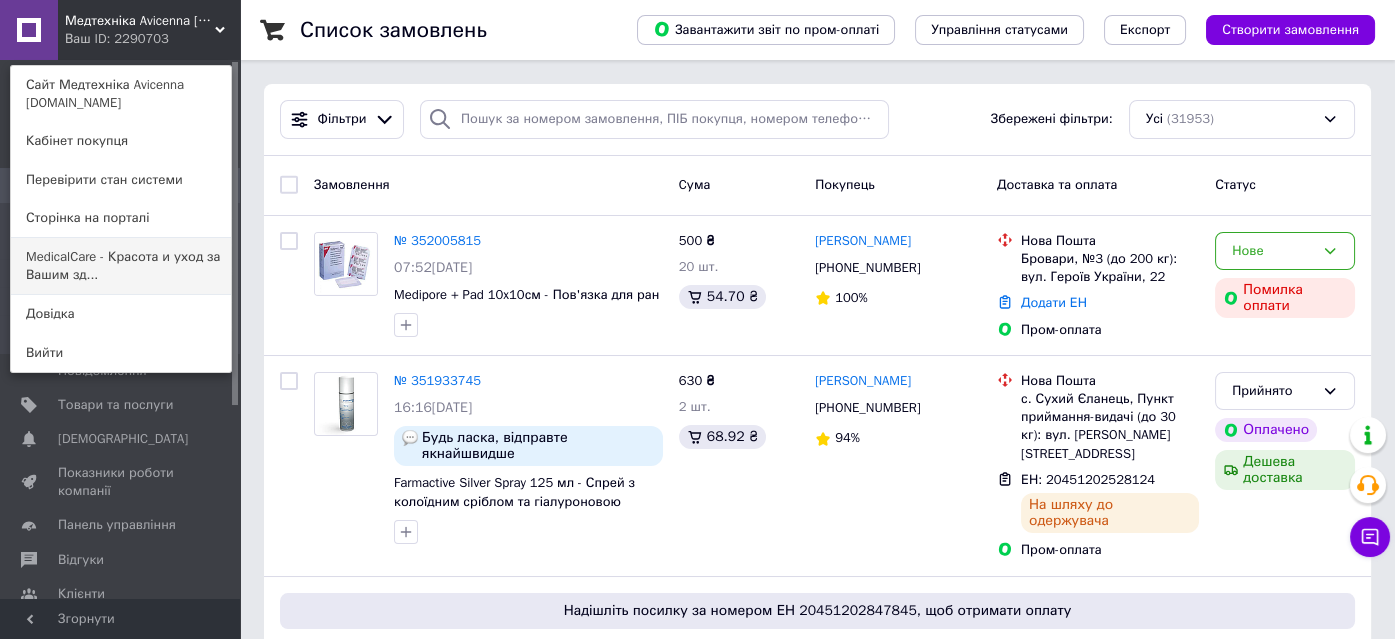 click on "MedicalCare - Красота и уход за Вашим зд..." at bounding box center [121, 266] 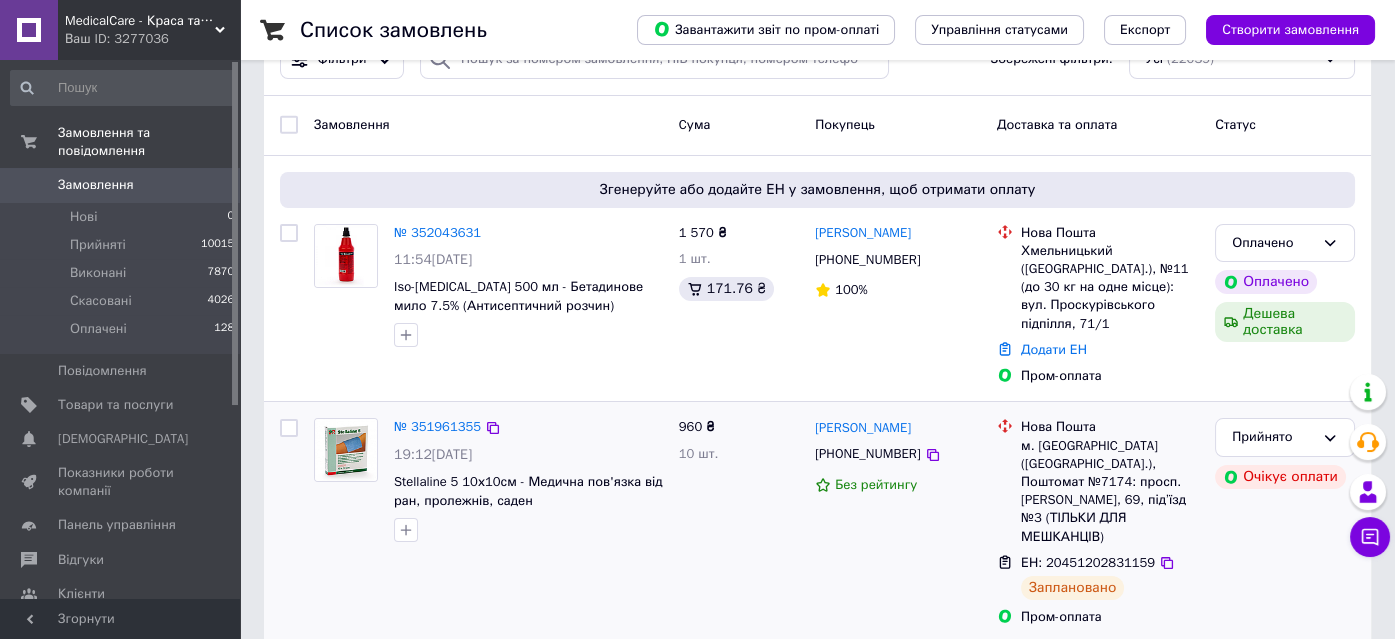 scroll, scrollTop: 181, scrollLeft: 0, axis: vertical 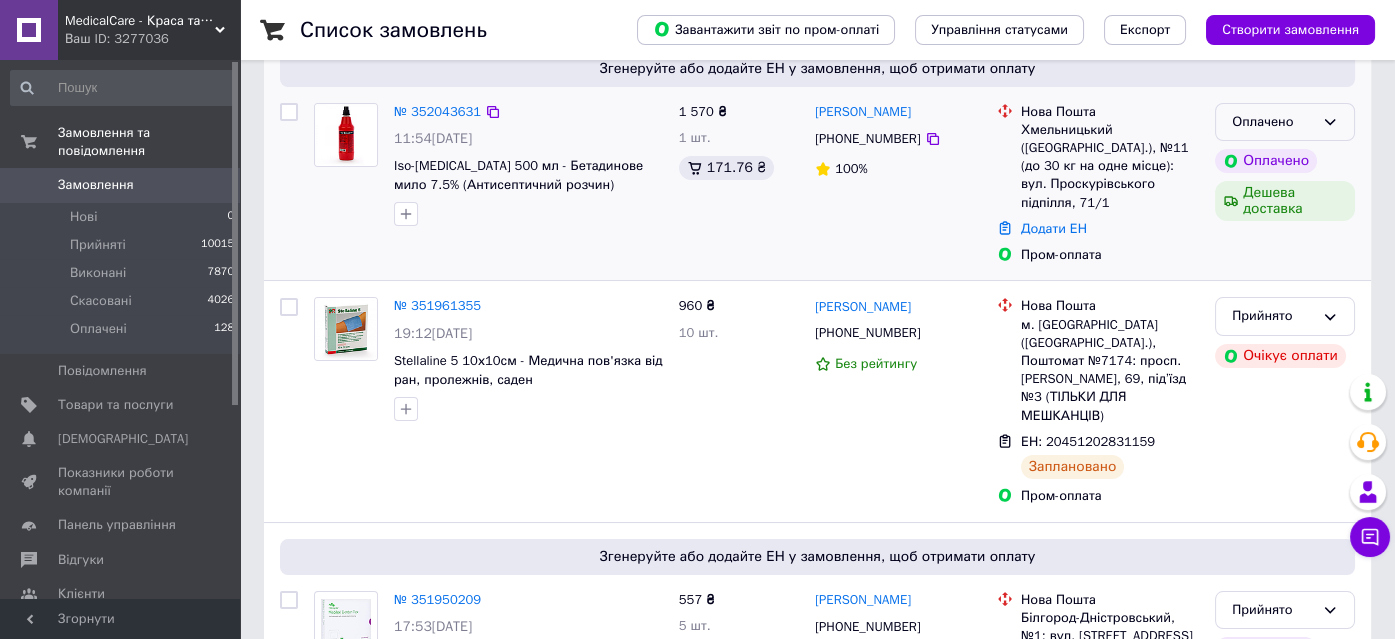 click 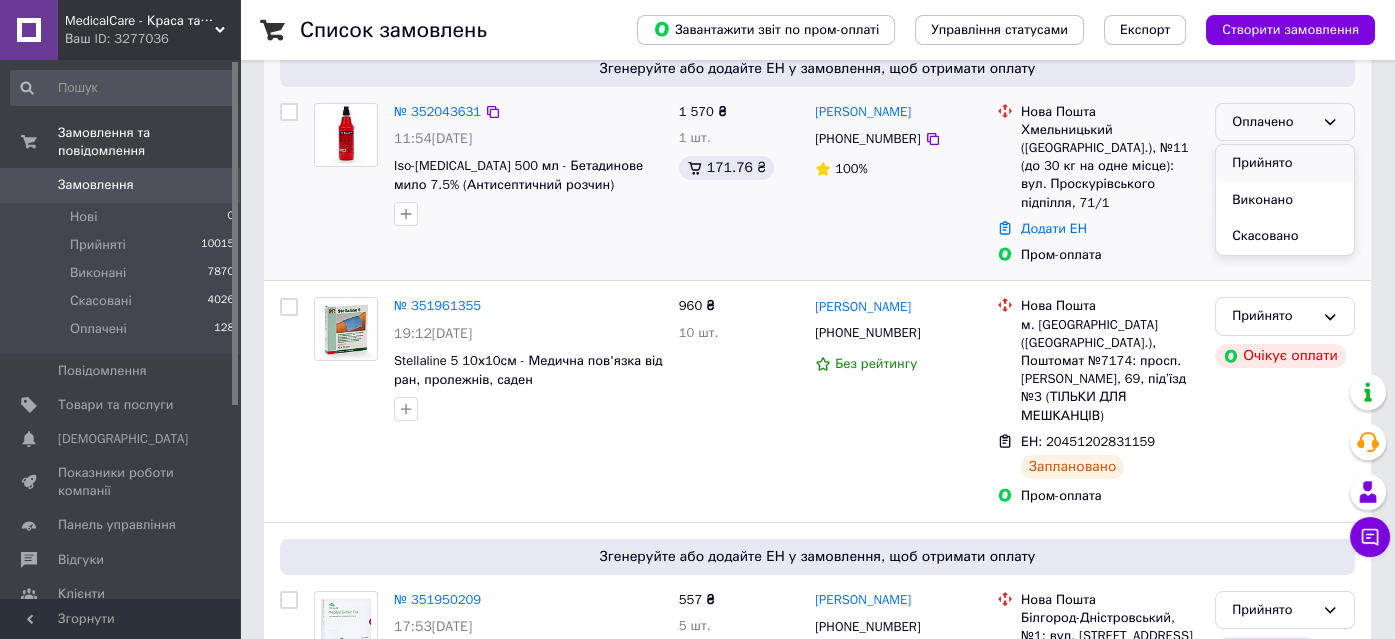click on "Прийнято" at bounding box center [1285, 163] 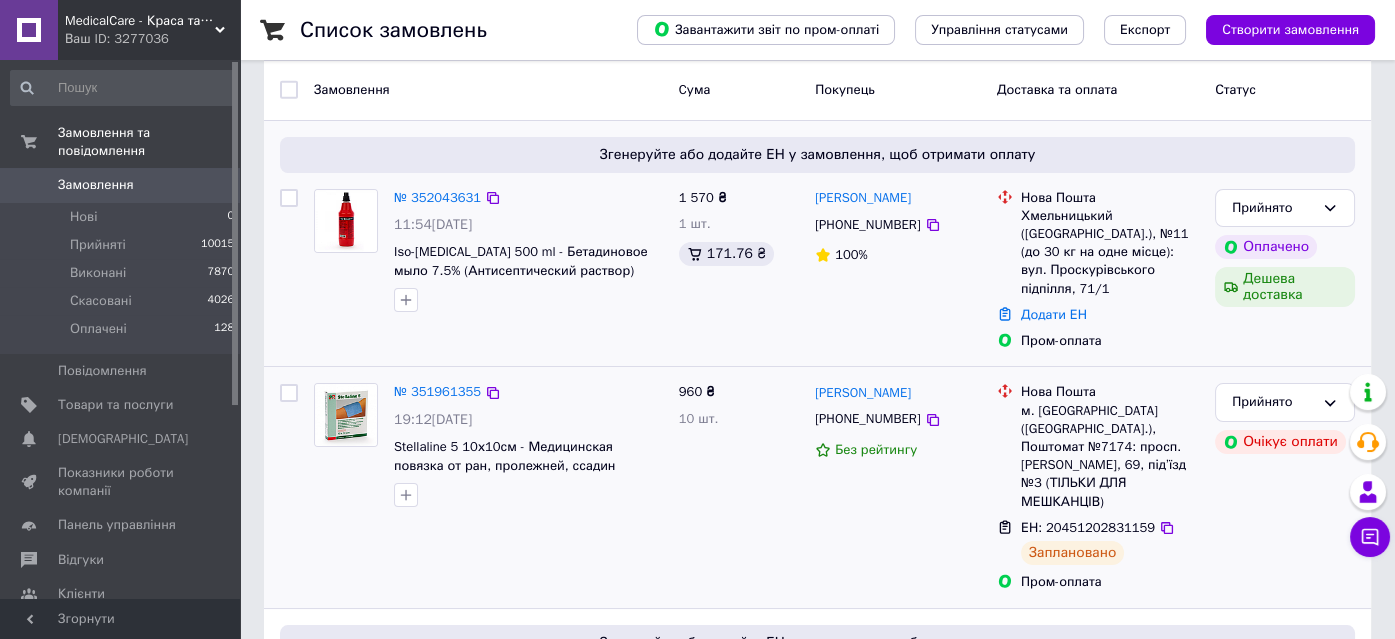 scroll, scrollTop: 0, scrollLeft: 0, axis: both 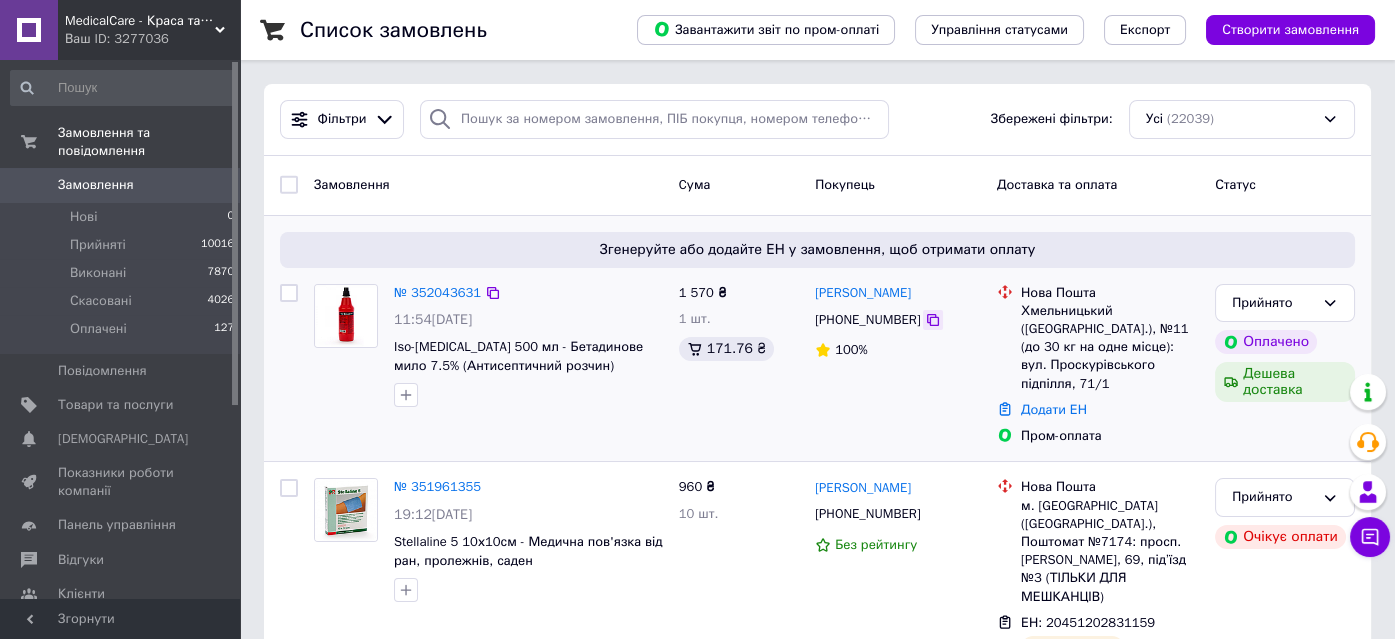 click 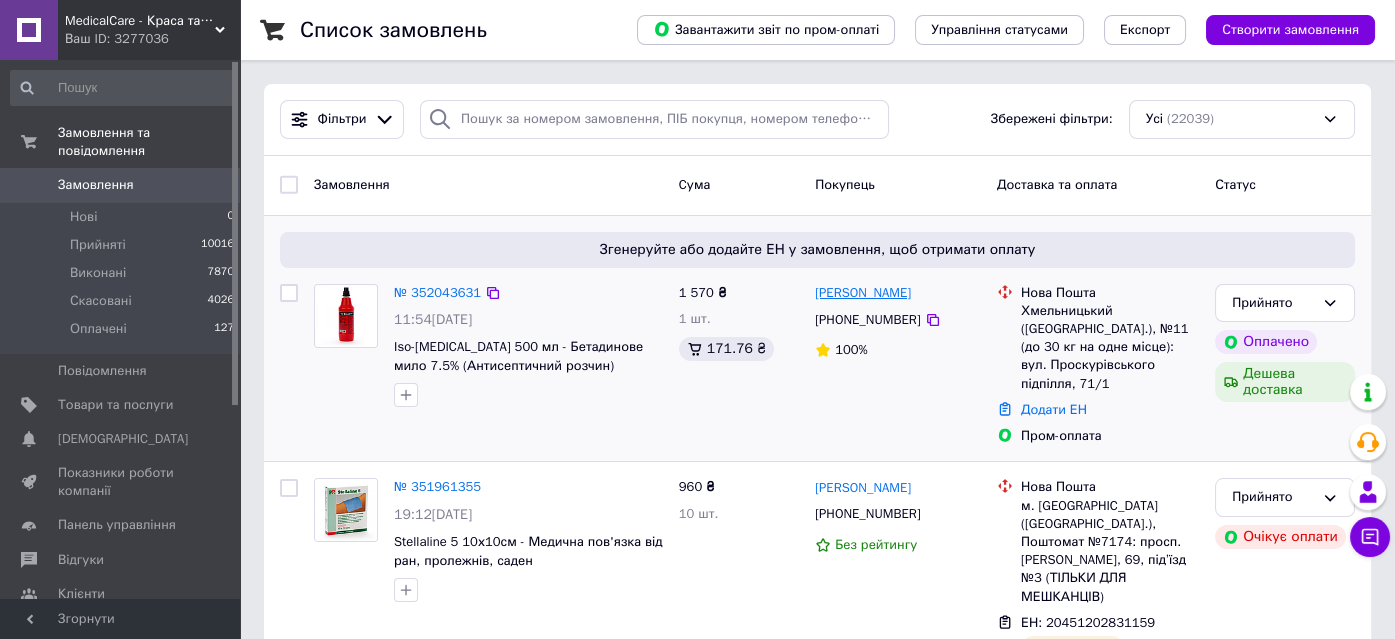 drag, startPoint x: 931, startPoint y: 283, endPoint x: 814, endPoint y: 291, distance: 117.273186 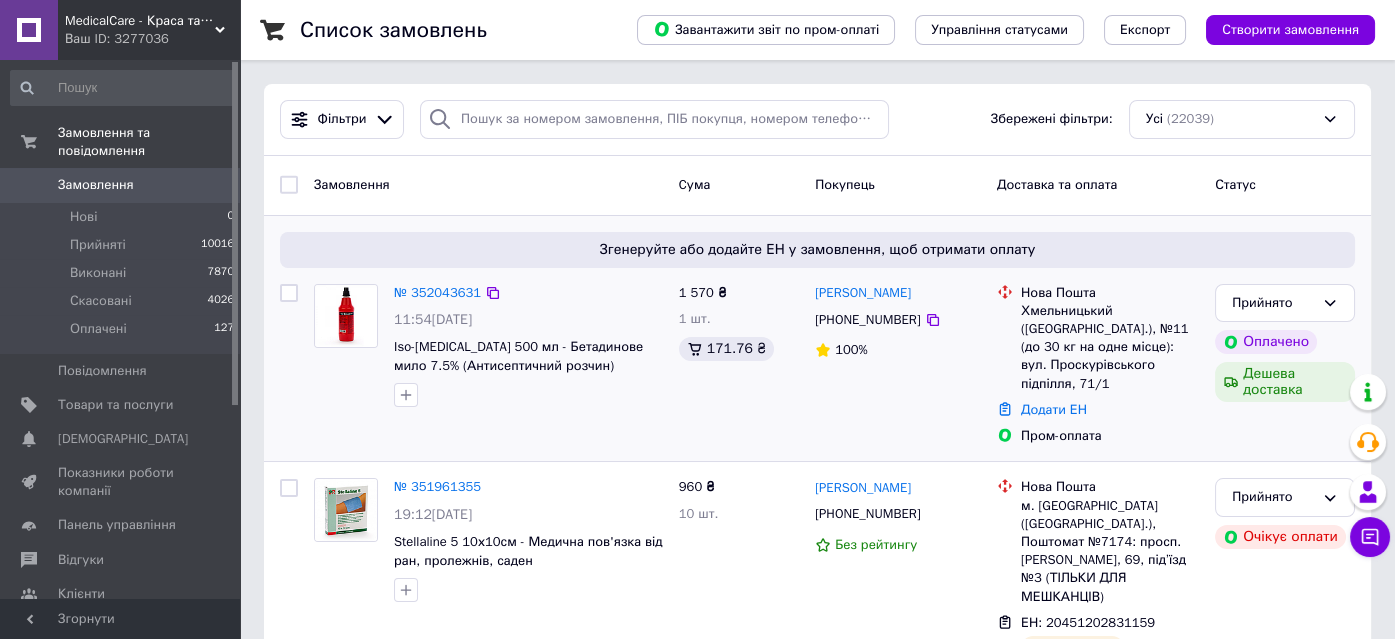 copy on "Лариса Андрєєва" 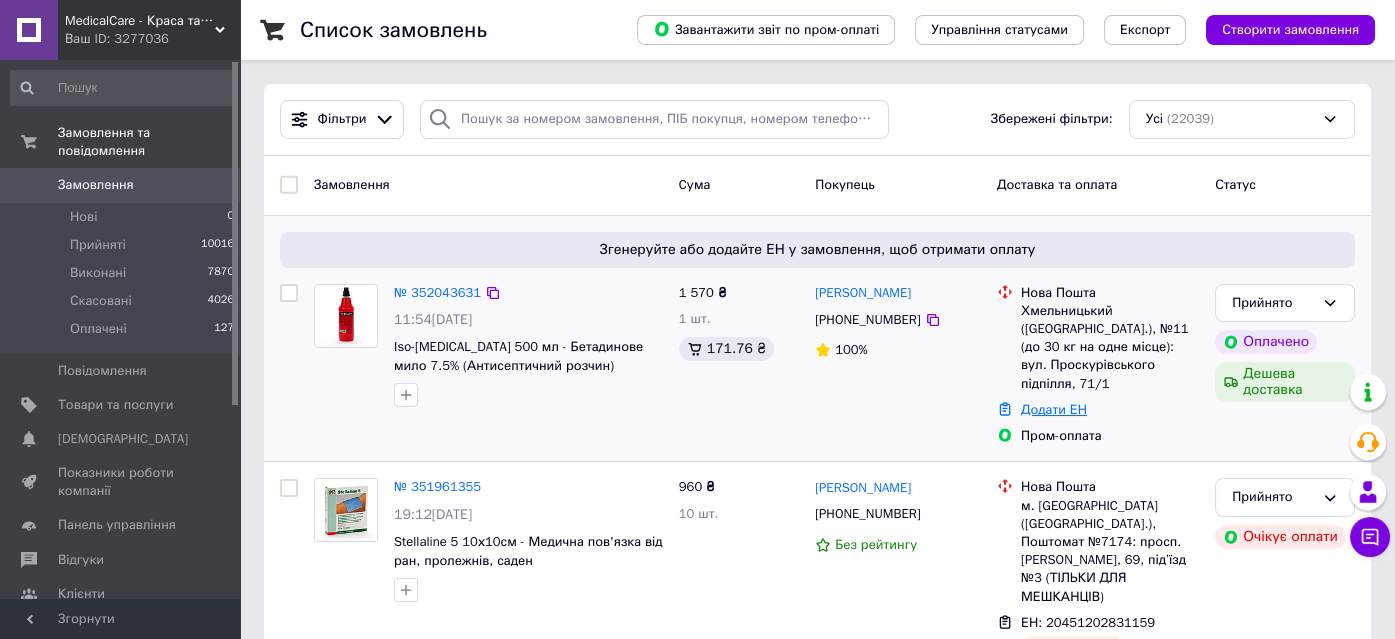 click on "Додати ЕН" at bounding box center (1054, 409) 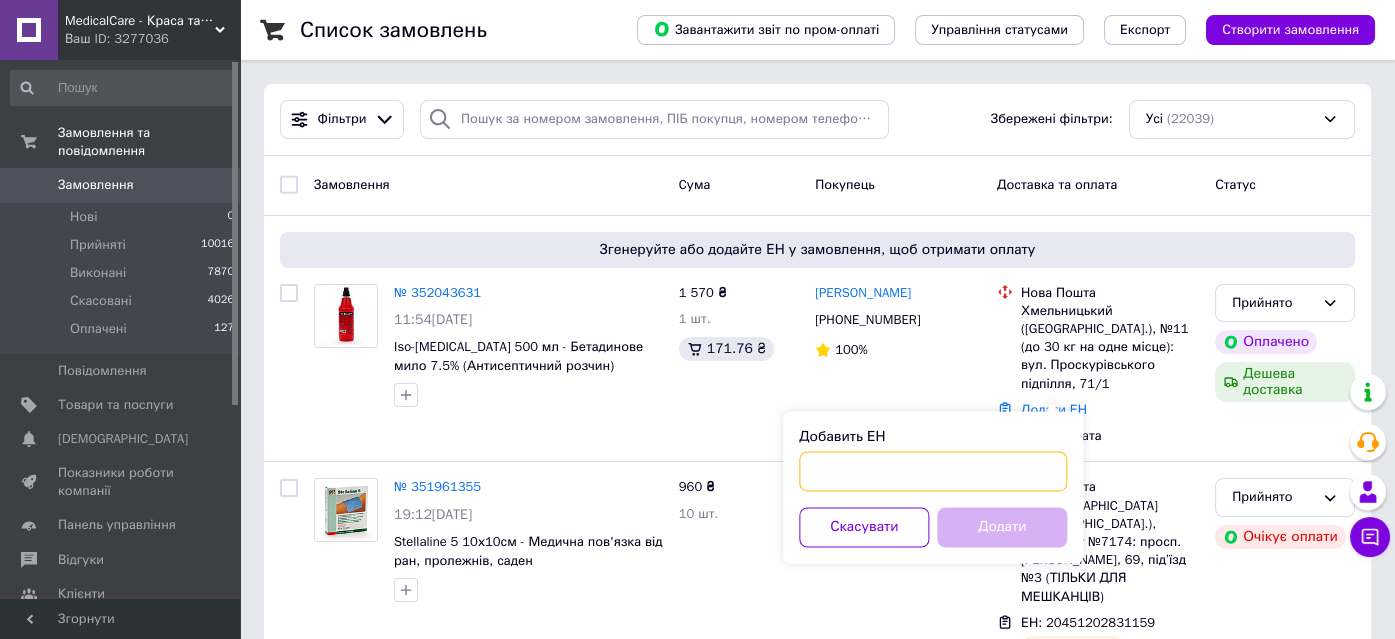 click on "Добавить ЕН" at bounding box center [933, 471] 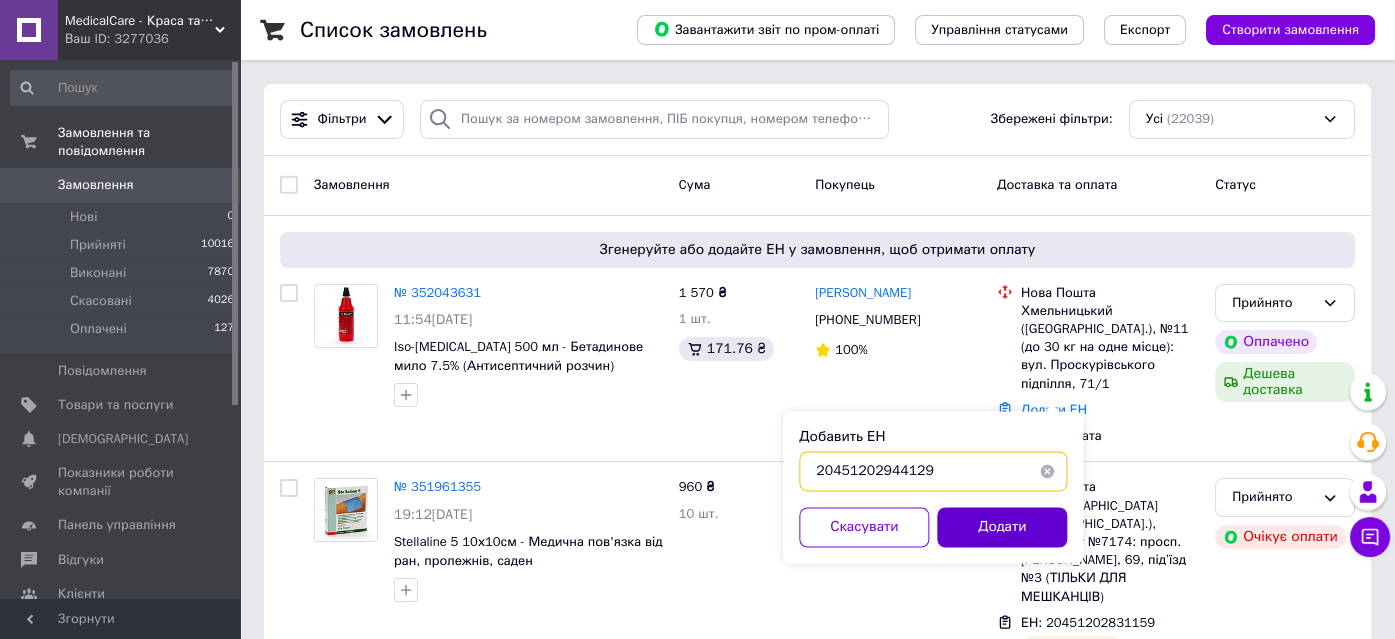 type on "20451202944129" 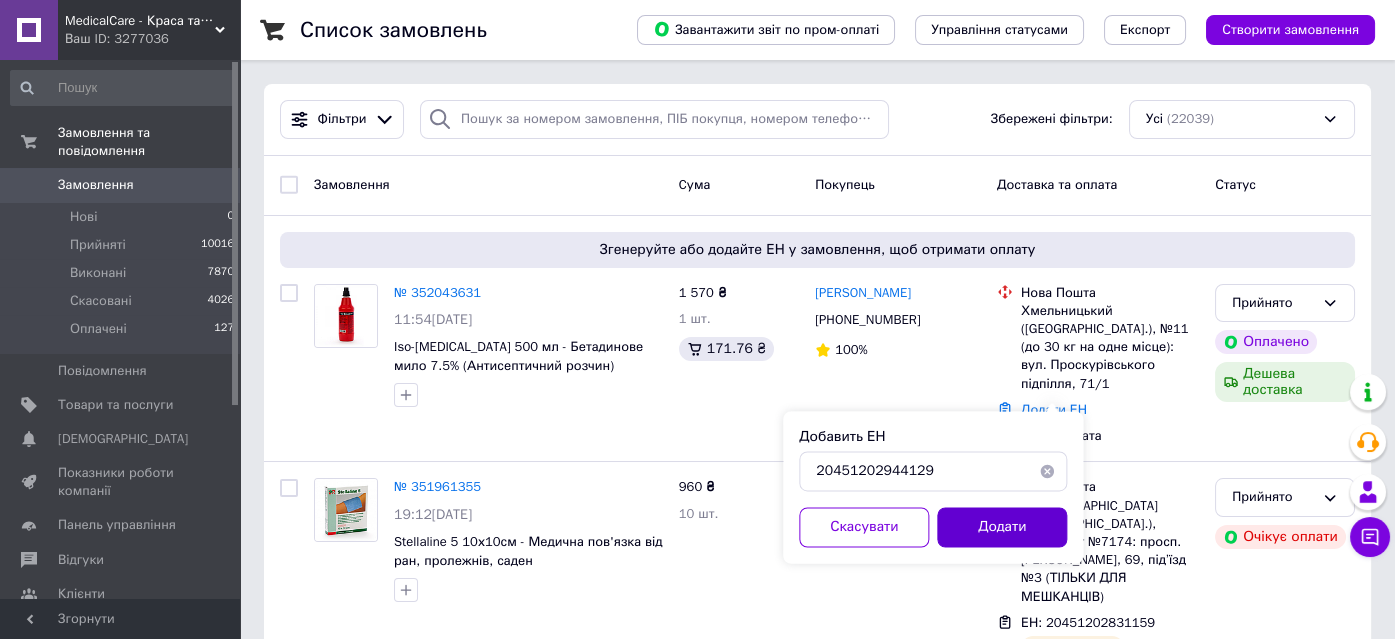 click on "Додати" at bounding box center [1002, 527] 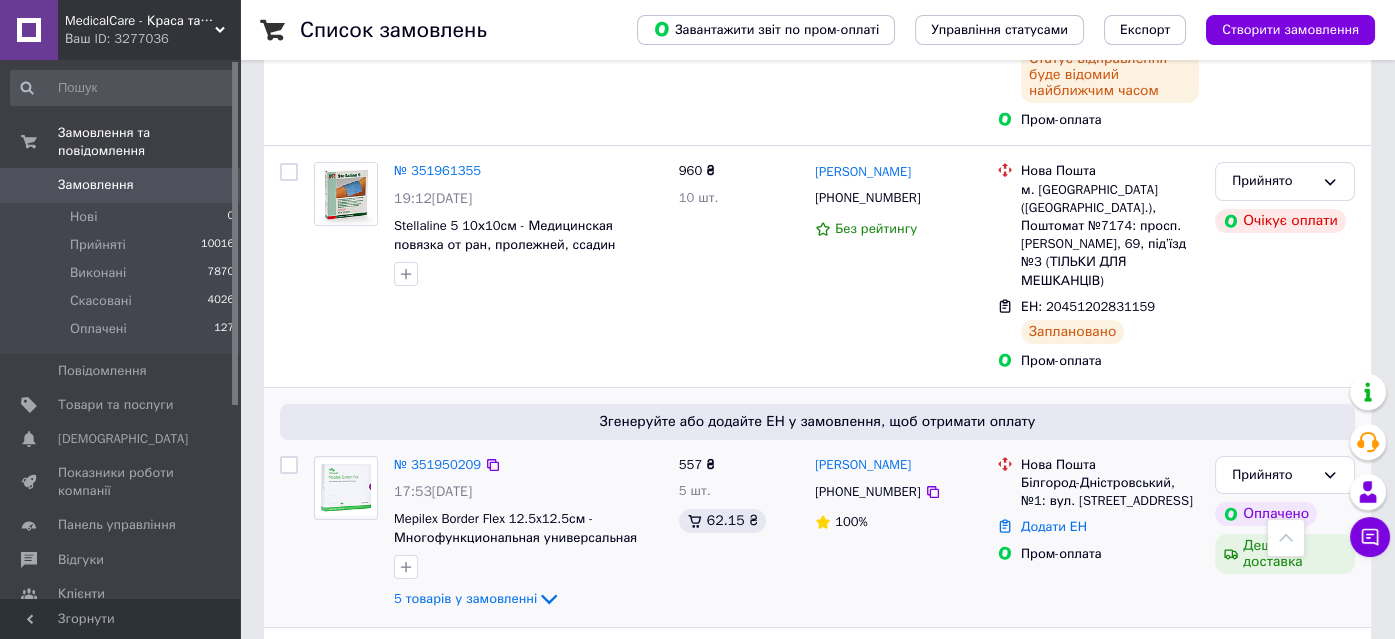 scroll, scrollTop: 454, scrollLeft: 0, axis: vertical 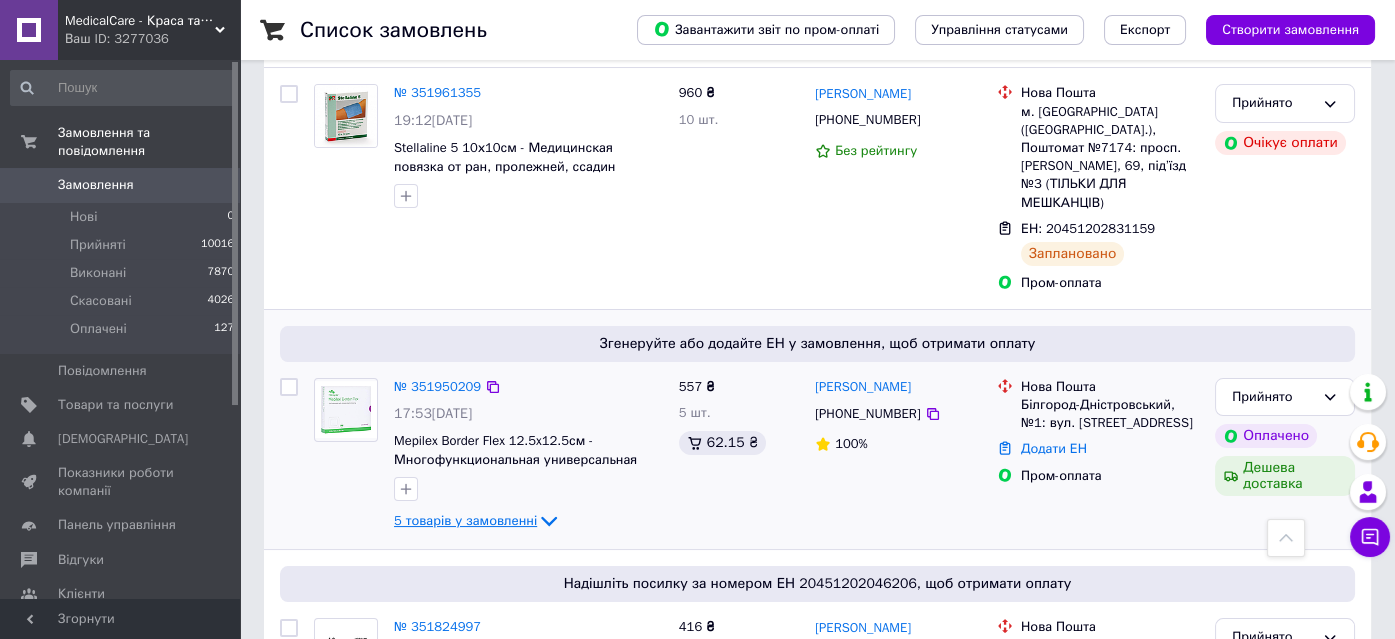 click 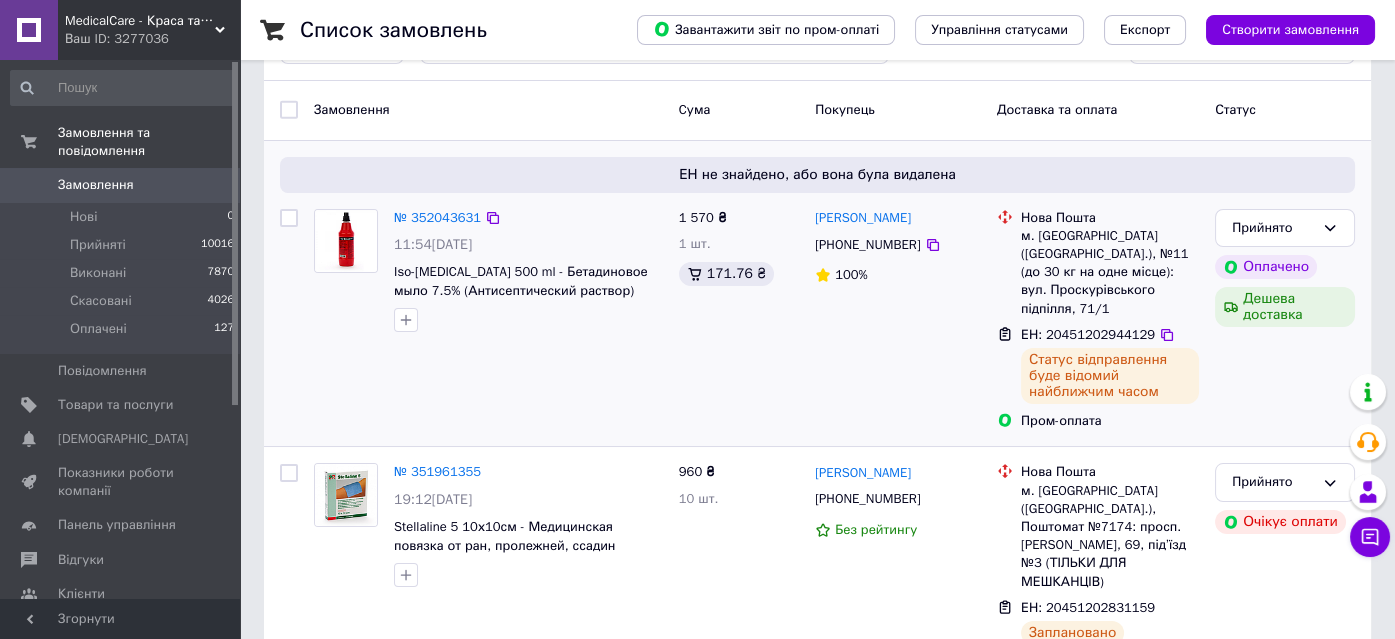scroll, scrollTop: 181, scrollLeft: 0, axis: vertical 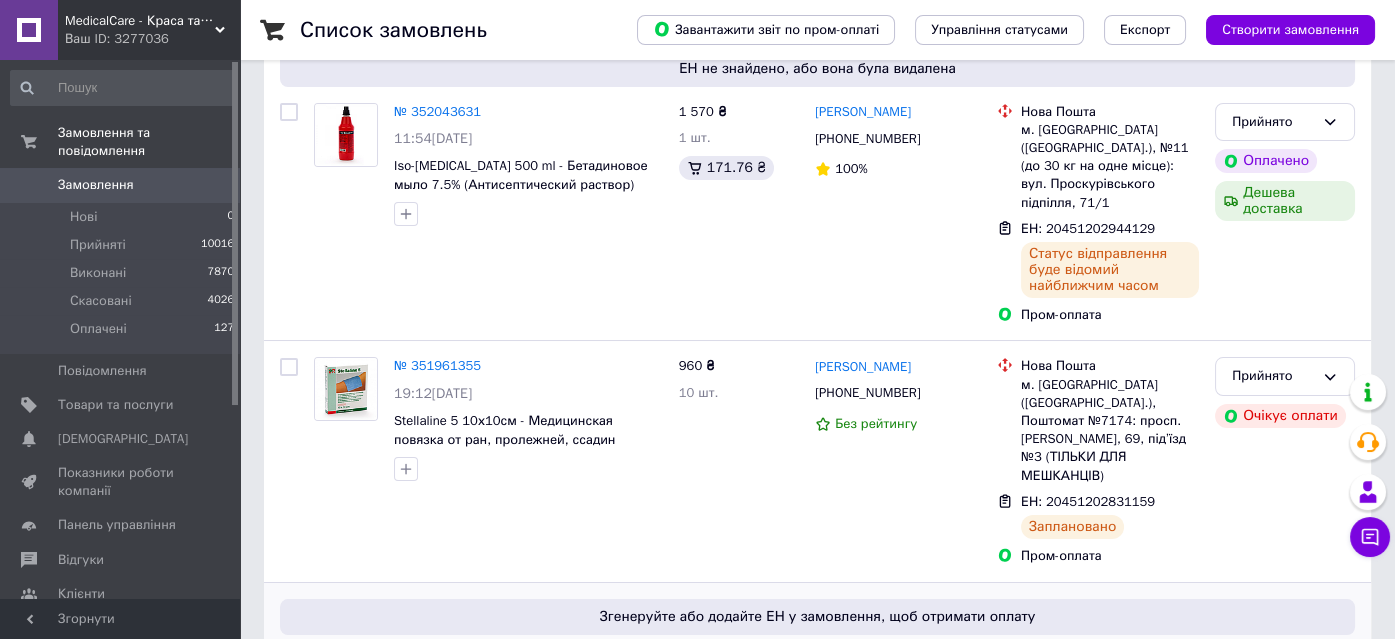 click on "MedicalCare - Краса та догляд за Вашим здоров'ям" at bounding box center [140, 21] 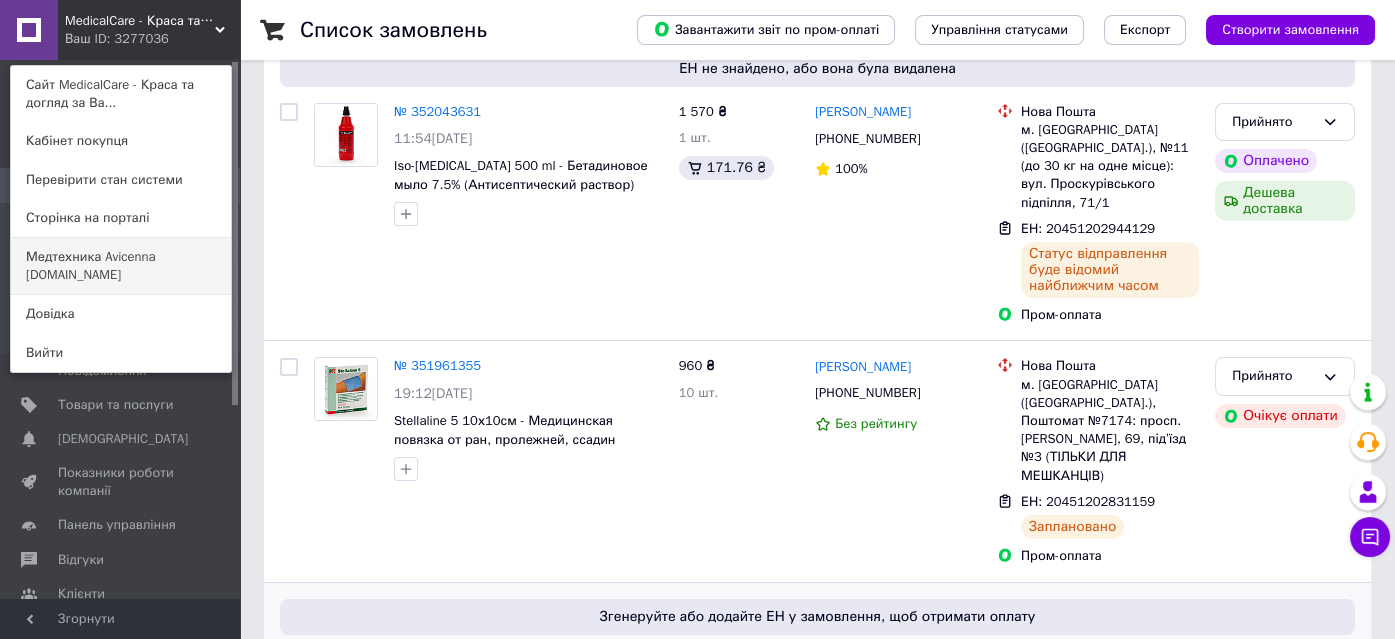 click on "Медтехника Avicenna [DOMAIN_NAME]" at bounding box center (121, 266) 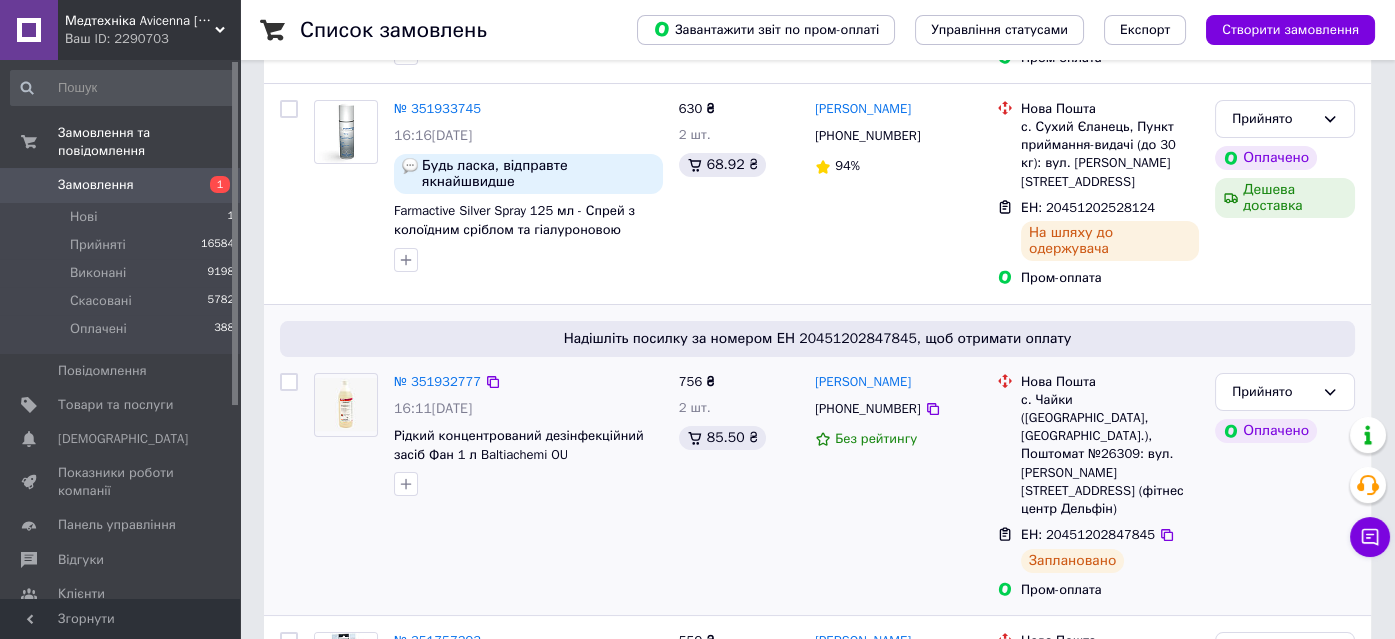 scroll, scrollTop: 0, scrollLeft: 0, axis: both 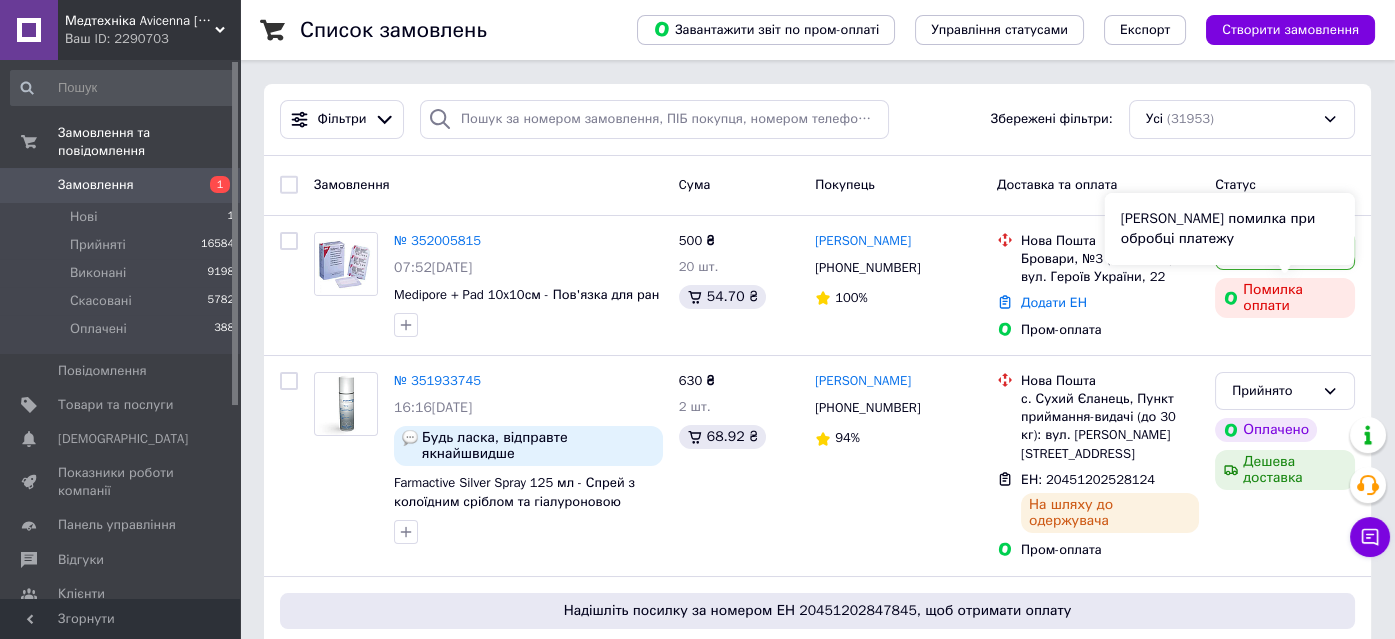 click on "[PERSON_NAME] помилка при обробці платежу" at bounding box center (1230, 229) 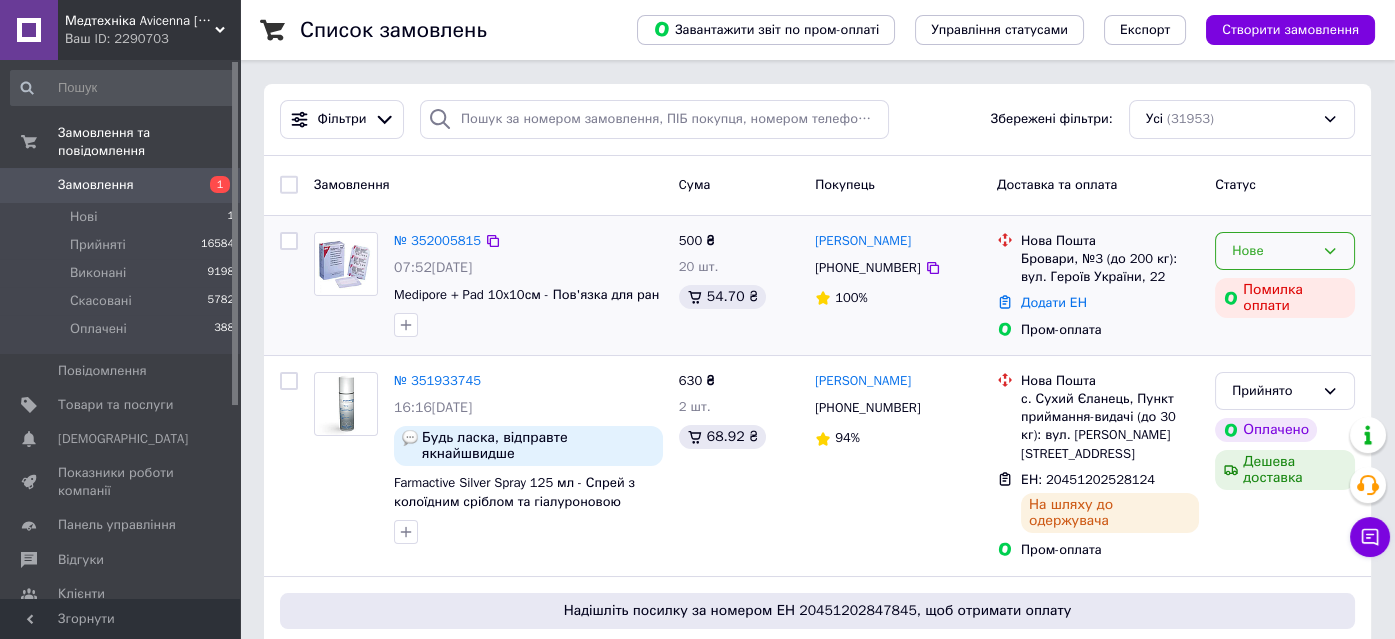 click 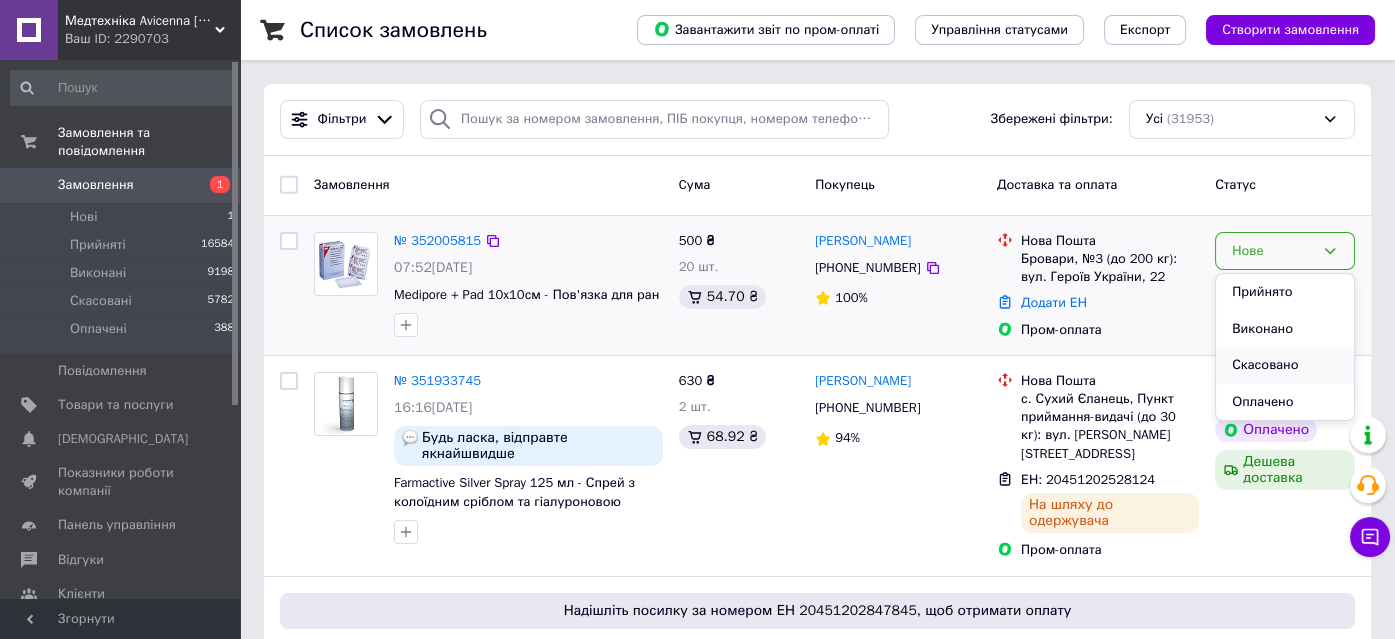 click on "Скасовано" at bounding box center (1285, 365) 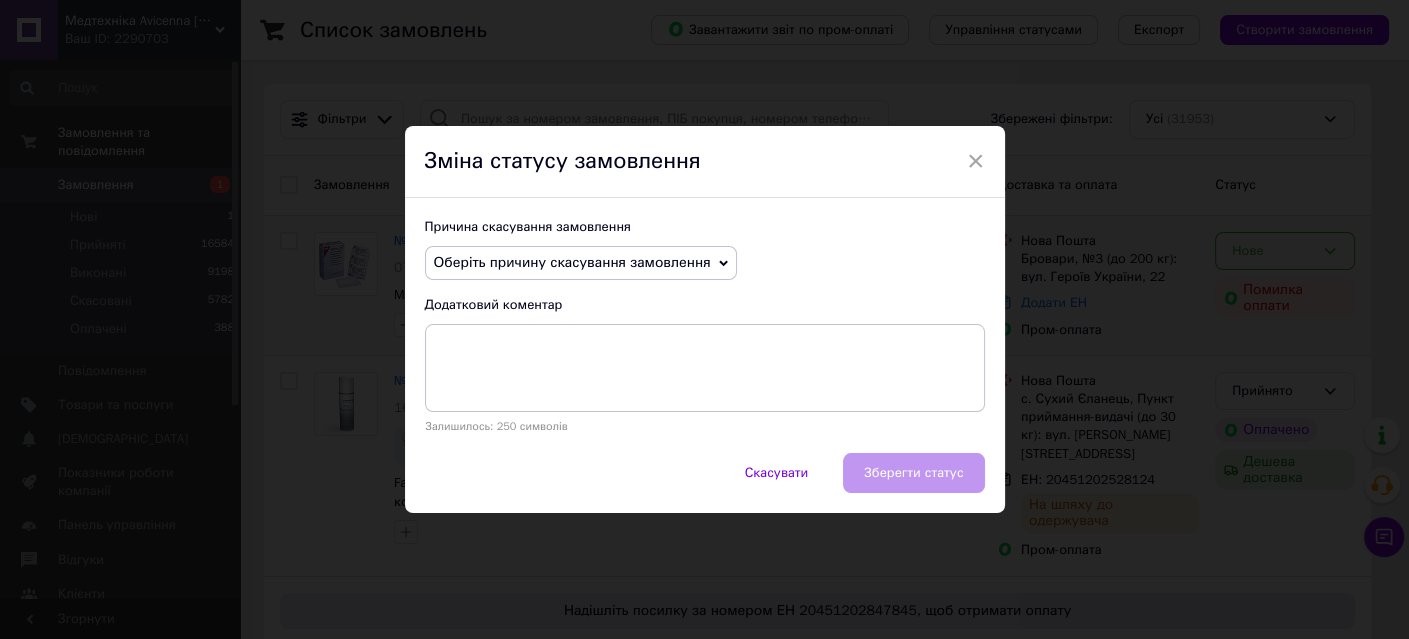 click on "Оберіть причину скасування замовлення" at bounding box center (572, 262) 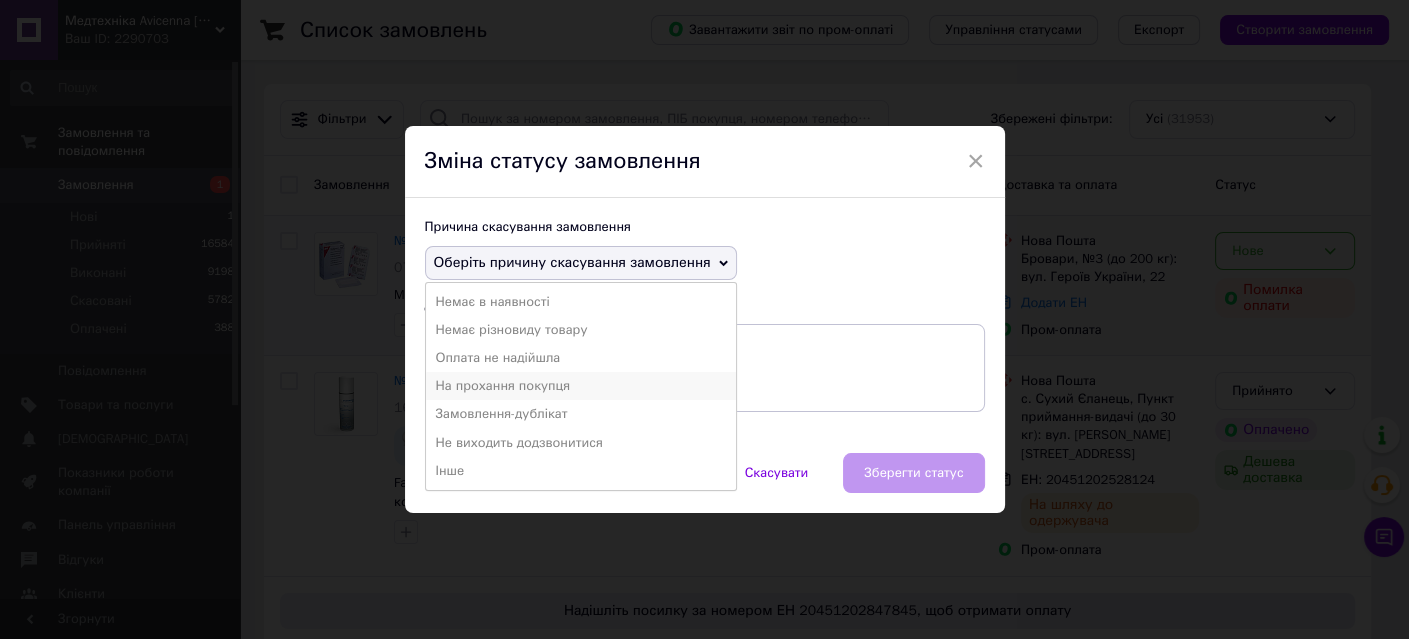 click on "На прохання покупця" at bounding box center [581, 386] 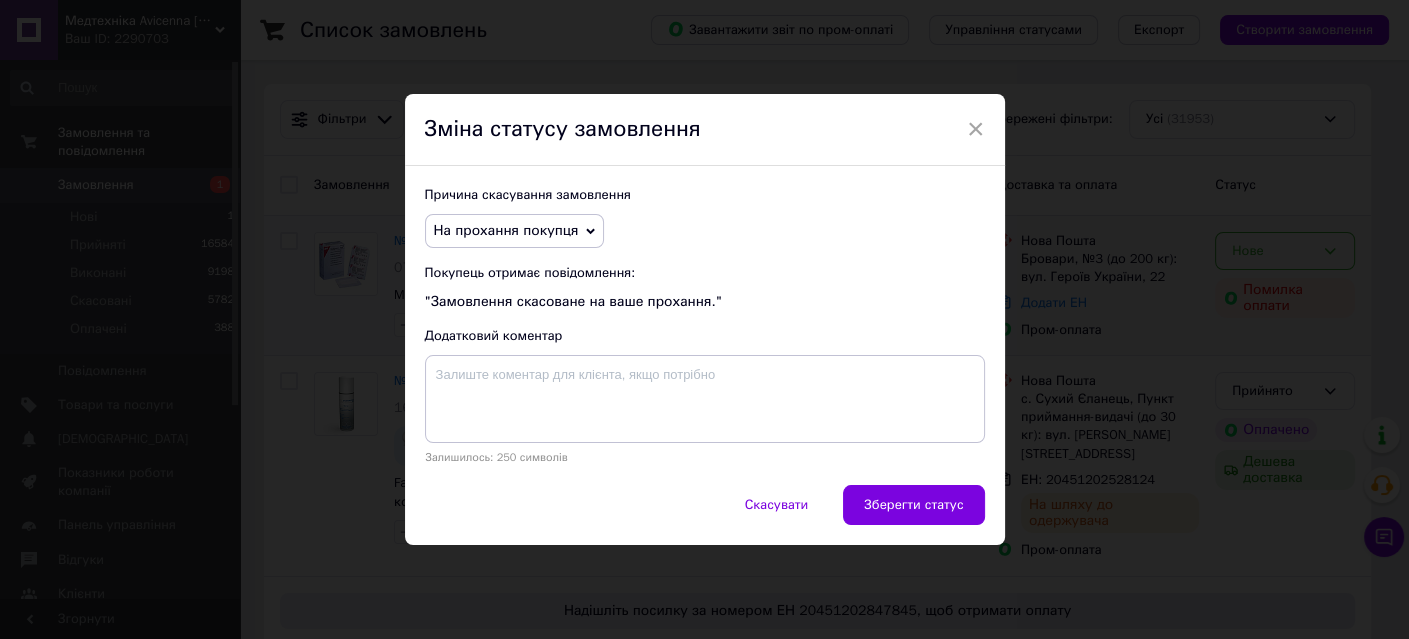 click on "На прохання покупця" at bounding box center (515, 231) 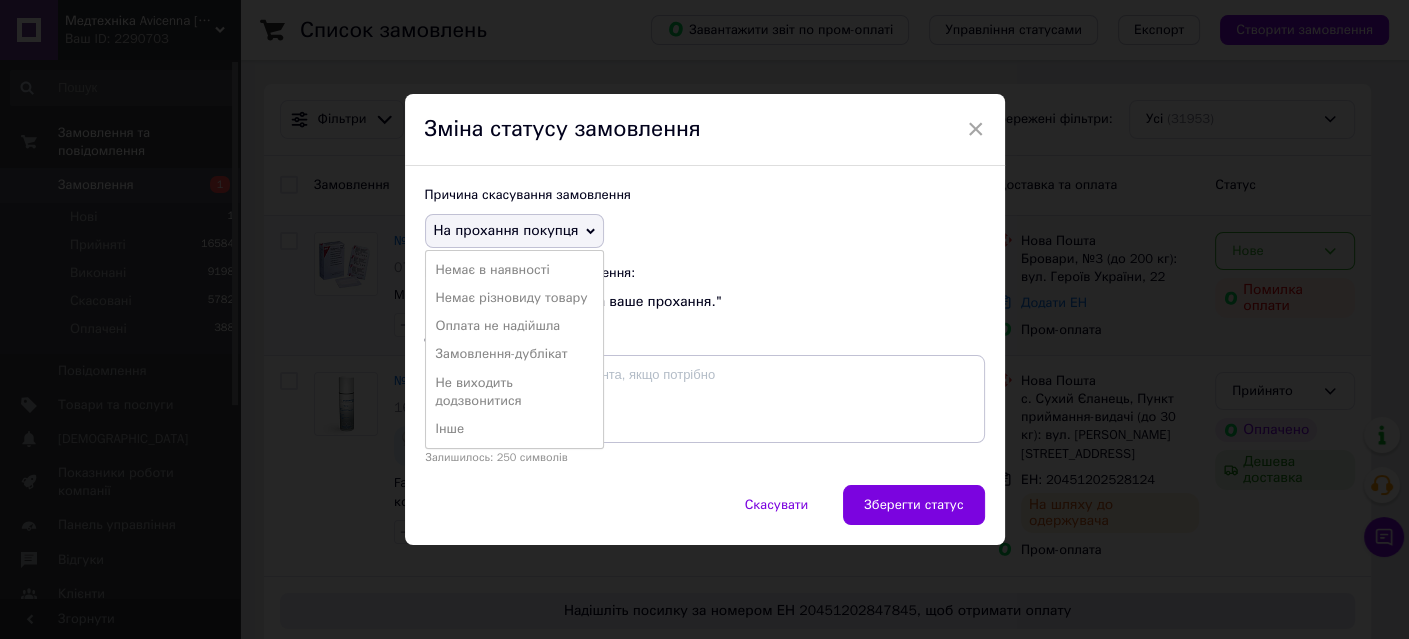 drag, startPoint x: 536, startPoint y: 326, endPoint x: 613, endPoint y: 345, distance: 79.30952 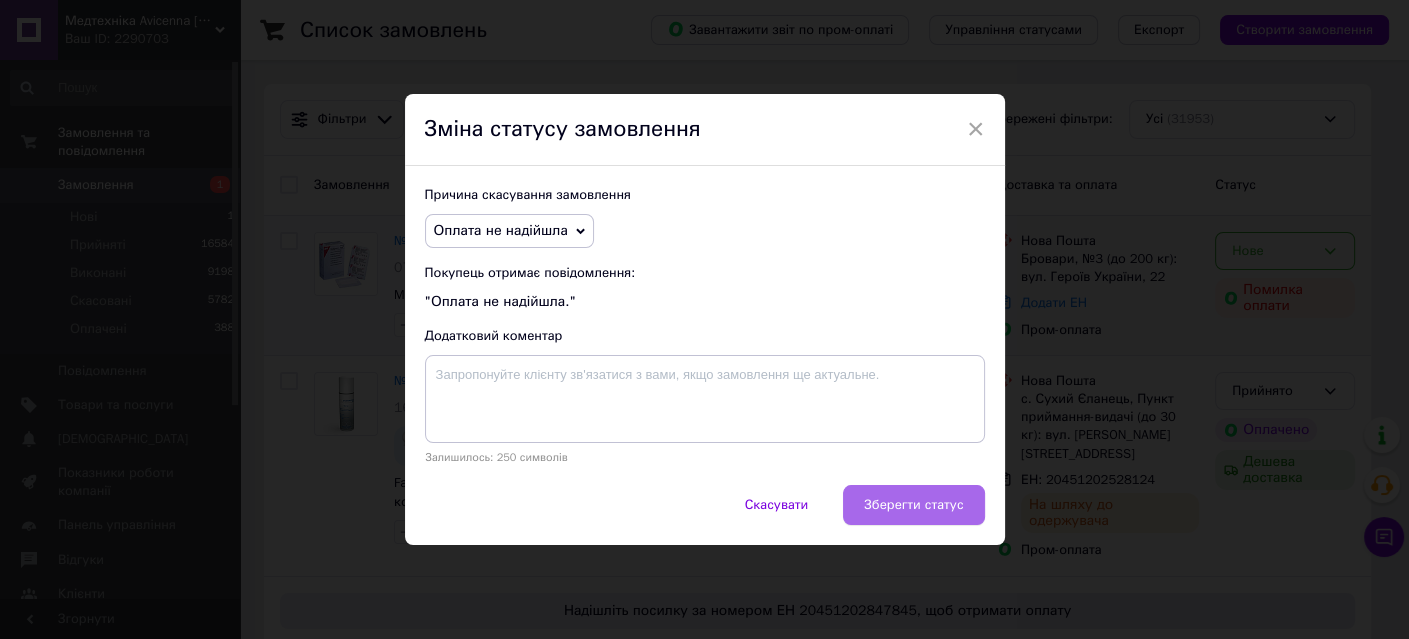 click on "Зберегти статус" at bounding box center (913, 505) 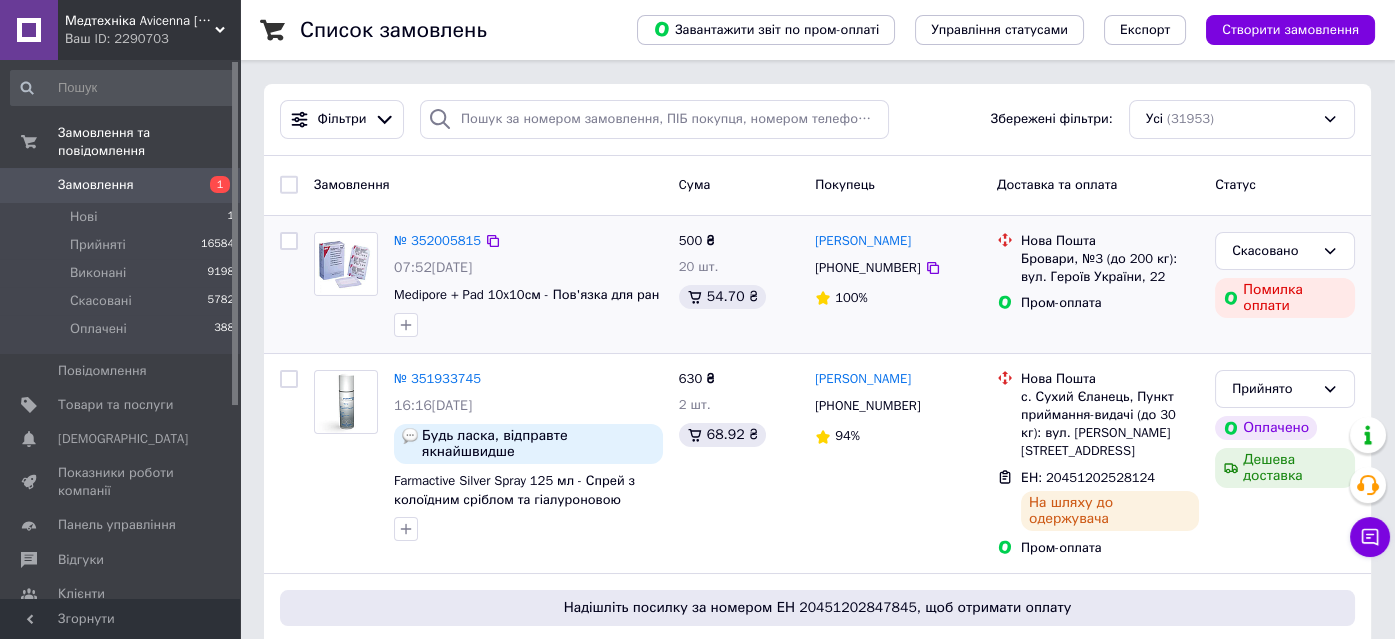 scroll, scrollTop: 90, scrollLeft: 0, axis: vertical 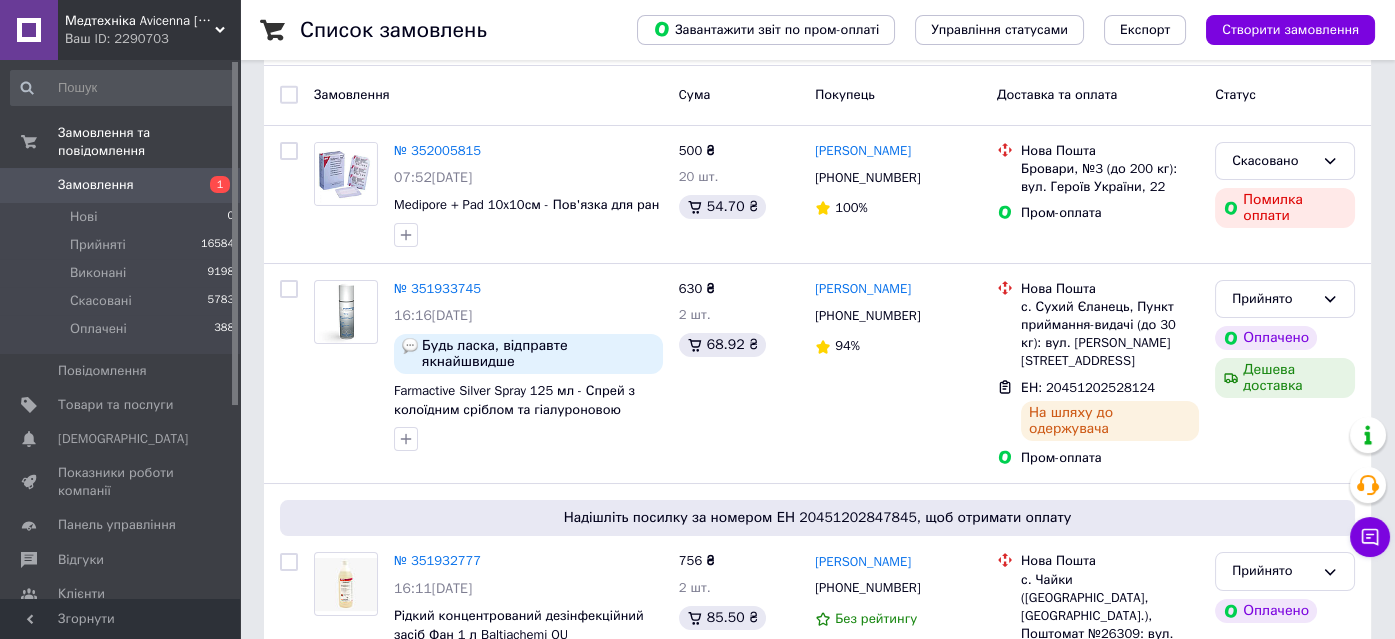 click on "Ваш ID: 2290703" at bounding box center (152, 39) 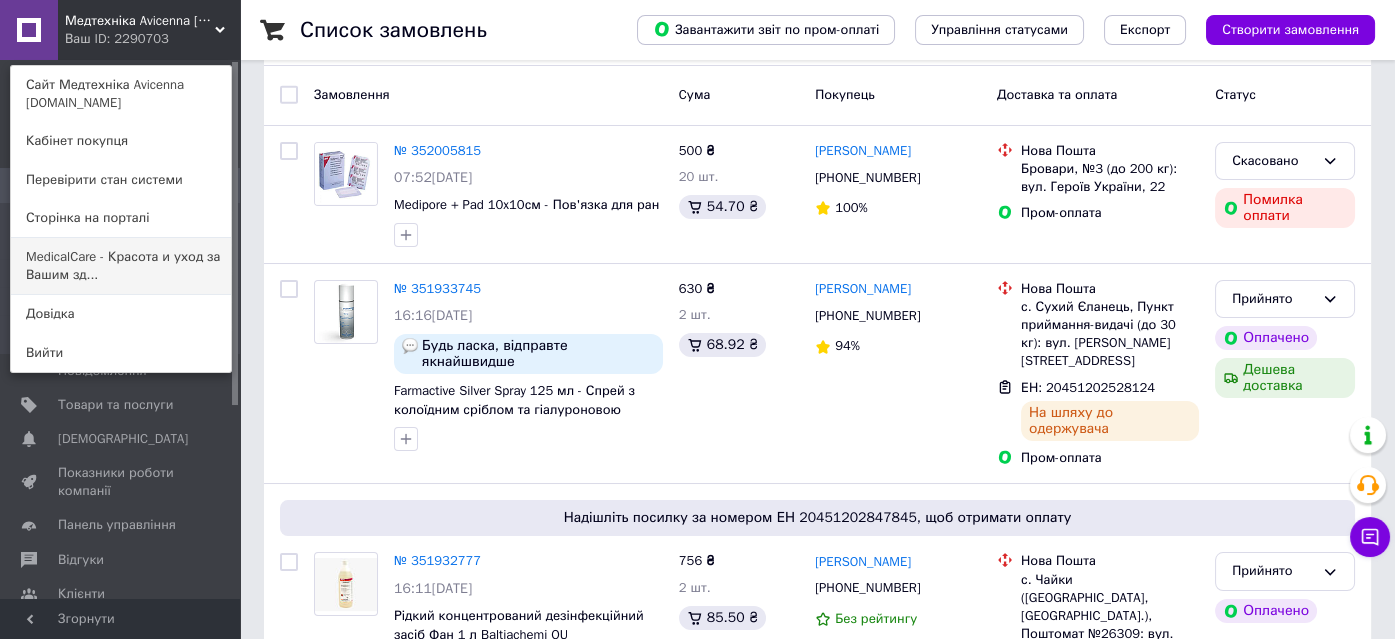 click on "MedicalCare - Красота и уход за Вашим зд..." at bounding box center [121, 266] 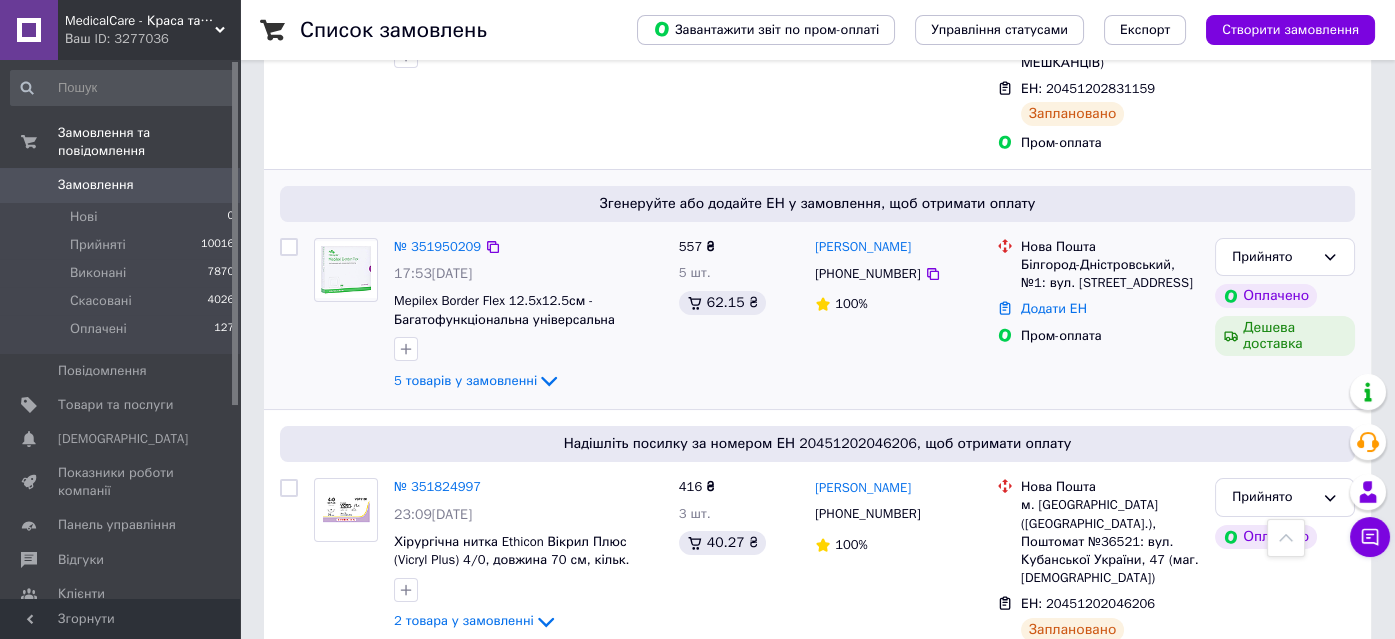 scroll, scrollTop: 636, scrollLeft: 0, axis: vertical 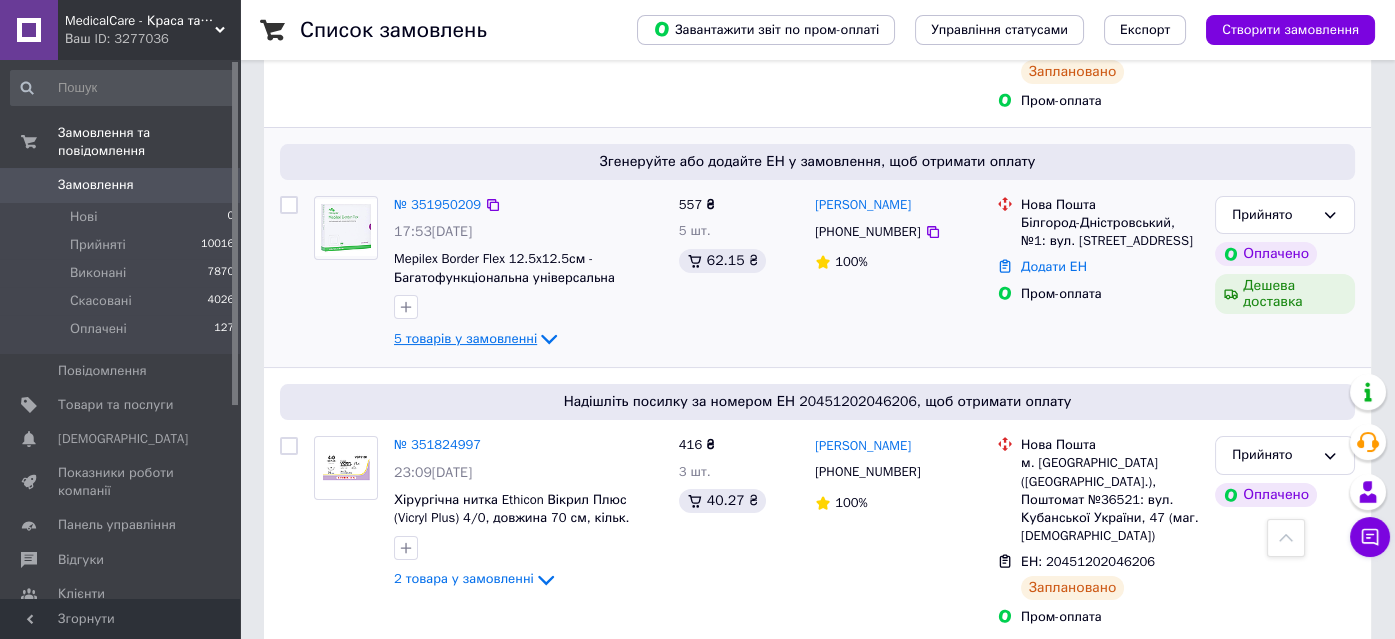click on "5 товарів у замовленні" at bounding box center [465, 338] 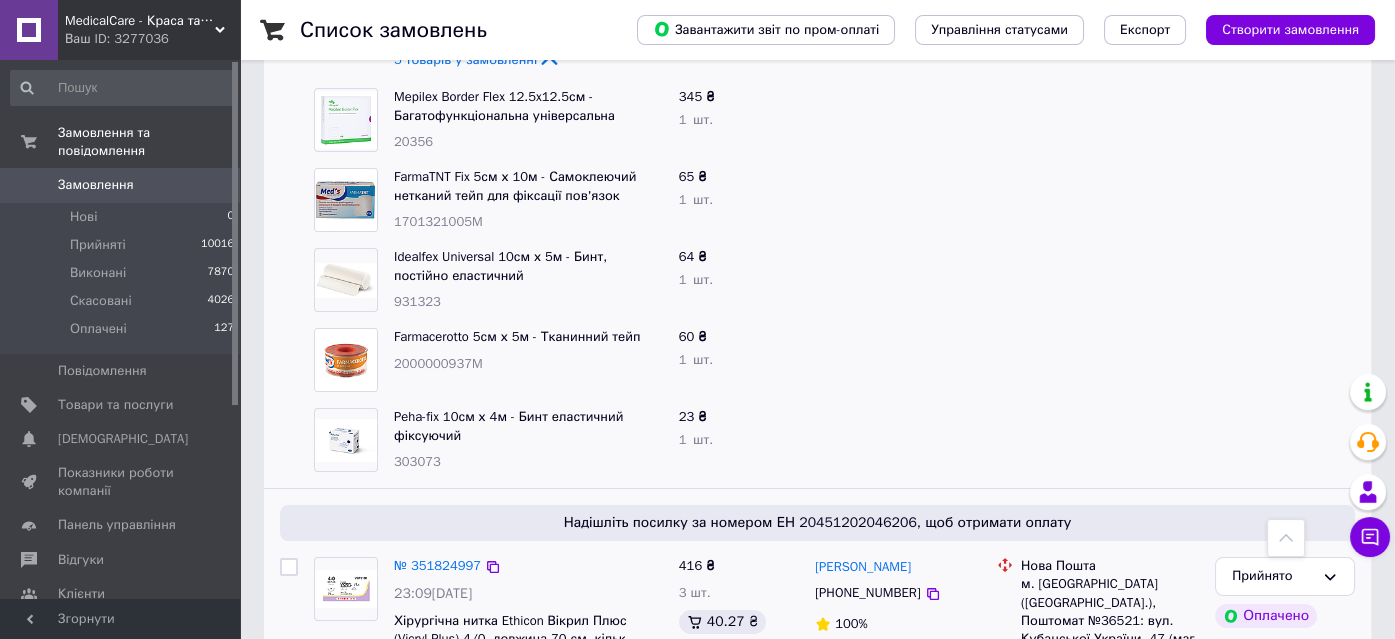 scroll, scrollTop: 909, scrollLeft: 0, axis: vertical 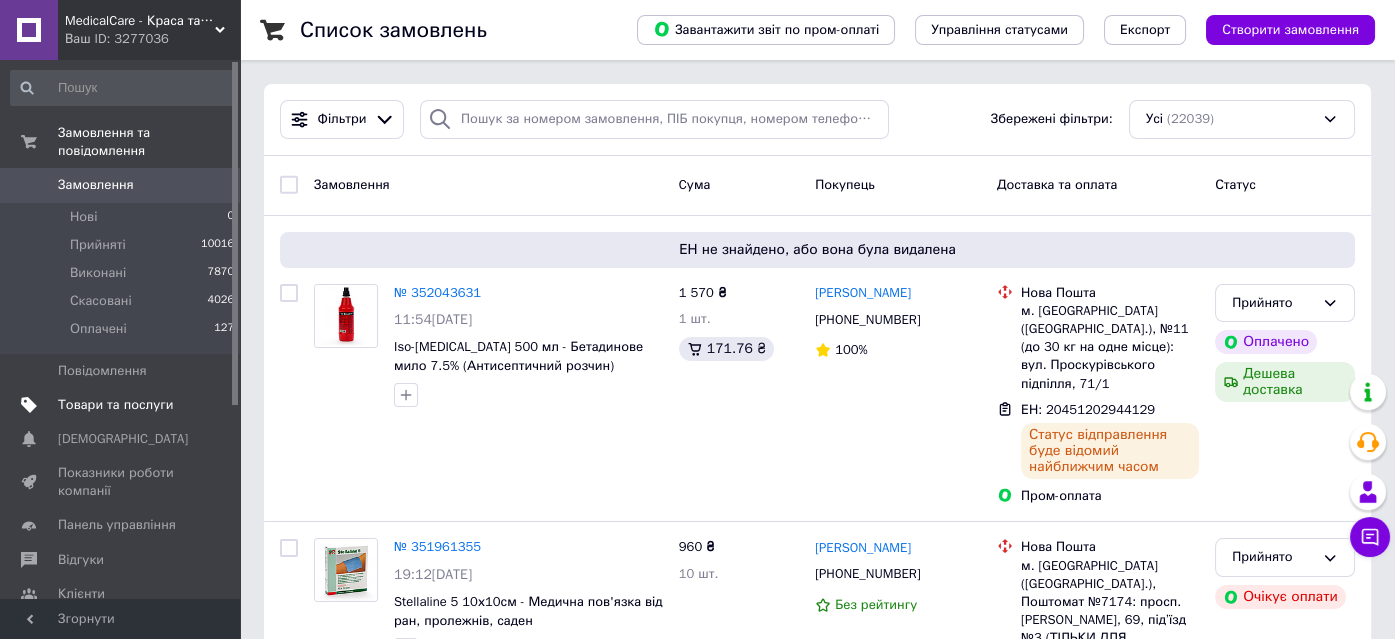 click on "Товари та послуги" at bounding box center (115, 405) 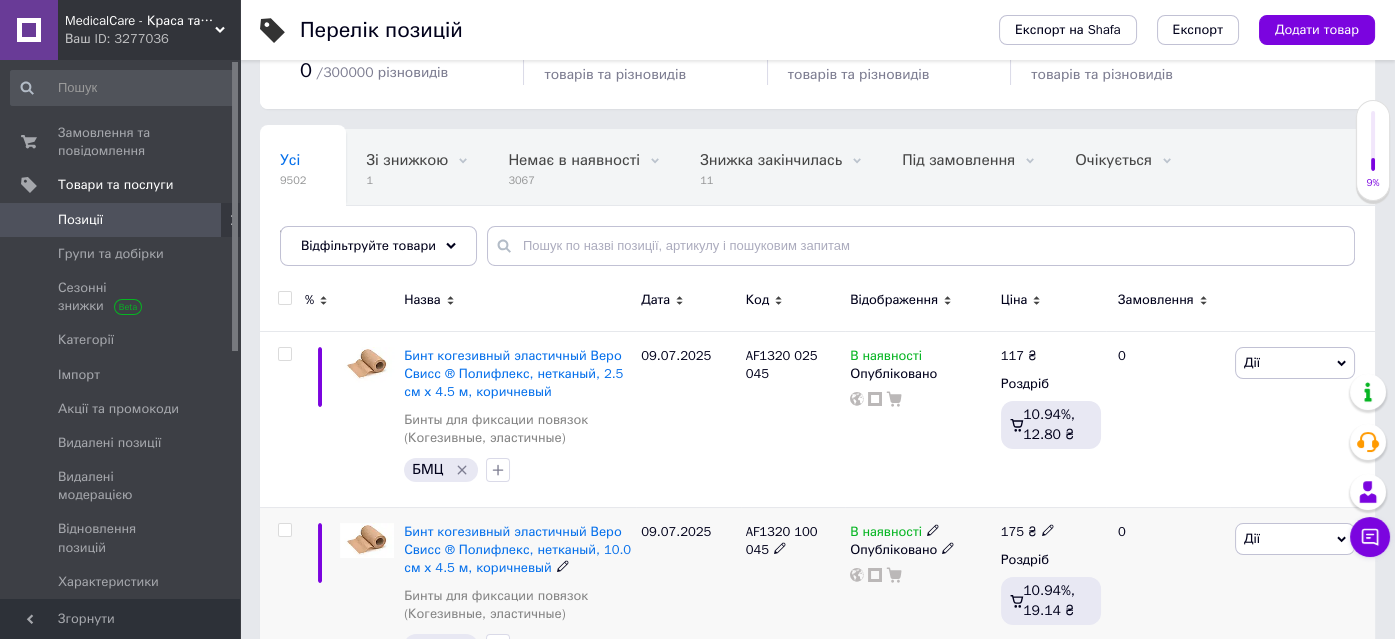 scroll, scrollTop: 181, scrollLeft: 0, axis: vertical 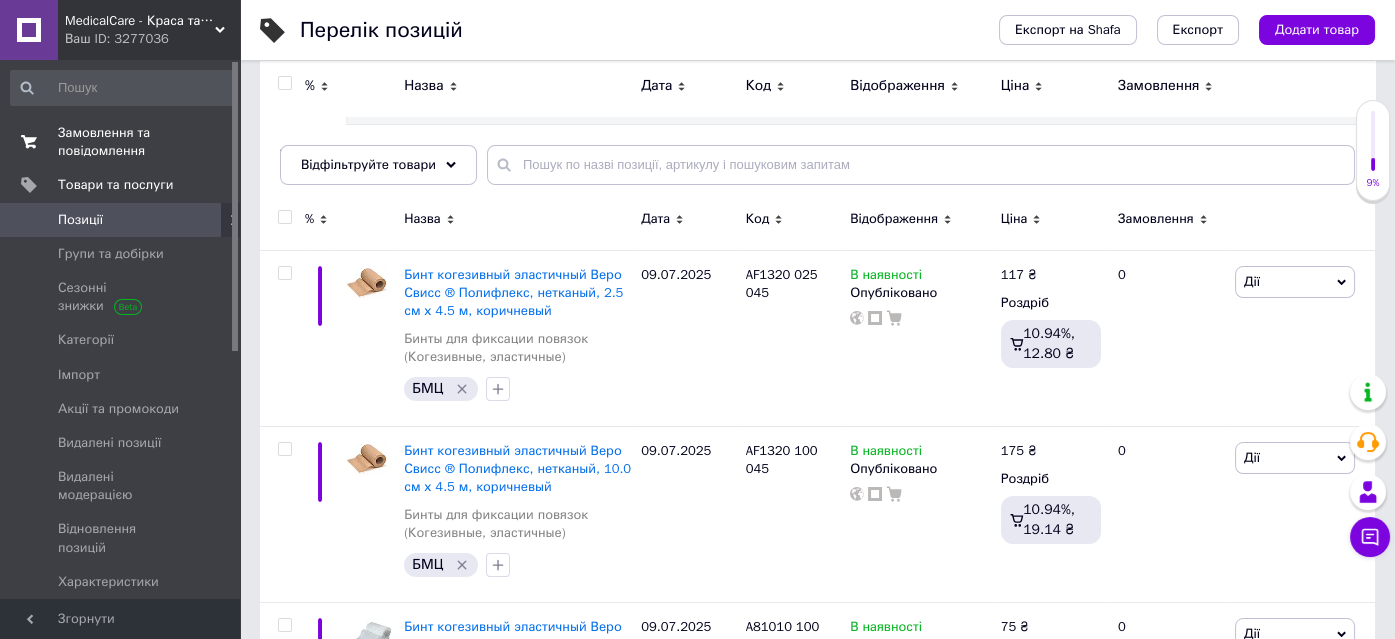 click on "Замовлення та повідомлення" at bounding box center [121, 142] 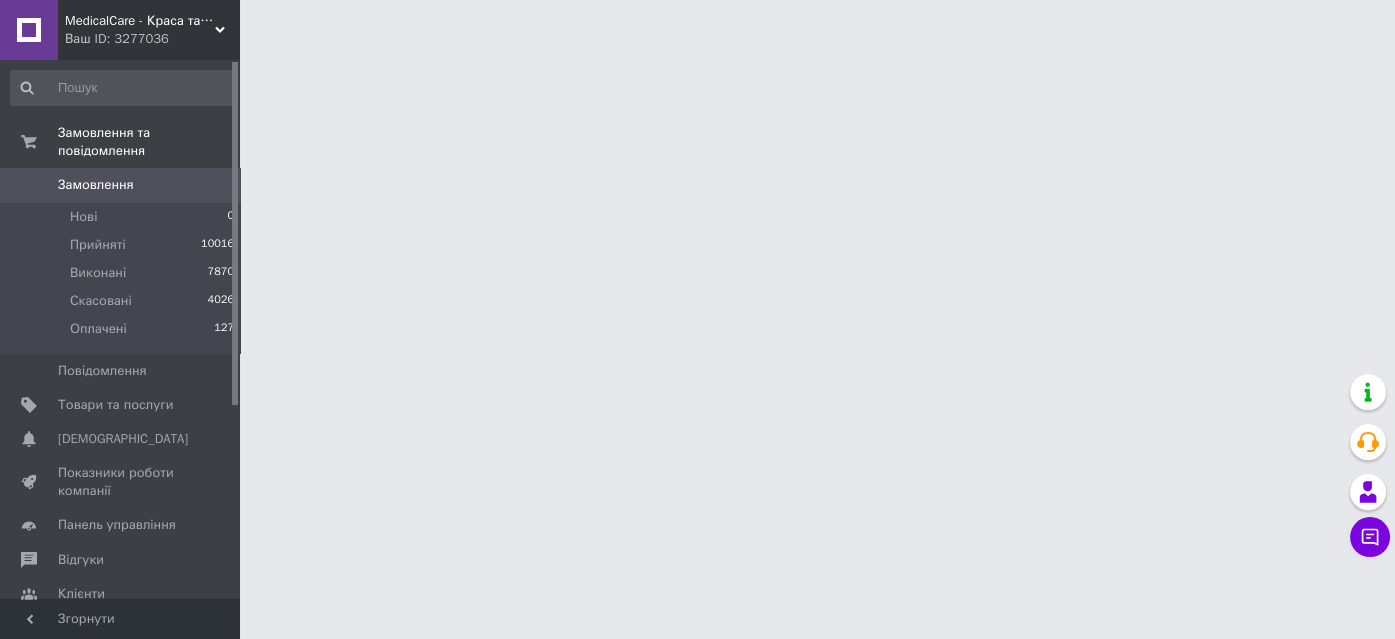 scroll, scrollTop: 0, scrollLeft: 0, axis: both 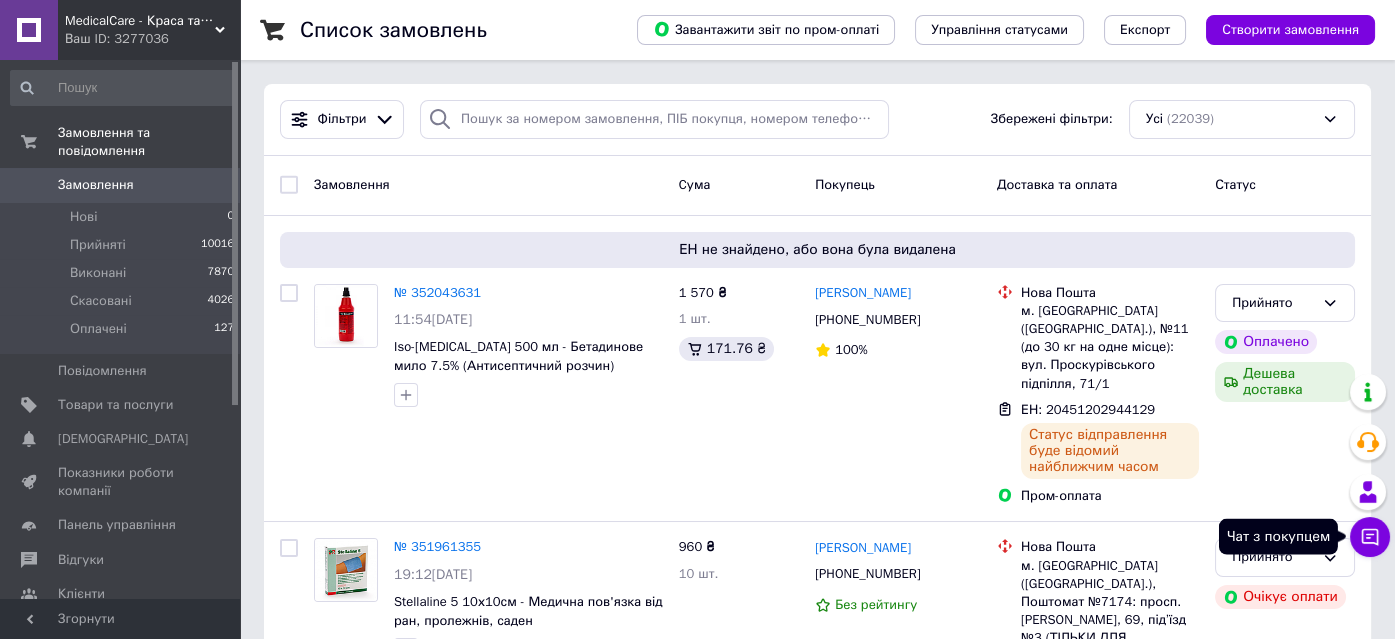click on "Чат з покупцем" at bounding box center [1370, 537] 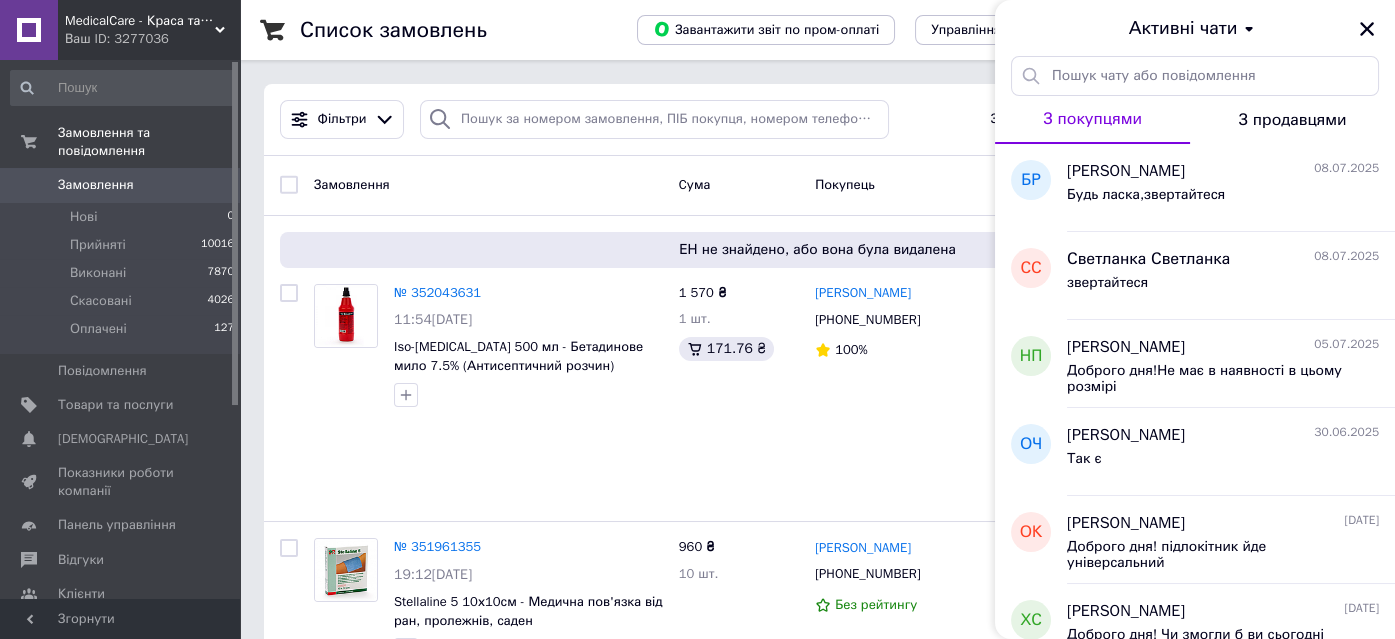 drag, startPoint x: 1369, startPoint y: 26, endPoint x: 1347, endPoint y: 32, distance: 22.803509 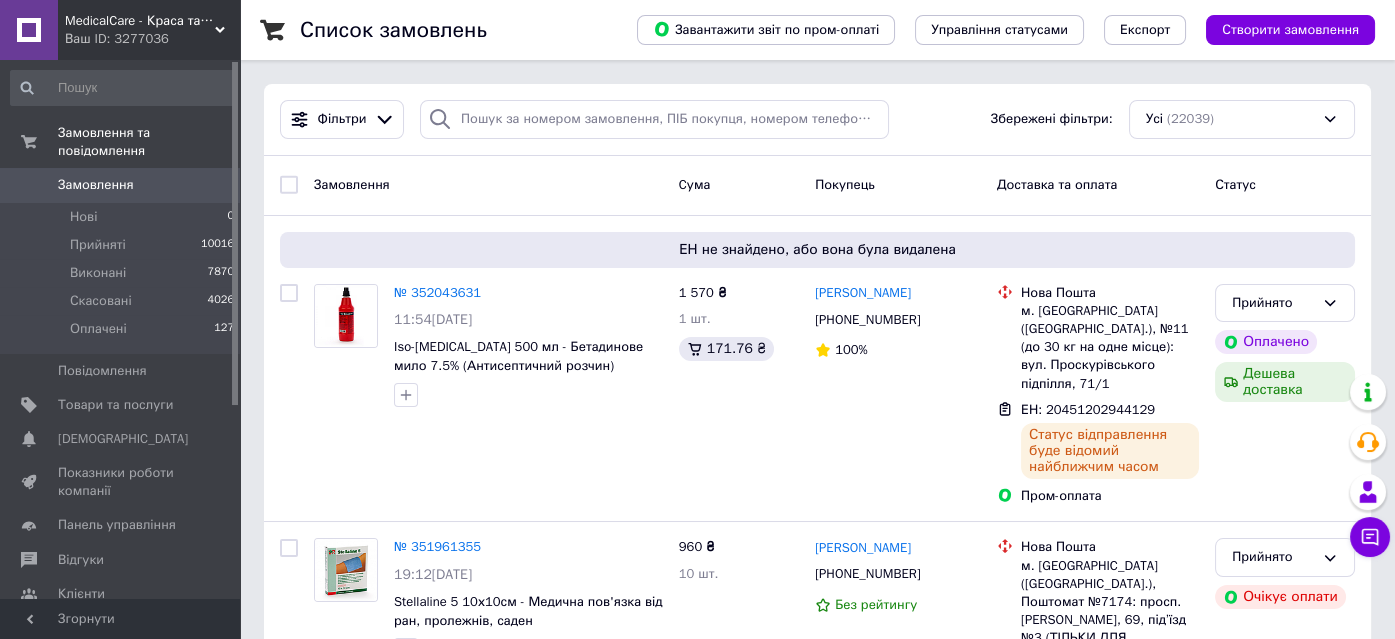 click on "MedicalCare - Краса та догляд за Вашим здоров'ям" at bounding box center [140, 21] 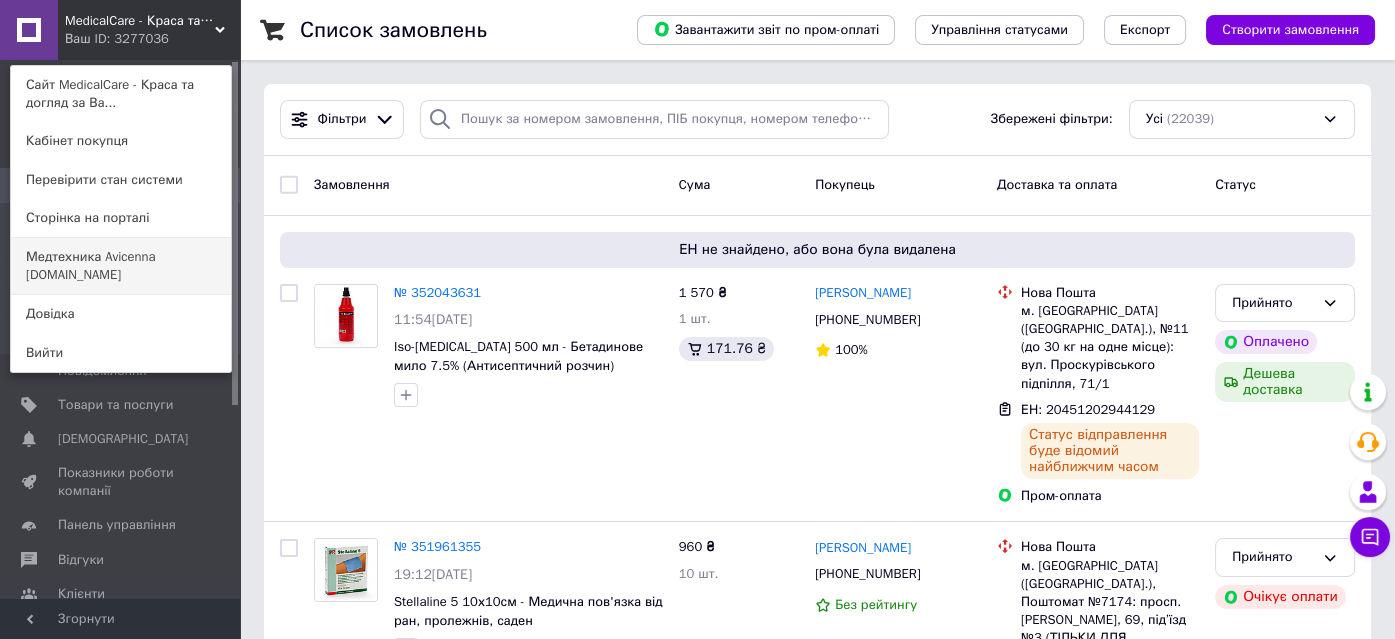 click on "Медтехника Avicenna [DOMAIN_NAME]" at bounding box center (121, 266) 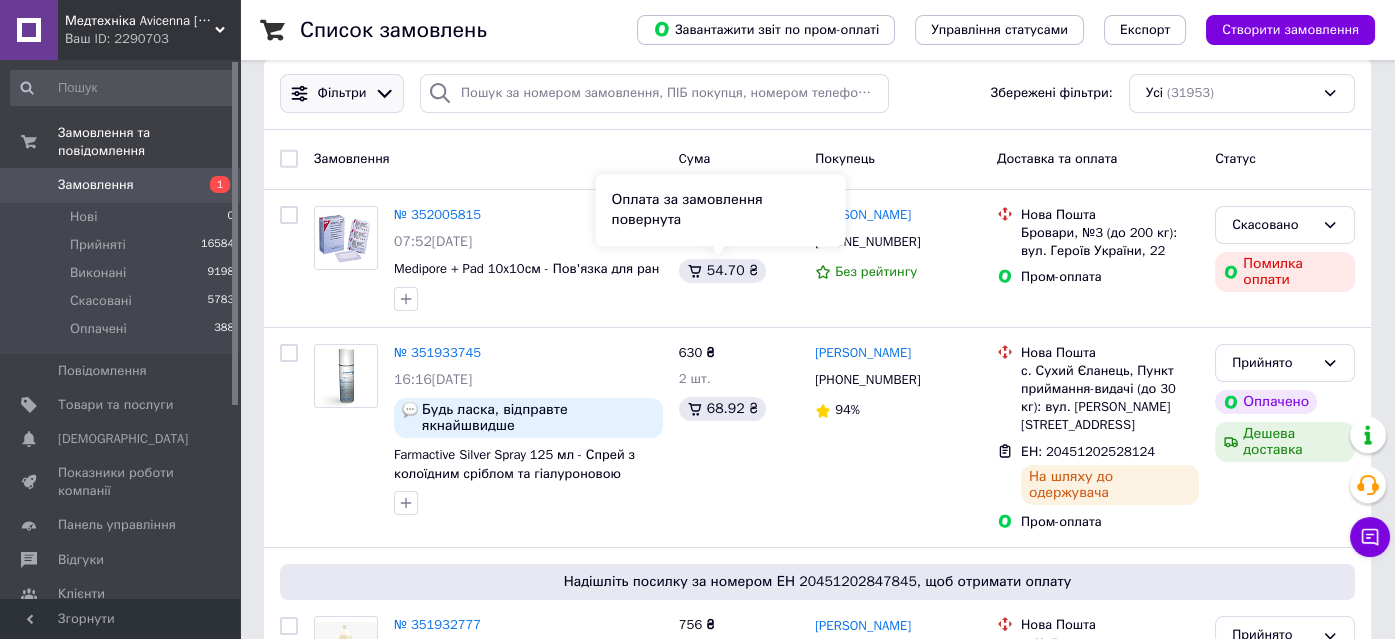 scroll, scrollTop: 0, scrollLeft: 0, axis: both 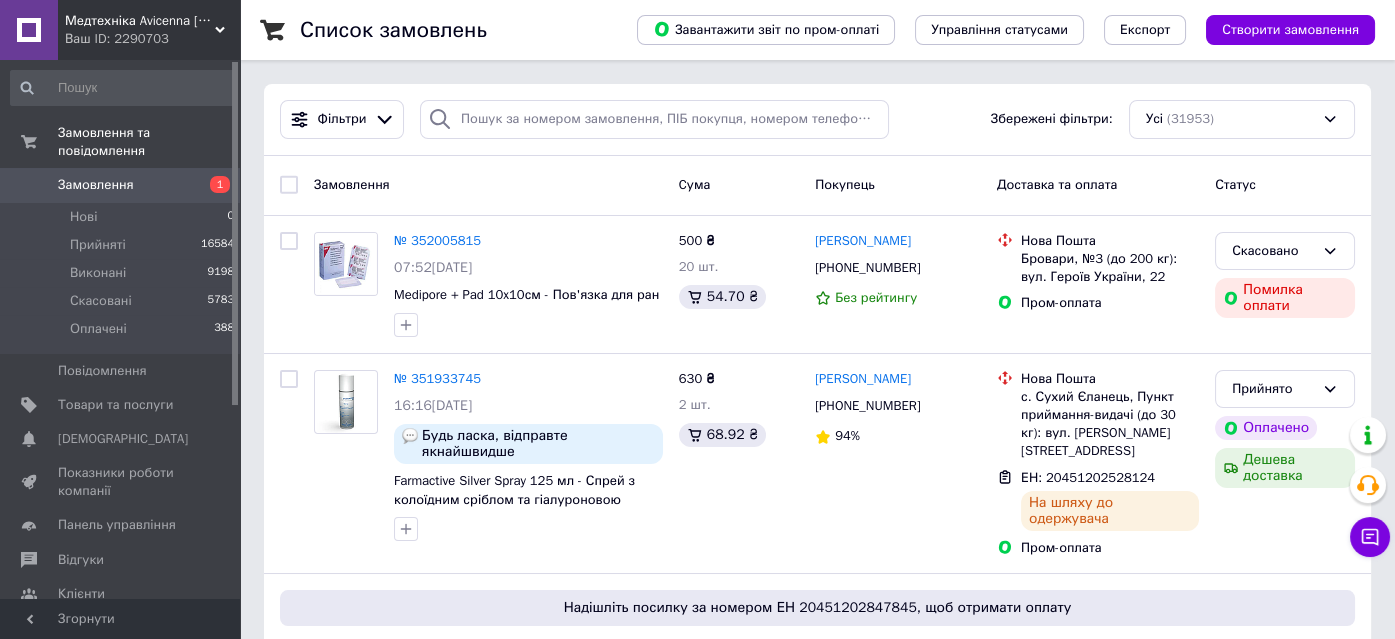 click on "Ваш ID: 2290703" at bounding box center [152, 39] 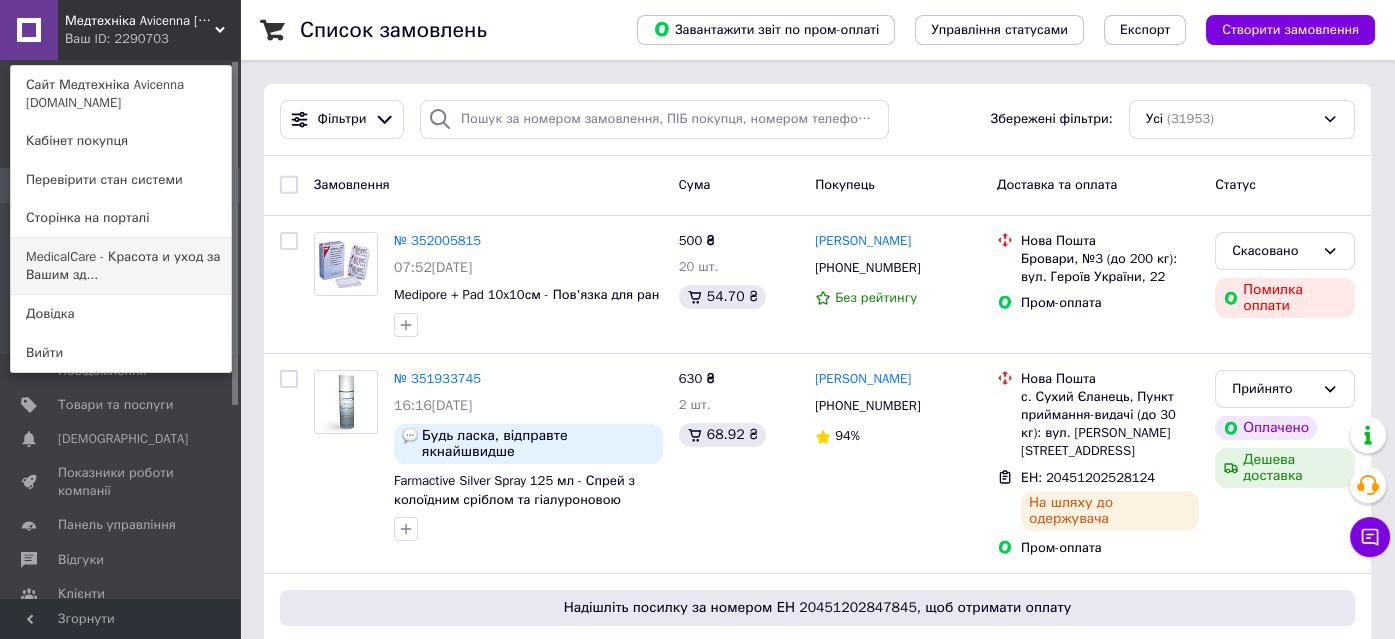 click on "MedicalCare - Красота и уход за Вашим зд..." at bounding box center (121, 266) 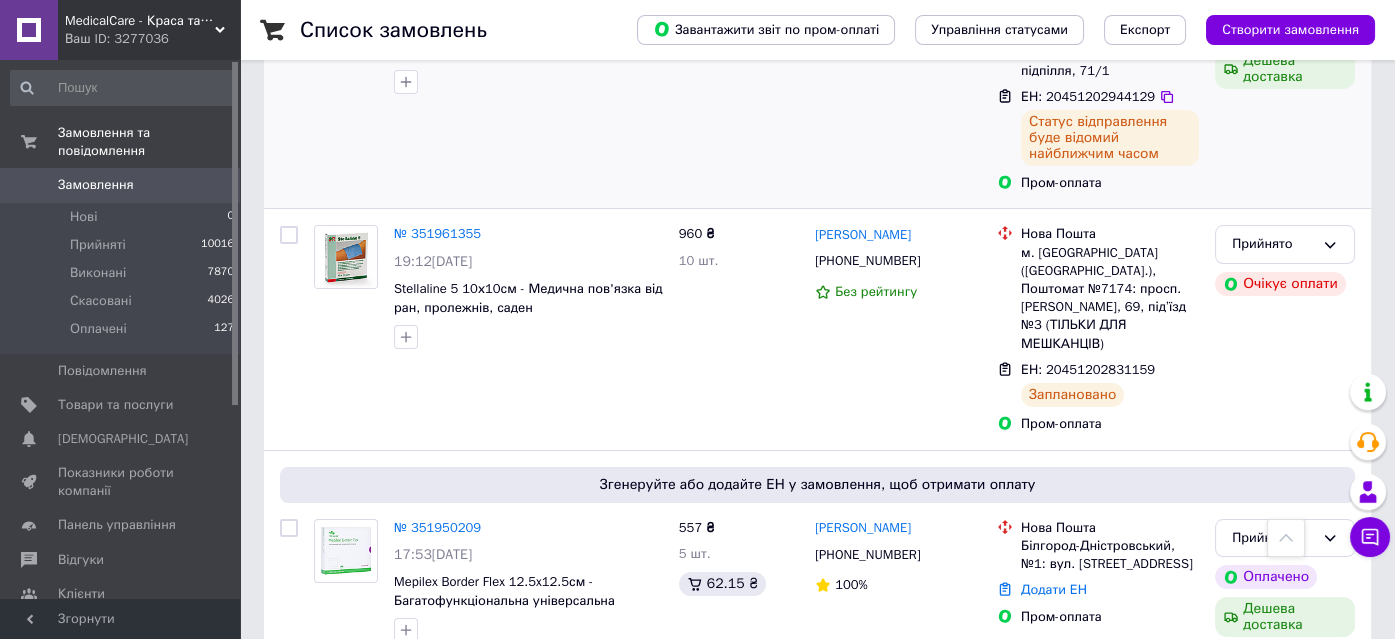 scroll, scrollTop: 90, scrollLeft: 0, axis: vertical 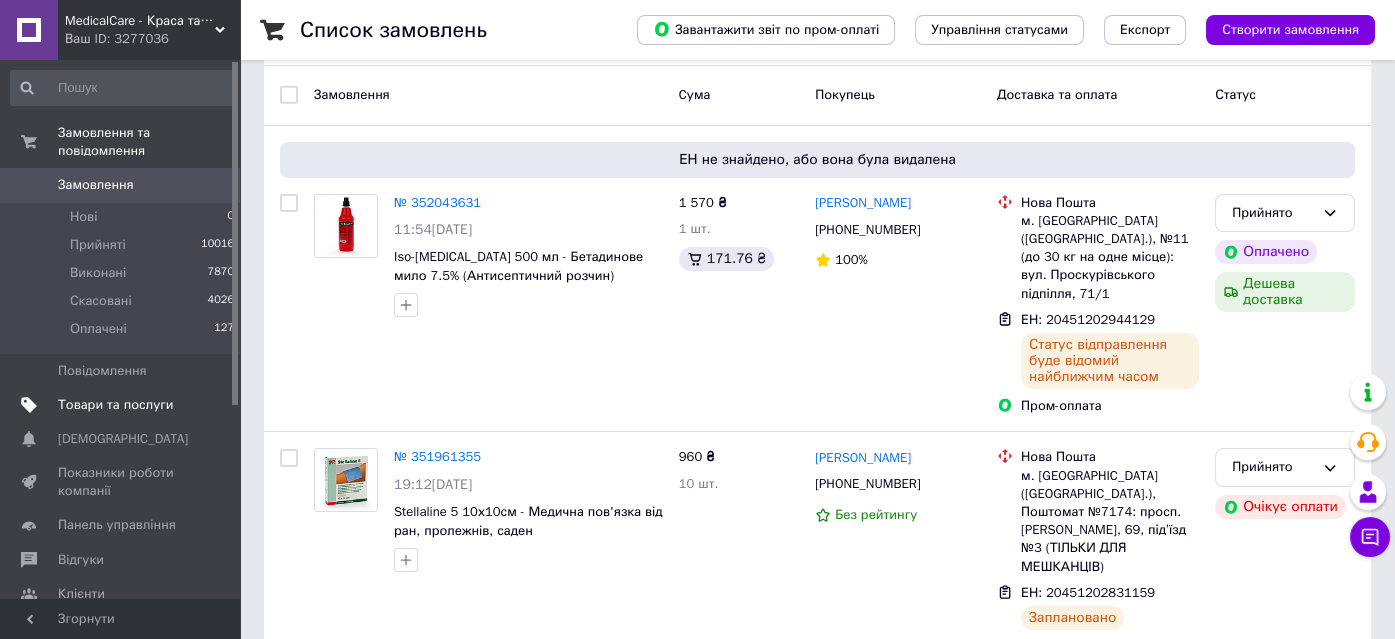 click on "Товари та послуги" at bounding box center (123, 405) 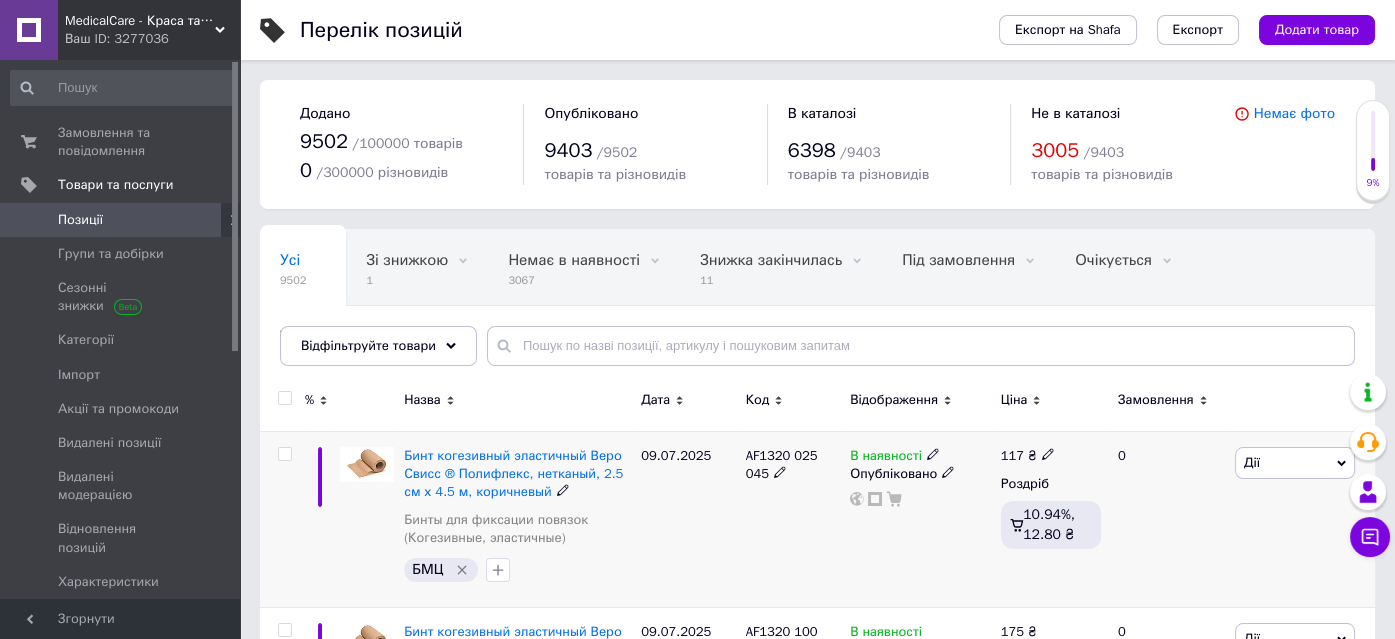 scroll, scrollTop: 272, scrollLeft: 0, axis: vertical 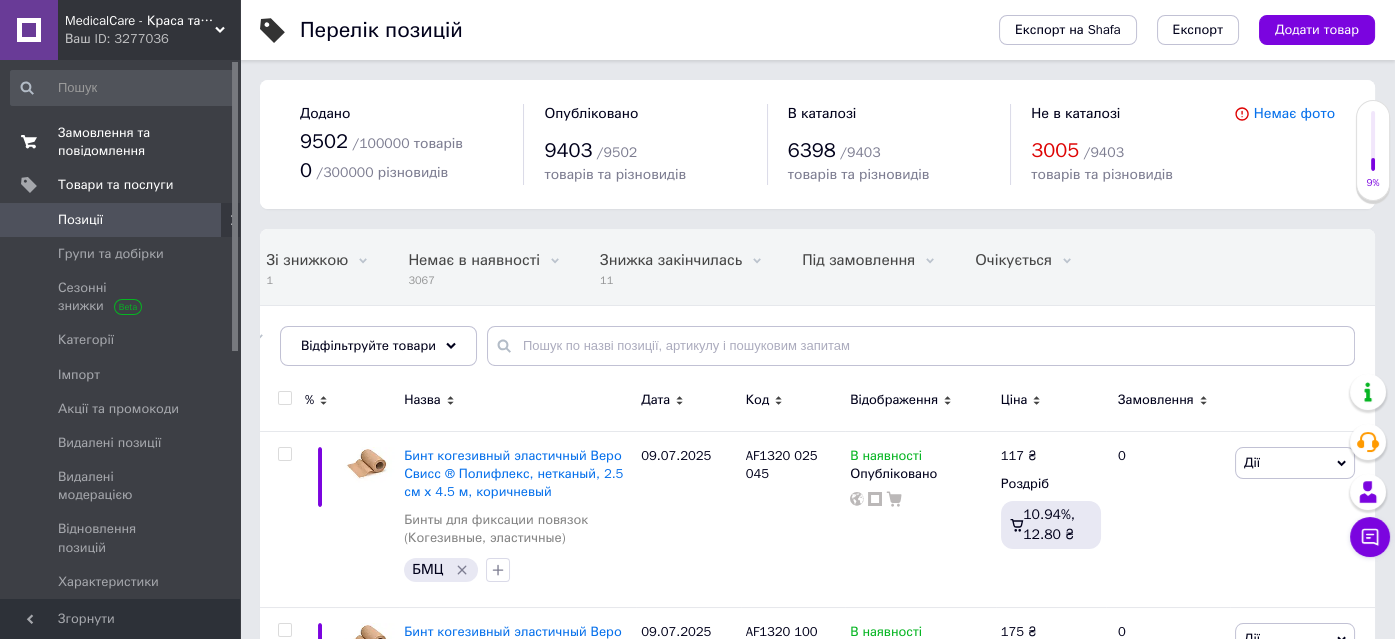 click on "Замовлення та повідомлення" at bounding box center (121, 142) 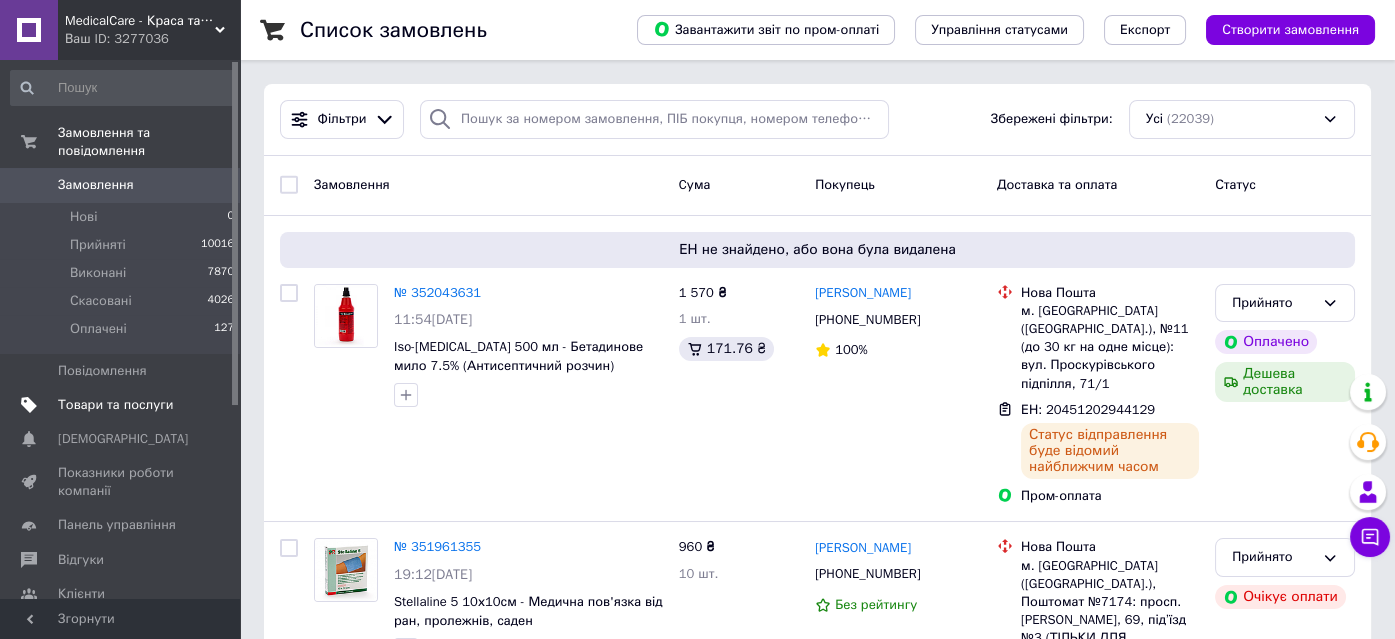 click on "Товари та послуги" at bounding box center [115, 405] 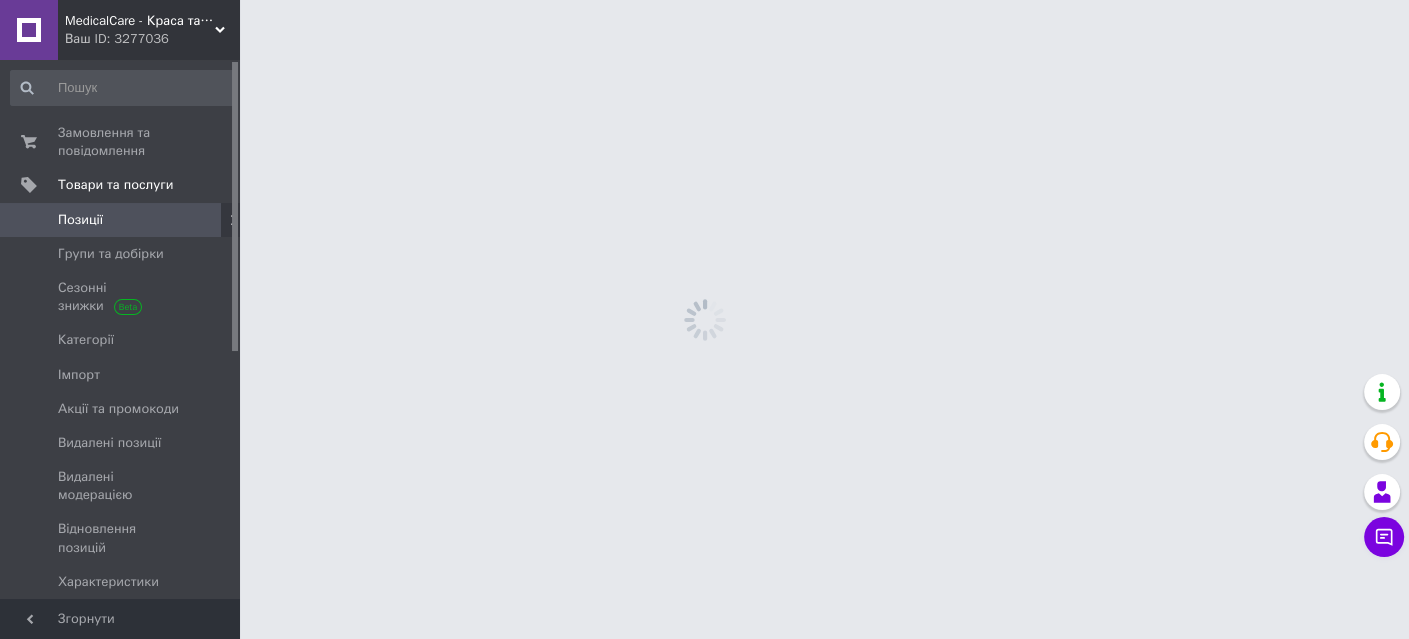 click on "MedicalCare - Краса та догляд за Вашим здоров'ям" at bounding box center [140, 21] 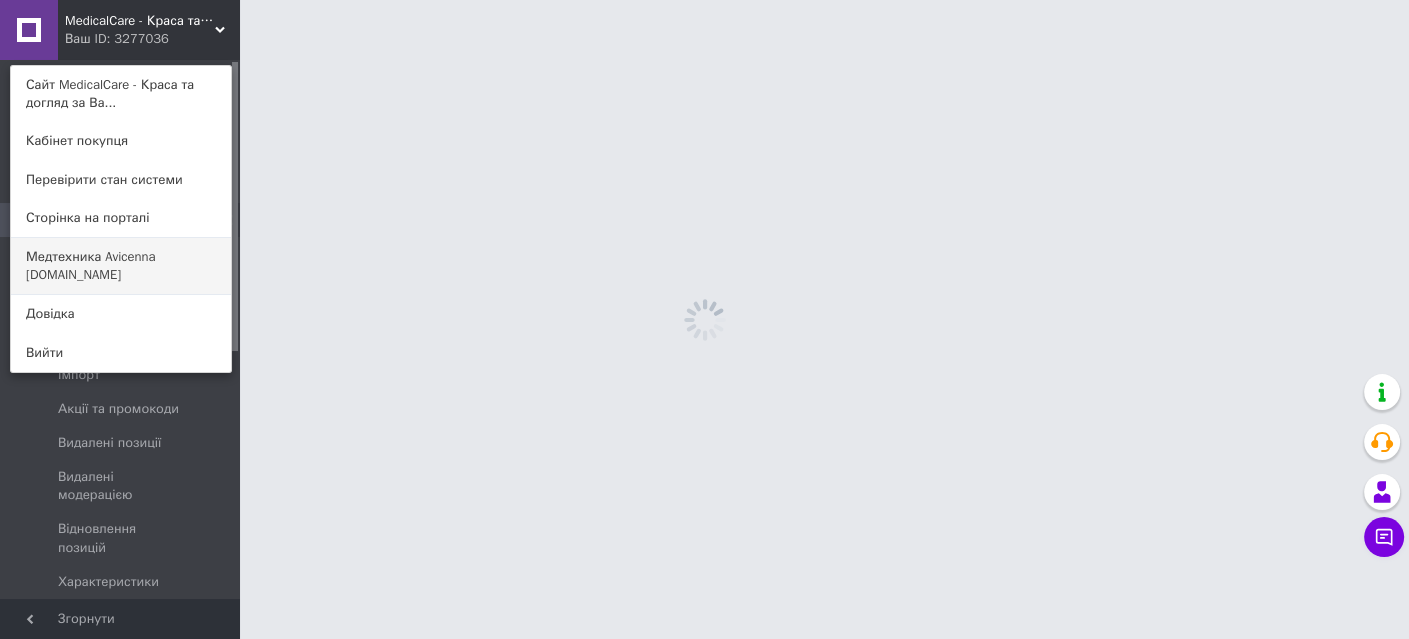 click on "Медтехника Avicenna [DOMAIN_NAME]" at bounding box center (121, 266) 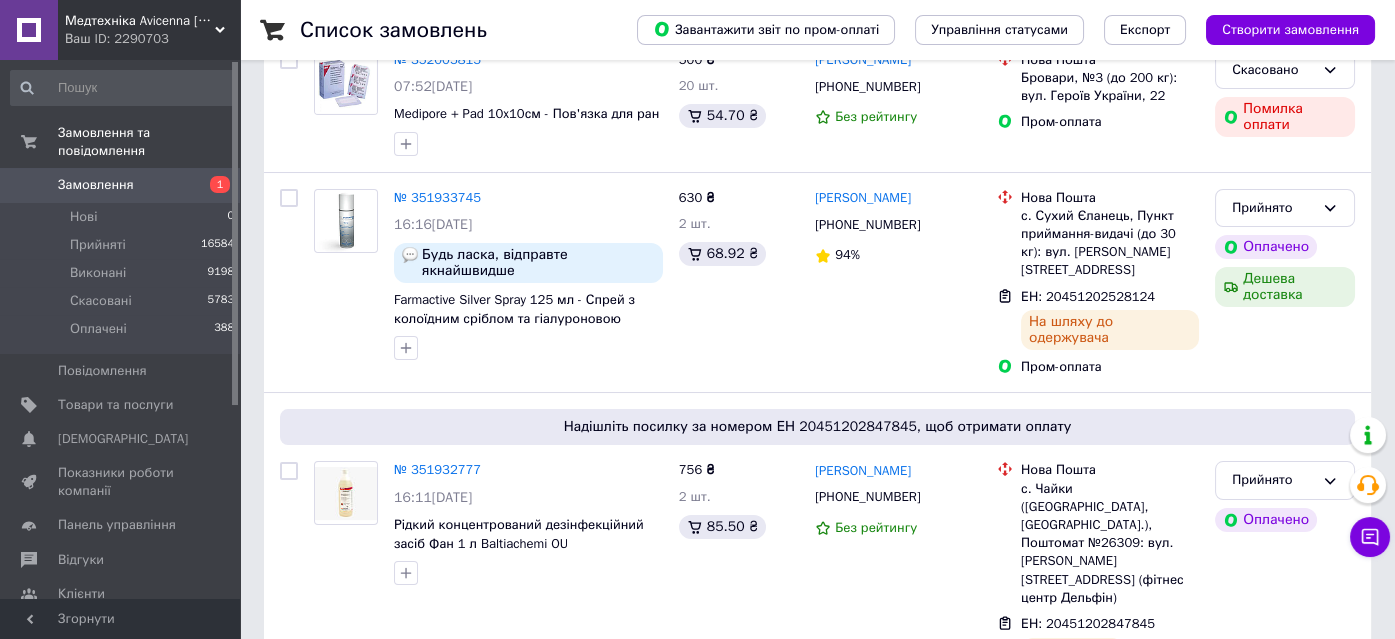 scroll, scrollTop: 90, scrollLeft: 0, axis: vertical 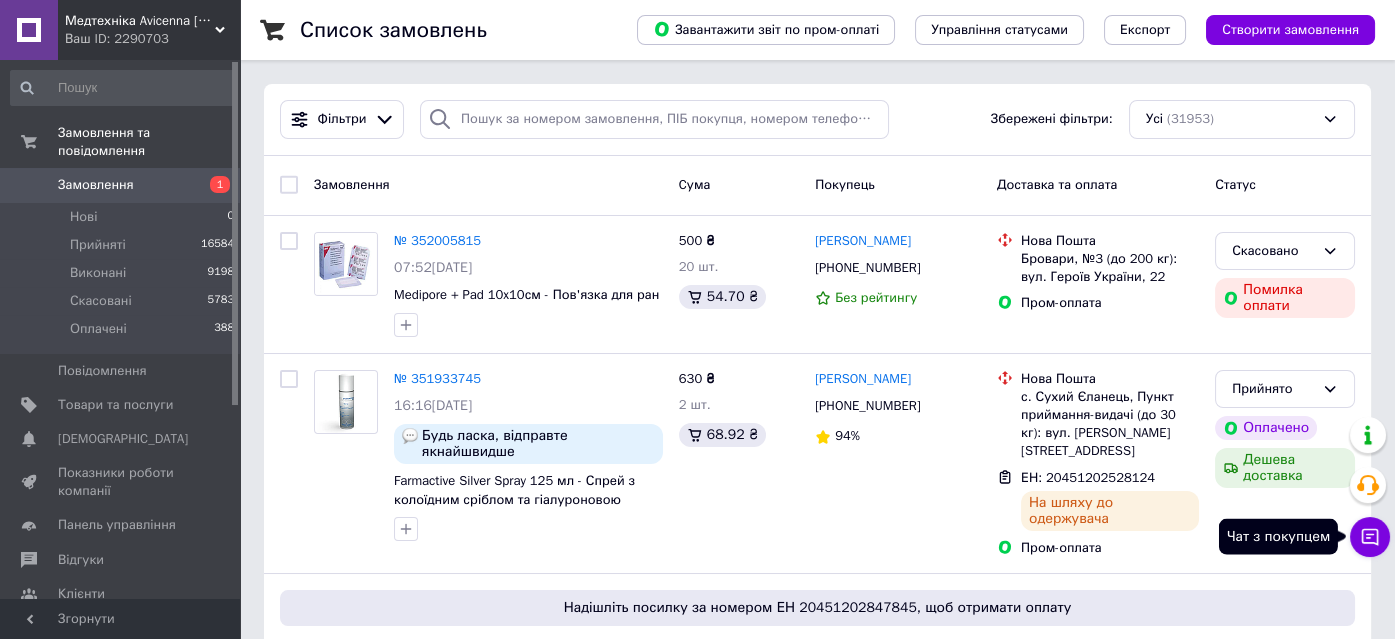 click 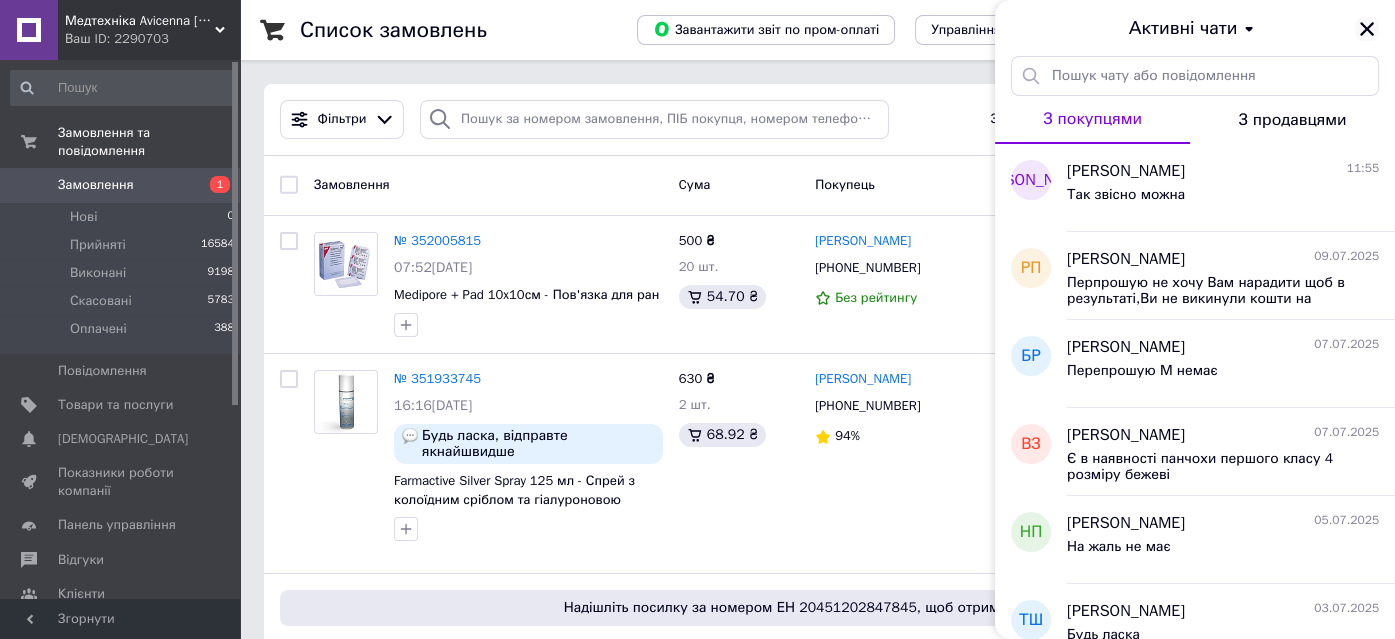 click 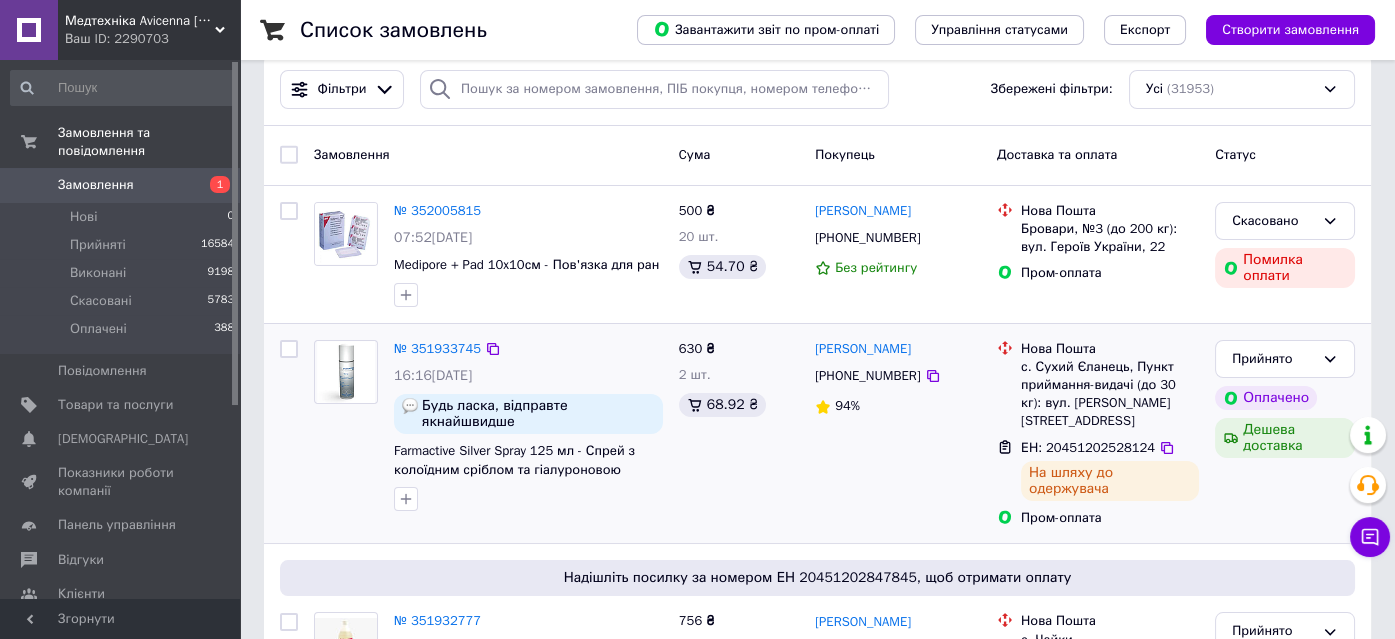 scroll, scrollTop: 0, scrollLeft: 0, axis: both 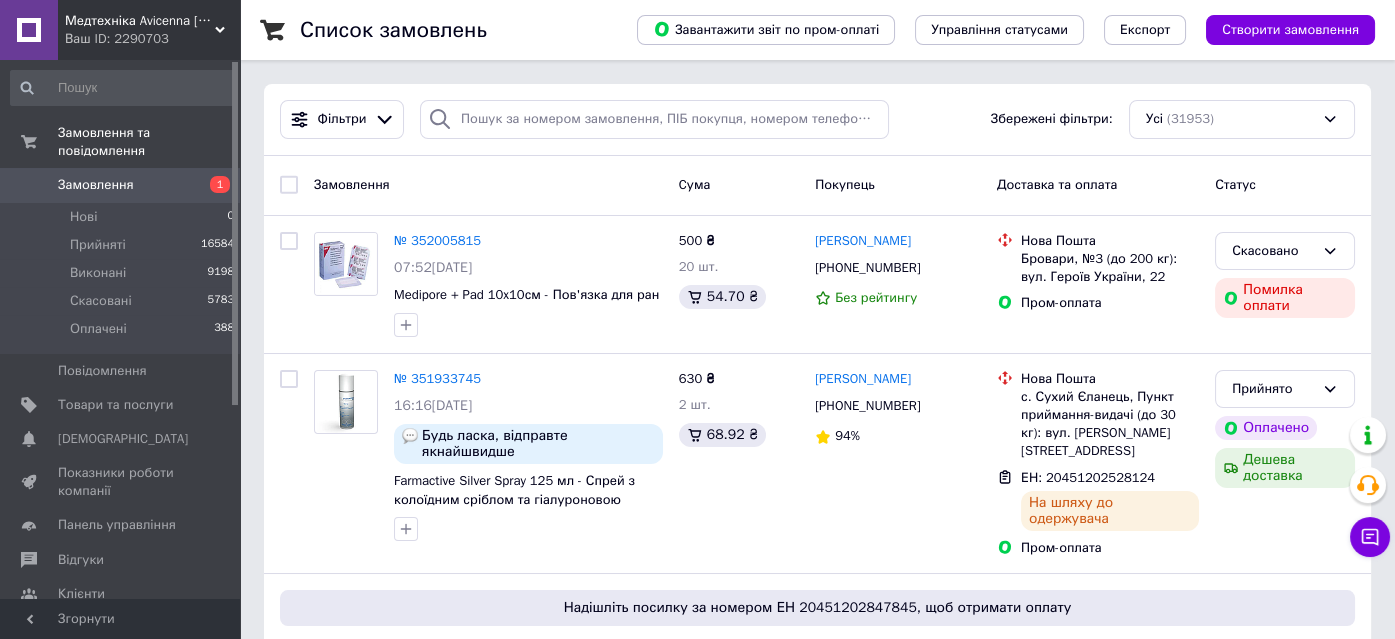 click on "Ваш ID: 2290703" at bounding box center [152, 39] 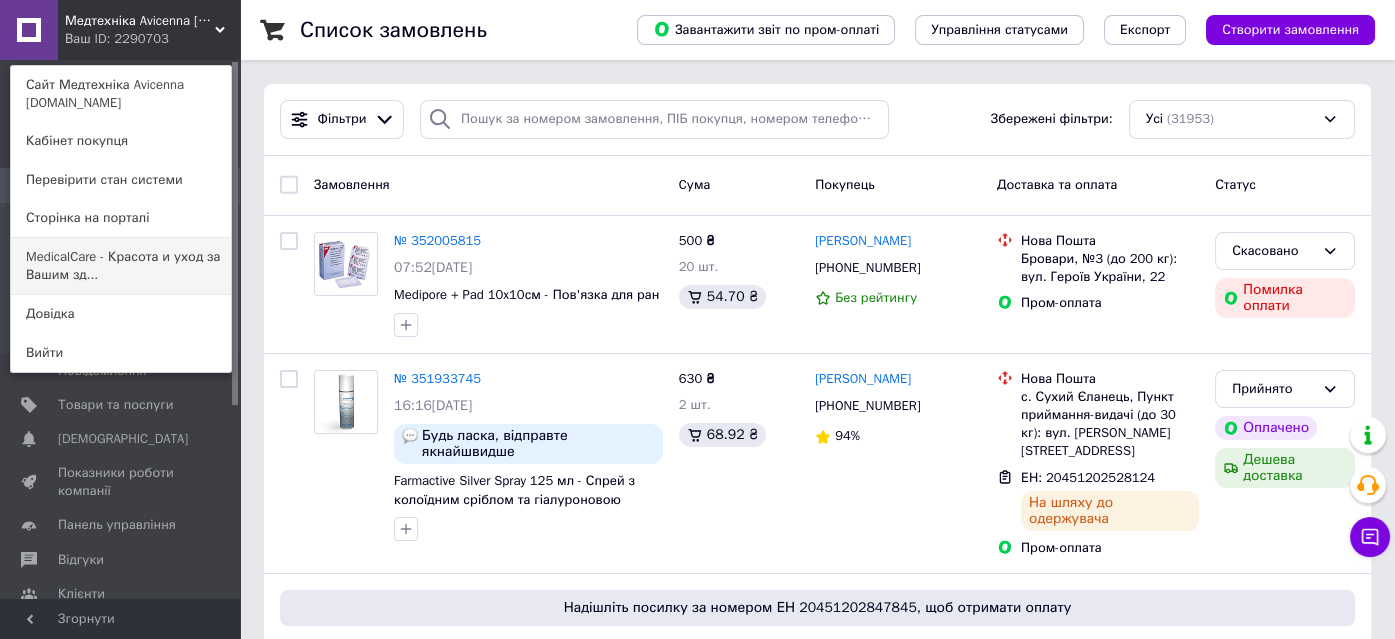 click on "MedicalCare - Красота и уход за Вашим зд..." at bounding box center [121, 266] 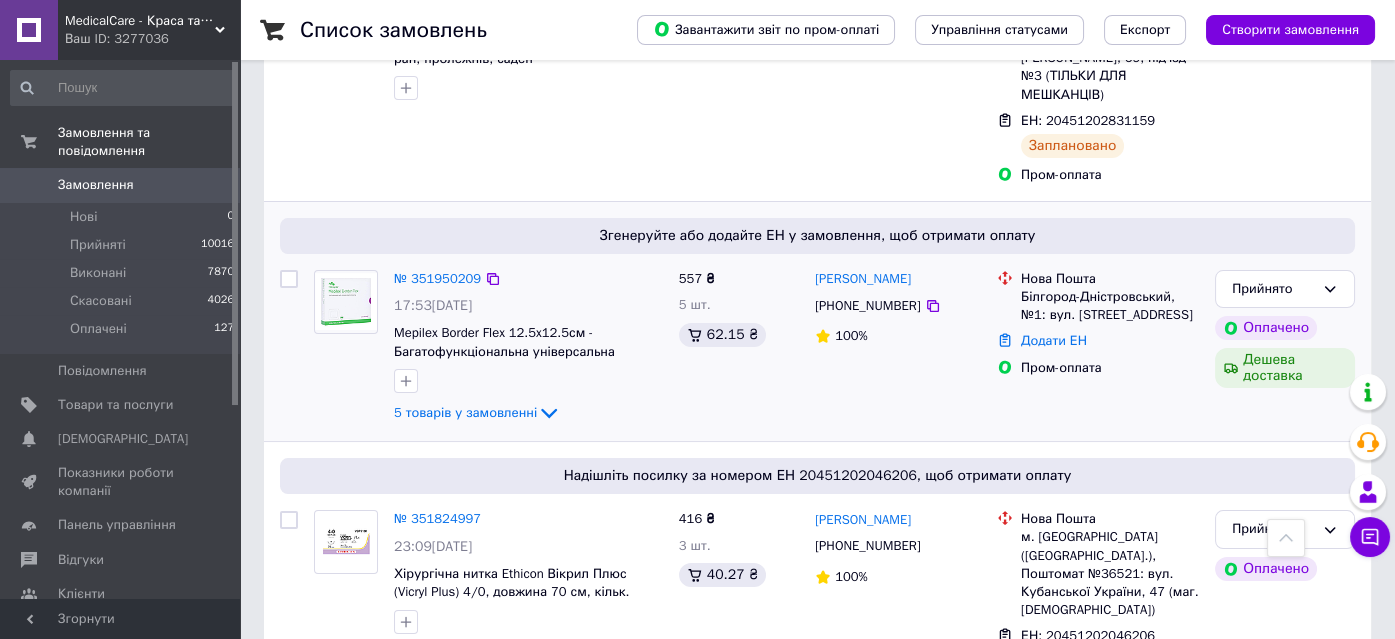 scroll, scrollTop: 545, scrollLeft: 0, axis: vertical 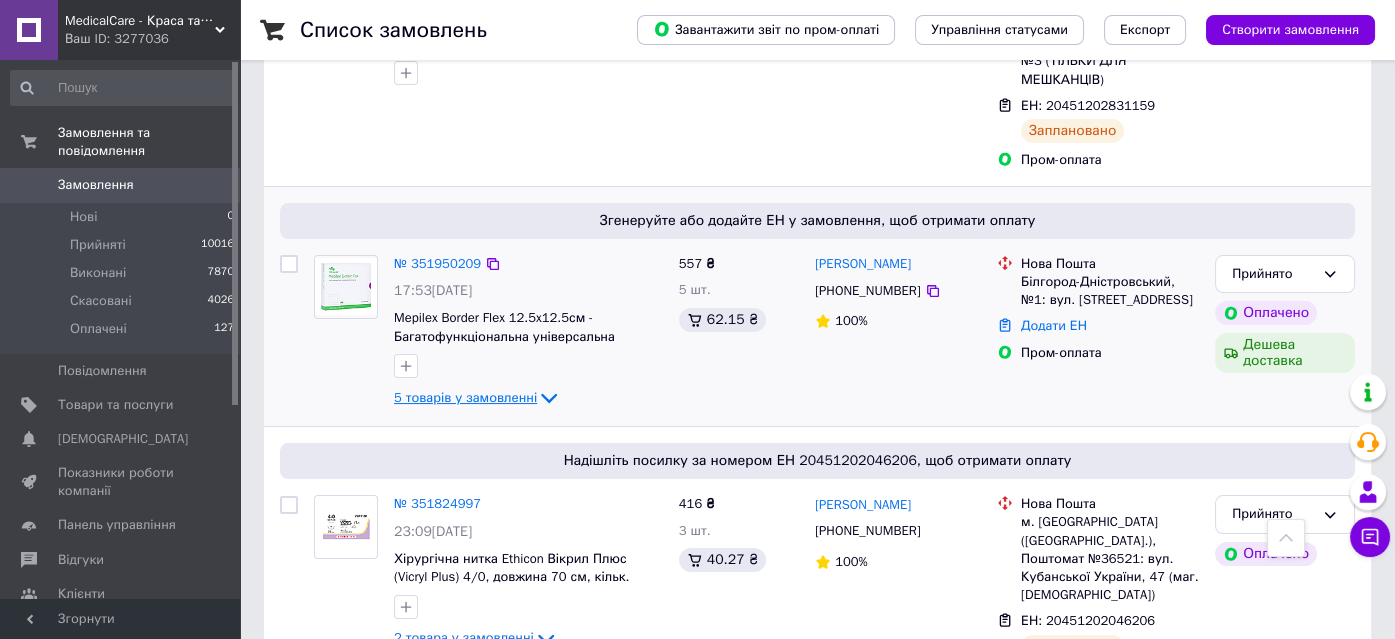 click 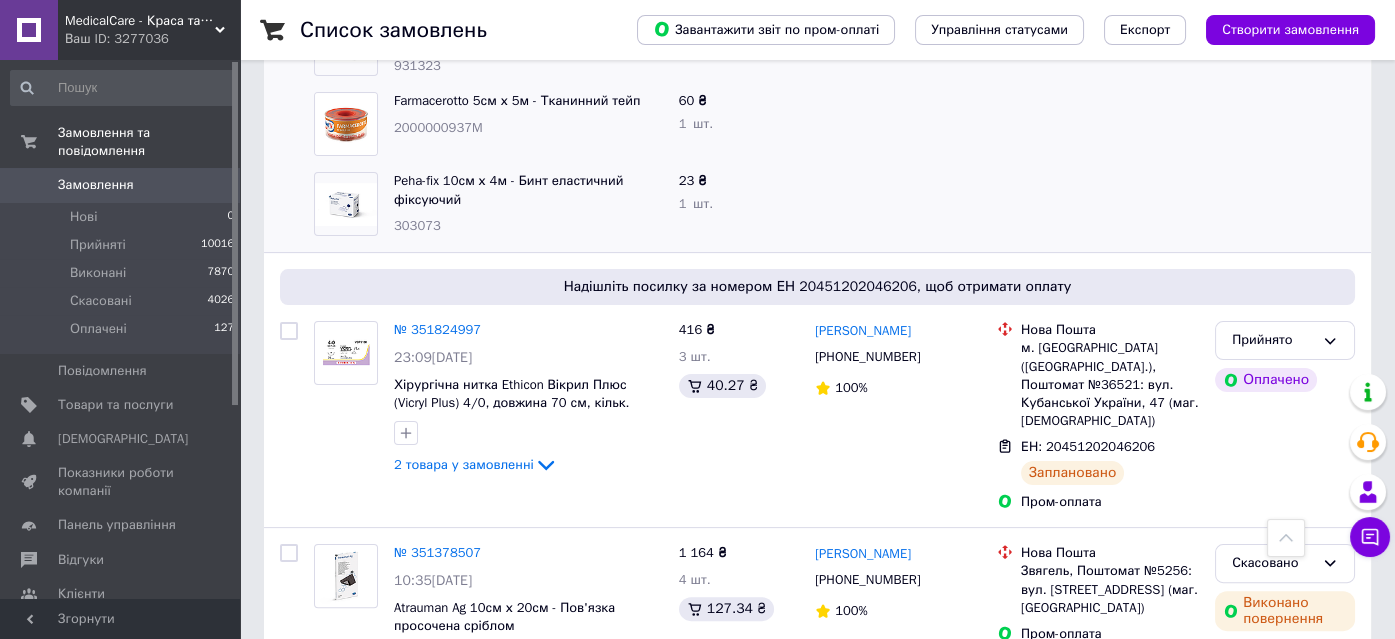 scroll, scrollTop: 1091, scrollLeft: 0, axis: vertical 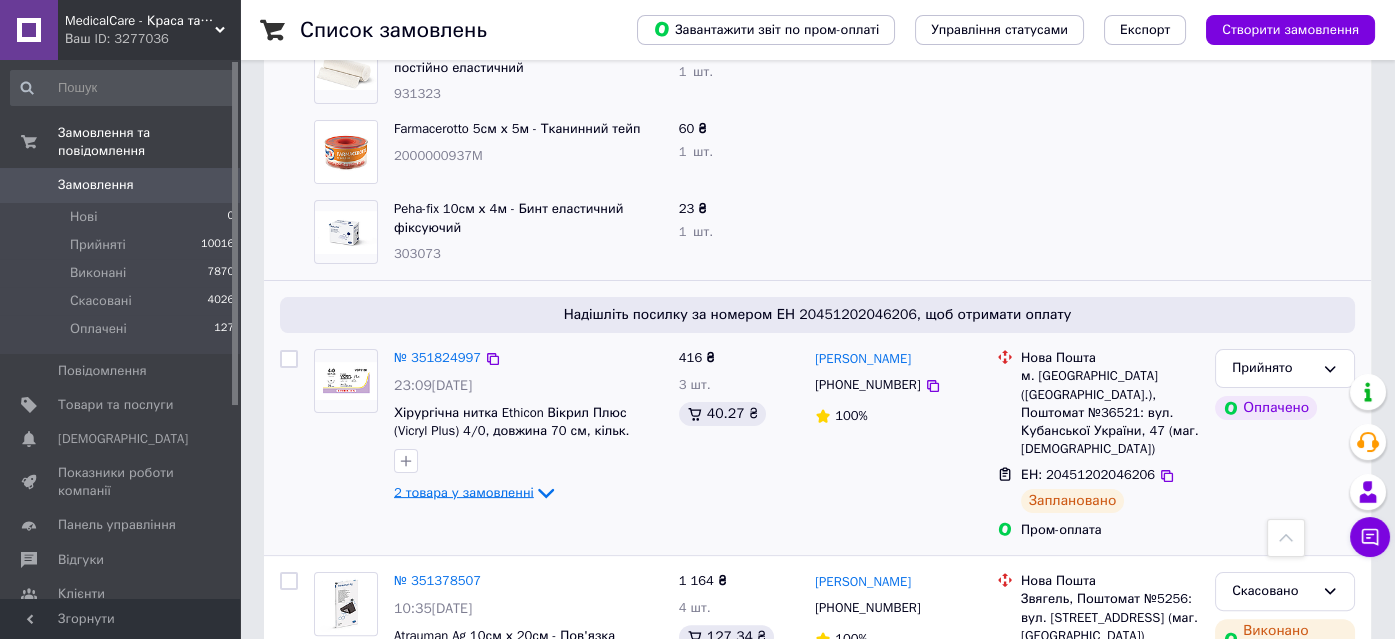 click 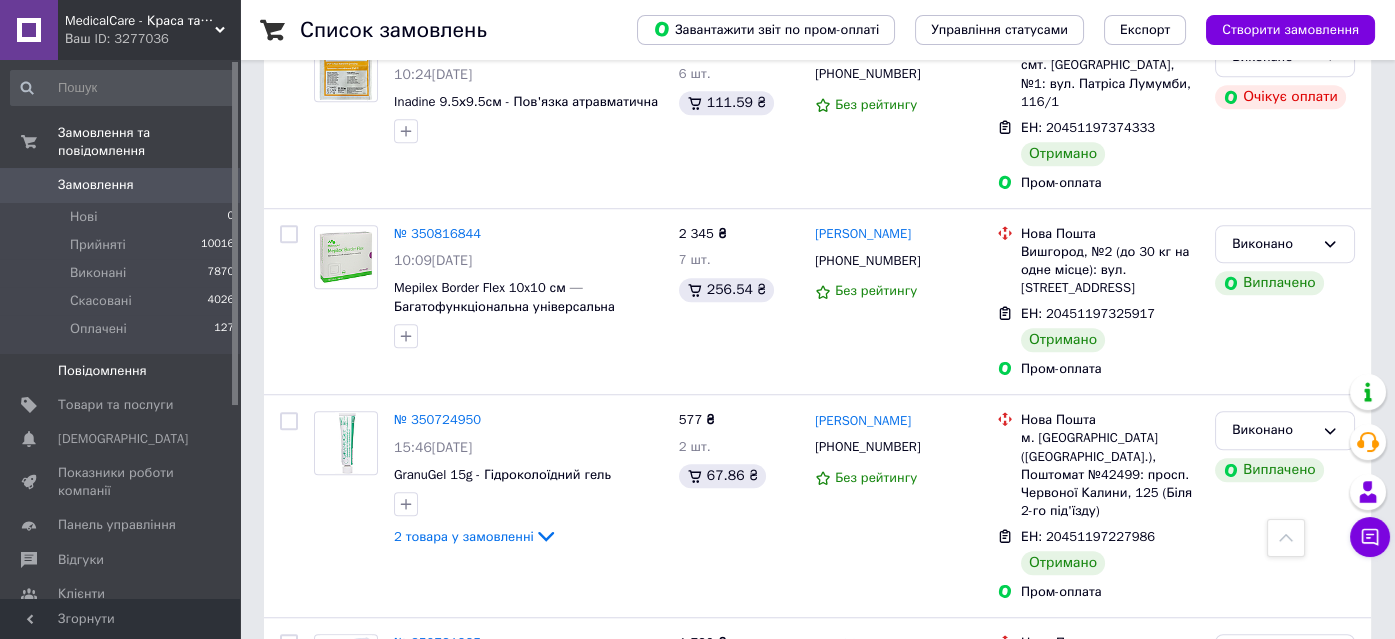scroll, scrollTop: 2802, scrollLeft: 0, axis: vertical 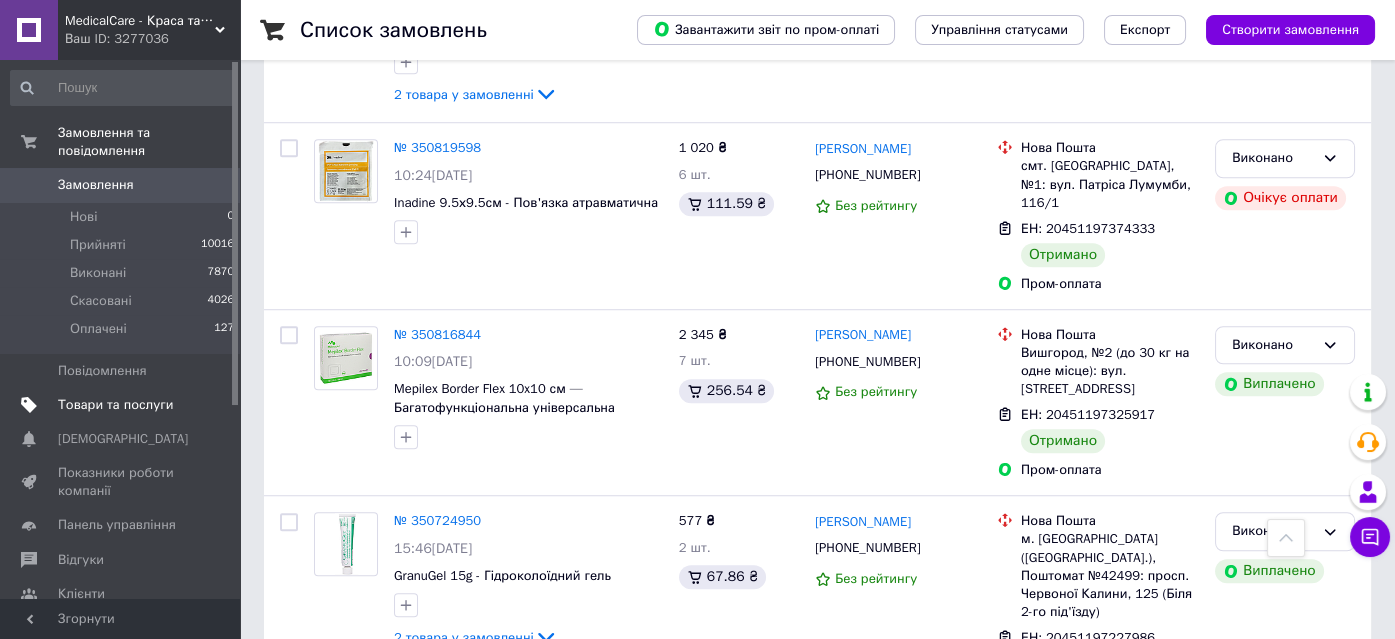 click on "Товари та послуги" at bounding box center (115, 405) 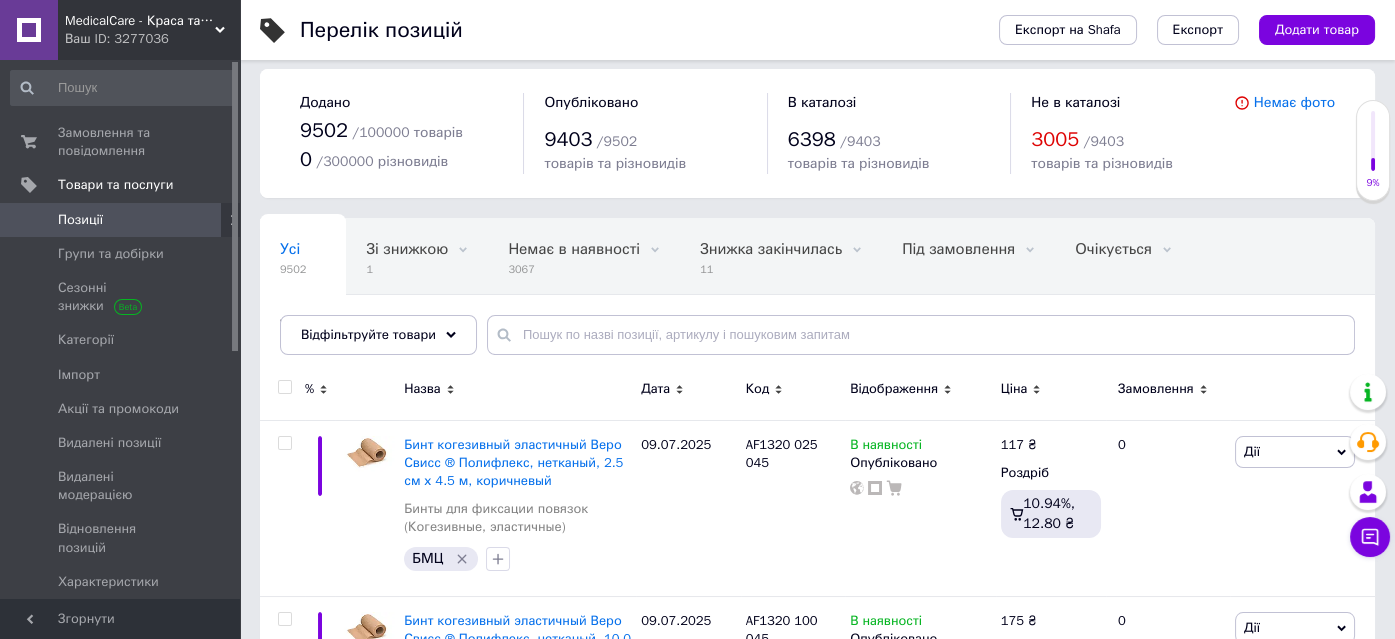 scroll, scrollTop: 0, scrollLeft: 0, axis: both 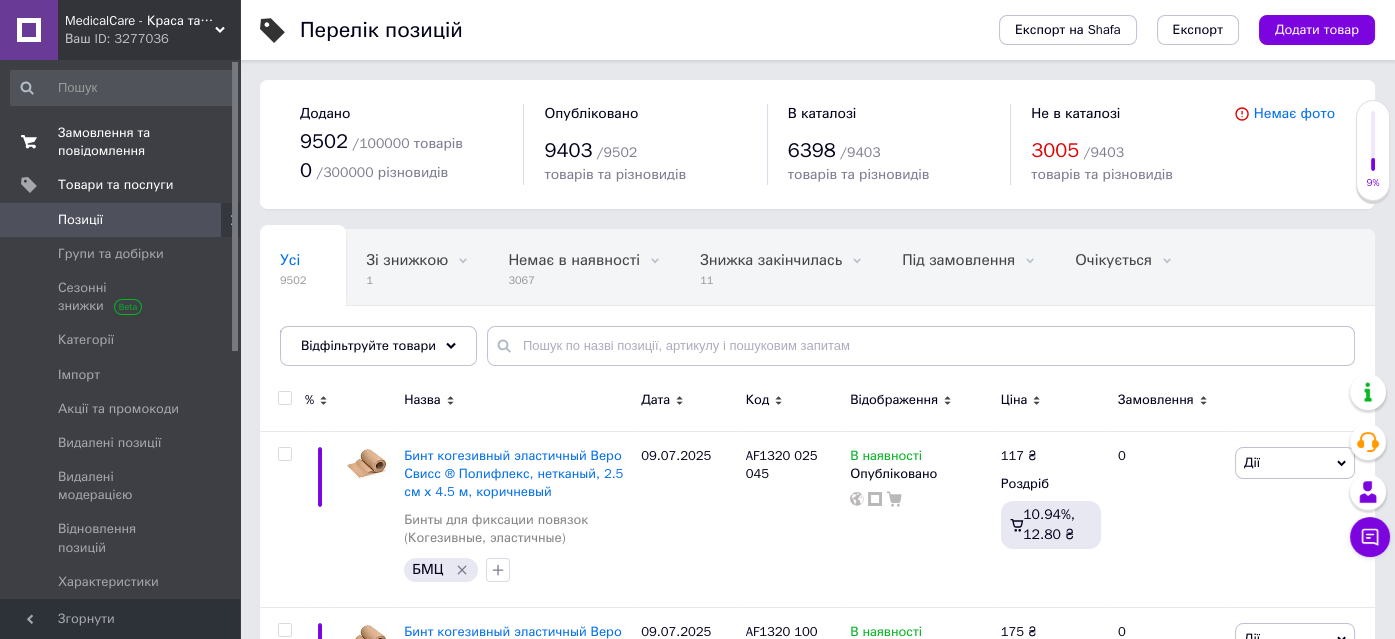 click on "Замовлення та повідомлення" at bounding box center (121, 142) 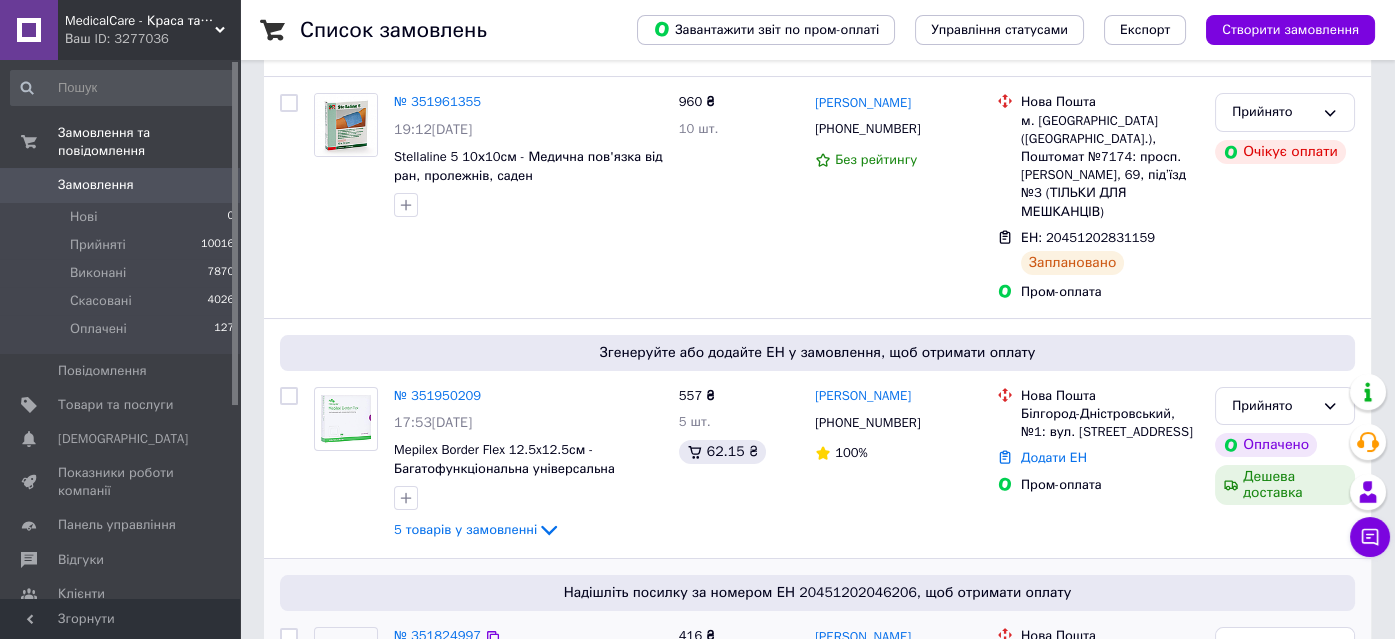 scroll, scrollTop: 454, scrollLeft: 0, axis: vertical 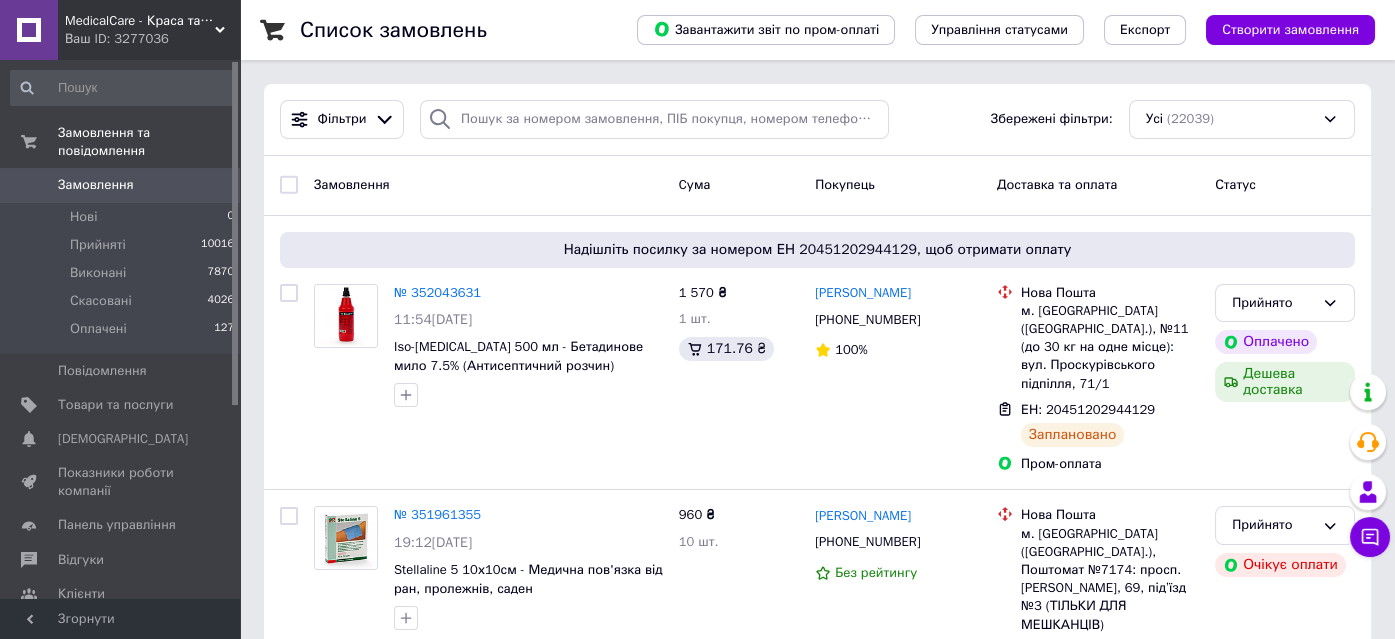 click on "MedicalCare - Краса та догляд за Вашим здоров'ям" at bounding box center [140, 21] 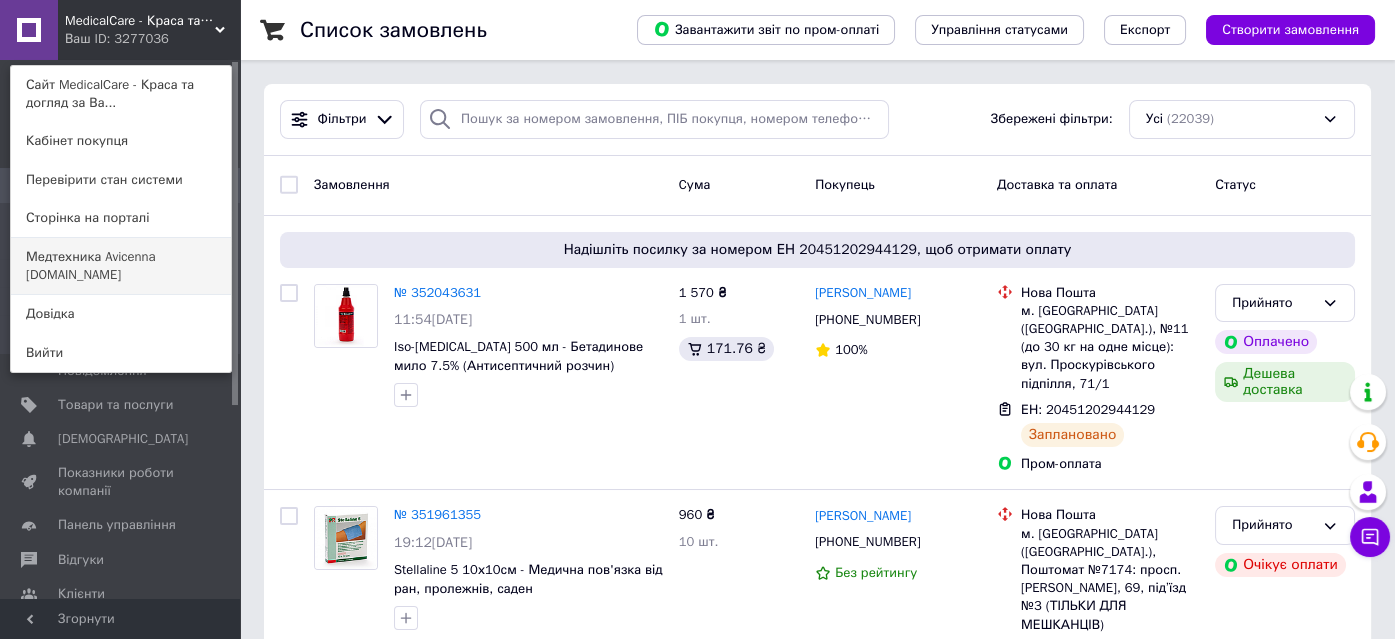 click on "Медтехника Avicenna medteh-ua.com" at bounding box center (121, 266) 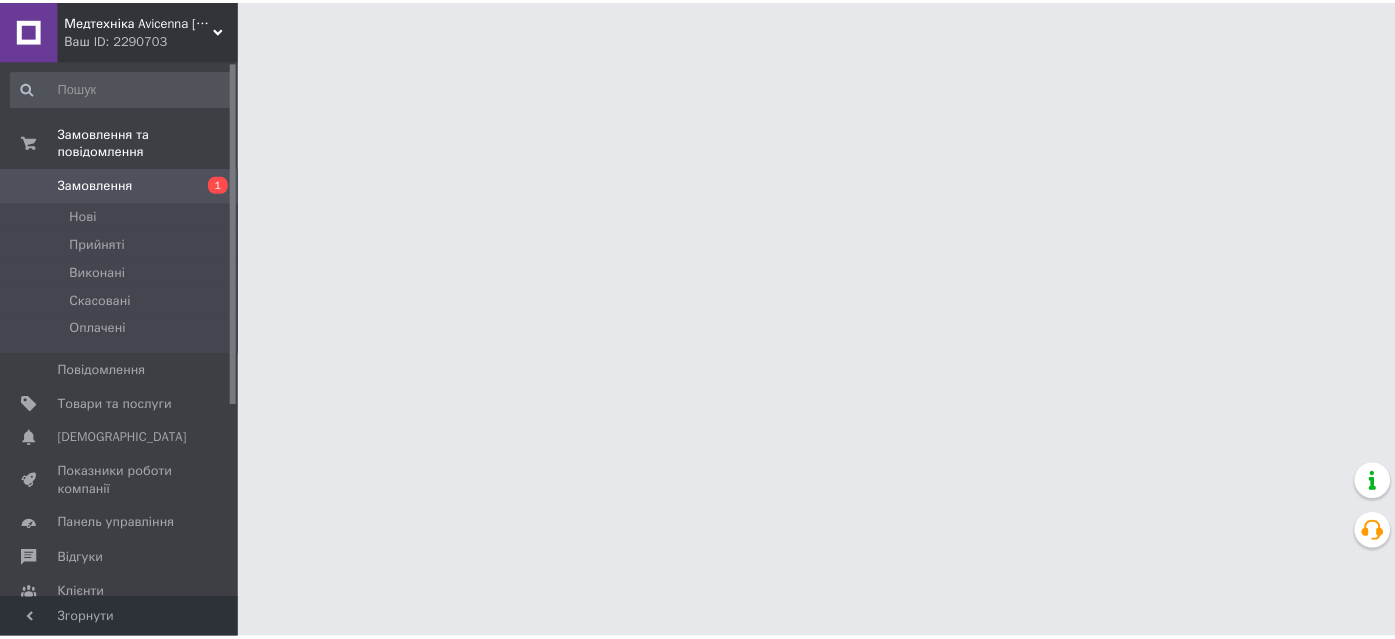 scroll, scrollTop: 0, scrollLeft: 0, axis: both 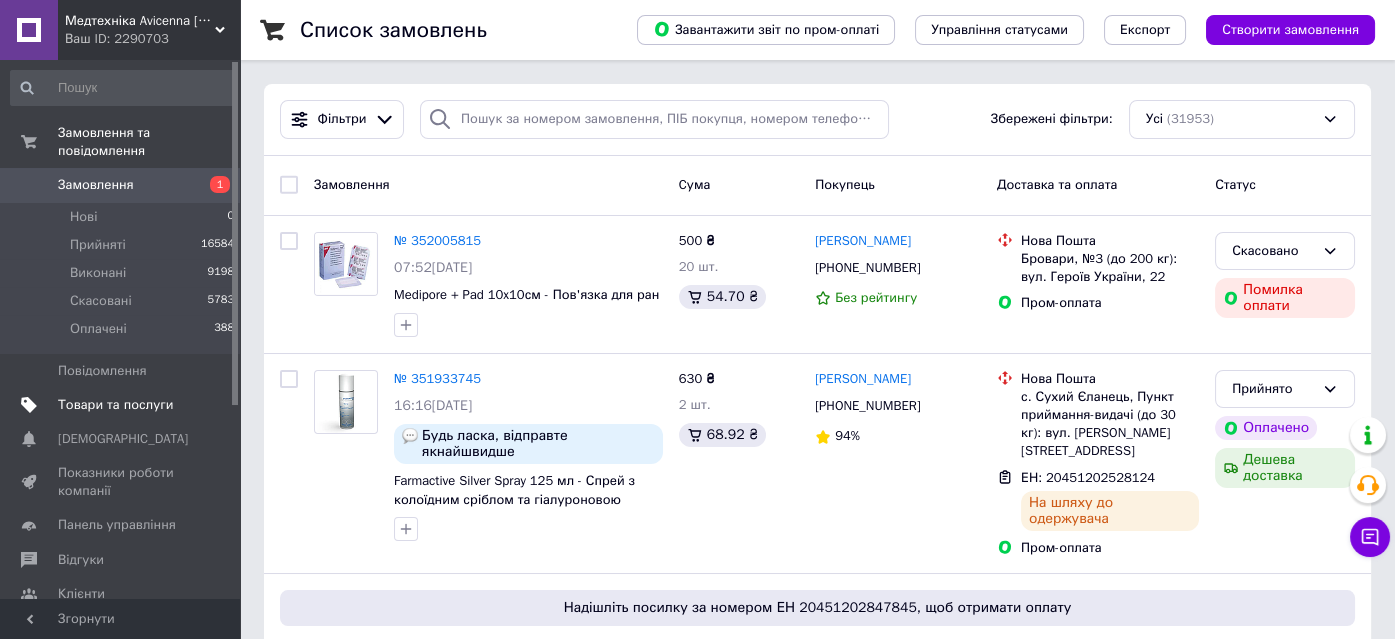 click on "Товари та послуги" at bounding box center (123, 405) 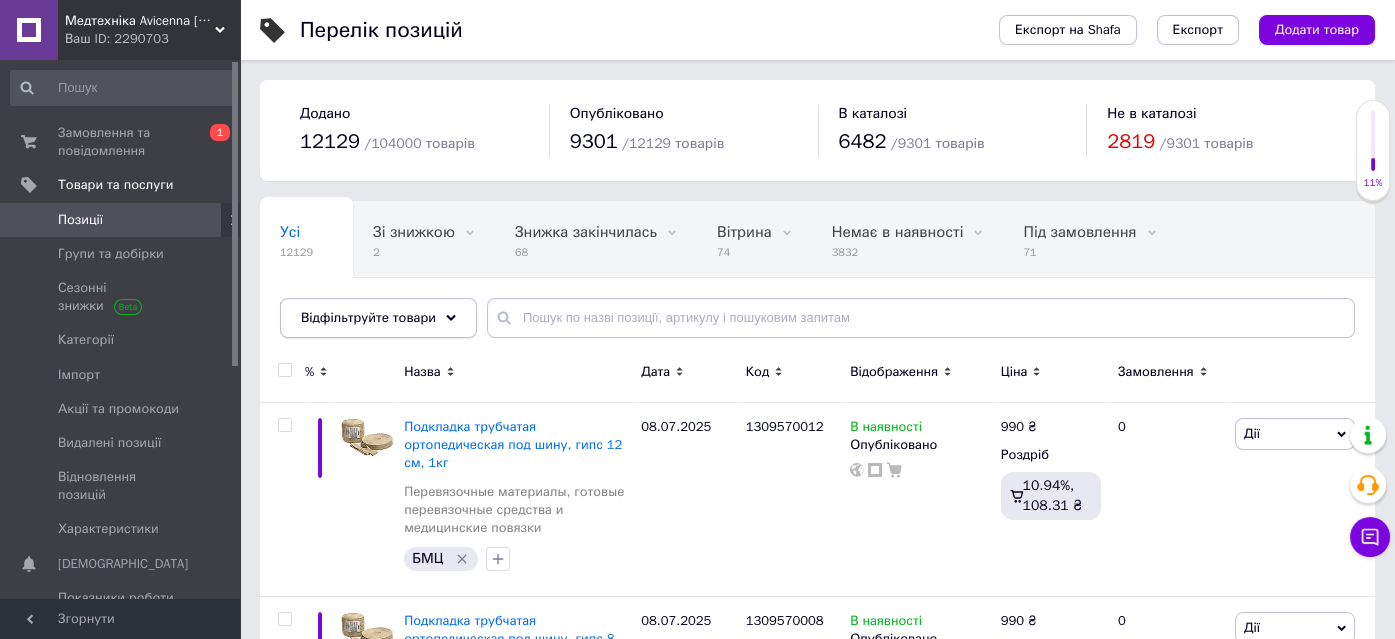 drag, startPoint x: 443, startPoint y: 316, endPoint x: 442, endPoint y: 334, distance: 18.027756 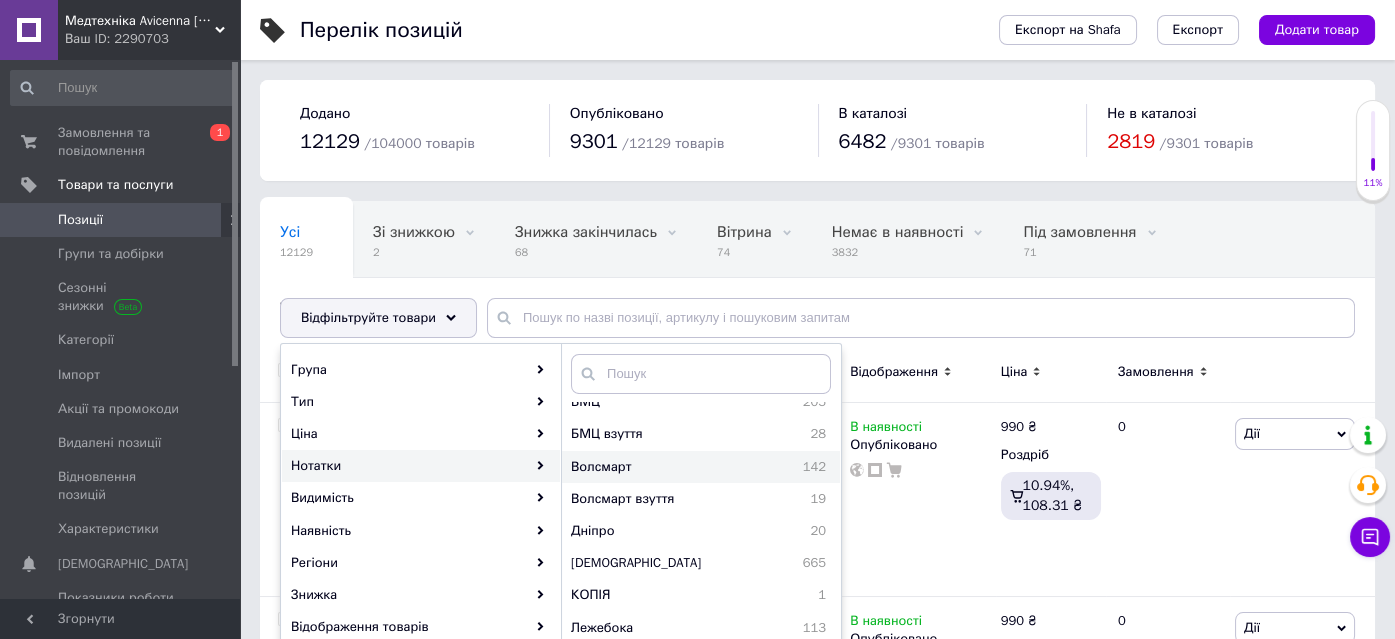 scroll, scrollTop: 2366, scrollLeft: 0, axis: vertical 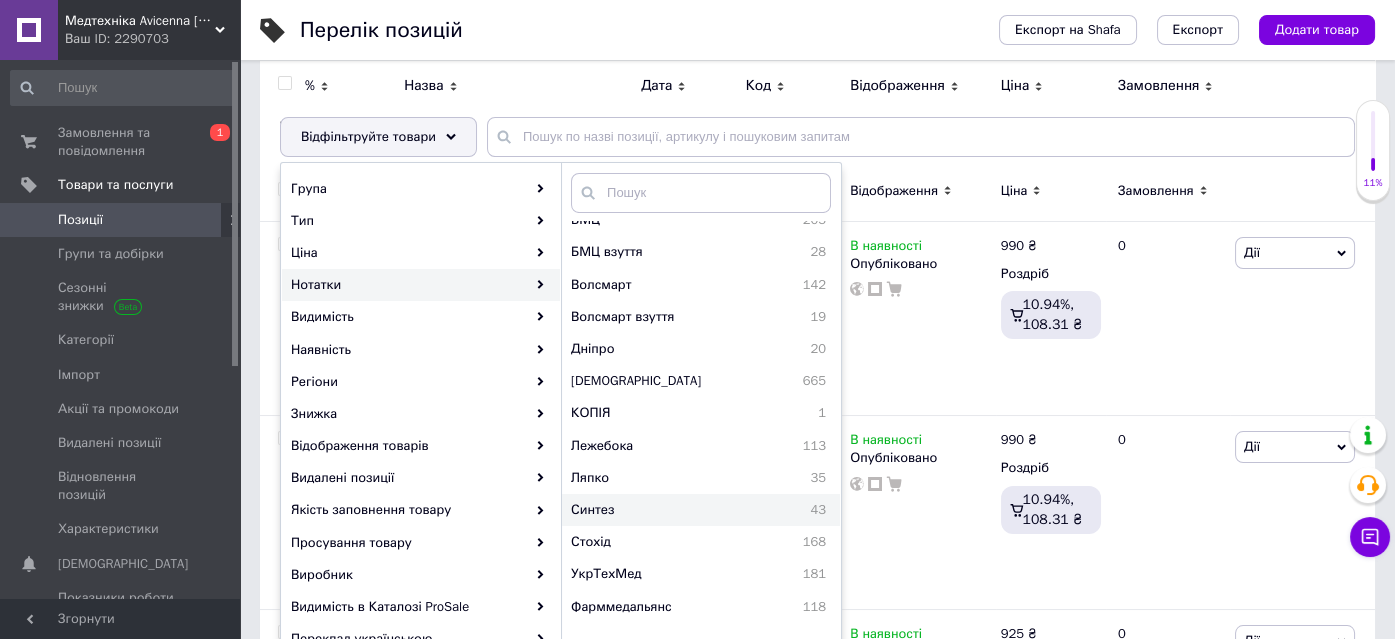 click on "Синтез" at bounding box center [651, 510] 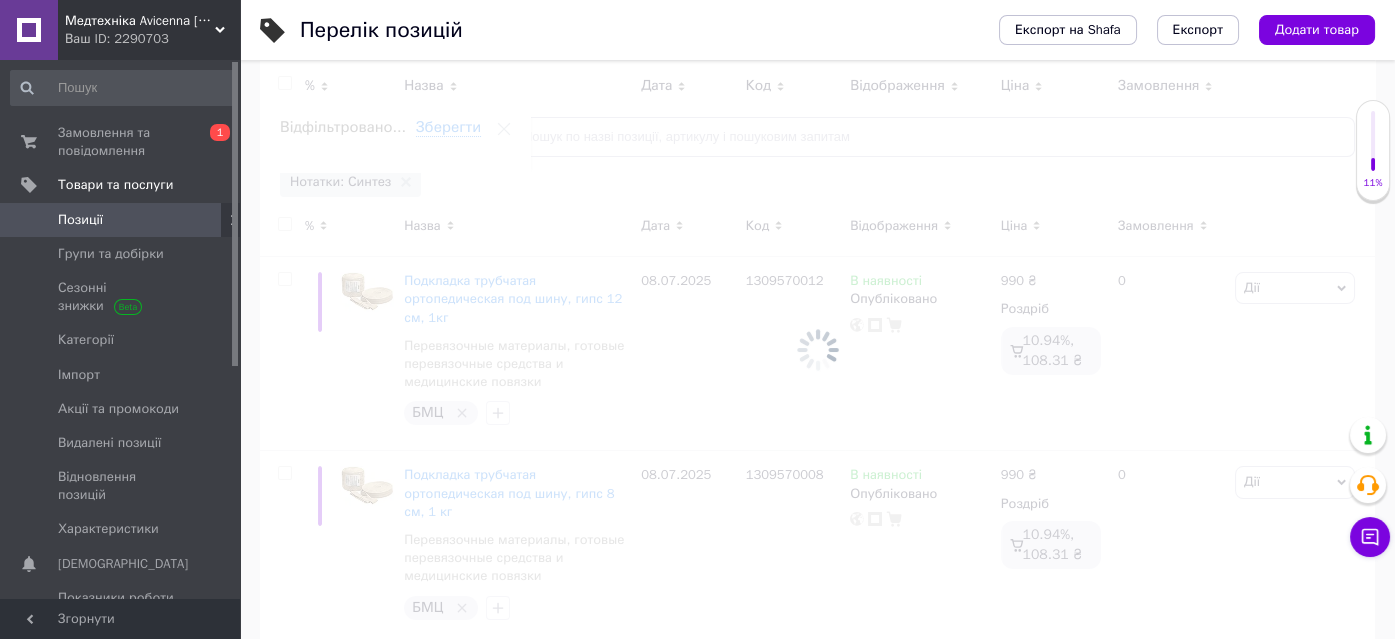 scroll, scrollTop: 0, scrollLeft: 347, axis: horizontal 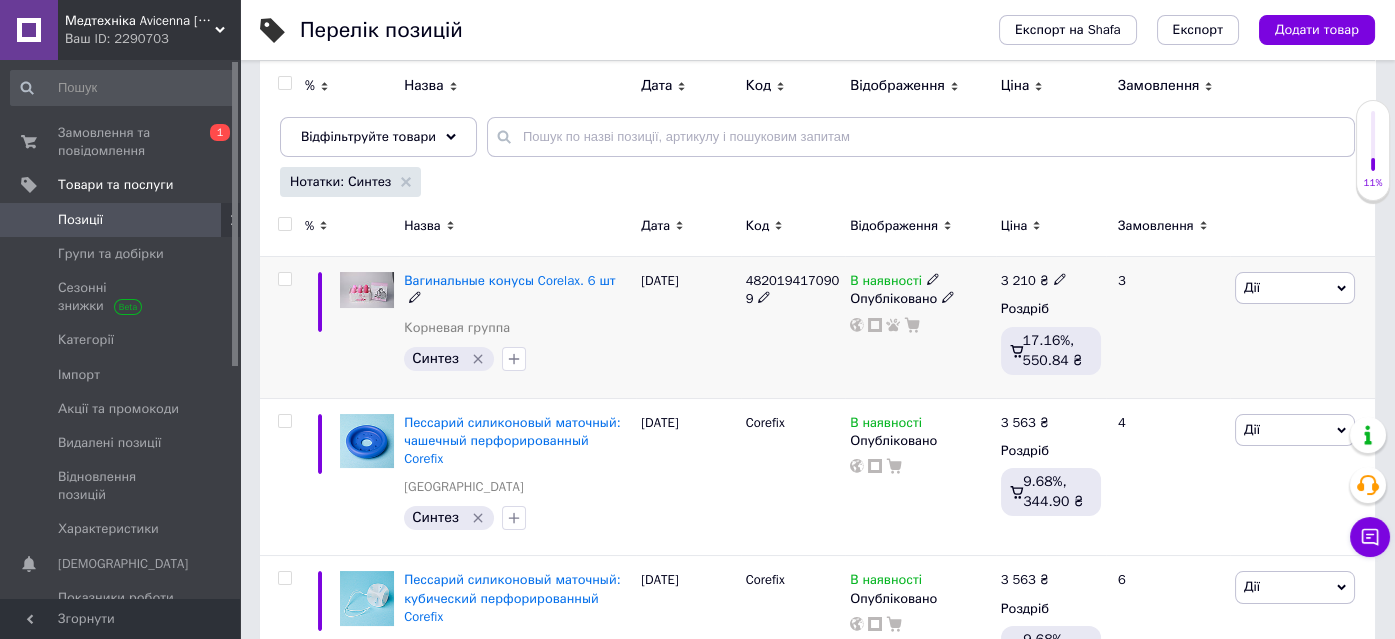 click at bounding box center (1060, 279) 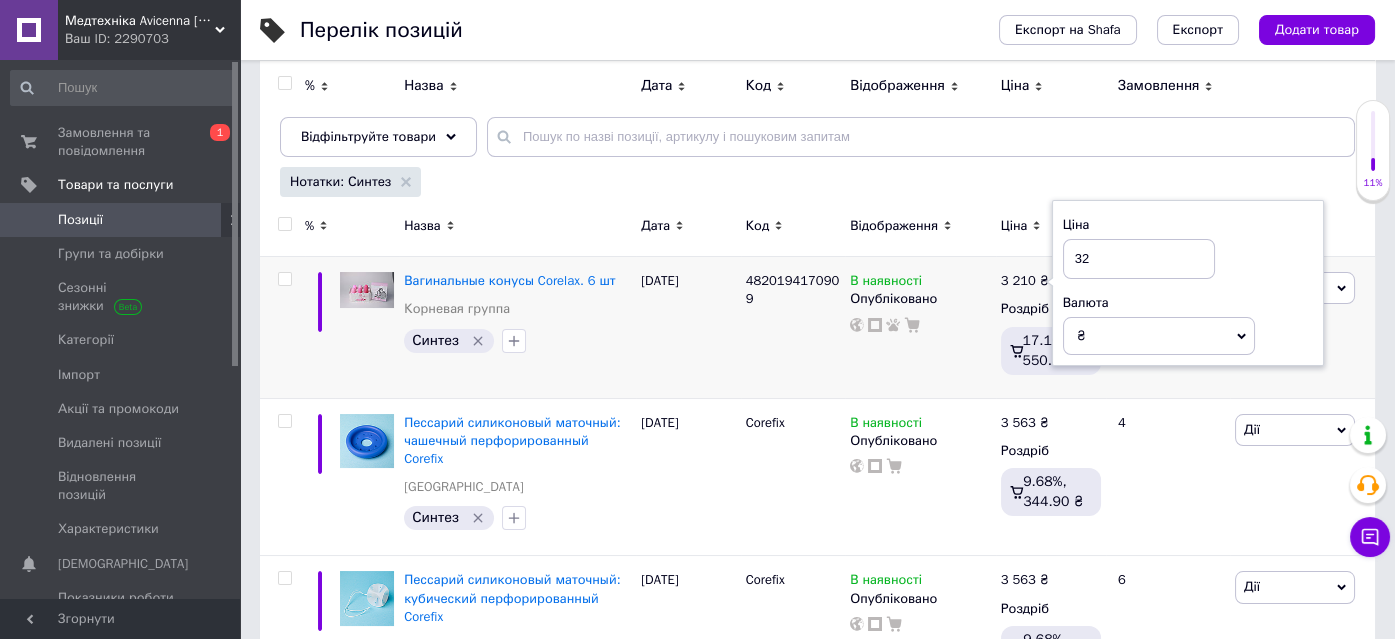 type on "320" 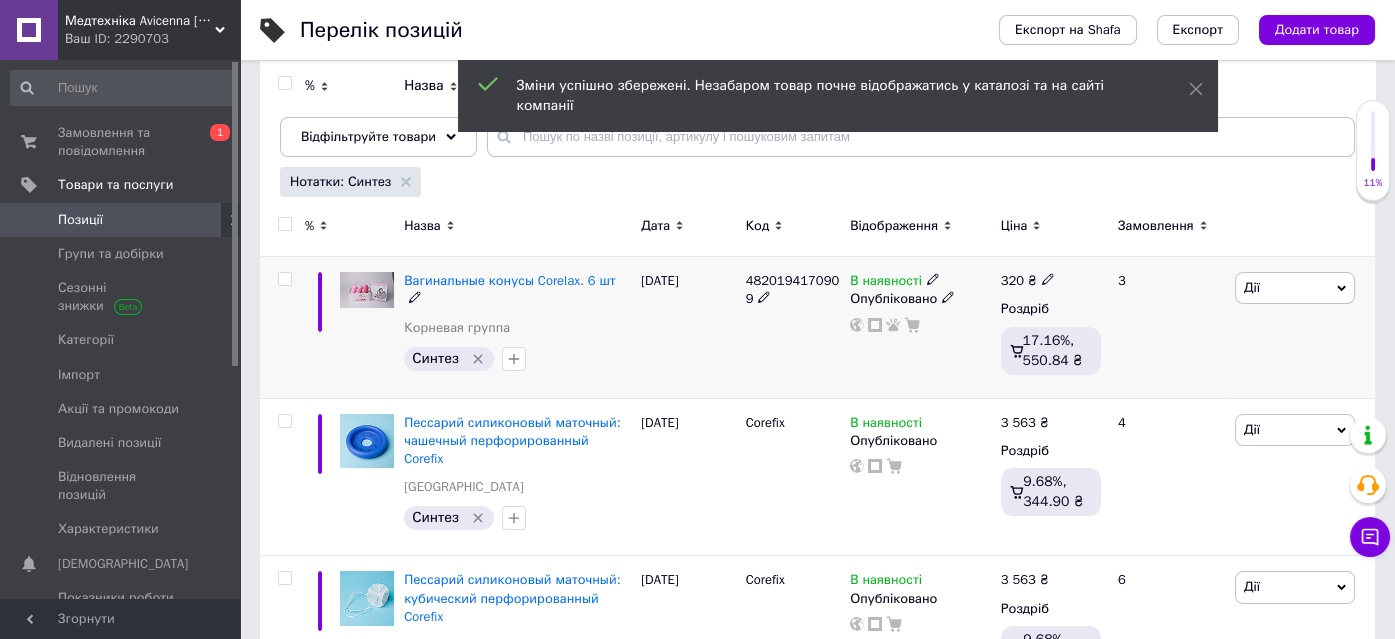 click 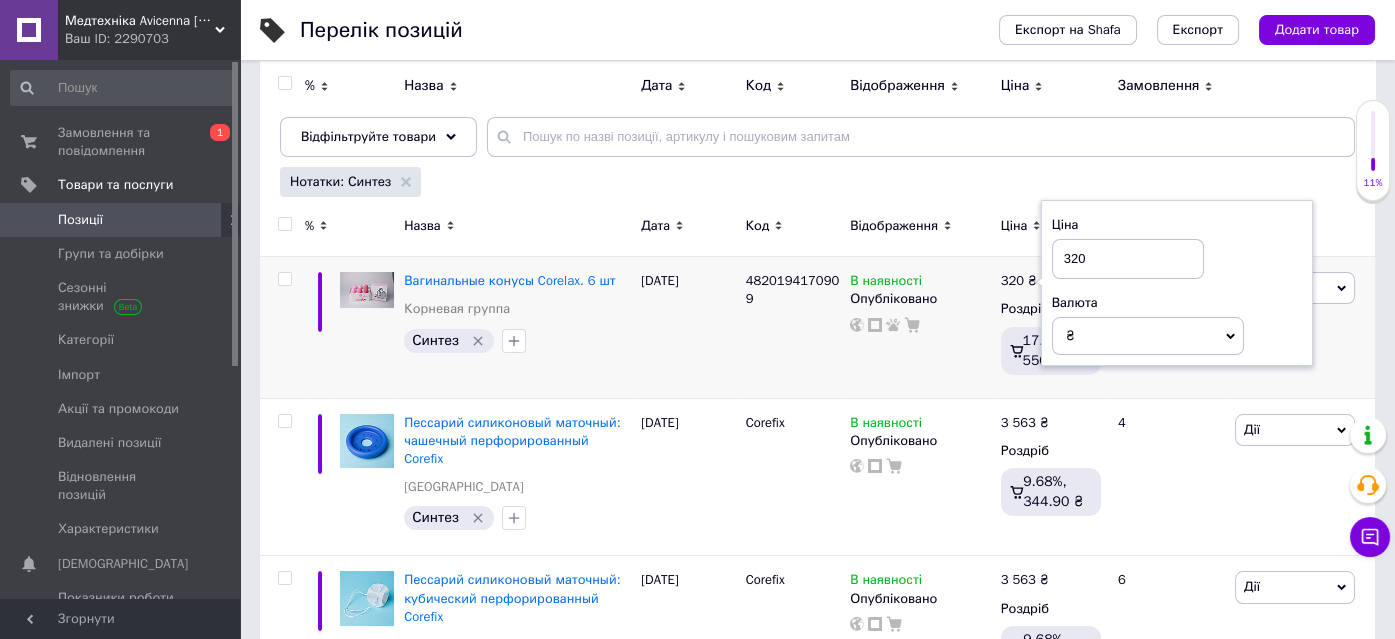 type on "3200" 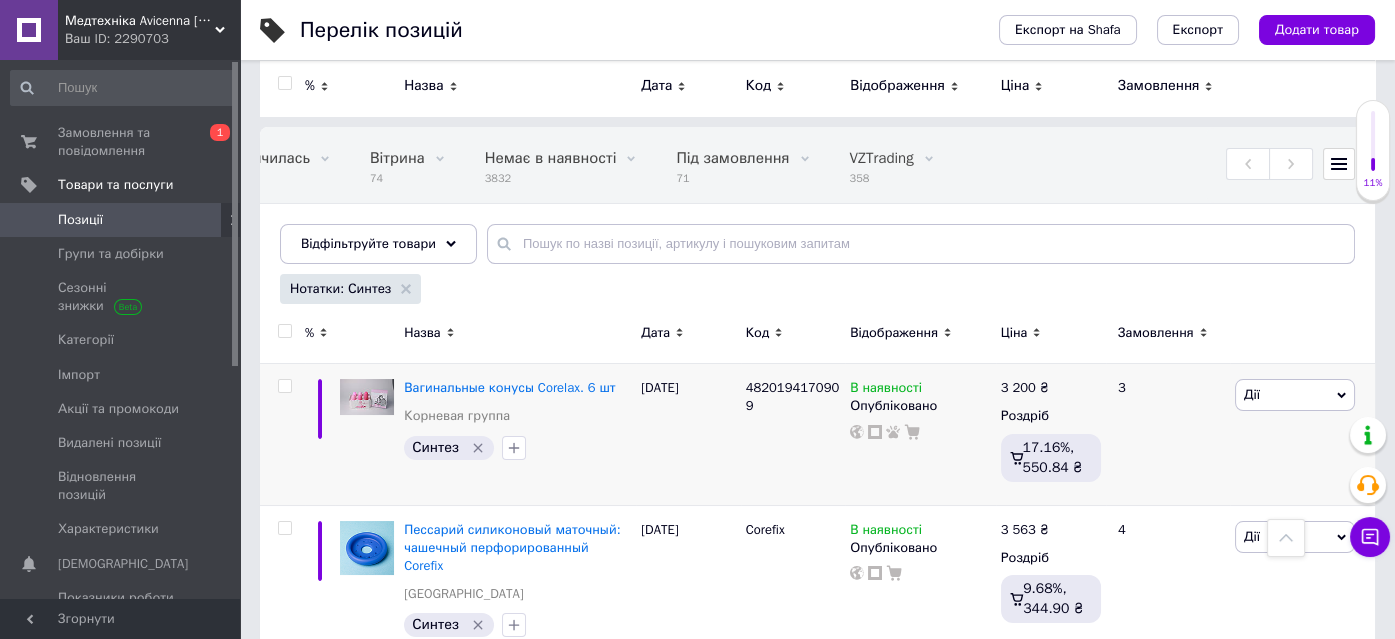 scroll, scrollTop: 0, scrollLeft: 0, axis: both 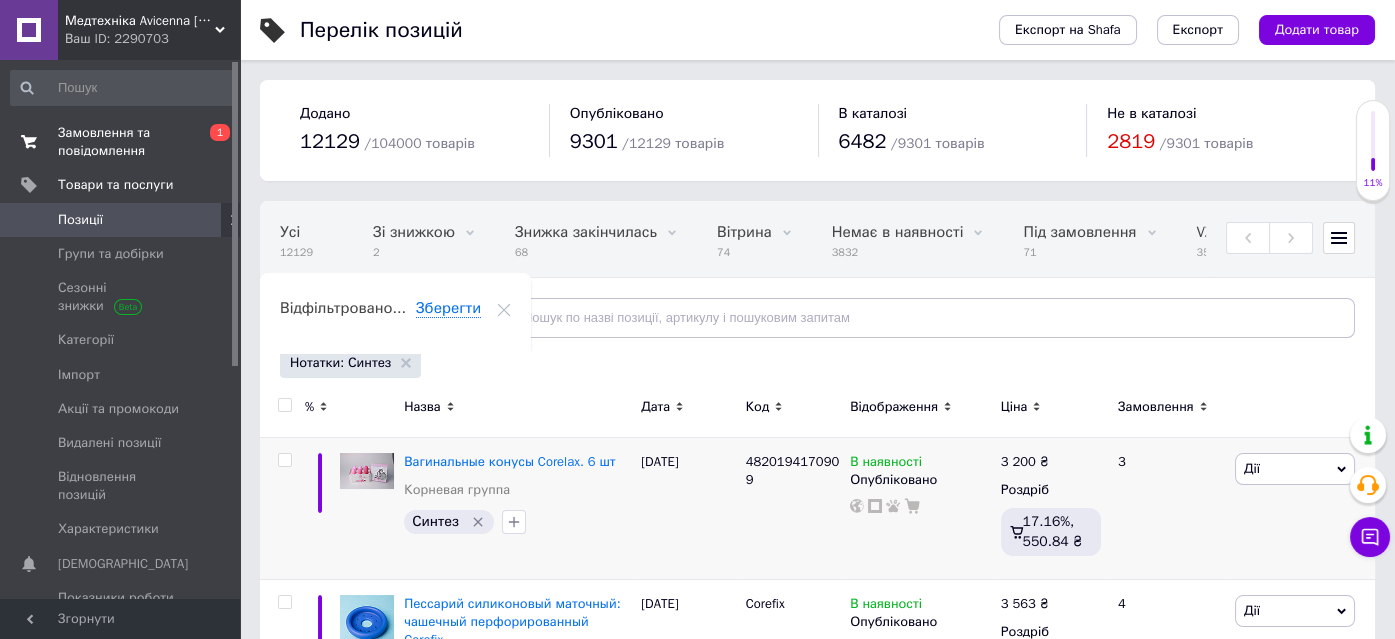 click on "Замовлення та повідомлення" at bounding box center [121, 142] 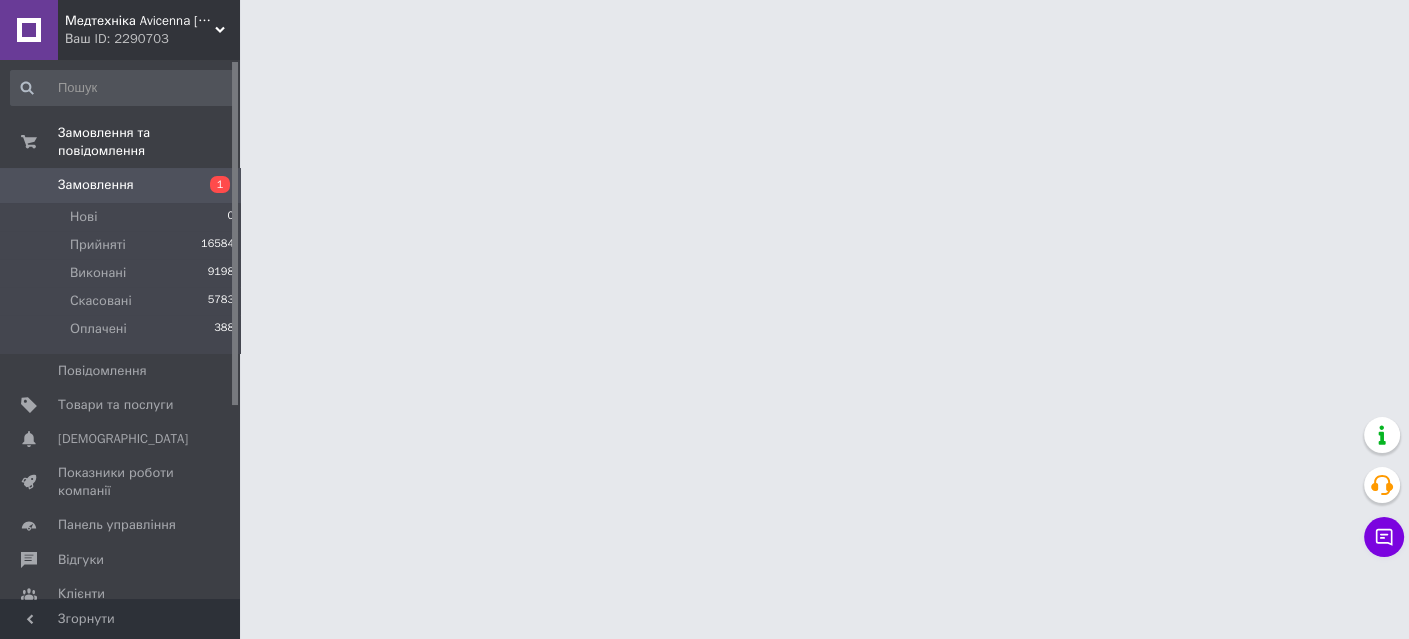 click on "Медтехніка Avicenna medteh-ua.com Ваш ID: 2290703 Сайт Медтехніка Avicenna medteh-ua.com Кабінет покупця Перевірити стан системи Сторінка на порталі MedicalCare - Красота и уход за Вашим зд... Довідка Вийти Замовлення та повідомлення Замовлення 1 Нові 0 Прийняті 16584 Виконані 9198 Скасовані 5783 Оплачені 388 Повідомлення 0 Товари та послуги Сповіщення 0 0 Показники роботи компанії Панель управління Відгуки Клієнти Каталог ProSale Аналітика Інструменти веб-майстра та SEO Управління сайтом Гаманець компанії Маркет Налаштування Тарифи та рахунки" at bounding box center (704, 25) 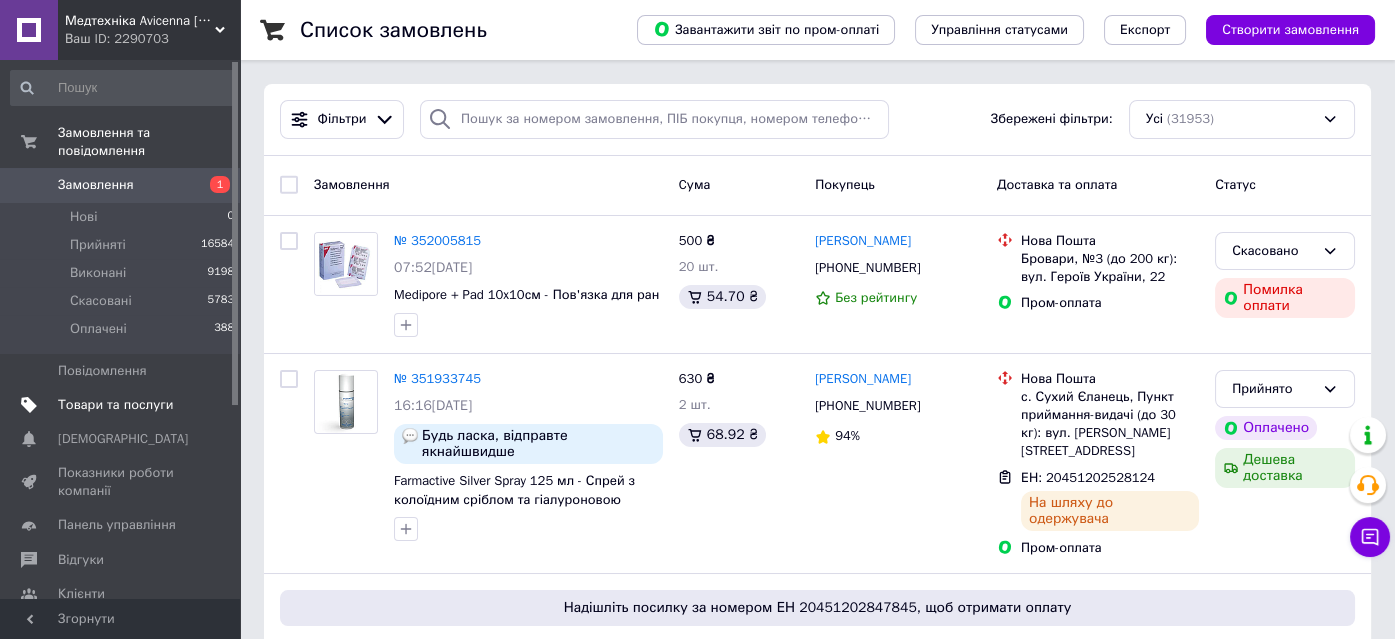 click on "Товари та послуги" at bounding box center (115, 405) 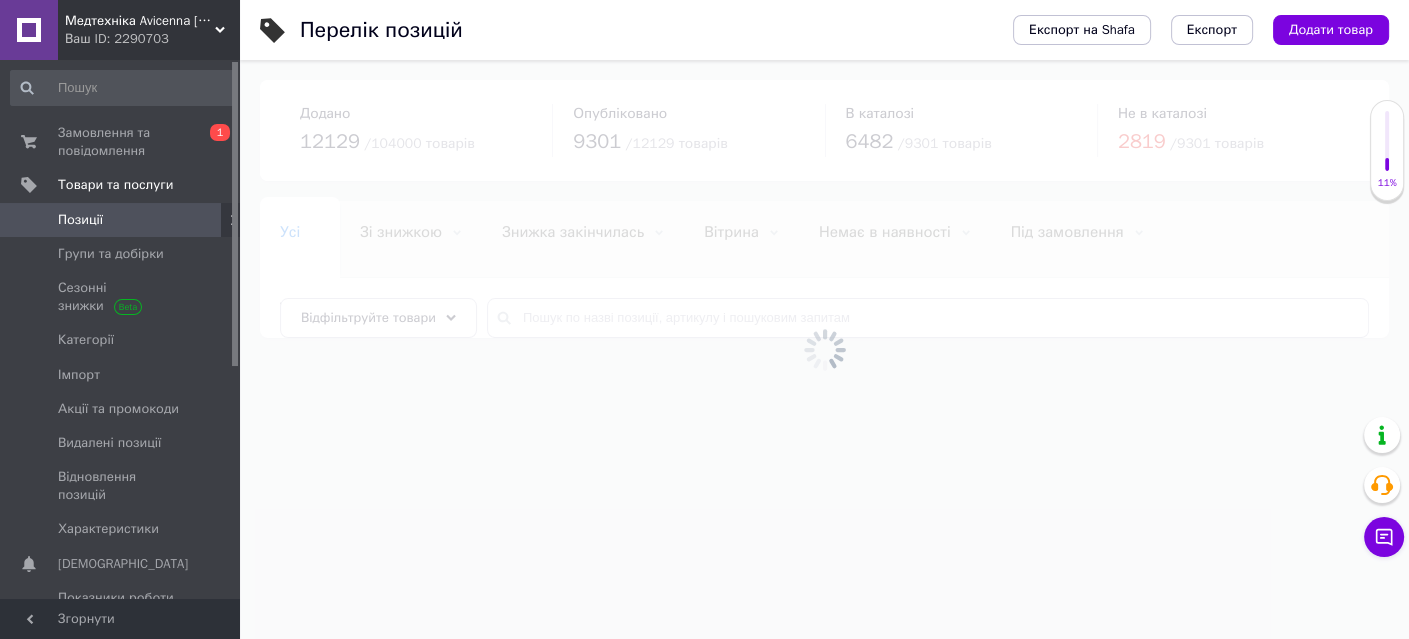 click at bounding box center [824, 349] 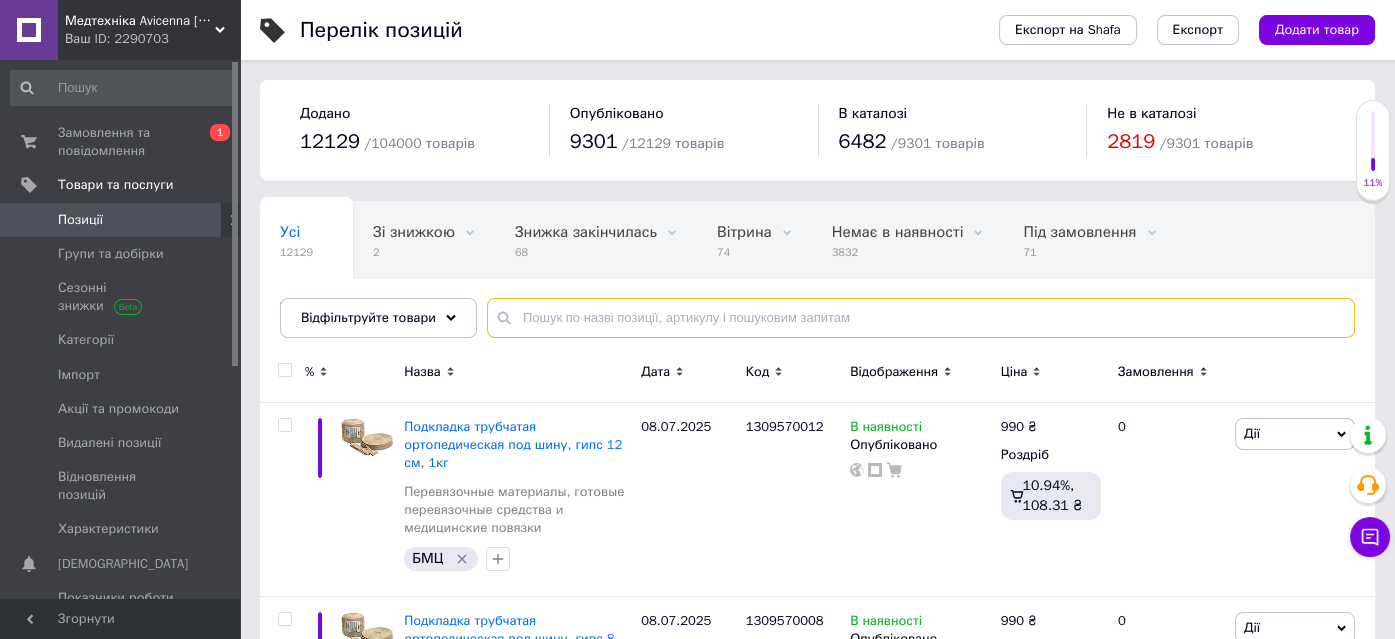 click at bounding box center [921, 318] 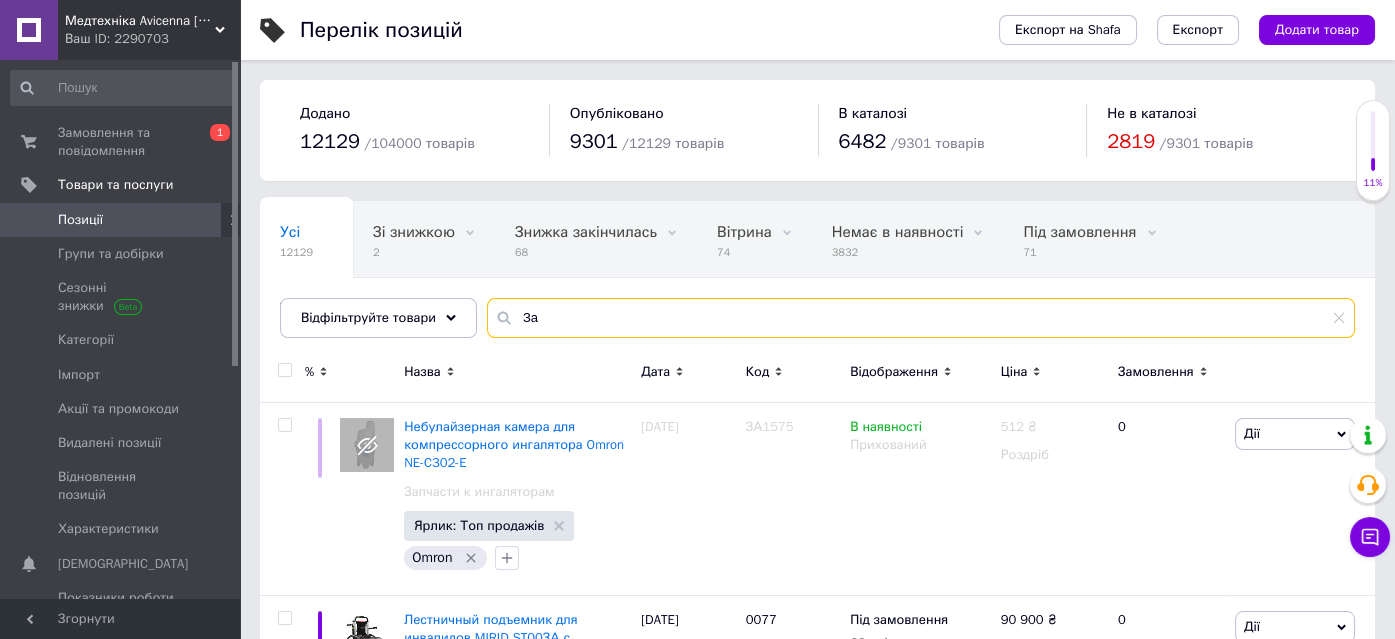 type on "З" 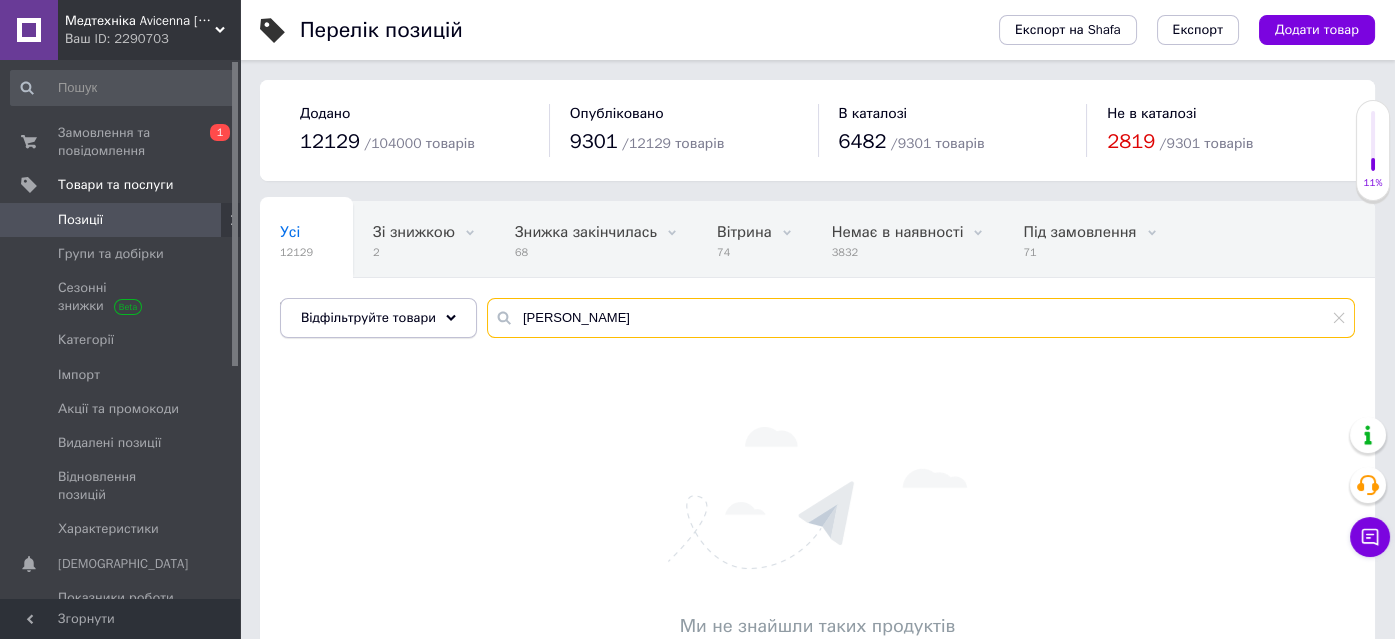 drag, startPoint x: 554, startPoint y: 319, endPoint x: 445, endPoint y: 324, distance: 109.11462 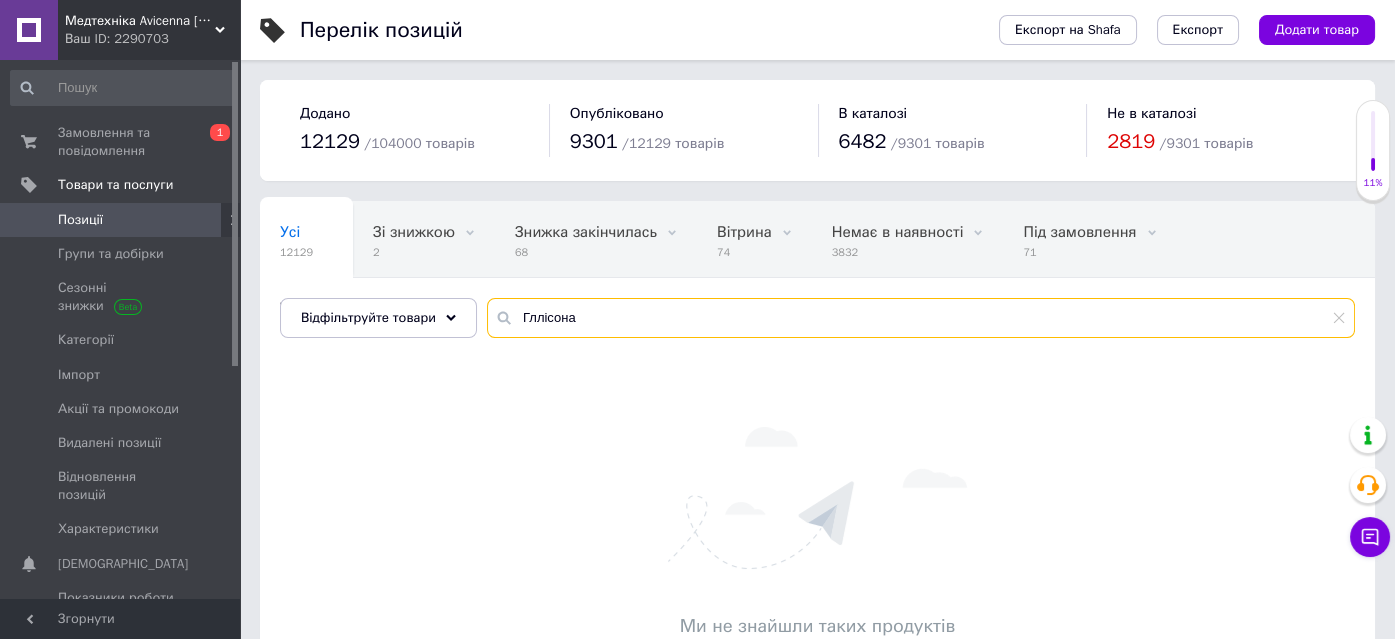 click on "Гллісона" at bounding box center [921, 318] 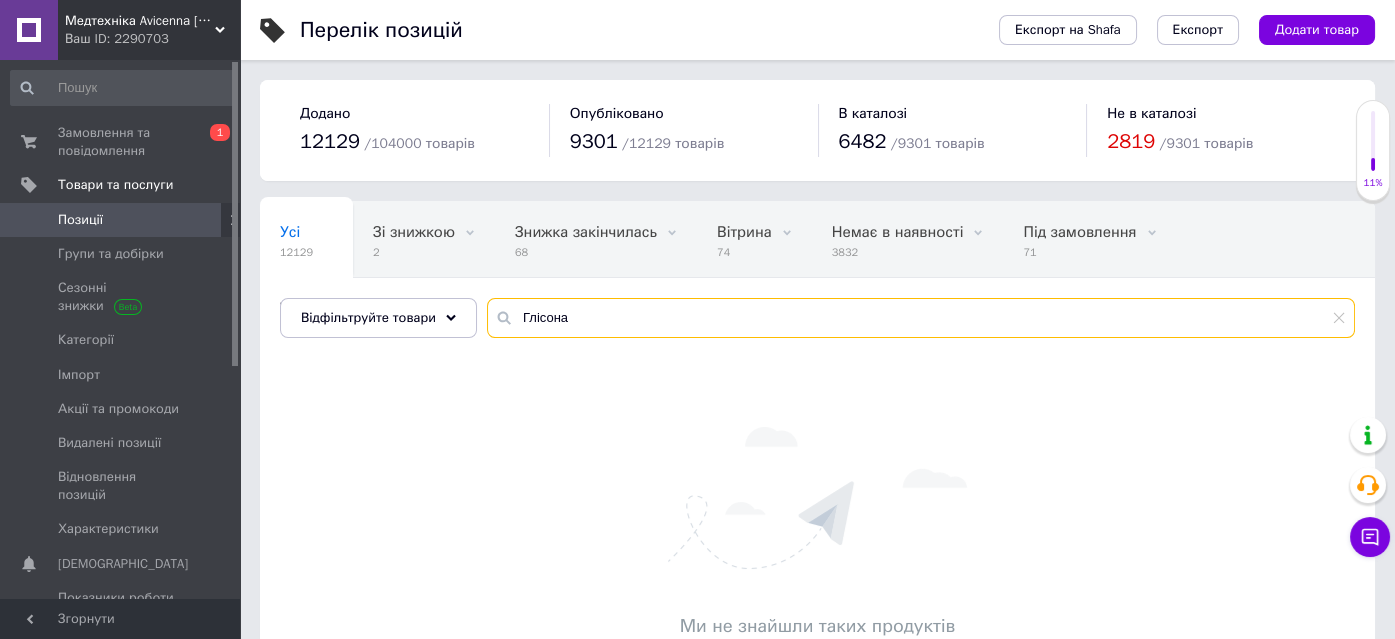 click on "Глісона" at bounding box center [921, 318] 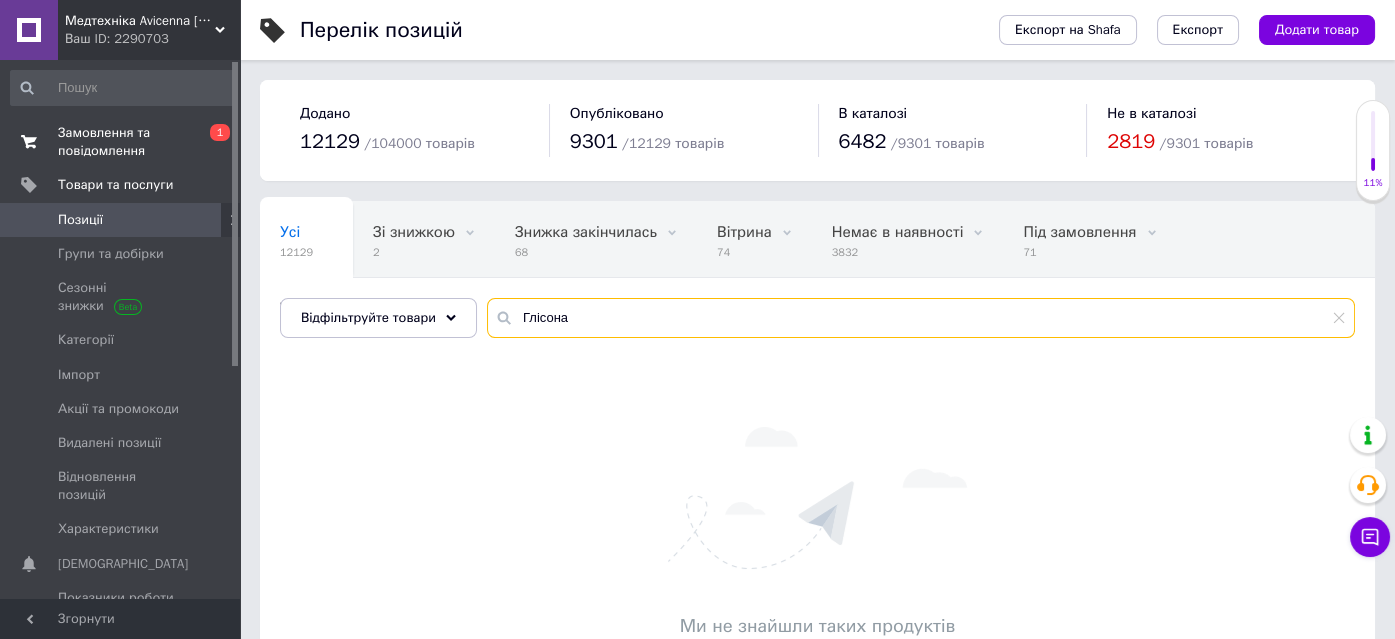 type on "Глісона" 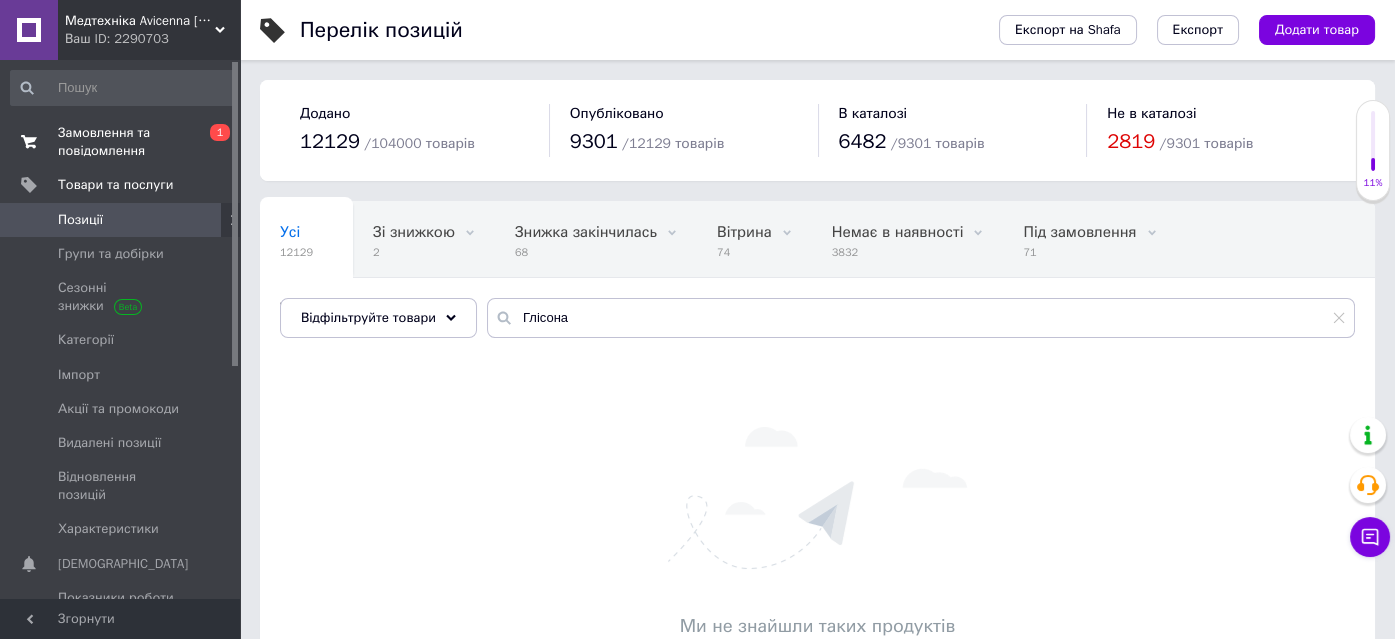 click on "Замовлення та повідомлення" at bounding box center (121, 142) 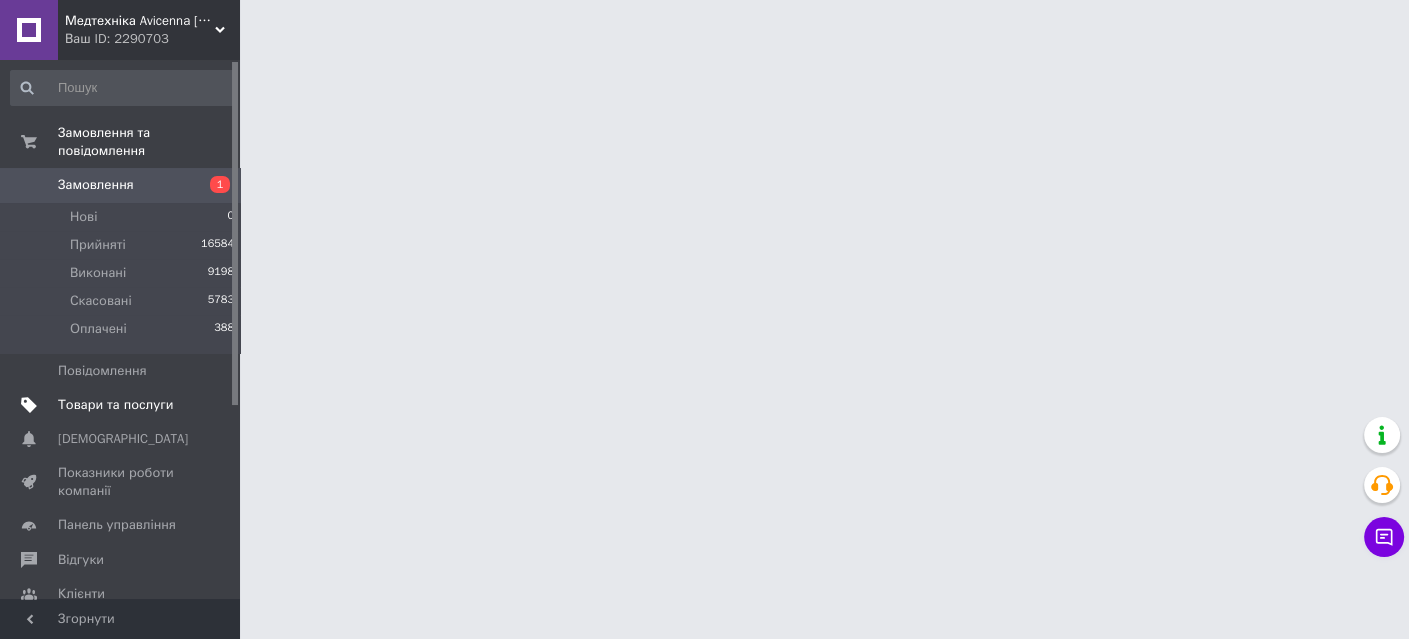 click on "Товари та послуги" at bounding box center (115, 405) 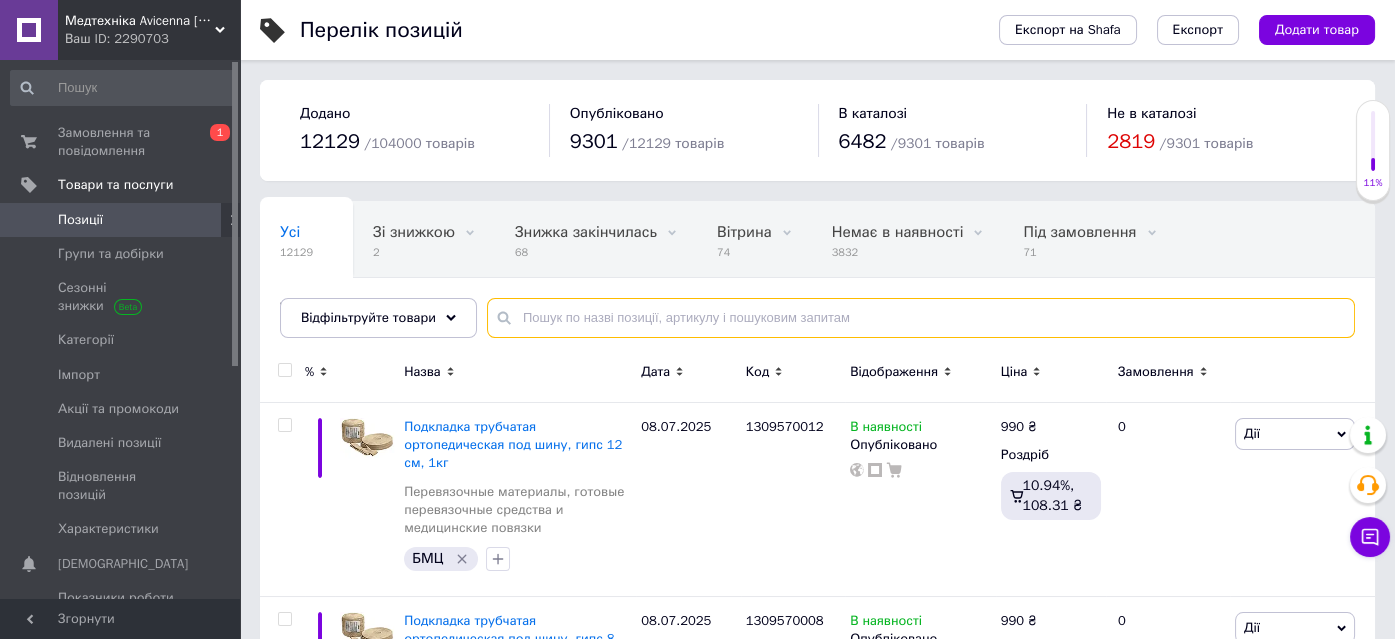 click at bounding box center [921, 318] 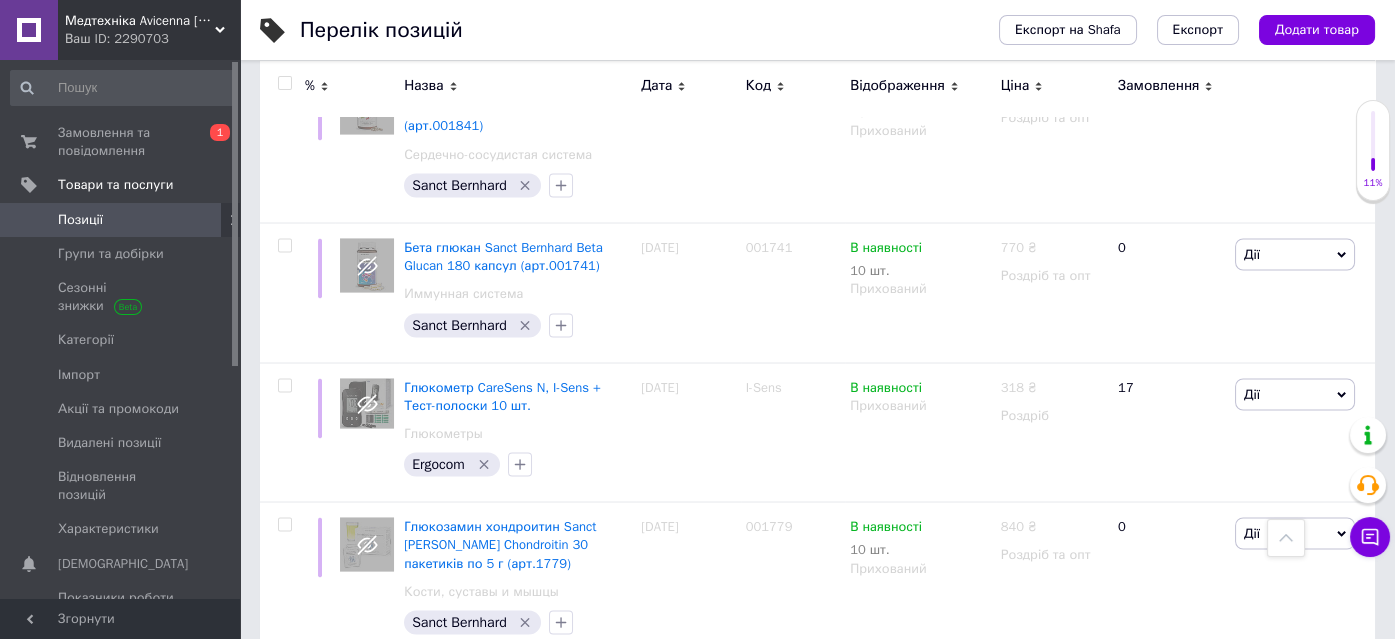 scroll, scrollTop: 6545, scrollLeft: 0, axis: vertical 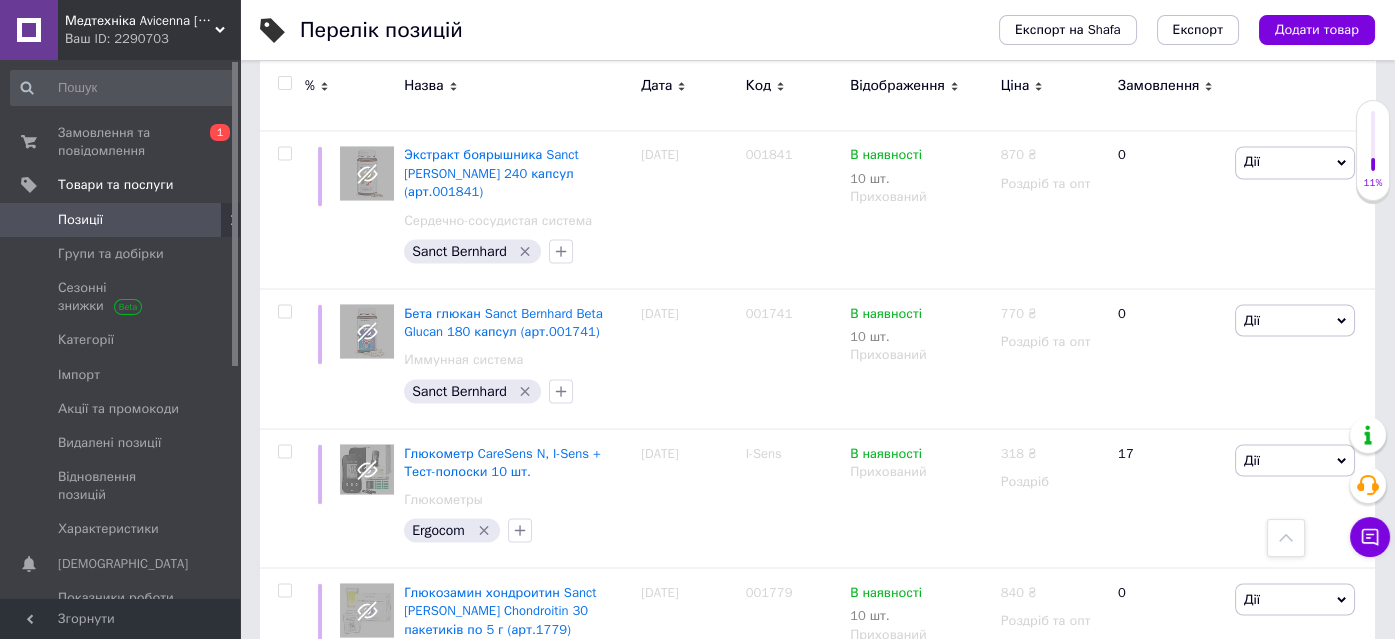 type on "глісона" 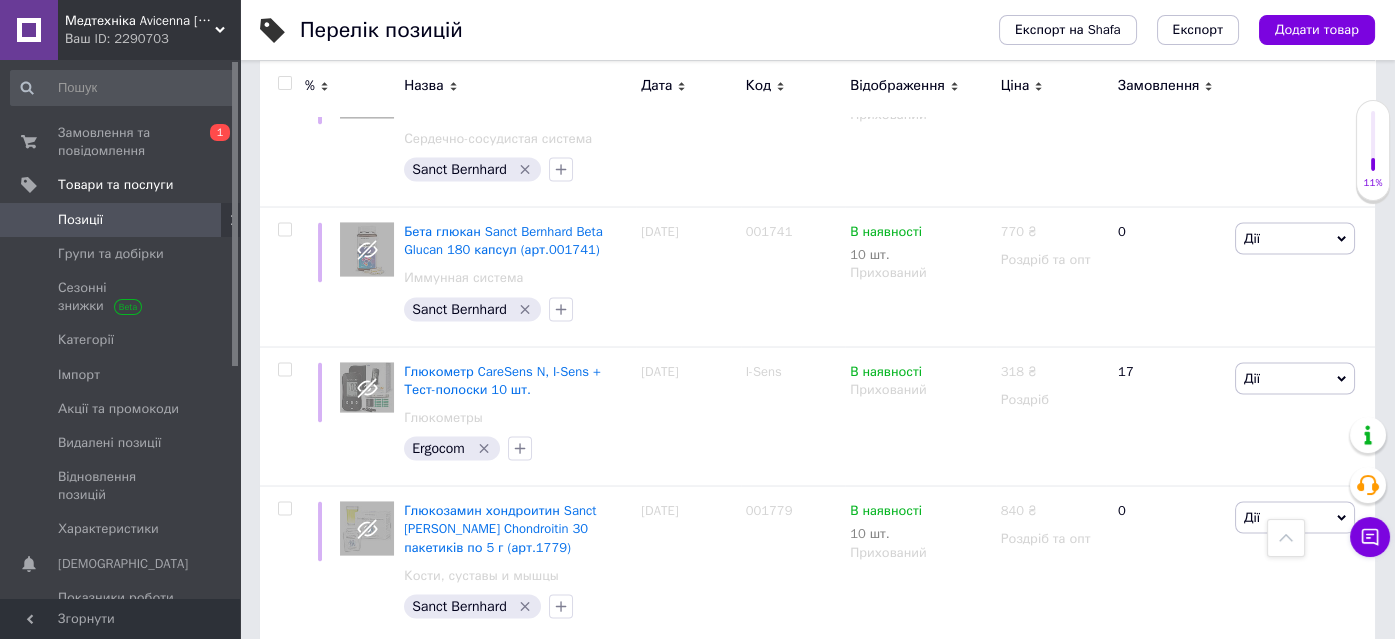 scroll, scrollTop: 6636, scrollLeft: 0, axis: vertical 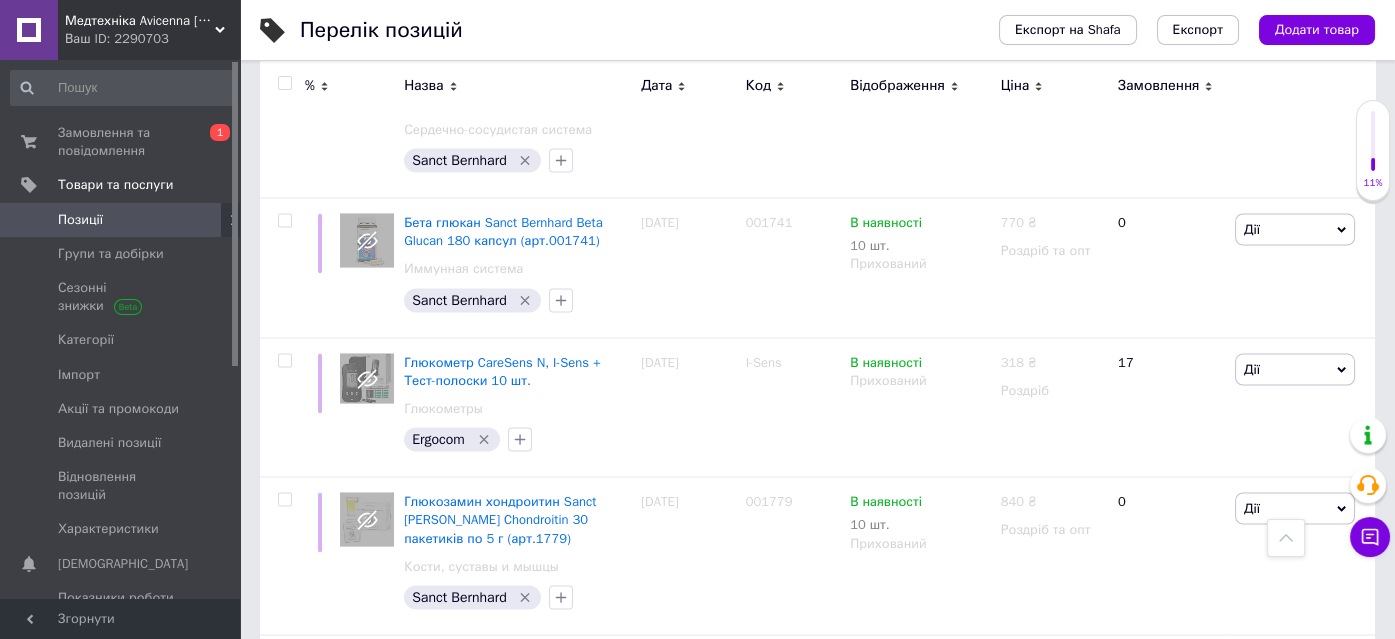 copy on "Бандаж «Петля Глиссона» - Алком 3034" 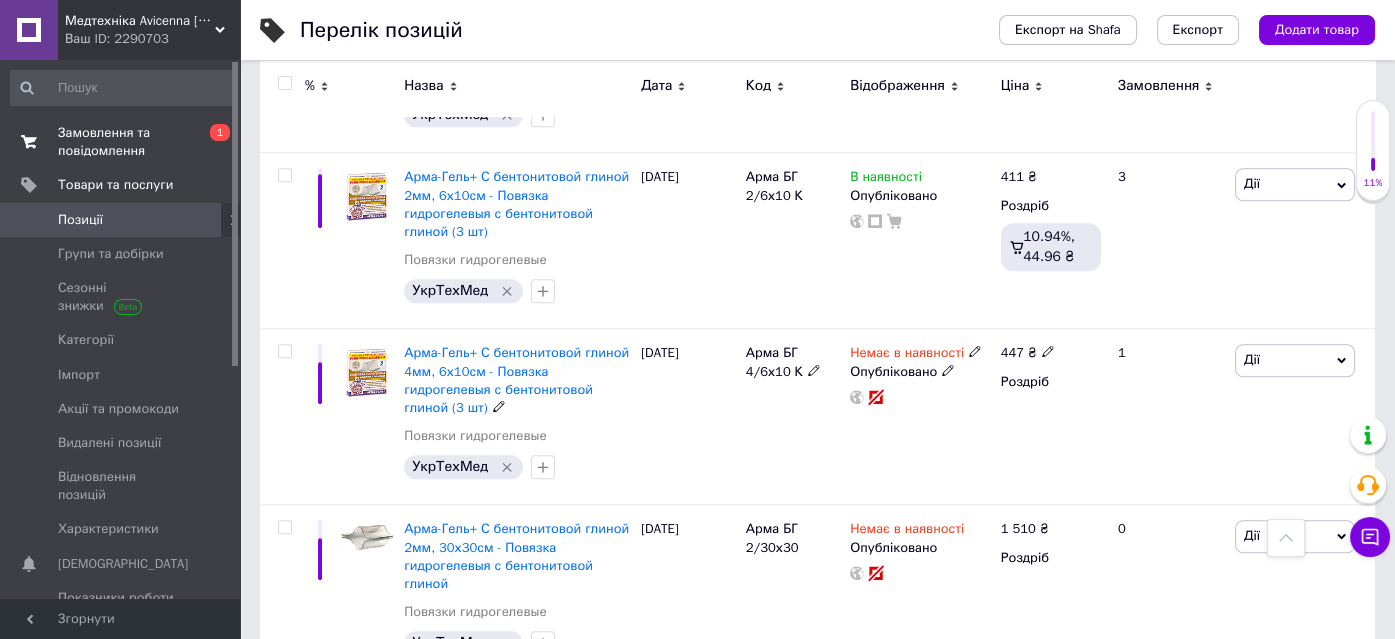 scroll, scrollTop: 3908, scrollLeft: 0, axis: vertical 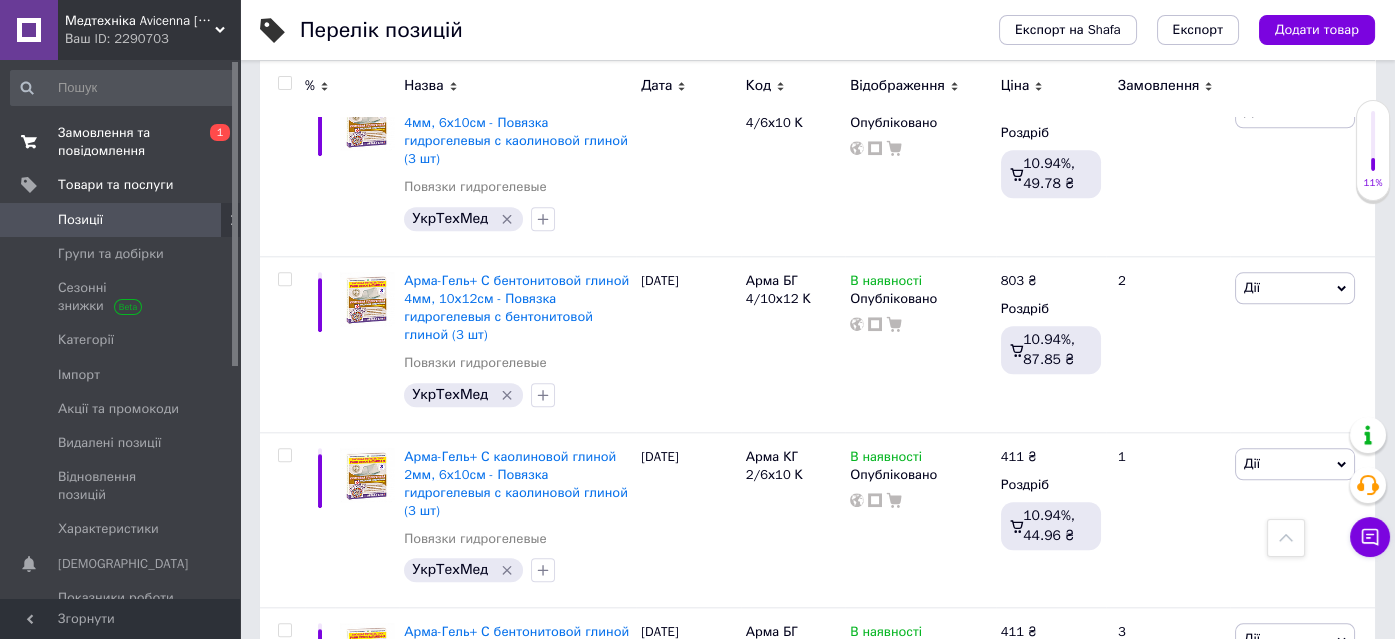 click on "Замовлення та повідомлення" at bounding box center [121, 142] 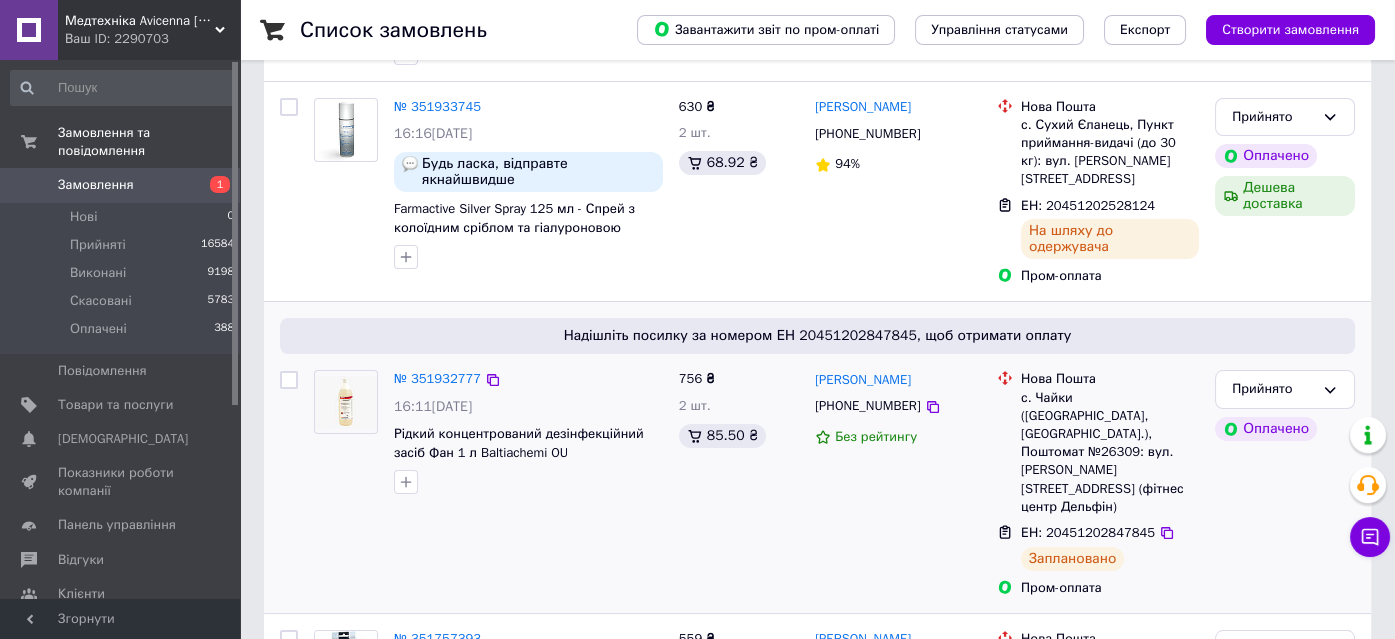 scroll, scrollTop: 0, scrollLeft: 0, axis: both 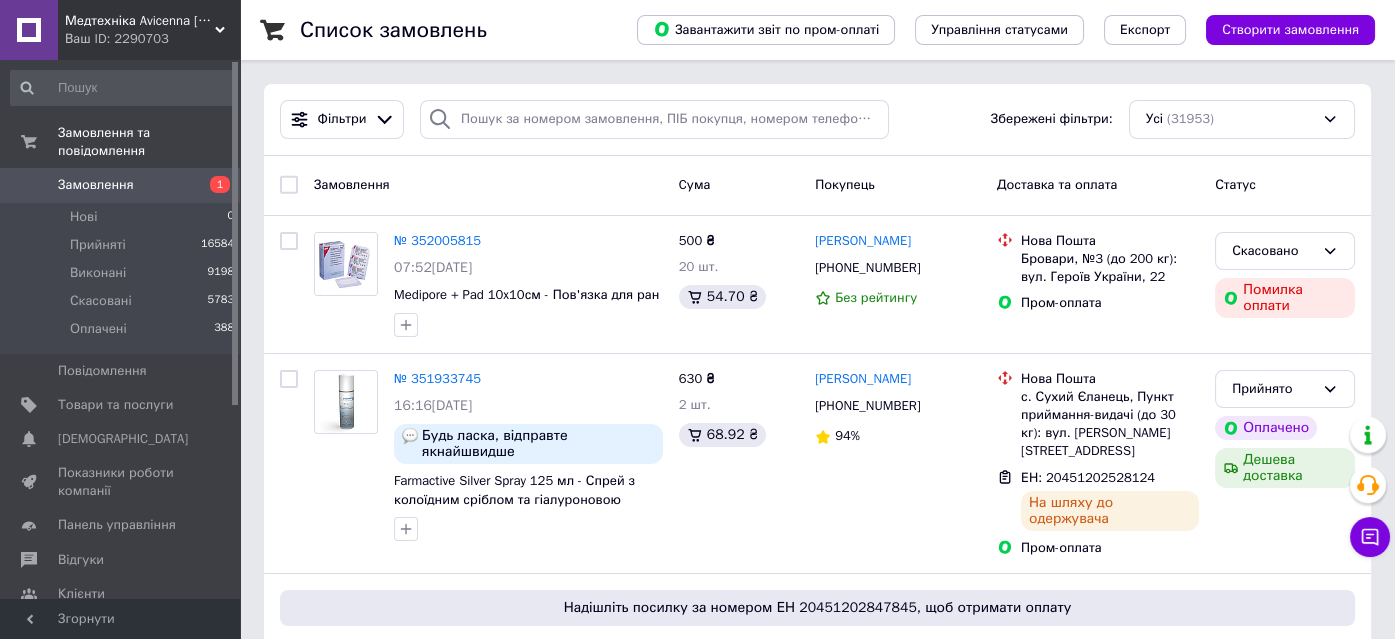 click on "Медтехніка Avicenna [DOMAIN_NAME]" at bounding box center (140, 21) 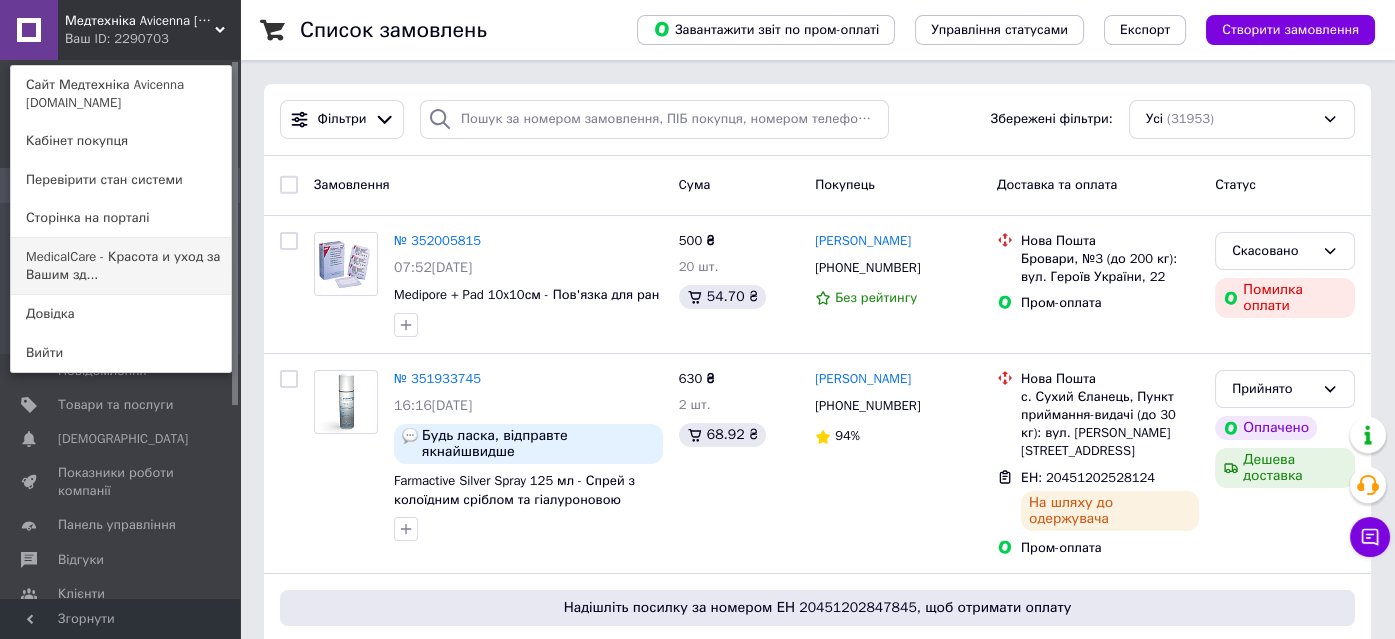 click on "MedicalCare - Красота и уход за Вашим зд..." at bounding box center (121, 266) 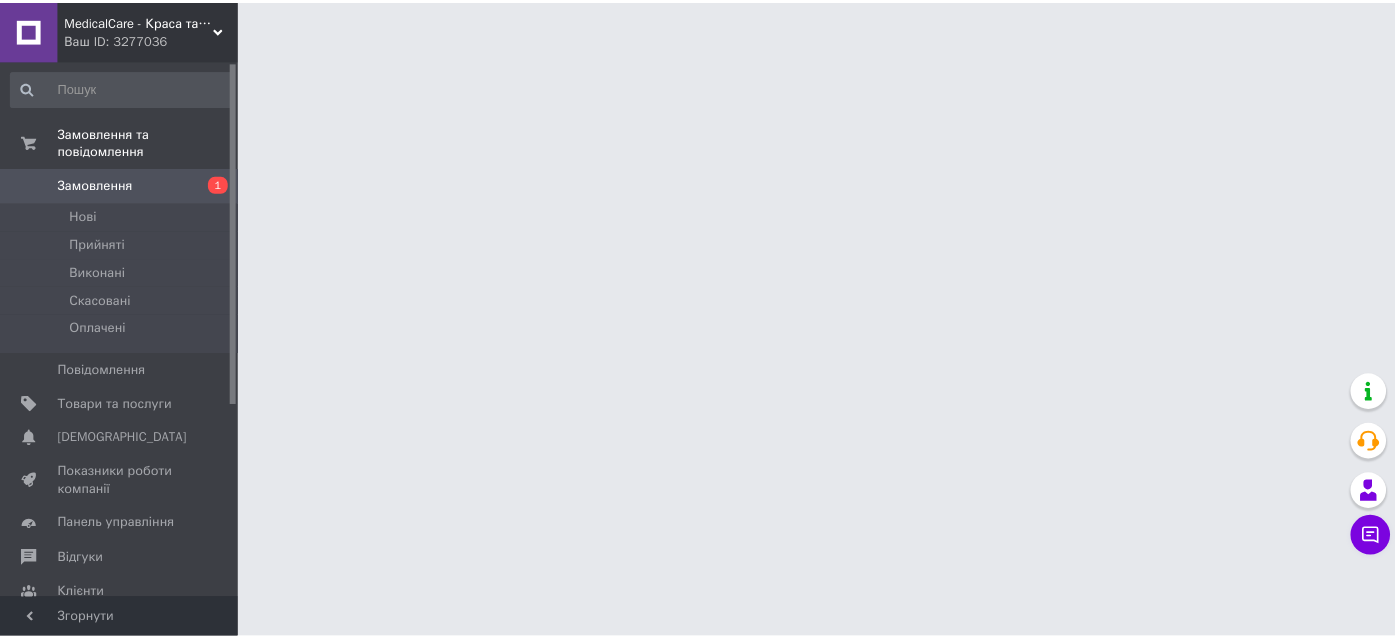 scroll, scrollTop: 0, scrollLeft: 0, axis: both 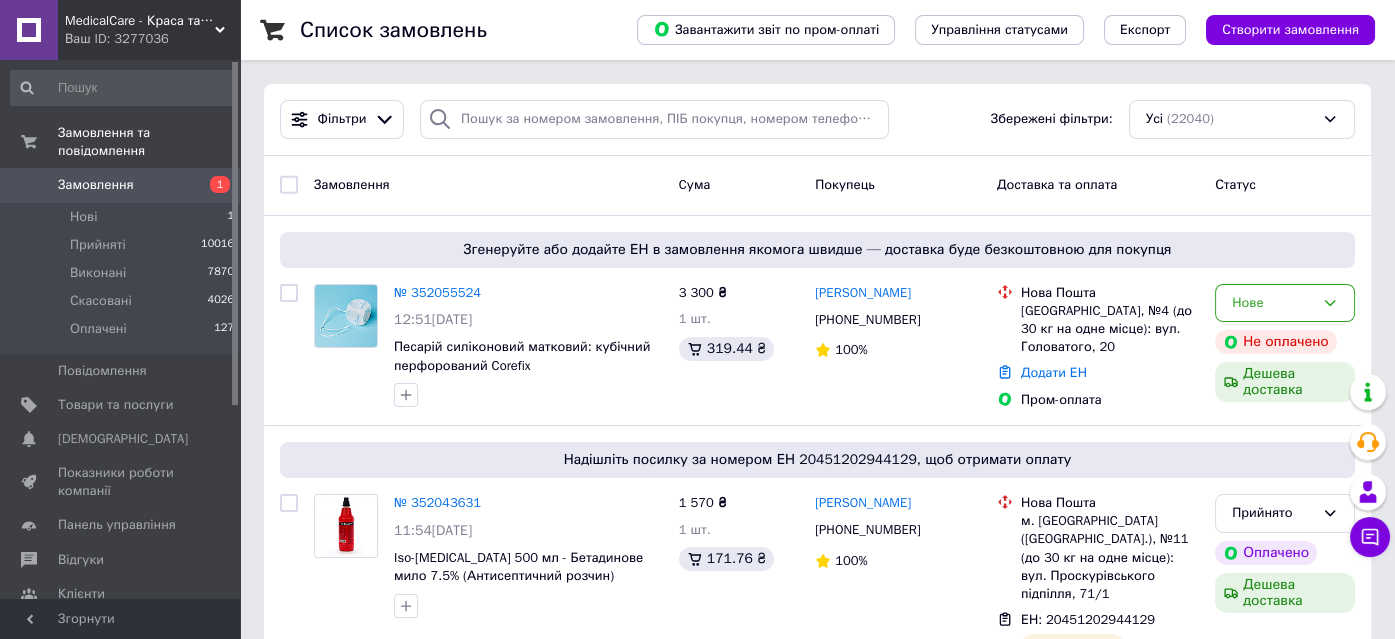 click on "MedicalCare - Краса та догляд за Вашим здоров'ям" at bounding box center [140, 21] 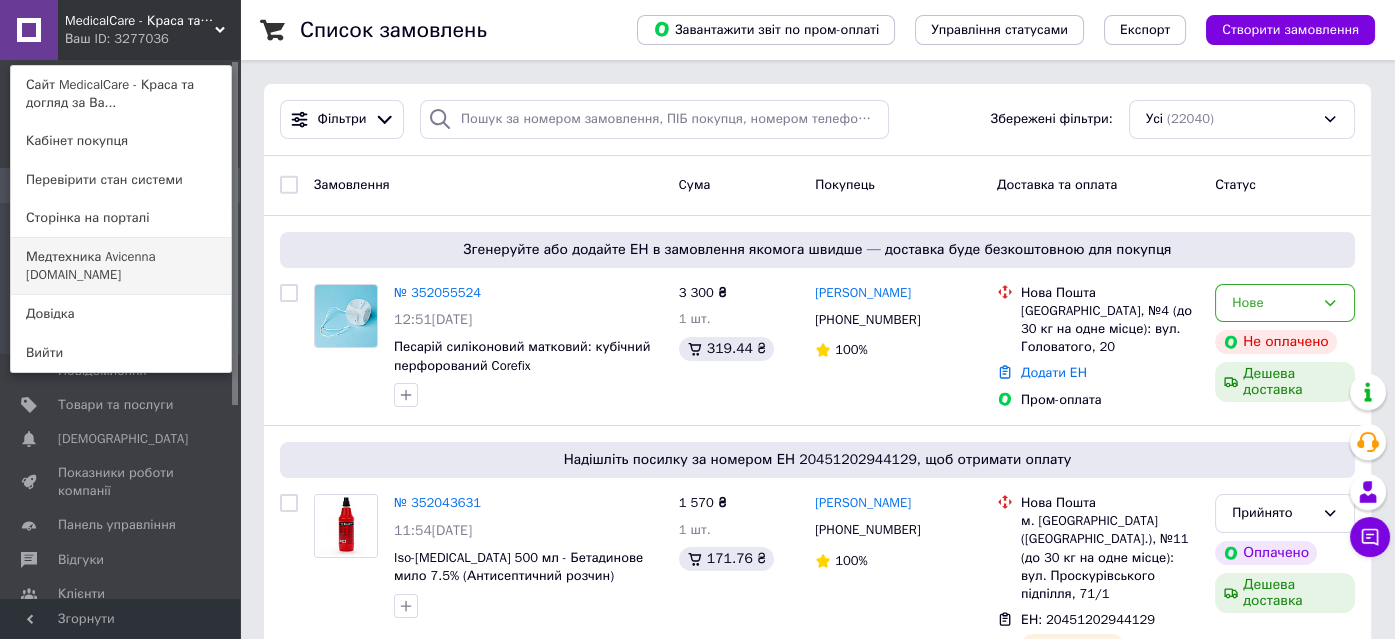 click on "Медтехника Avicenna [DOMAIN_NAME]" at bounding box center [121, 266] 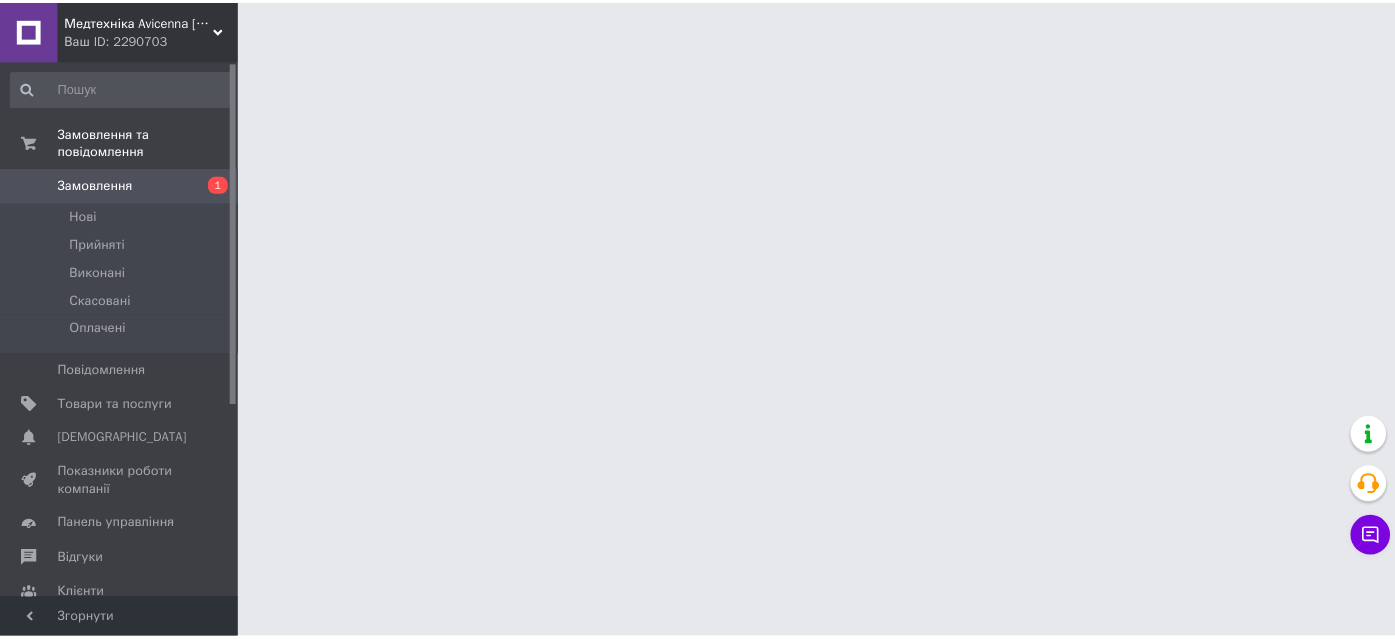 scroll, scrollTop: 0, scrollLeft: 0, axis: both 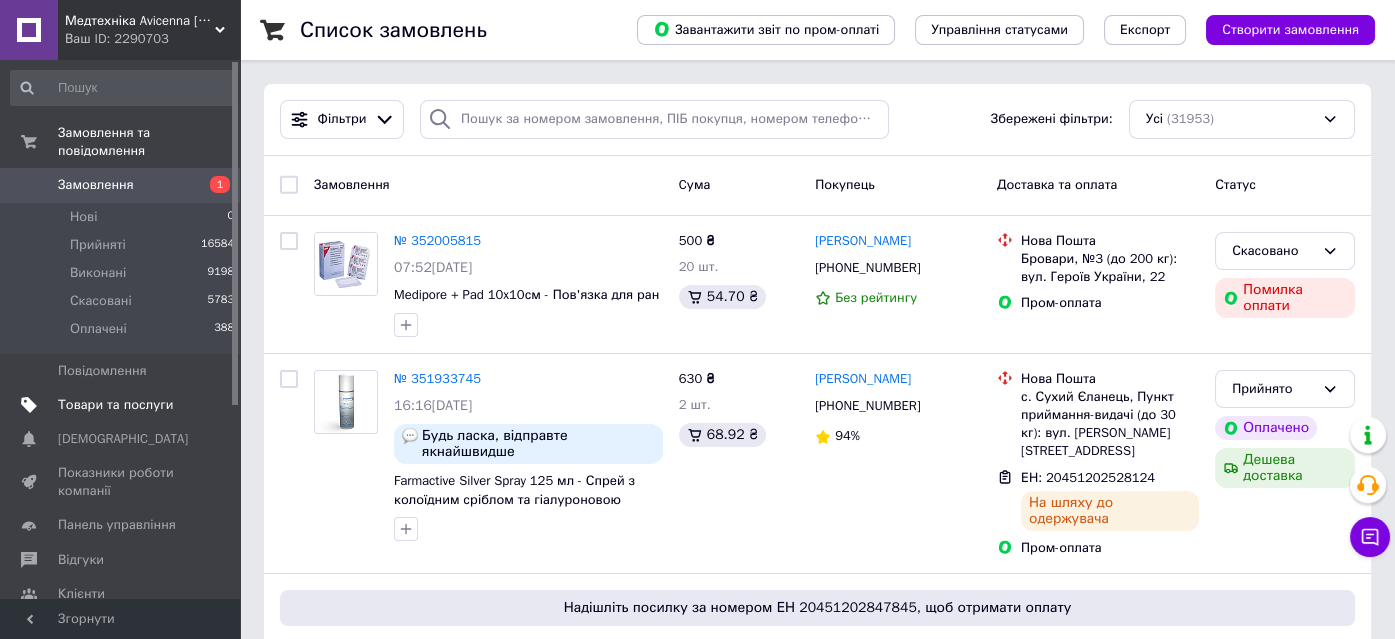 click on "Товари та послуги" at bounding box center [115, 405] 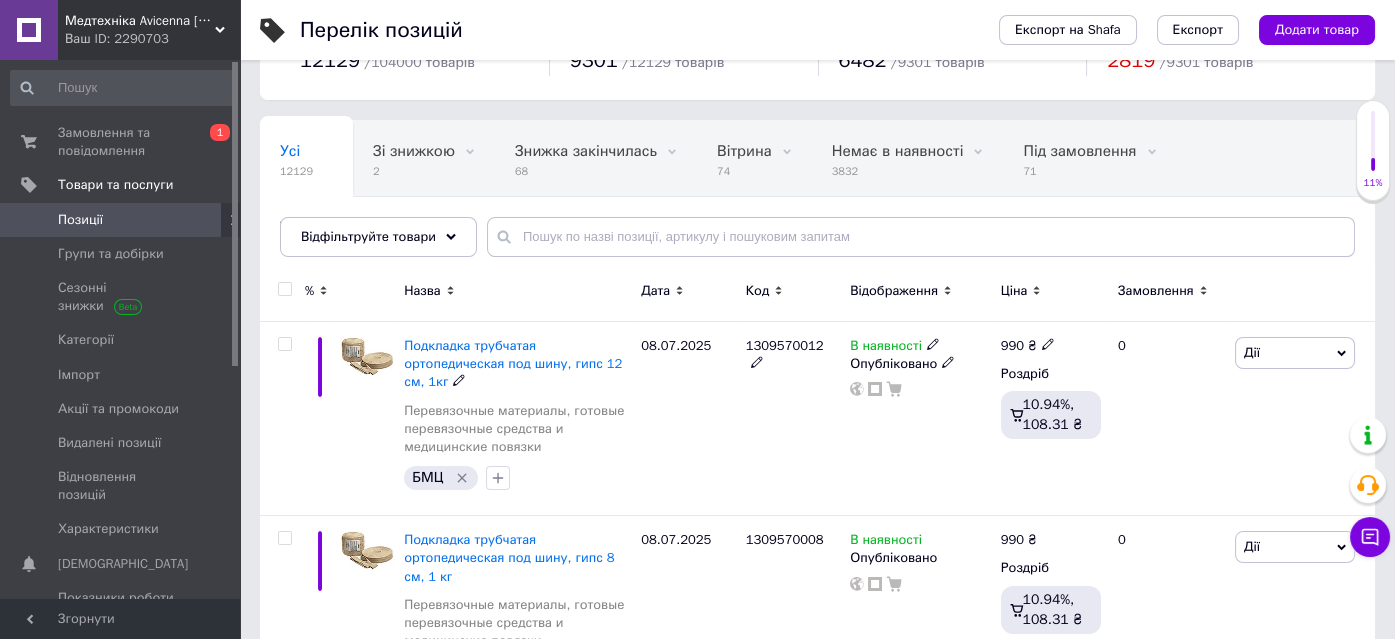 scroll, scrollTop: 90, scrollLeft: 0, axis: vertical 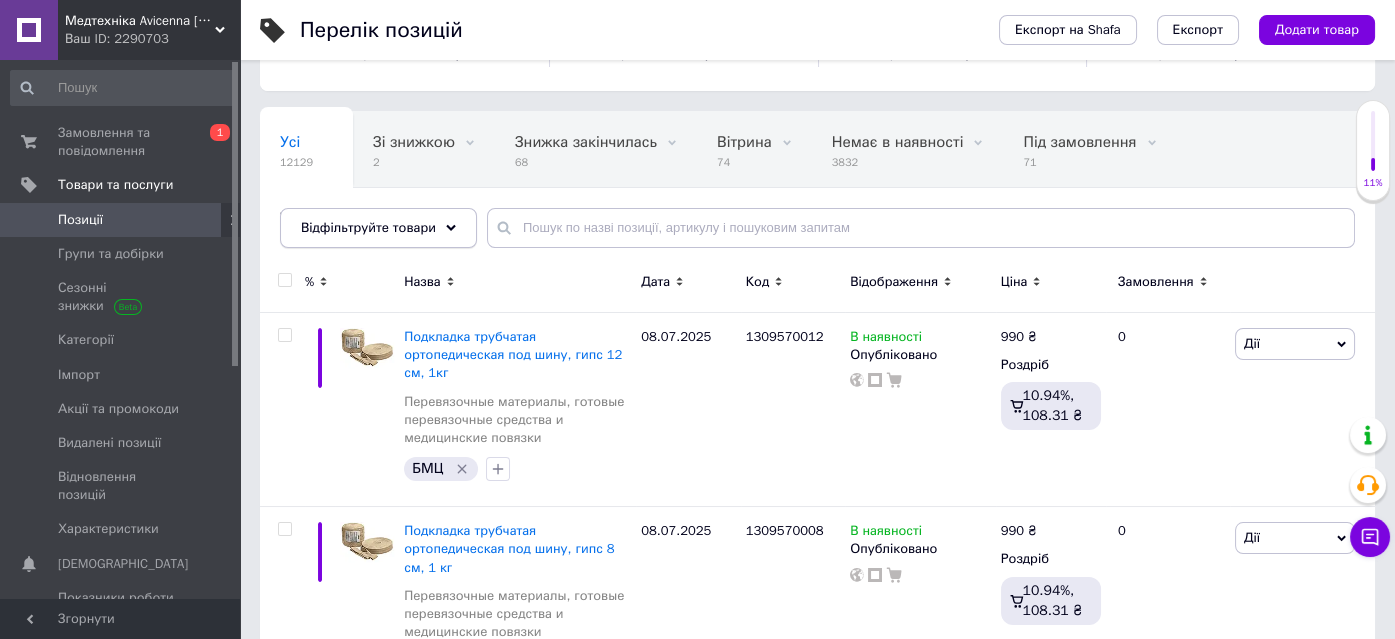 click 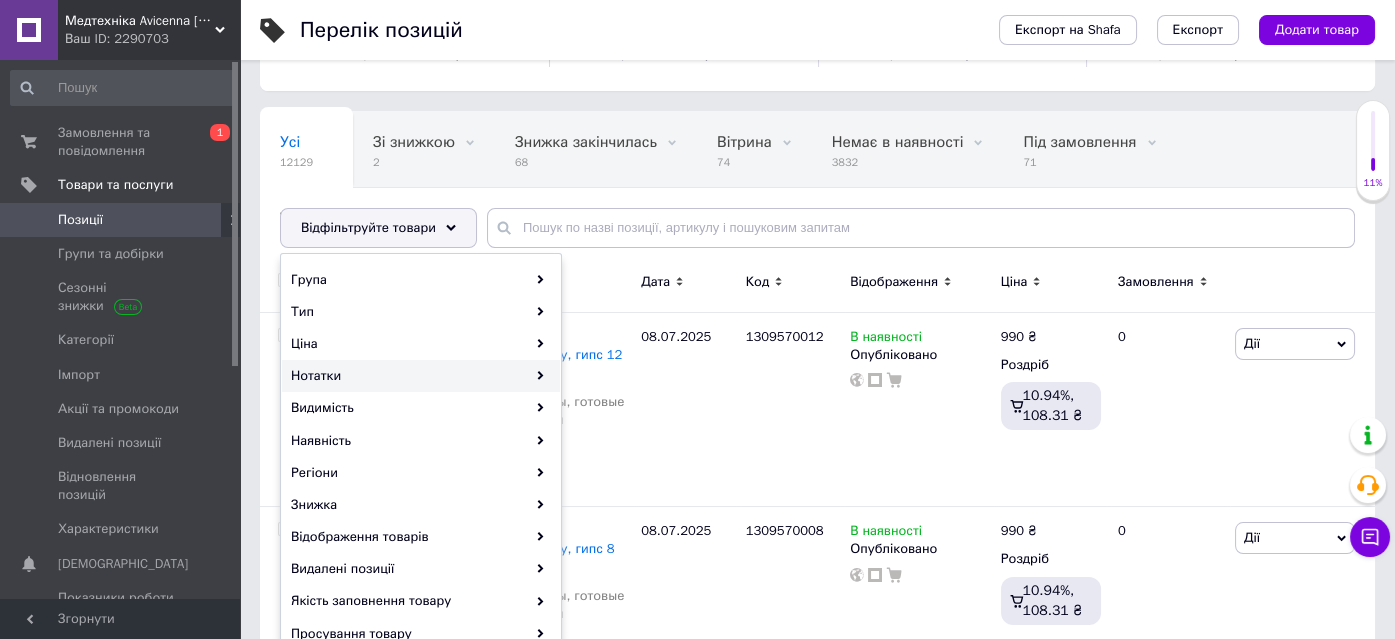 click on "Нотатки" at bounding box center (421, 376) 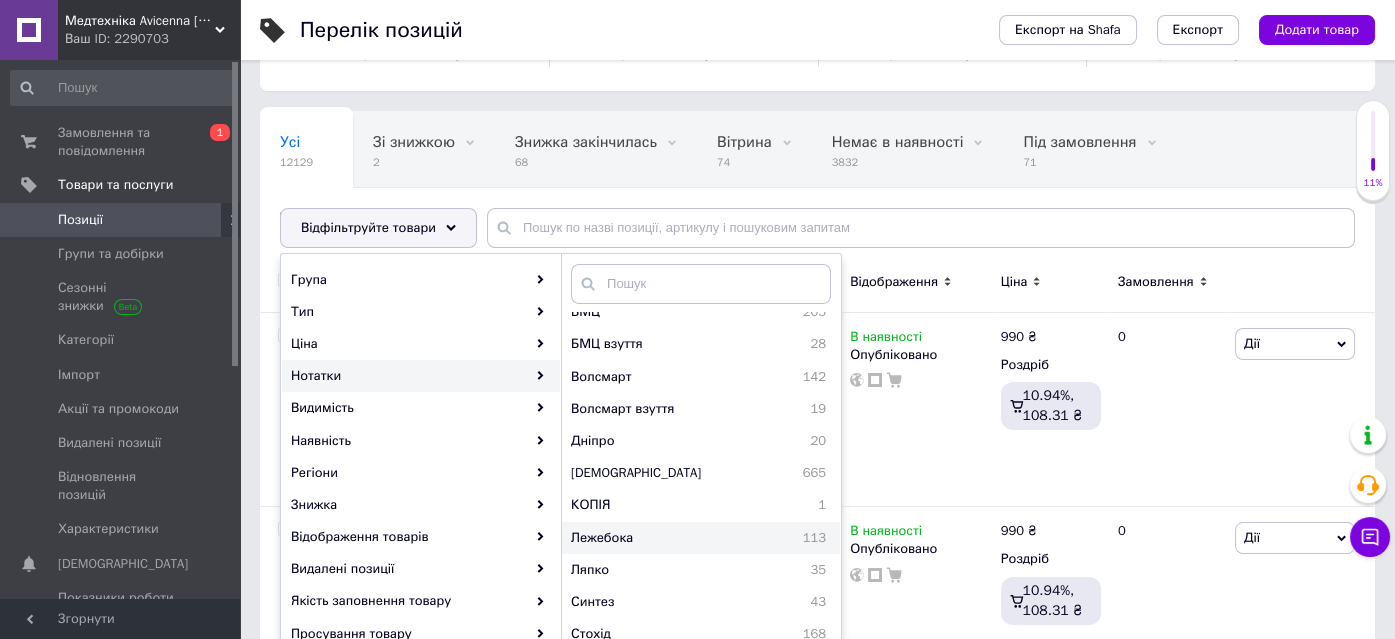 scroll, scrollTop: 2366, scrollLeft: 0, axis: vertical 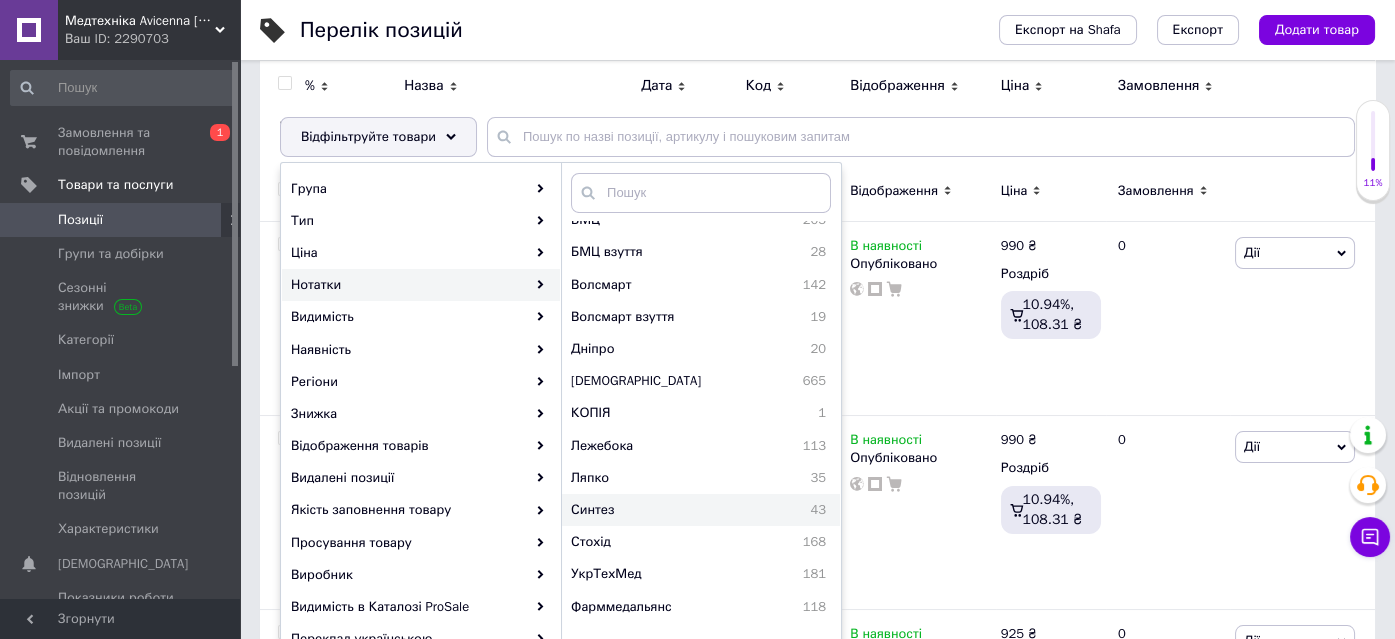 click on "Синтез" at bounding box center [651, 510] 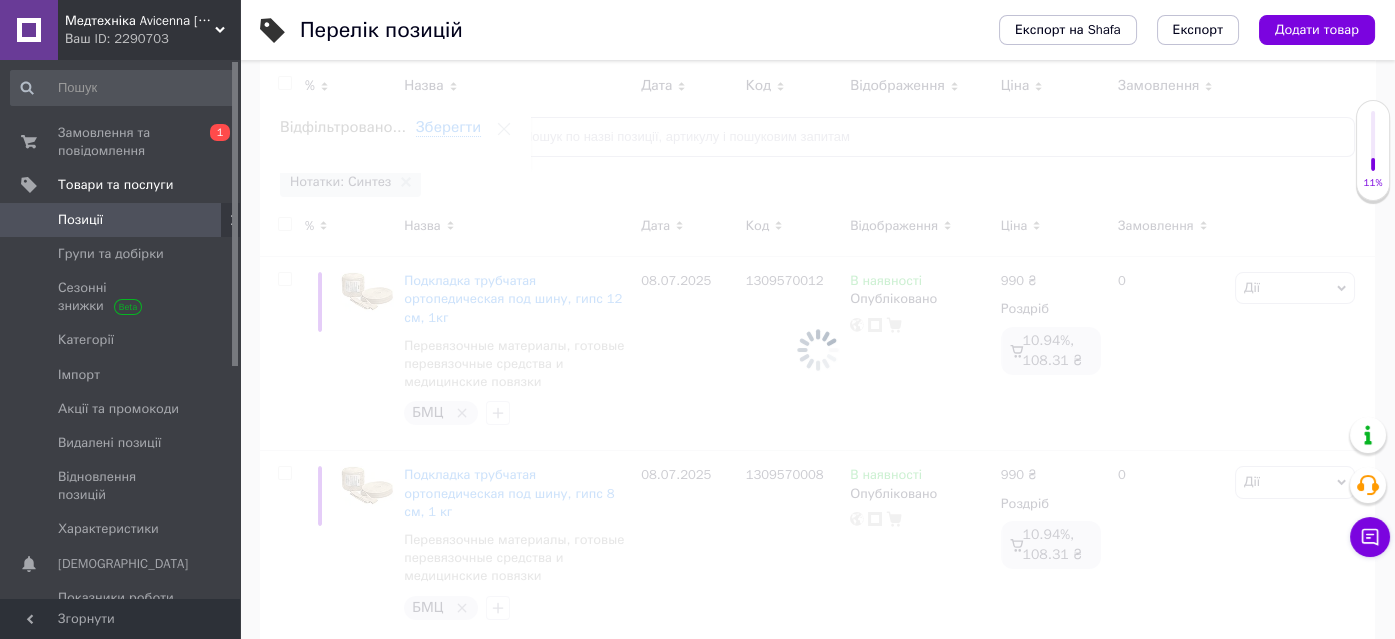scroll, scrollTop: 0, scrollLeft: 347, axis: horizontal 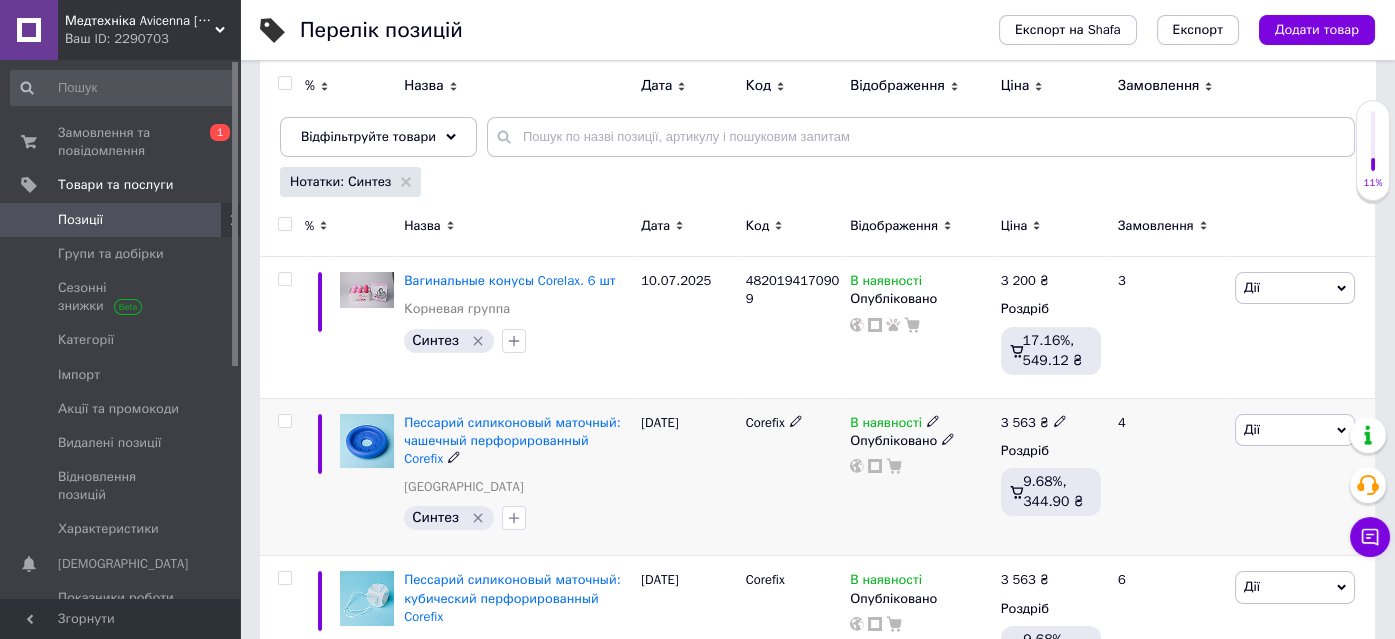 click 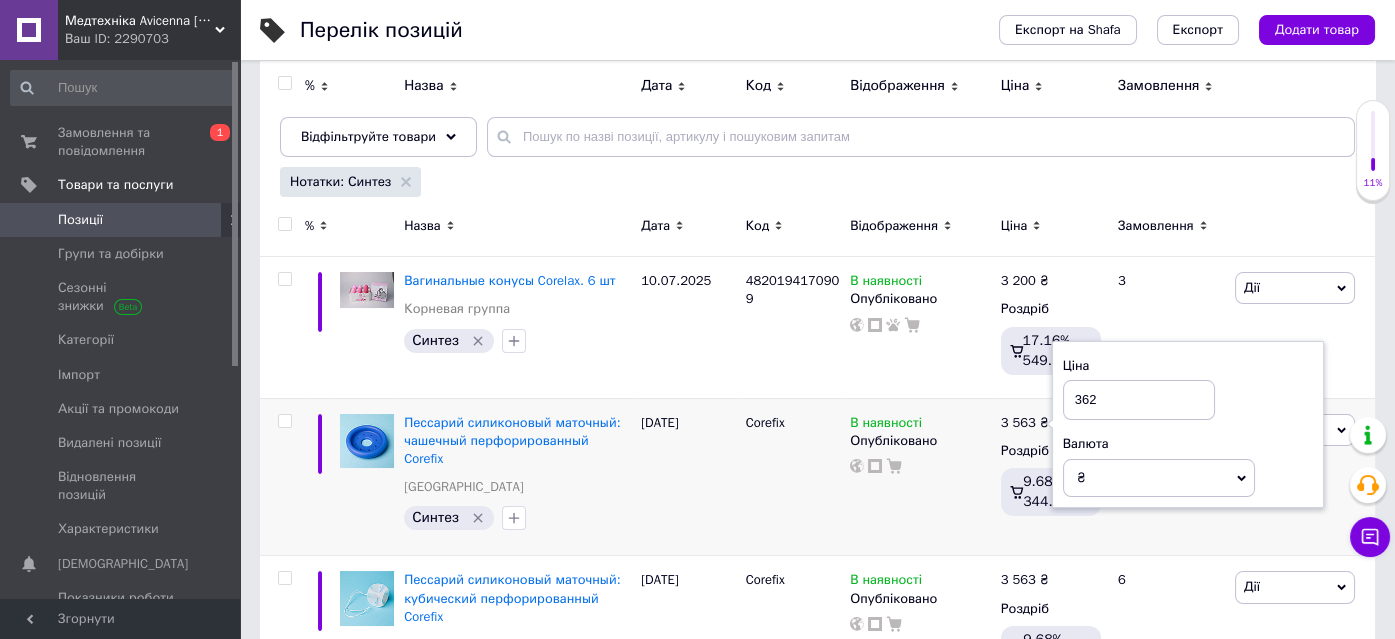 type on "3625" 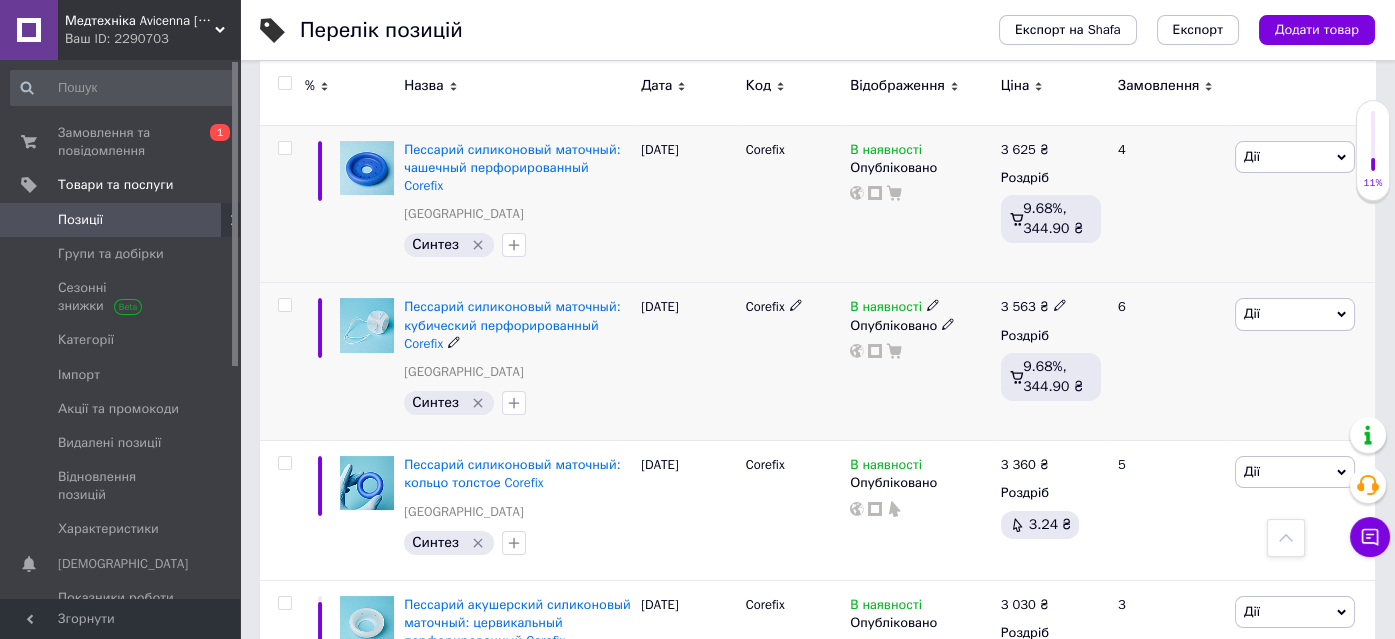 scroll, scrollTop: 545, scrollLeft: 0, axis: vertical 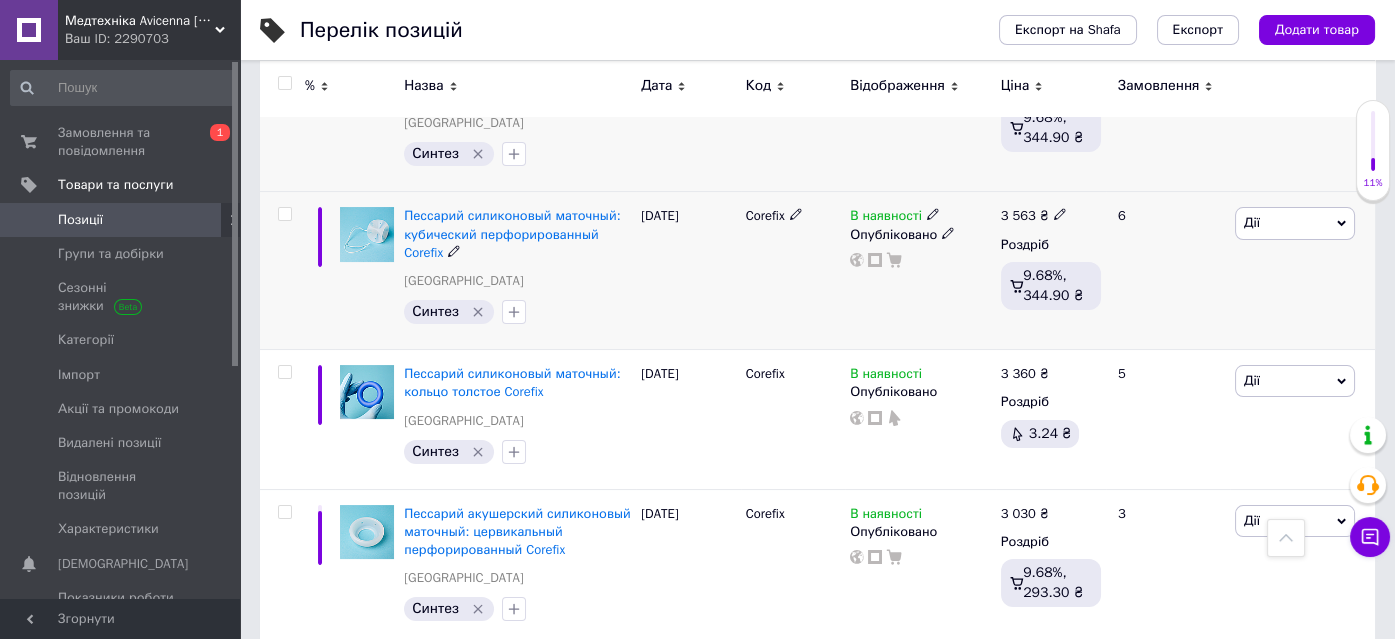 click 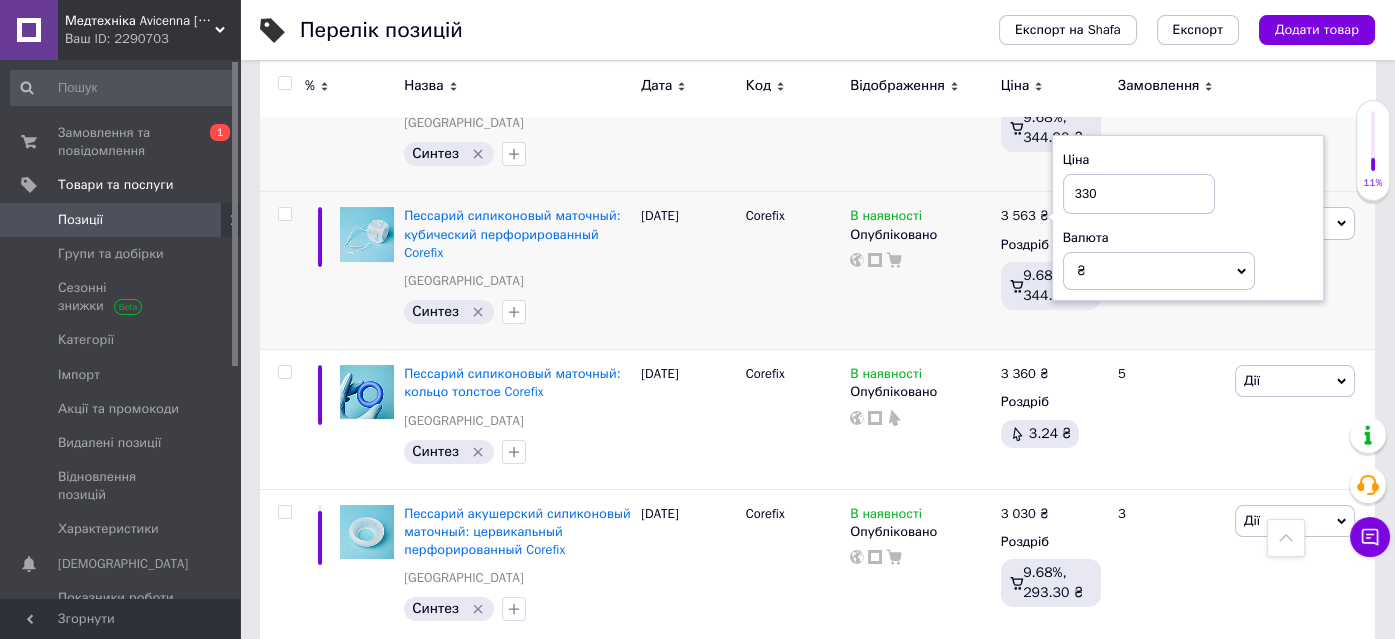 type on "3300" 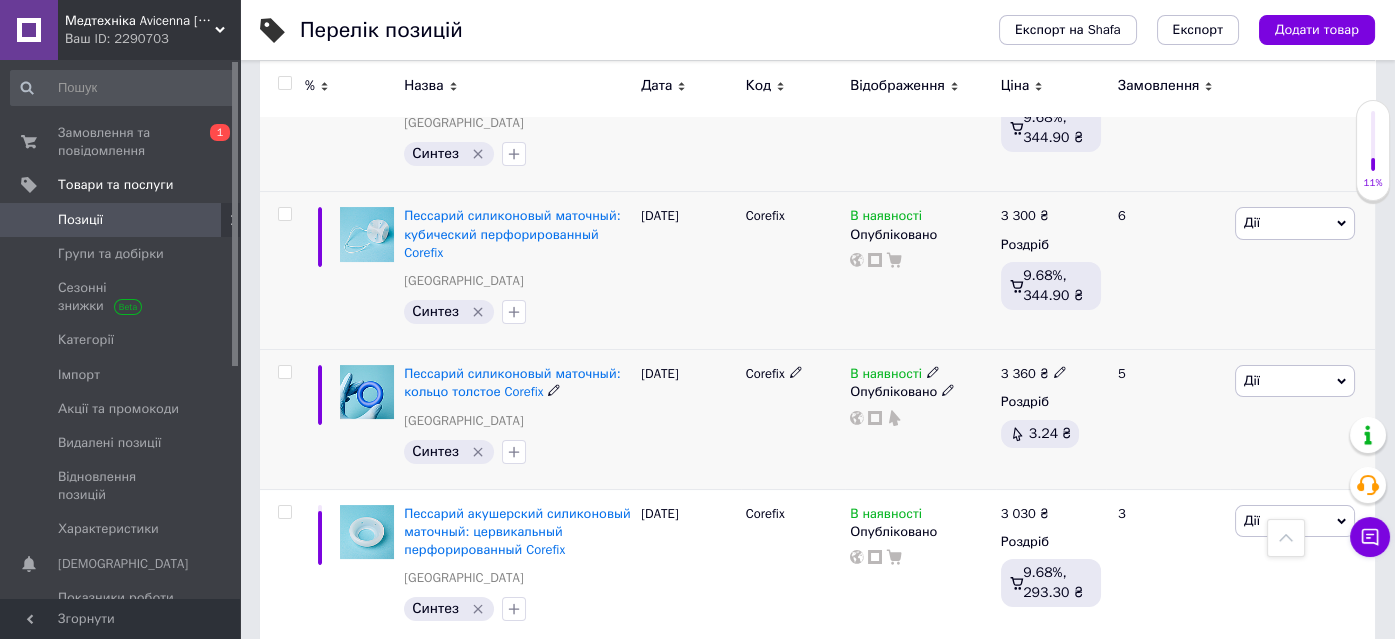 click 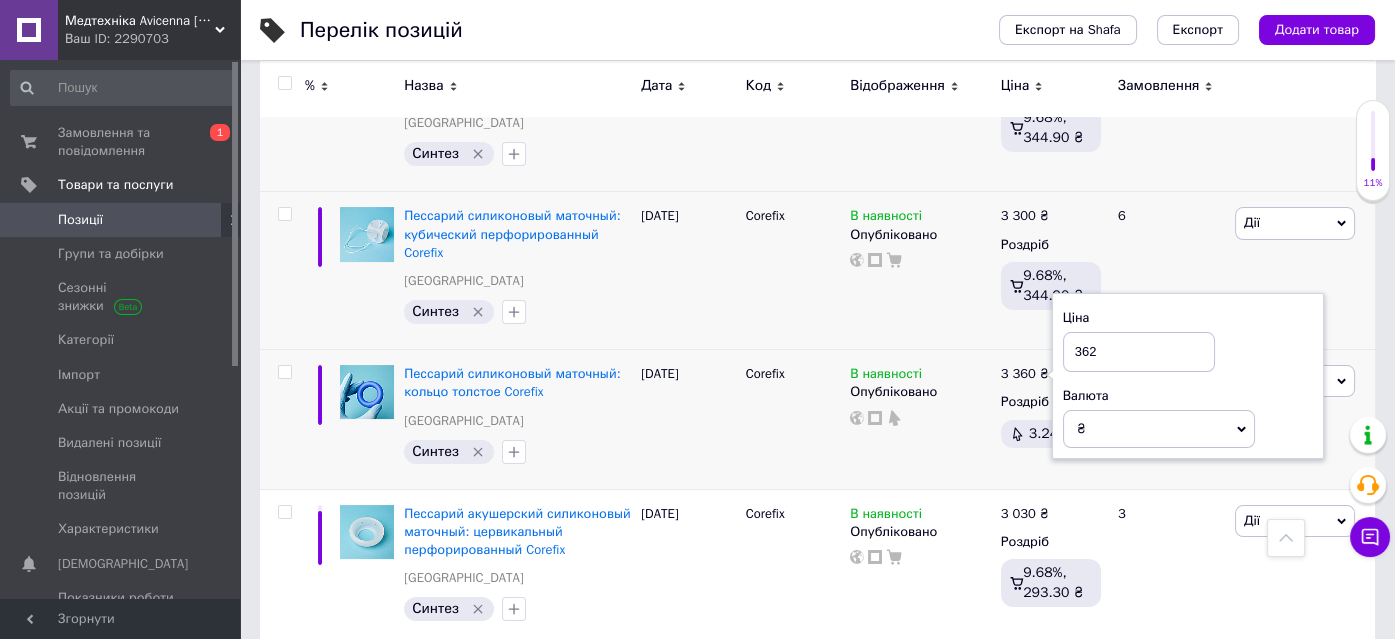 type on "3625" 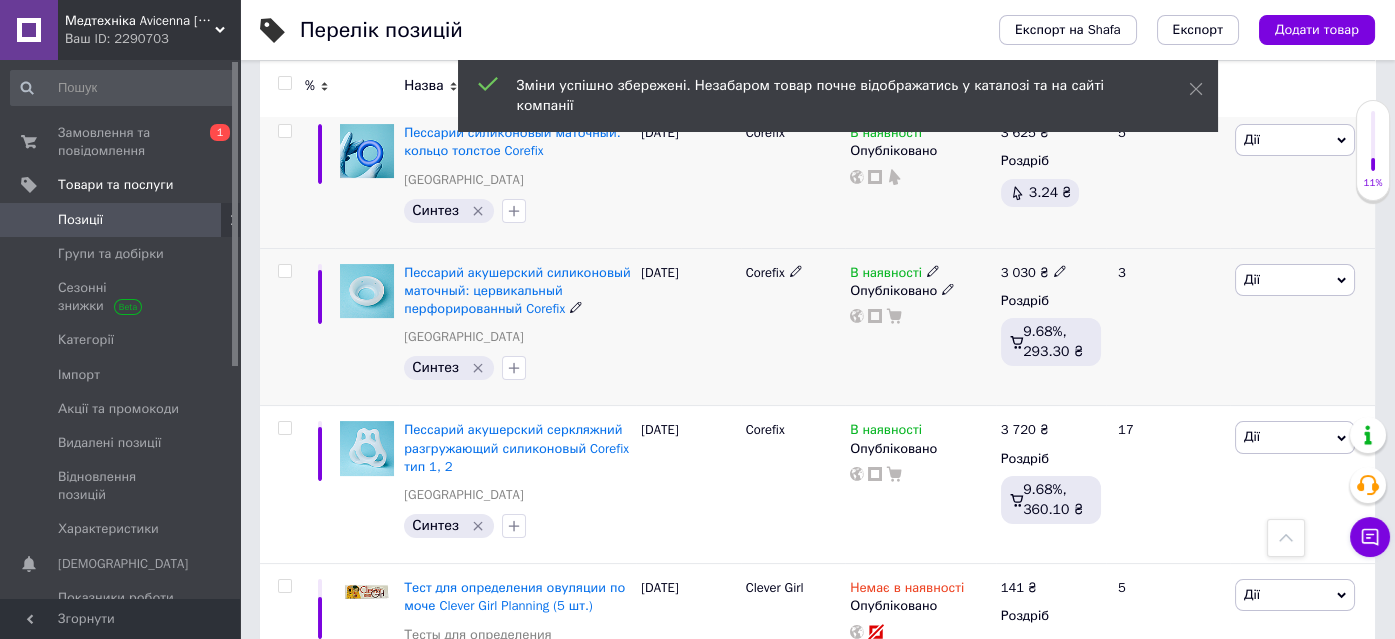 scroll, scrollTop: 818, scrollLeft: 0, axis: vertical 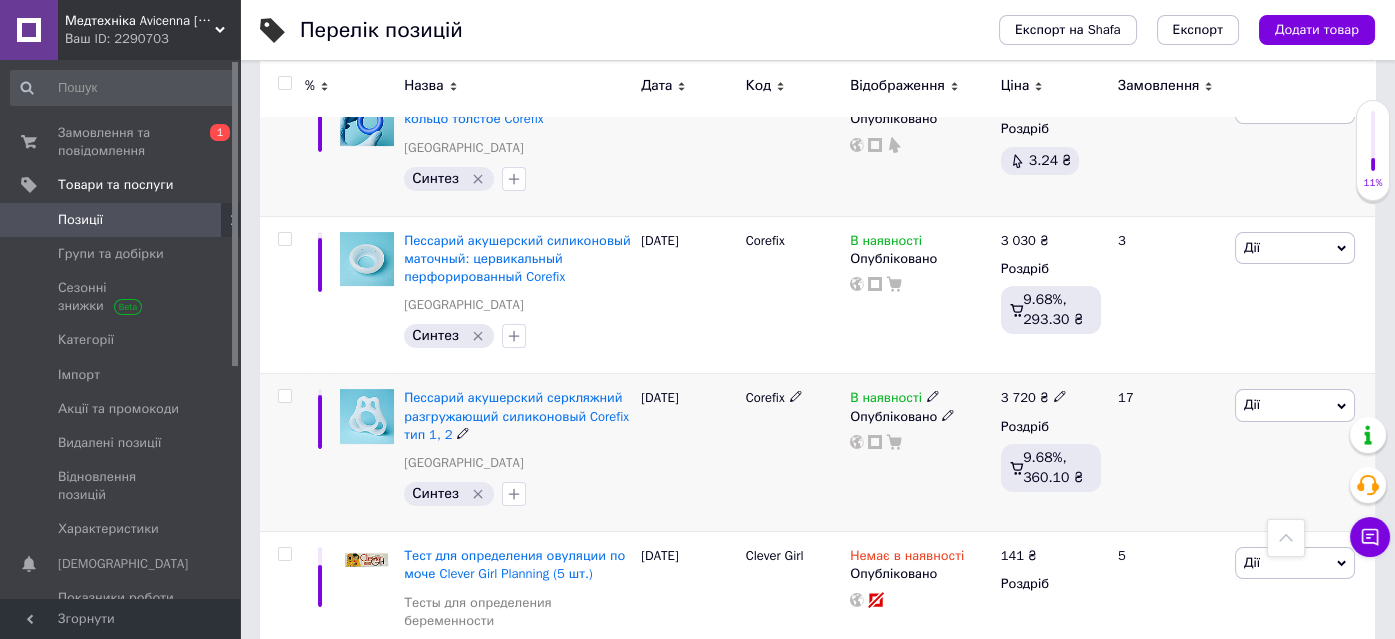 click 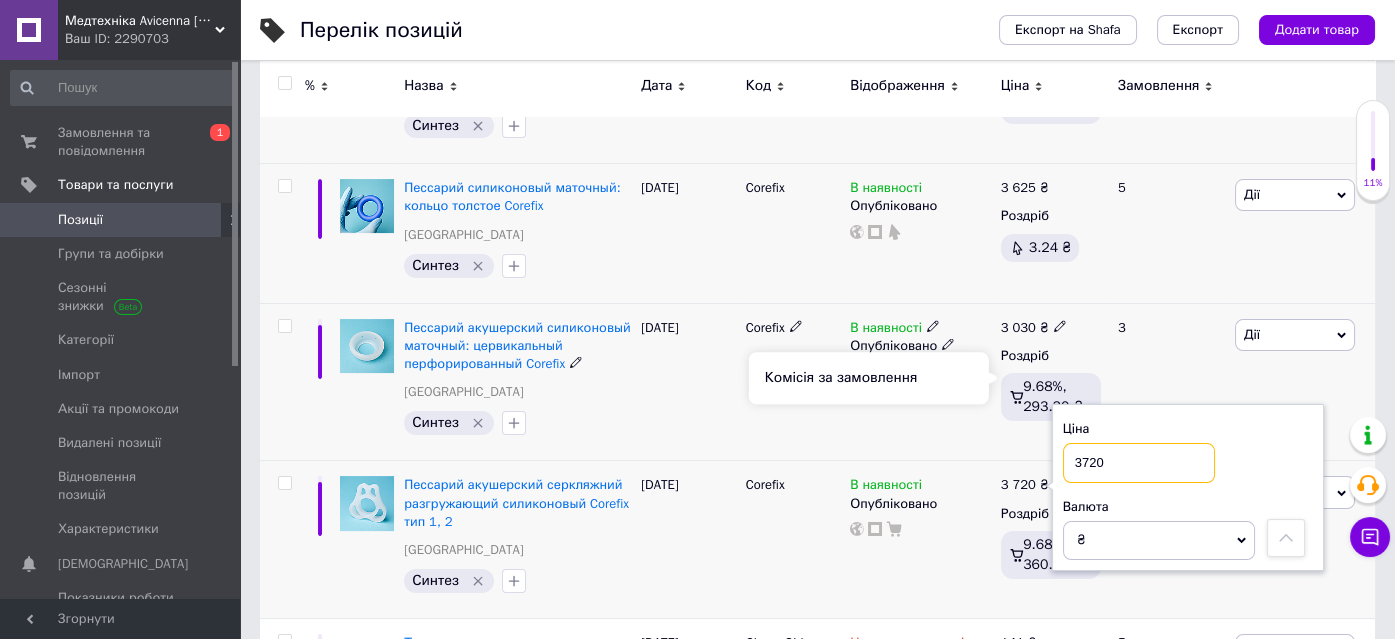 scroll, scrollTop: 727, scrollLeft: 0, axis: vertical 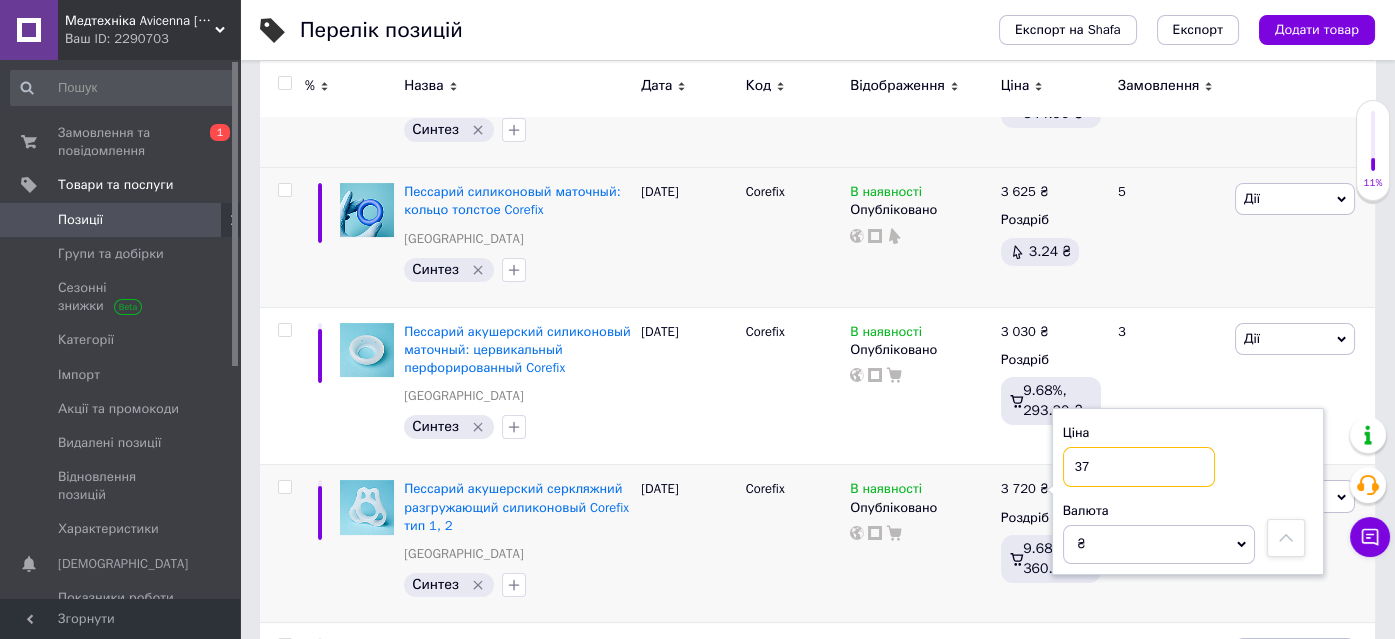 type on "3" 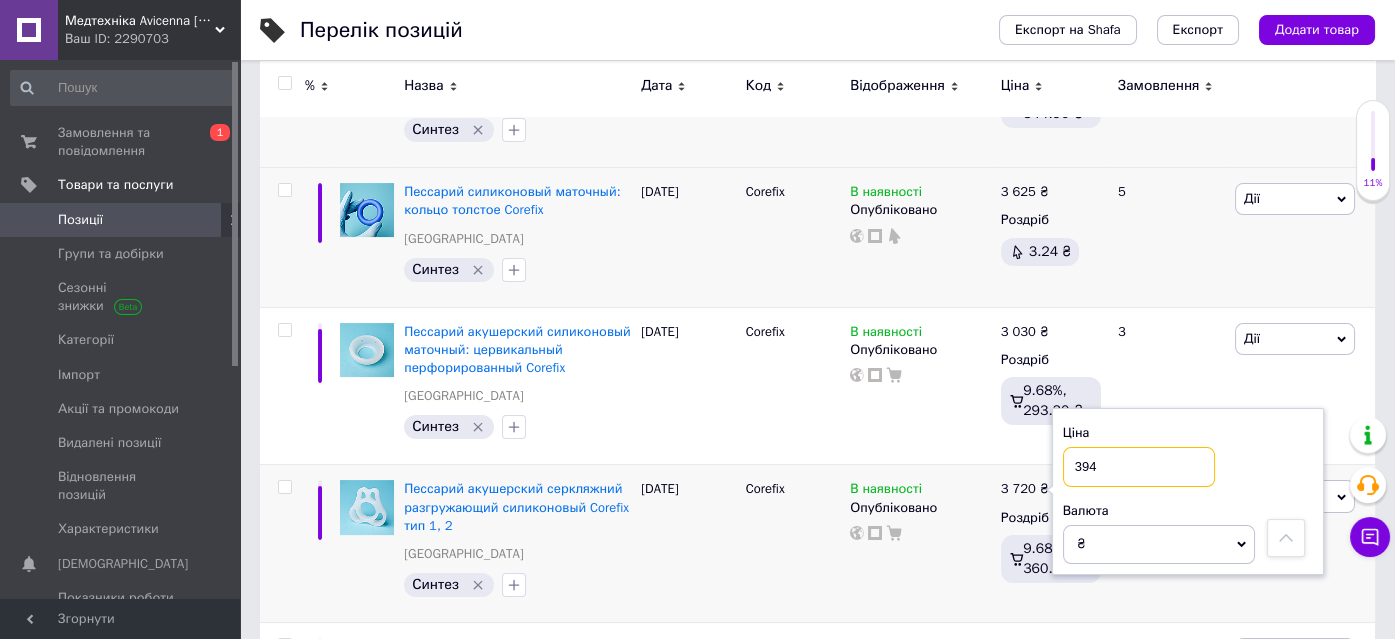 type on "3940" 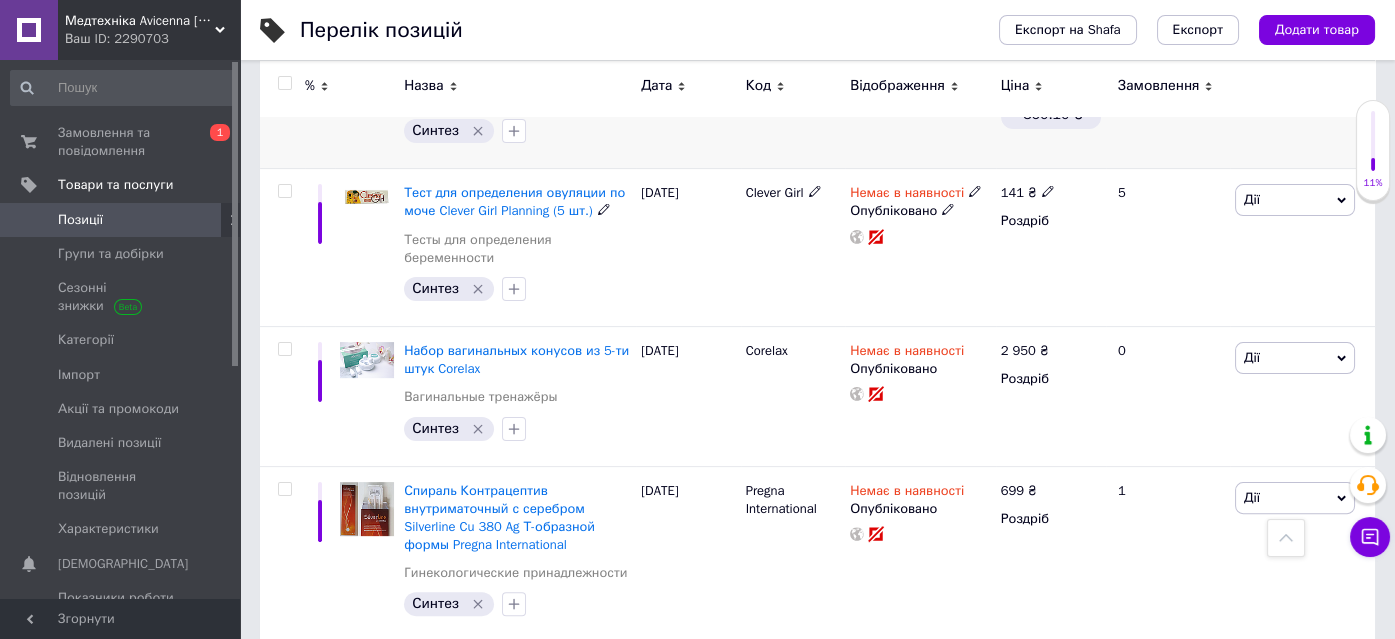 scroll, scrollTop: 1818, scrollLeft: 0, axis: vertical 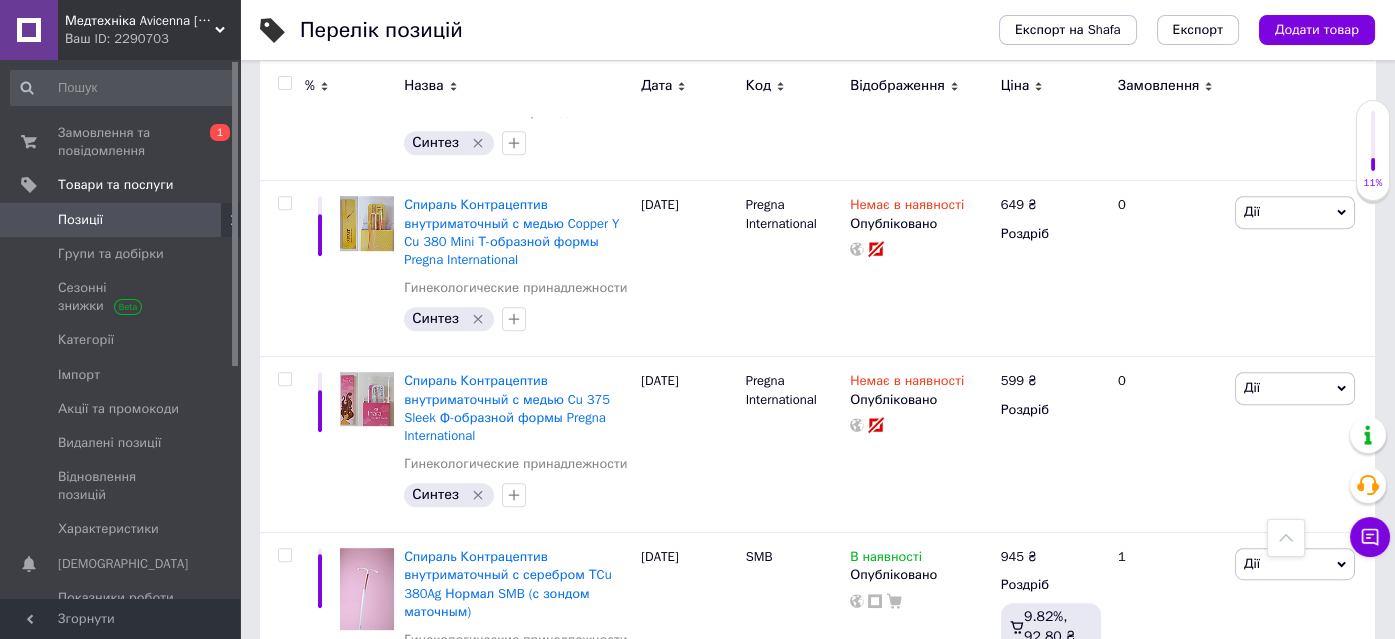 drag, startPoint x: 107, startPoint y: 10, endPoint x: 117, endPoint y: 27, distance: 19.723083 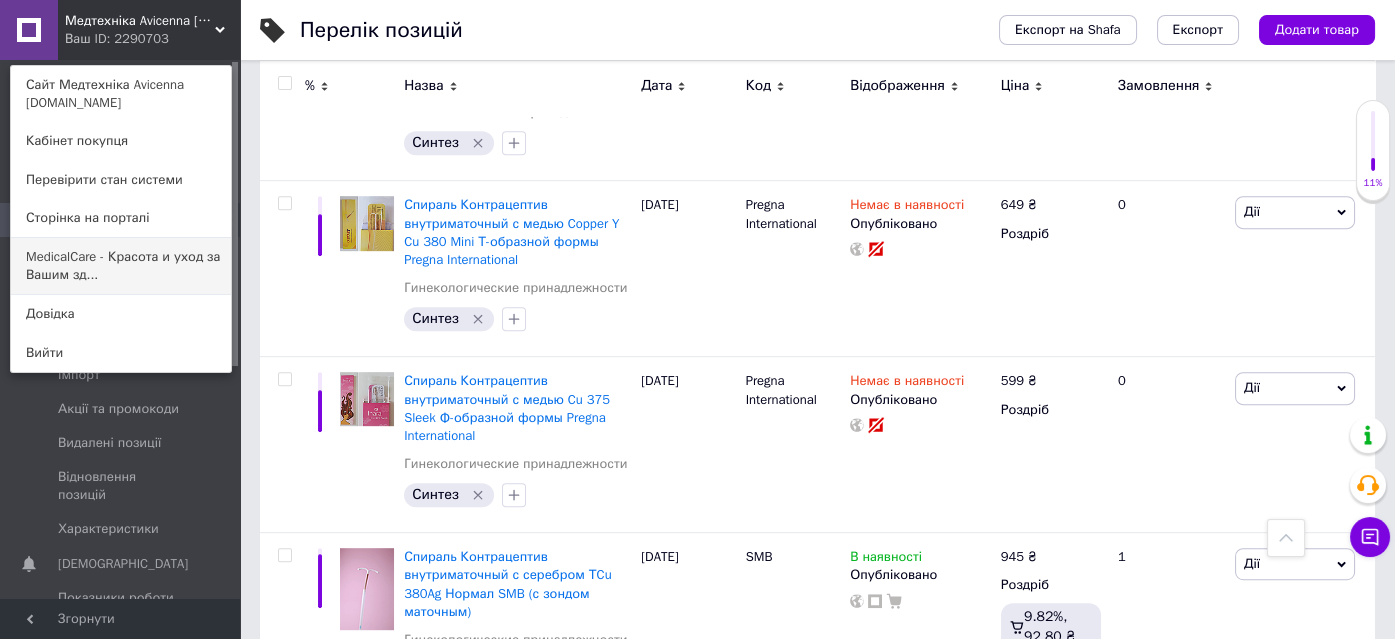 click on "MedicalCare - Красота и уход за Вашим зд..." at bounding box center [121, 266] 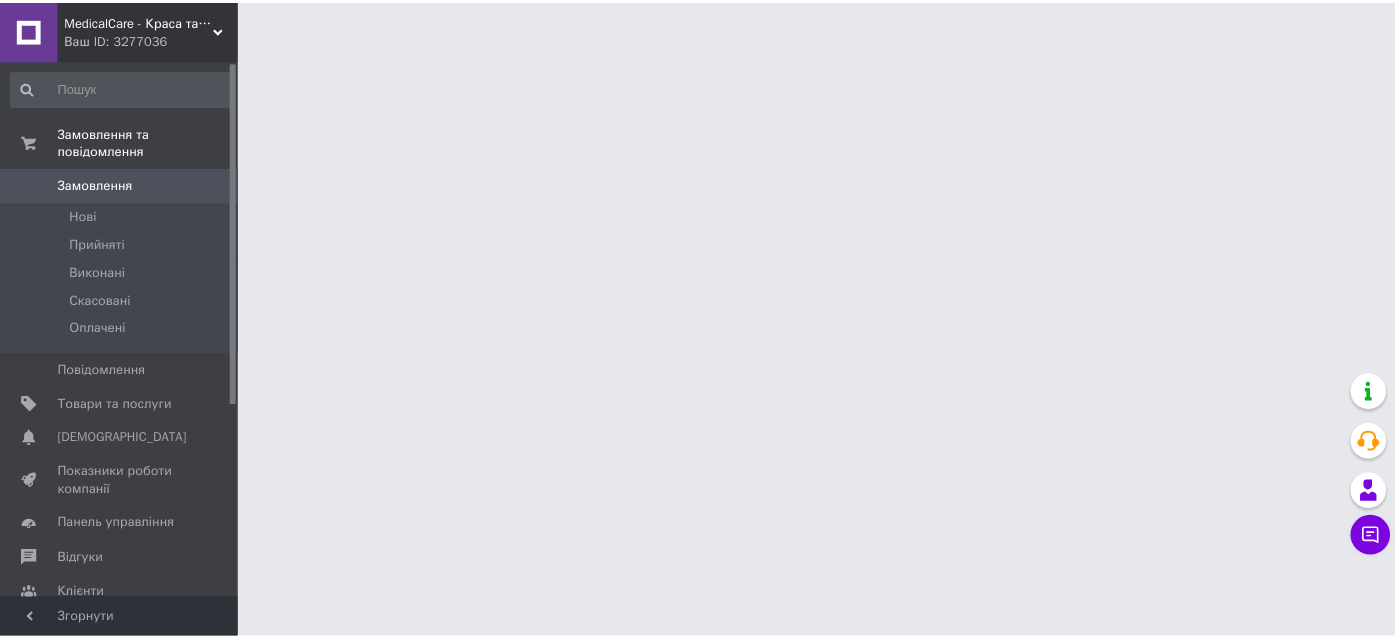 scroll, scrollTop: 0, scrollLeft: 0, axis: both 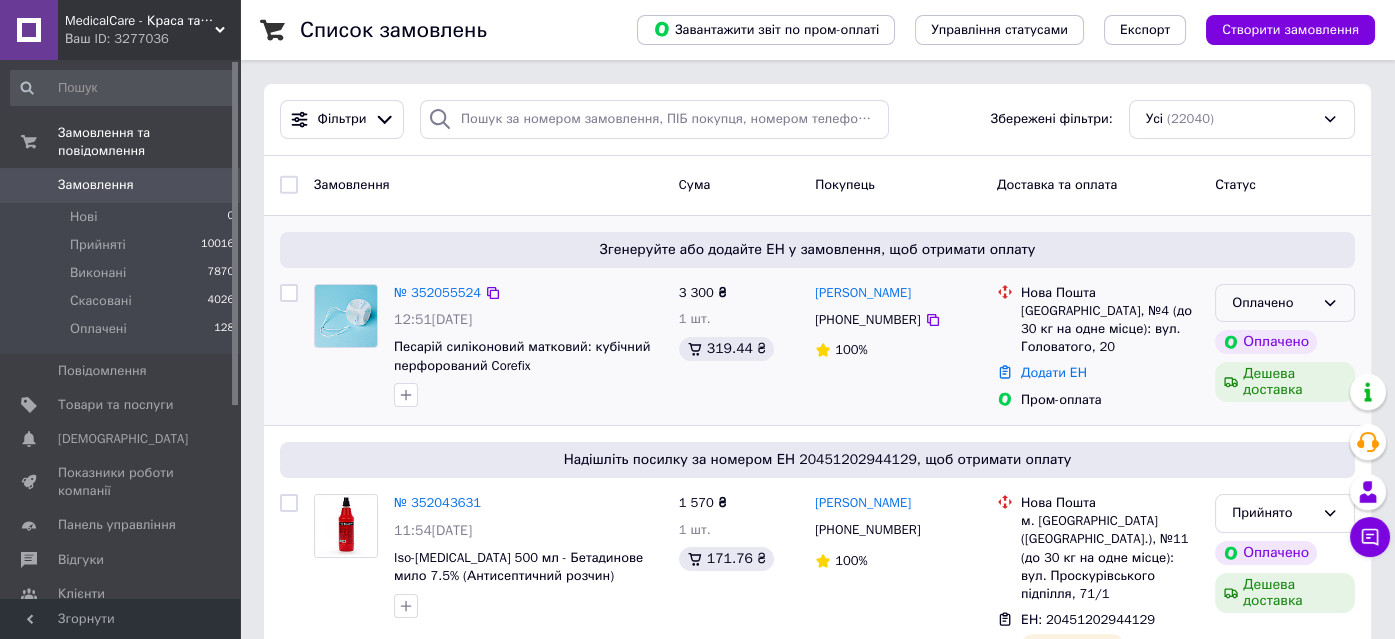 click on "Оплачено" at bounding box center (1285, 303) 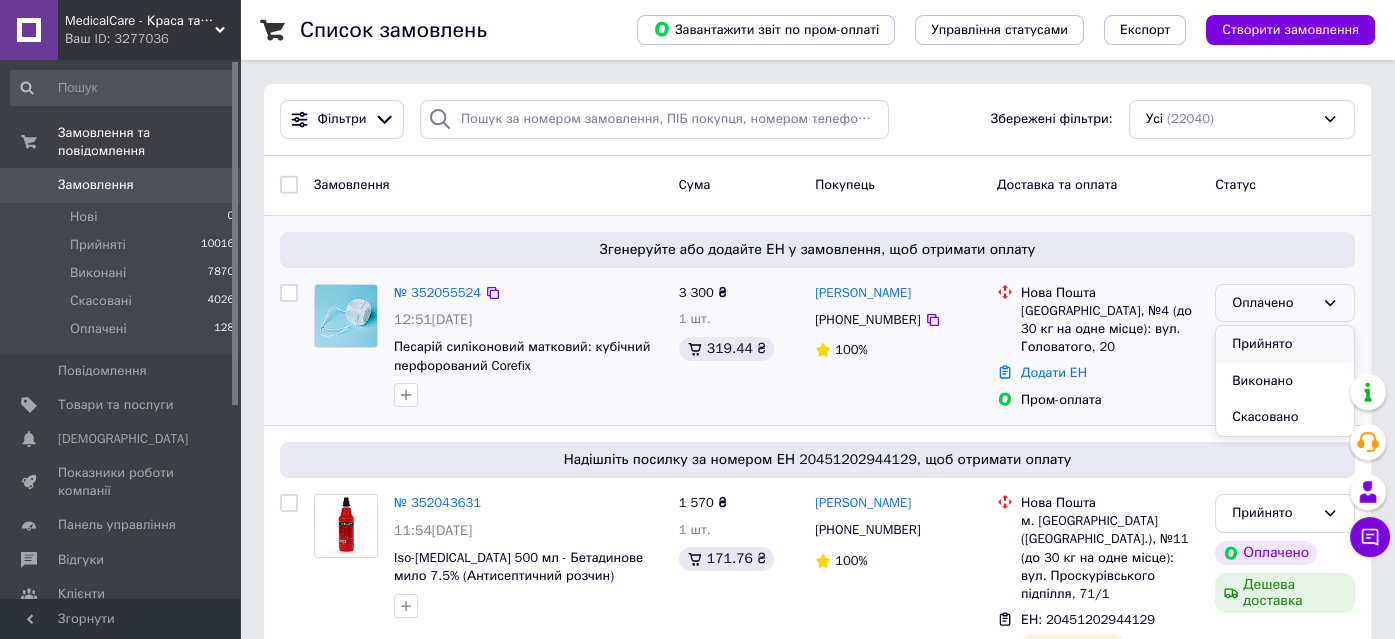 click on "Прийнято" at bounding box center [1285, 344] 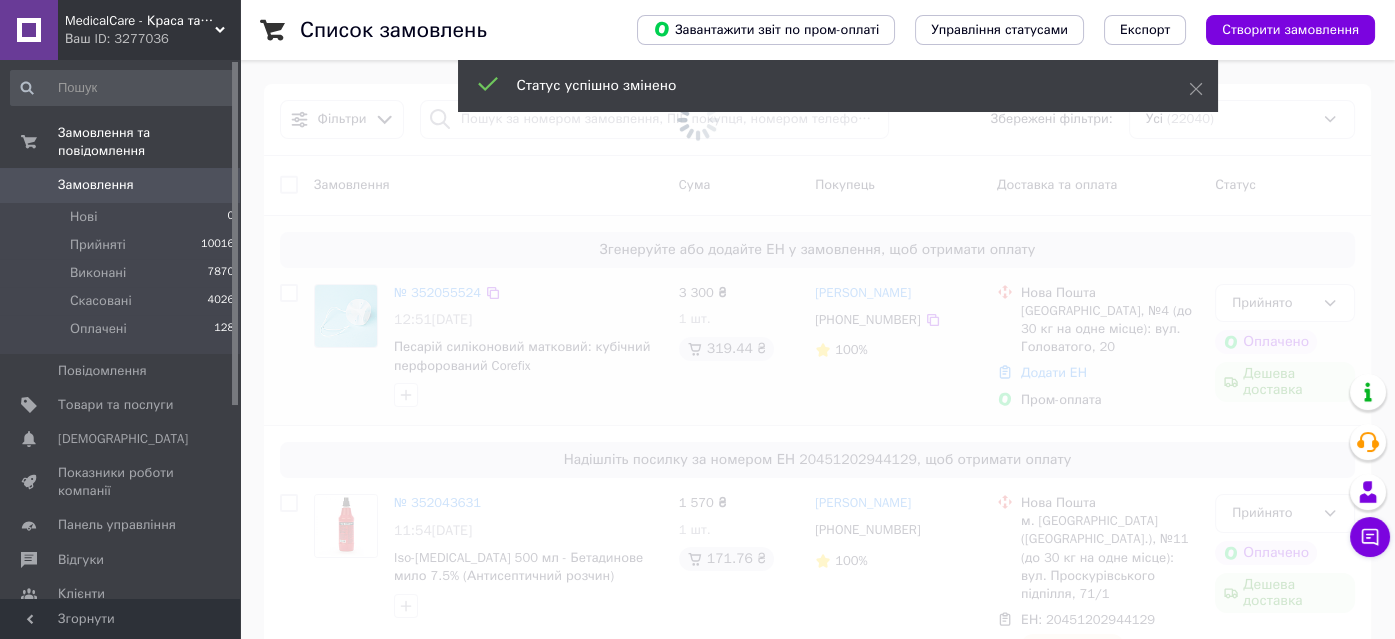 click at bounding box center (697, 319) 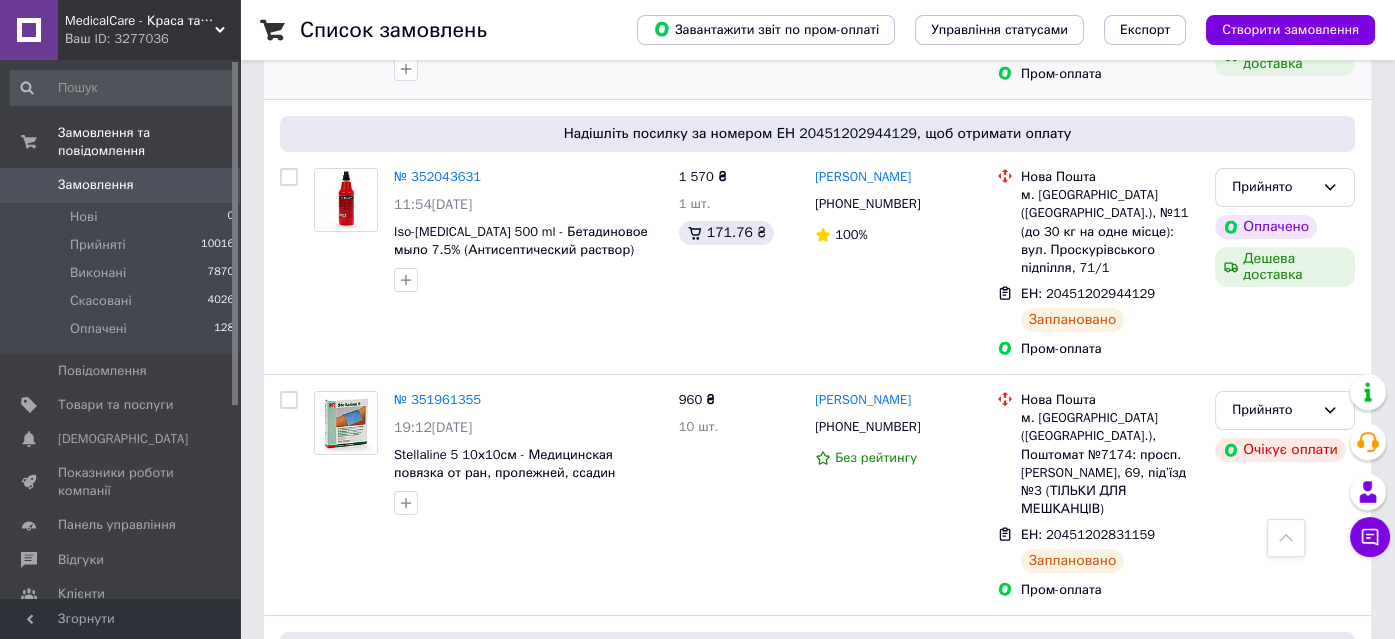 scroll, scrollTop: 0, scrollLeft: 0, axis: both 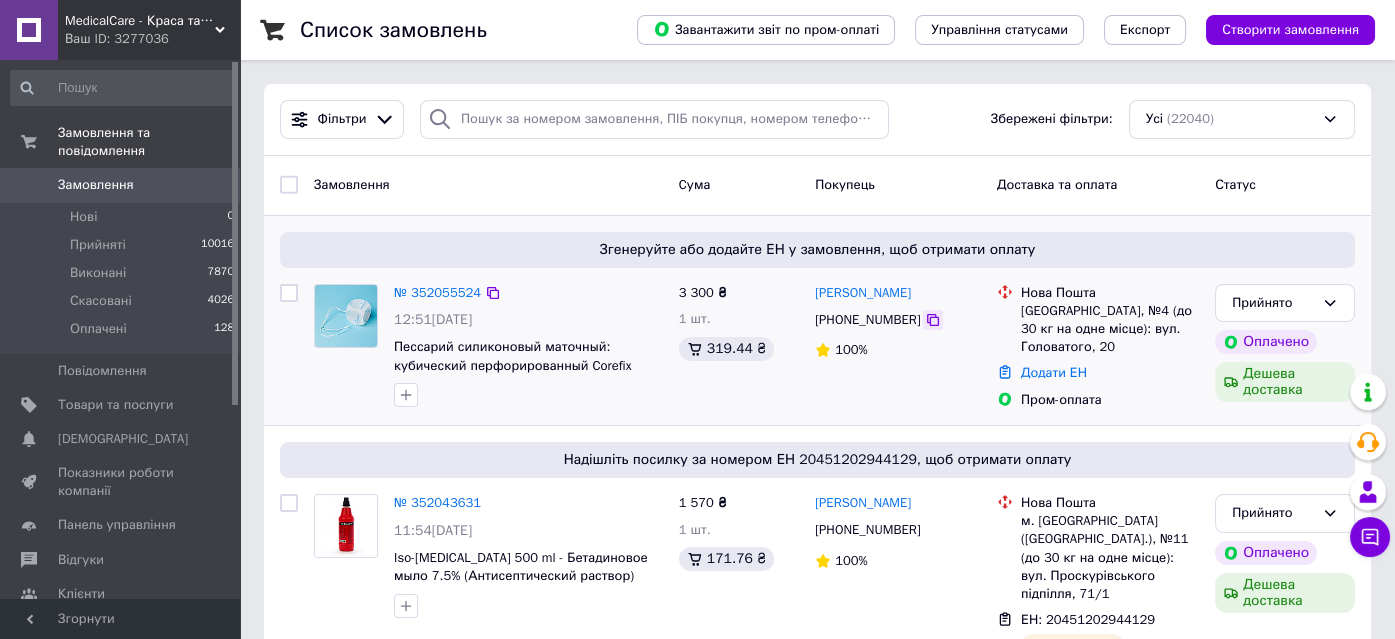 click 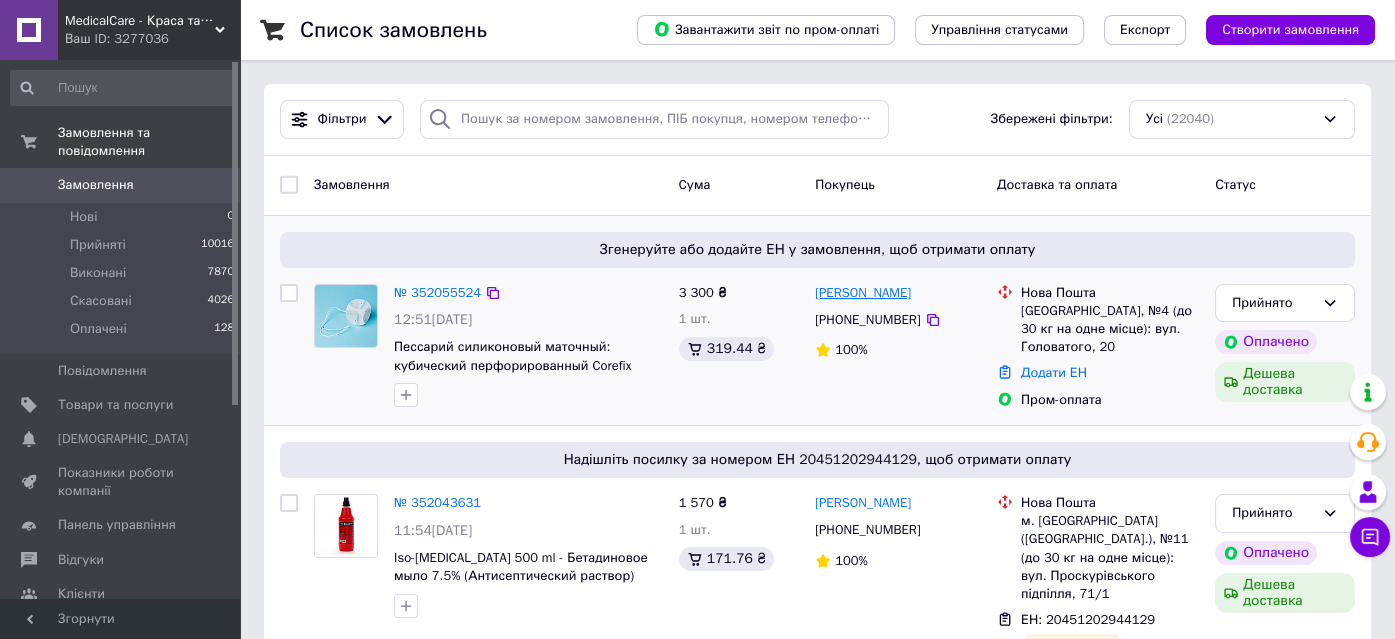 drag, startPoint x: 940, startPoint y: 294, endPoint x: 818, endPoint y: 291, distance: 122.03688 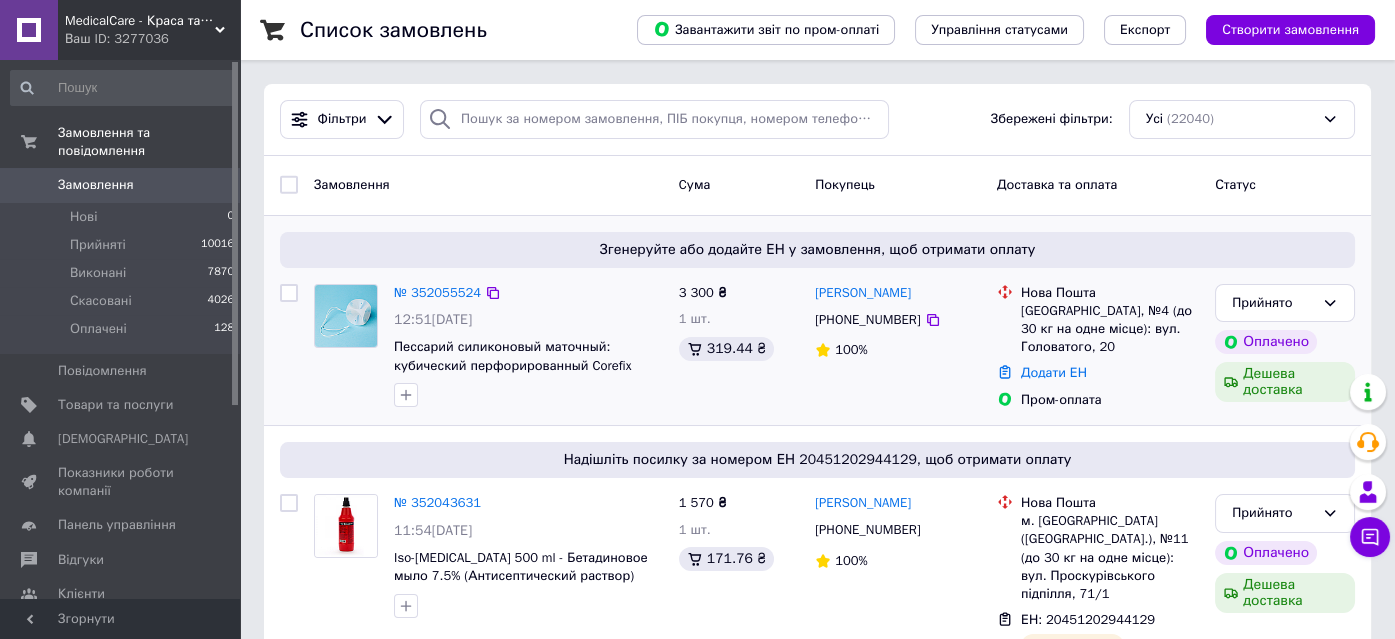 copy on "[PERSON_NAME]" 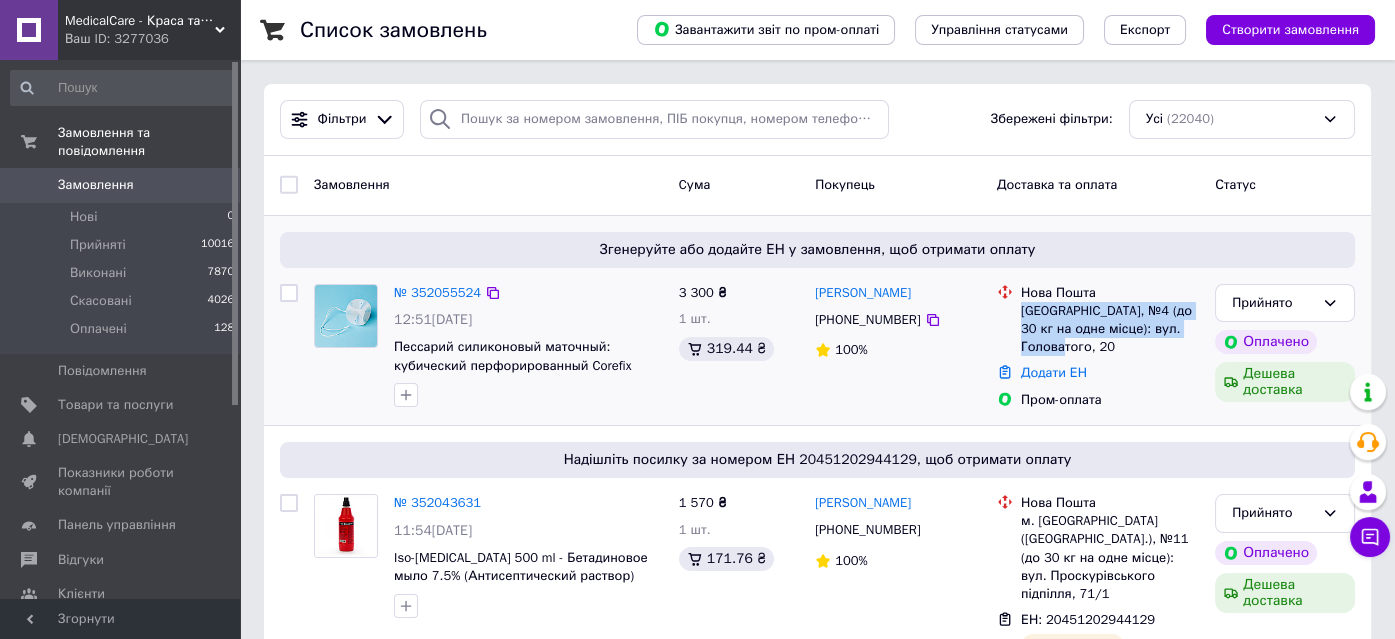 drag, startPoint x: 1023, startPoint y: 311, endPoint x: 1053, endPoint y: 344, distance: 44.598206 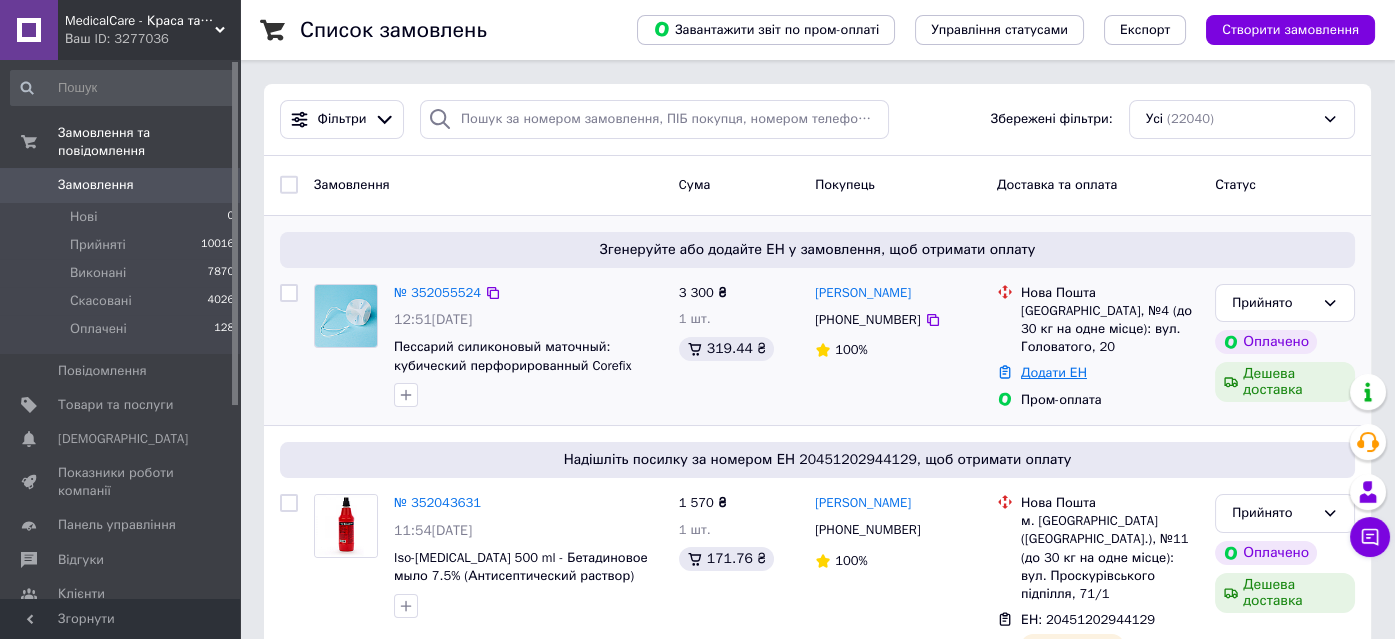 click on "Додати ЕН" at bounding box center [1054, 372] 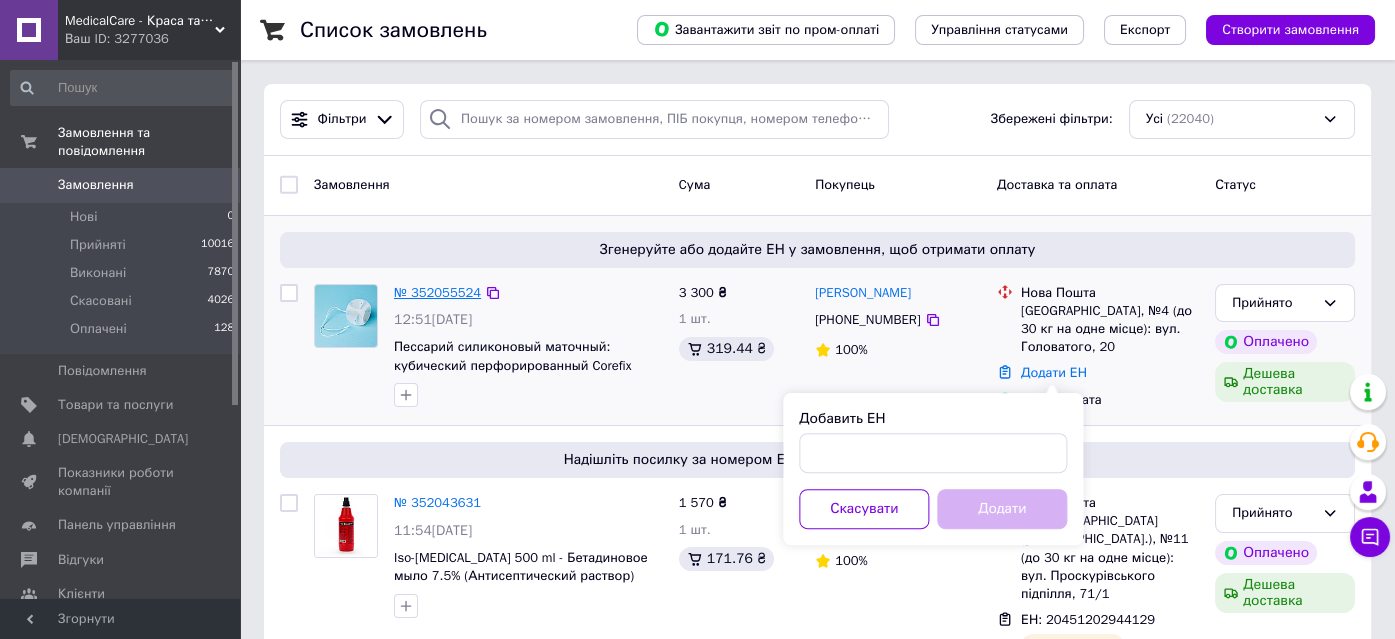 click on "№ 352055524" at bounding box center [437, 292] 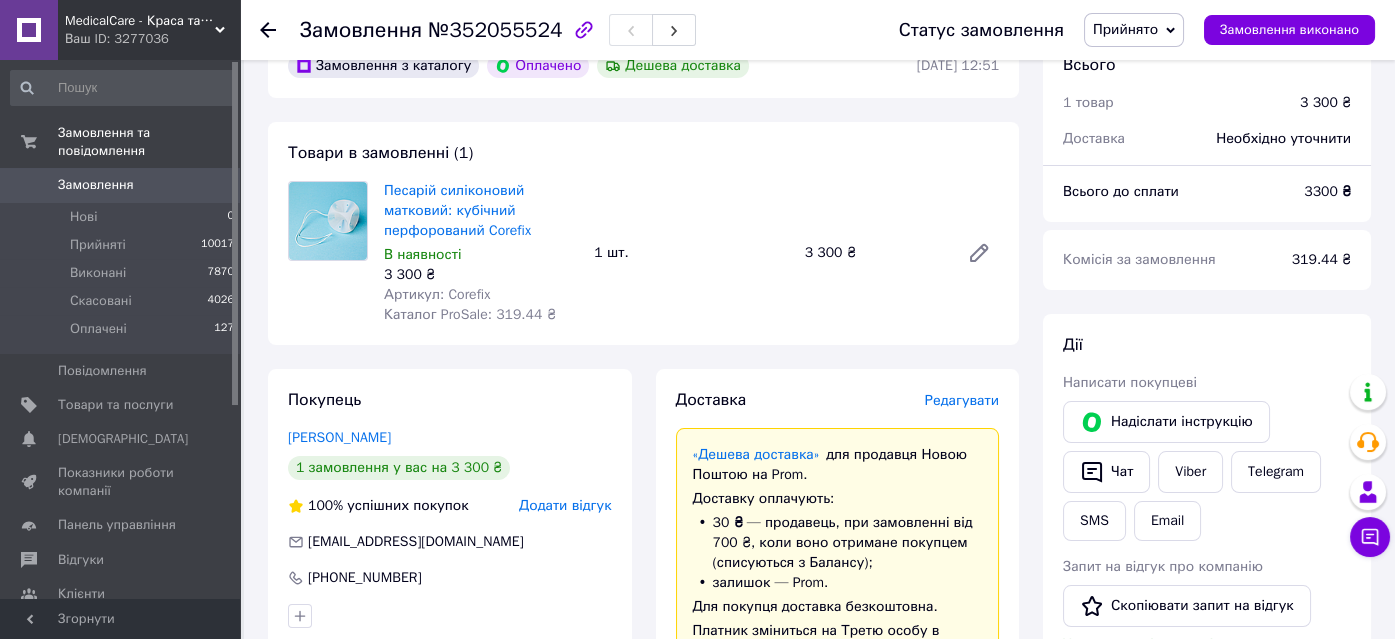 scroll, scrollTop: 0, scrollLeft: 0, axis: both 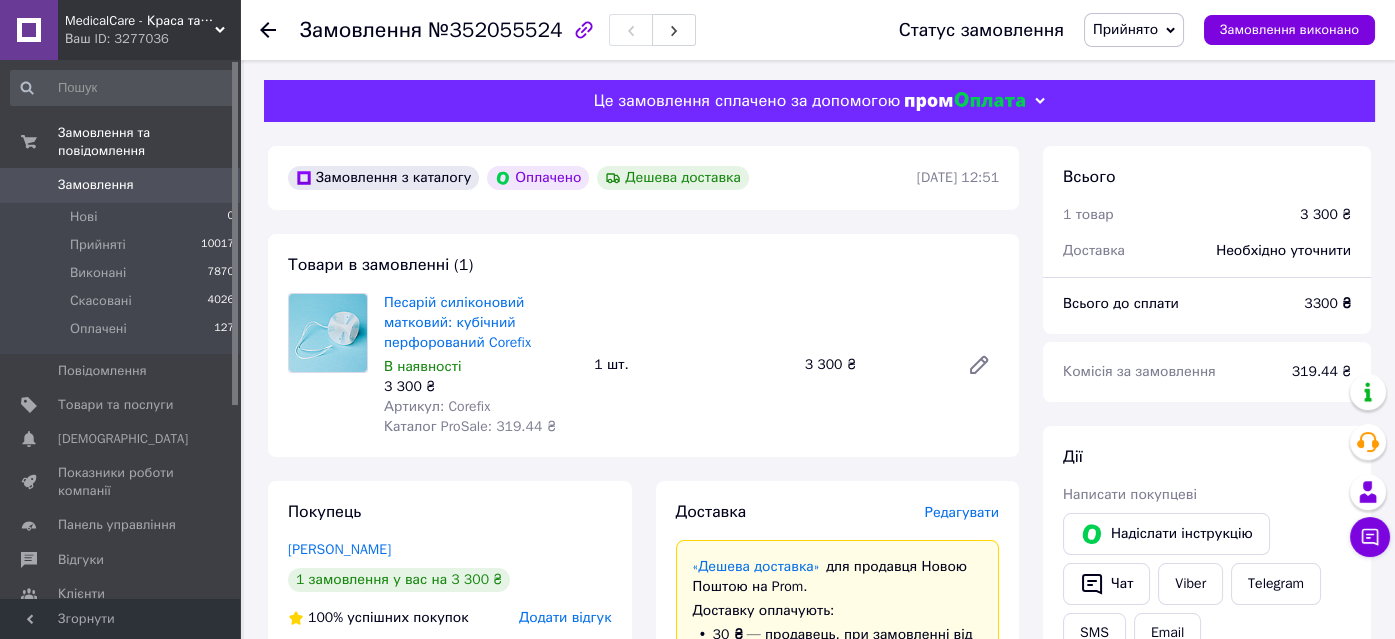 click at bounding box center [268, 30] 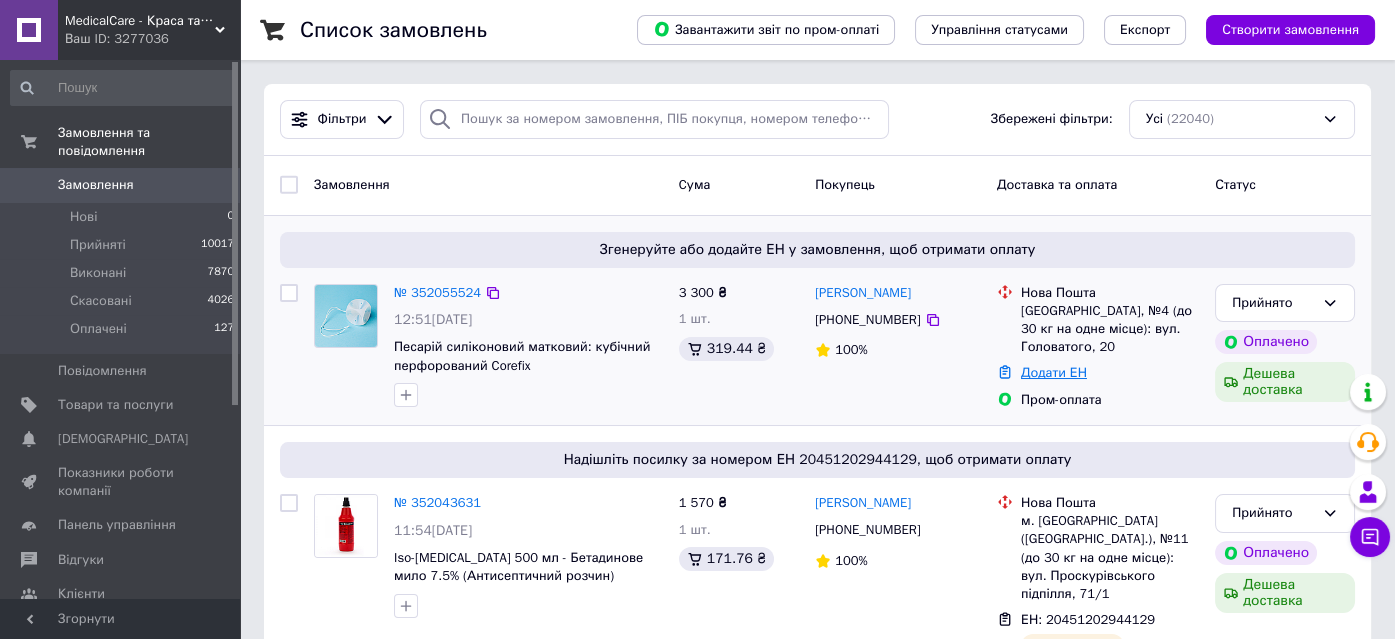 click on "Додати ЕН" at bounding box center (1054, 372) 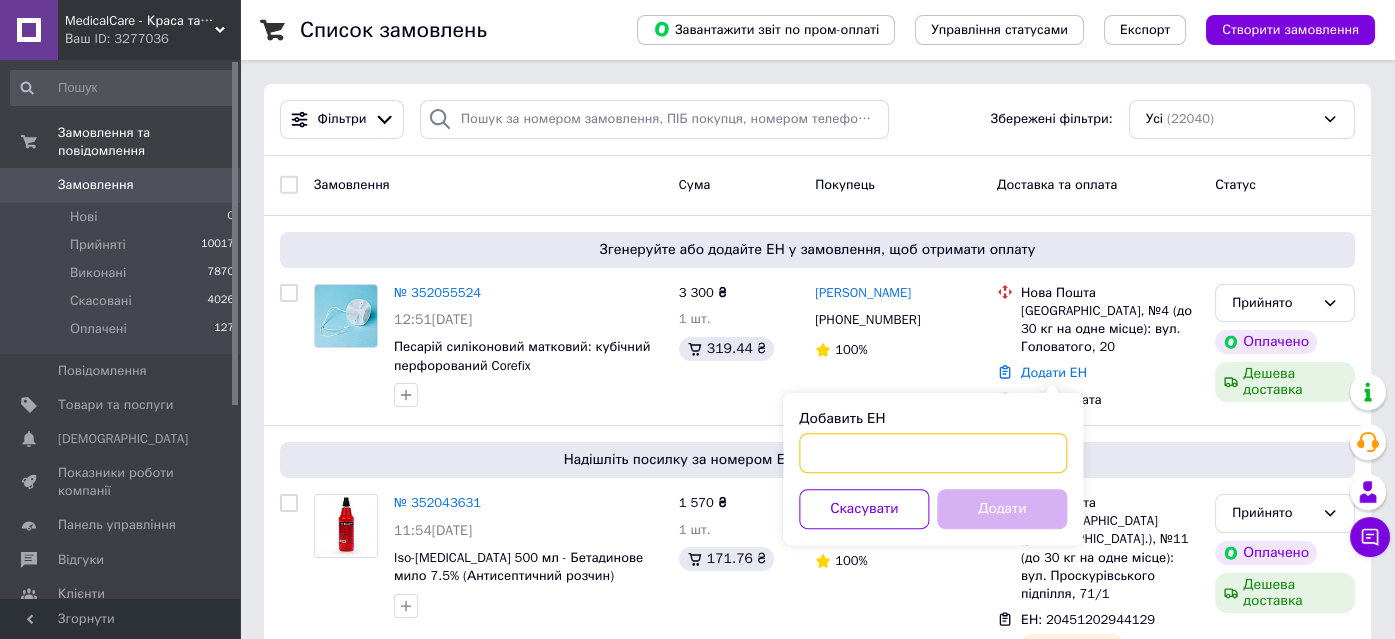 click on "Добавить ЕН" at bounding box center (933, 453) 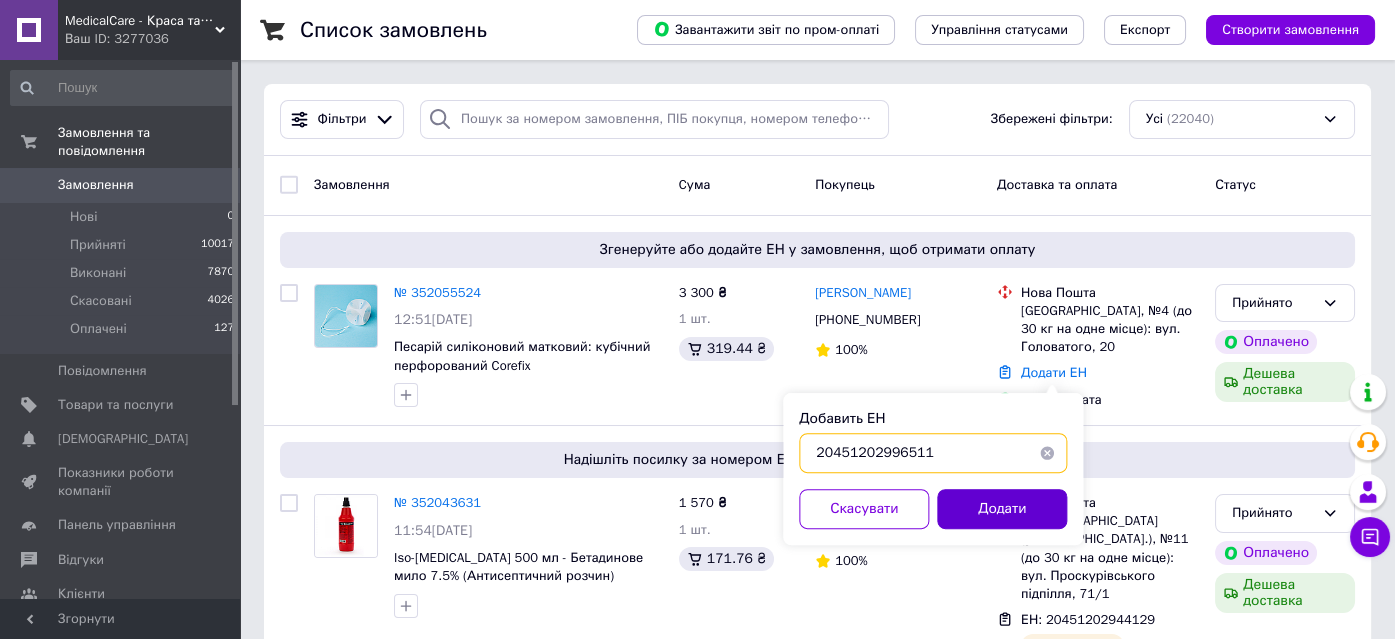 type on "20451202996511" 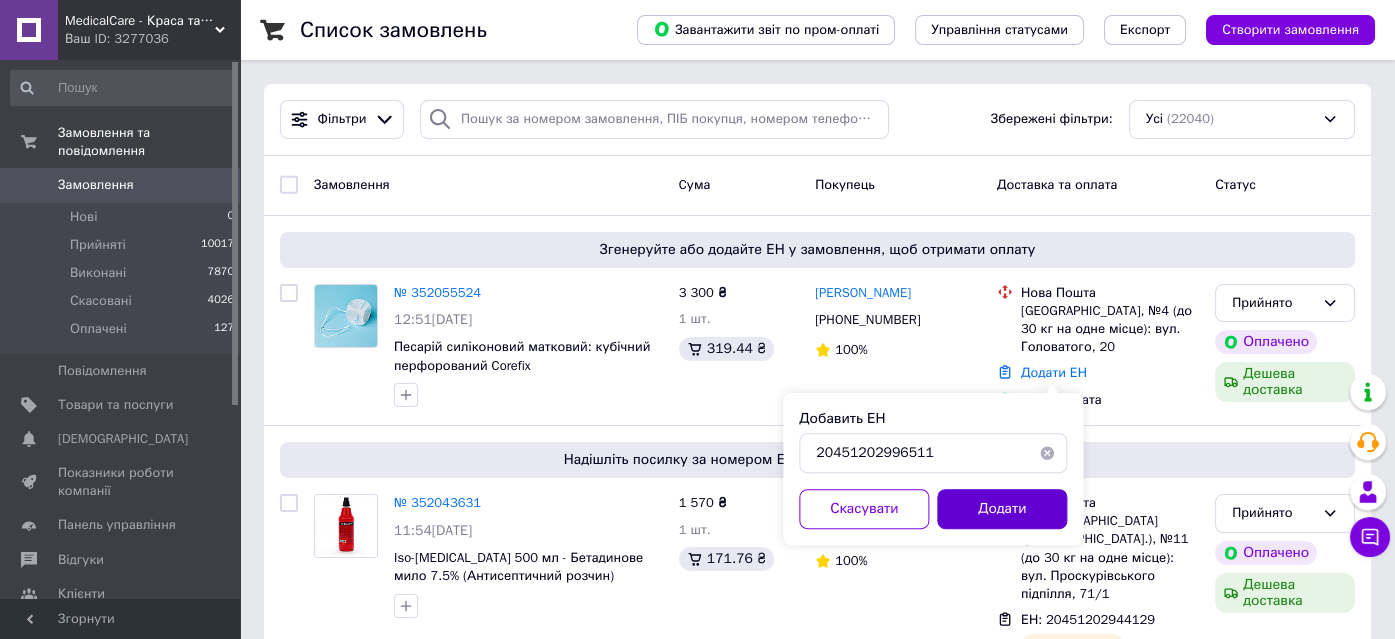 click on "Додати" at bounding box center (1002, 509) 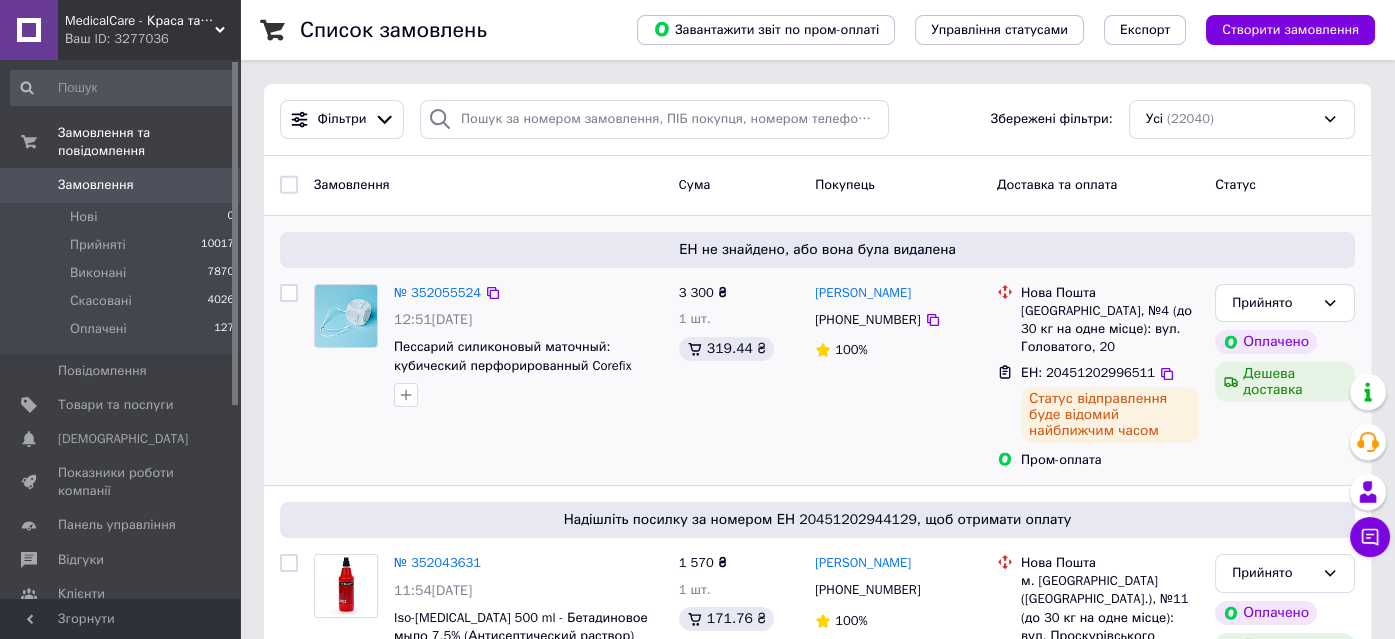 scroll, scrollTop: 150, scrollLeft: 0, axis: vertical 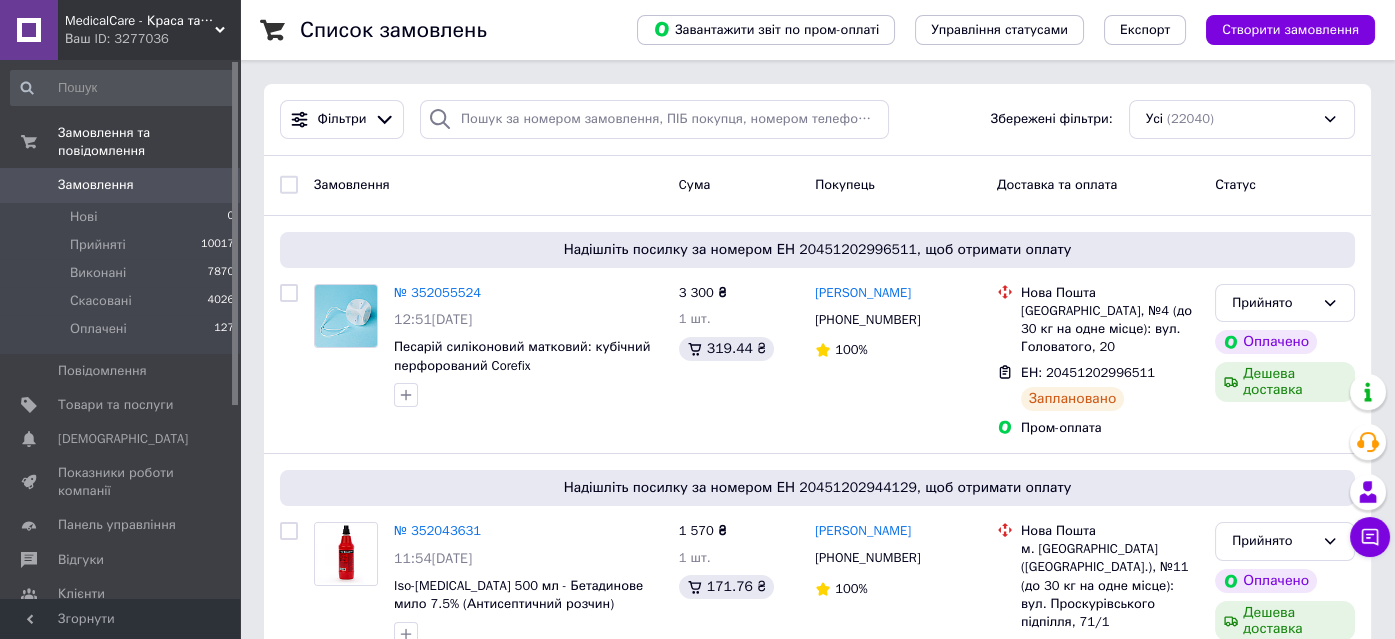 click on "Ваш ID: 3277036" at bounding box center [152, 39] 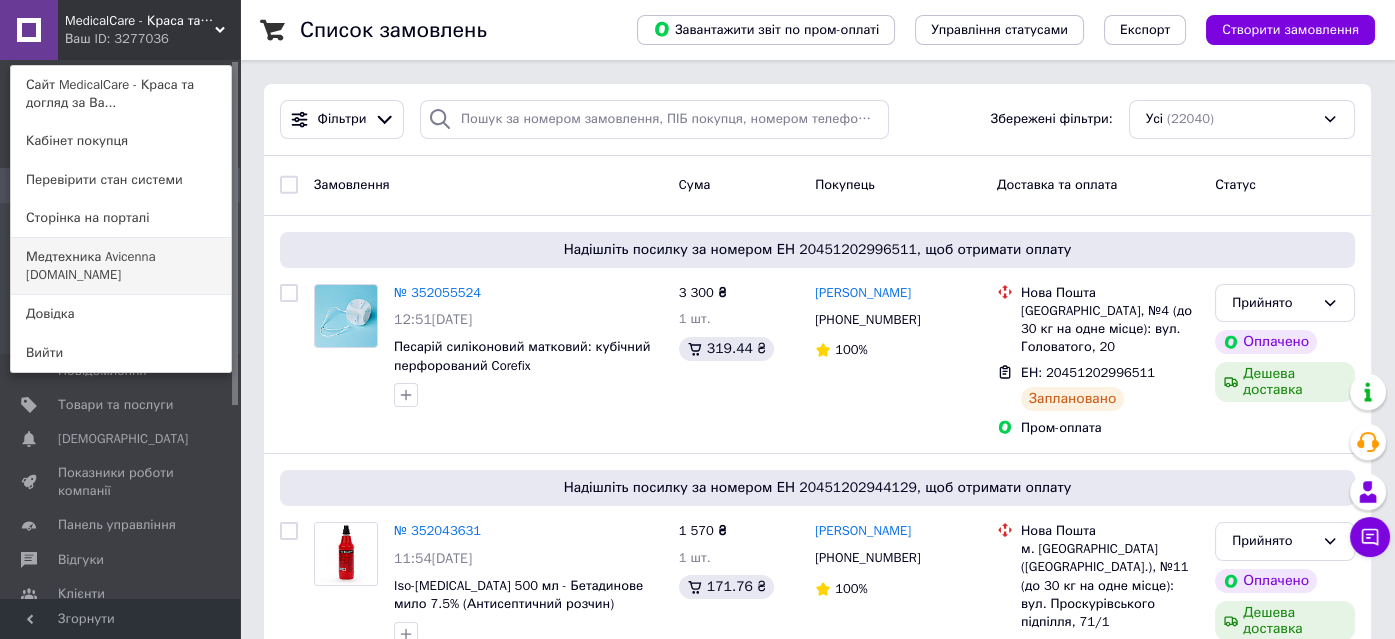 click on "Медтехника Avicenna [DOMAIN_NAME]" at bounding box center [121, 266] 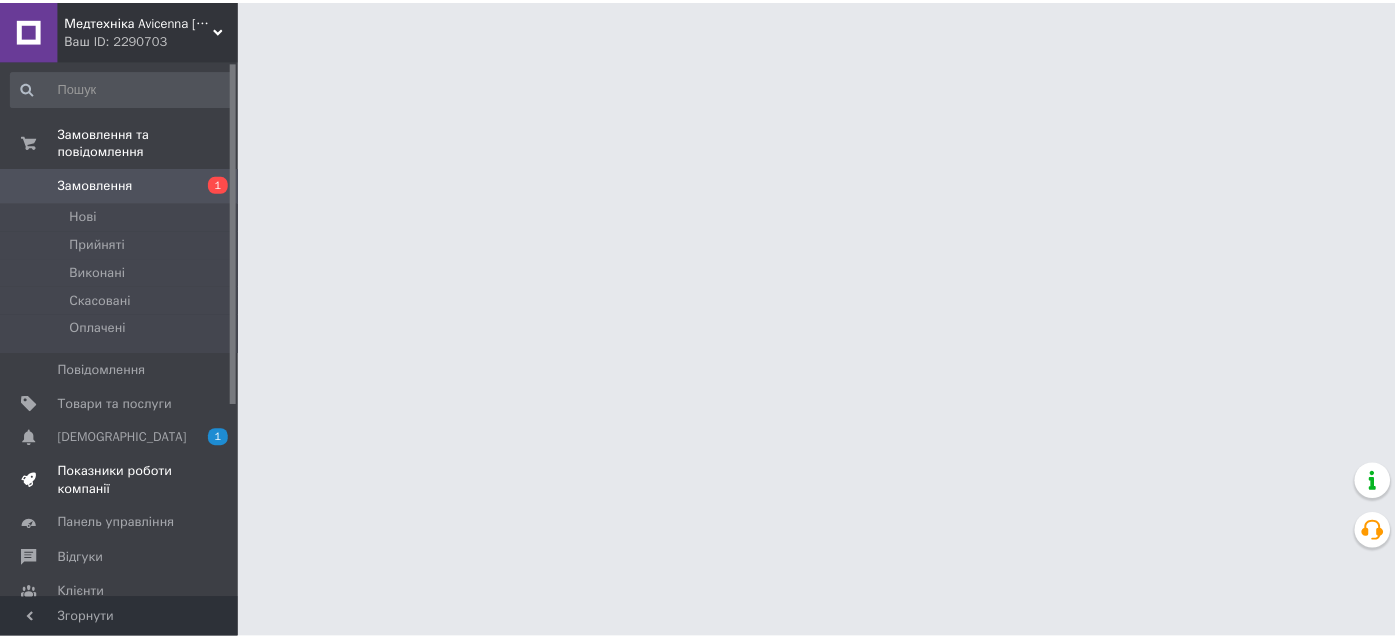 scroll, scrollTop: 0, scrollLeft: 0, axis: both 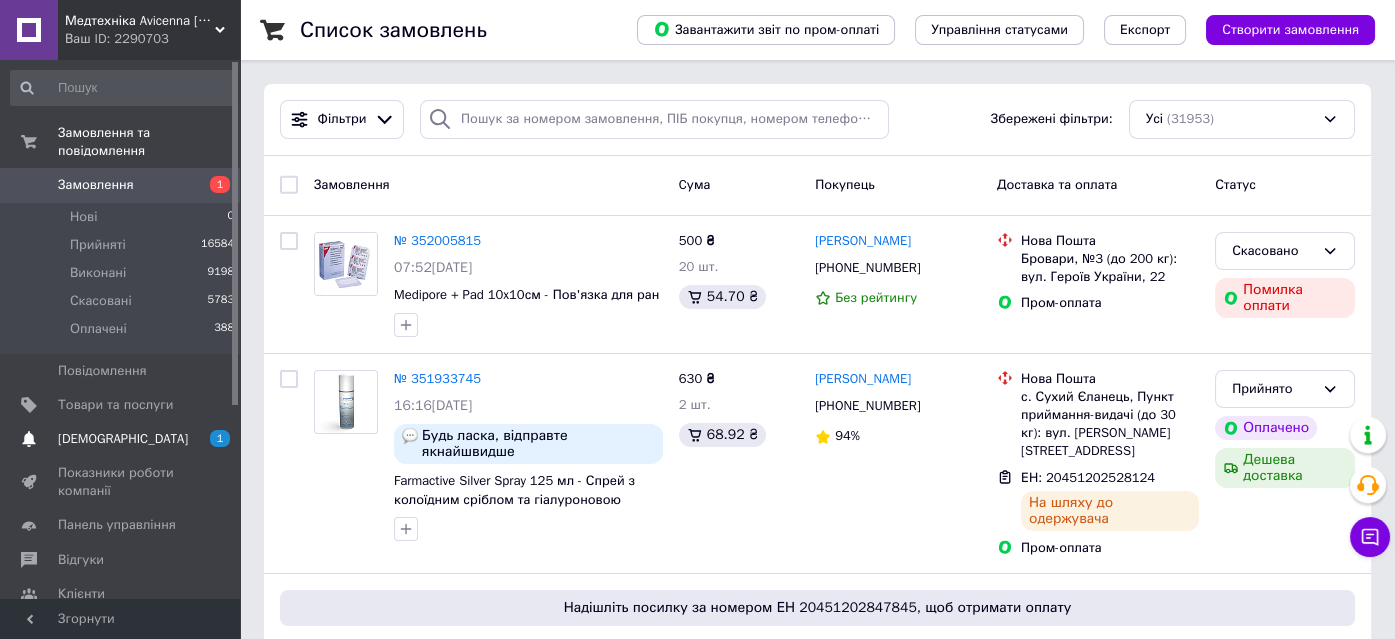 click on "[DEMOGRAPHIC_DATA]" at bounding box center [123, 439] 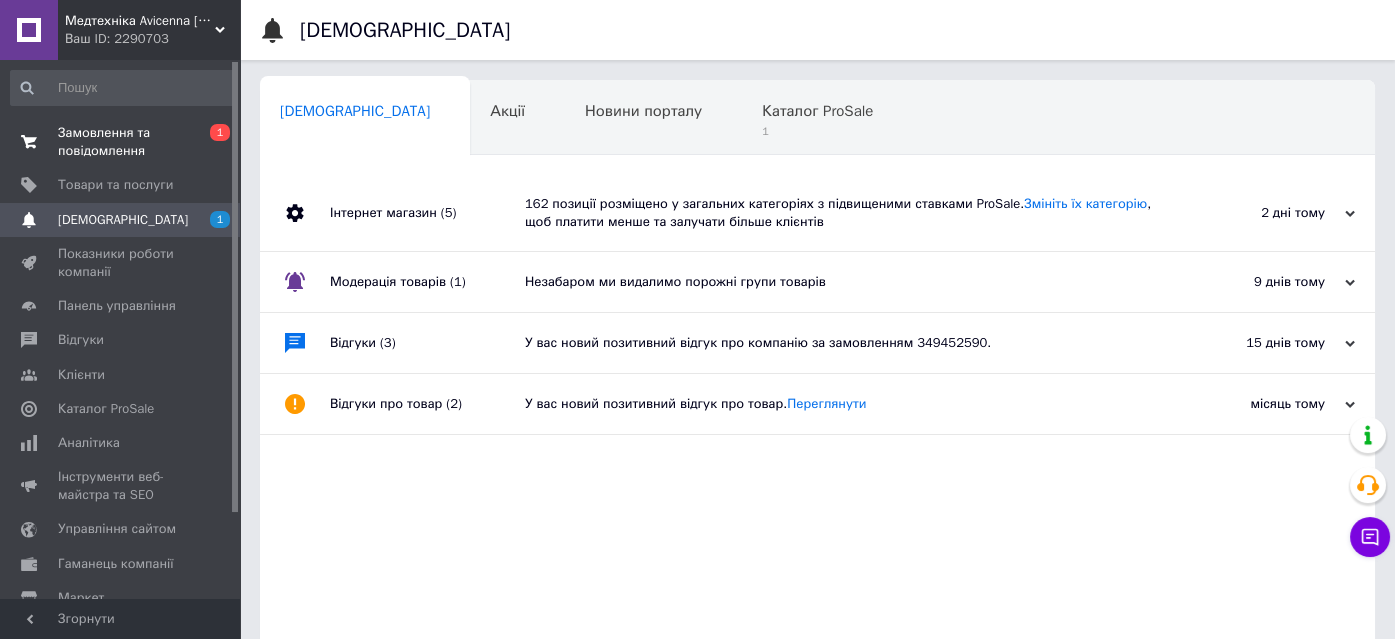 click on "Замовлення та повідомлення" at bounding box center (121, 142) 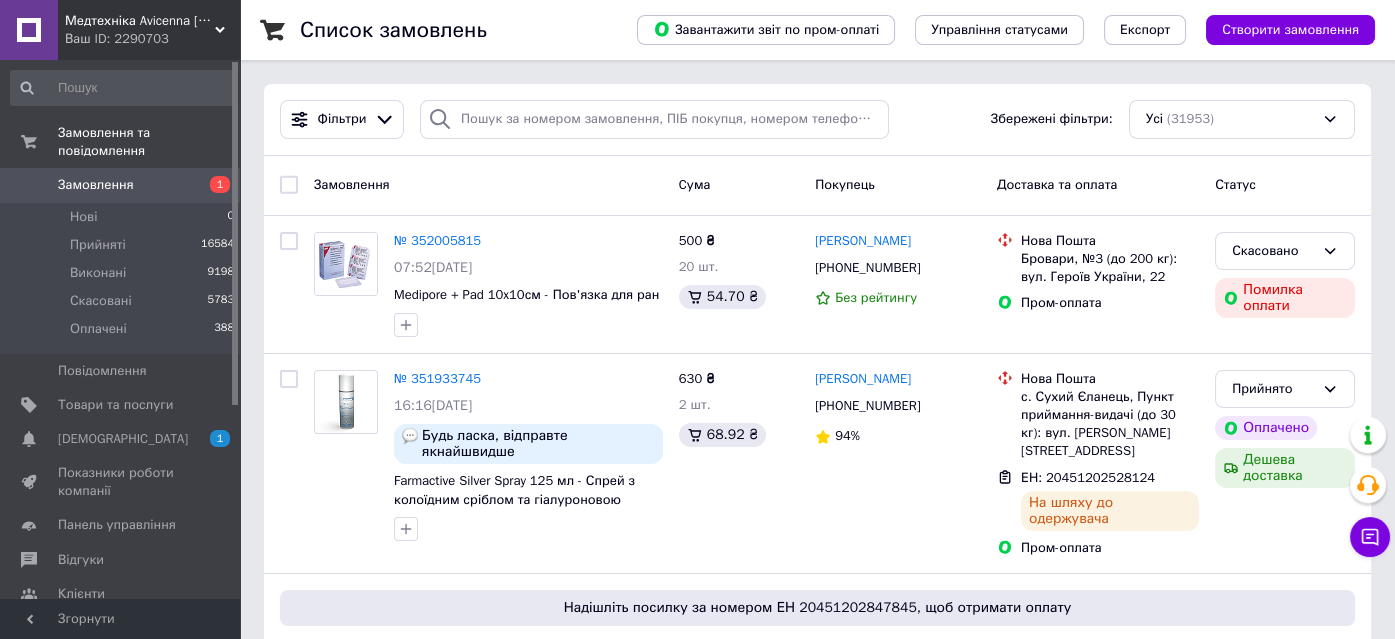 click on "Ваш ID: 2290703" at bounding box center (152, 39) 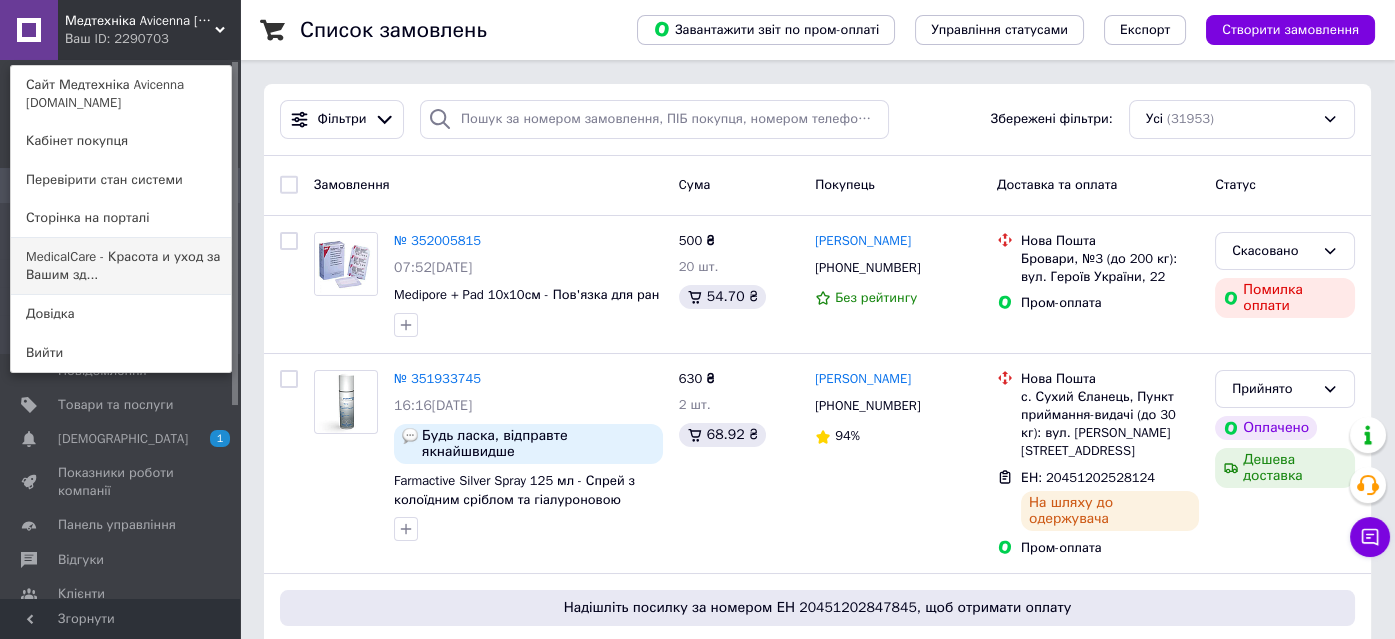 click on "MedicalCare - Красота и уход за Вашим зд..." at bounding box center [121, 266] 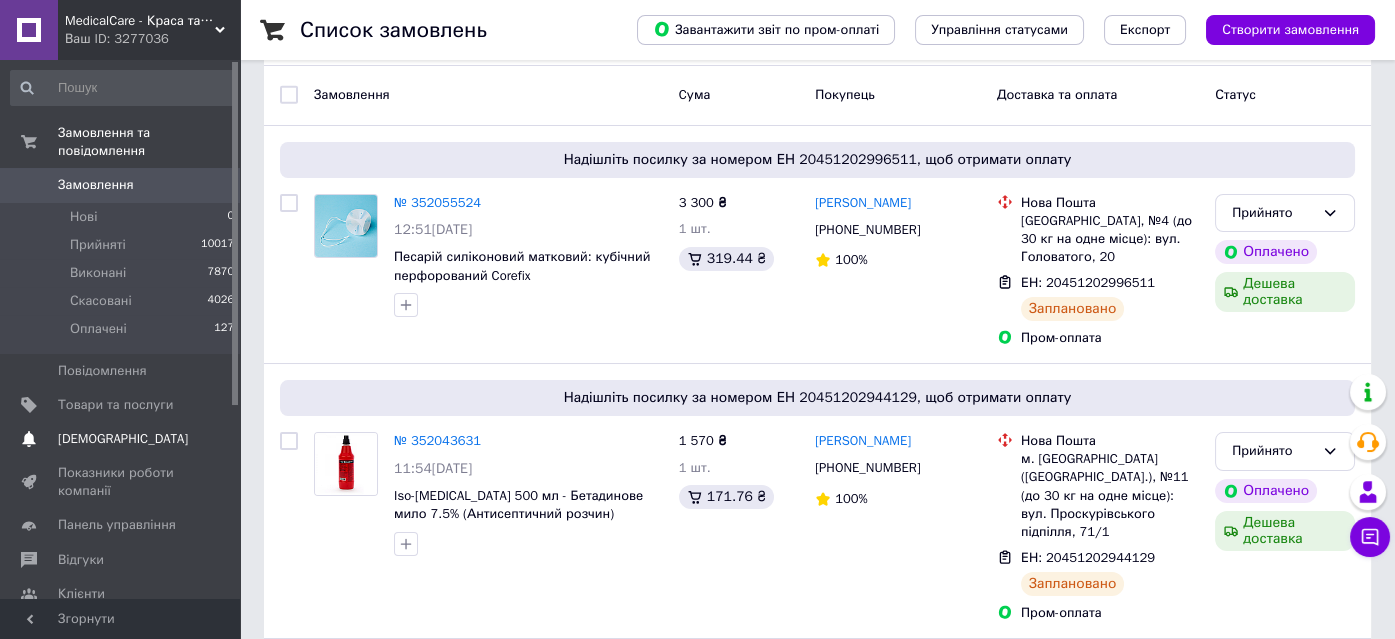 scroll, scrollTop: 0, scrollLeft: 0, axis: both 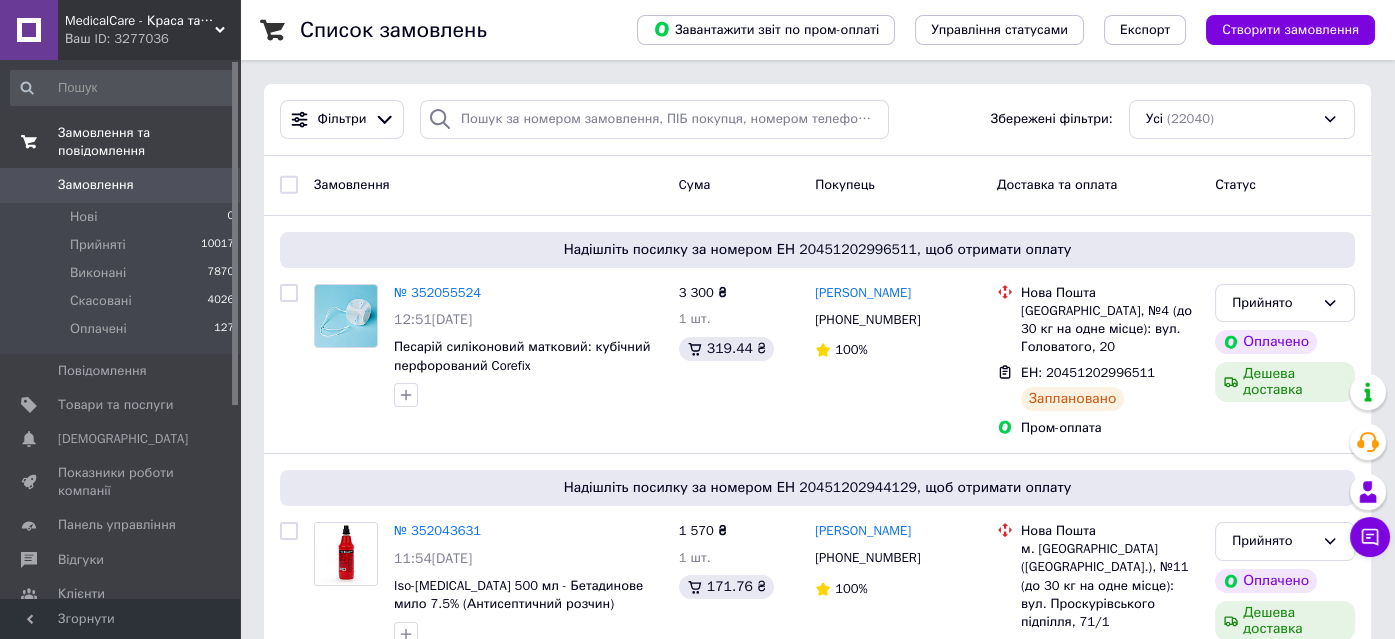 click on "Замовлення та повідомлення" at bounding box center (149, 142) 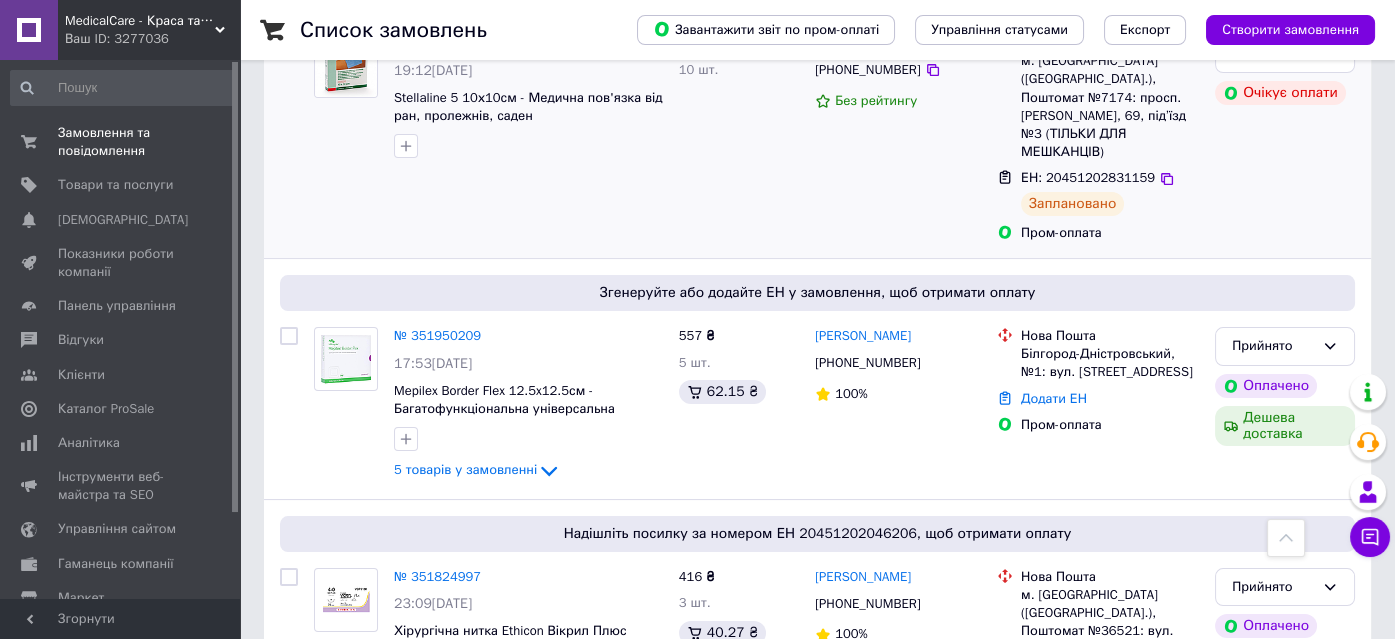 scroll, scrollTop: 818, scrollLeft: 0, axis: vertical 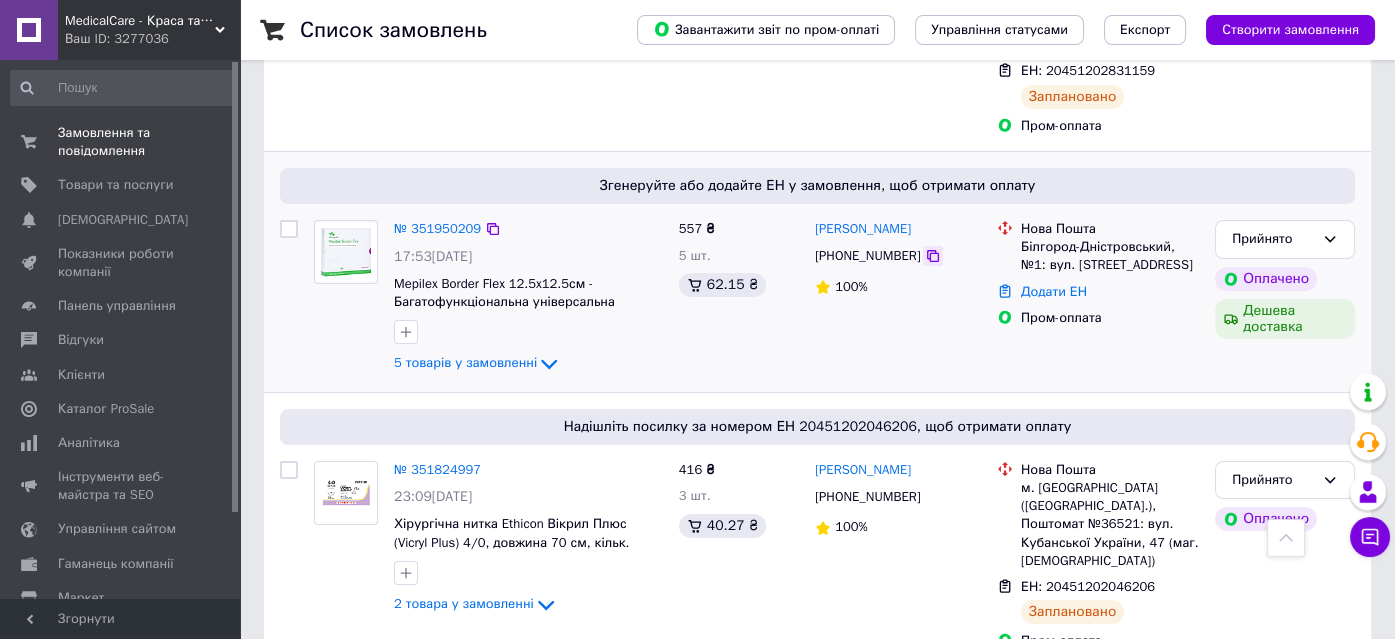 click 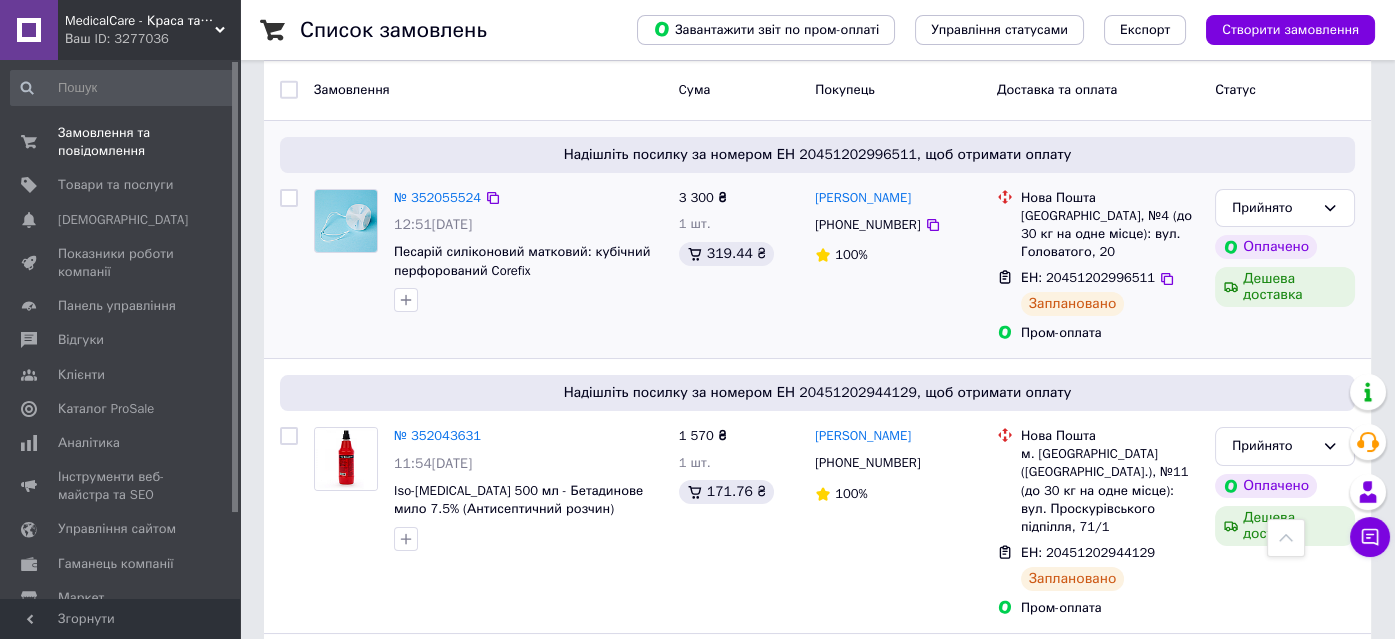scroll, scrollTop: 0, scrollLeft: 0, axis: both 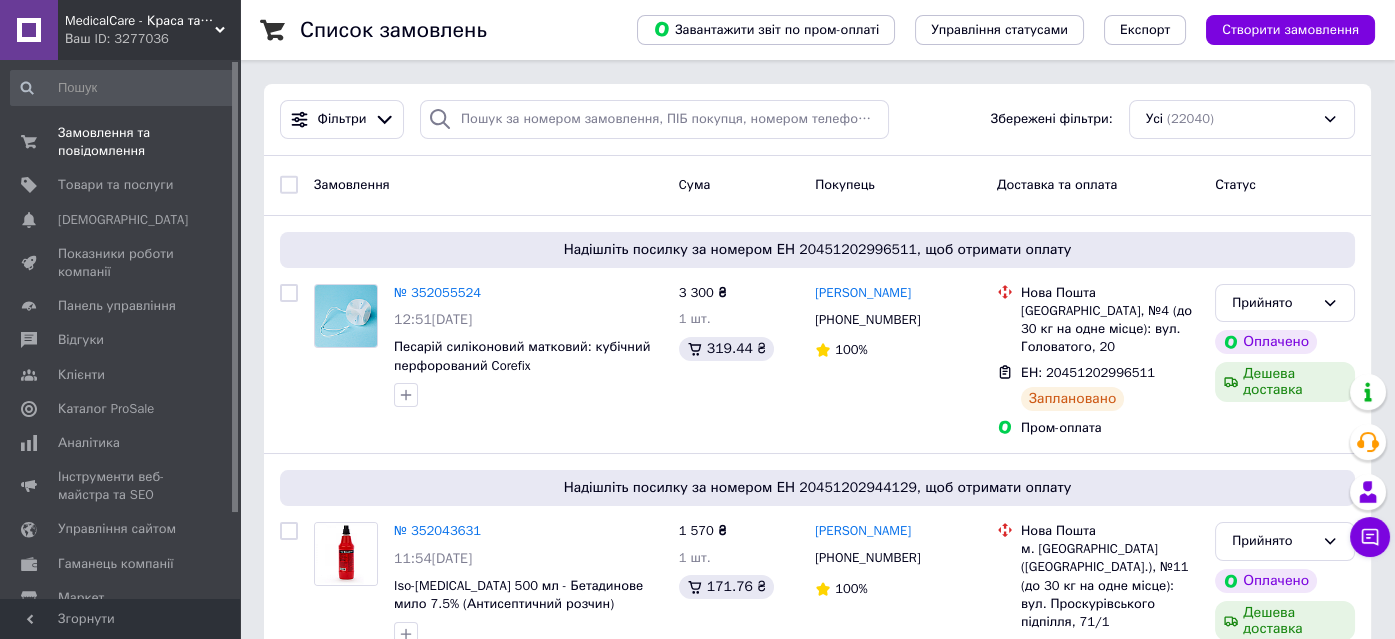 click on "MedicalCare - Краса та догляд за Вашим здоров'ям" at bounding box center (140, 21) 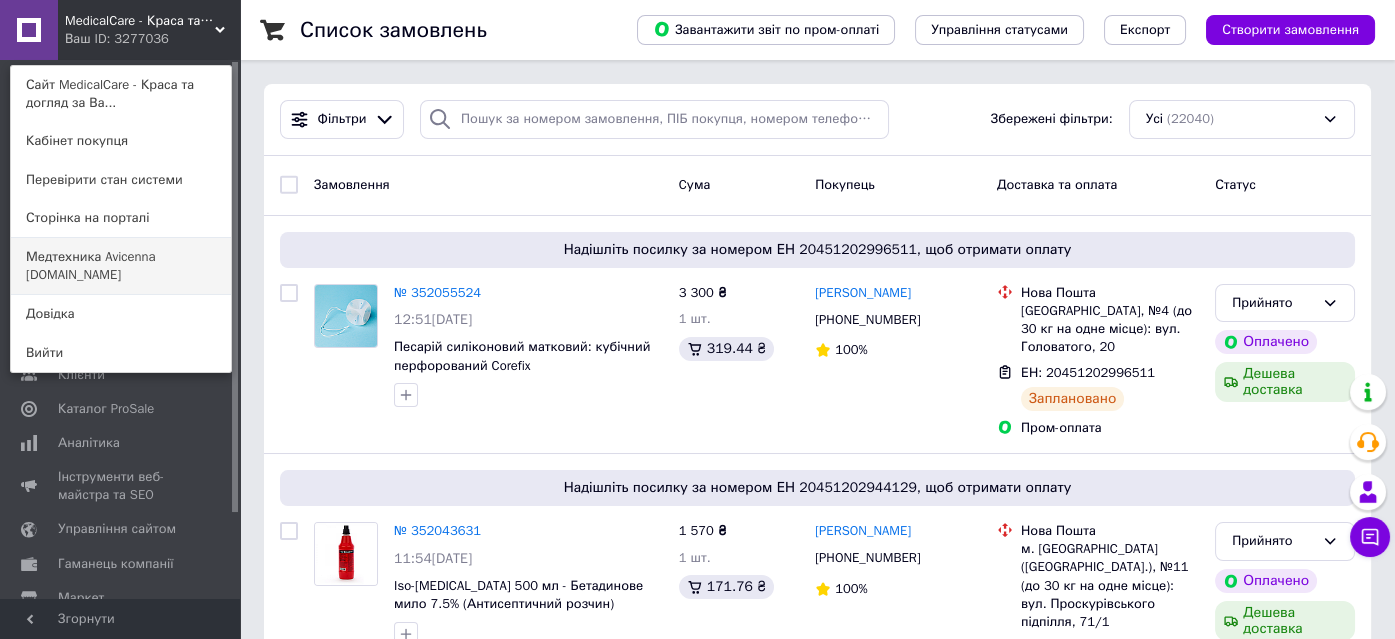 click on "Медтехника Avicenna [DOMAIN_NAME]" at bounding box center (121, 266) 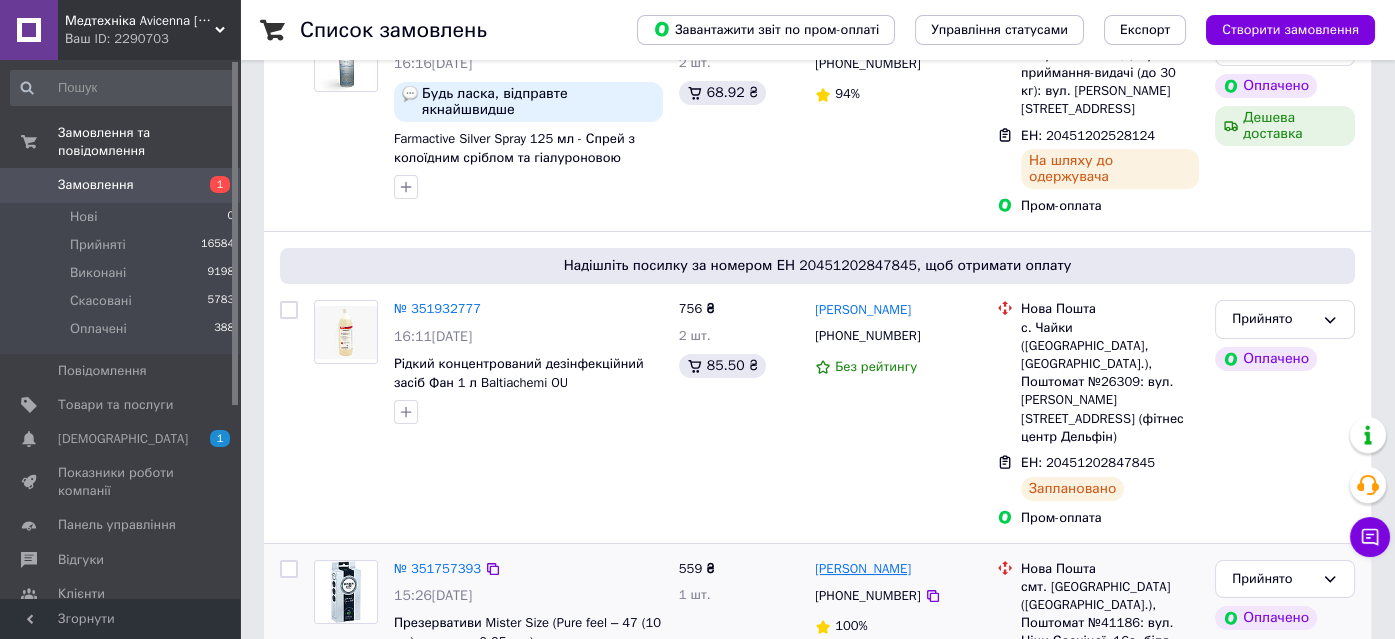 scroll, scrollTop: 454, scrollLeft: 0, axis: vertical 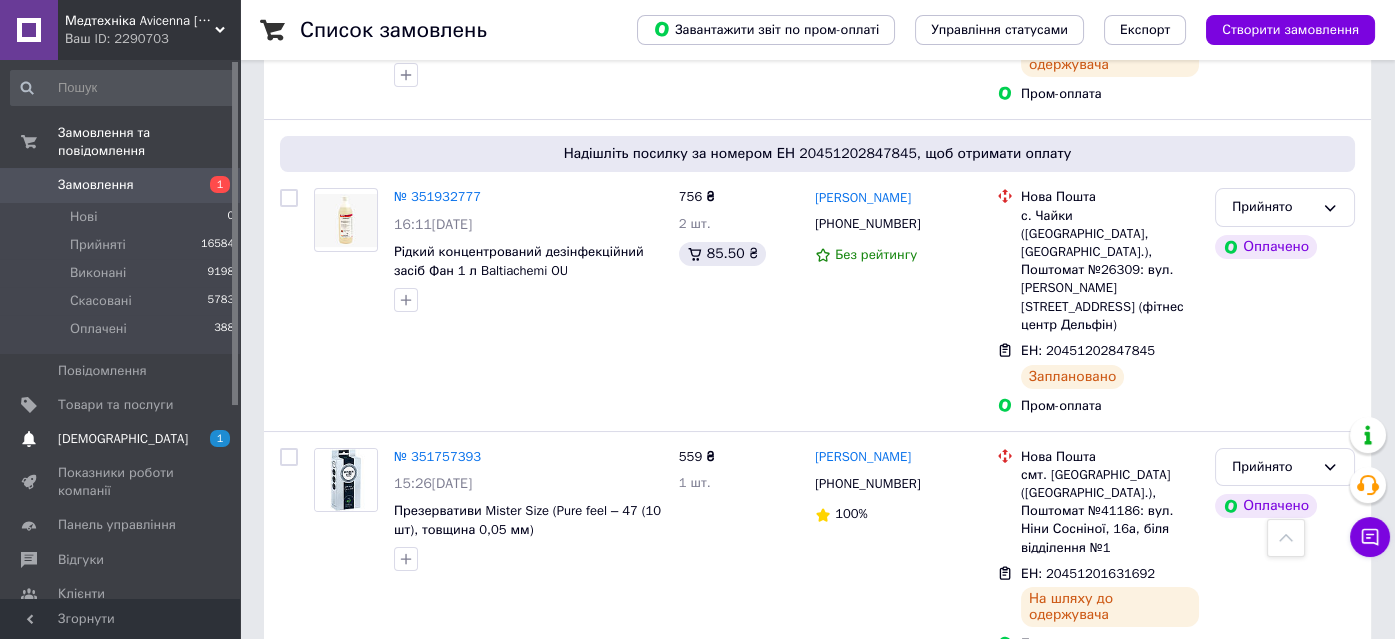 click on "[DEMOGRAPHIC_DATA]" at bounding box center (121, 439) 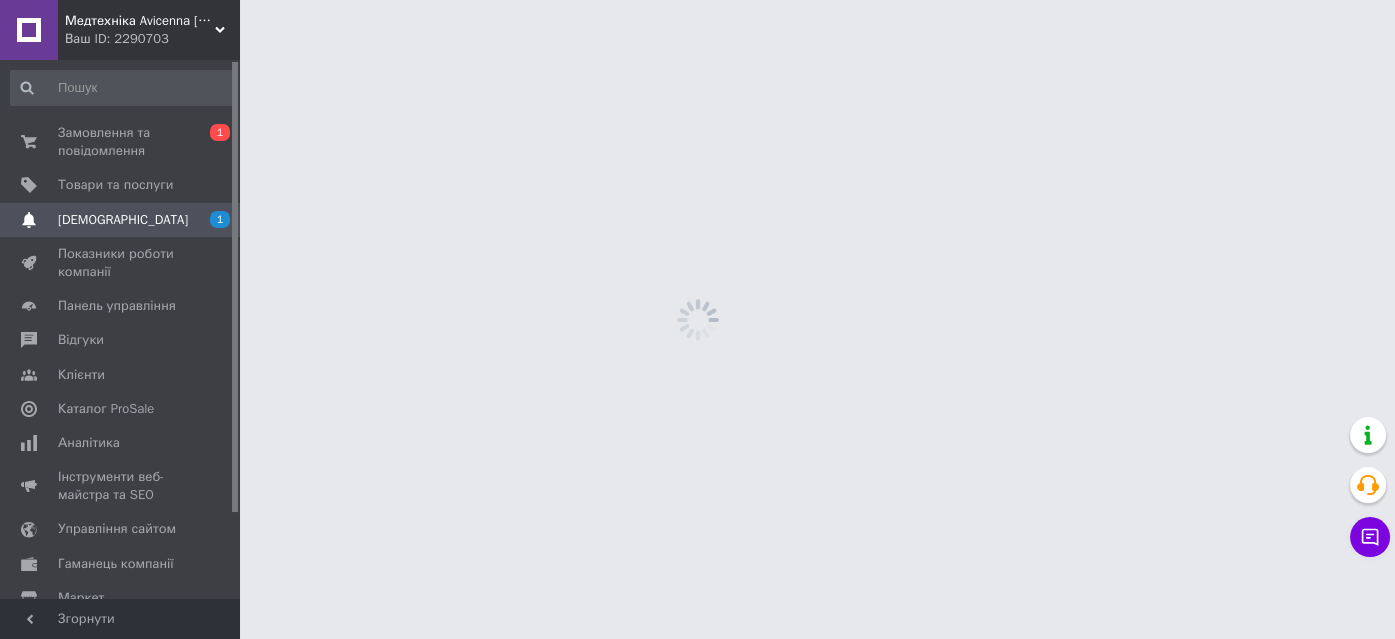 scroll, scrollTop: 0, scrollLeft: 0, axis: both 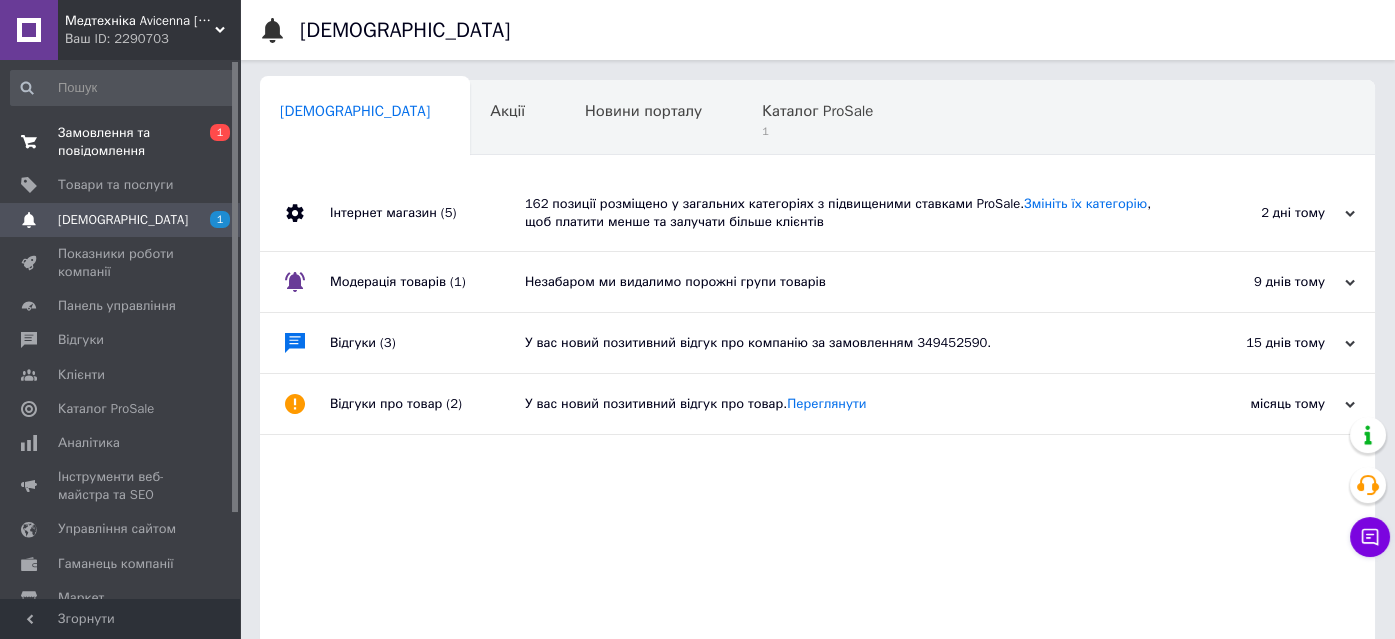 click on "Замовлення та повідомлення" at bounding box center [121, 142] 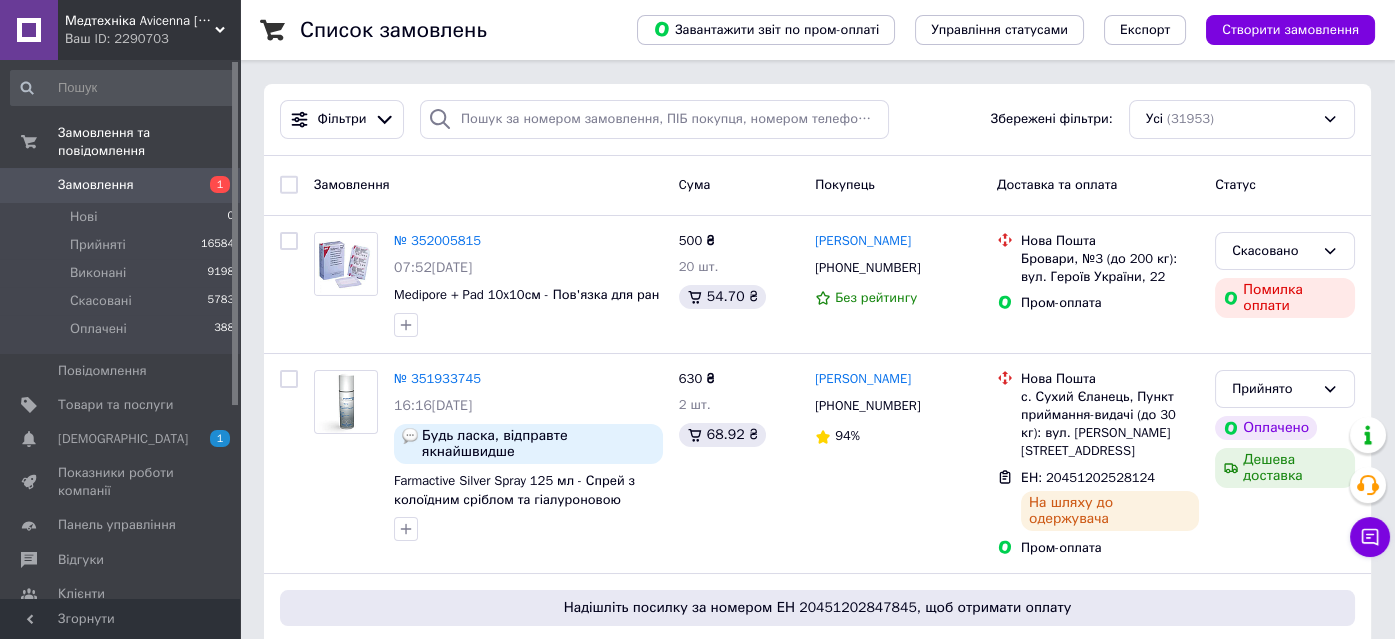 click on "Медтехніка Avicenna medteh-ua.com" at bounding box center [140, 21] 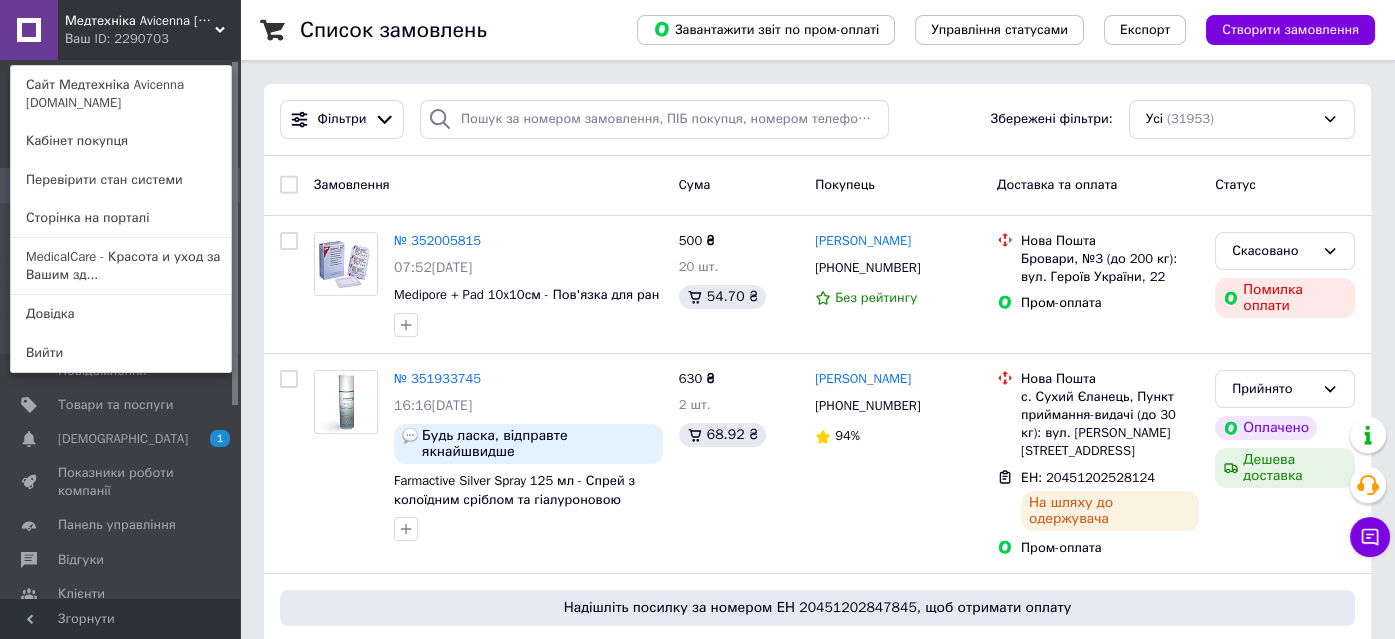 click on "Медтехніка Avicenna medteh-ua.com Ваш ID: 2290703 Сайт Медтехніка Avicenna medteh-ua.com Кабінет покупця Перевірити стан системи Сторінка на порталі MedicalCare - Красота и уход за Вашим зд... Довідка Вийти" at bounding box center [120, 30] 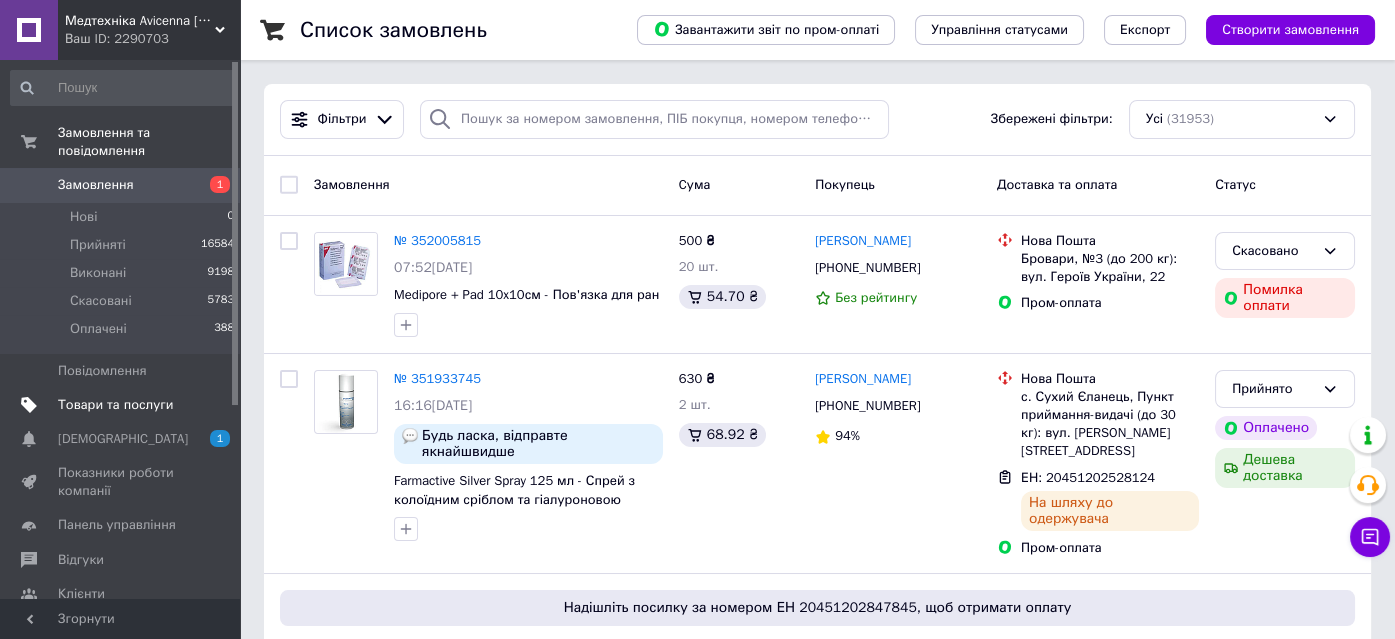 click on "Товари та послуги" at bounding box center (115, 405) 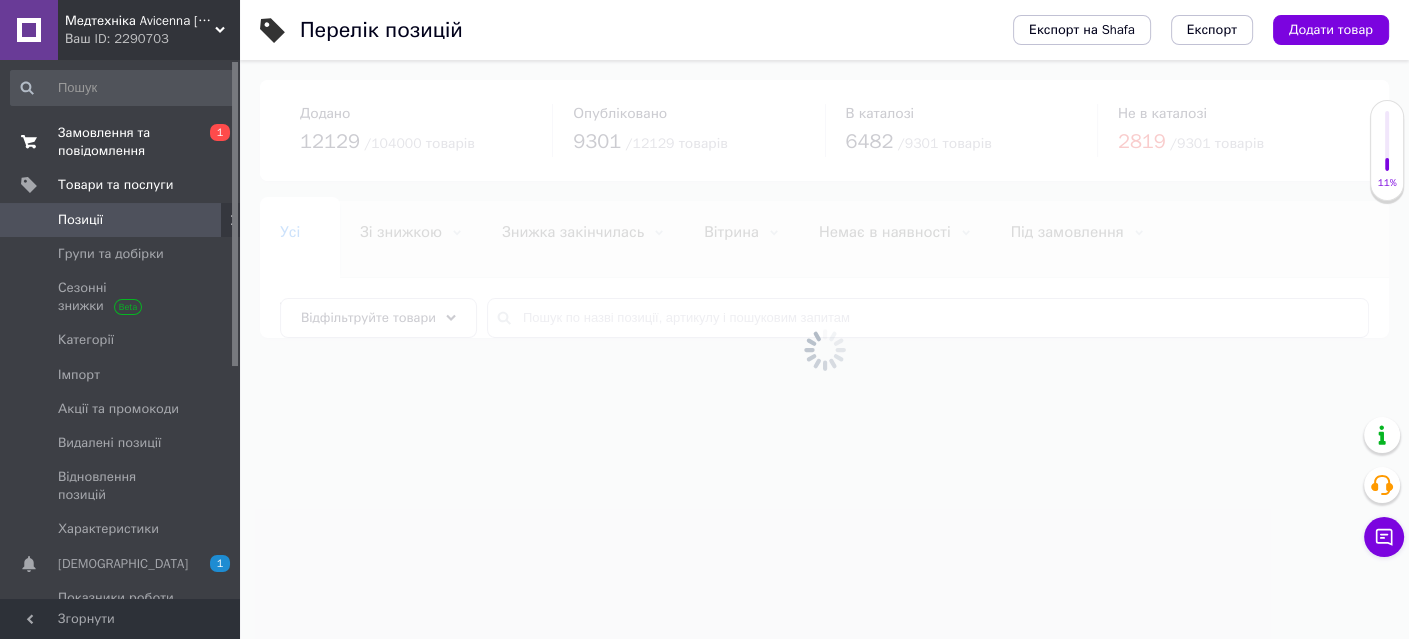 click on "Замовлення та повідомлення" at bounding box center [121, 142] 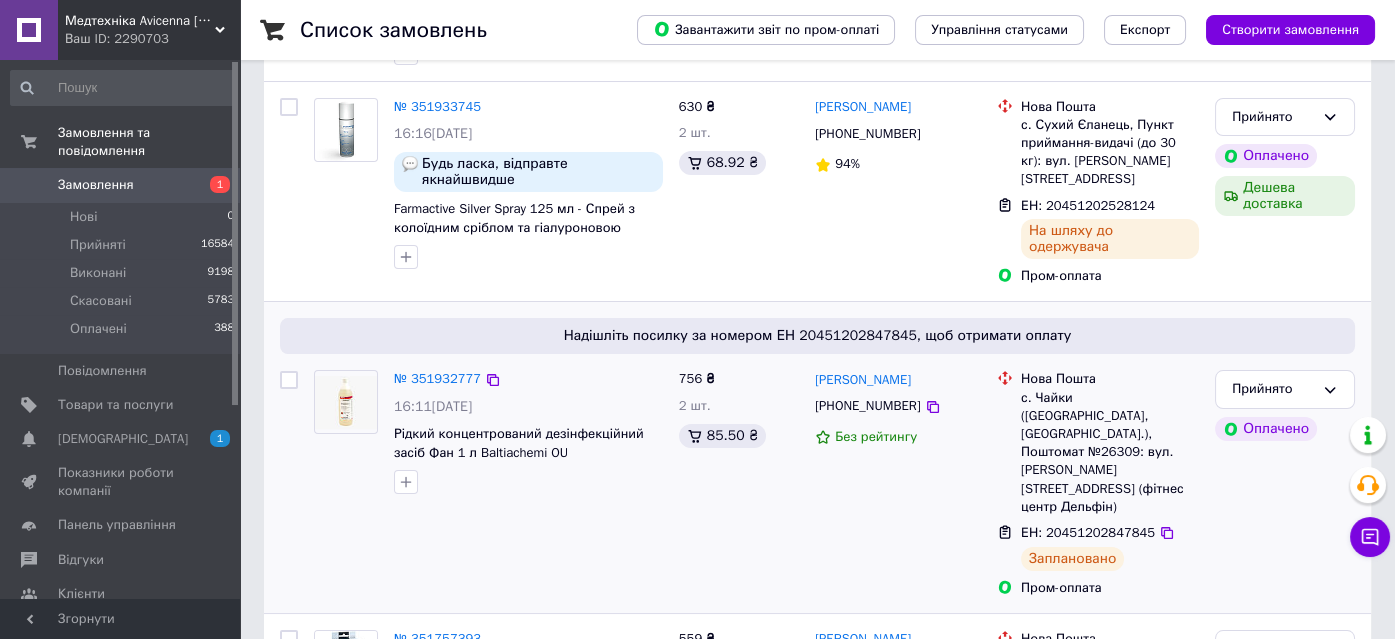 scroll, scrollTop: 0, scrollLeft: 0, axis: both 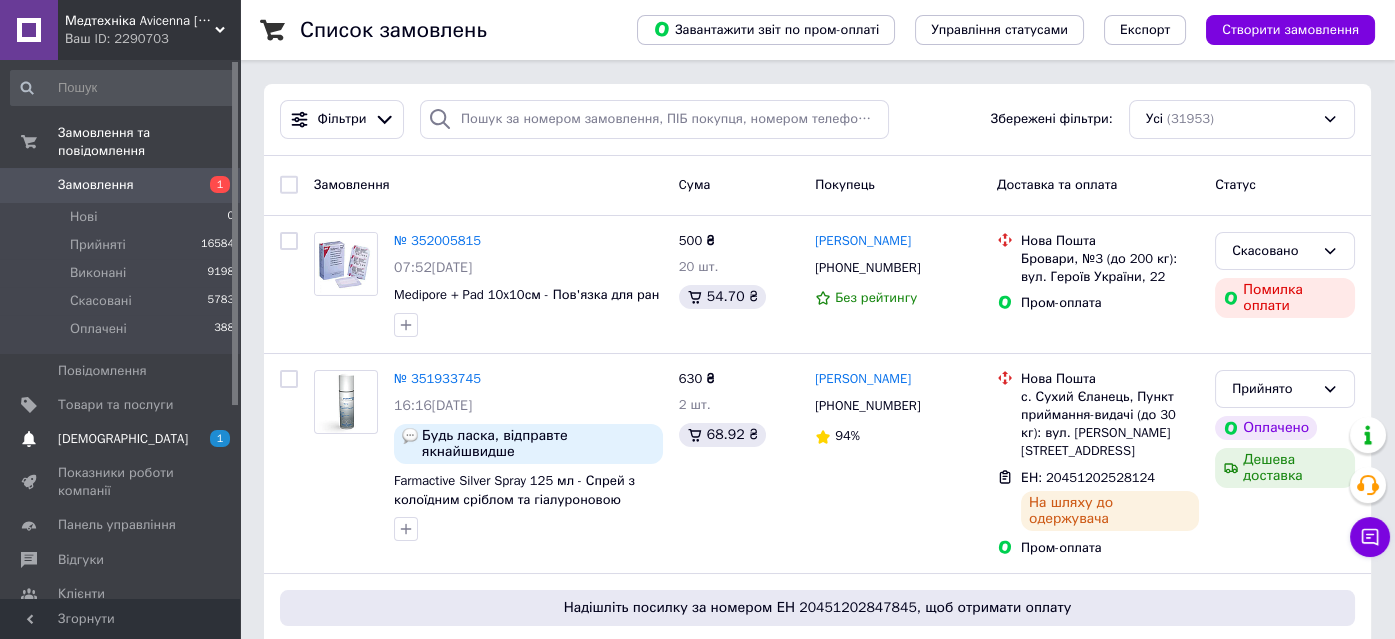 click on "[DEMOGRAPHIC_DATA]" at bounding box center (123, 439) 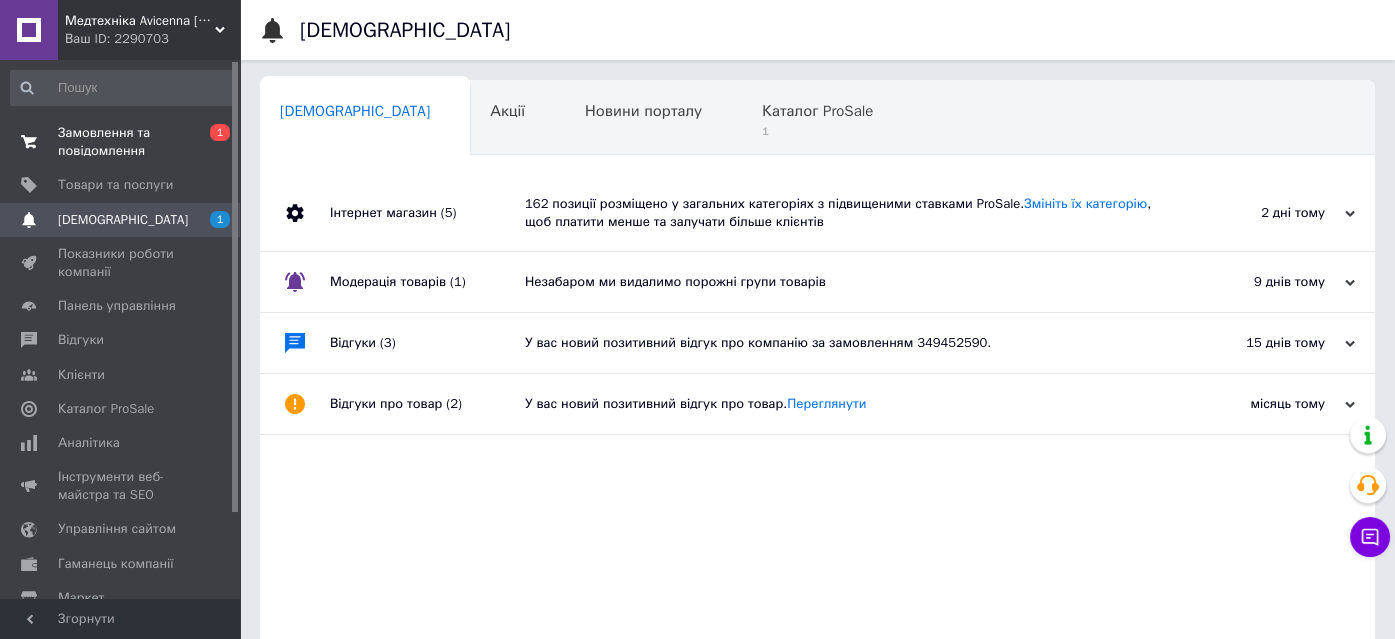 click on "Замовлення та повідомлення" at bounding box center (121, 142) 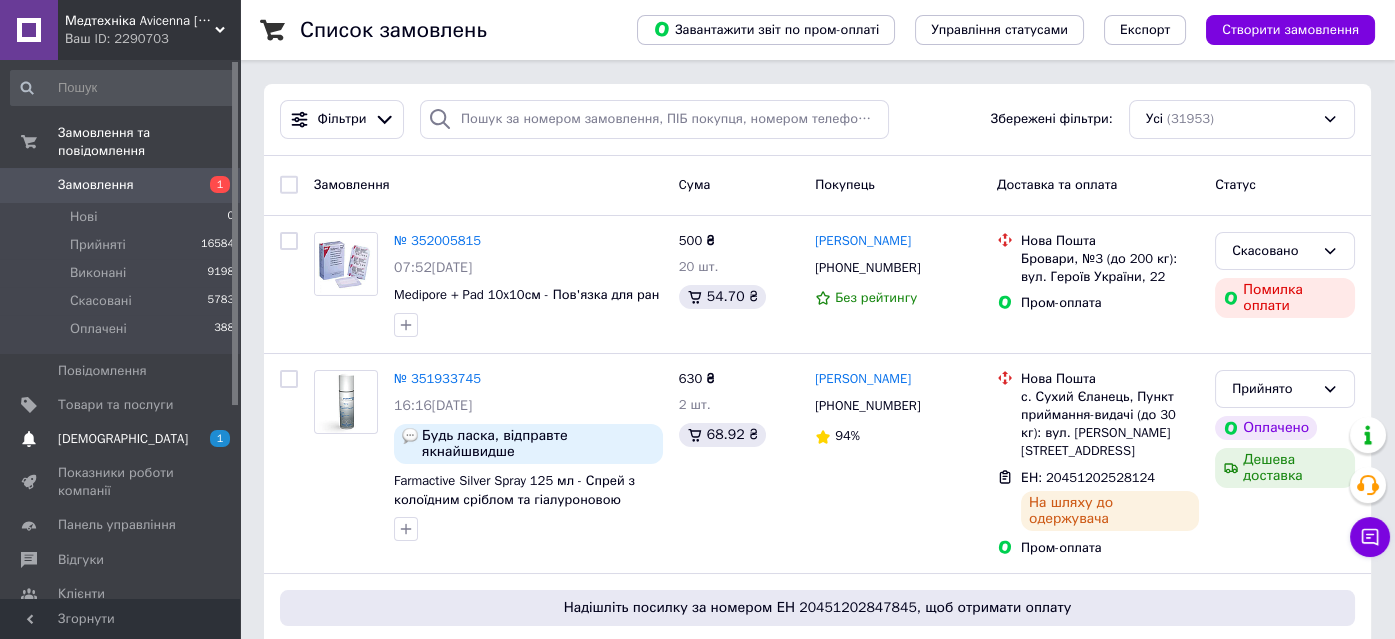 click on "[DEMOGRAPHIC_DATA]" at bounding box center [123, 439] 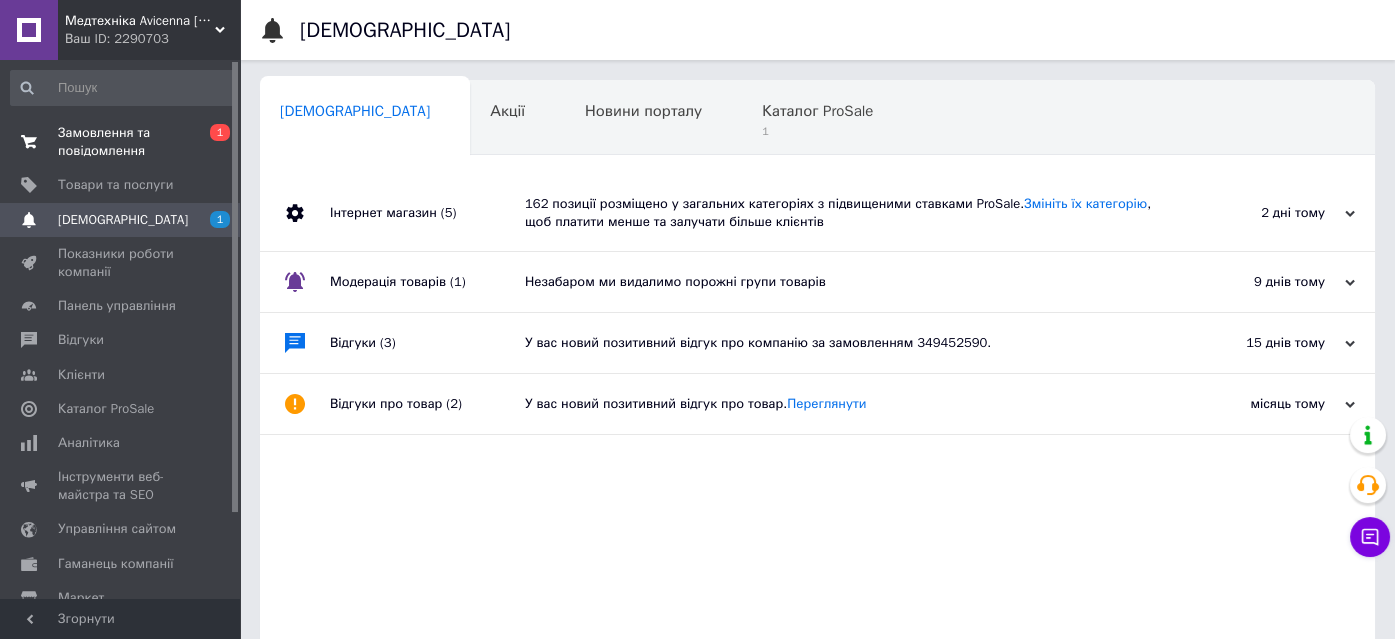 click on "Замовлення та повідомлення" at bounding box center [121, 142] 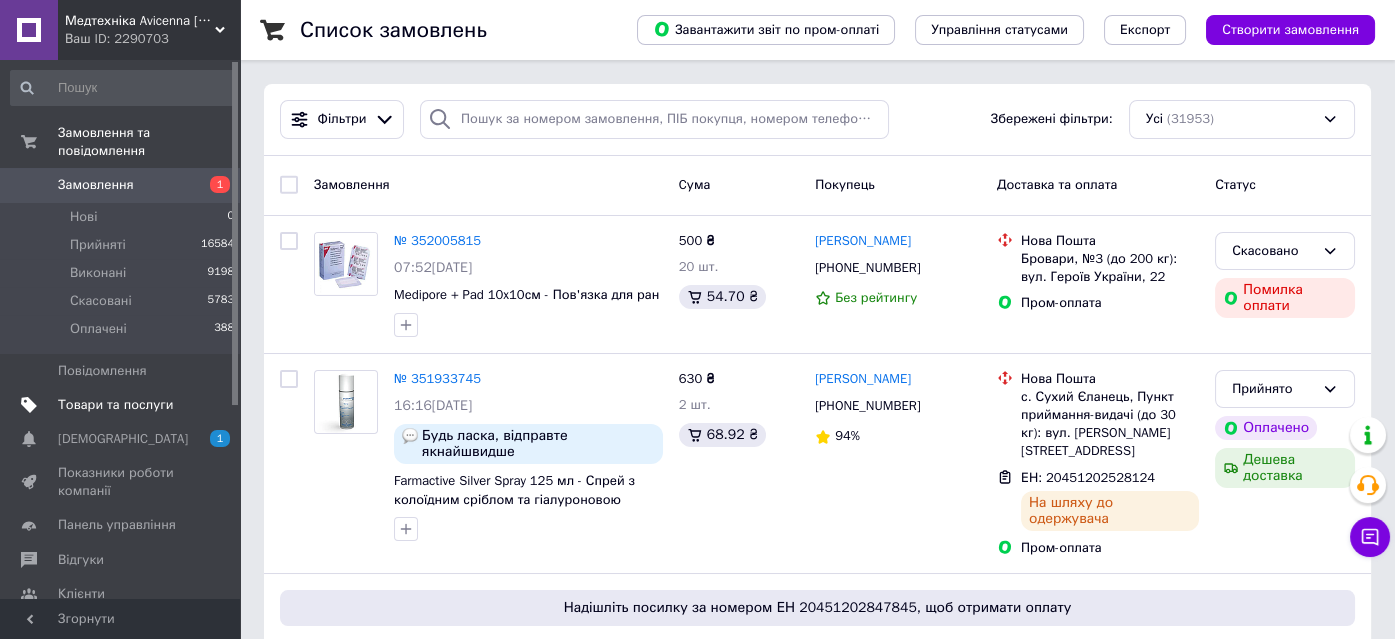 click on "Товари та послуги" at bounding box center (115, 405) 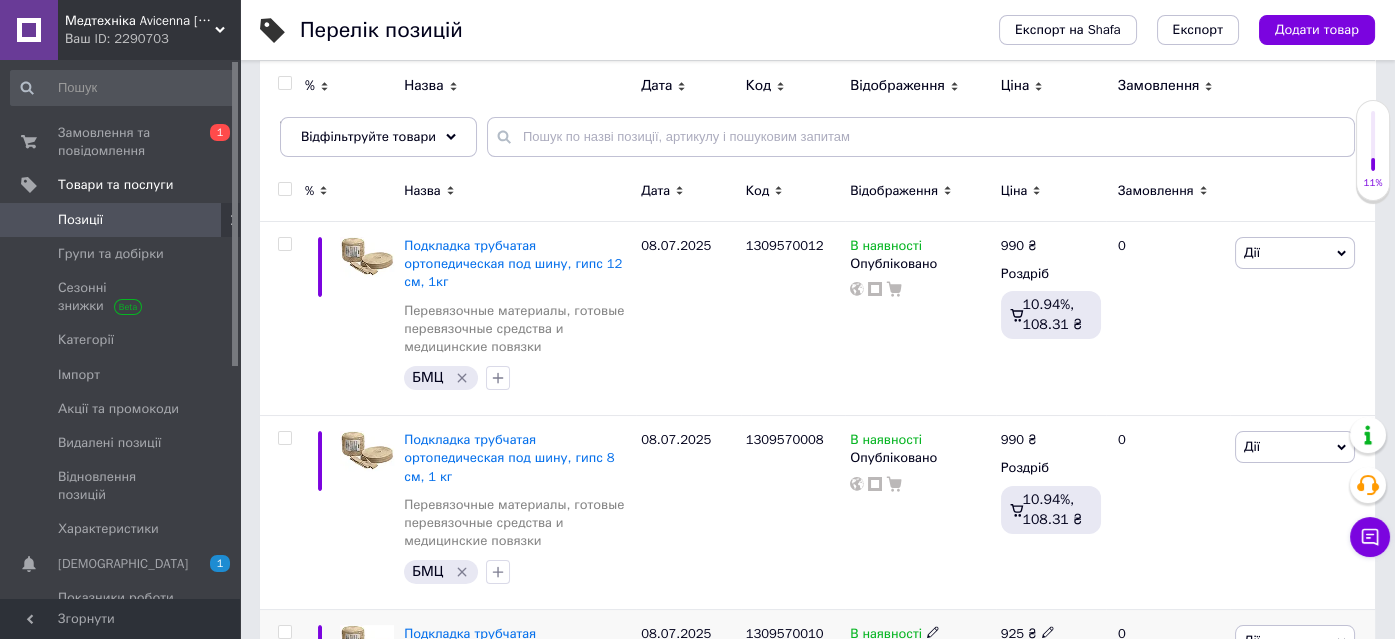 scroll, scrollTop: 0, scrollLeft: 0, axis: both 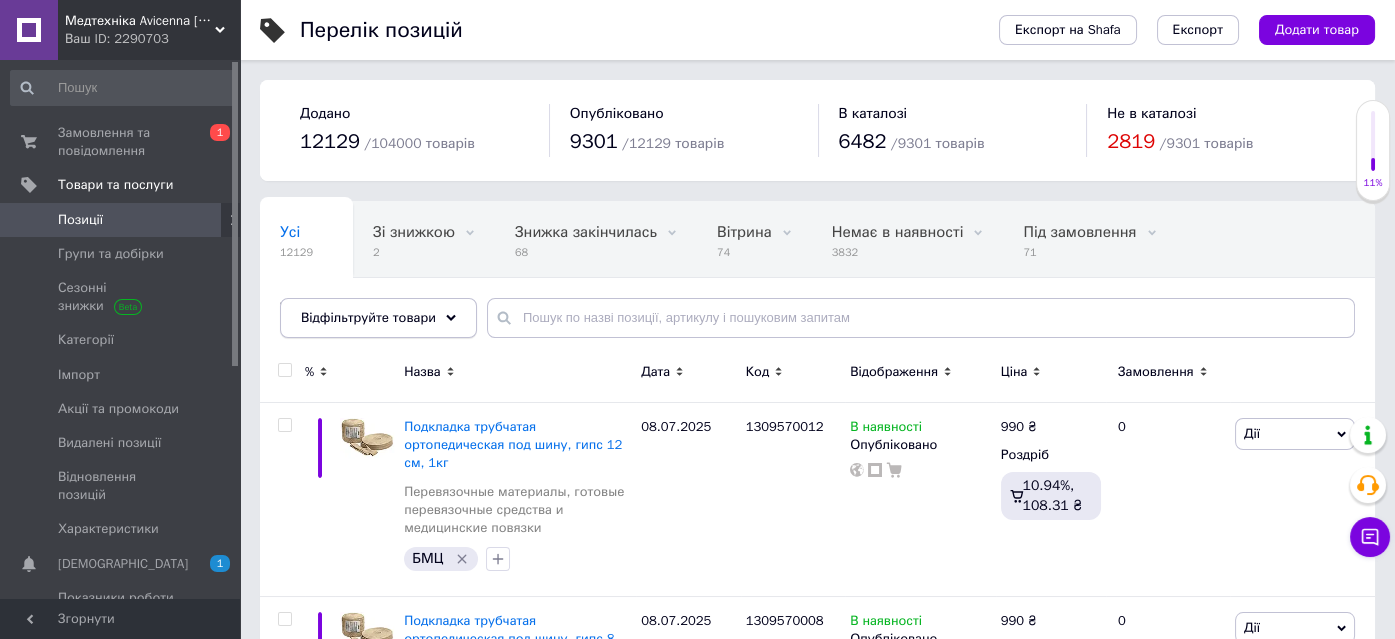click on "Відфільтруйте товари" at bounding box center [368, 317] 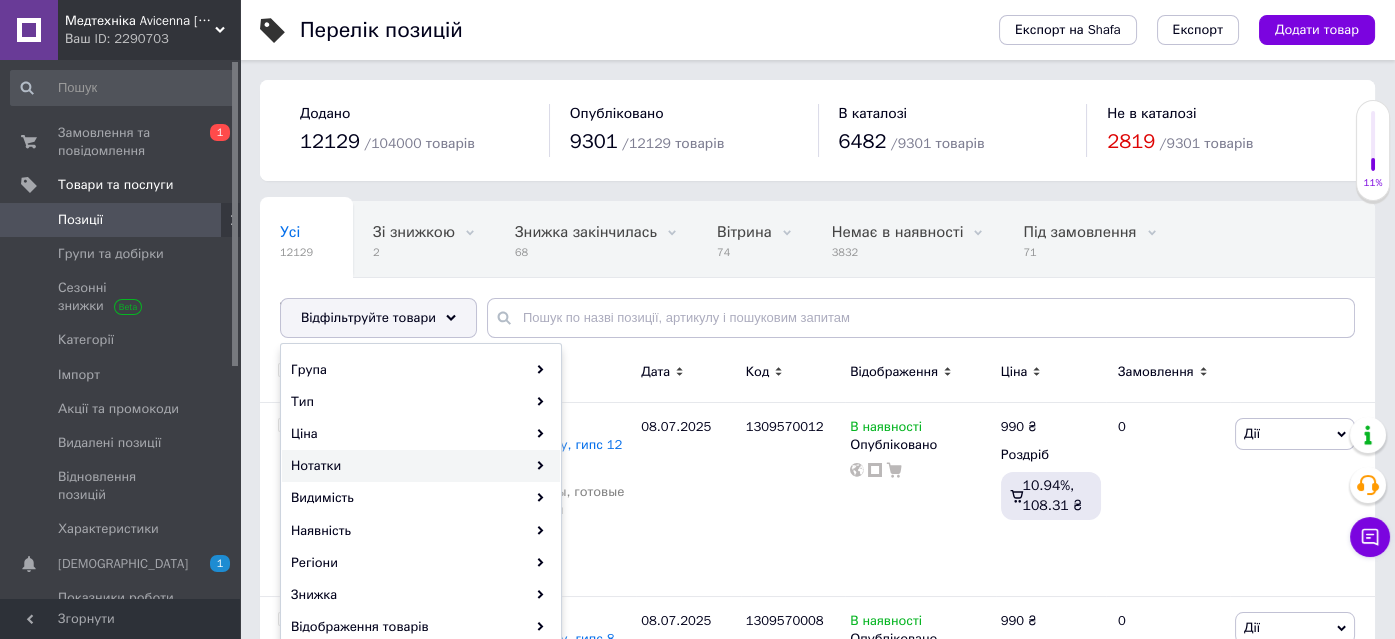 click on "Нотатки" at bounding box center (421, 466) 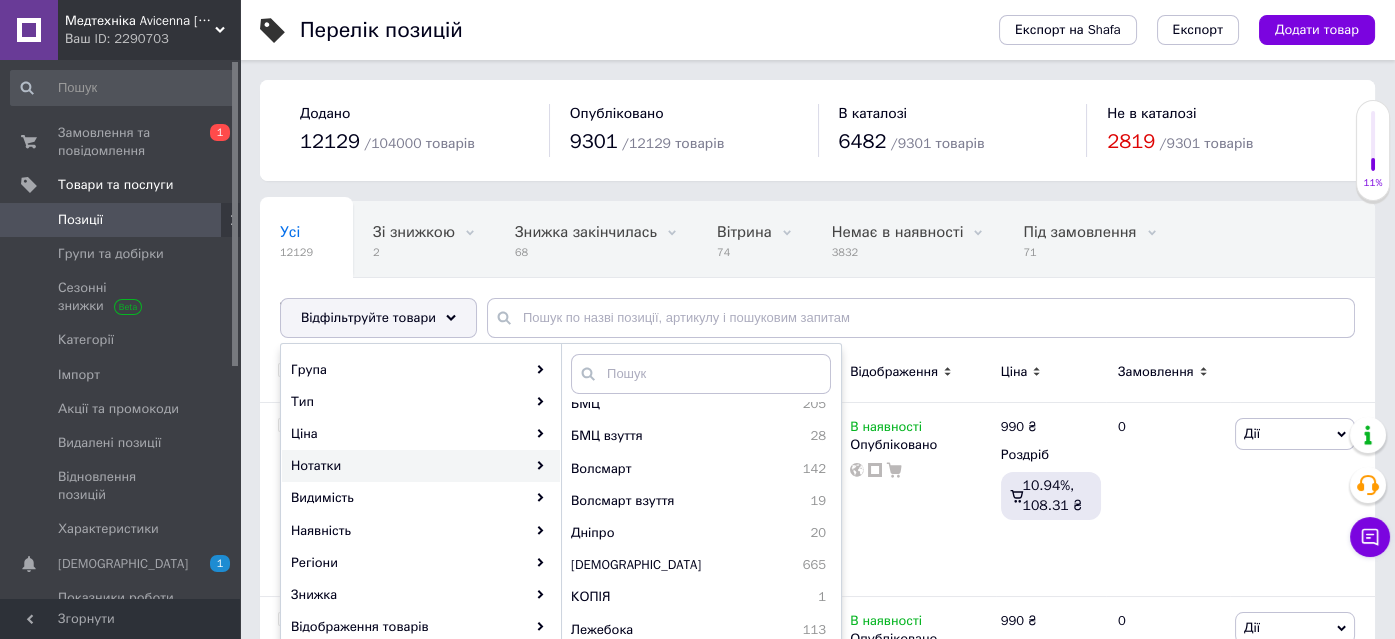 scroll, scrollTop: 2366, scrollLeft: 0, axis: vertical 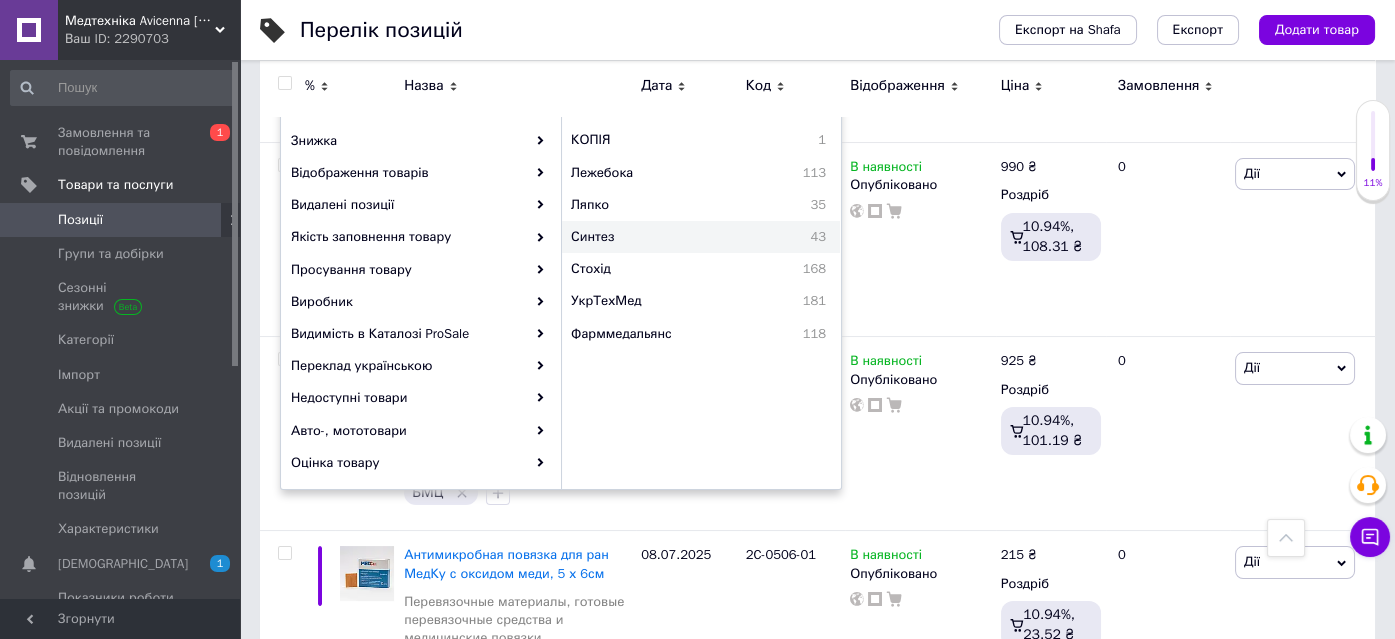 click on "Синтез" at bounding box center [651, 237] 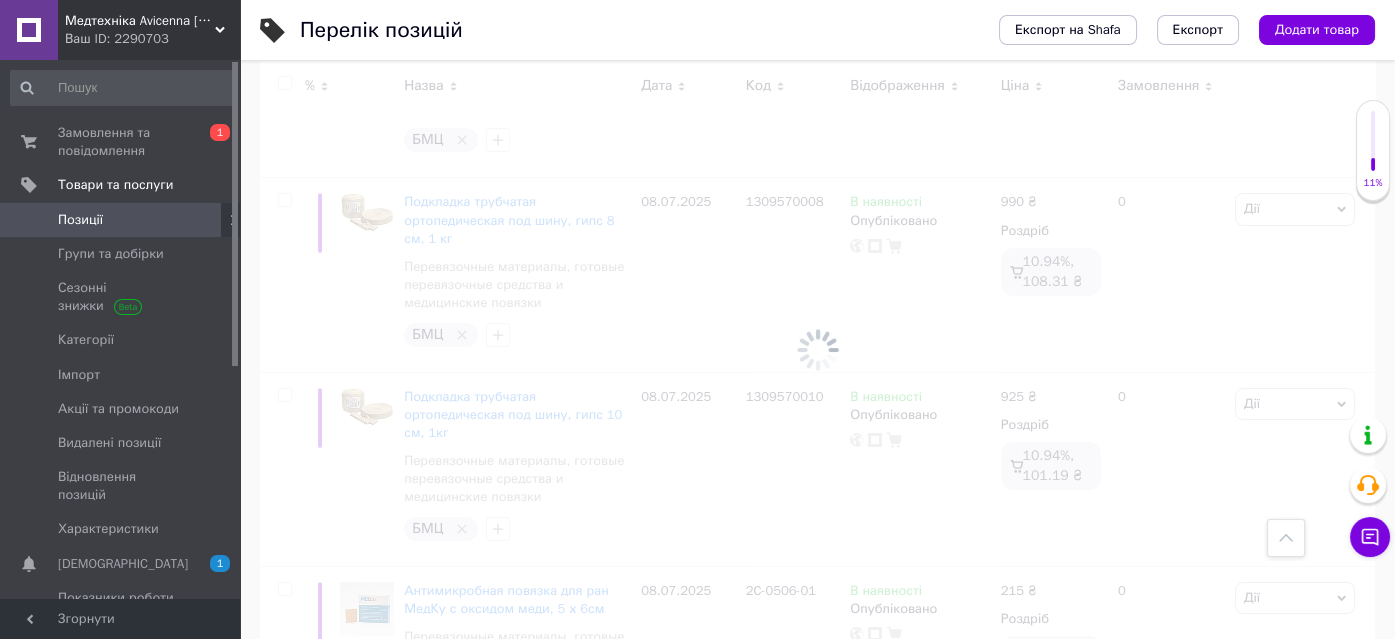 scroll, scrollTop: 489, scrollLeft: 0, axis: vertical 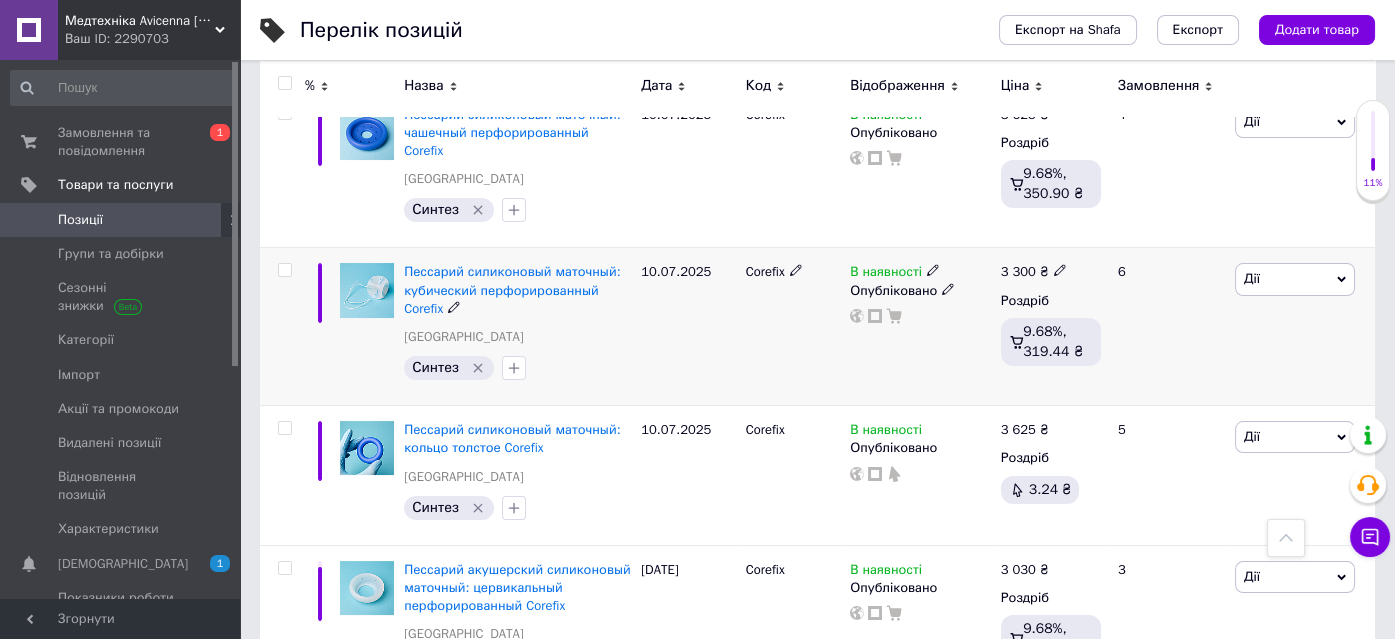 click 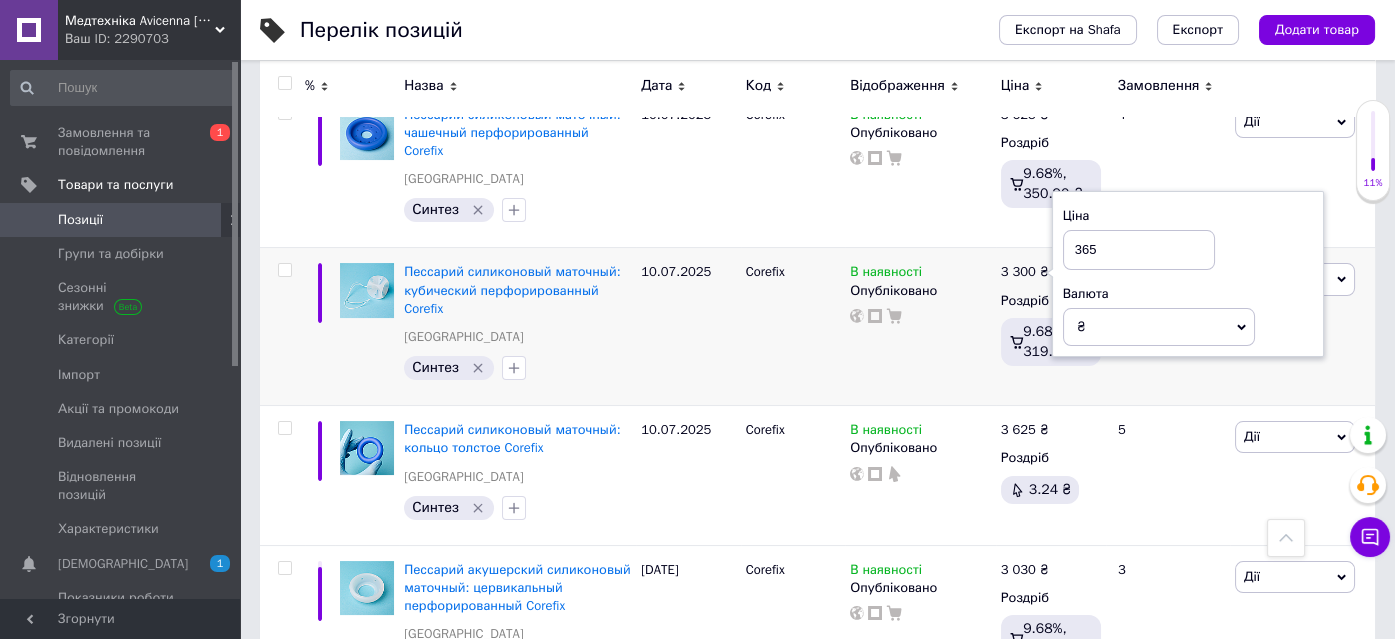 type on "3650" 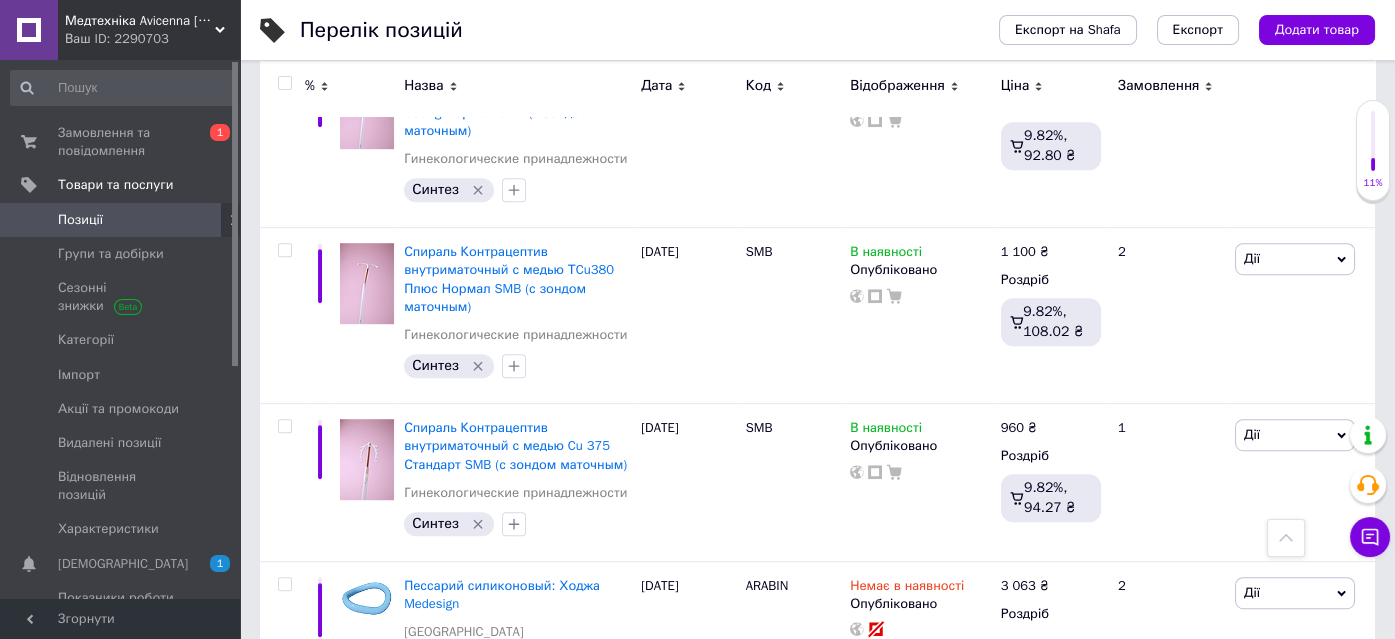 scroll, scrollTop: 2287, scrollLeft: 0, axis: vertical 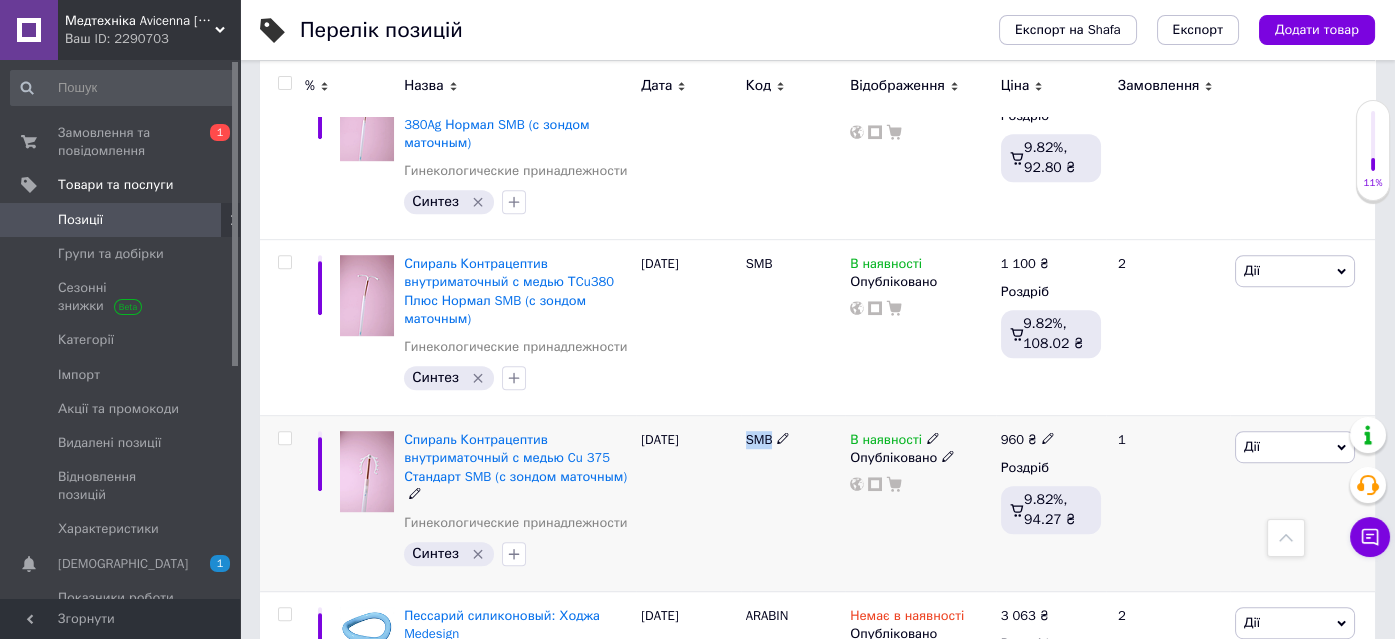 drag, startPoint x: 748, startPoint y: 418, endPoint x: 771, endPoint y: 426, distance: 24.351591 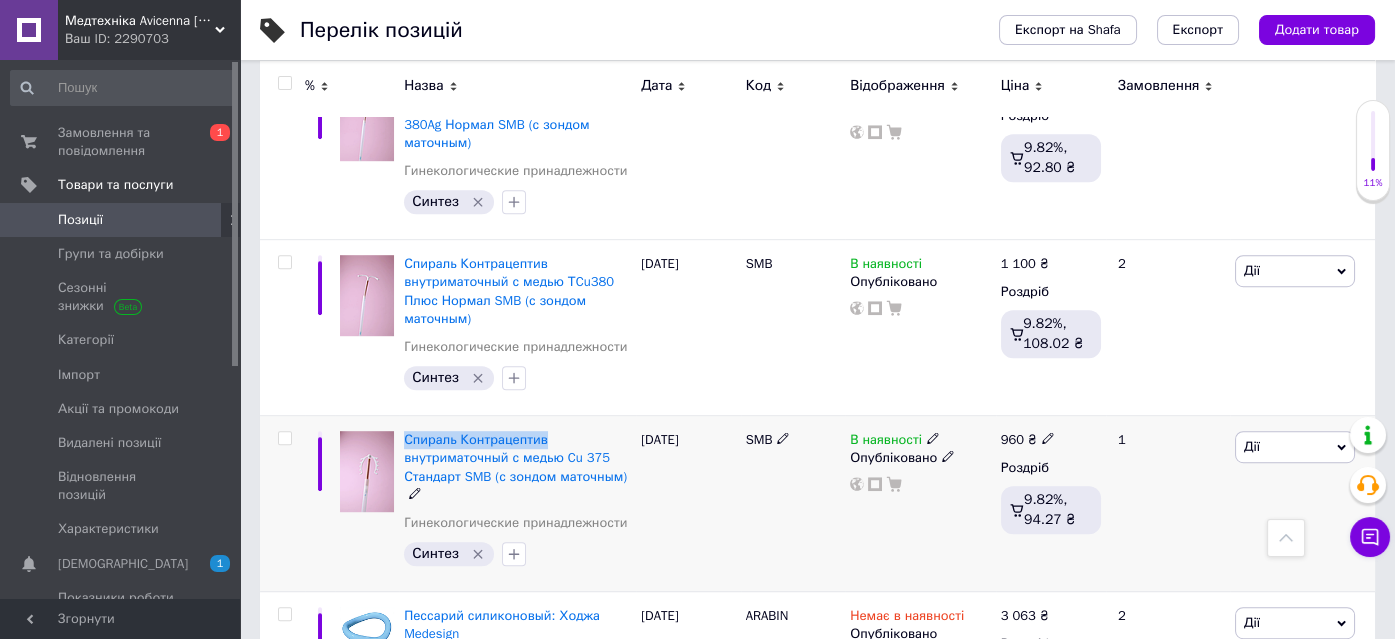 drag, startPoint x: 400, startPoint y: 400, endPoint x: 545, endPoint y: 415, distance: 145.7738 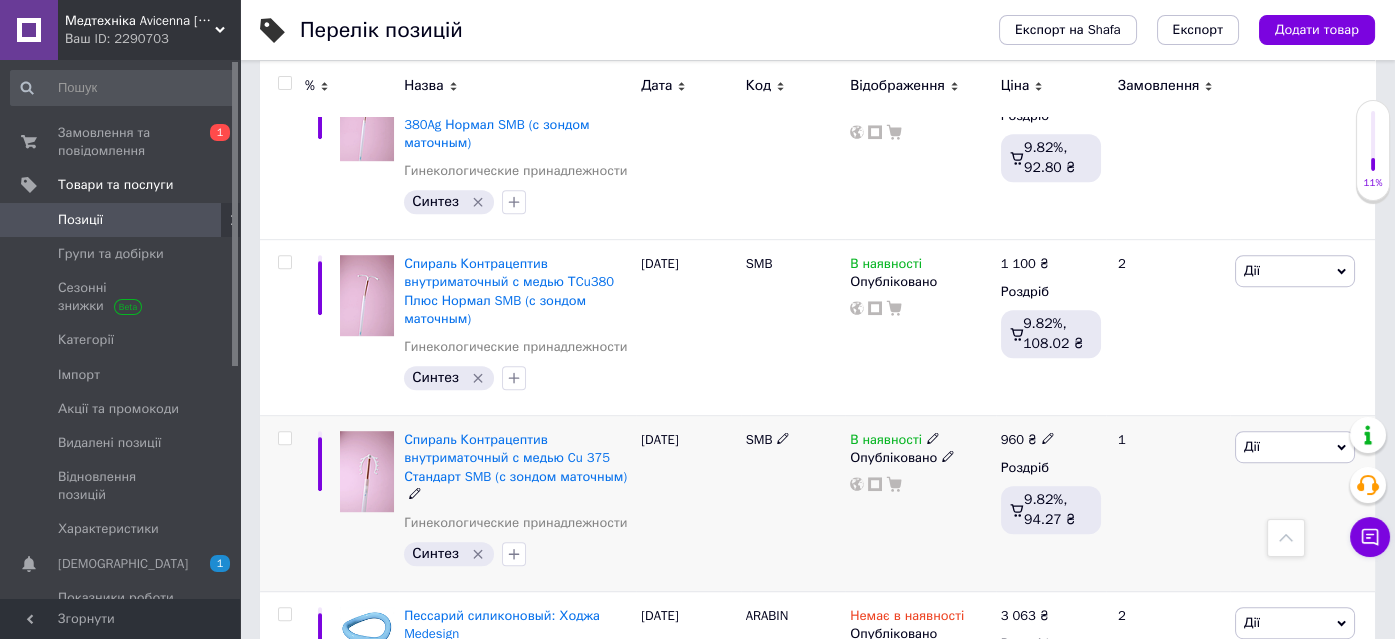 click on "09.05.2025" at bounding box center (688, 504) 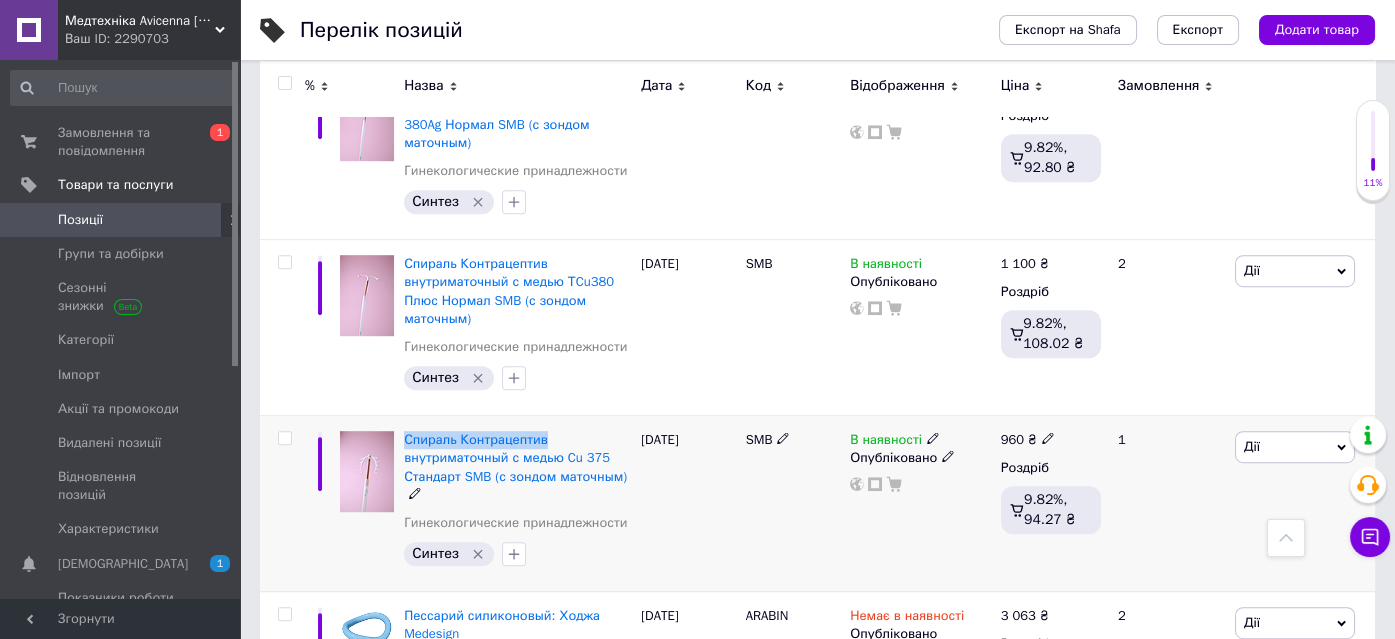 drag, startPoint x: 405, startPoint y: 401, endPoint x: 544, endPoint y: 412, distance: 139.43457 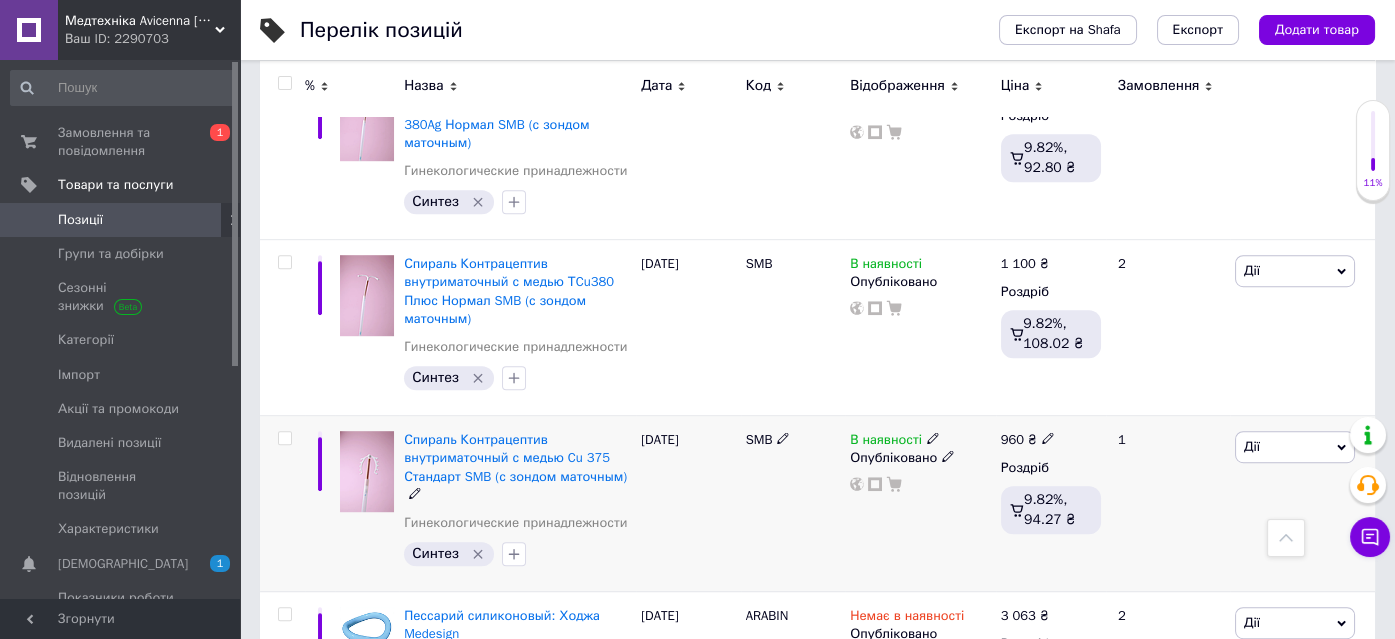 click on "09.05.2025" at bounding box center [688, 504] 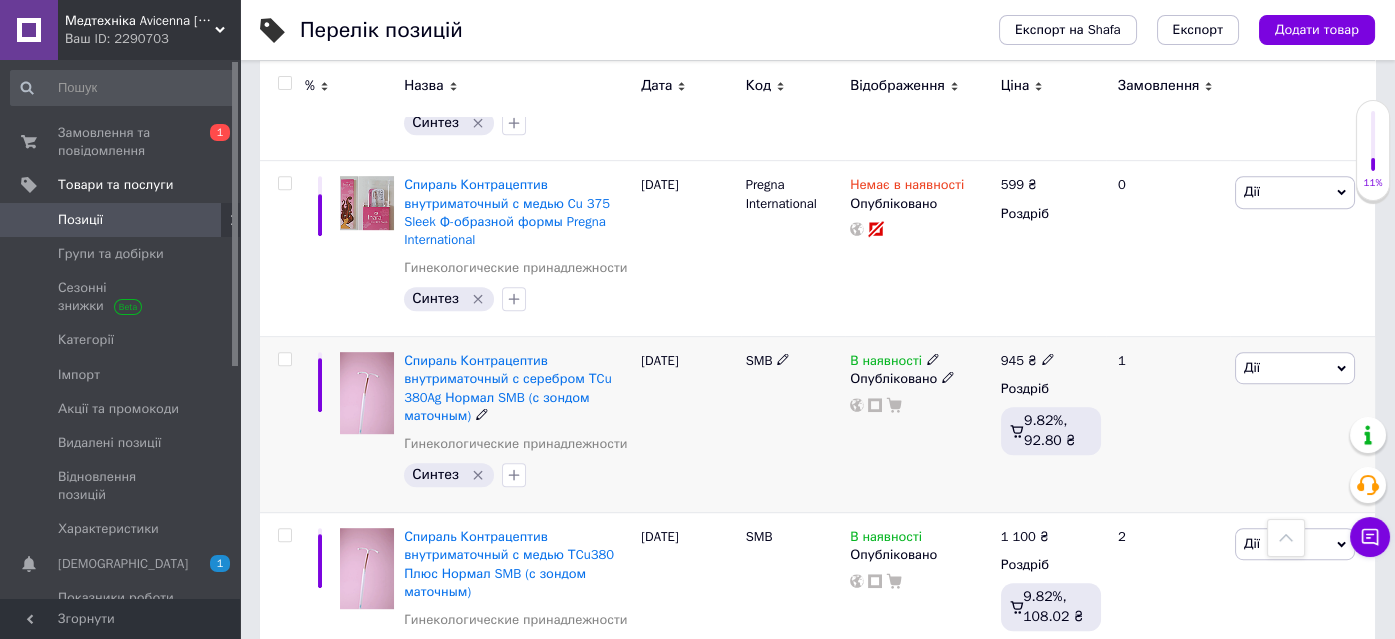 scroll, scrollTop: 2105, scrollLeft: 0, axis: vertical 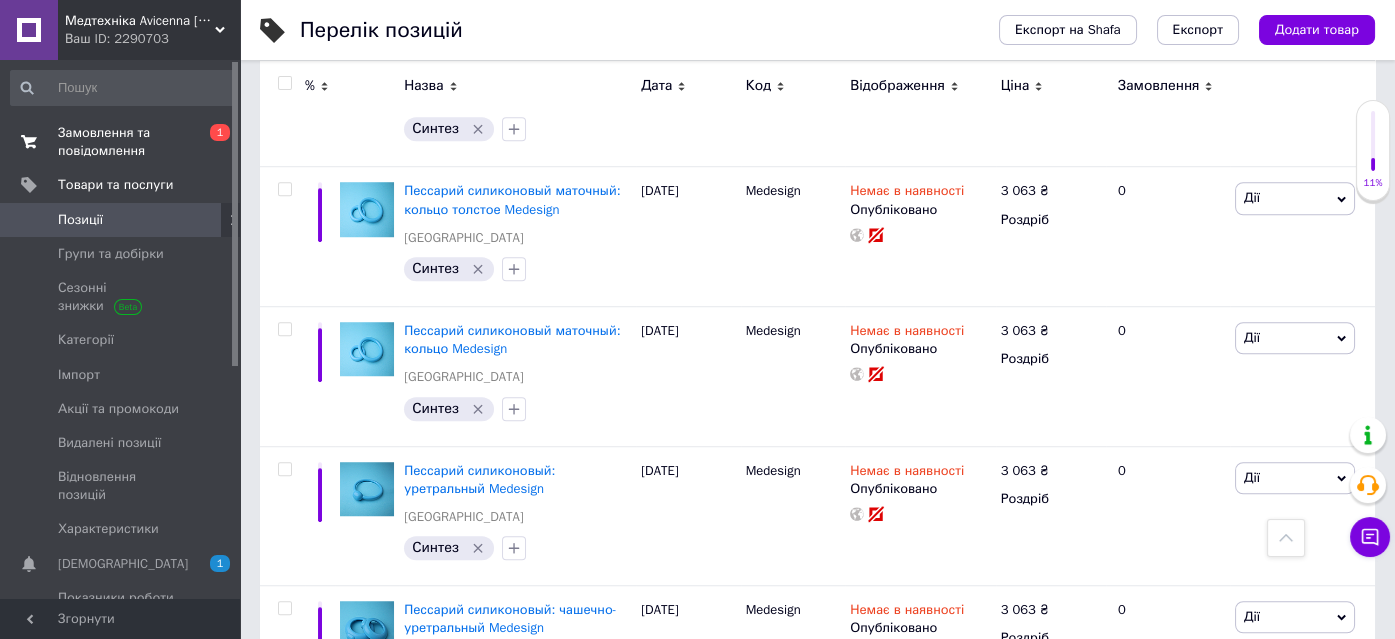 click on "Замовлення та повідомлення" at bounding box center (121, 142) 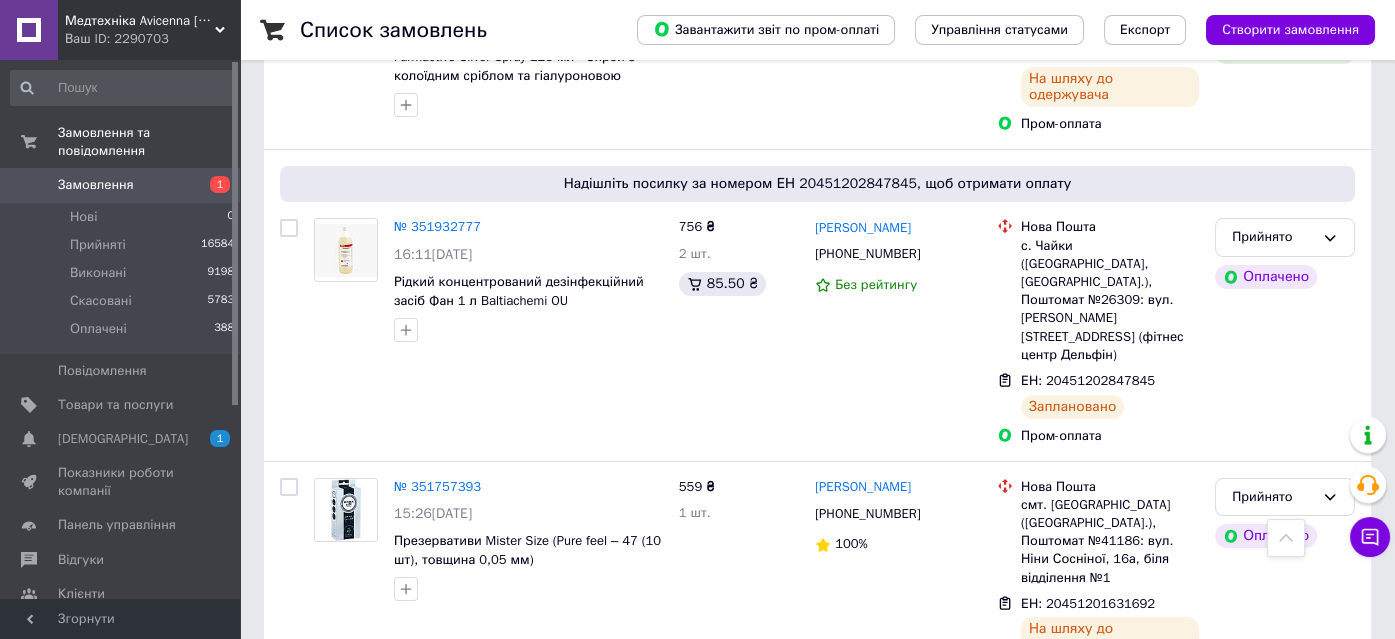 scroll, scrollTop: 727, scrollLeft: 0, axis: vertical 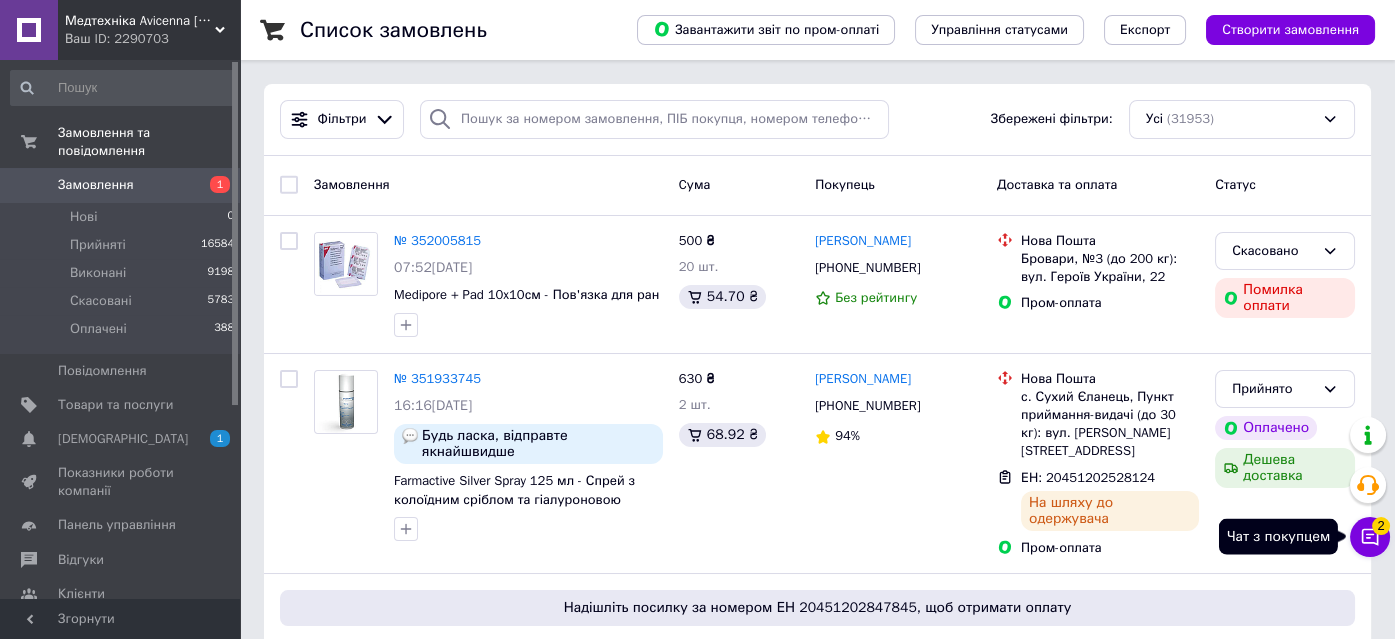click 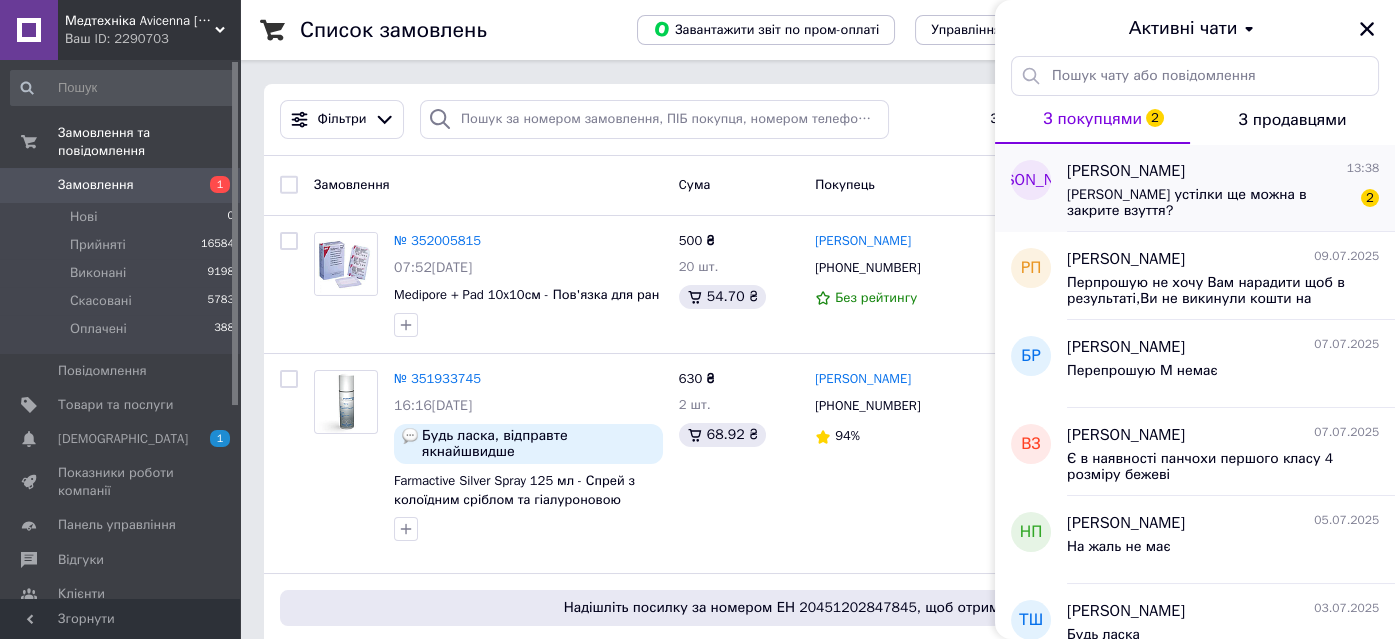 click on "[PERSON_NAME] устілки ще можна в закрите взуття?" at bounding box center (1209, 203) 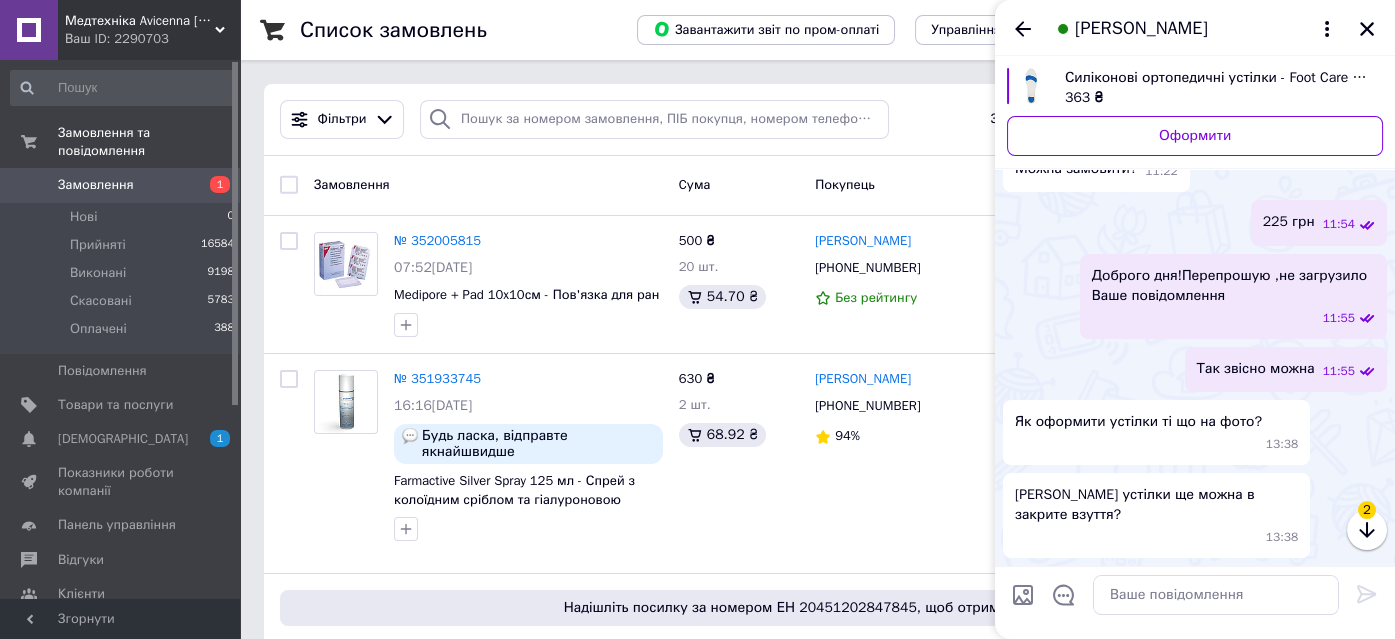 scroll, scrollTop: 993, scrollLeft: 0, axis: vertical 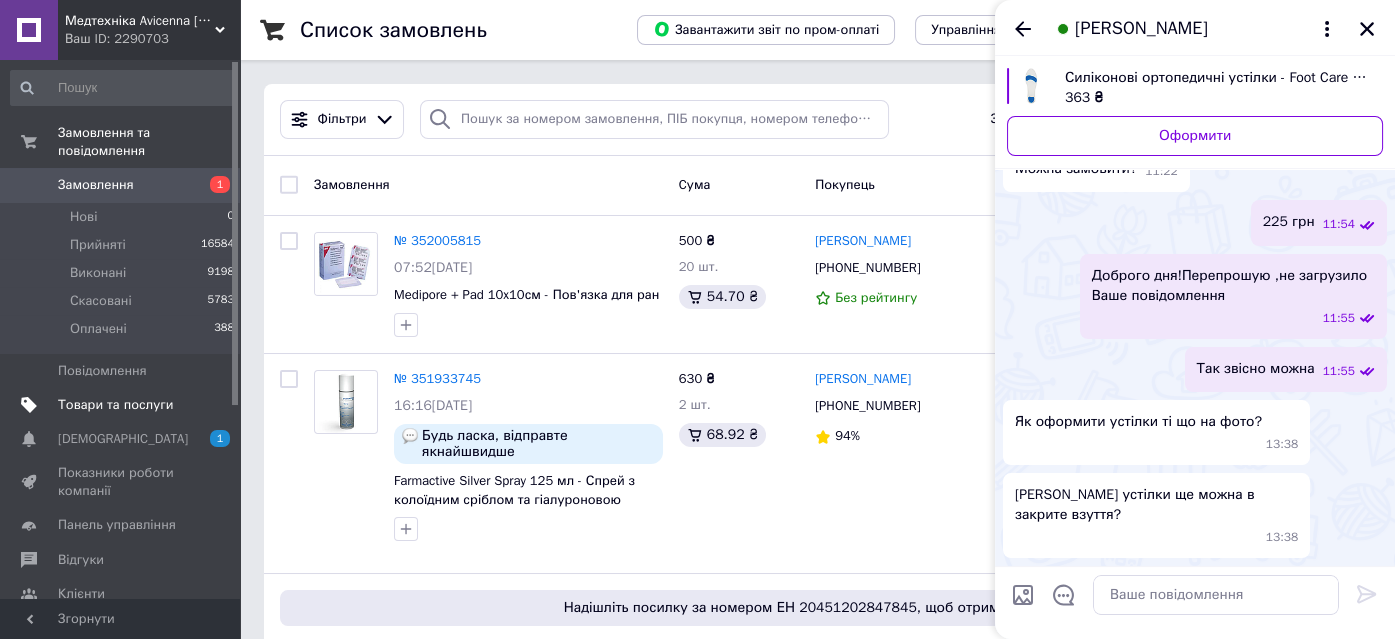 click on "Товари та послуги" at bounding box center (123, 405) 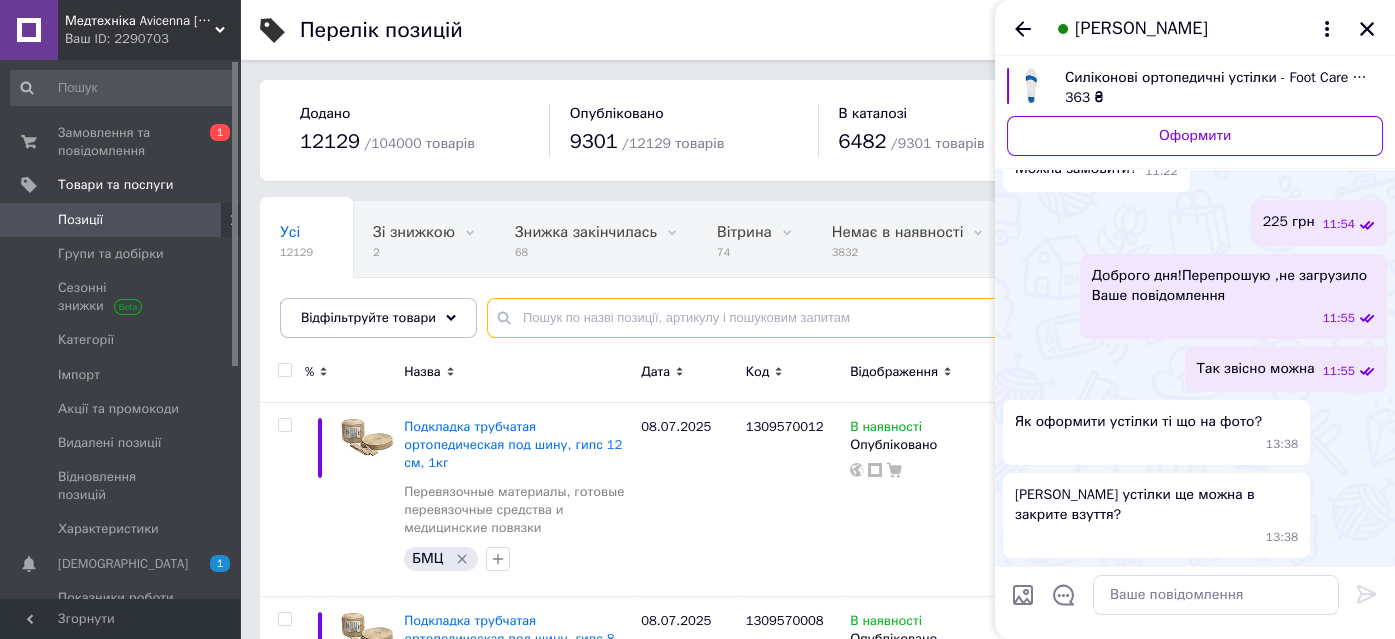 click at bounding box center [921, 318] 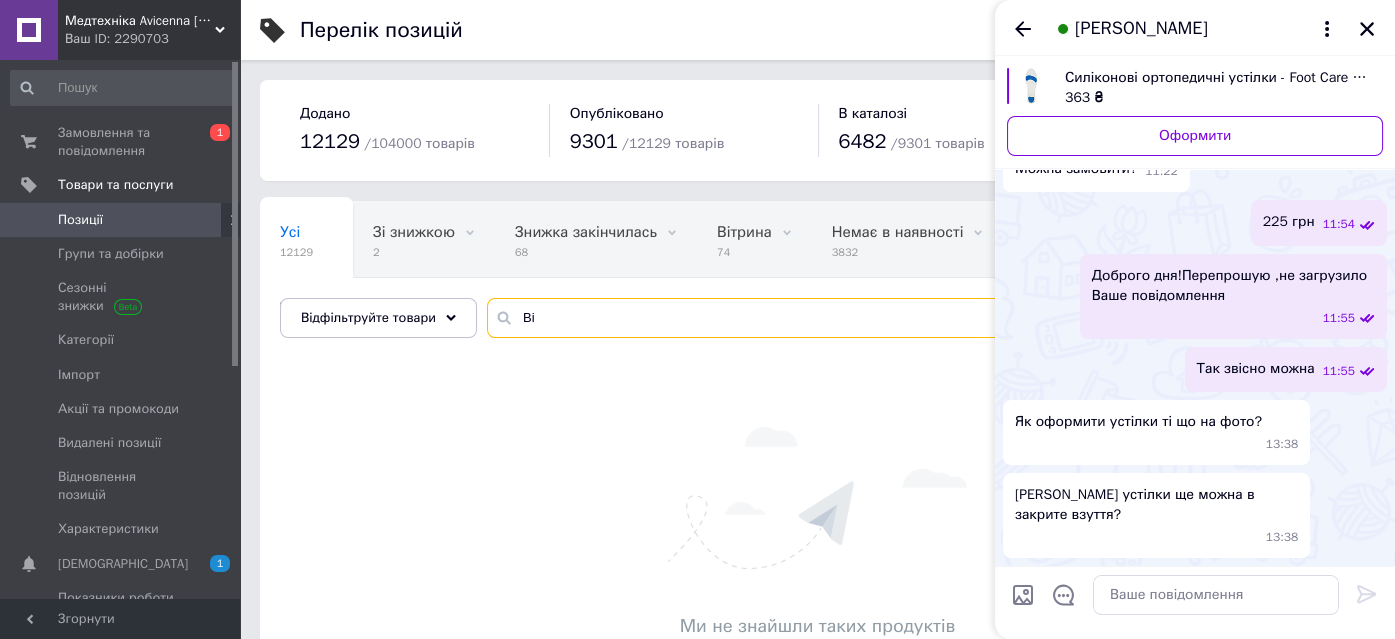 type on "B" 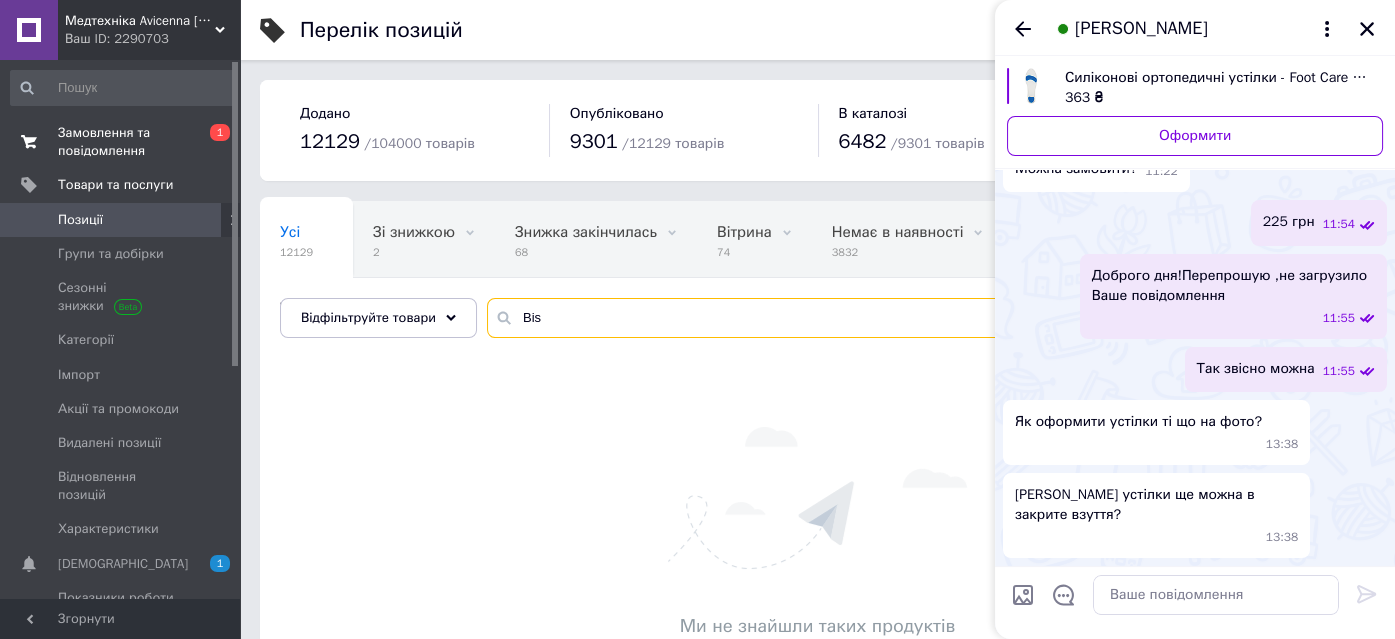 type on "Bis" 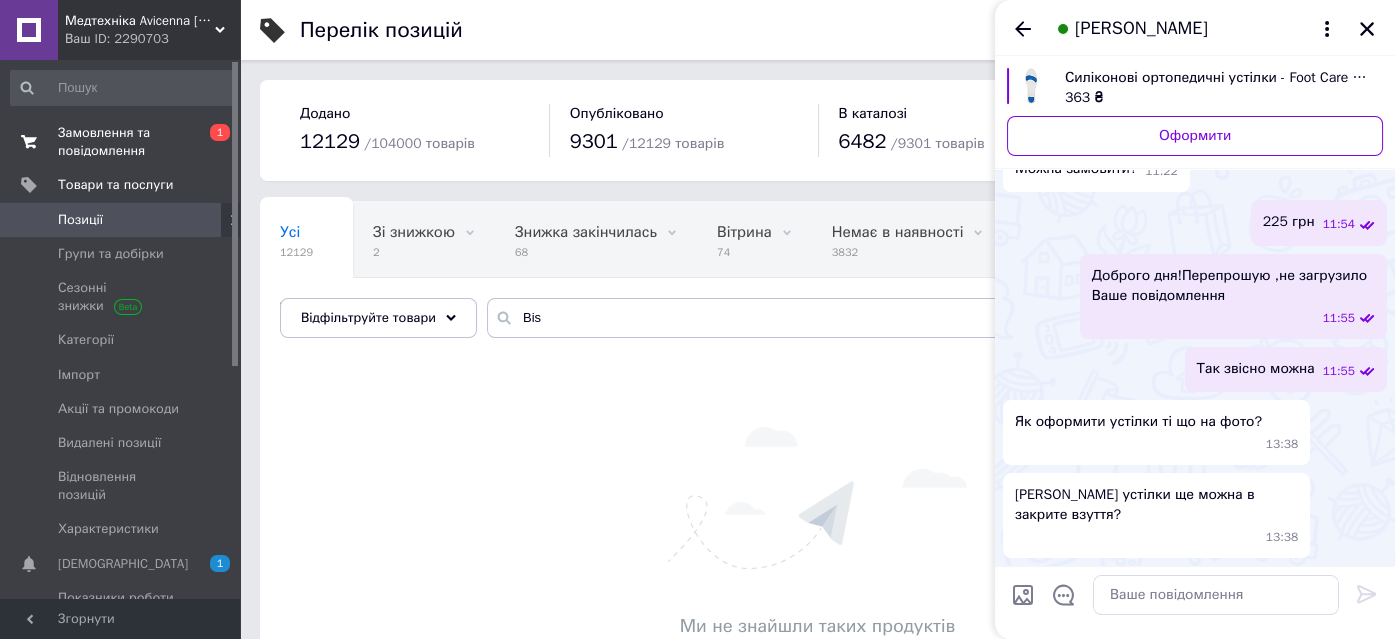 click on "Замовлення та повідомлення" at bounding box center [121, 142] 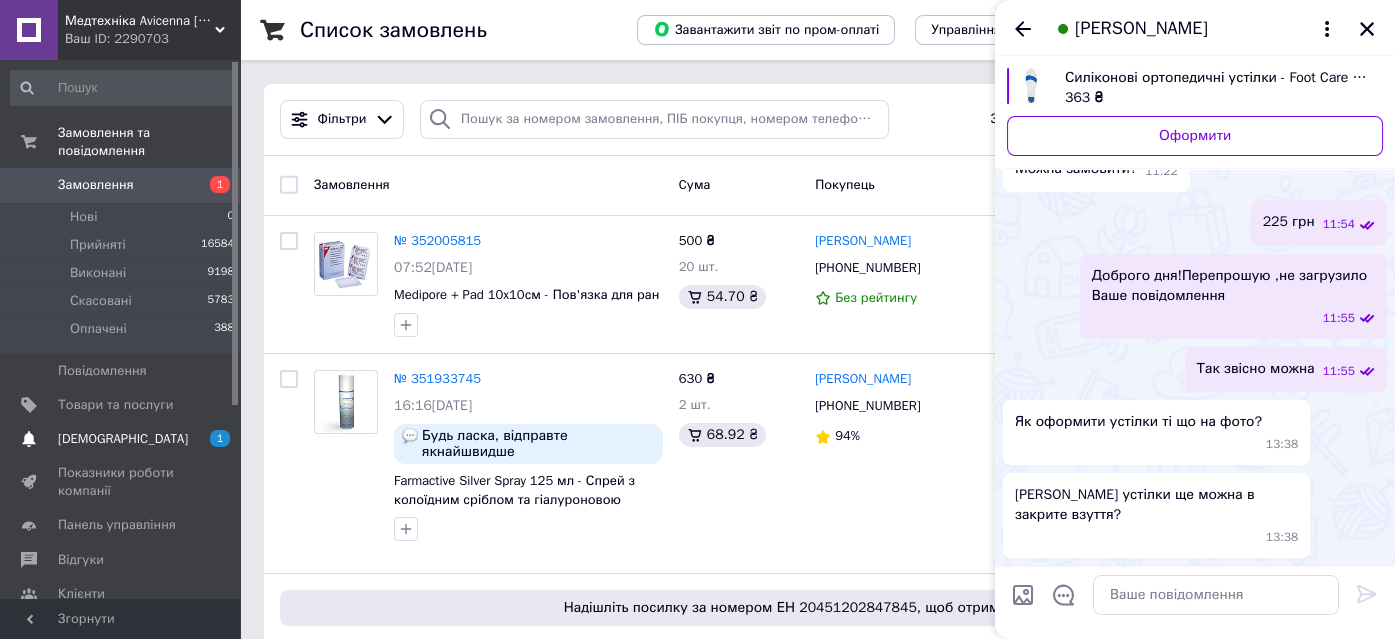 click on "[DEMOGRAPHIC_DATA]" at bounding box center (121, 439) 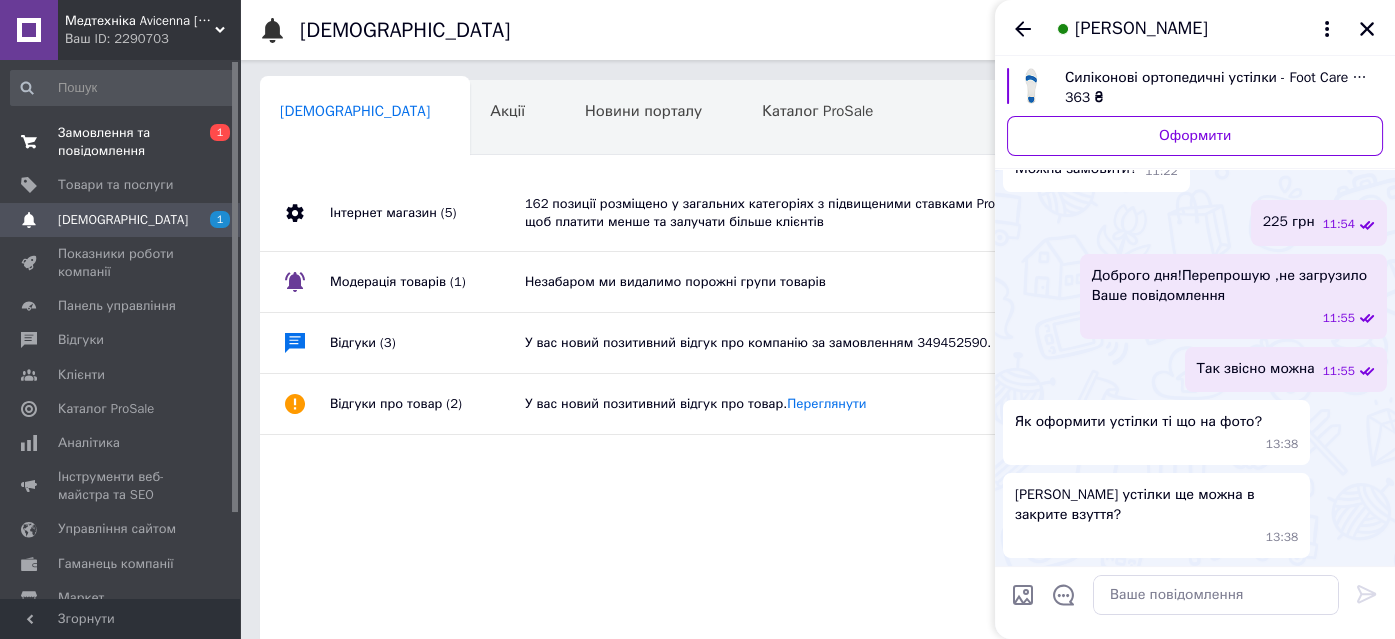 click on "Замовлення та повідомлення" at bounding box center (121, 142) 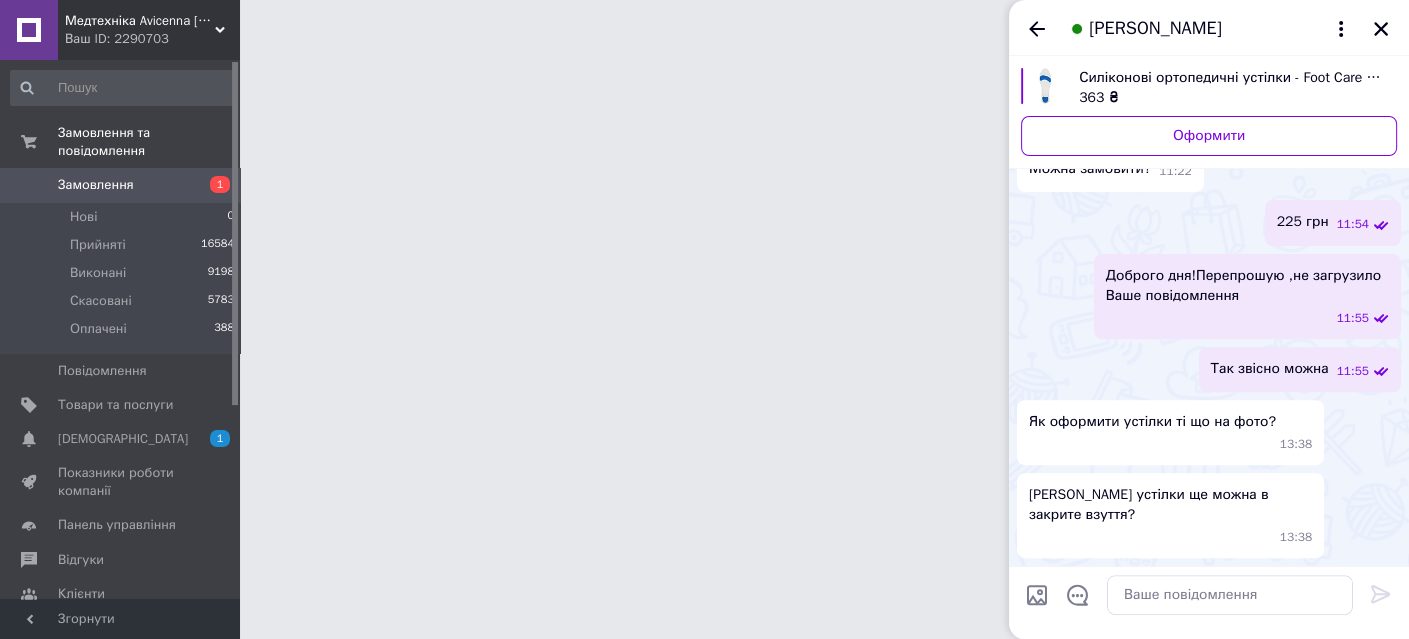 click on "Замовлення 1" at bounding box center (123, 185) 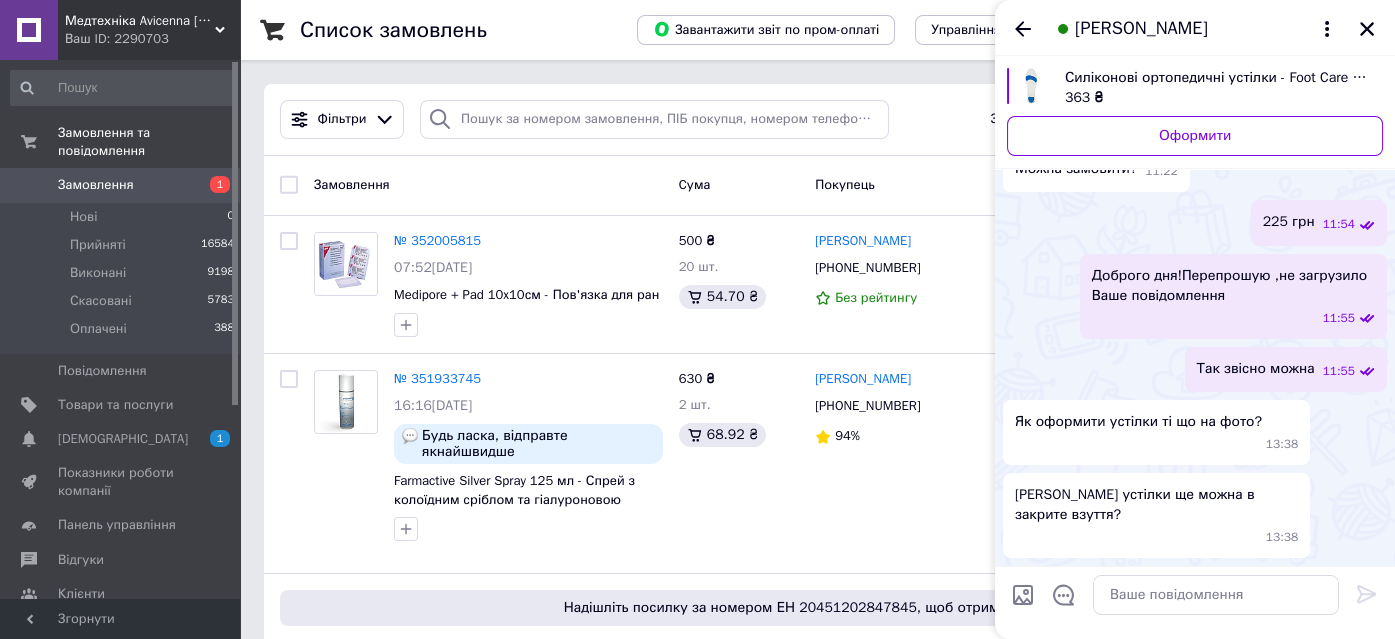 click on "Ваш ID: 2290703" at bounding box center [152, 39] 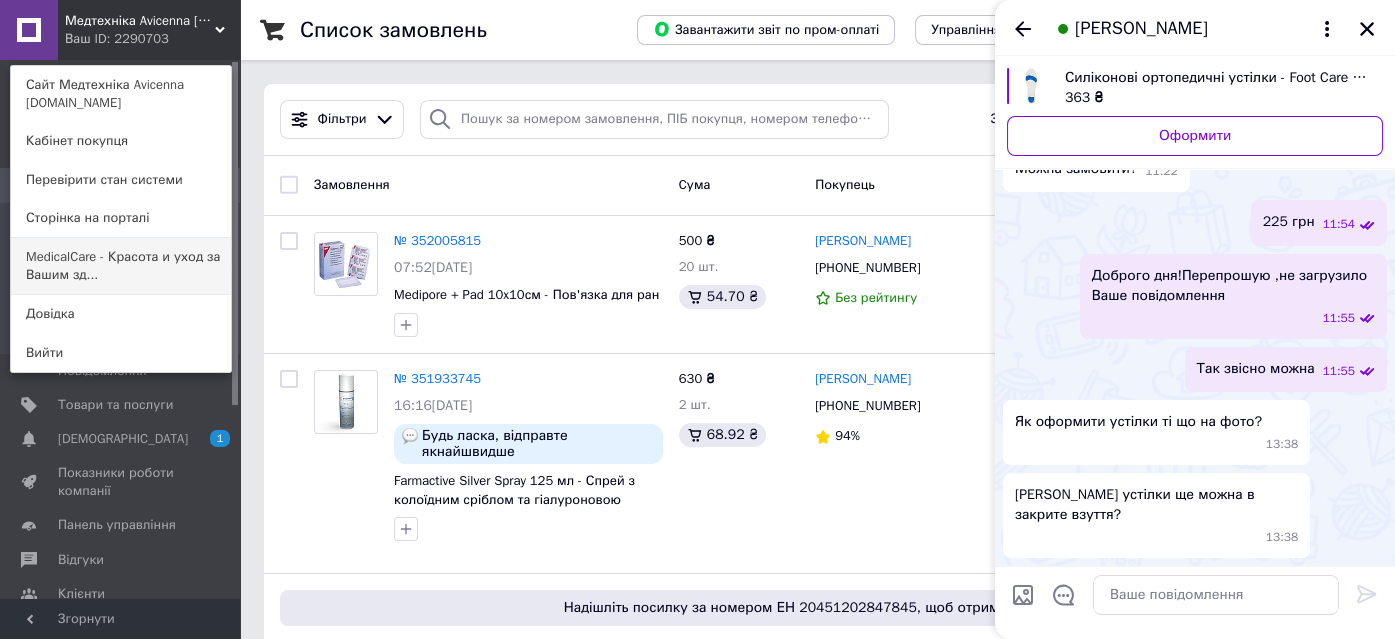 click on "MedicalCare - Красота и уход за Вашим зд..." at bounding box center (121, 266) 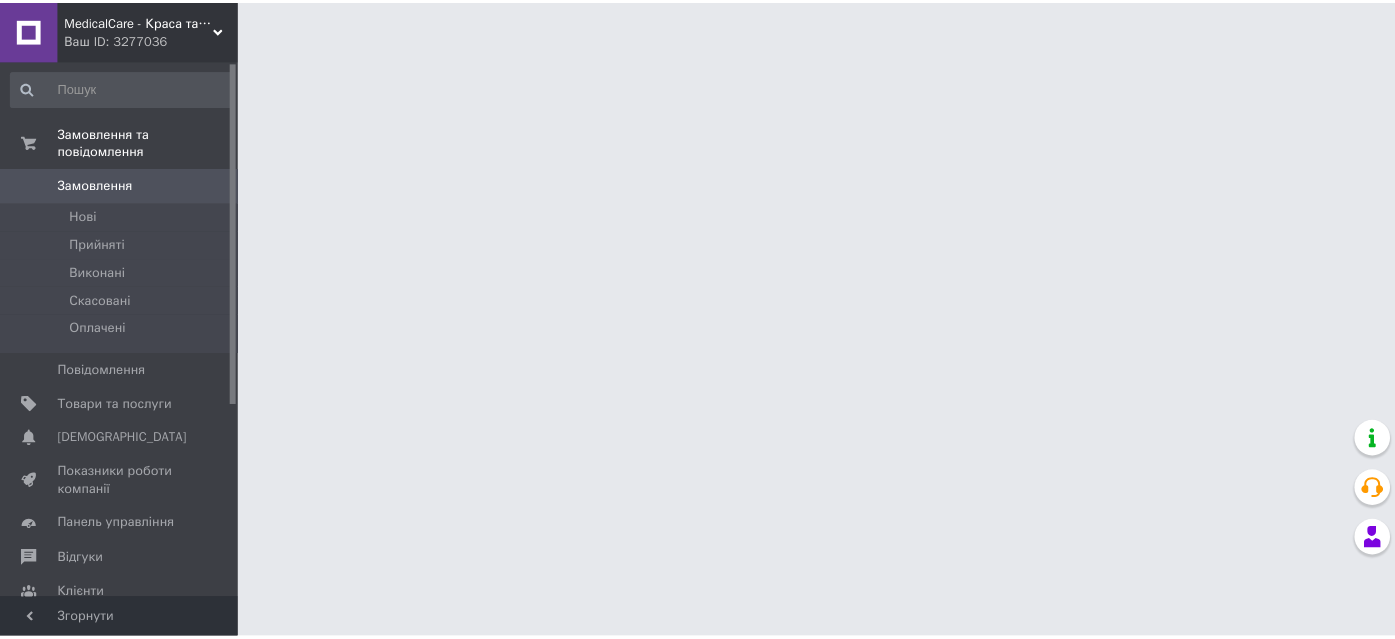 scroll, scrollTop: 0, scrollLeft: 0, axis: both 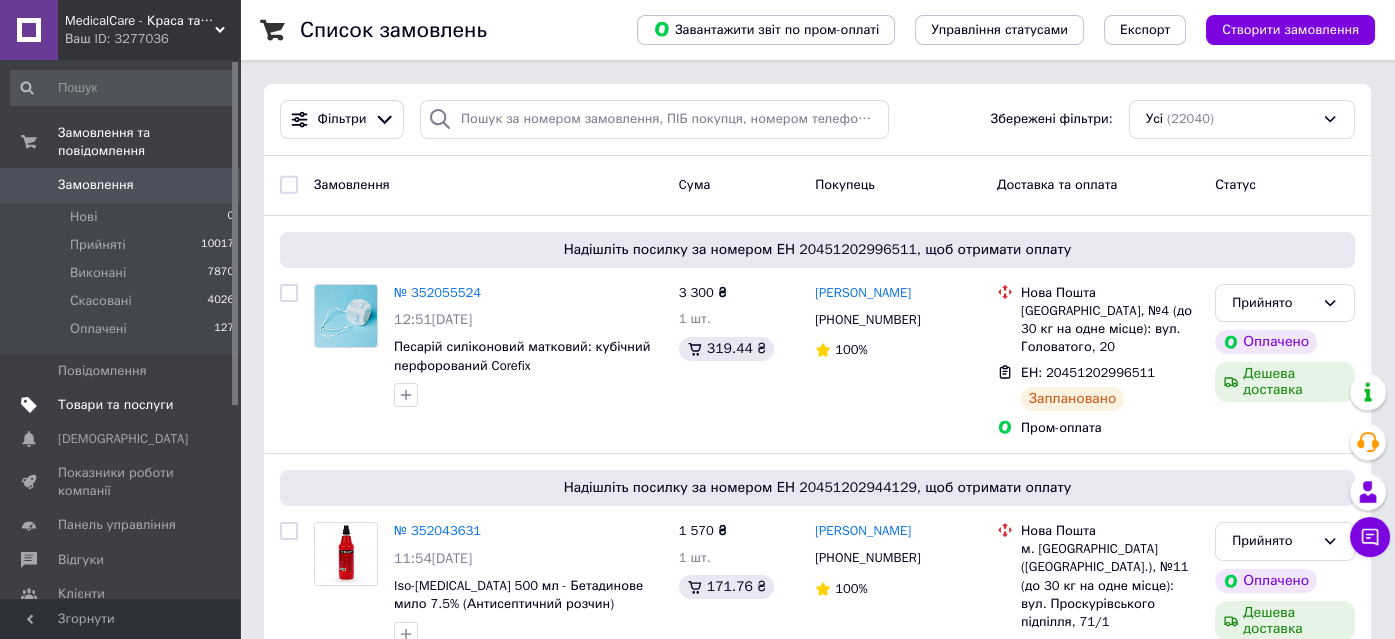 click on "Товари та послуги" at bounding box center [115, 405] 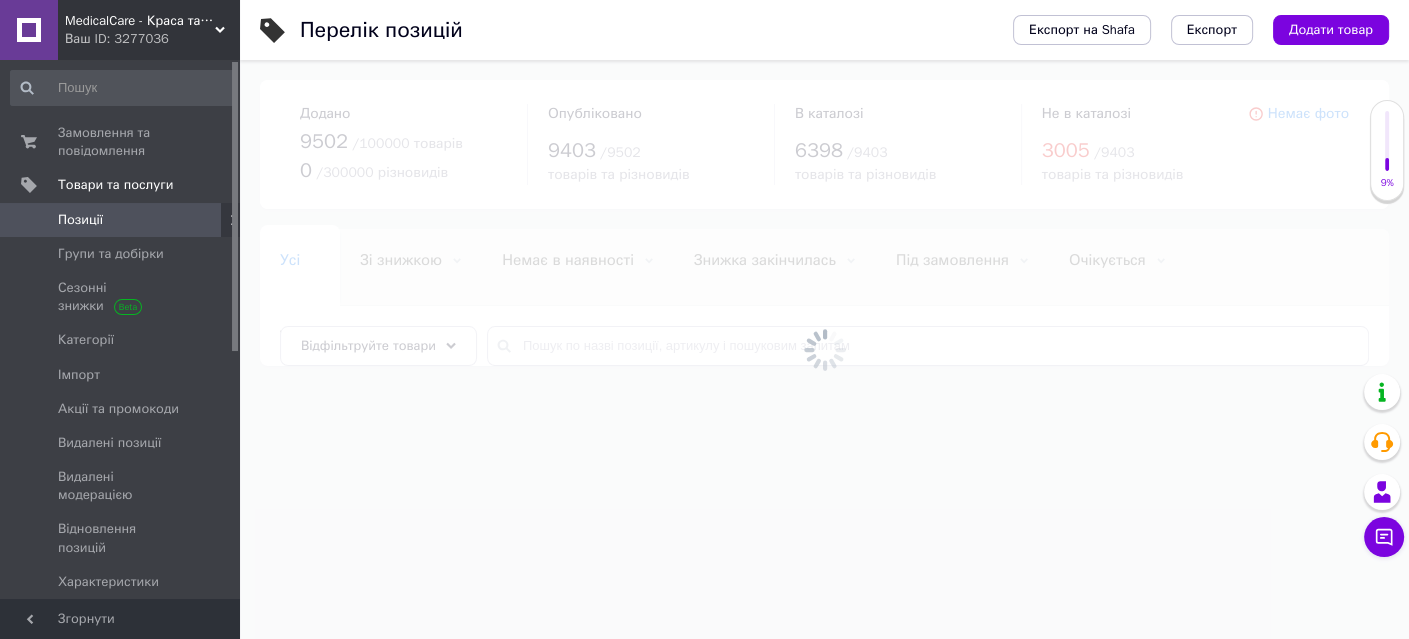 click at bounding box center (824, 349) 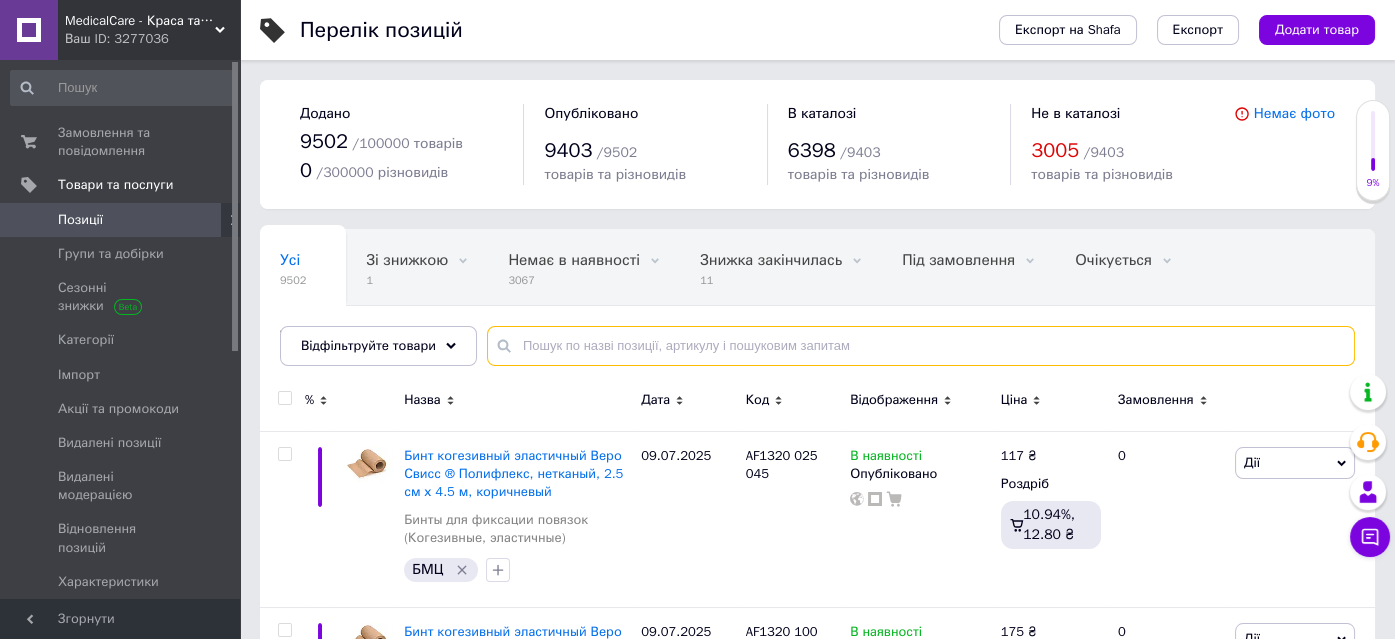 click at bounding box center (921, 346) 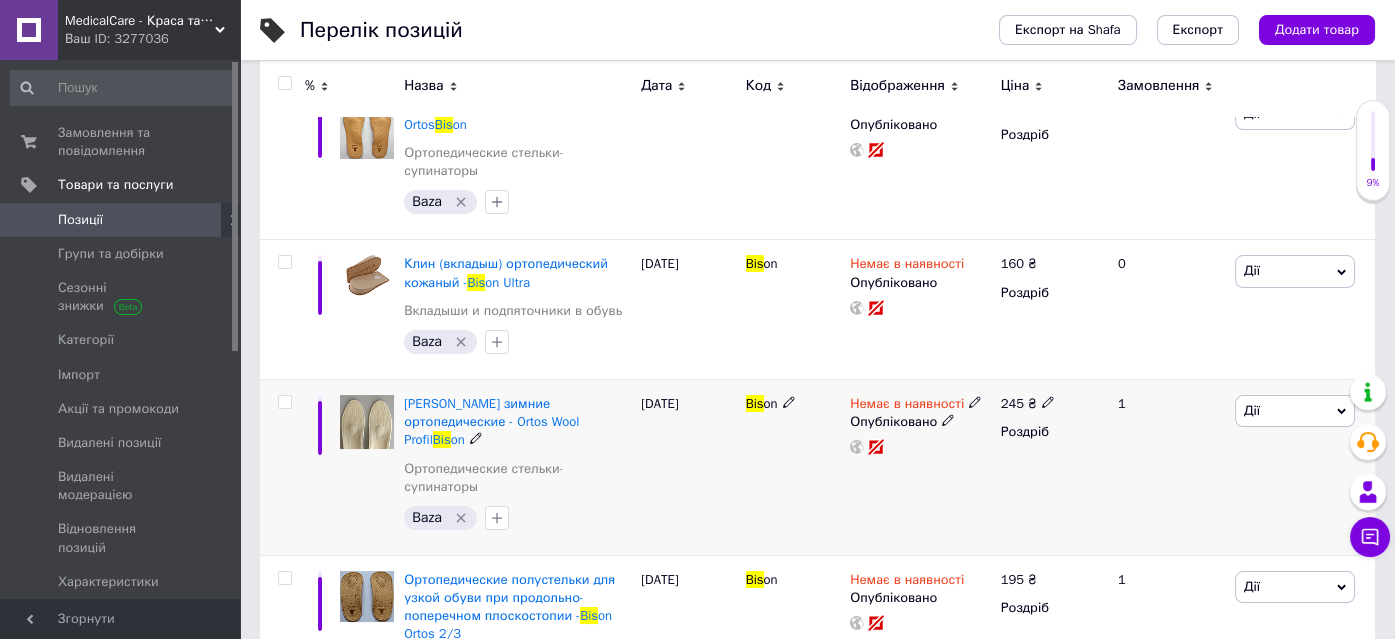 scroll, scrollTop: 454, scrollLeft: 0, axis: vertical 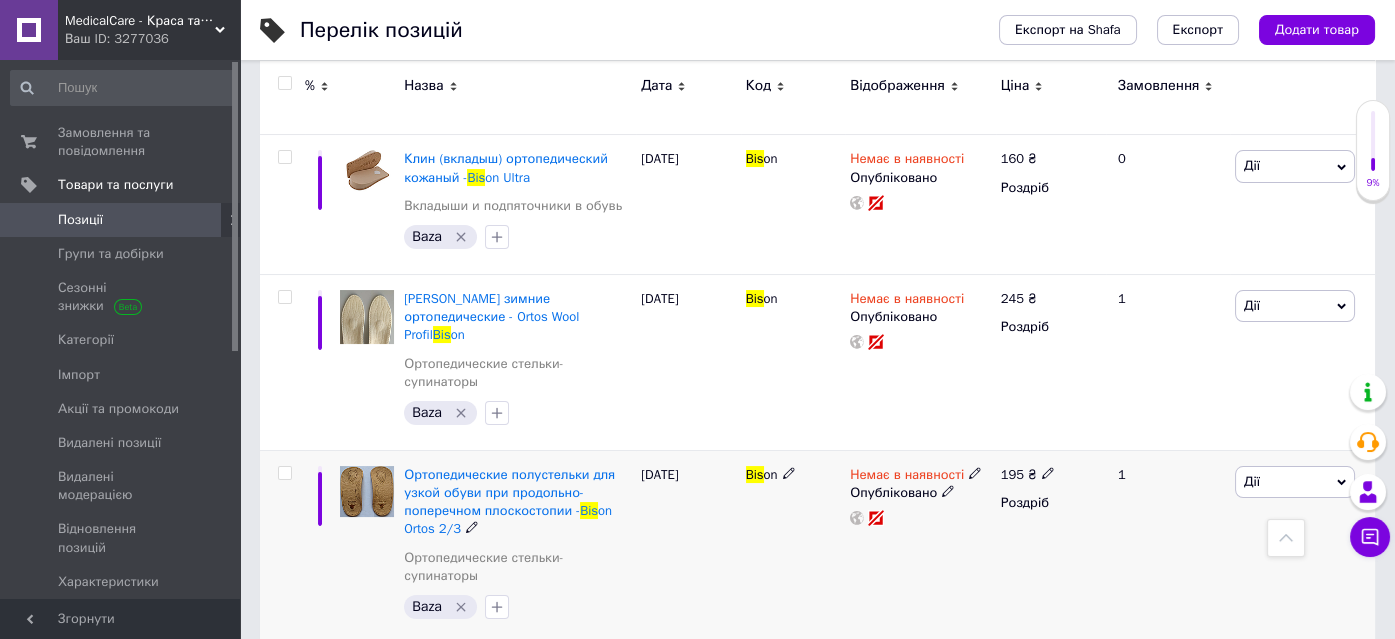 type on "Bis" 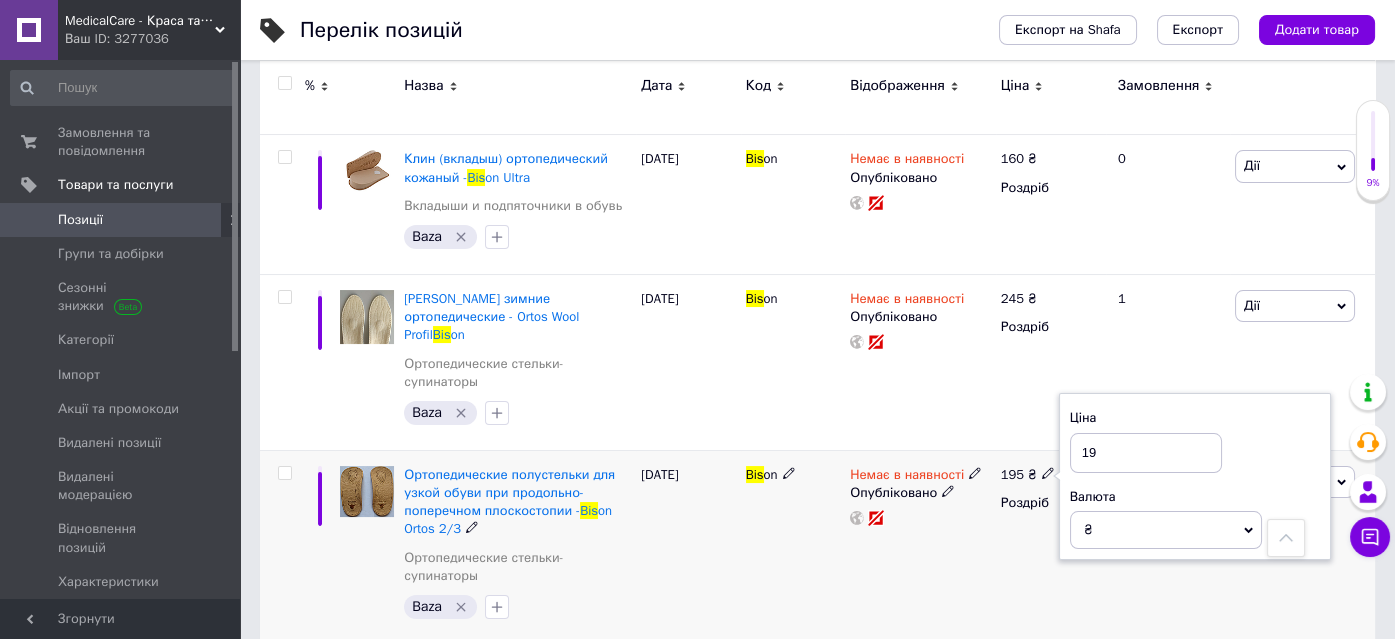 type on "1" 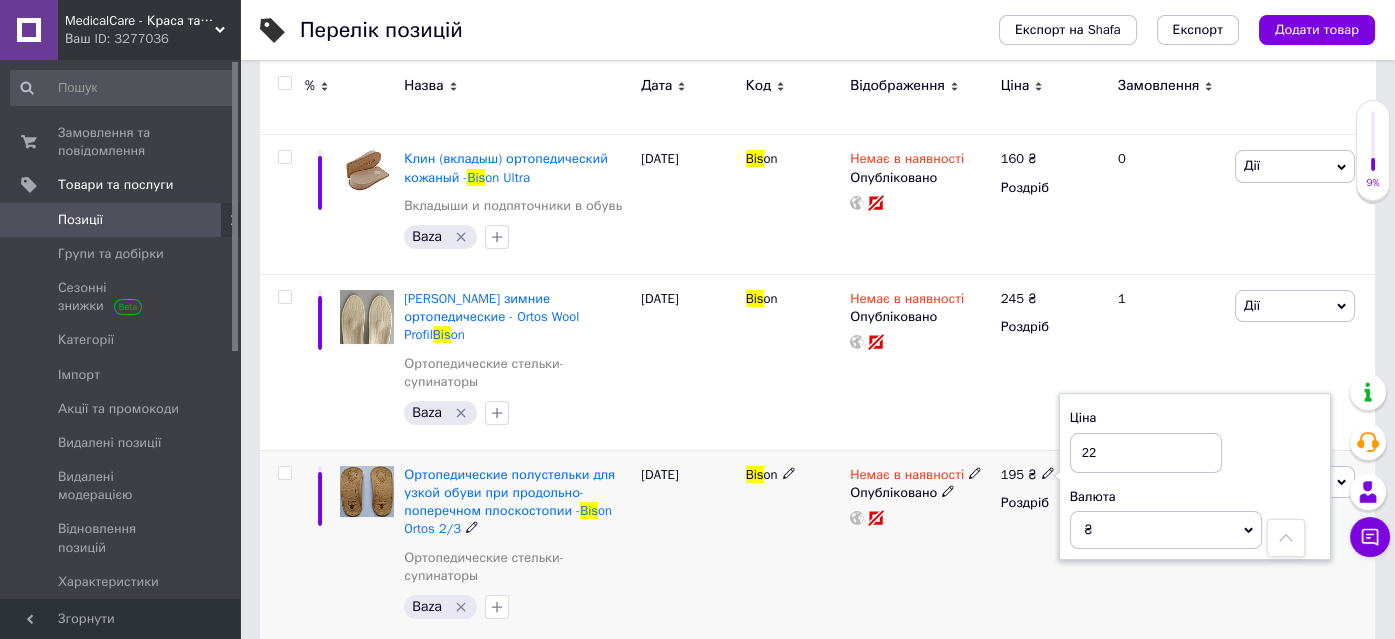 type on "220" 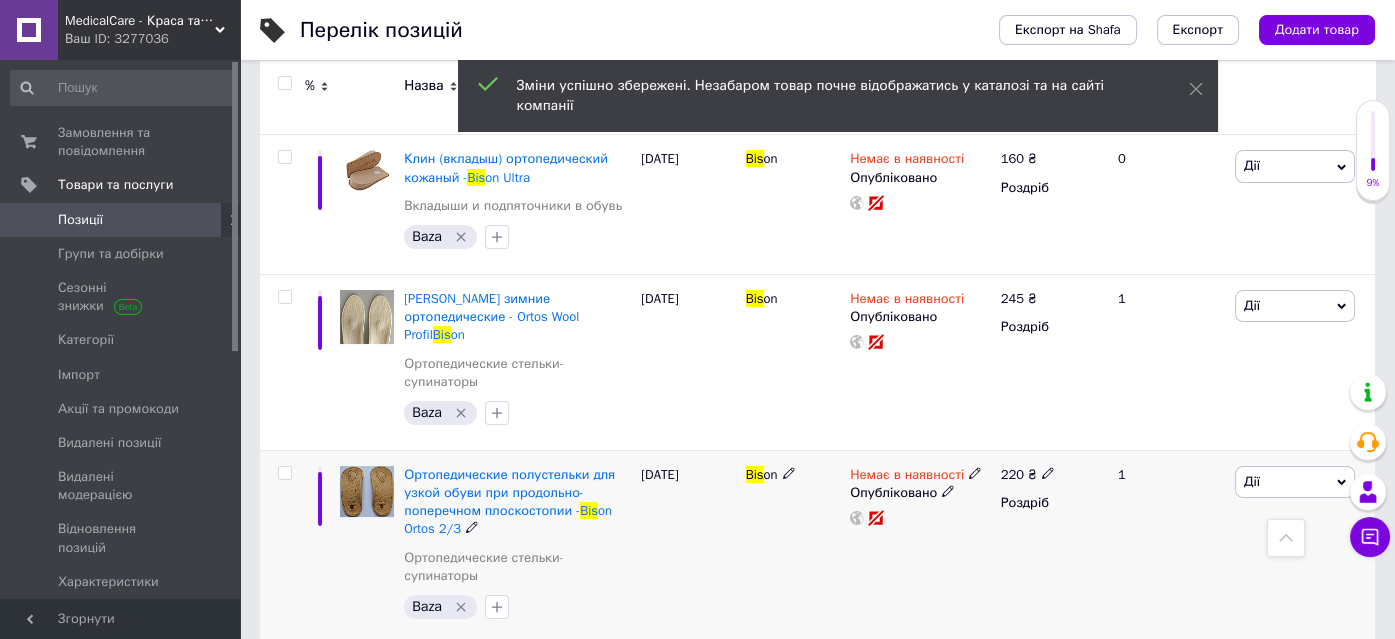 scroll, scrollTop: 545, scrollLeft: 0, axis: vertical 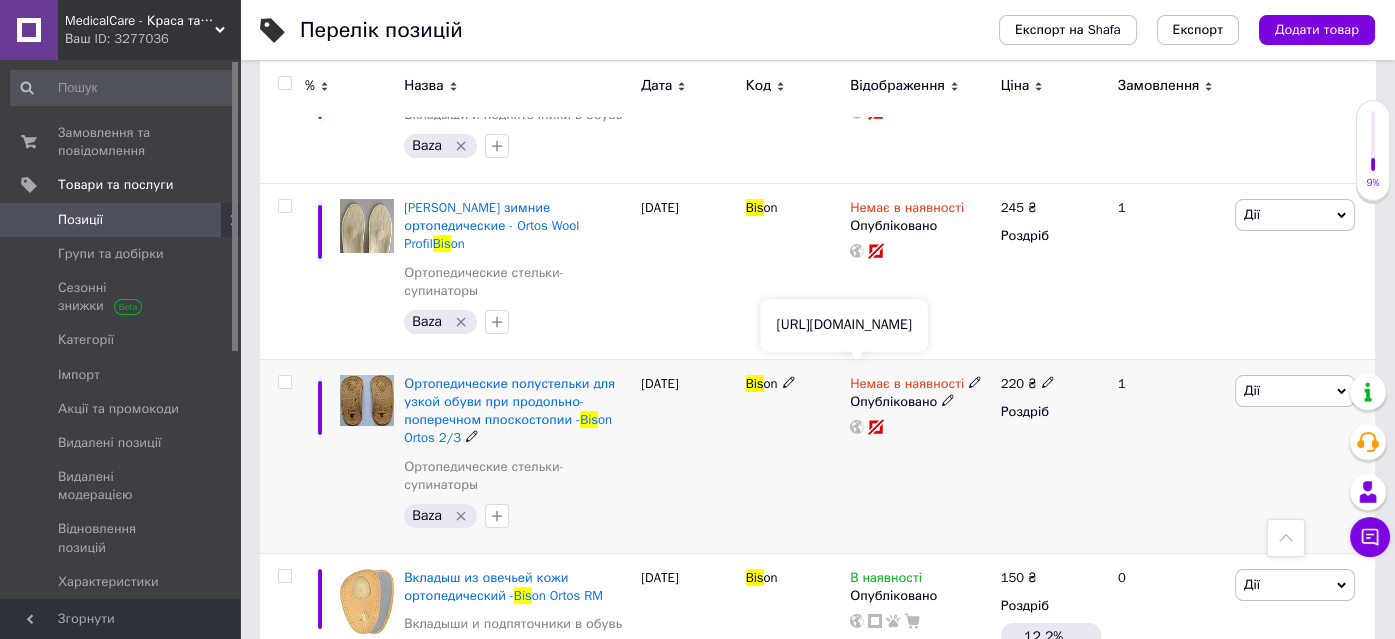 click 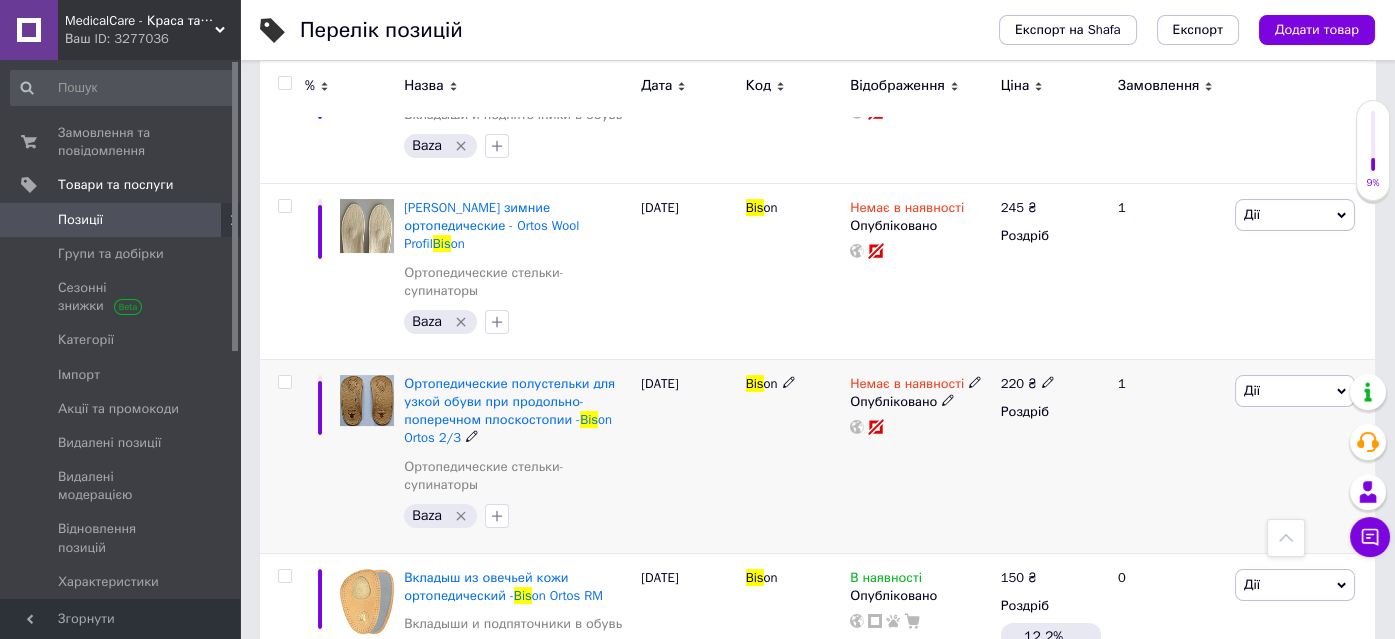 click at bounding box center (975, 381) 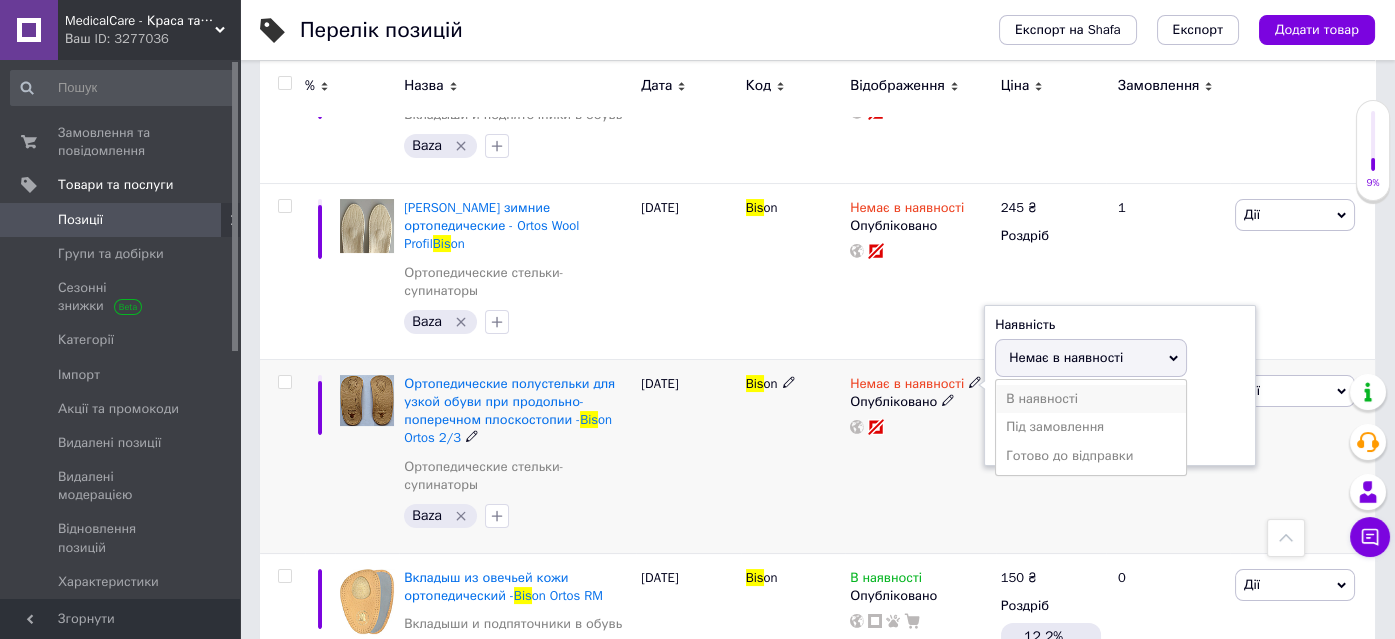click on "В наявності" at bounding box center [1091, 399] 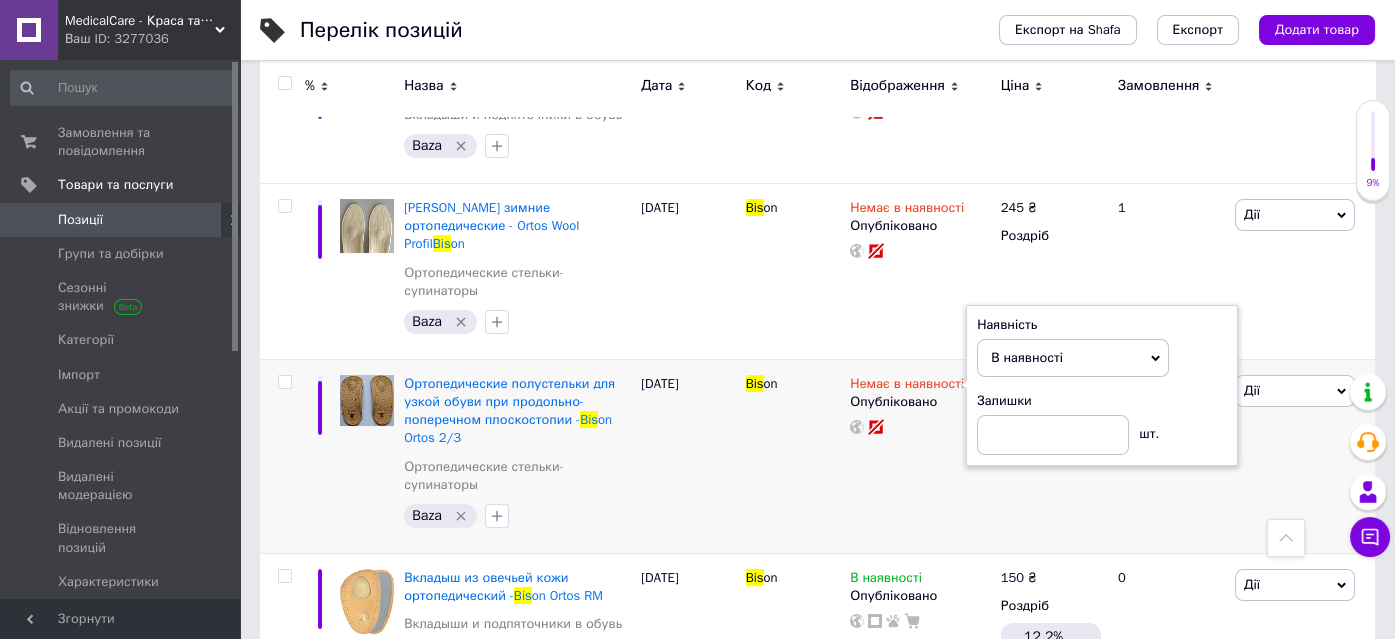 click on "MedicalCare - Краса та догляд за Вашим здоров'ям" at bounding box center (140, 21) 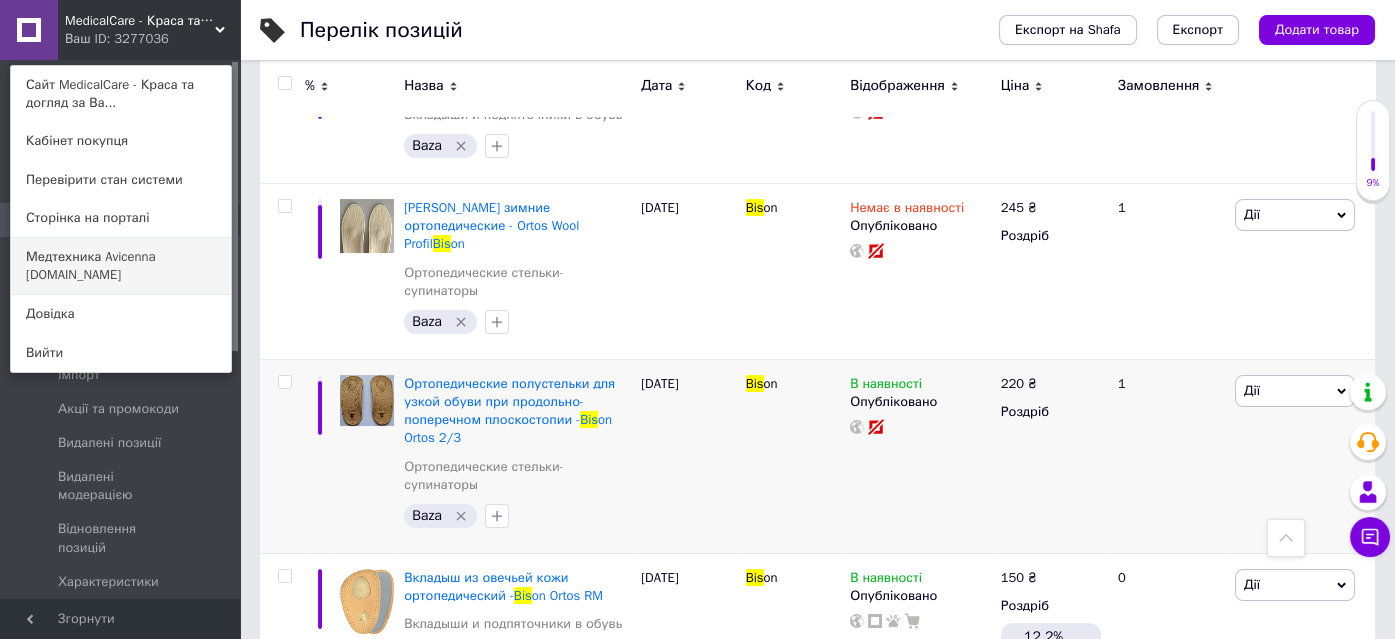 click on "Медтехника Avicenna medteh-ua.com" at bounding box center (121, 266) 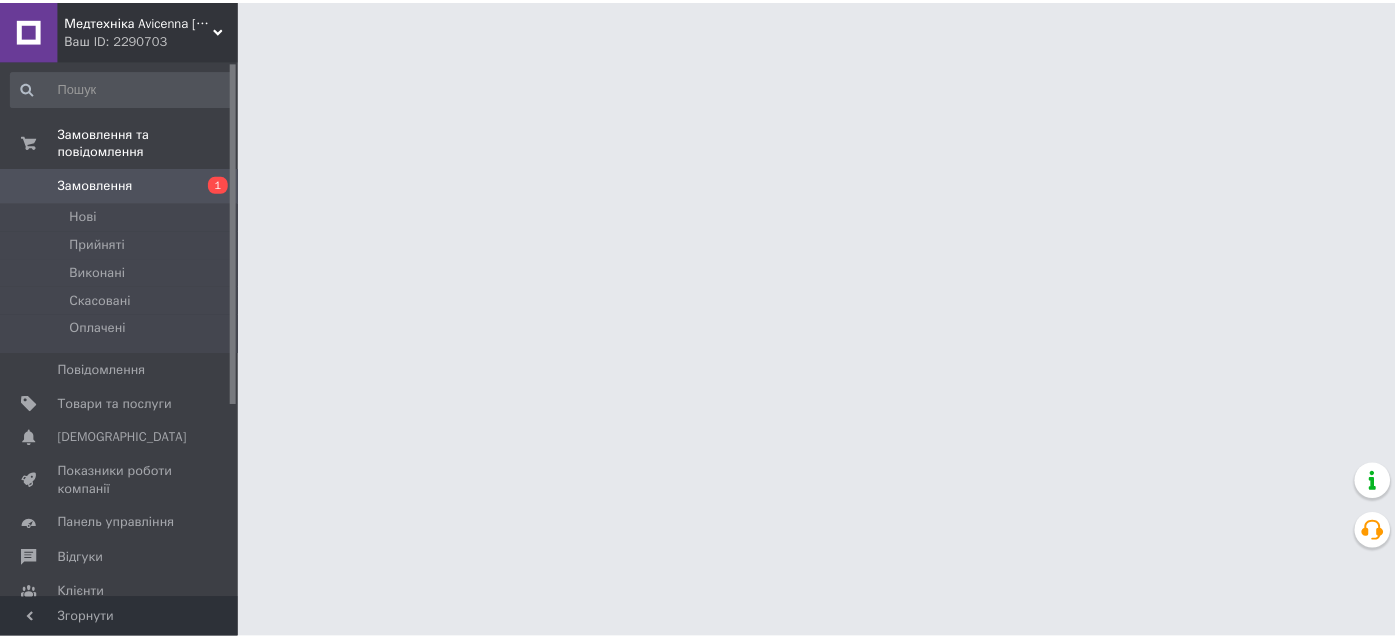 scroll, scrollTop: 0, scrollLeft: 0, axis: both 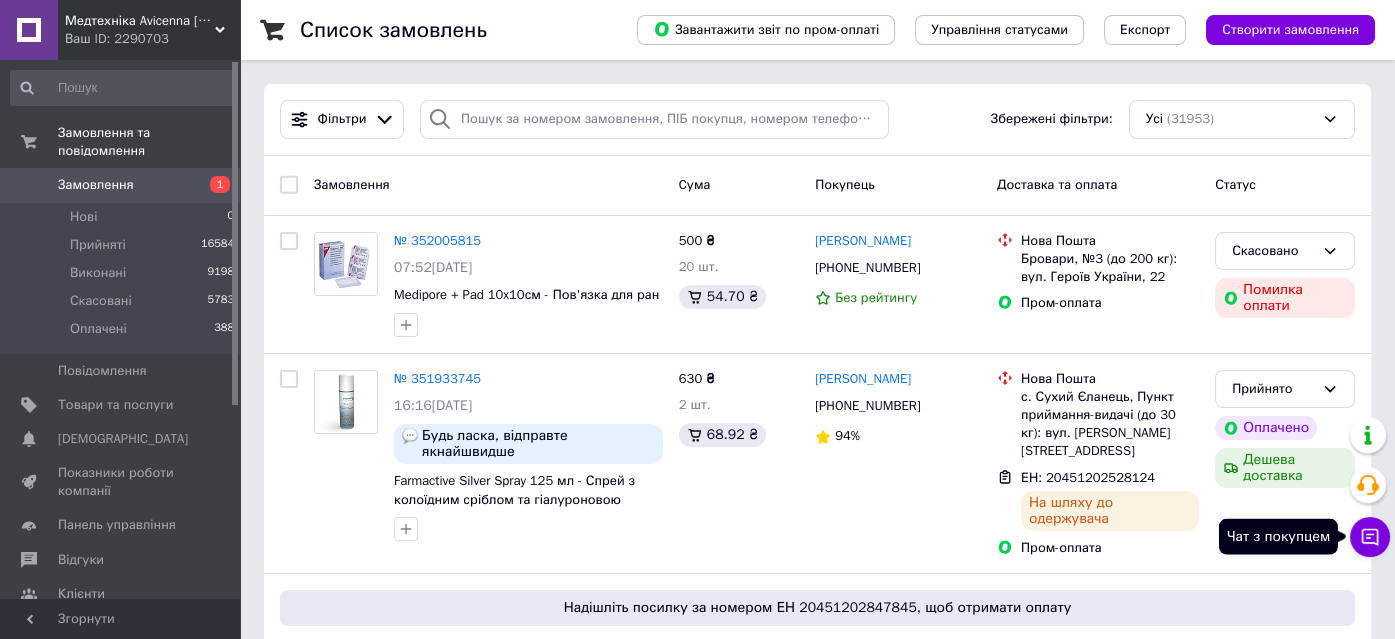 click on "Чат з покупцем" at bounding box center (1370, 537) 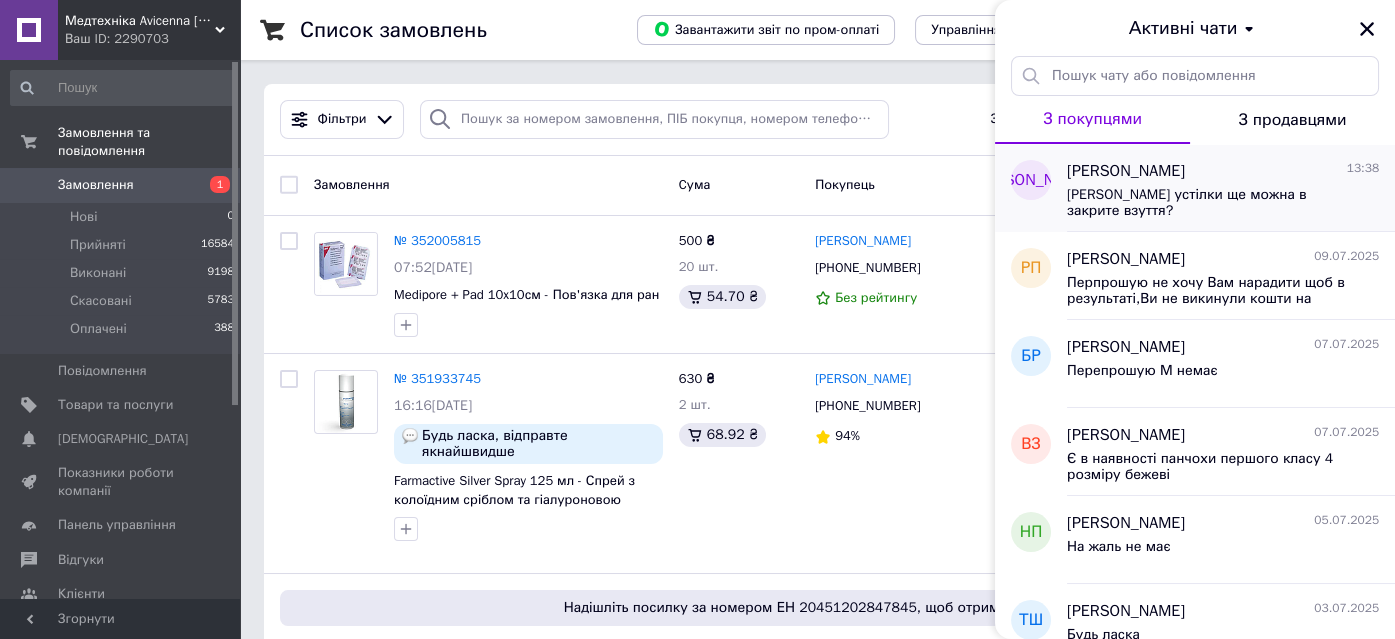 click on "Які устілки ще можна в закрите взуття?" at bounding box center (1209, 203) 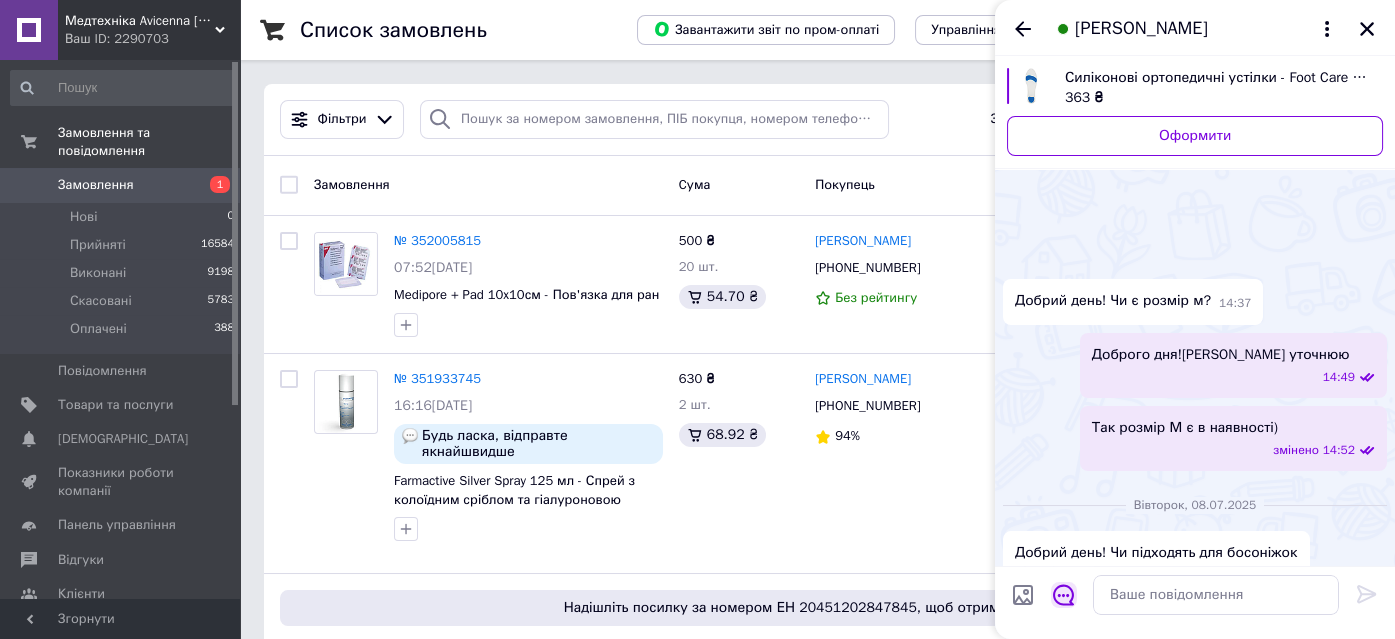 scroll, scrollTop: 1009, scrollLeft: 0, axis: vertical 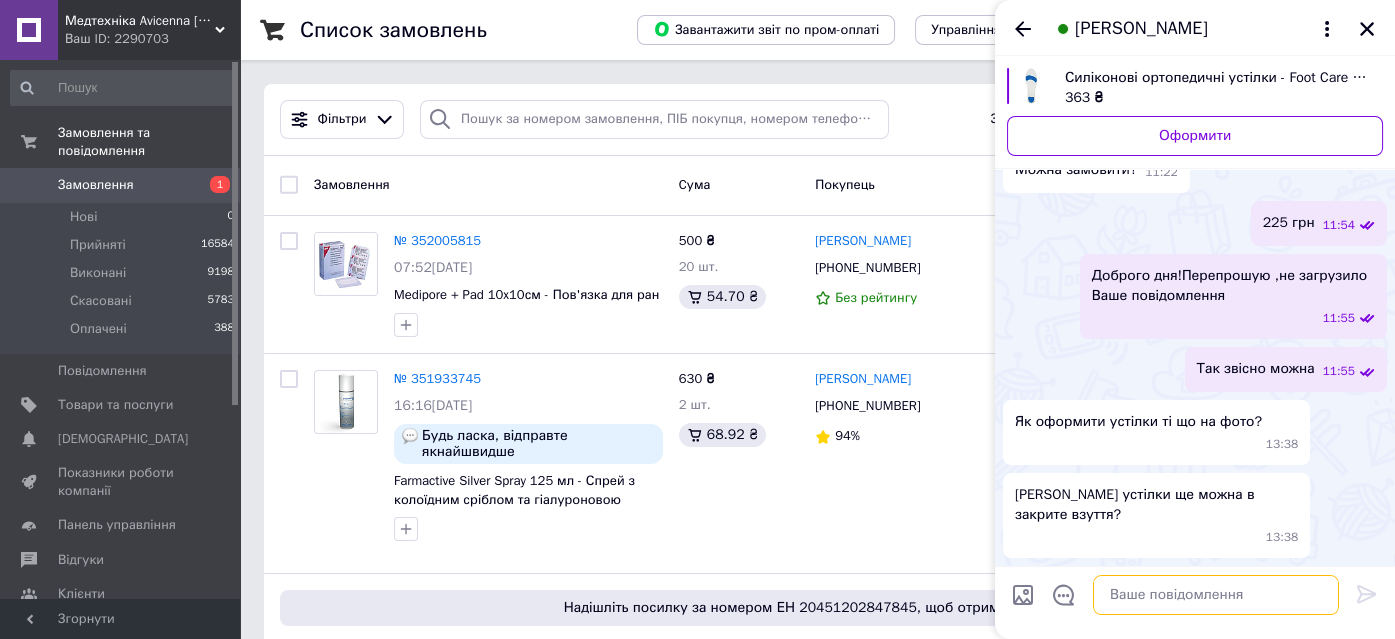 click at bounding box center [1216, 595] 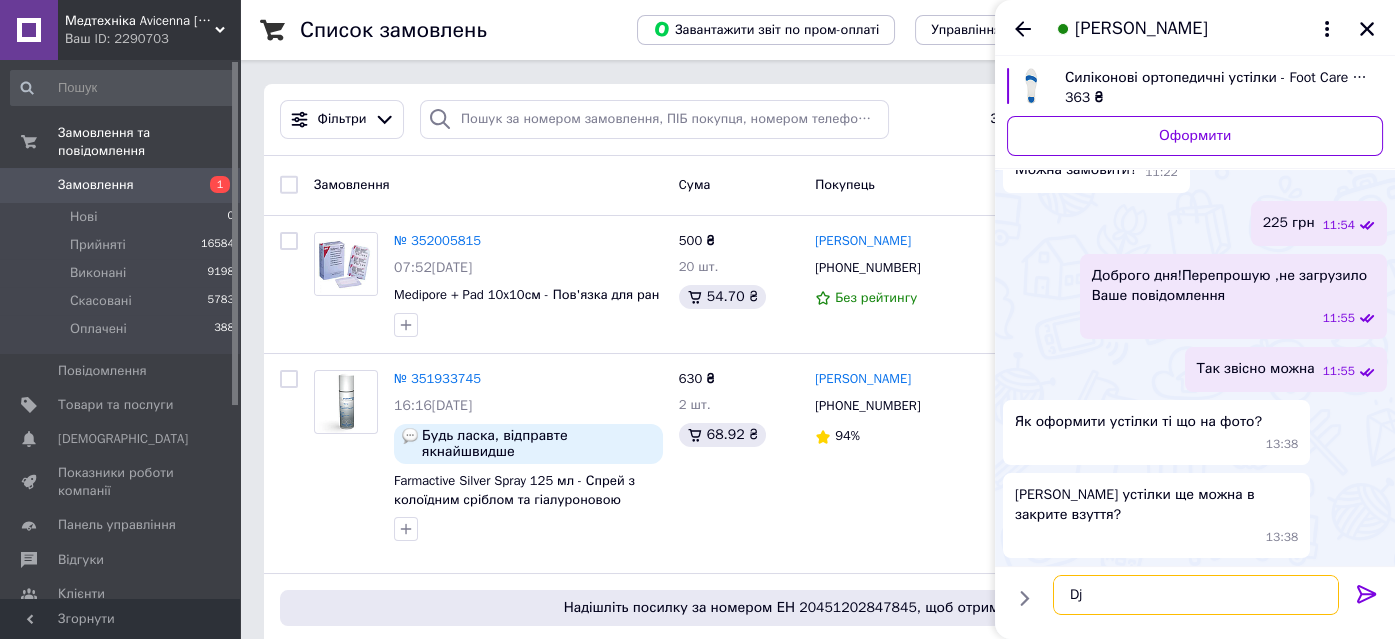 type on "D" 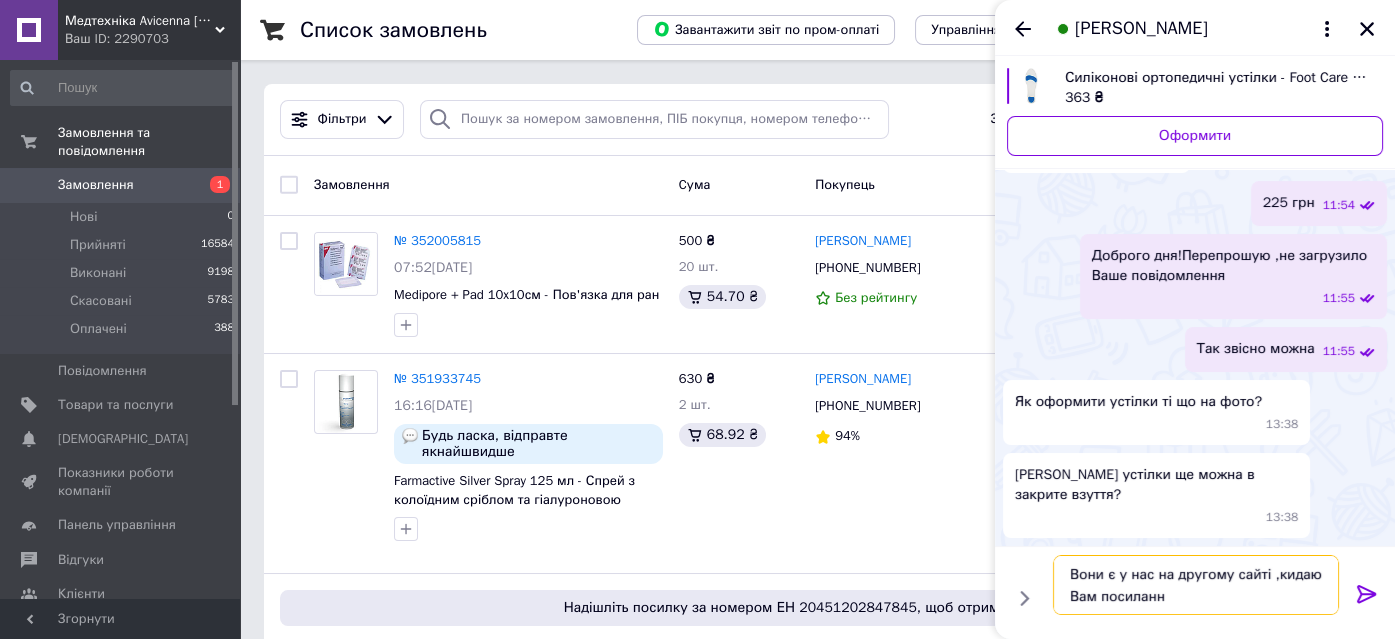 type on "Вони є у нас на другому сайті ,кидаю Вам посилання" 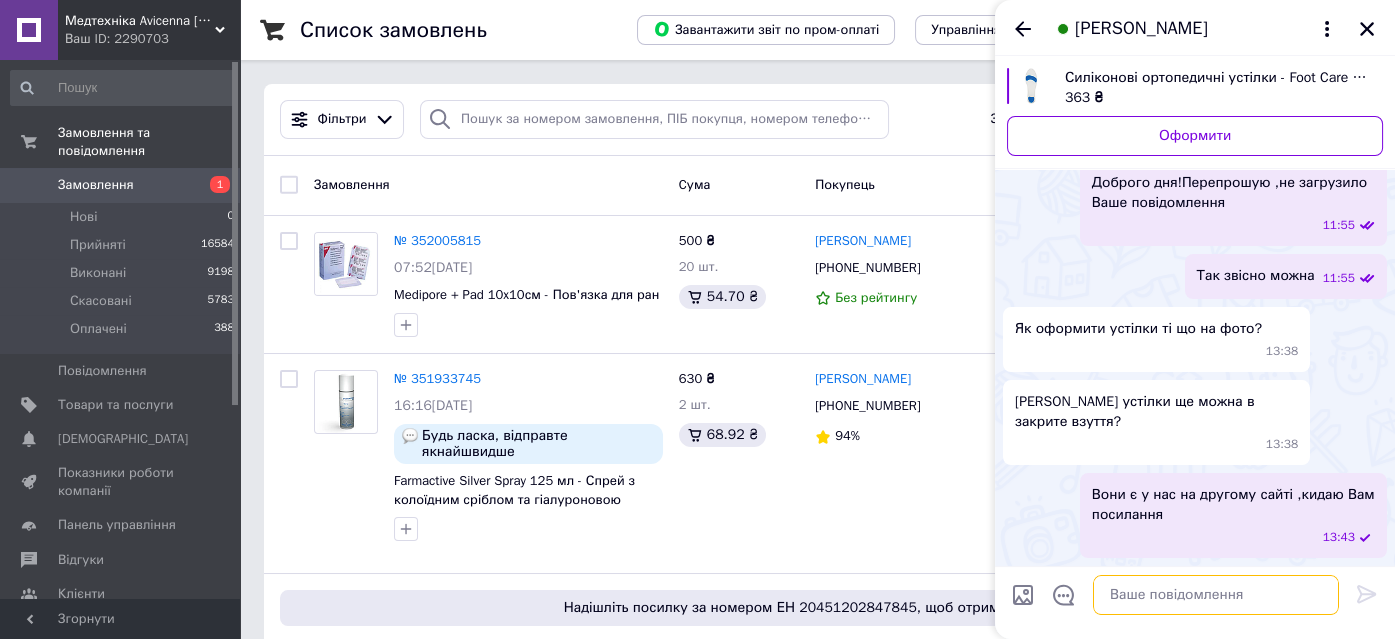 scroll, scrollTop: 1050, scrollLeft: 0, axis: vertical 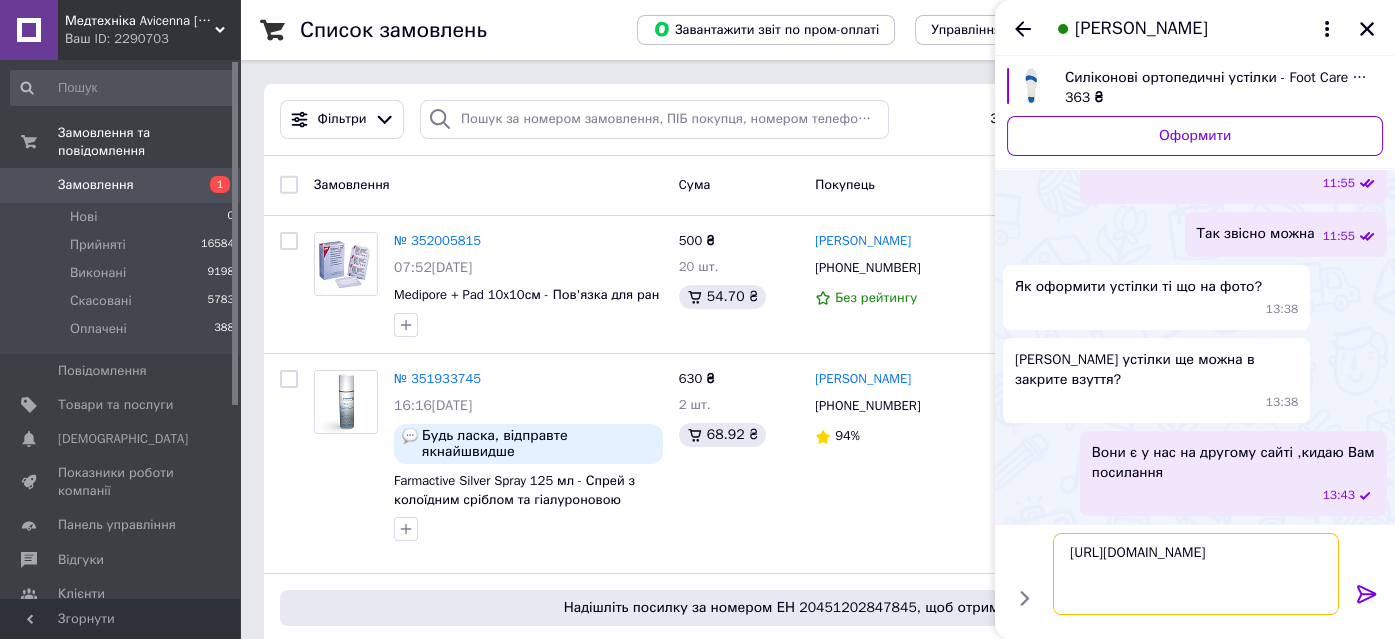 type 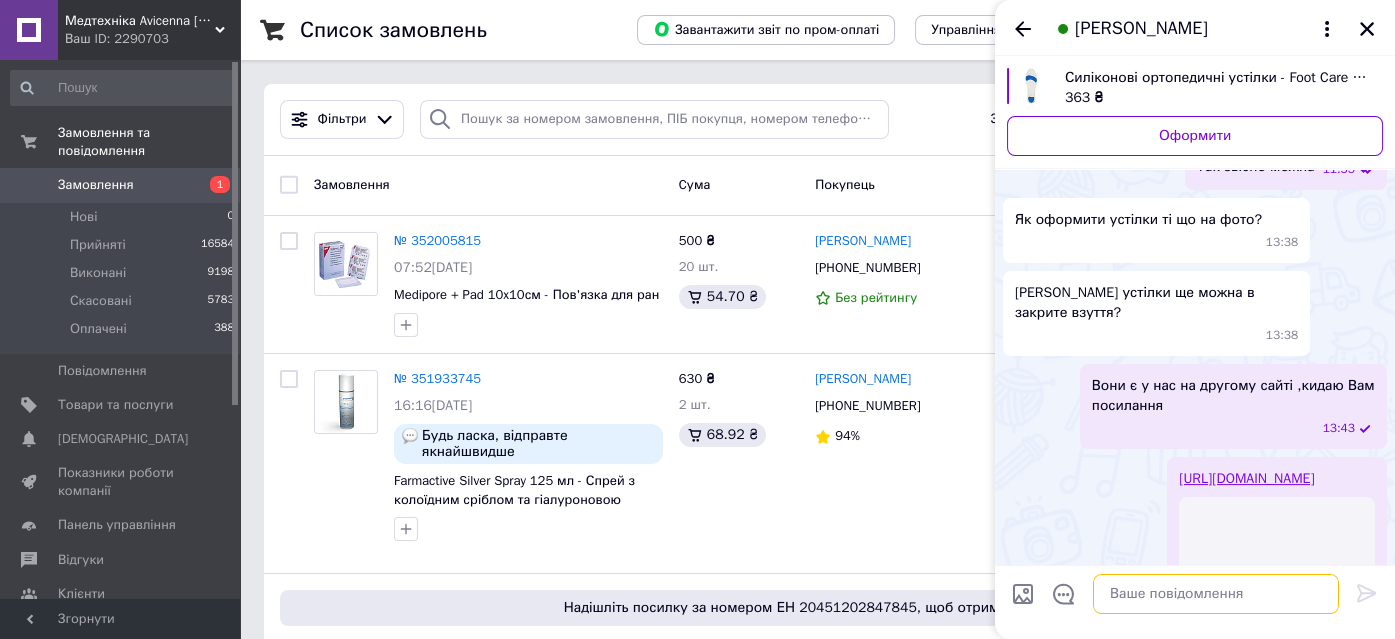 scroll, scrollTop: 1210, scrollLeft: 0, axis: vertical 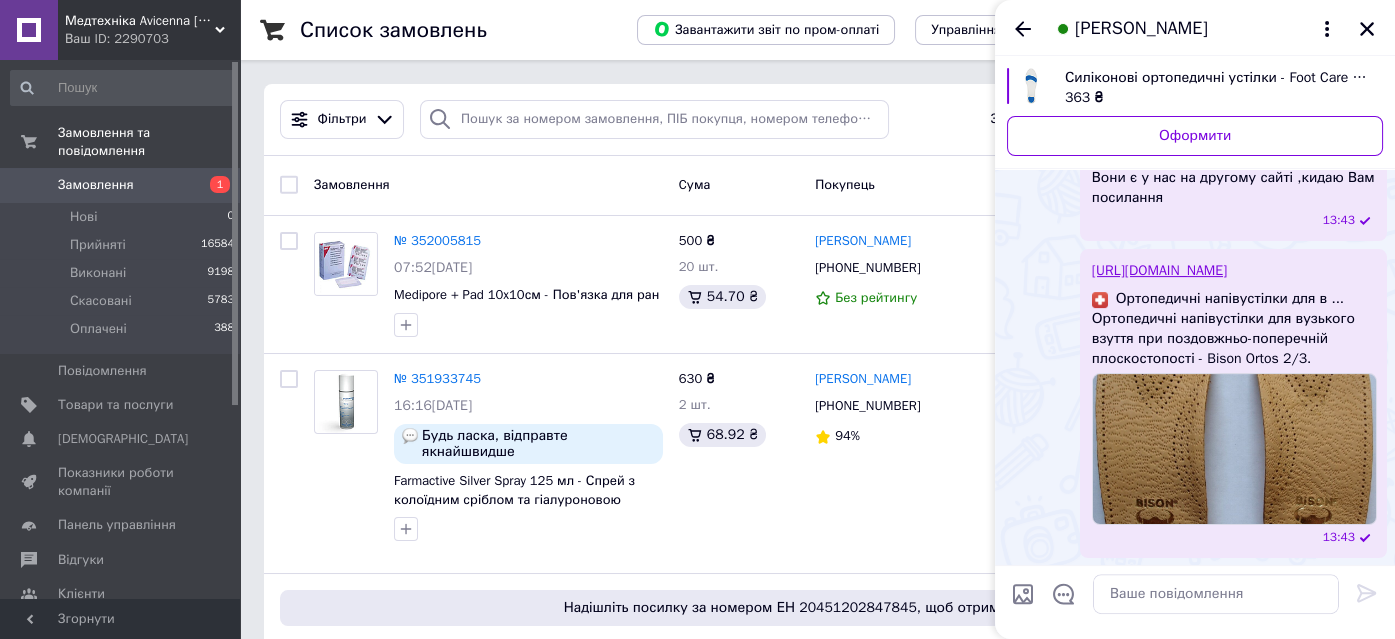 click on "Ваш ID: 2290703" at bounding box center [152, 39] 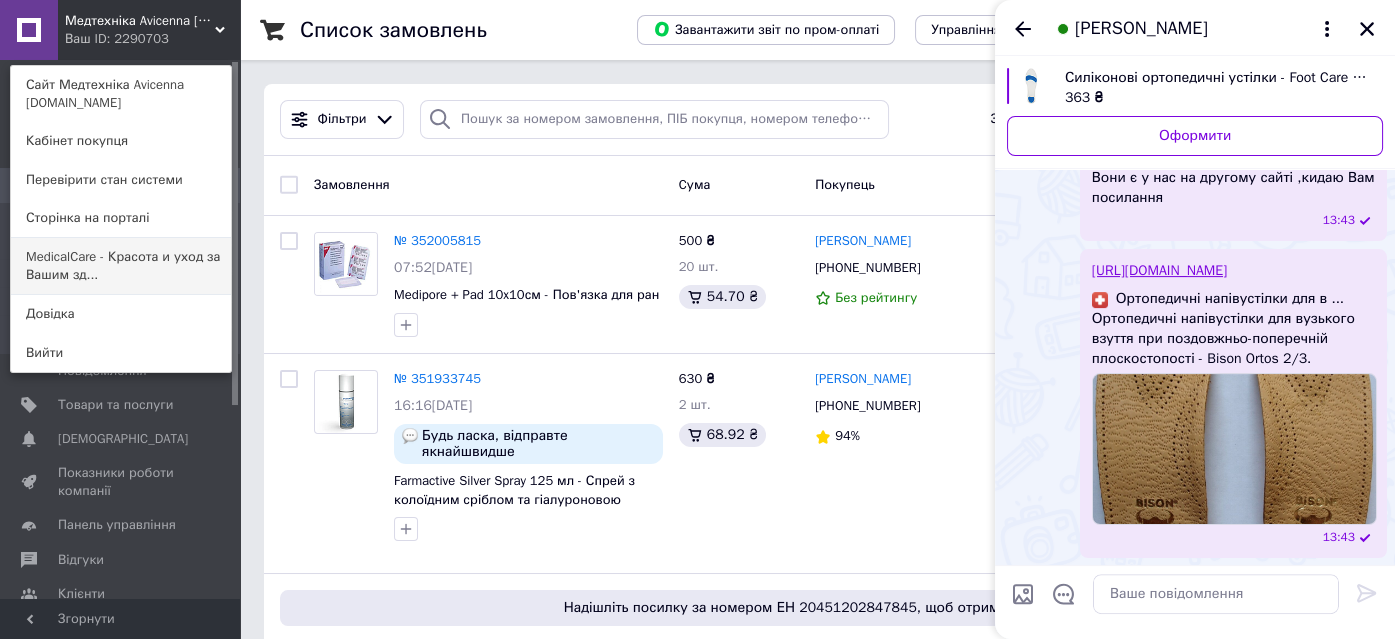 click on "MedicalCare - Красота и уход за Вашим зд..." at bounding box center (121, 266) 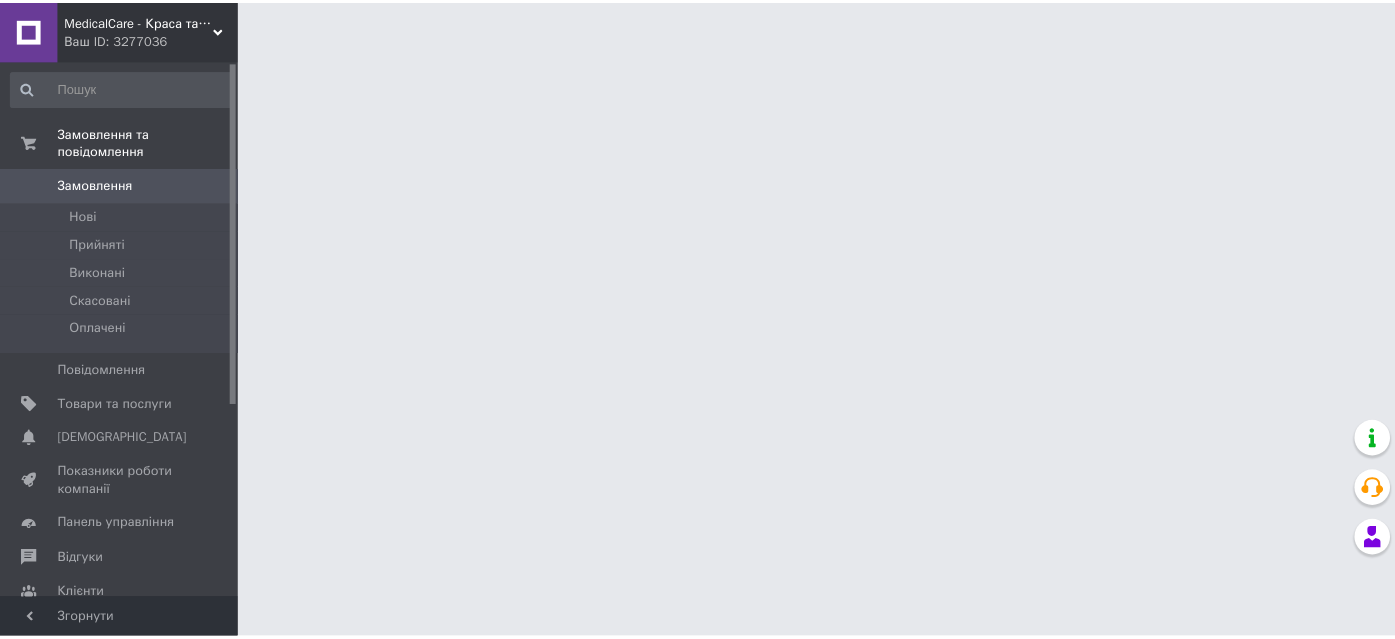 scroll, scrollTop: 0, scrollLeft: 0, axis: both 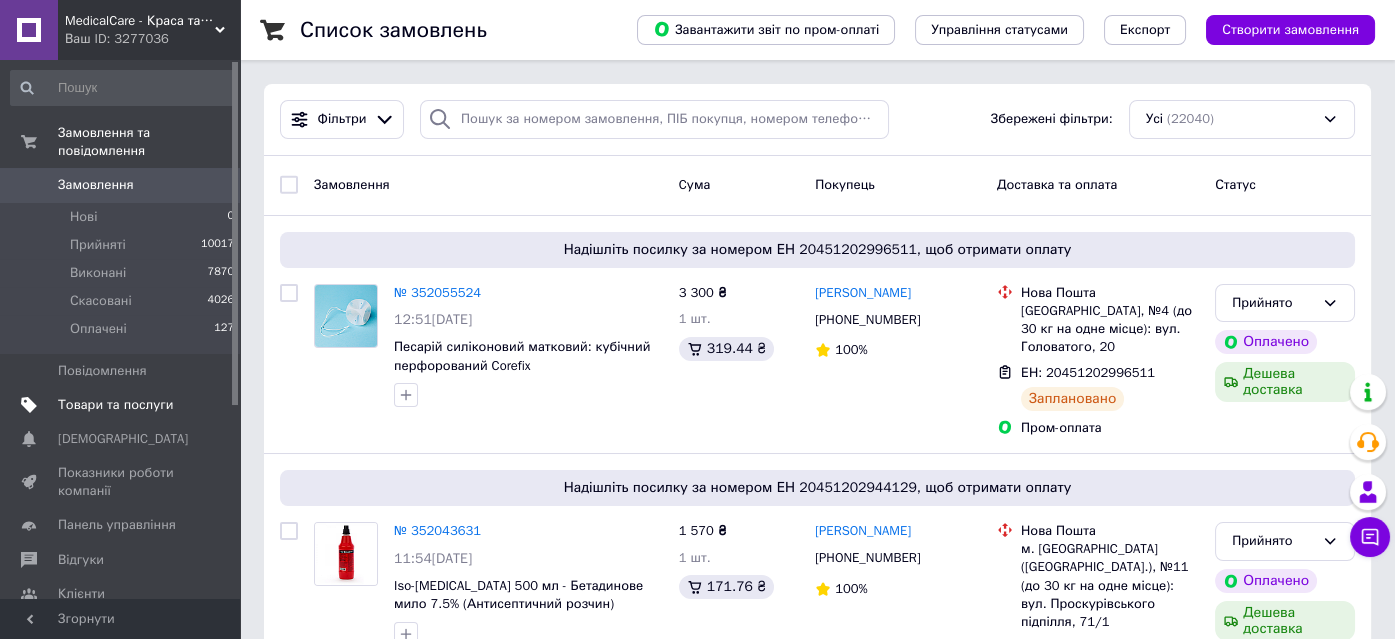 click on "Товари та послуги" at bounding box center (115, 405) 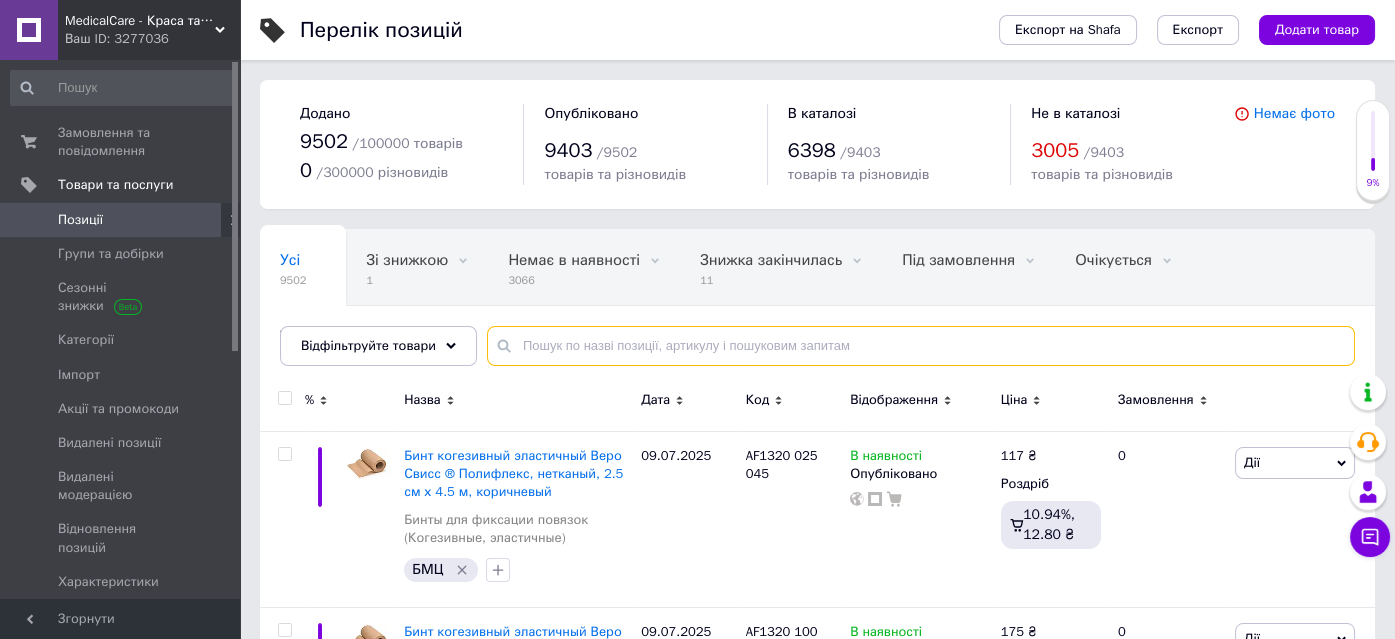click at bounding box center (921, 346) 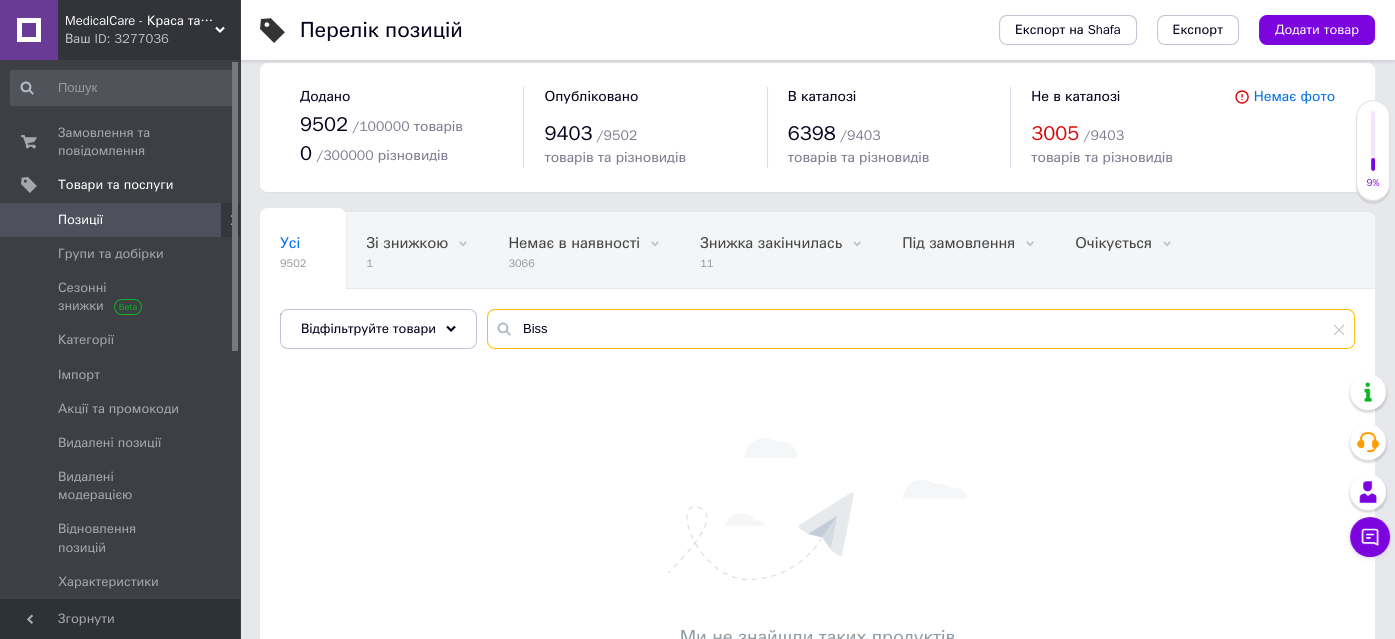 scroll, scrollTop: 0, scrollLeft: 0, axis: both 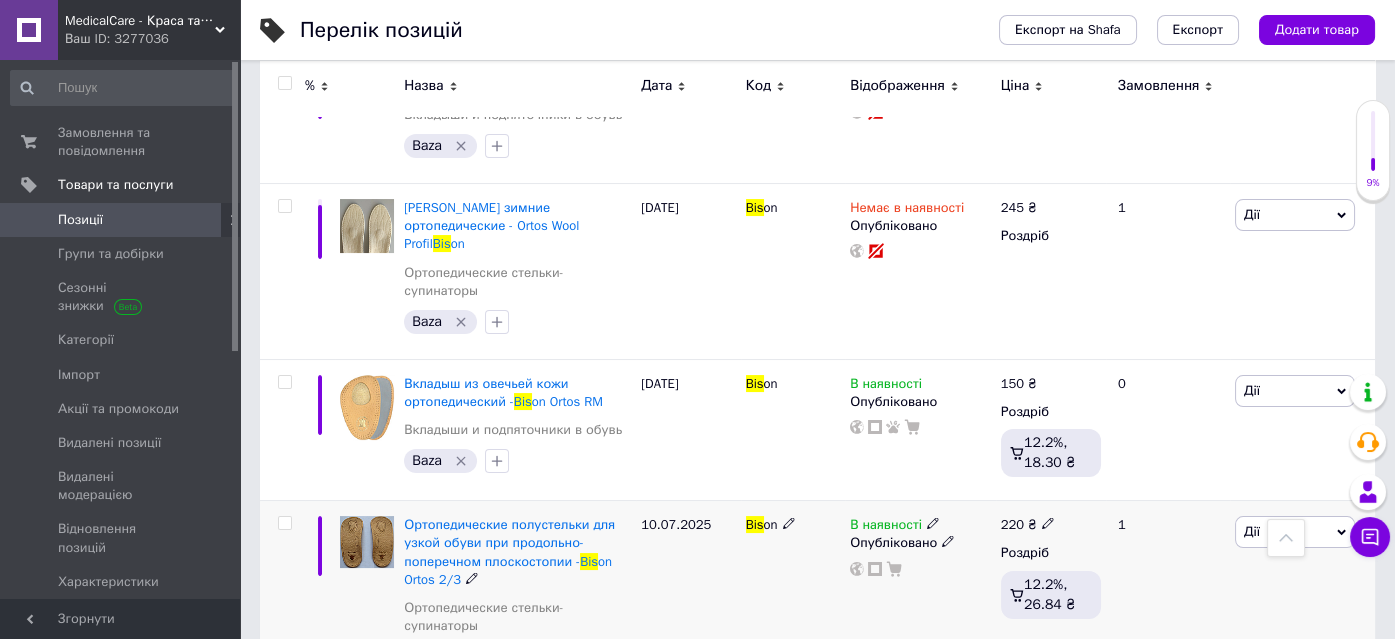 type on "Bis" 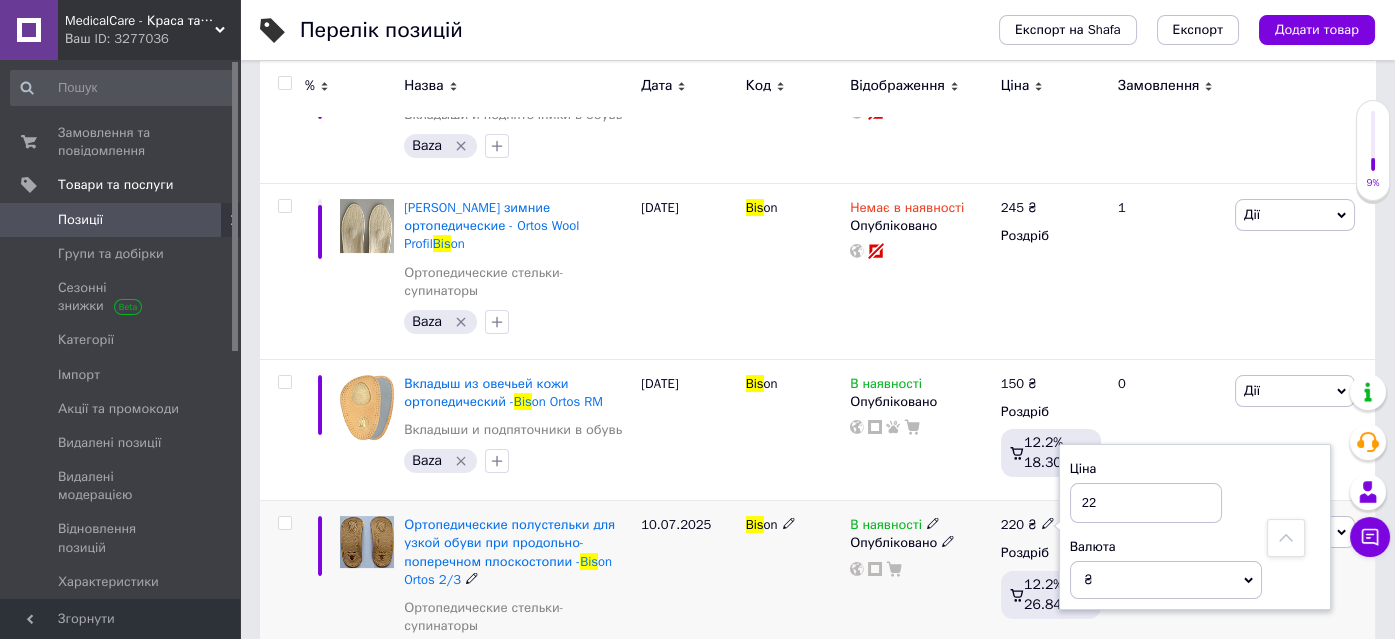 type on "225" 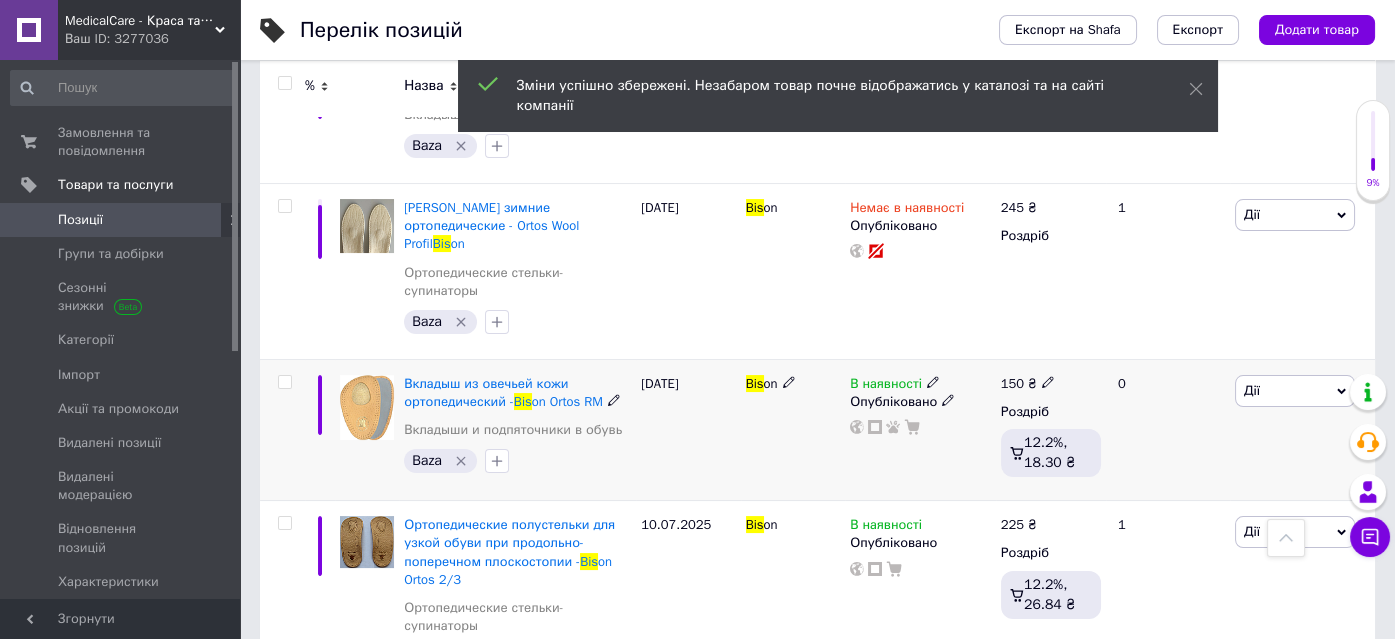 click 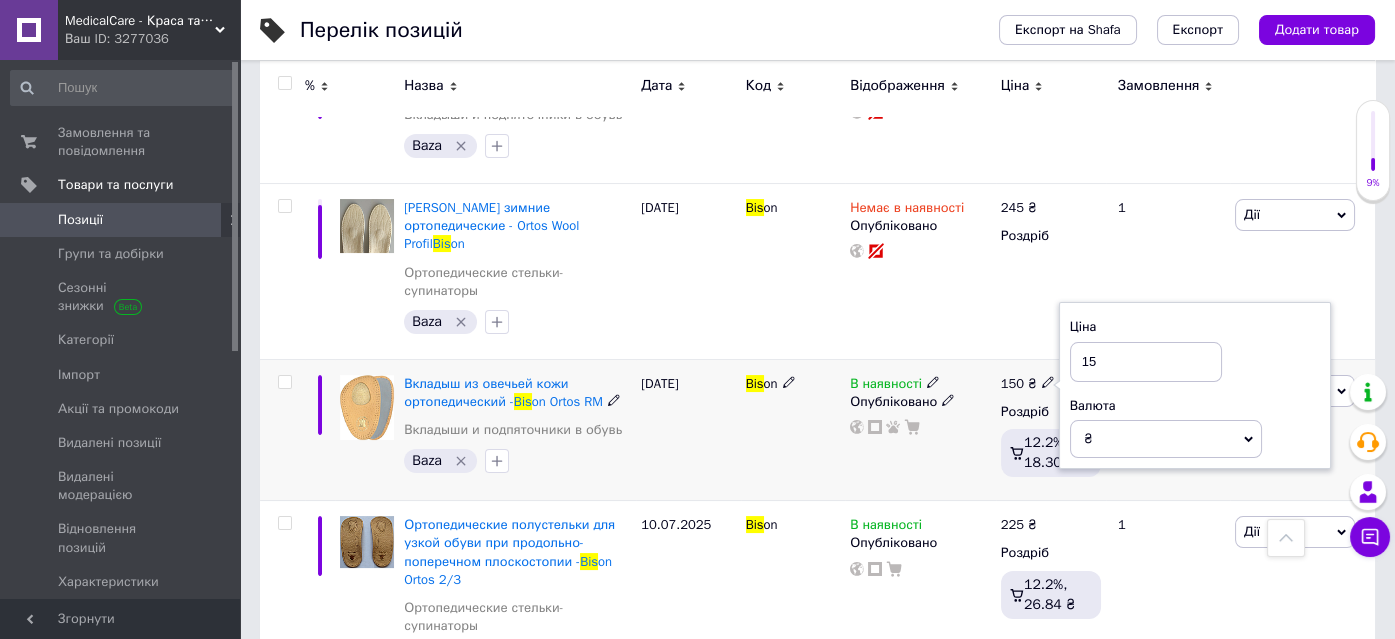 type on "155" 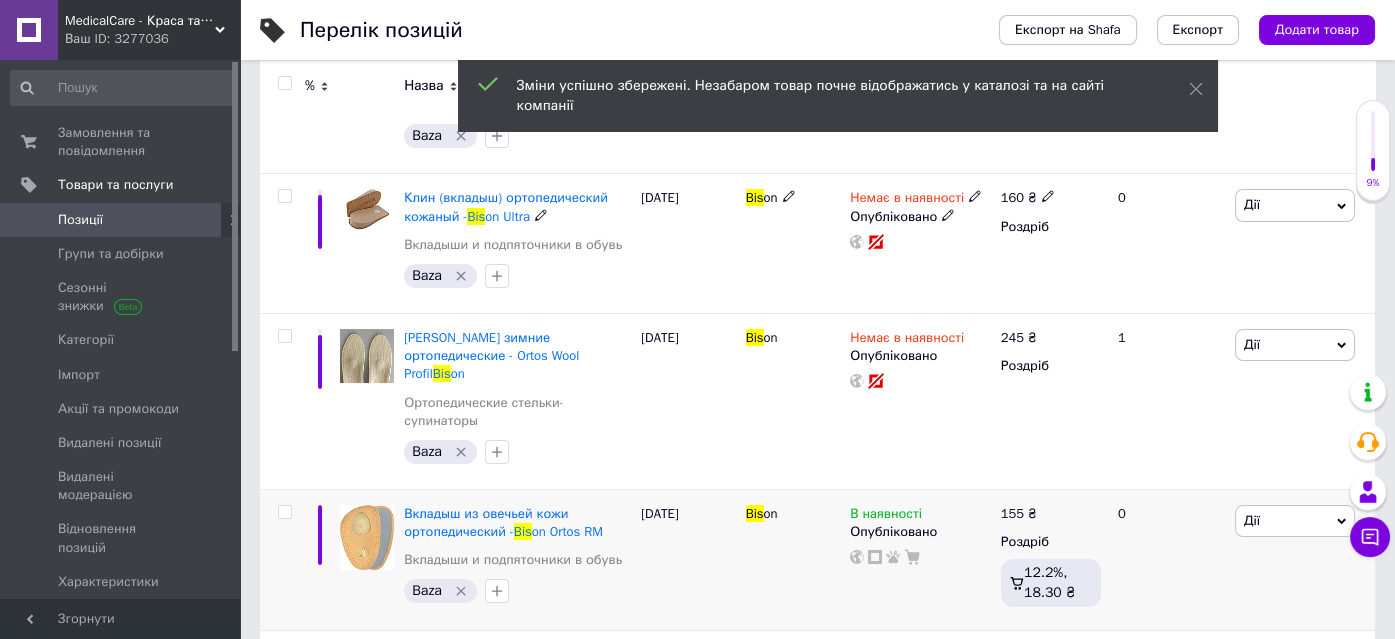 scroll, scrollTop: 545, scrollLeft: 0, axis: vertical 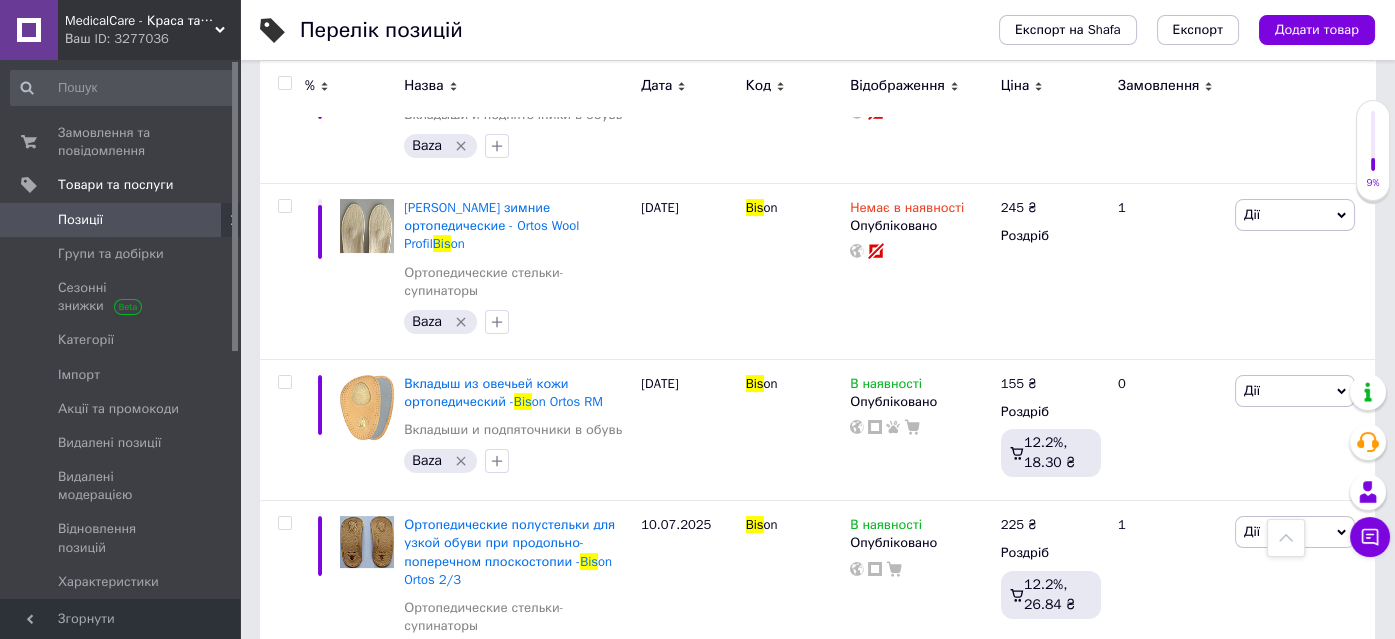 click on "MedicalCare - Краса та догляд за Вашим здоров'ям" at bounding box center (140, 21) 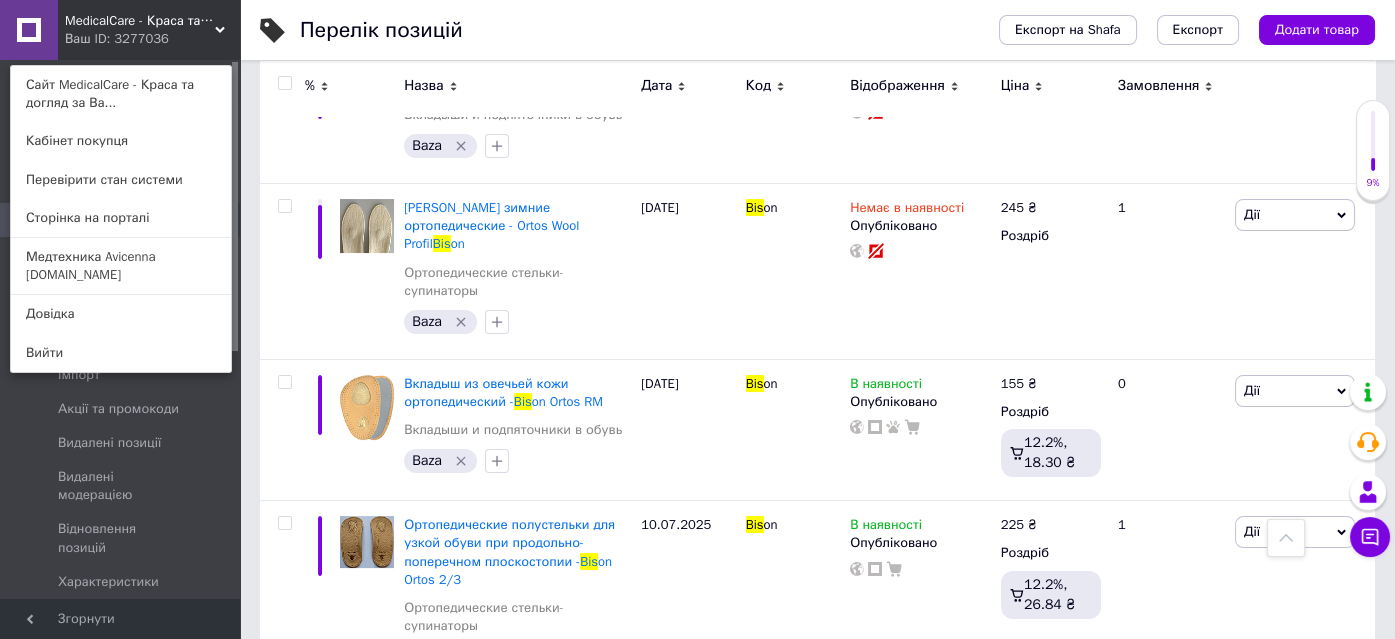 click on "MedicalCare - Краса та догляд за Вашим здоров'ям" at bounding box center [140, 21] 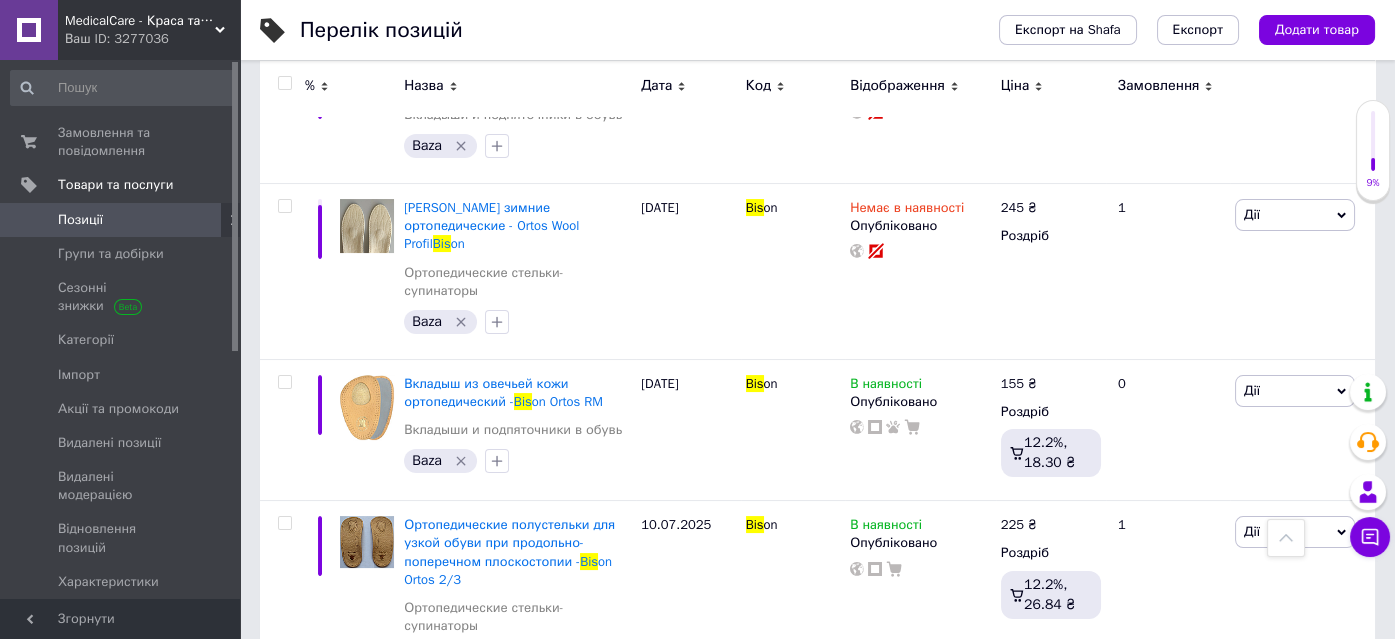 click on "MedicalCare - Краса та догляд за Вашим здоров'ям" at bounding box center (140, 21) 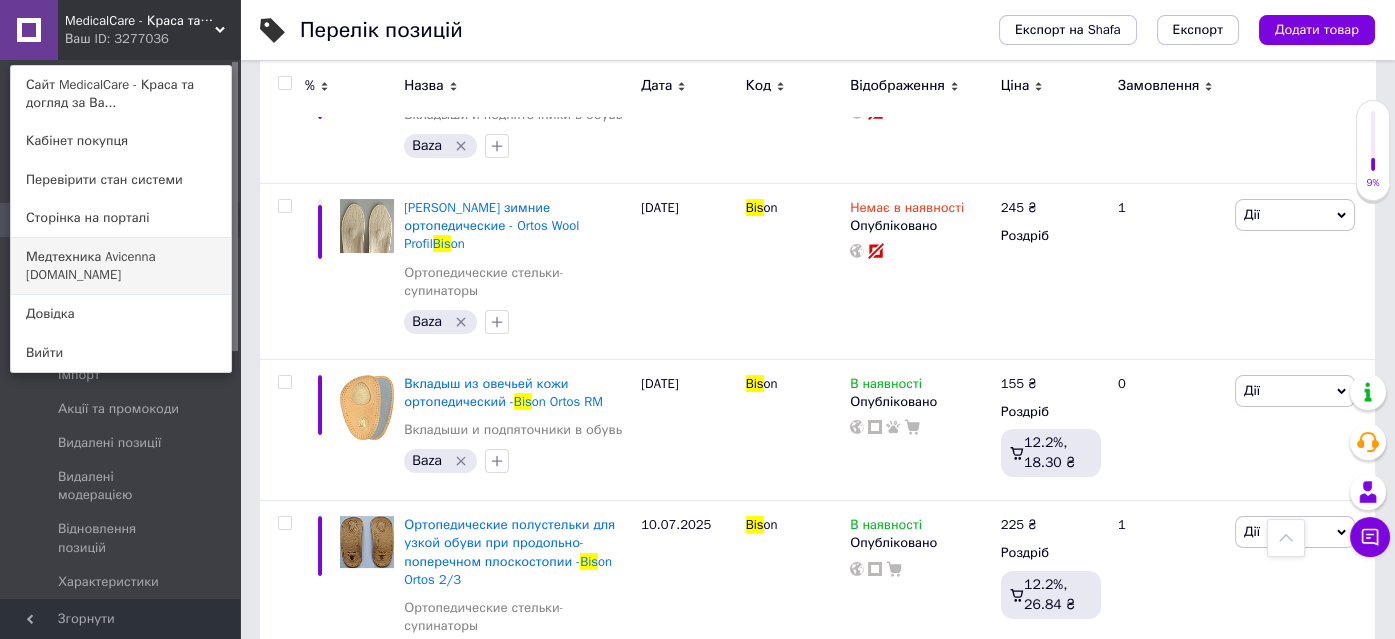 click on "Медтехника Avicenna [DOMAIN_NAME]" at bounding box center (121, 266) 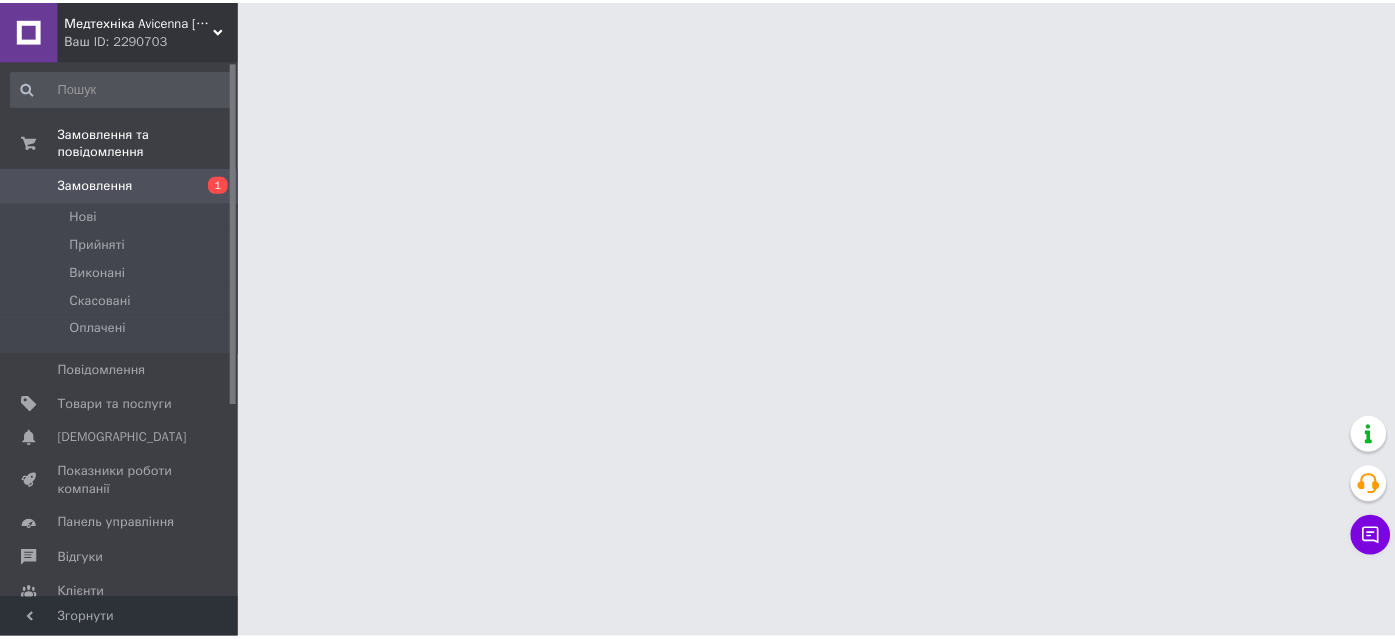 scroll, scrollTop: 0, scrollLeft: 0, axis: both 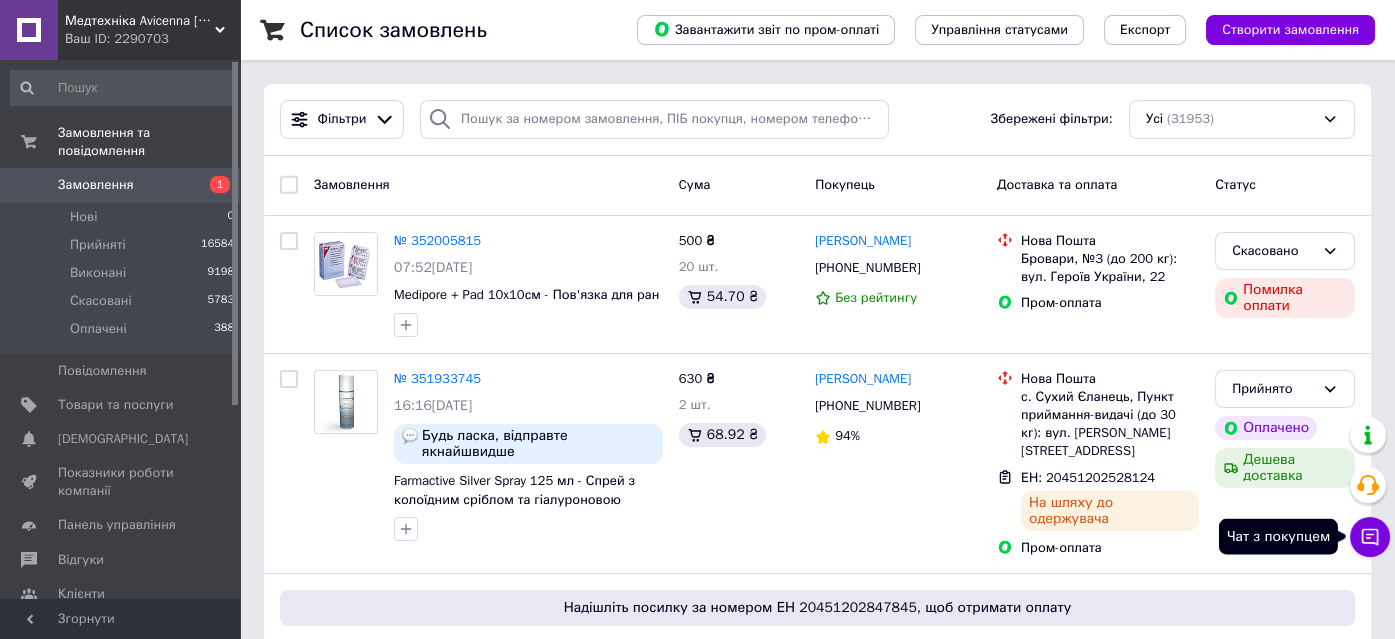 click 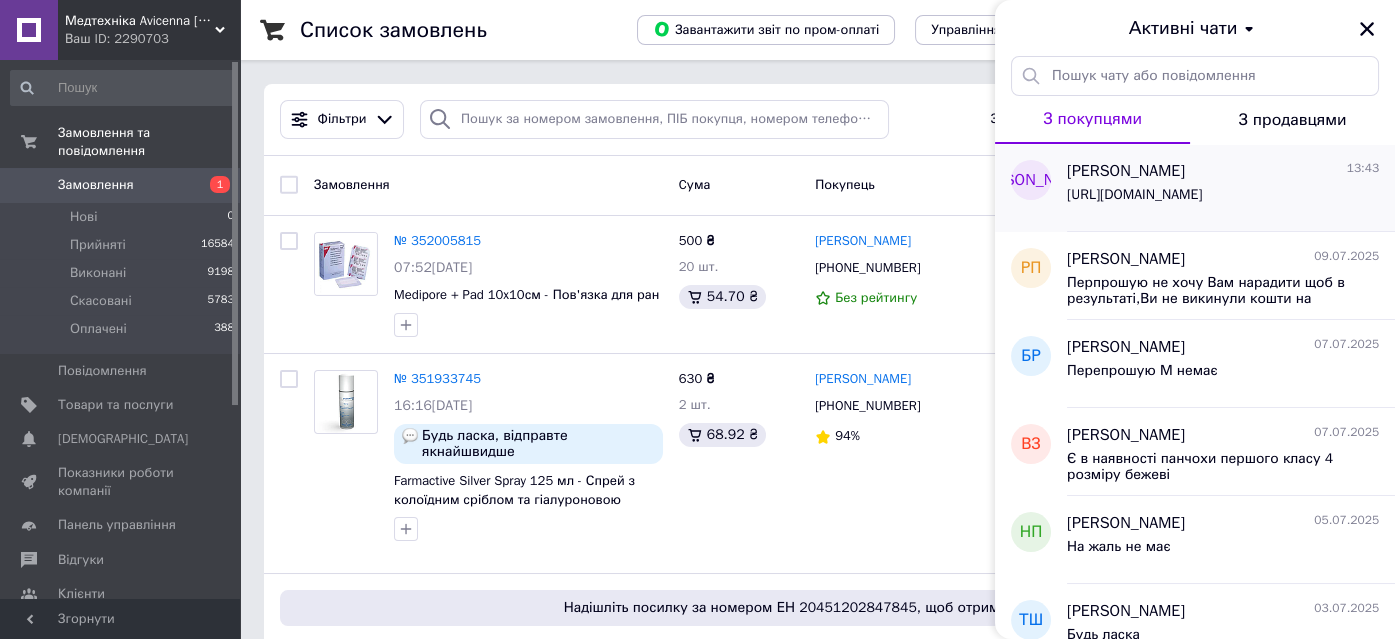 click on "[URL][DOMAIN_NAME]" at bounding box center [1134, 195] 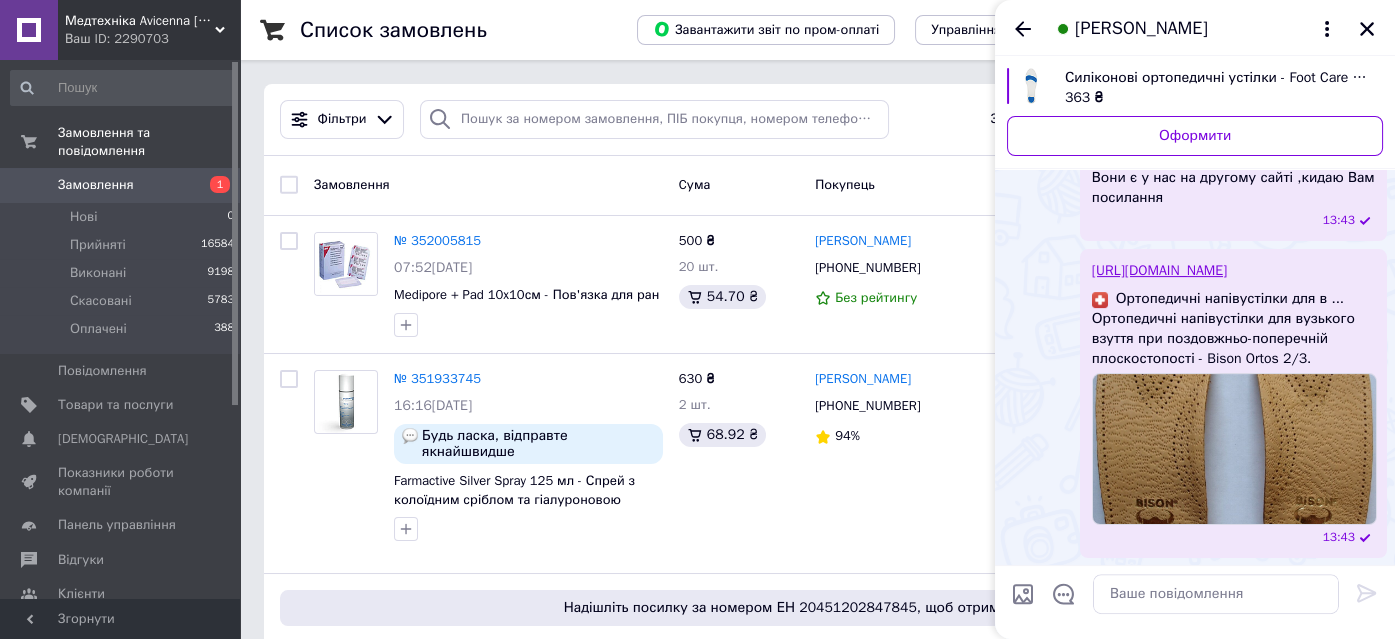 scroll, scrollTop: 1296, scrollLeft: 0, axis: vertical 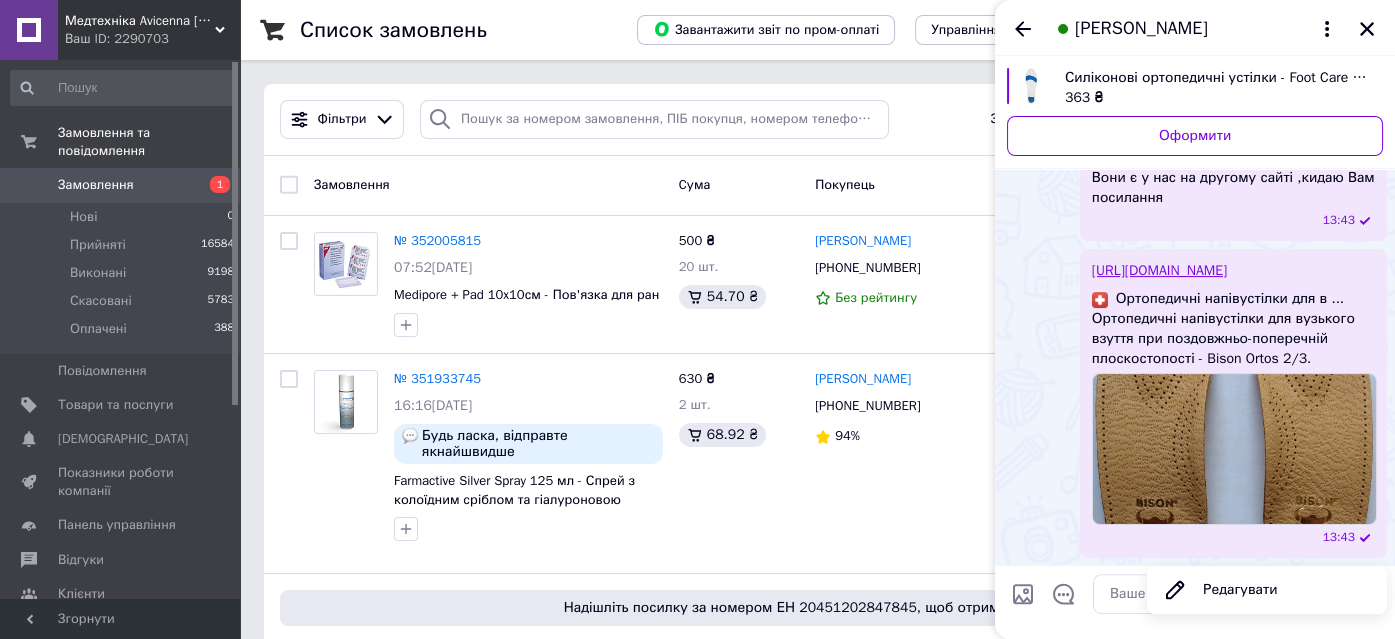click on "https://medicare.in.ua/ua/p2323729344-ortopedicheskie-polustelki-dlya.html" at bounding box center [1159, 270] 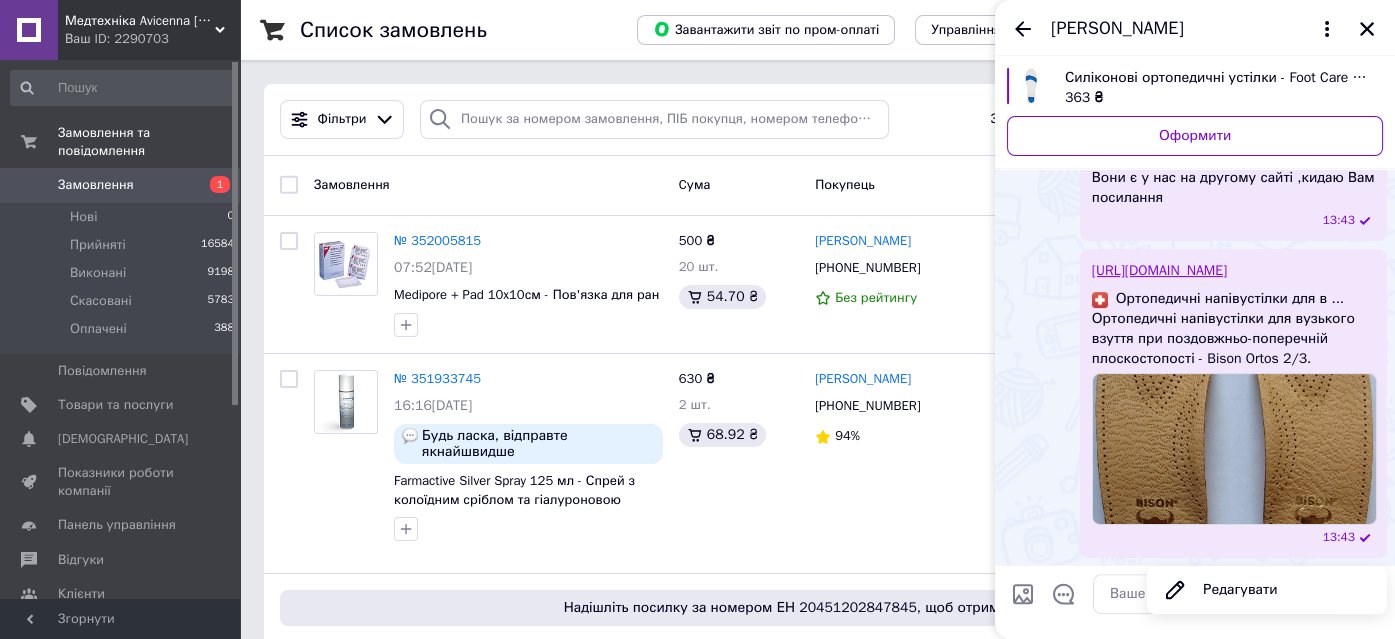 scroll, scrollTop: 1387, scrollLeft: 0, axis: vertical 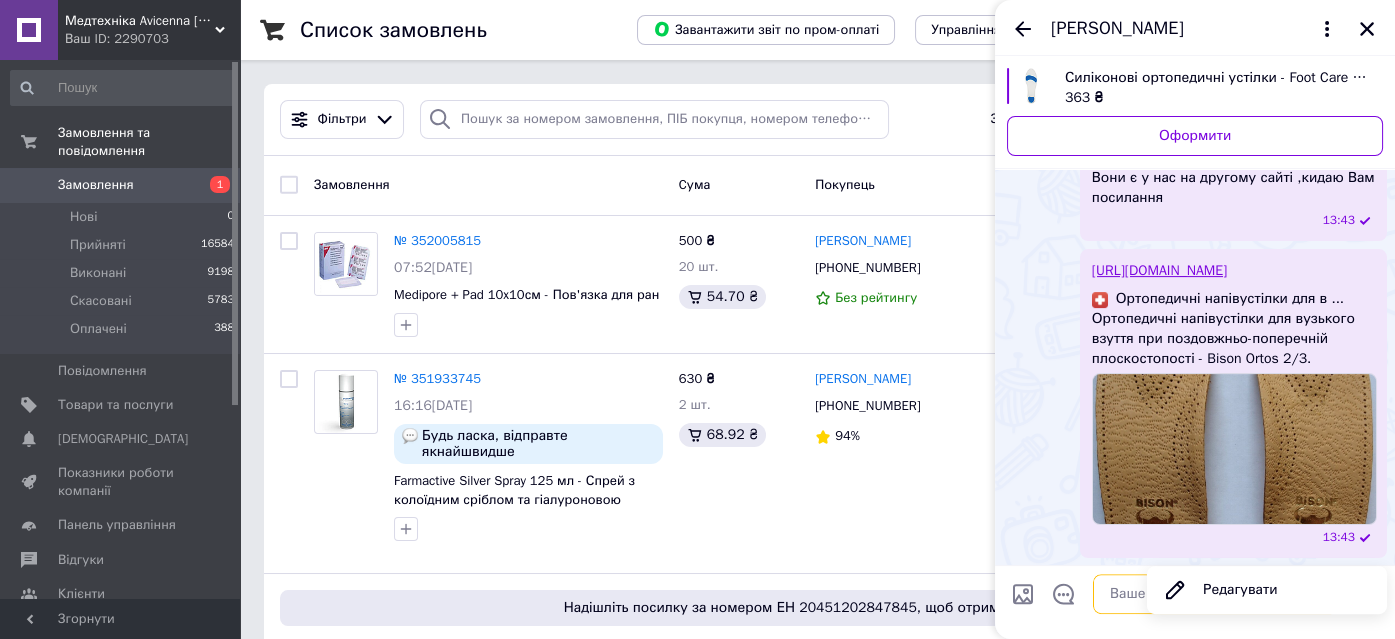 click at bounding box center [1216, 595] 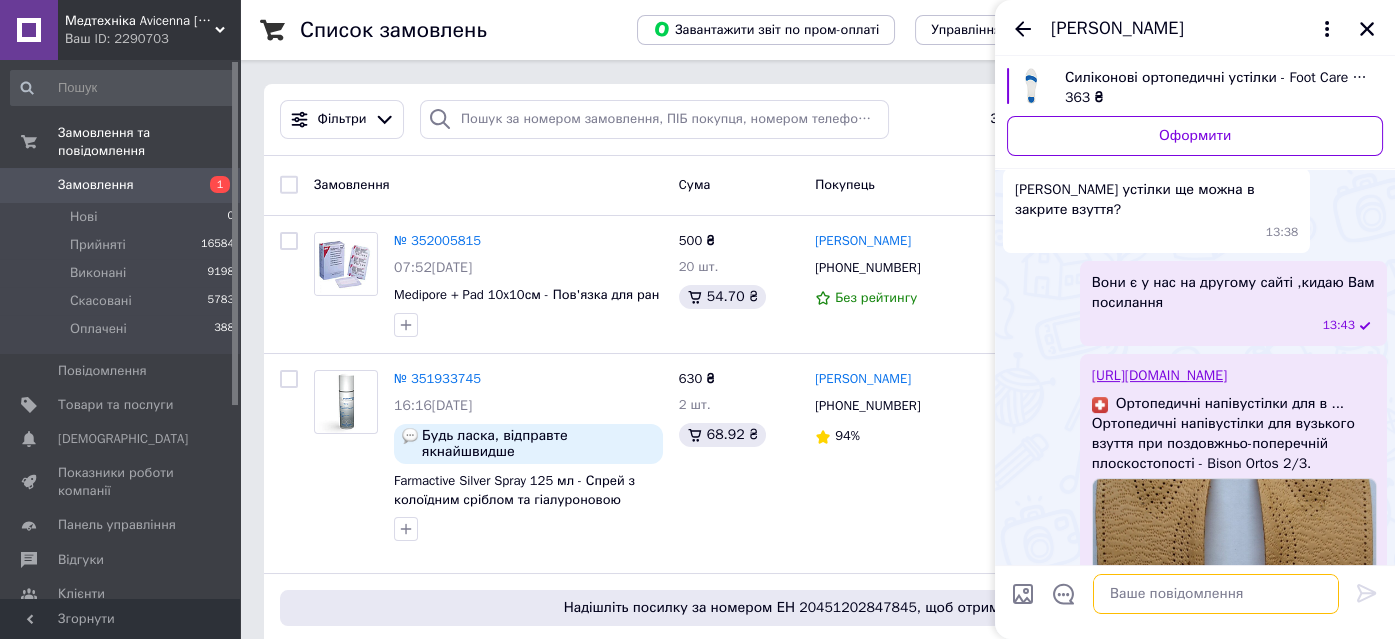 scroll, scrollTop: 1114, scrollLeft: 0, axis: vertical 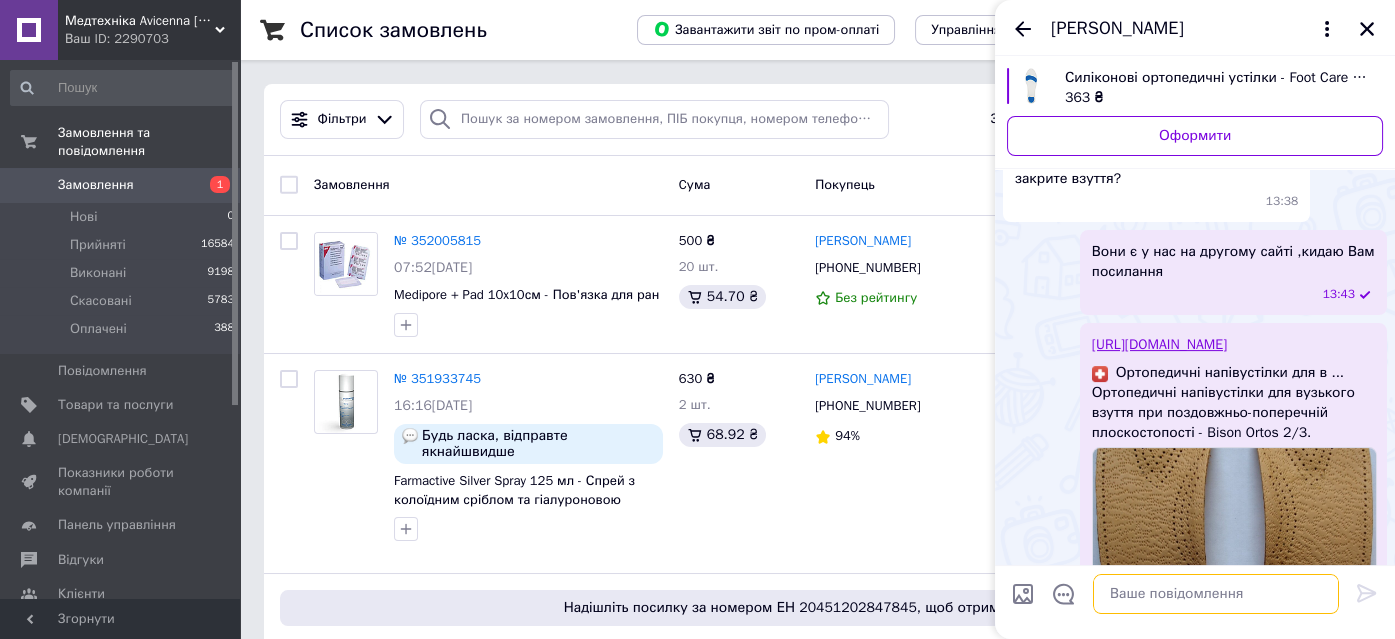 click at bounding box center [1216, 595] 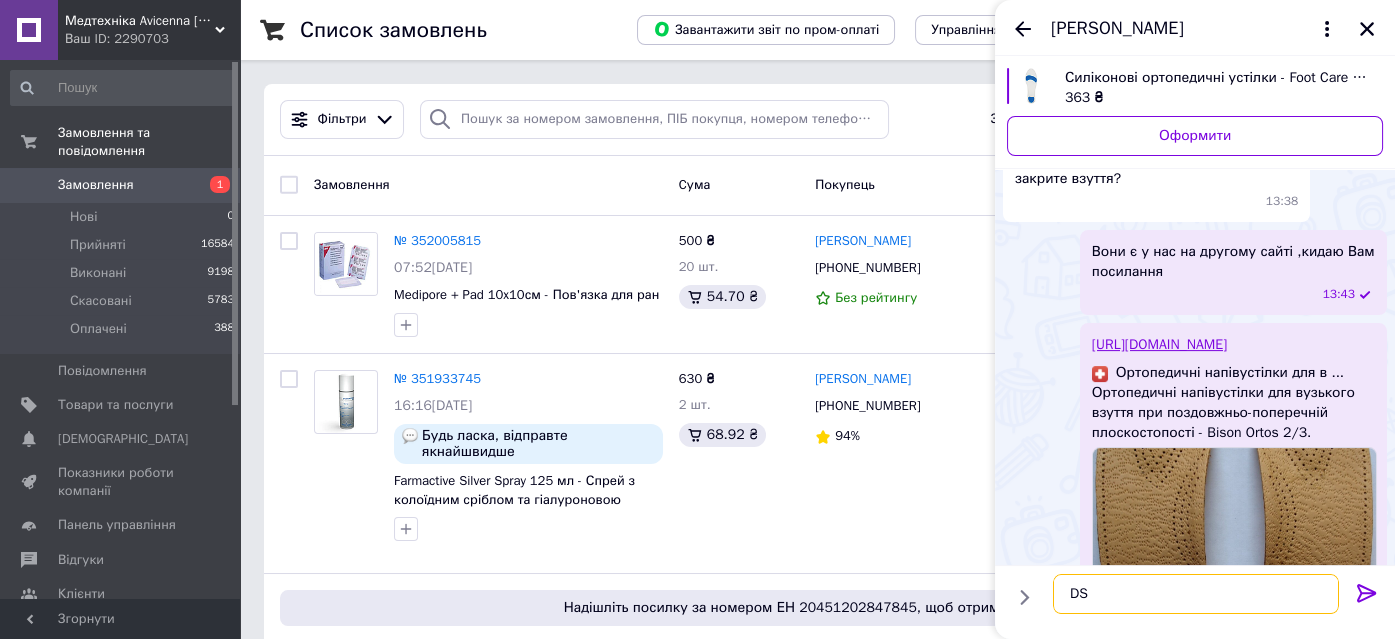 type on "D" 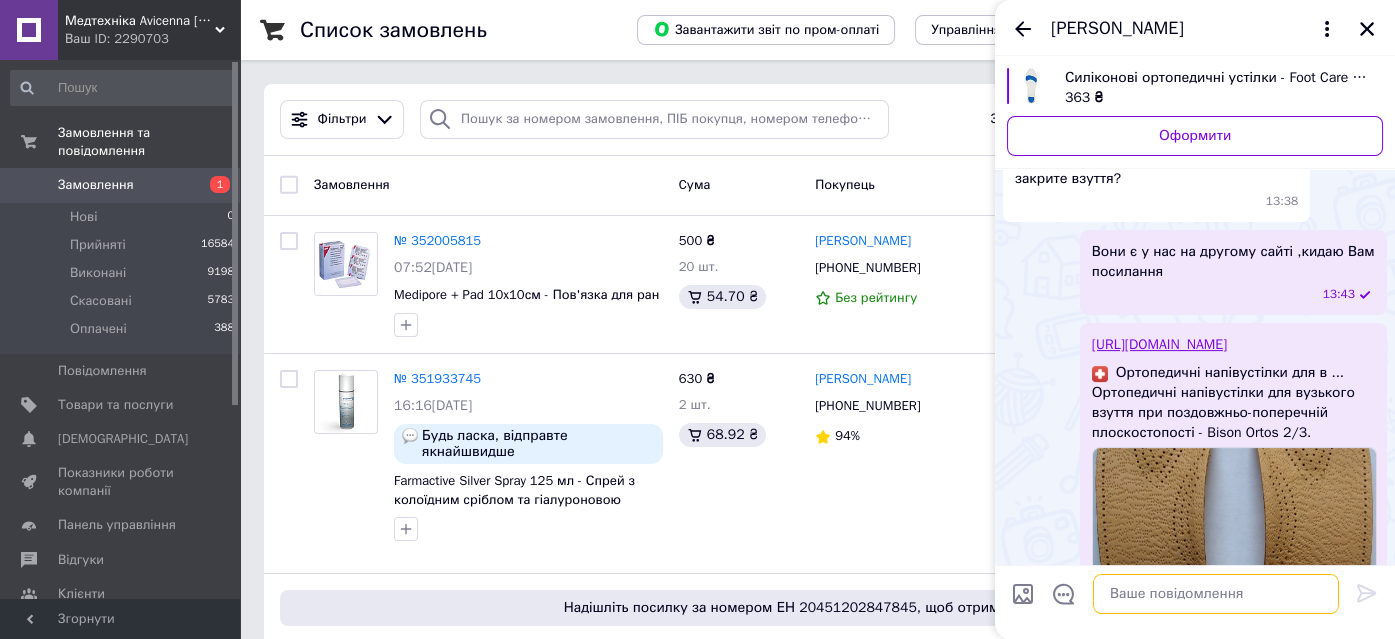 click at bounding box center (1216, 595) 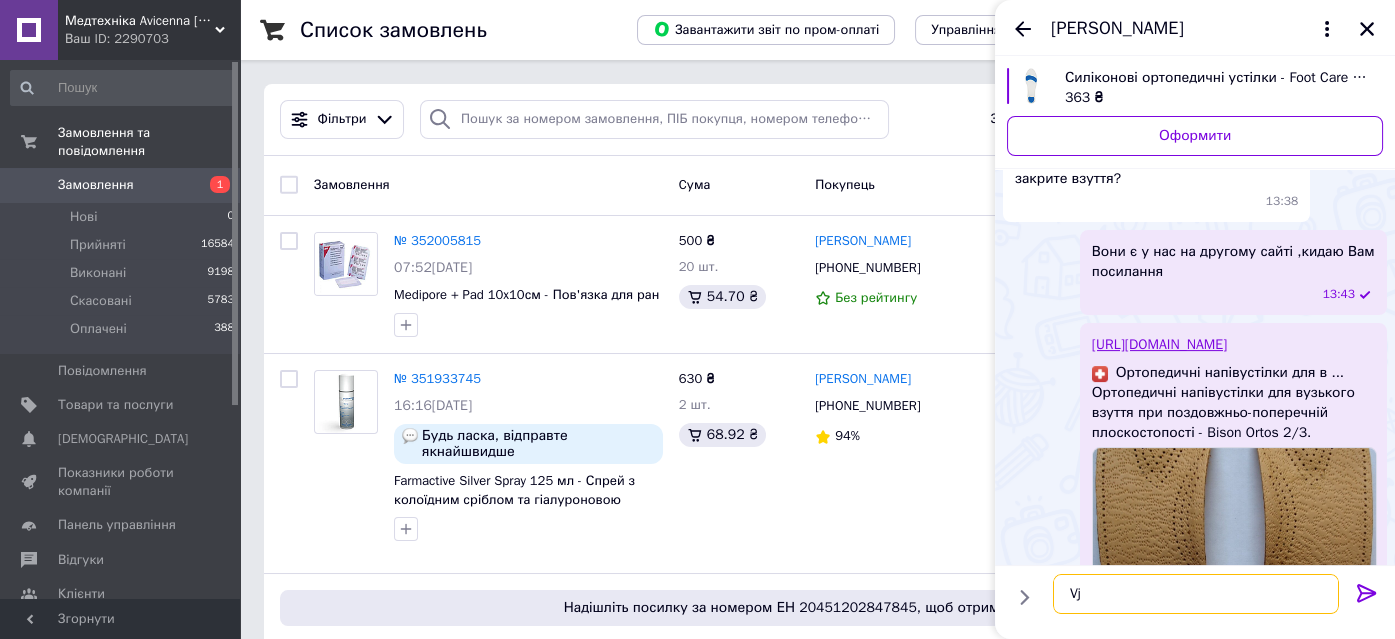 type on "V" 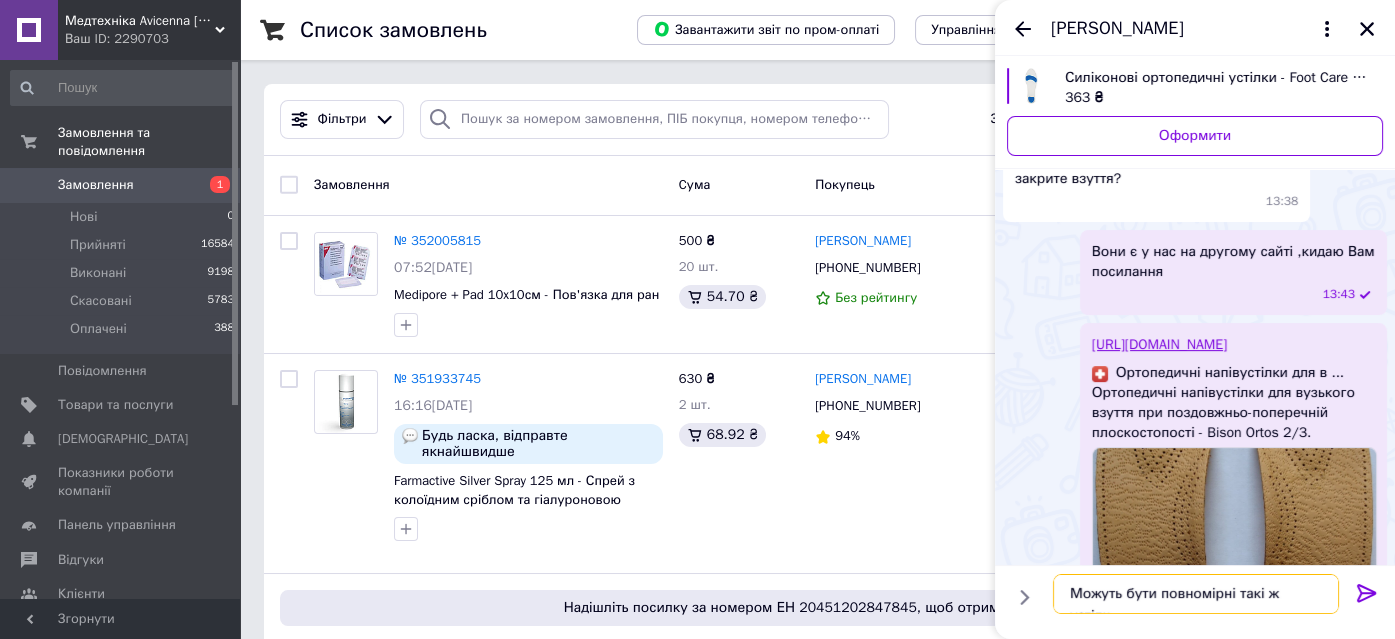 type on "Можуть бути повномірні такі ж устілки" 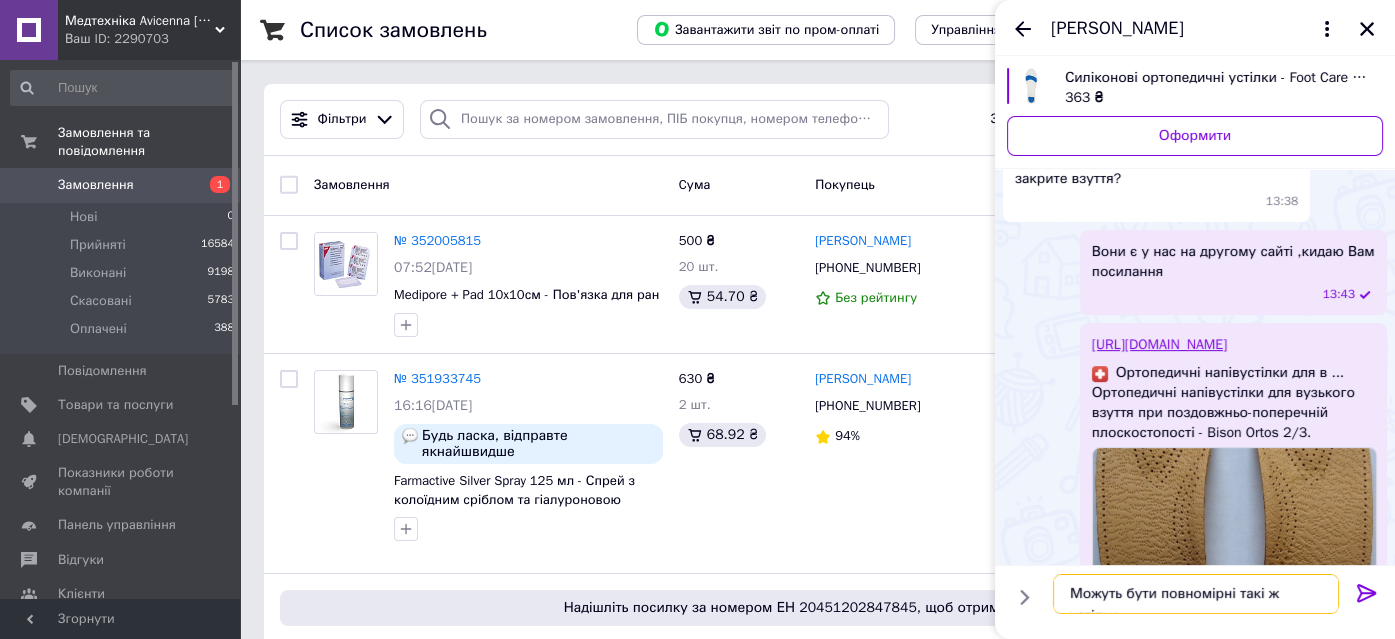 type 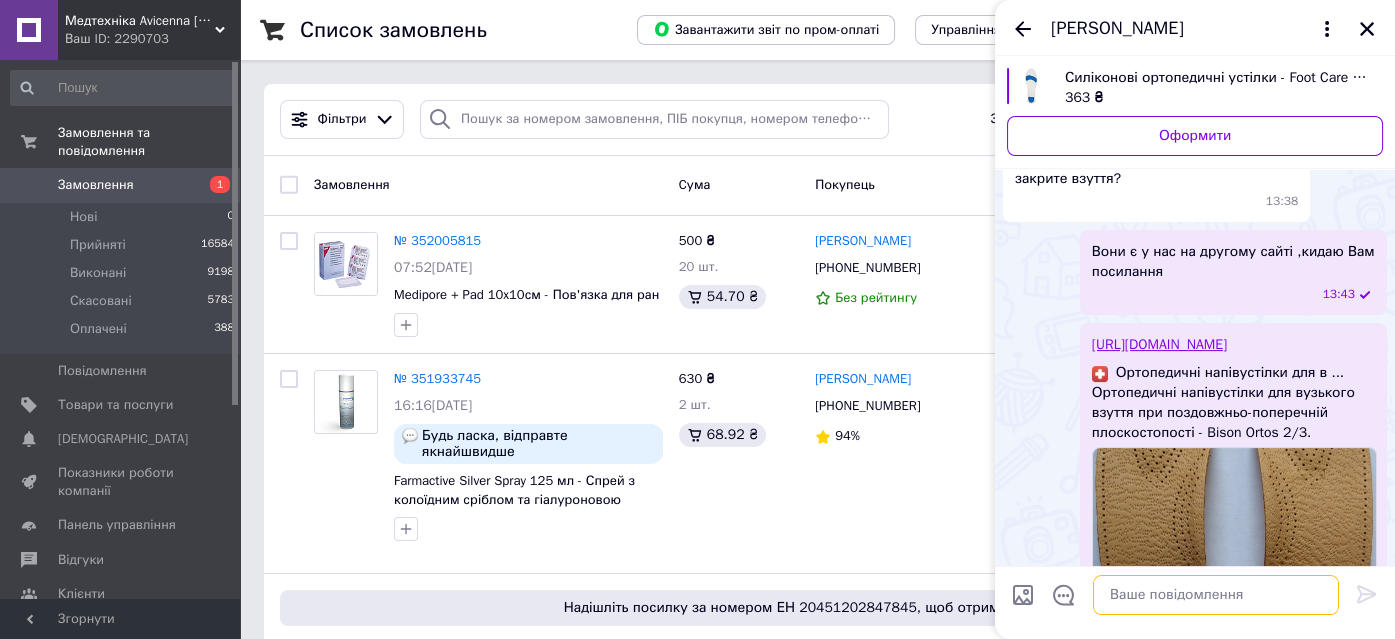 scroll, scrollTop: 1460, scrollLeft: 0, axis: vertical 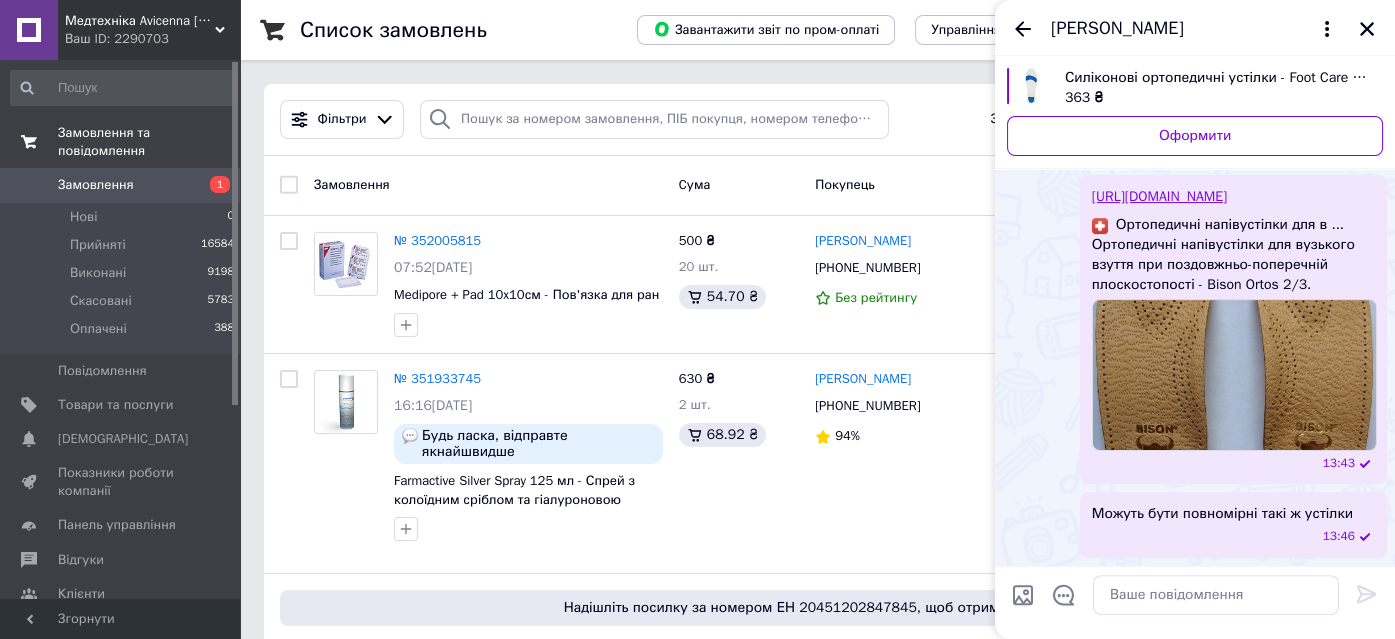 click on "Замовлення та повідомлення" at bounding box center [149, 142] 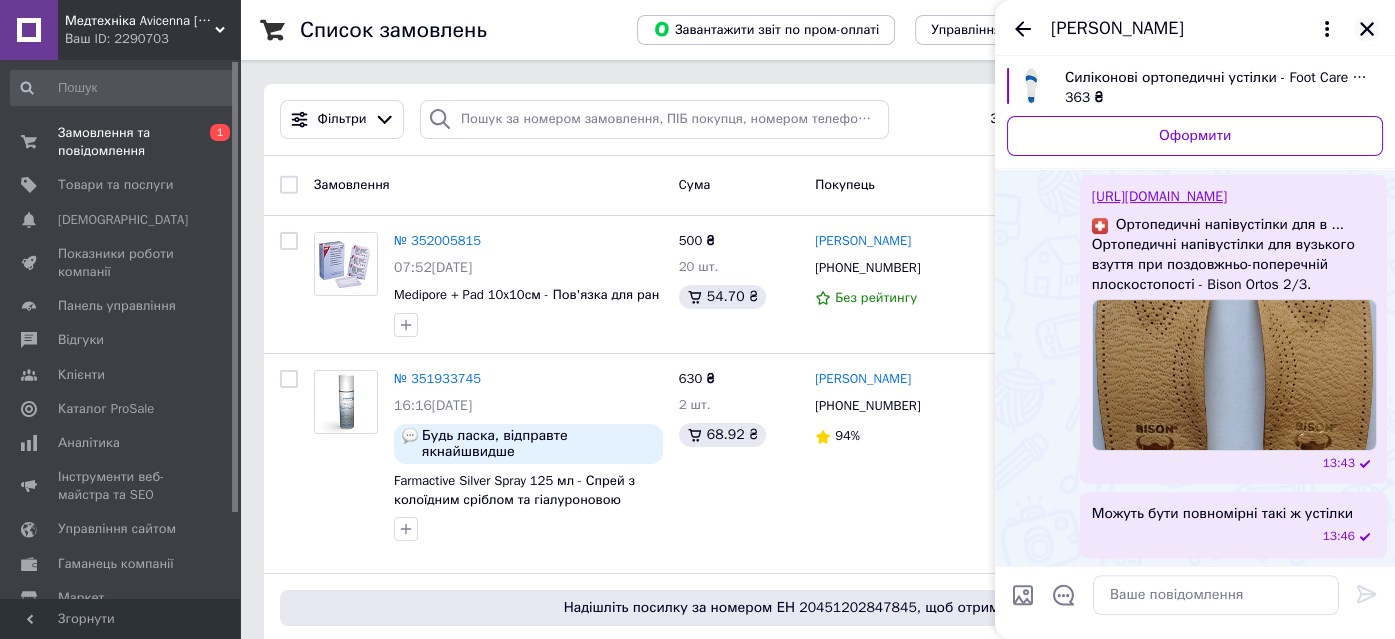 click 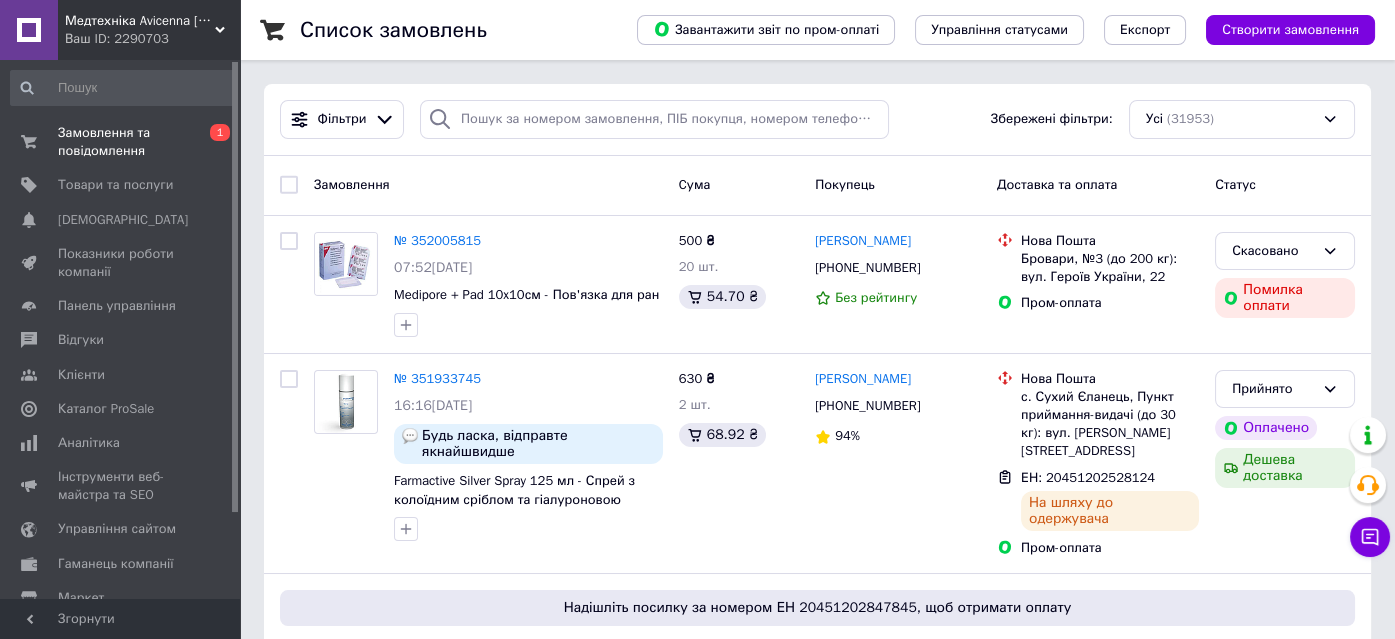 click on "Медтехніка Avicenna [DOMAIN_NAME]" at bounding box center [140, 21] 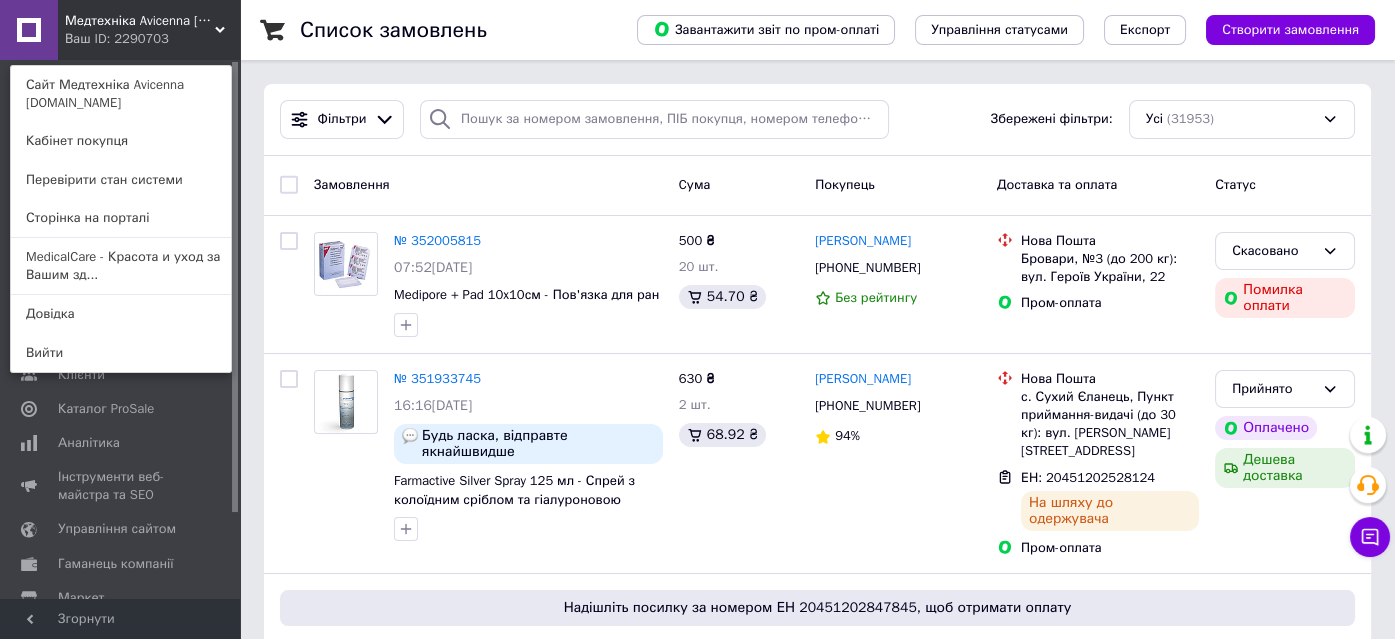 click on "MedicalCare - Красота и уход за Вашим зд..." at bounding box center [121, 266] 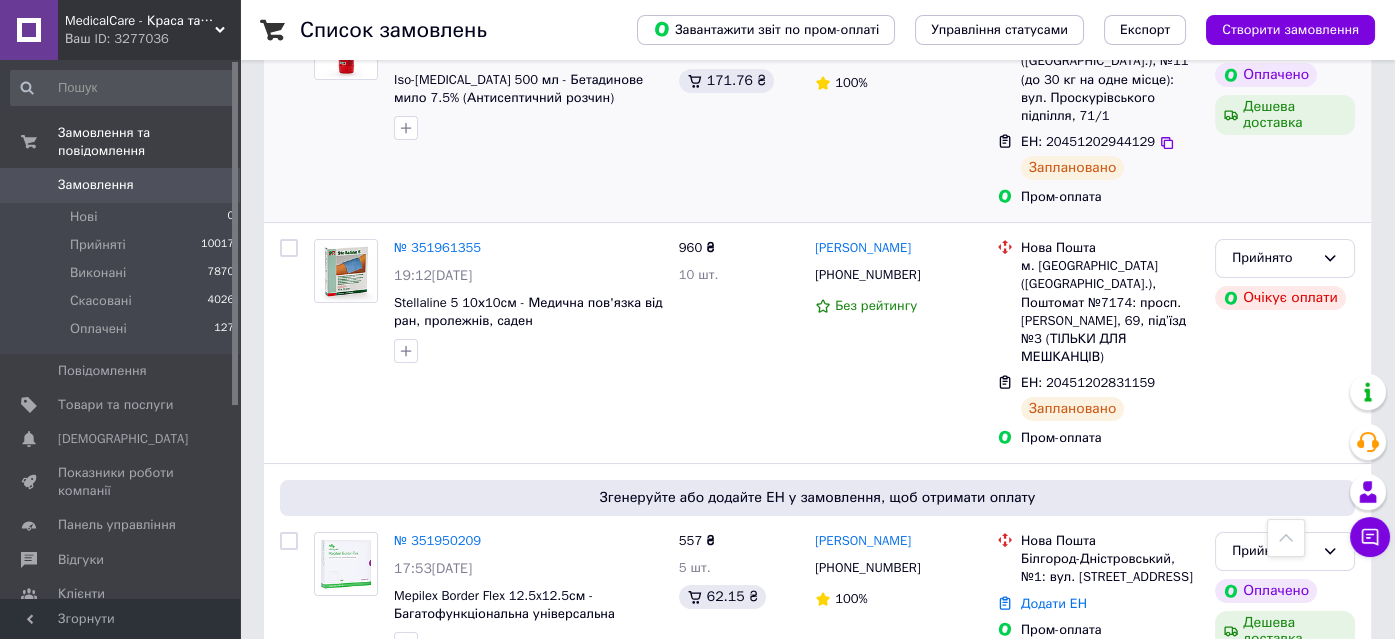 scroll, scrollTop: 545, scrollLeft: 0, axis: vertical 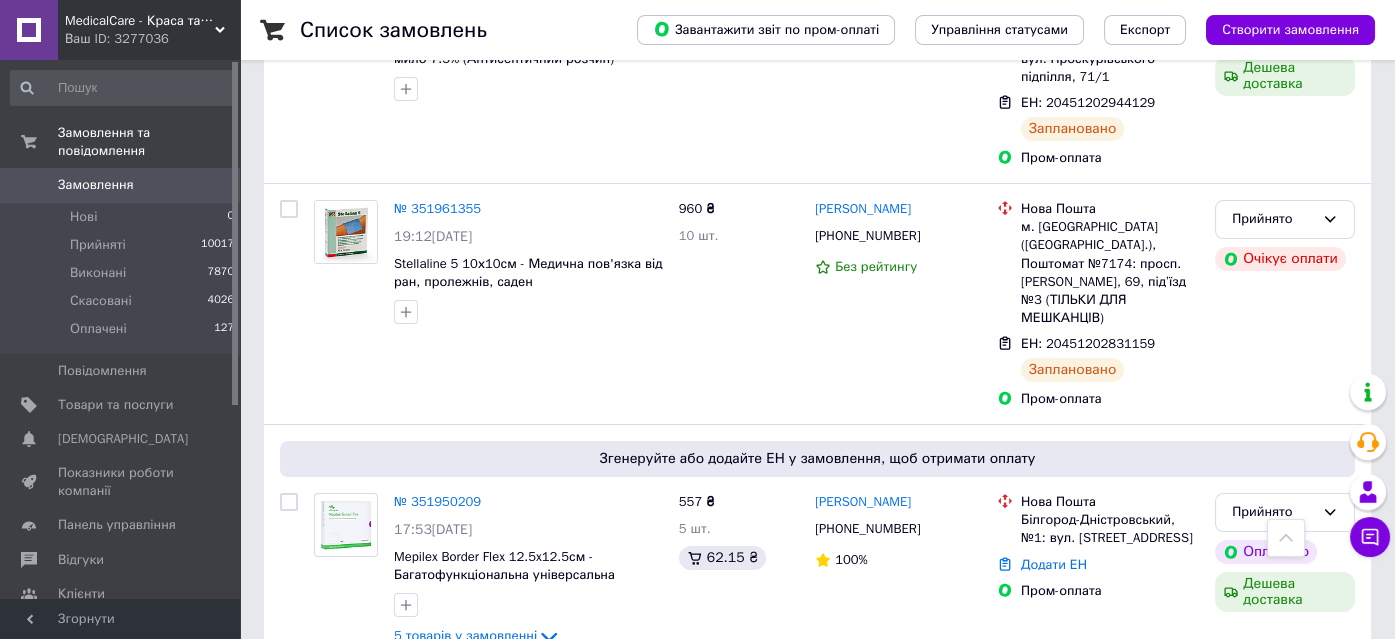 click on "MedicalCare - Краса та догляд за Вашим здоров'ям" at bounding box center (140, 21) 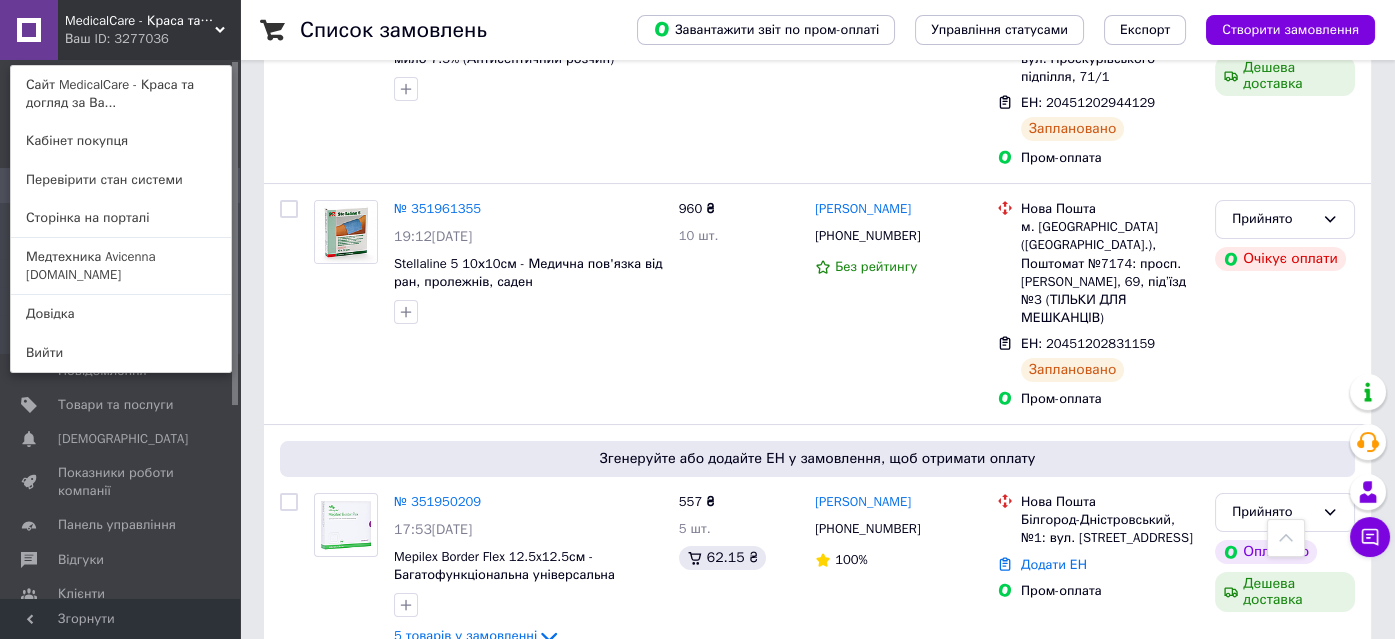 click on "Медтехника Avicenna [DOMAIN_NAME]" at bounding box center (121, 266) 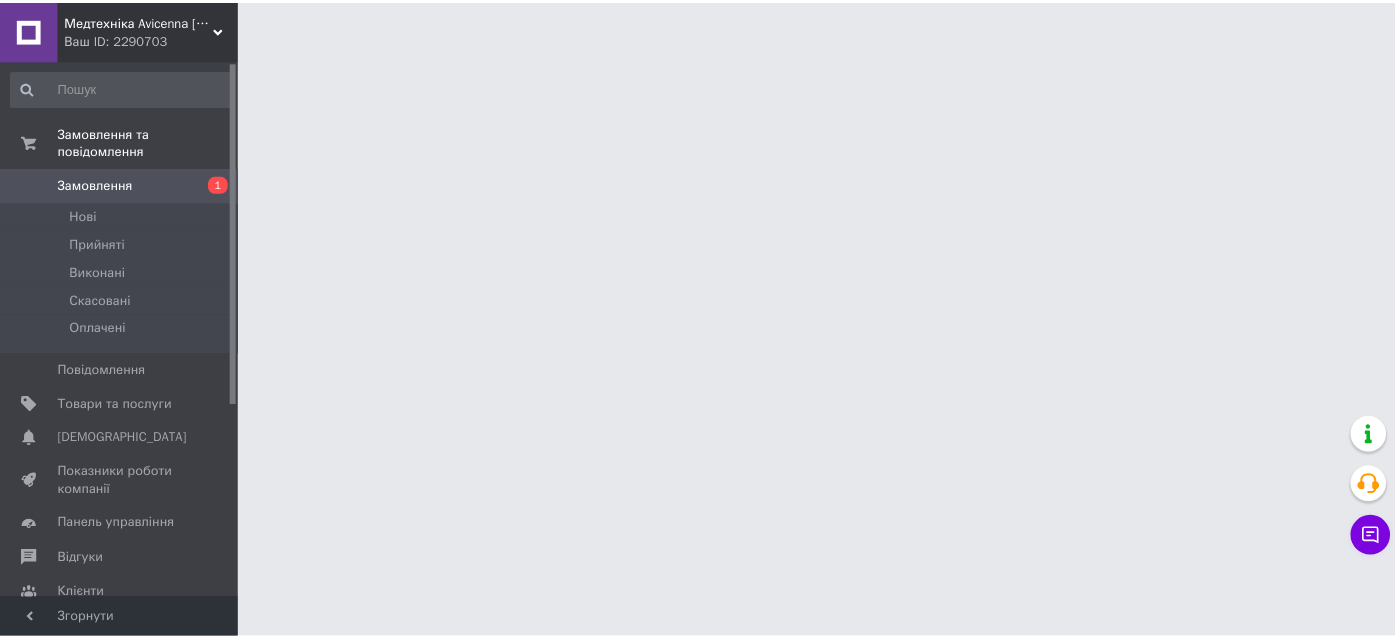scroll, scrollTop: 0, scrollLeft: 0, axis: both 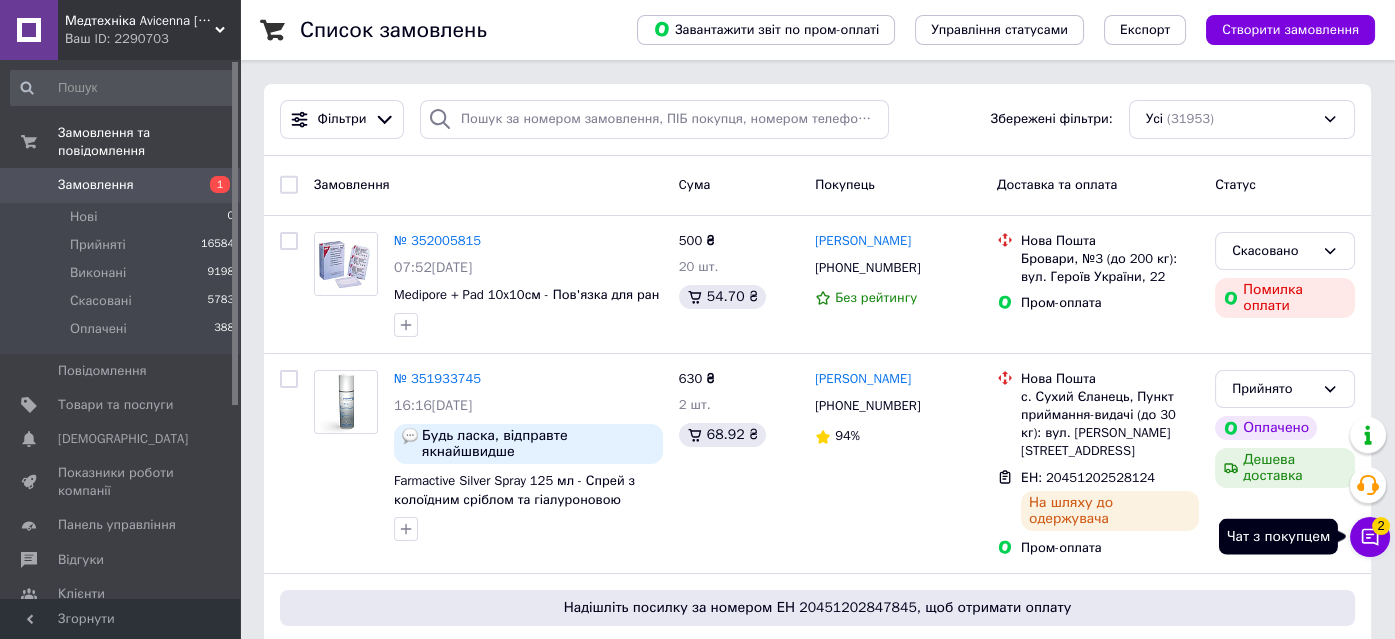 click 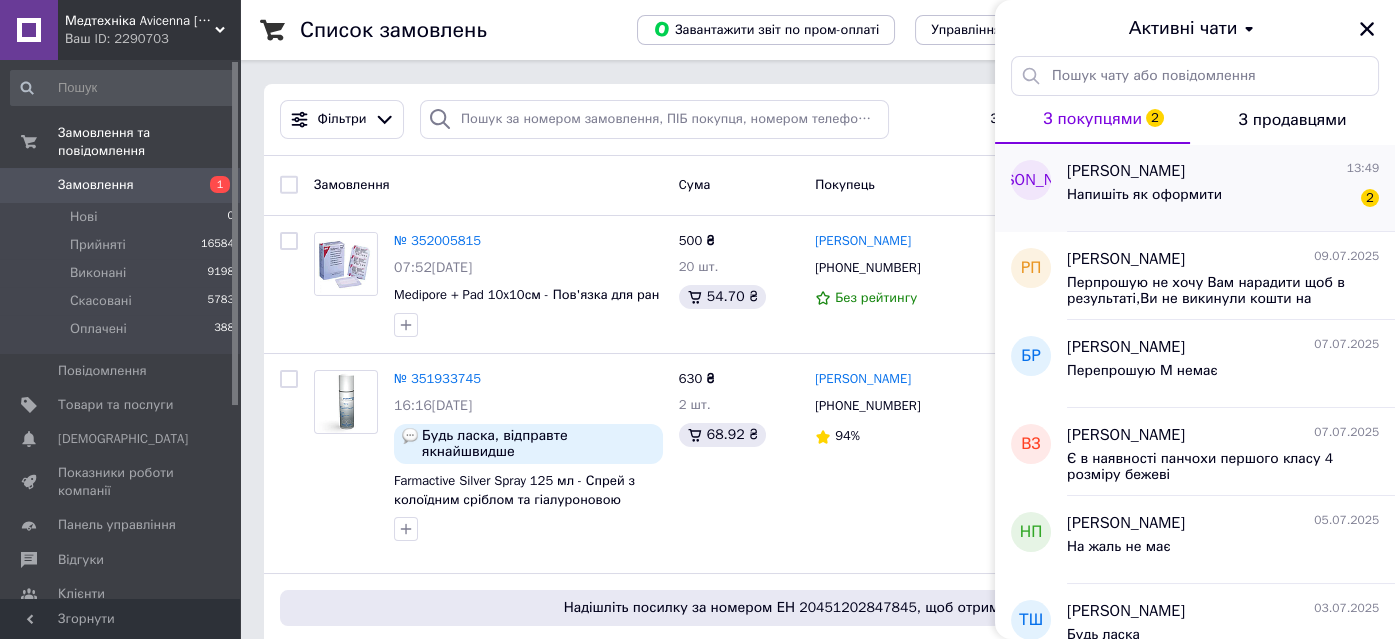 click on "Напишіть як оформити" at bounding box center [1144, 201] 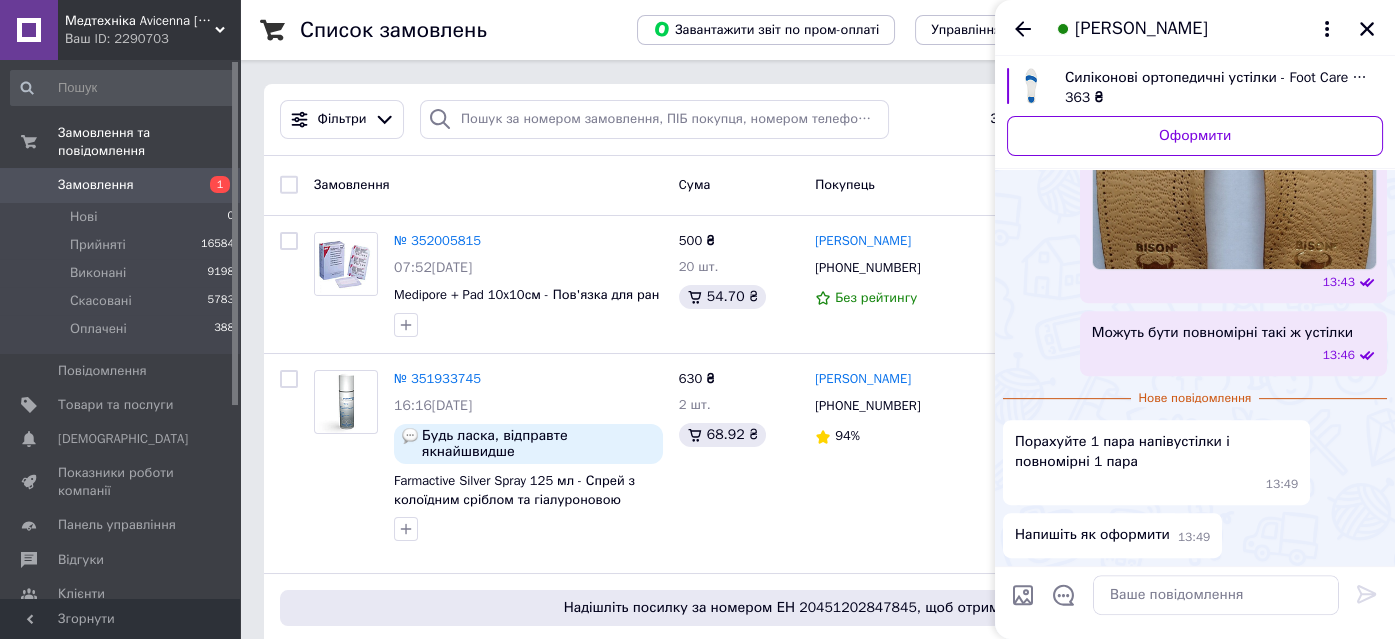 scroll, scrollTop: 1642, scrollLeft: 0, axis: vertical 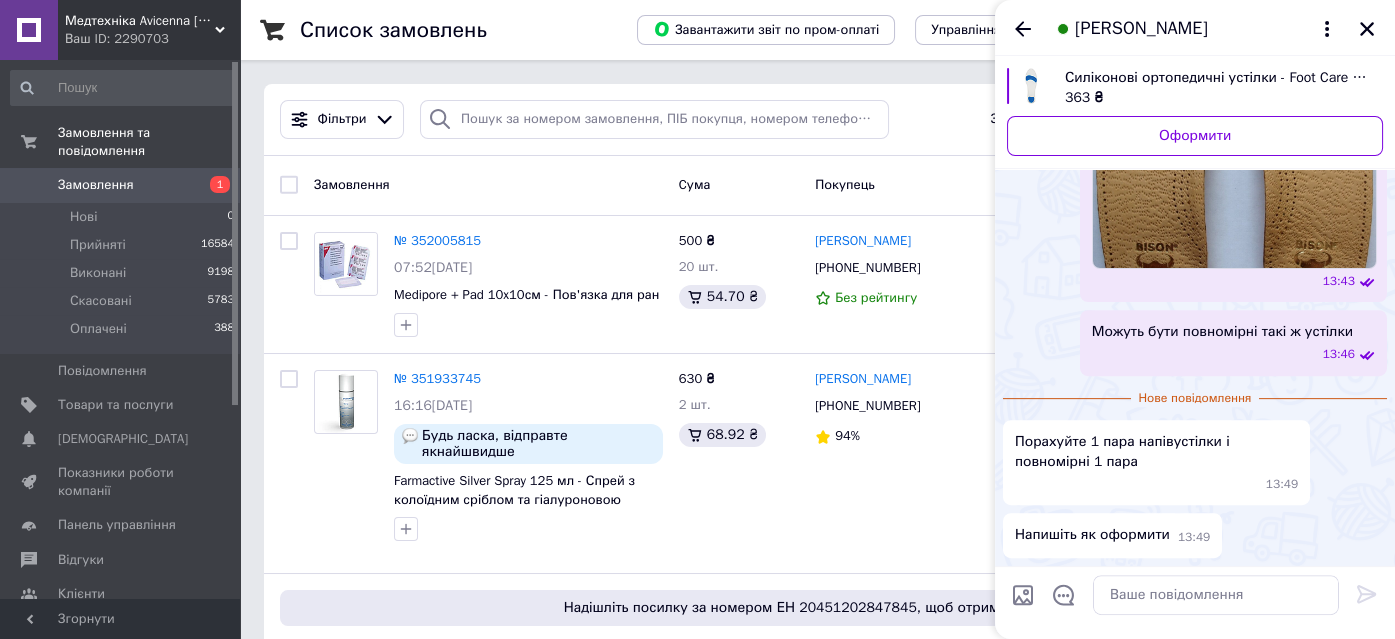 click on "Ваш ID: 2290703" at bounding box center [152, 39] 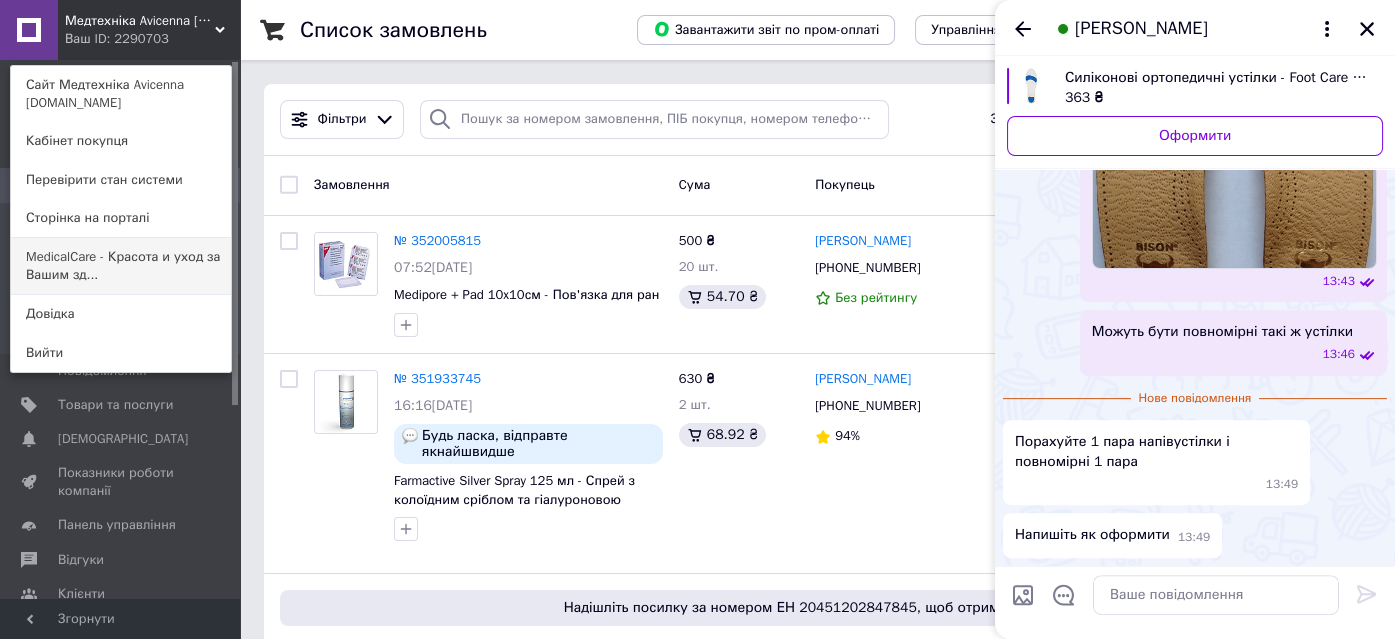 click on "MedicalCare - Красота и уход за Вашим зд..." at bounding box center (121, 266) 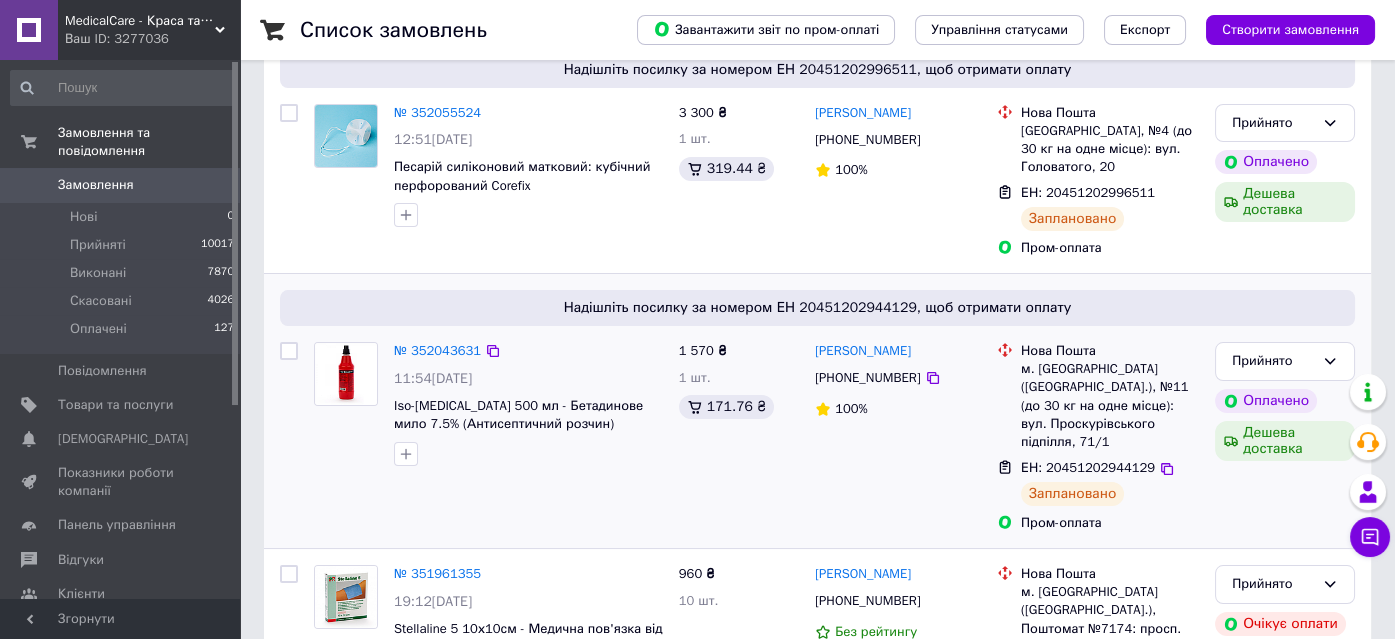 scroll, scrollTop: 0, scrollLeft: 0, axis: both 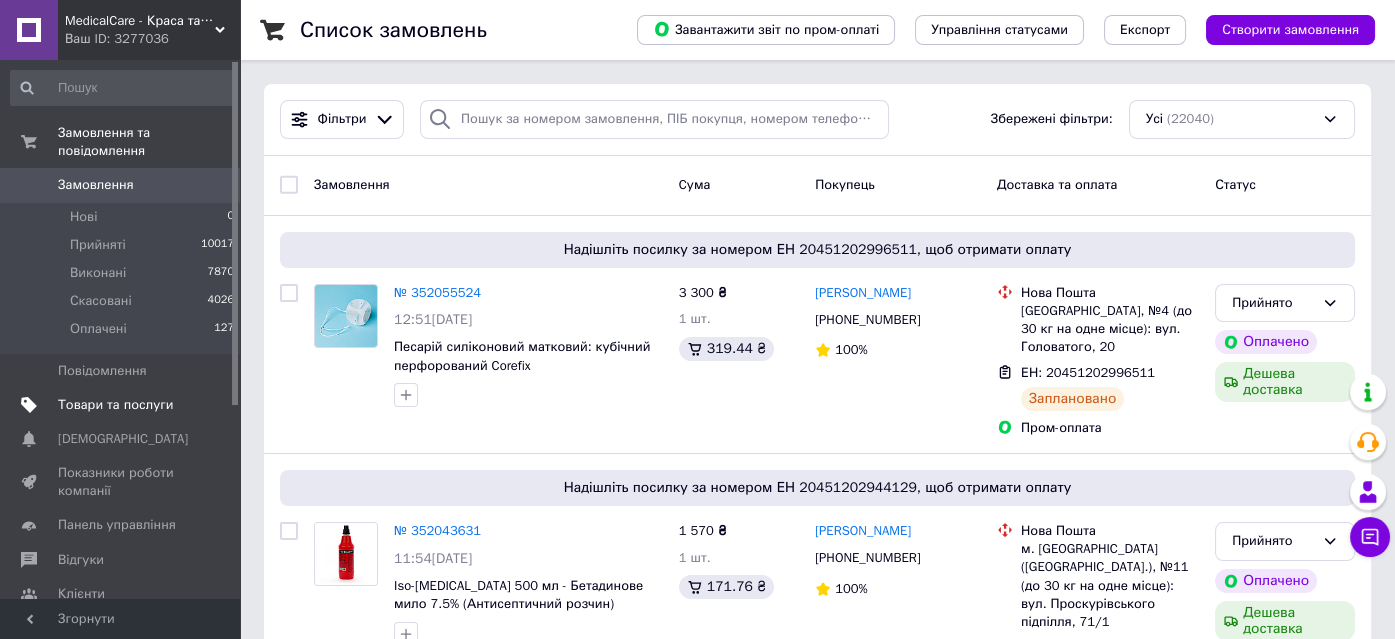 click on "Товари та послуги" at bounding box center (115, 405) 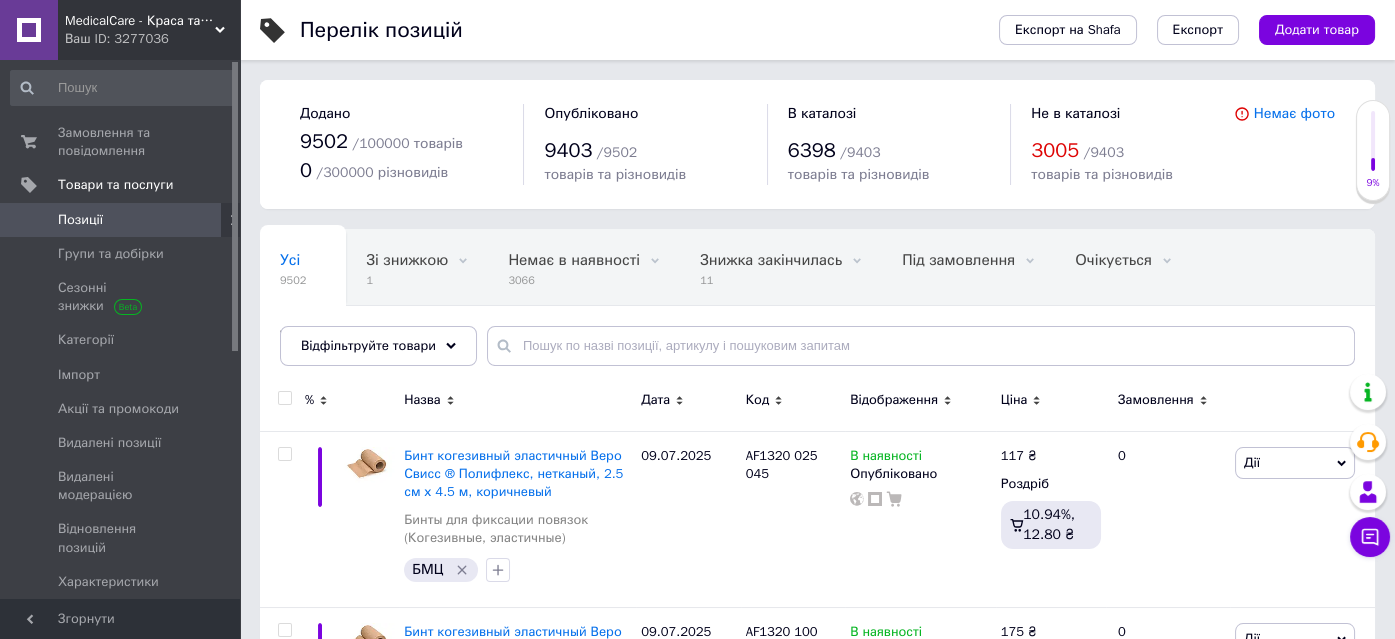 scroll, scrollTop: 78, scrollLeft: 0, axis: vertical 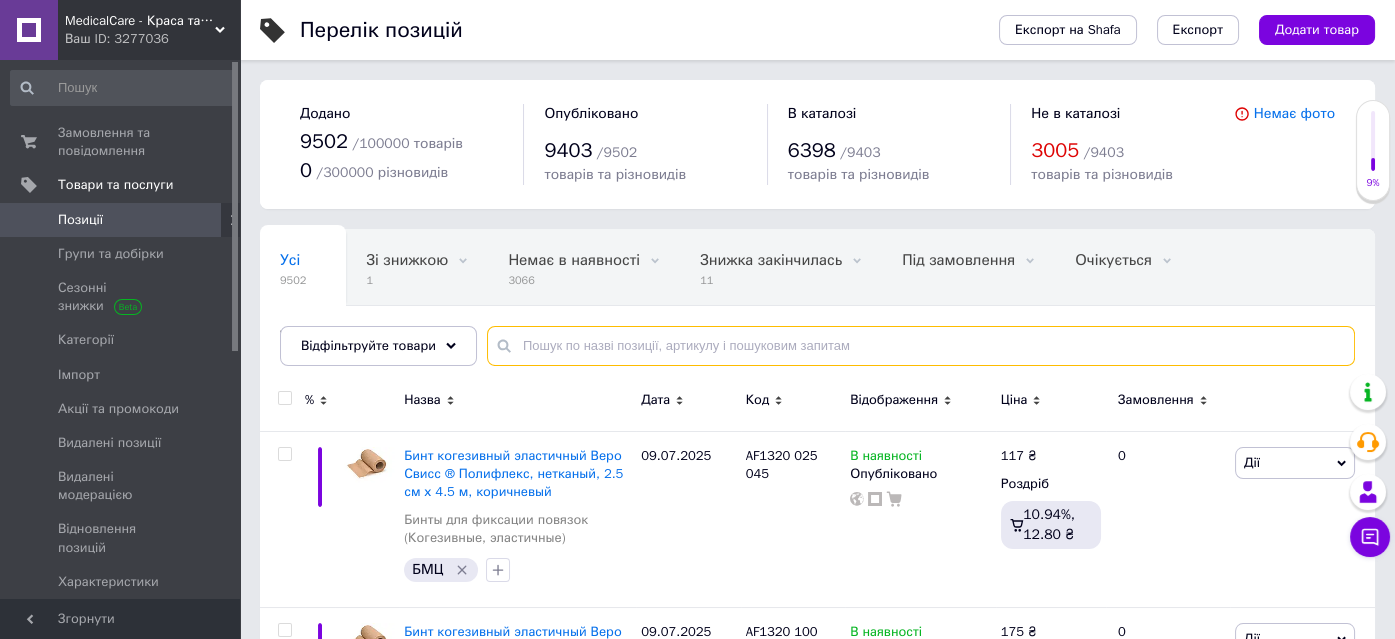 click at bounding box center [921, 346] 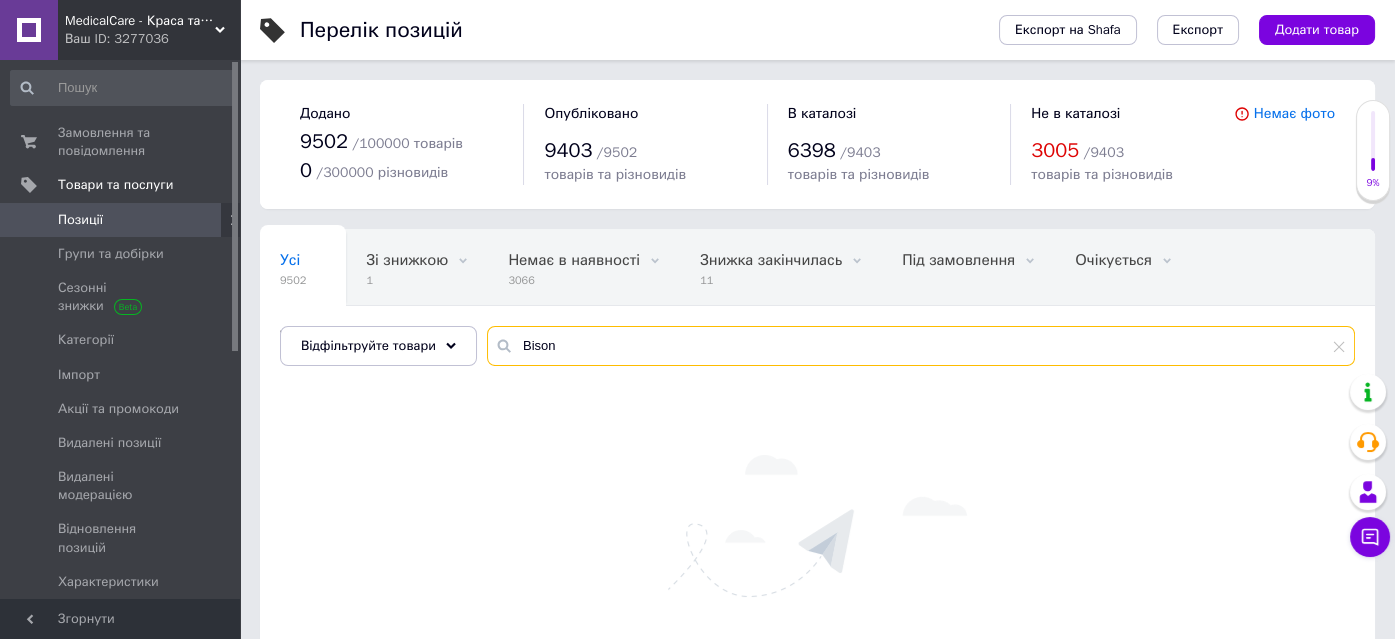 click on "Вison" at bounding box center (921, 346) 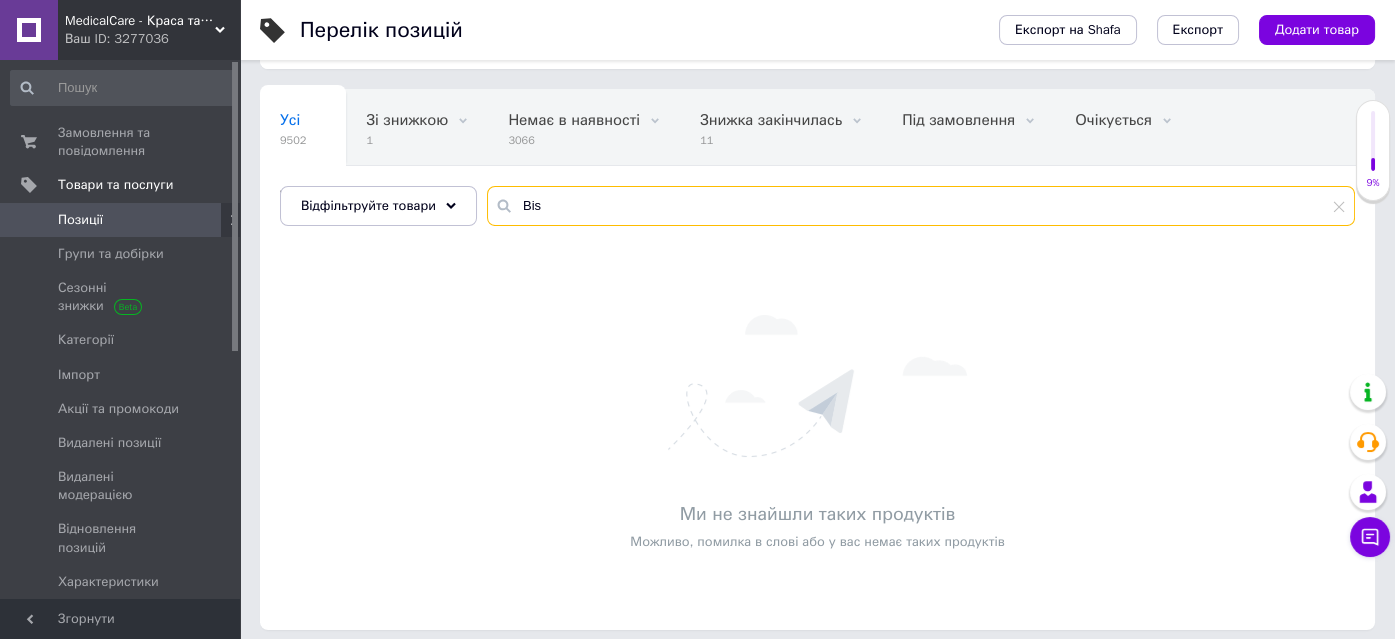 scroll, scrollTop: 150, scrollLeft: 0, axis: vertical 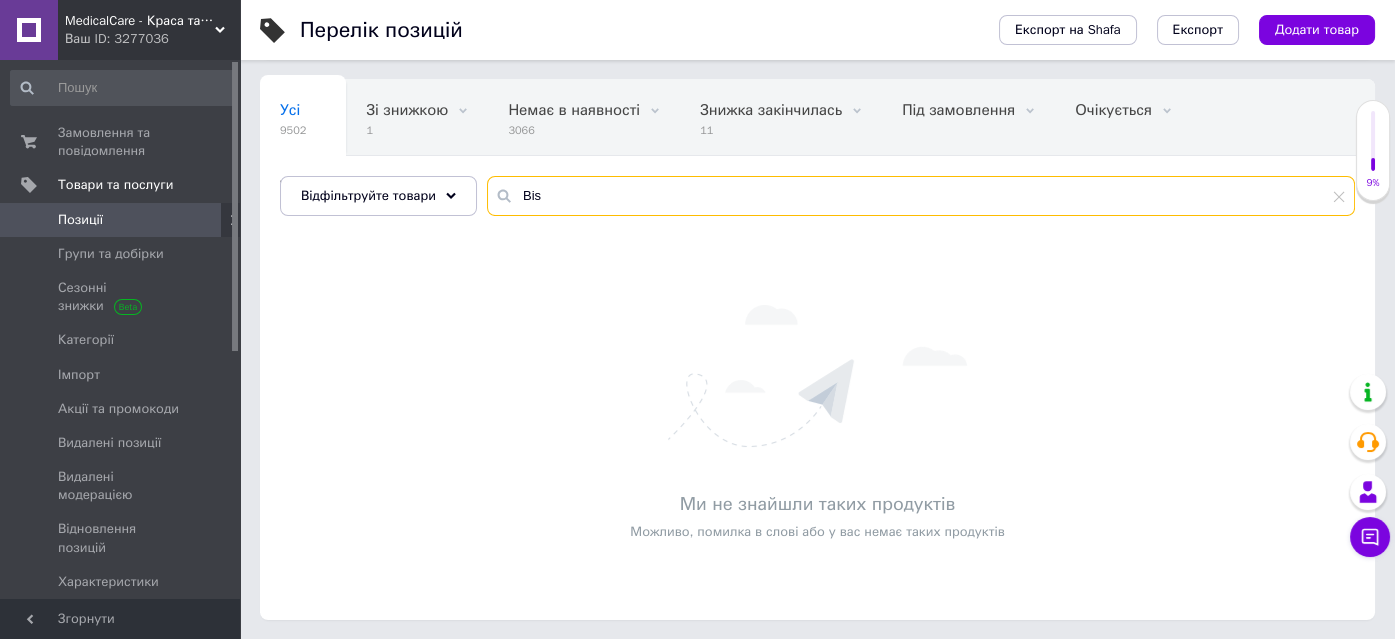 click on "Вis" at bounding box center [921, 196] 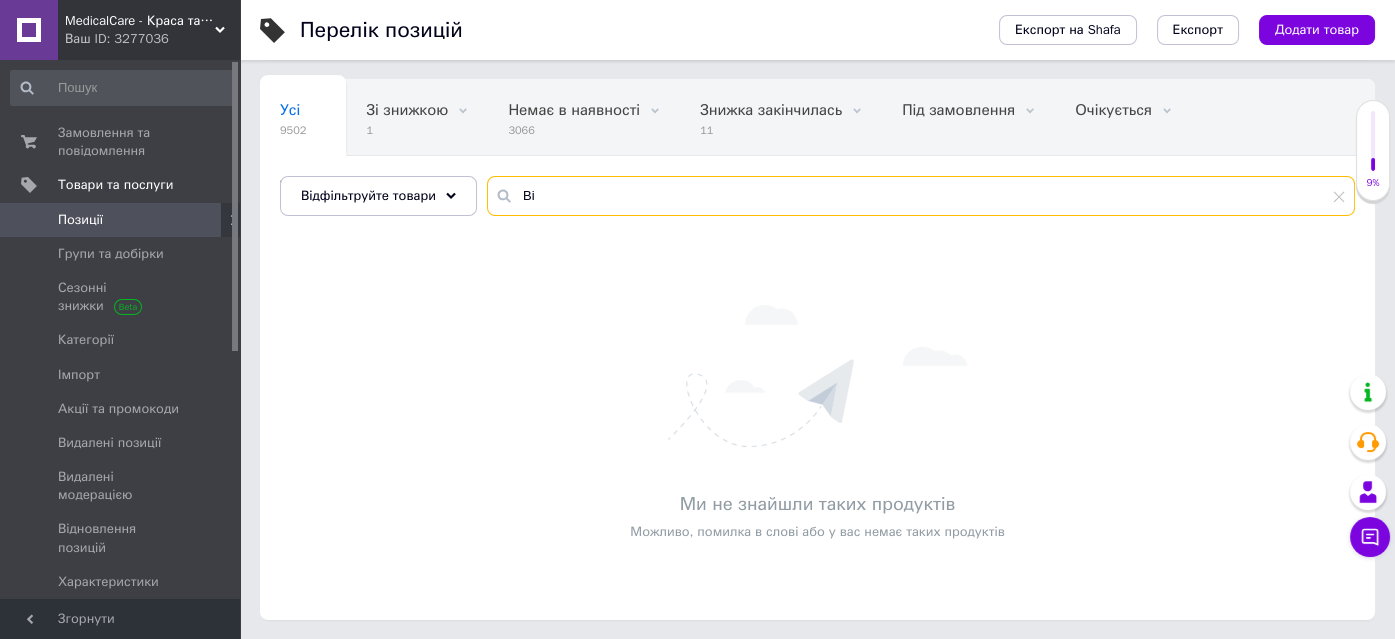 scroll, scrollTop: 0, scrollLeft: 0, axis: both 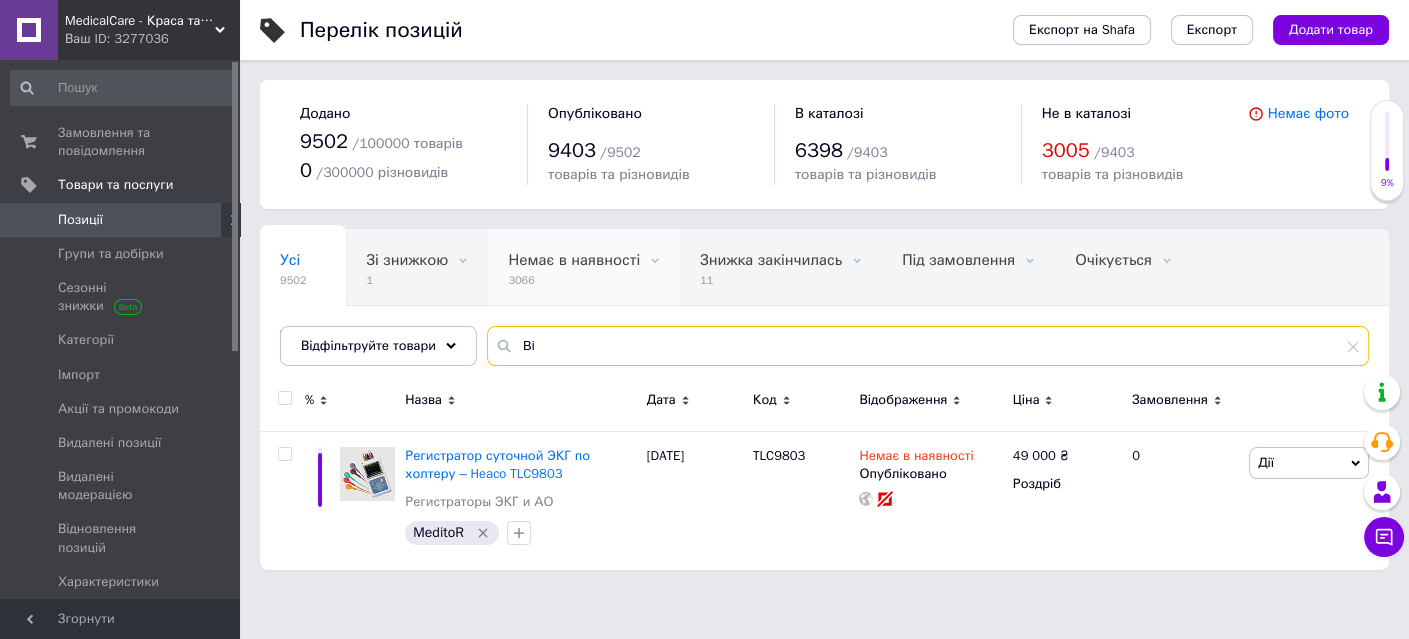 type on "В" 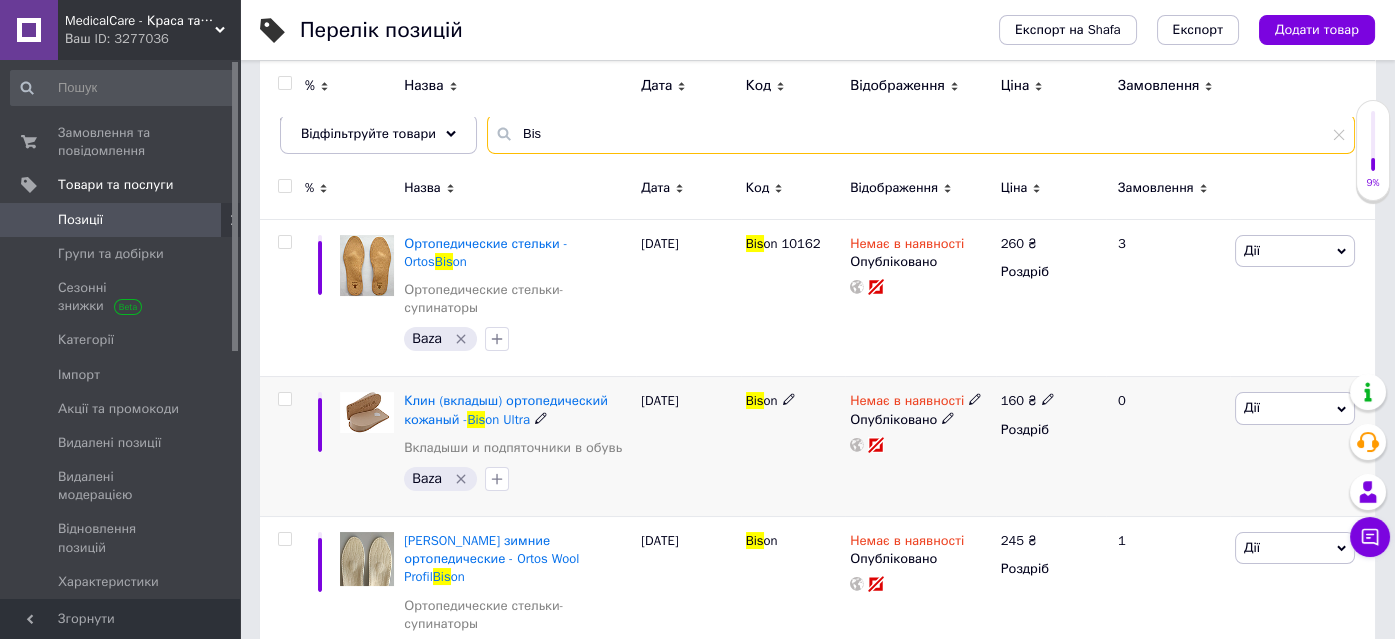 scroll, scrollTop: 181, scrollLeft: 0, axis: vertical 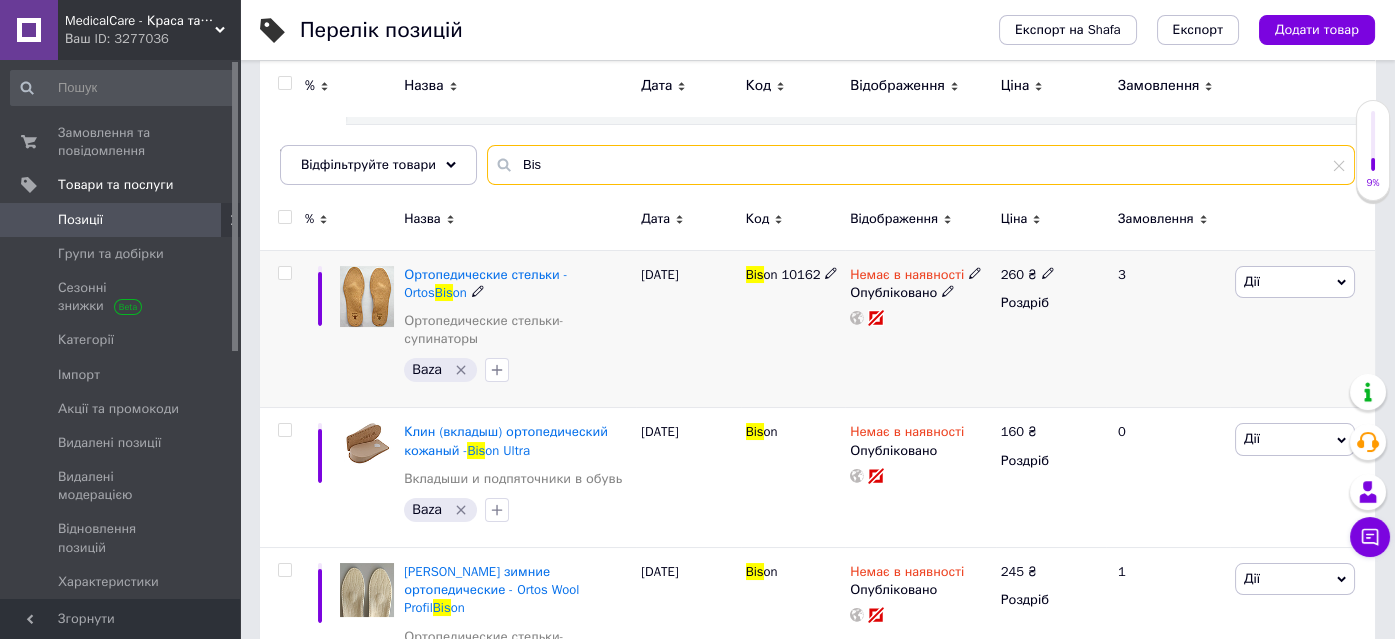 type on "Bis" 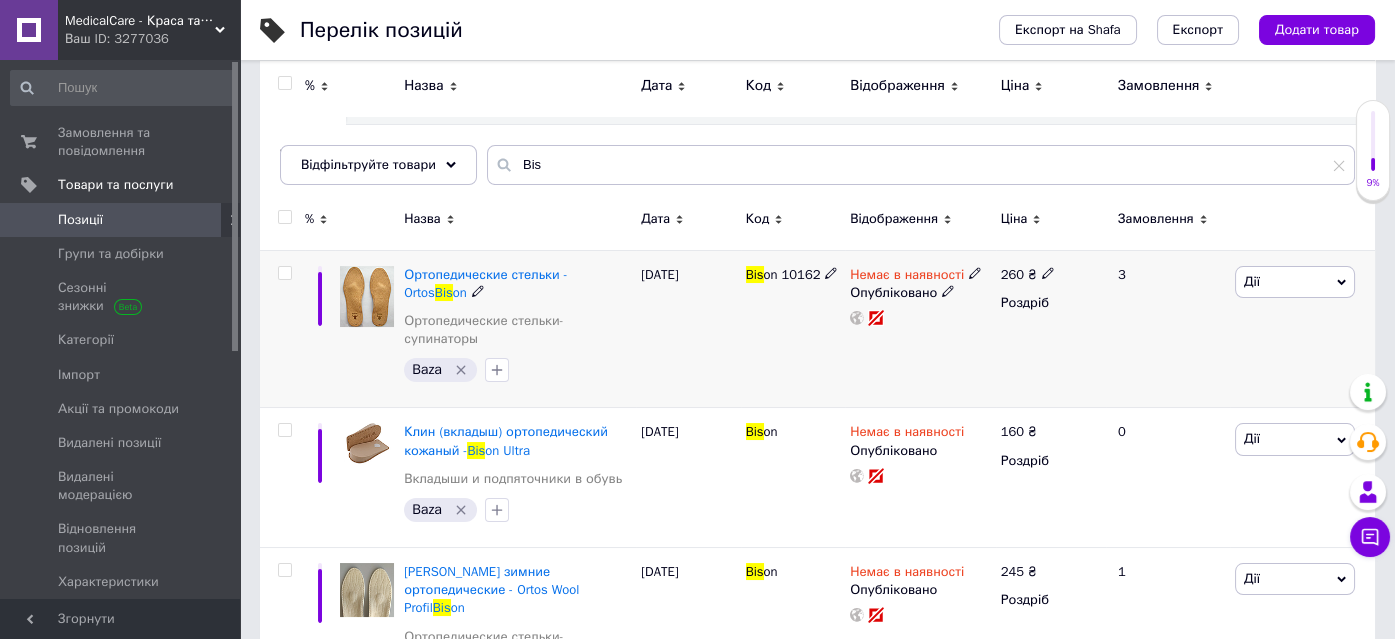 click on "260   ₴" at bounding box center [1028, 275] 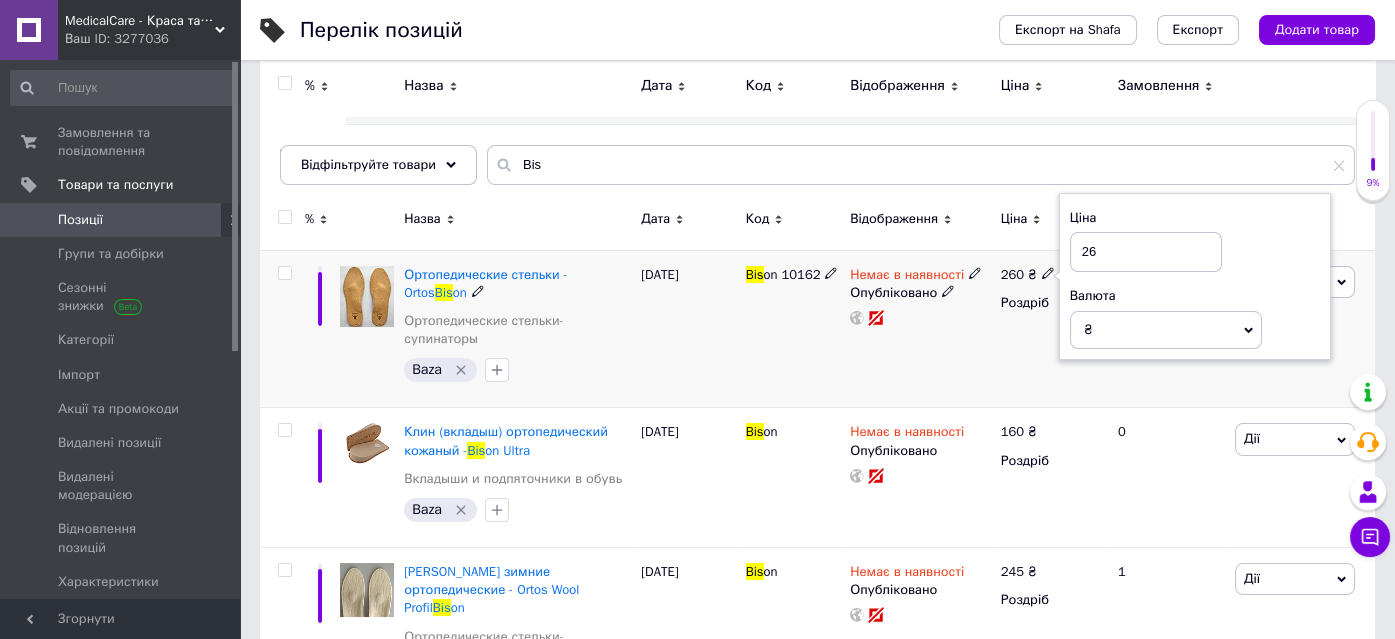 type on "2" 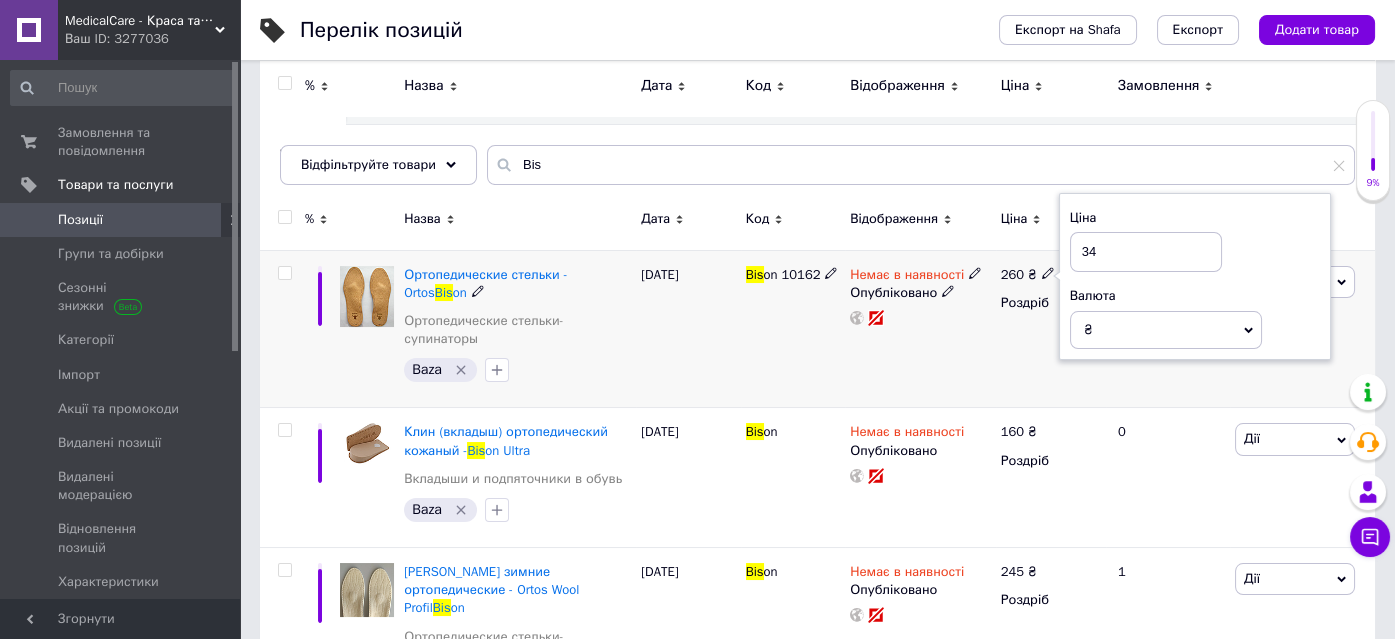 type on "340" 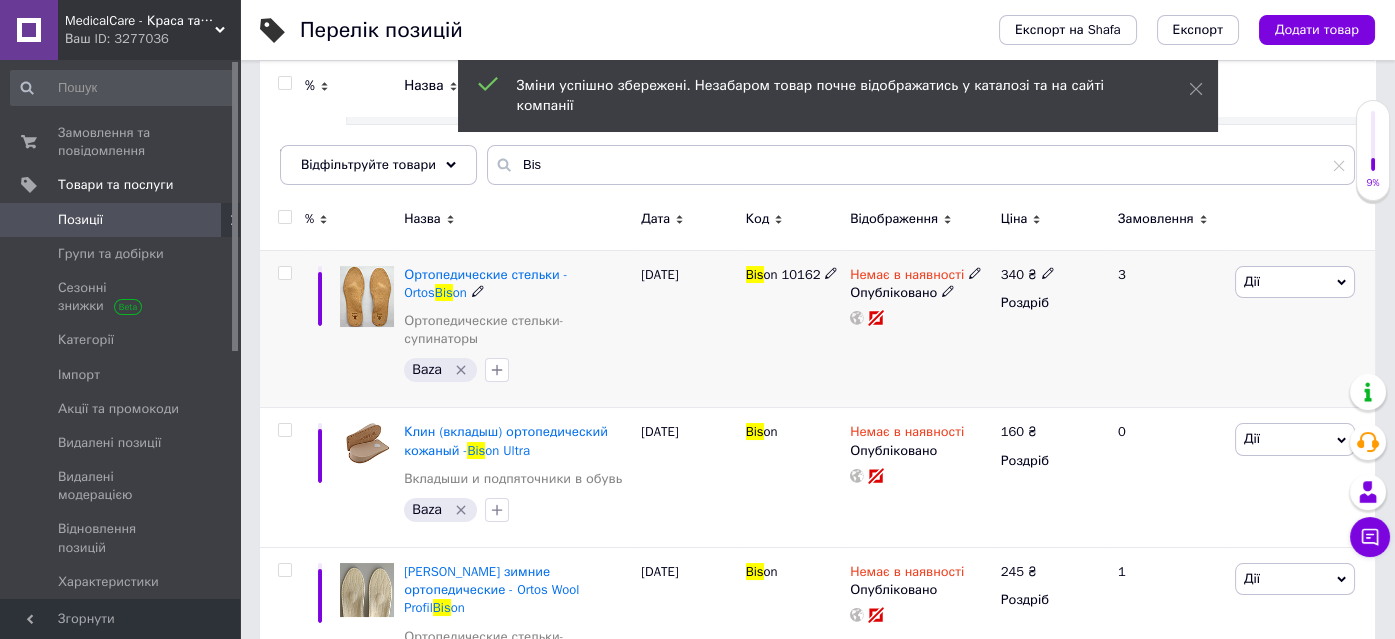 click 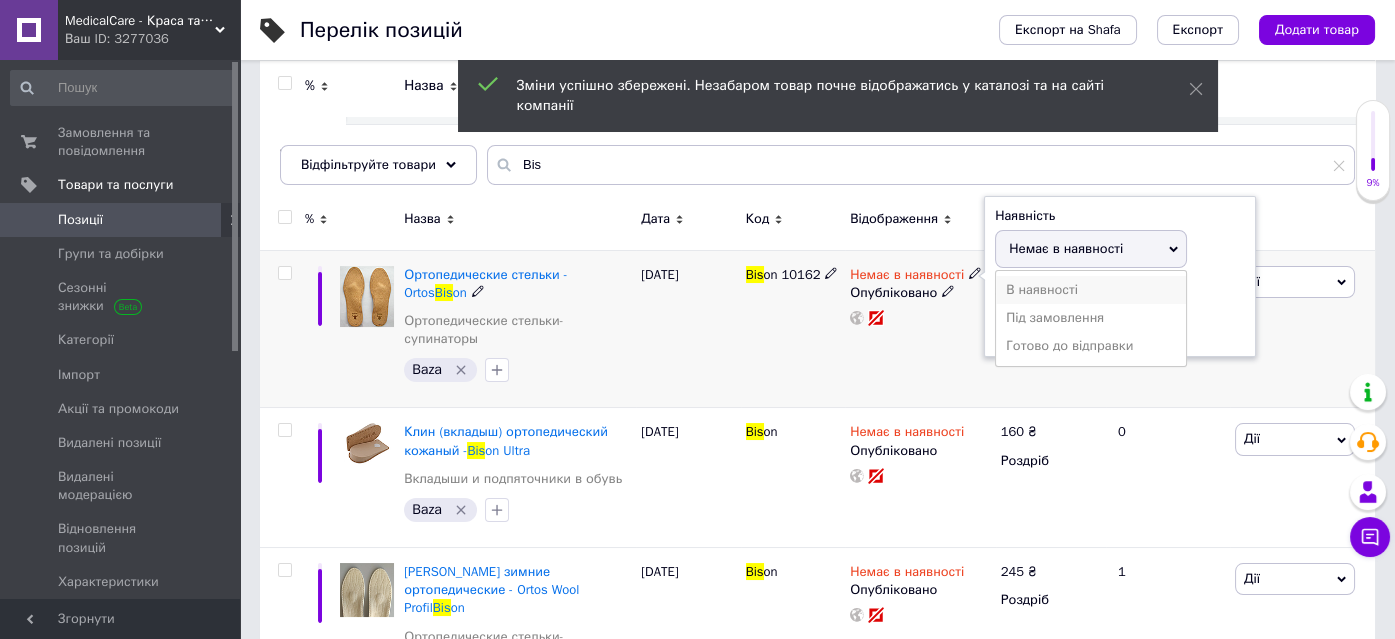 click on "В наявності" at bounding box center (1091, 290) 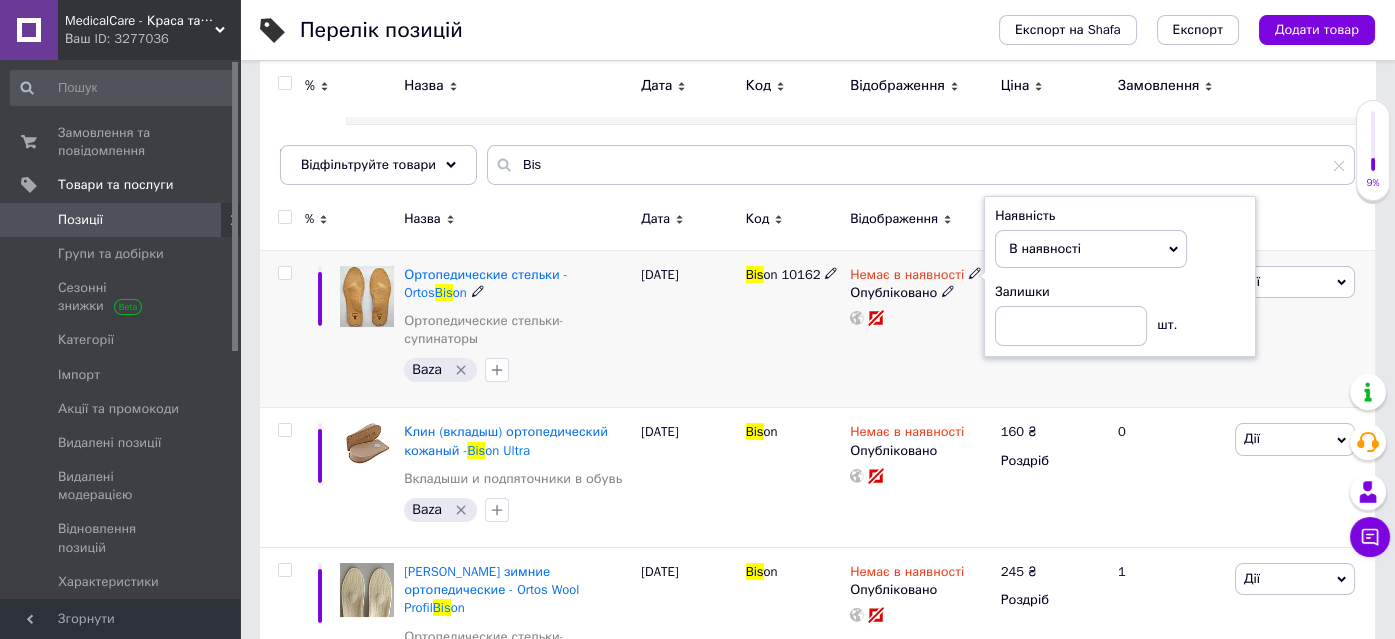 click on "Немає в наявності Наявність В наявності Немає в наявності Під замовлення Готово до відправки Залишки шт. Опубліковано" at bounding box center [920, 329] 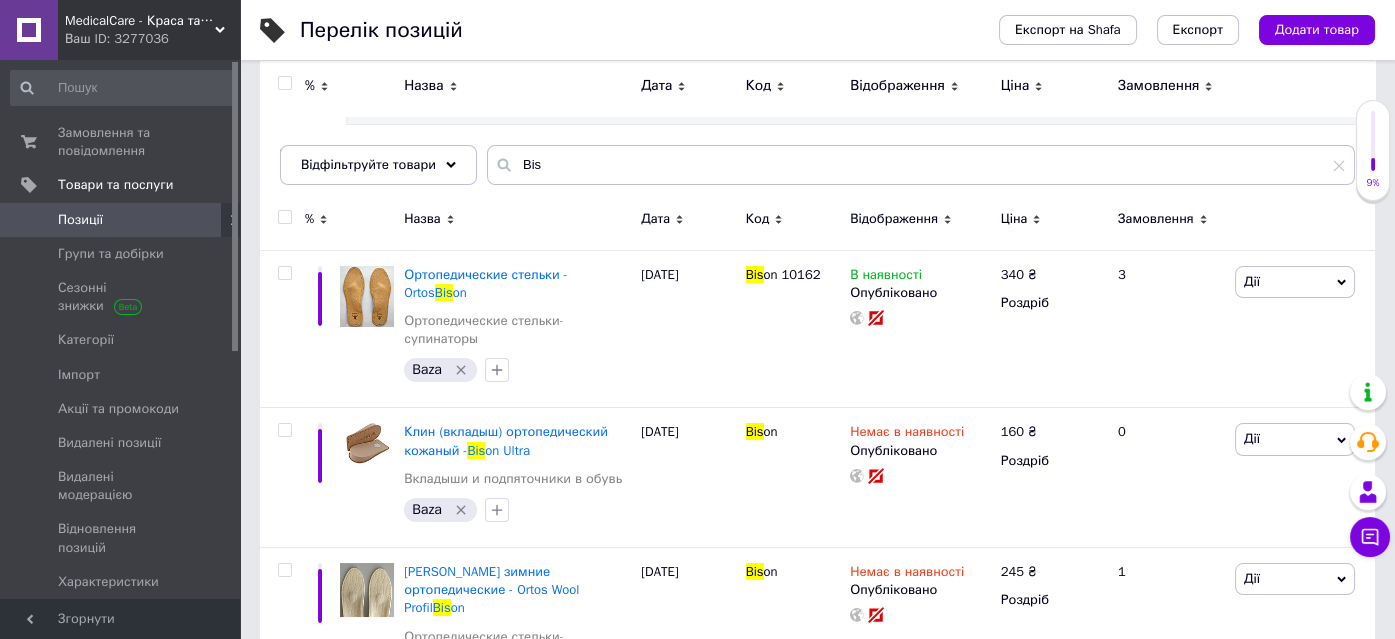 click on "Ваш ID: 3277036" at bounding box center (152, 39) 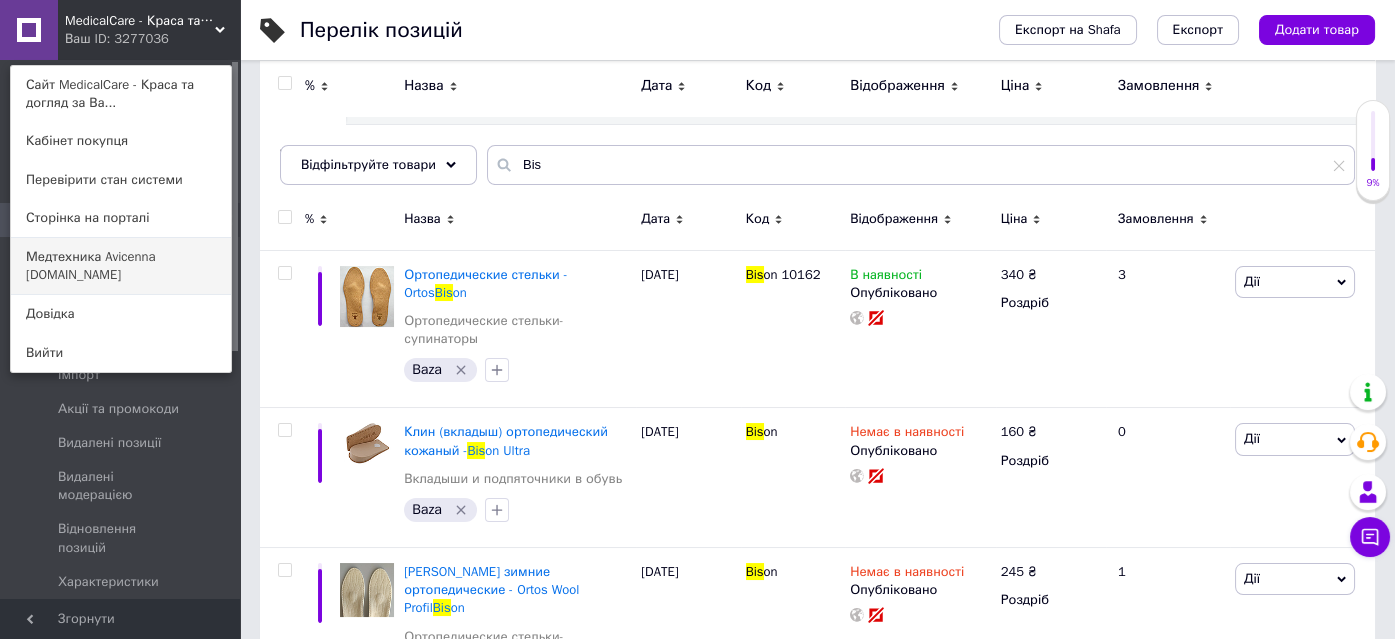 click on "Медтехника Avicenna [DOMAIN_NAME]" at bounding box center (121, 266) 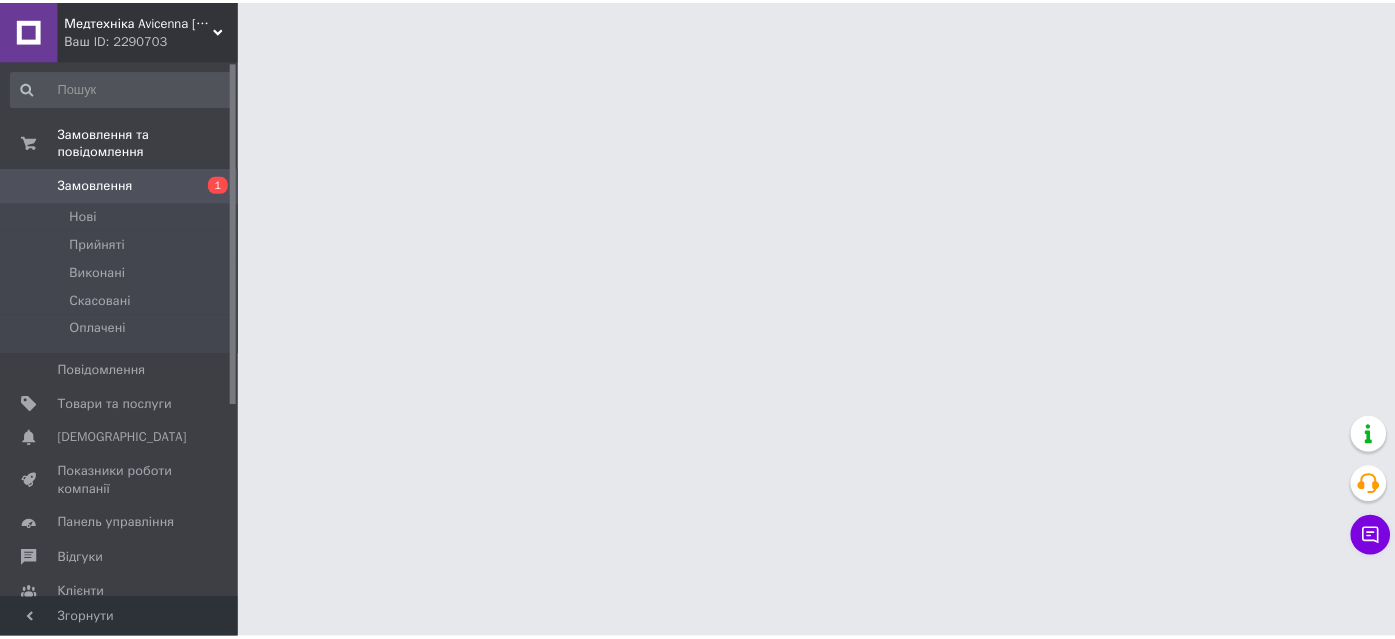 scroll, scrollTop: 0, scrollLeft: 0, axis: both 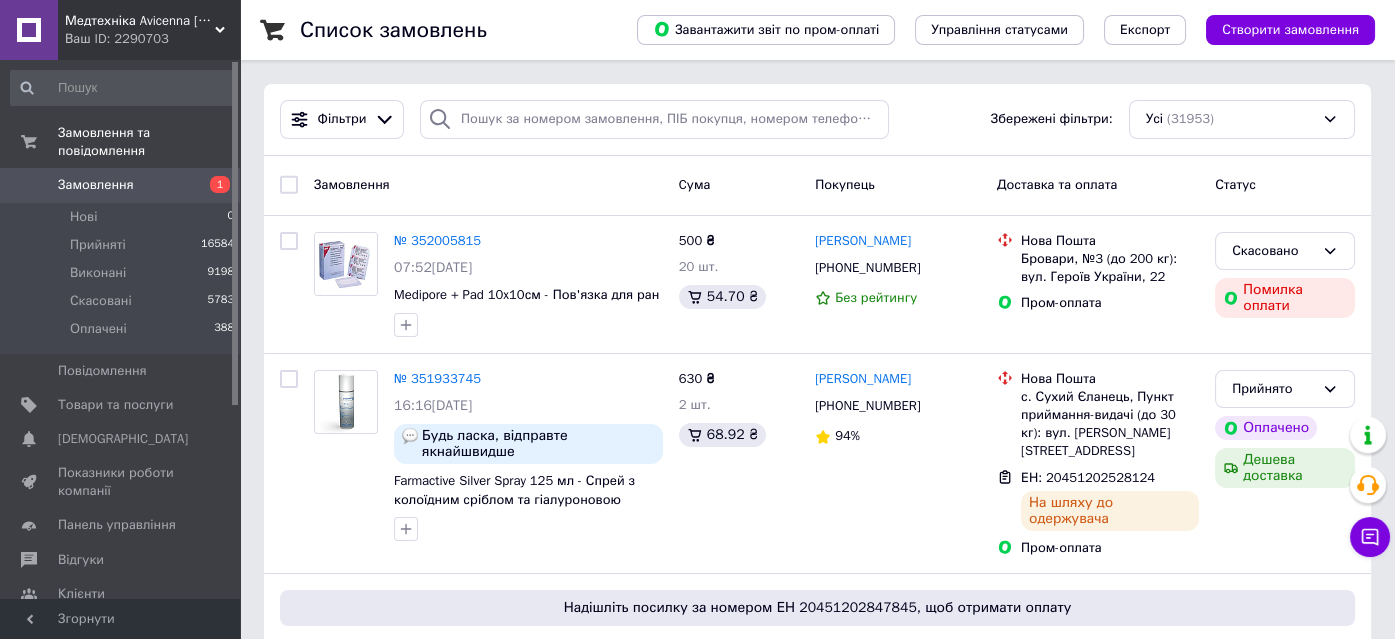 click 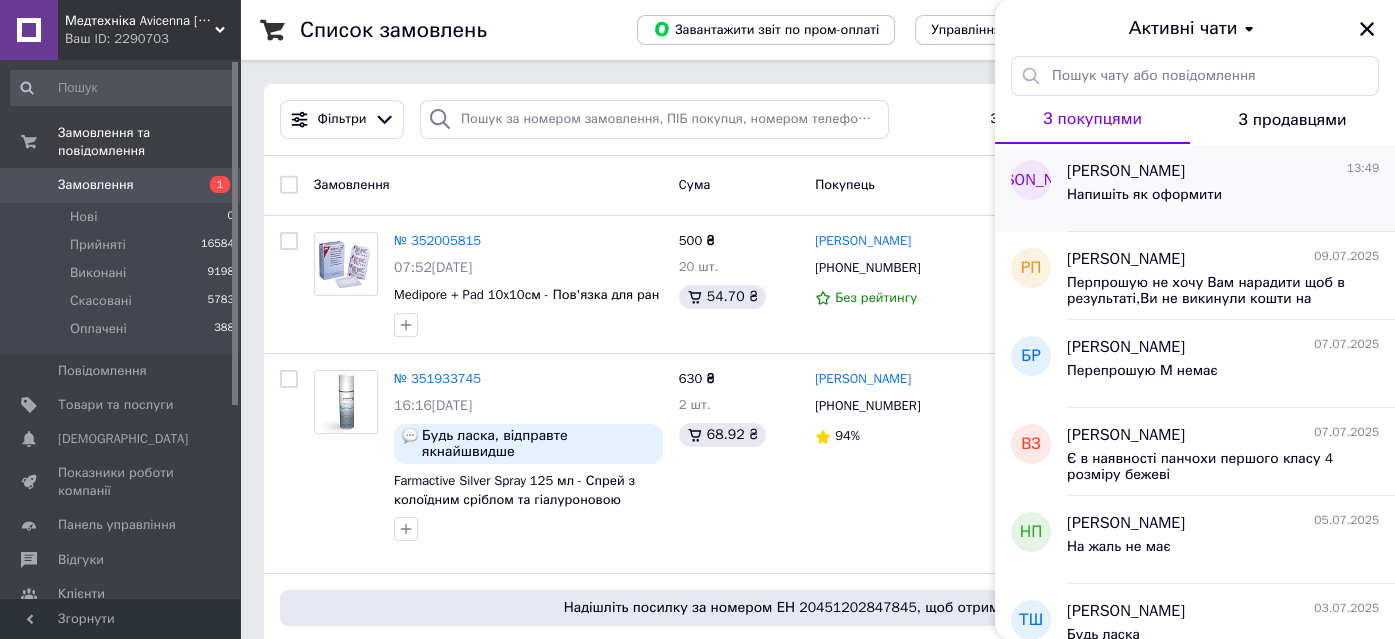 click on "Напишіть як оформити" at bounding box center (1223, 199) 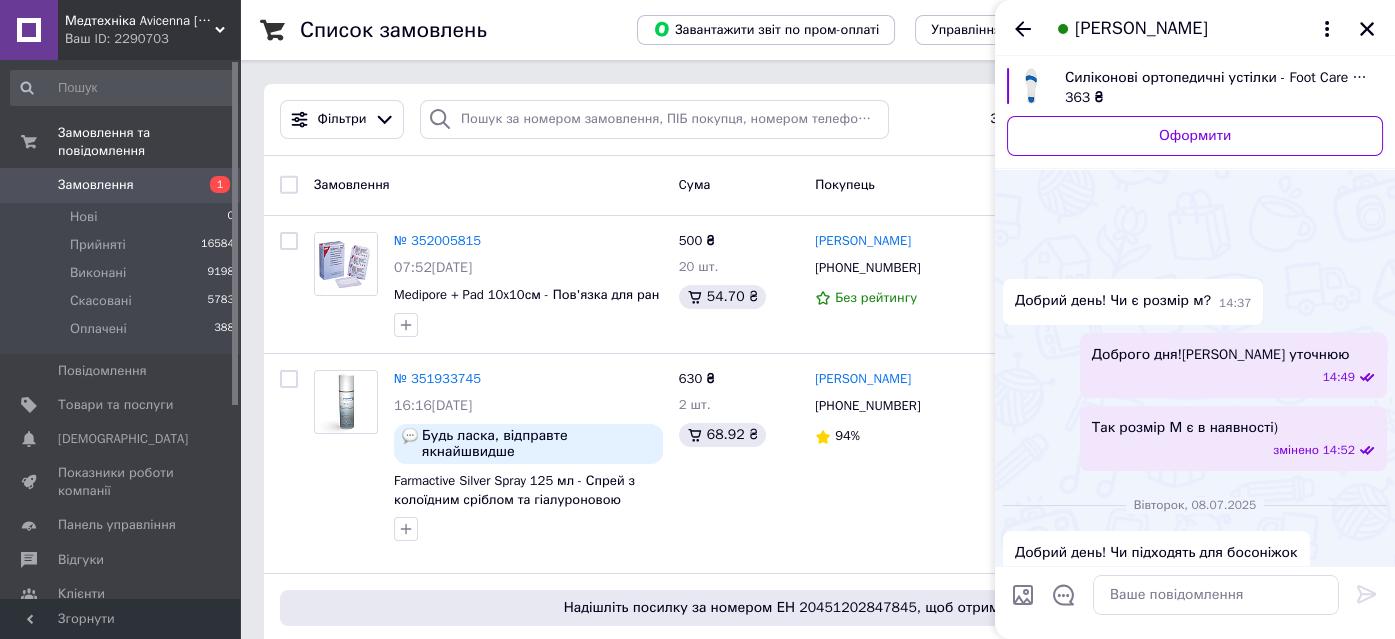 scroll, scrollTop: 1662, scrollLeft: 0, axis: vertical 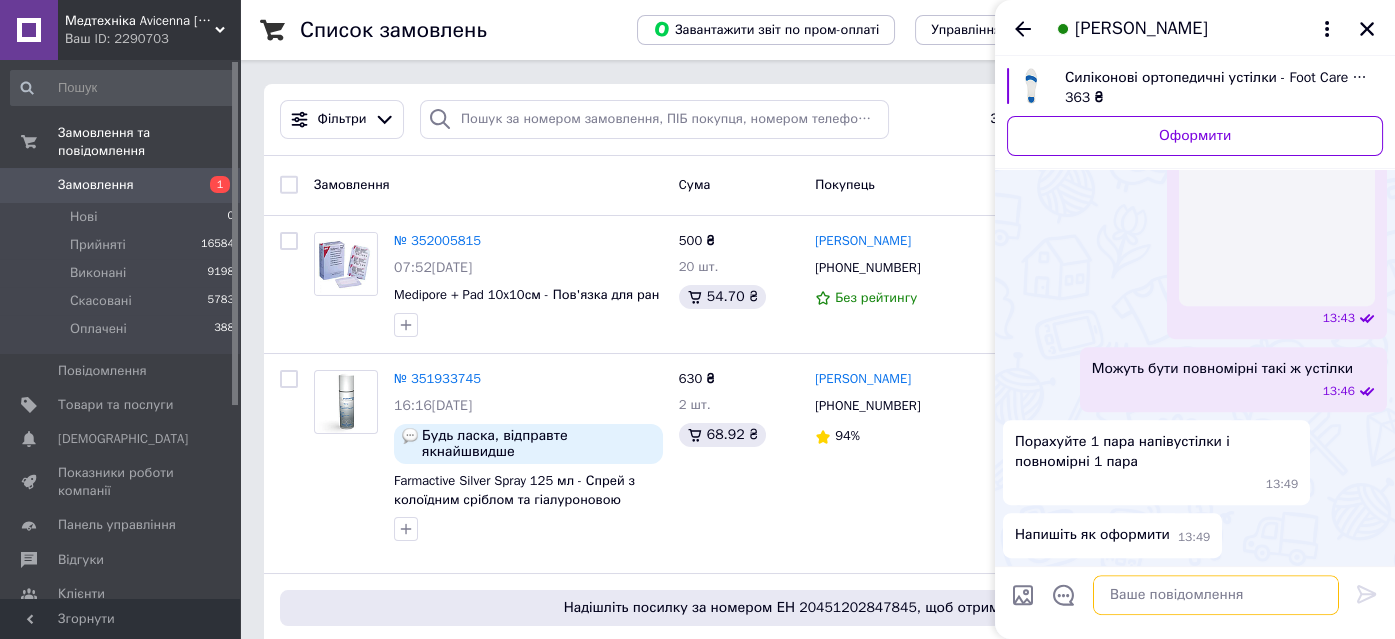 click at bounding box center (1216, 595) 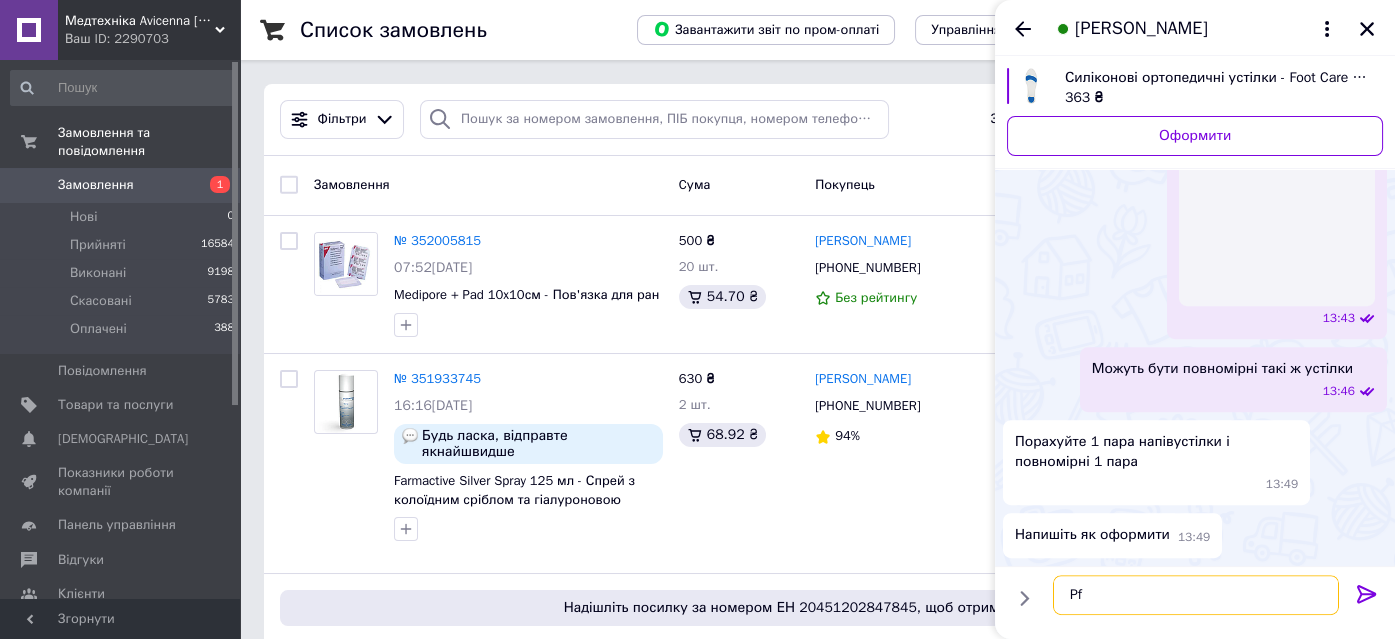 type on "P" 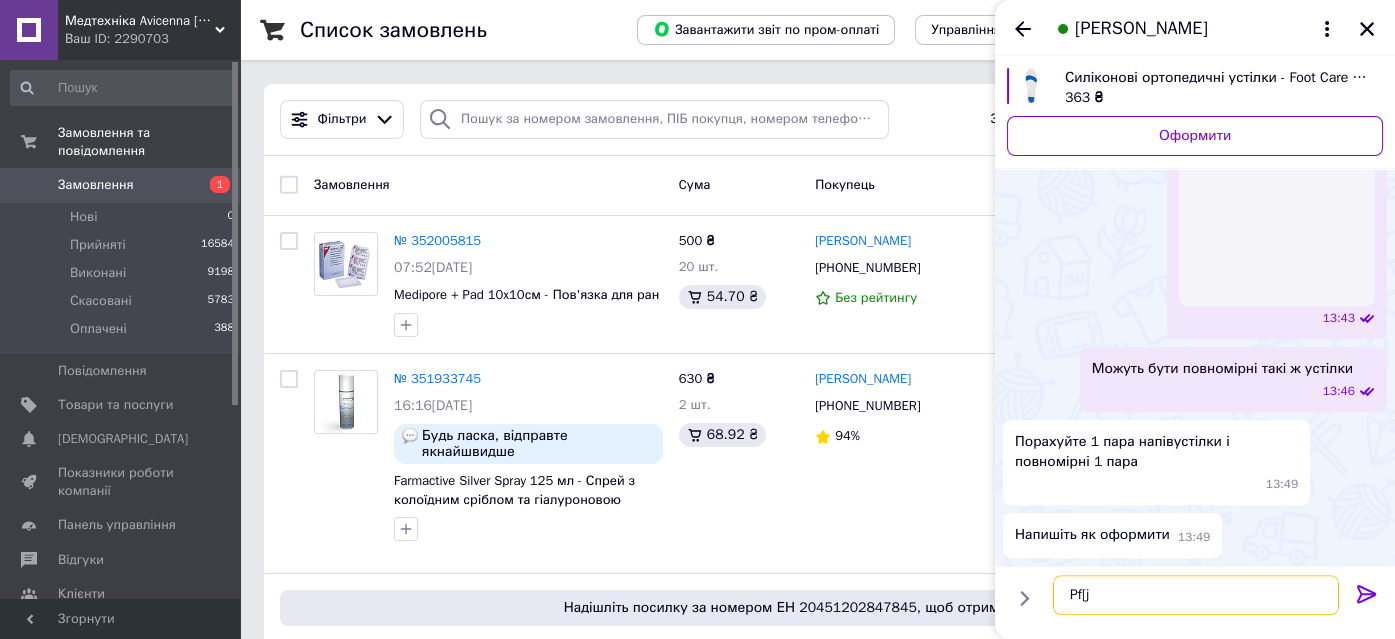 scroll, scrollTop: 1606, scrollLeft: 0, axis: vertical 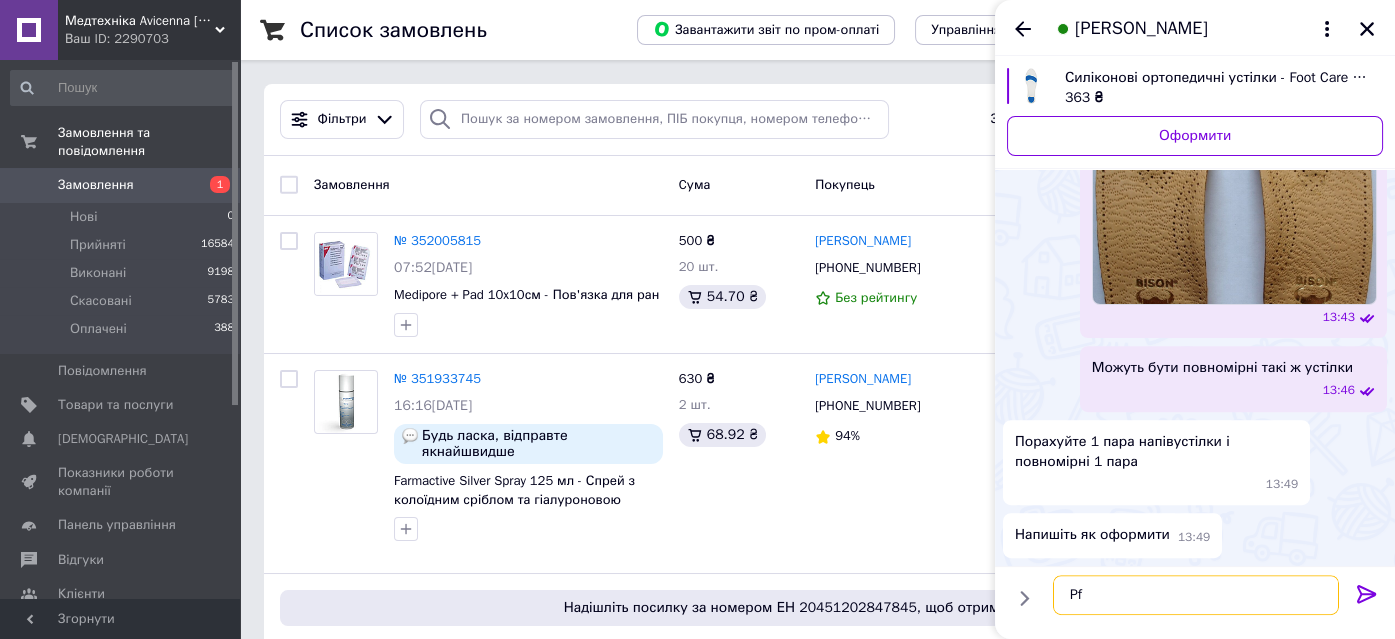 type on "P" 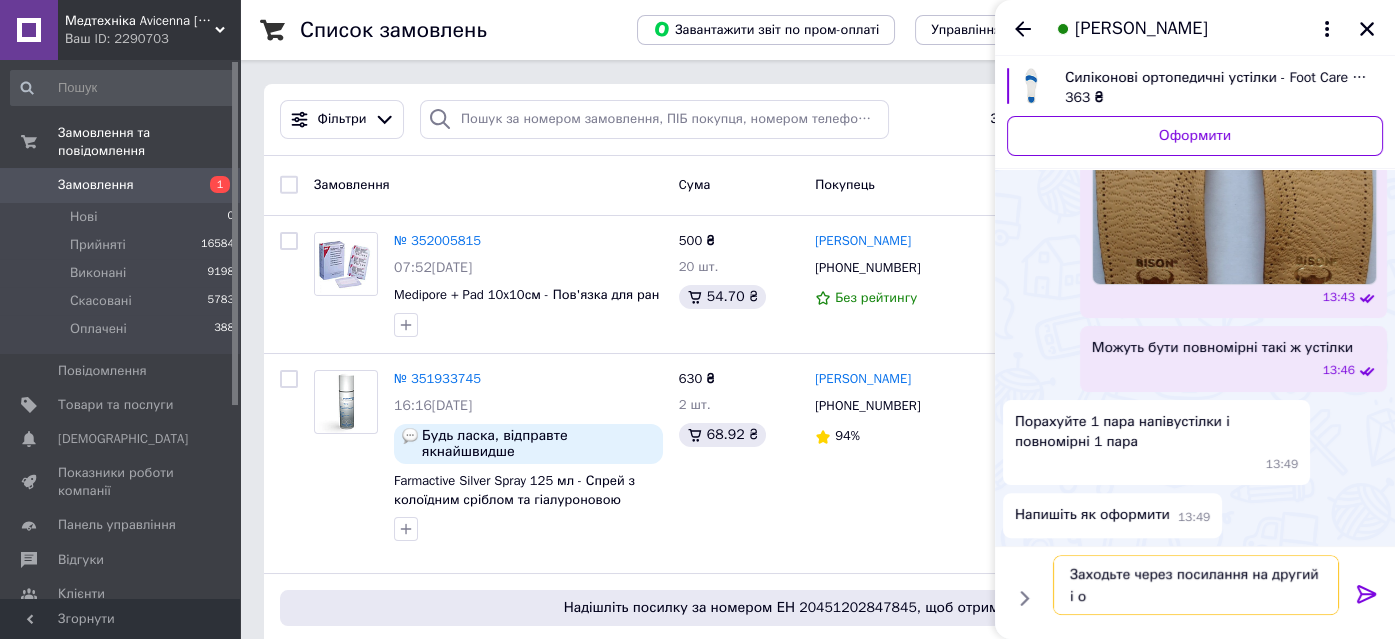 scroll, scrollTop: 1611, scrollLeft: 0, axis: vertical 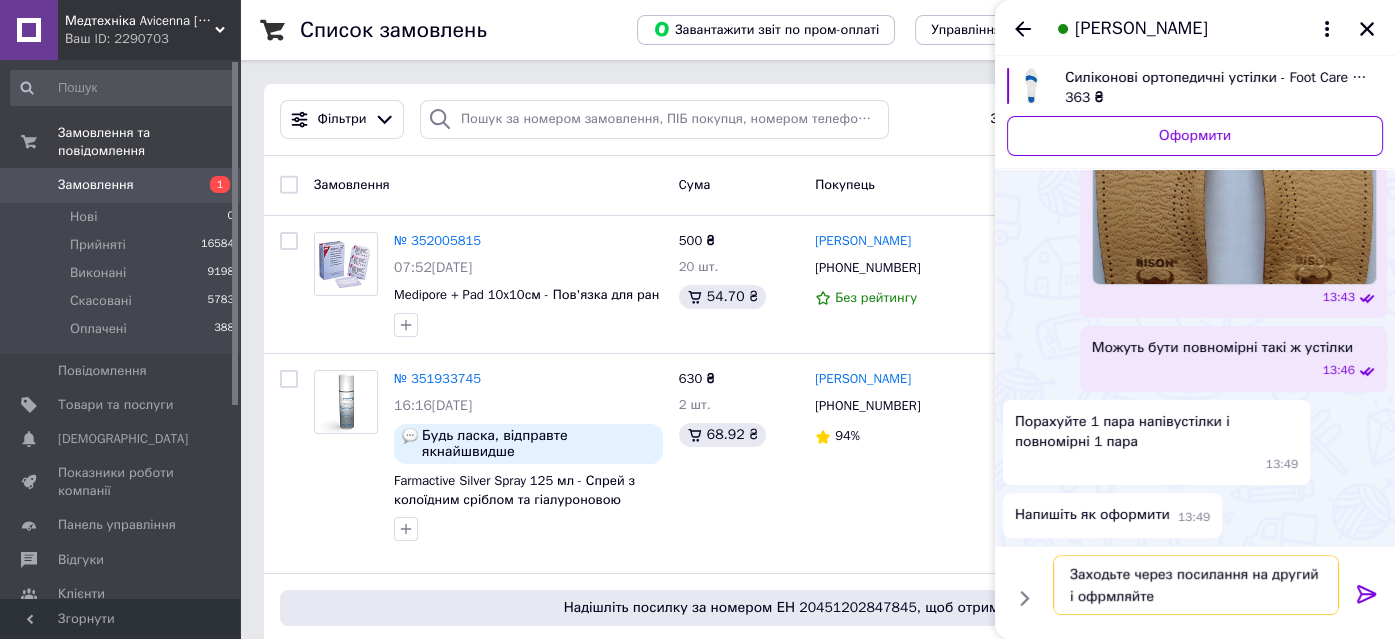 type on "Заходьте через посилання на другий і офрмляйте" 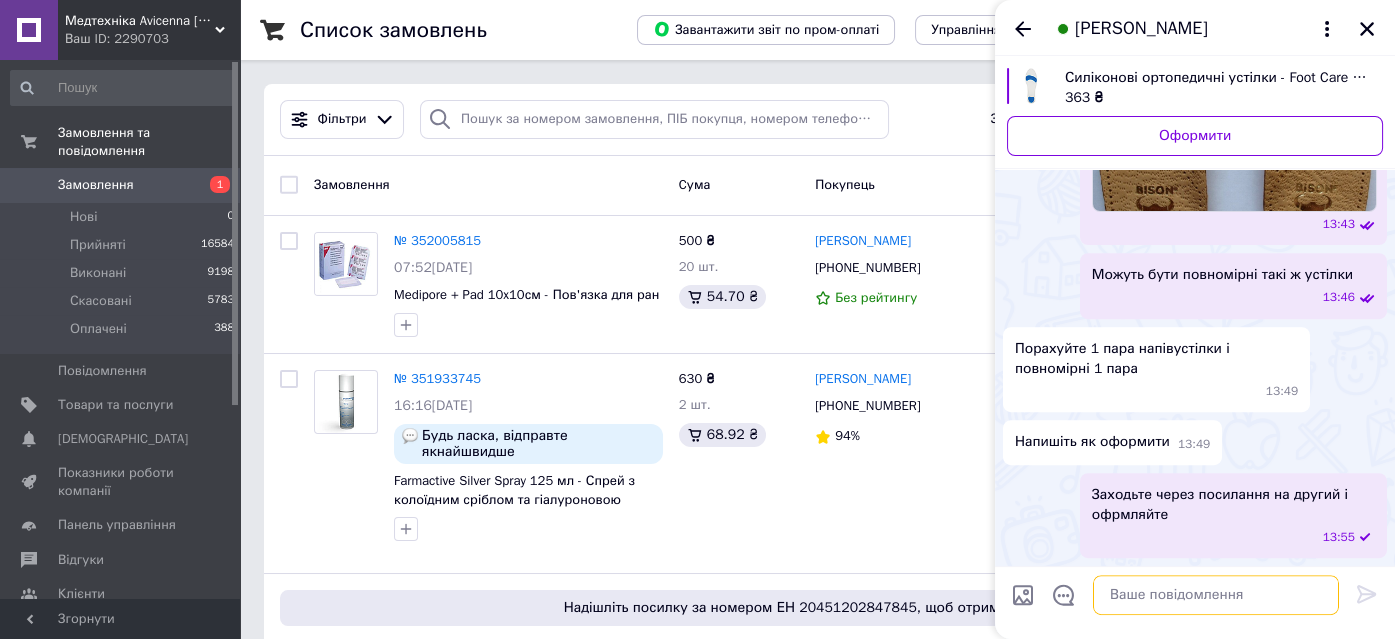 scroll, scrollTop: 1699, scrollLeft: 0, axis: vertical 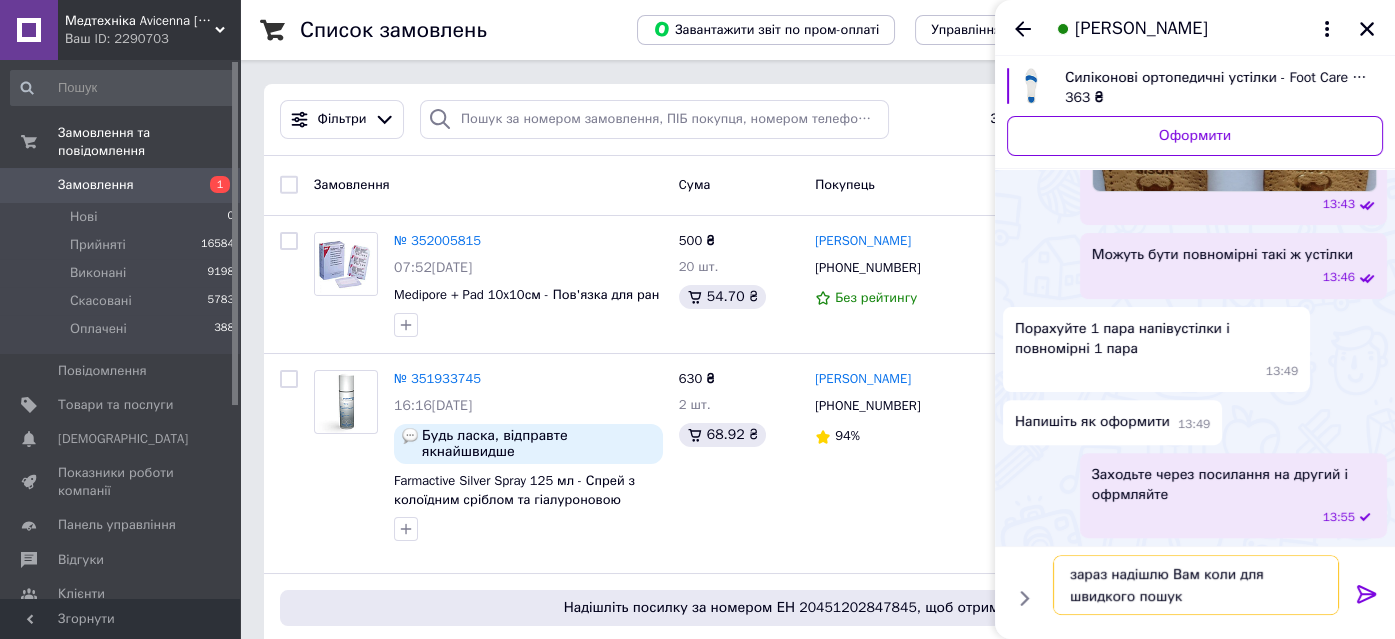 type on "зараз надішлю Вам коли для швидкого пошуку" 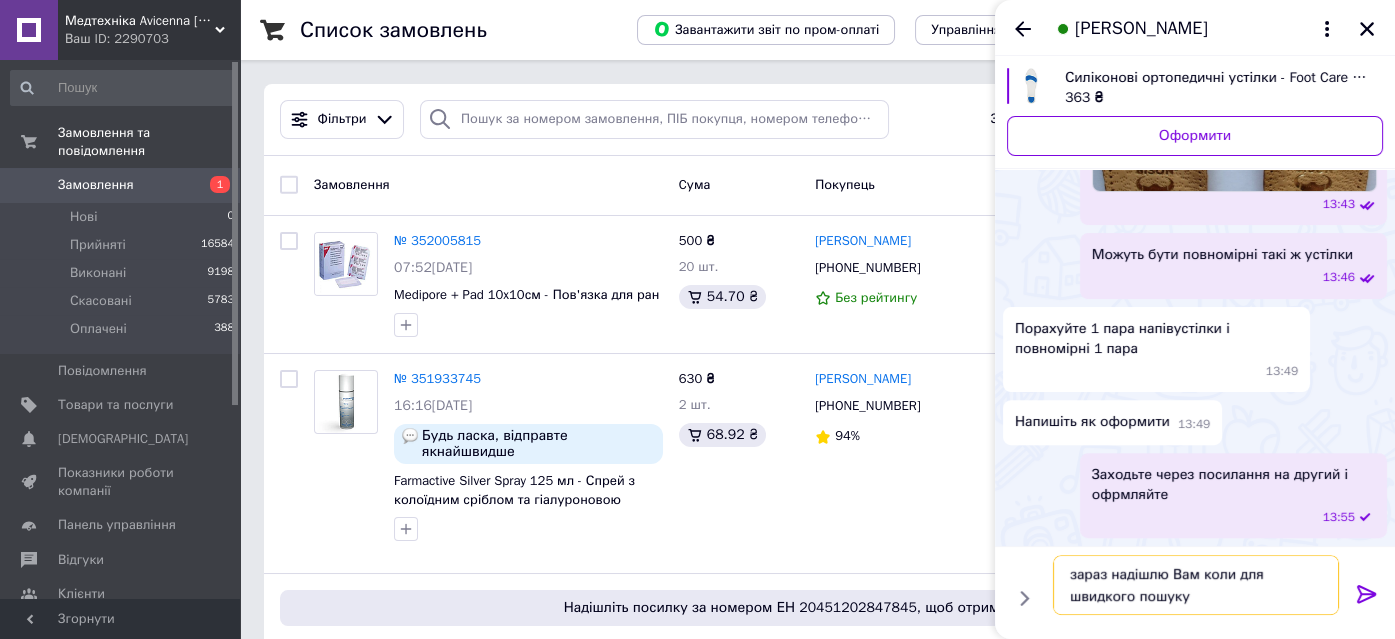 type 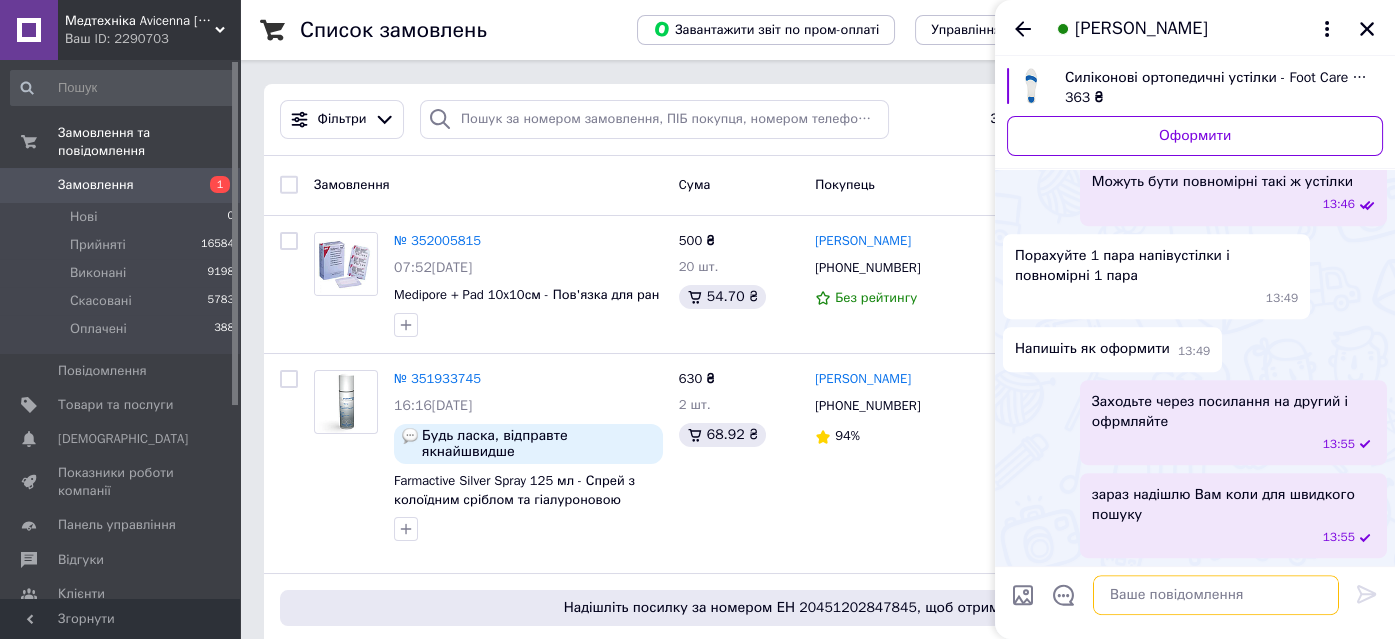 scroll, scrollTop: 1793, scrollLeft: 0, axis: vertical 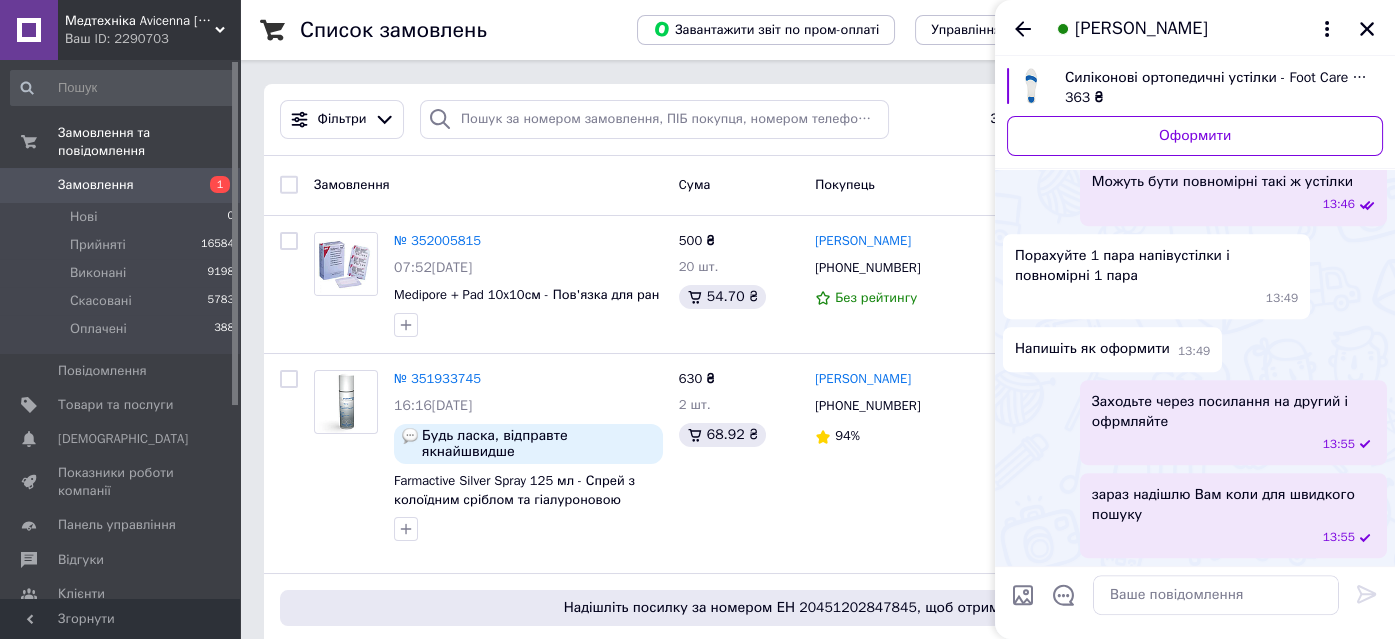 click on "Ваш ID: 2290703" at bounding box center (152, 39) 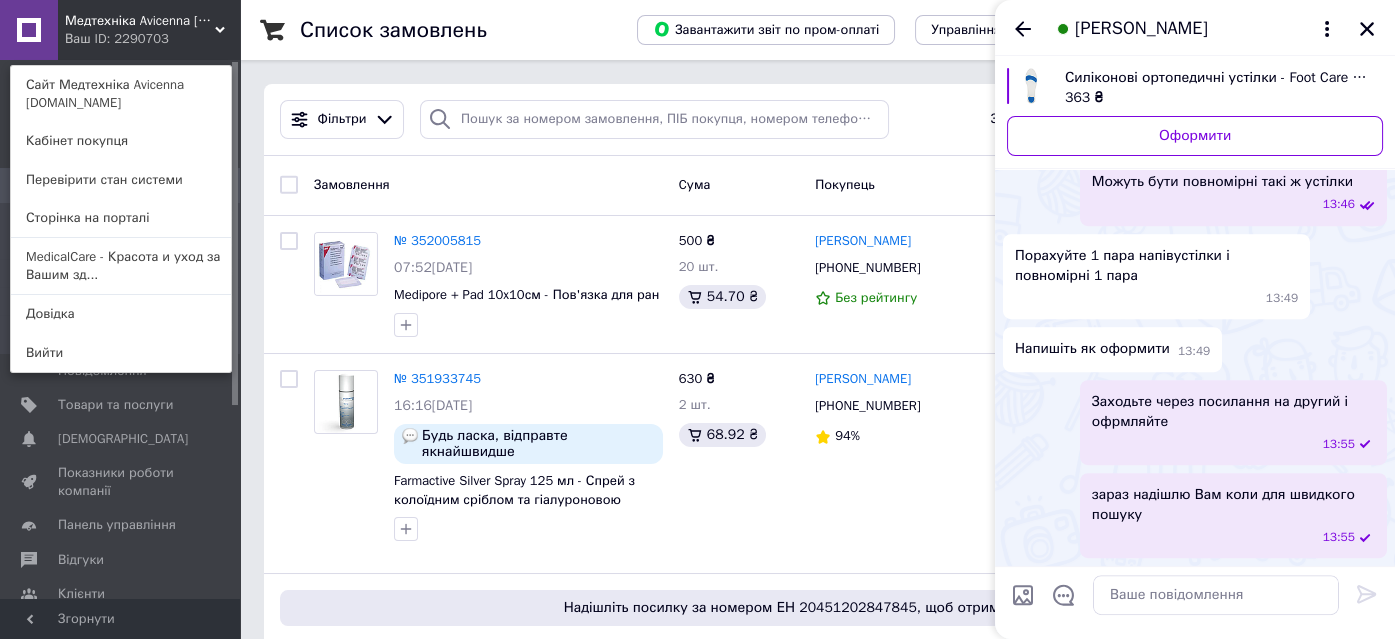 drag, startPoint x: 172, startPoint y: 302, endPoint x: 177, endPoint y: 292, distance: 11.18034 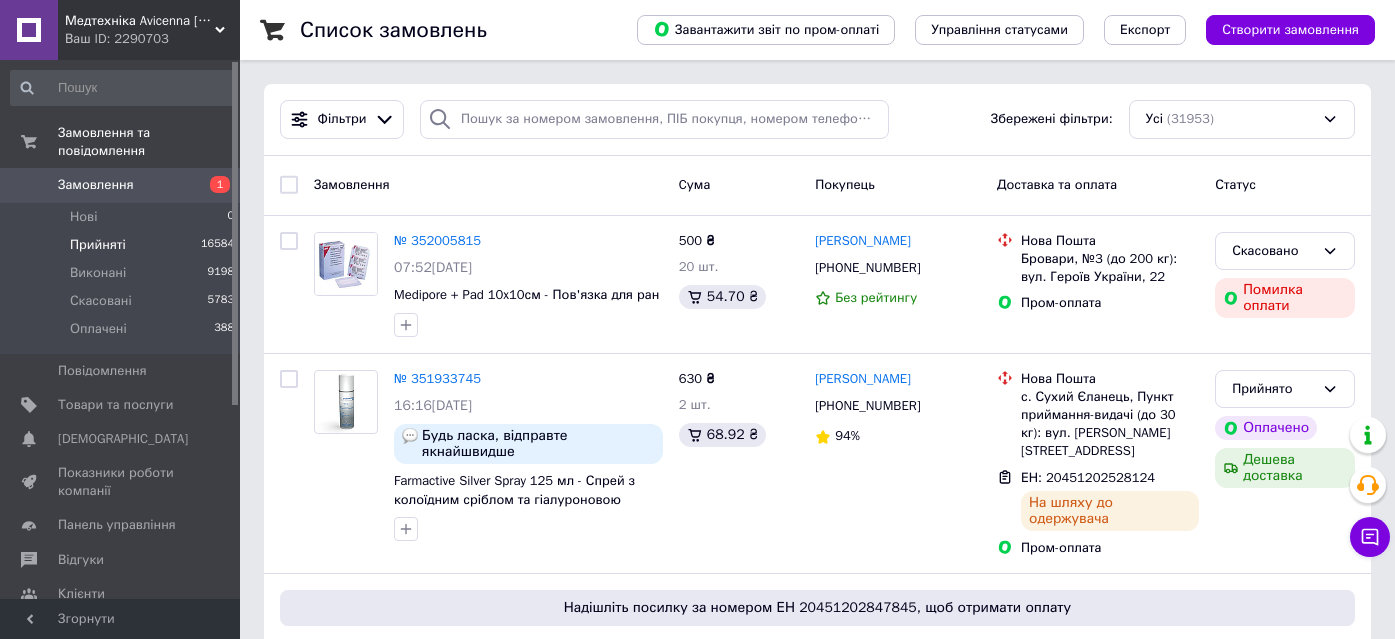 scroll, scrollTop: 0, scrollLeft: 0, axis: both 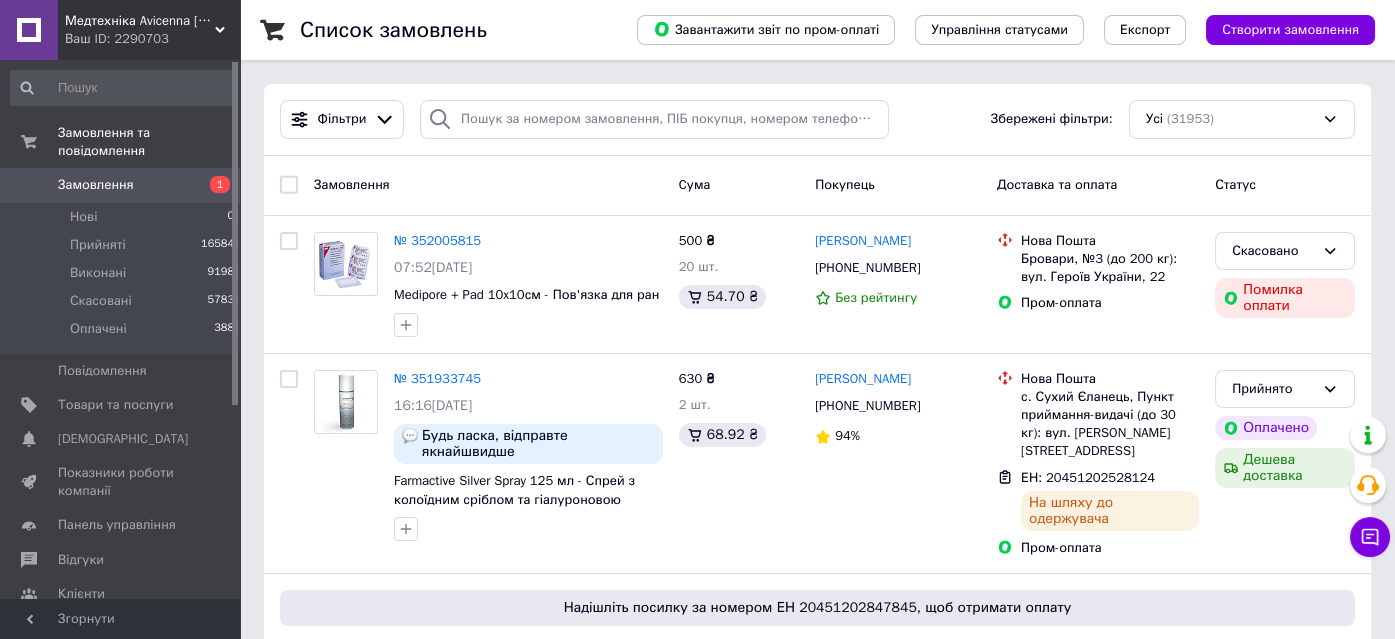 click on "Ваш ID: 2290703" at bounding box center (152, 39) 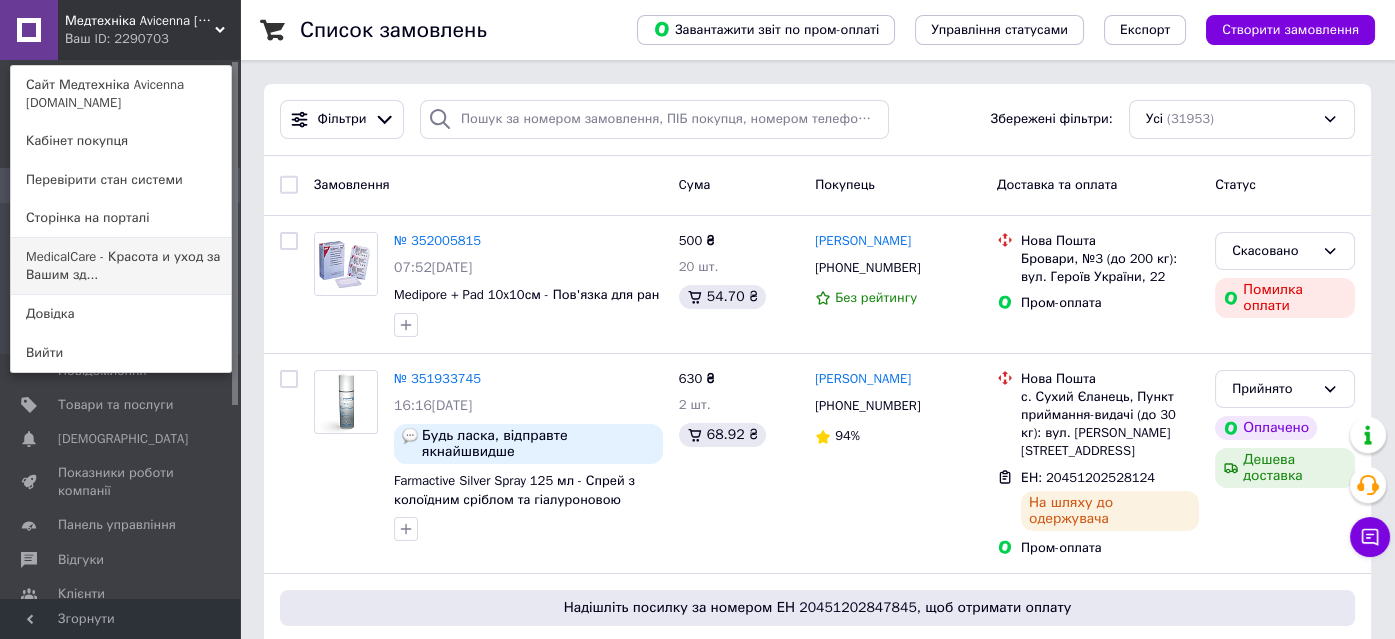 click on "MedicalCare - Красота и уход за Вашим зд..." at bounding box center (121, 266) 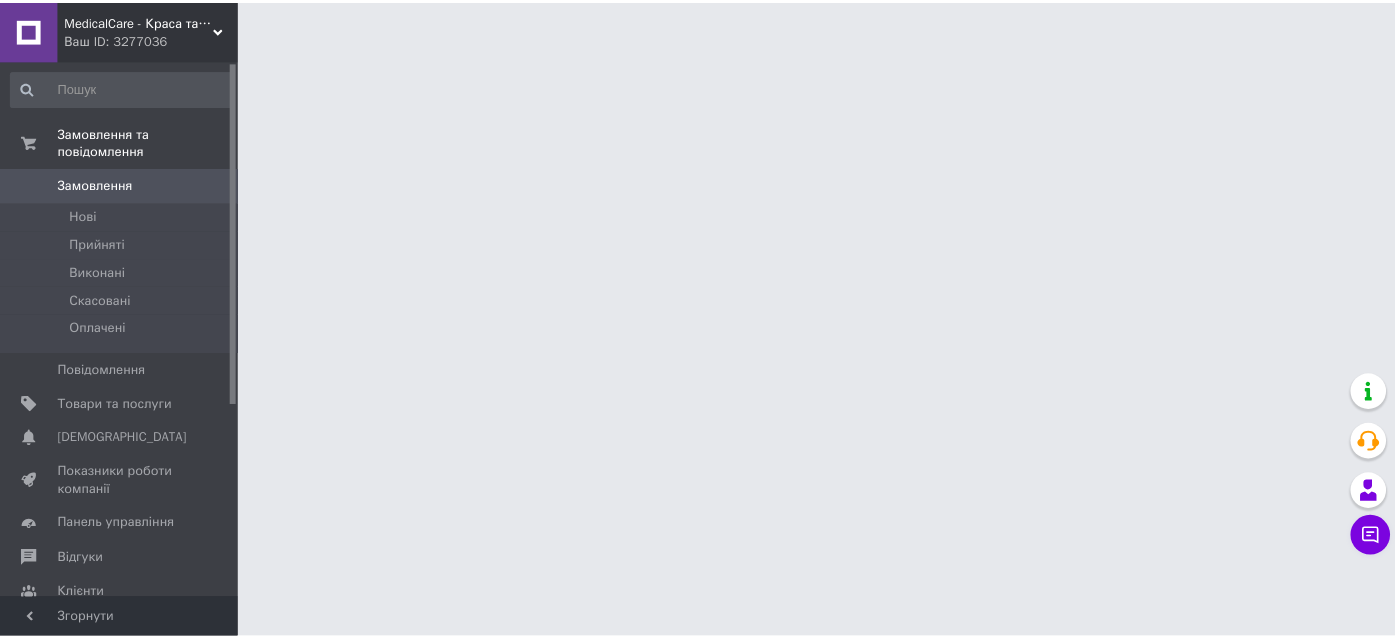 scroll, scrollTop: 0, scrollLeft: 0, axis: both 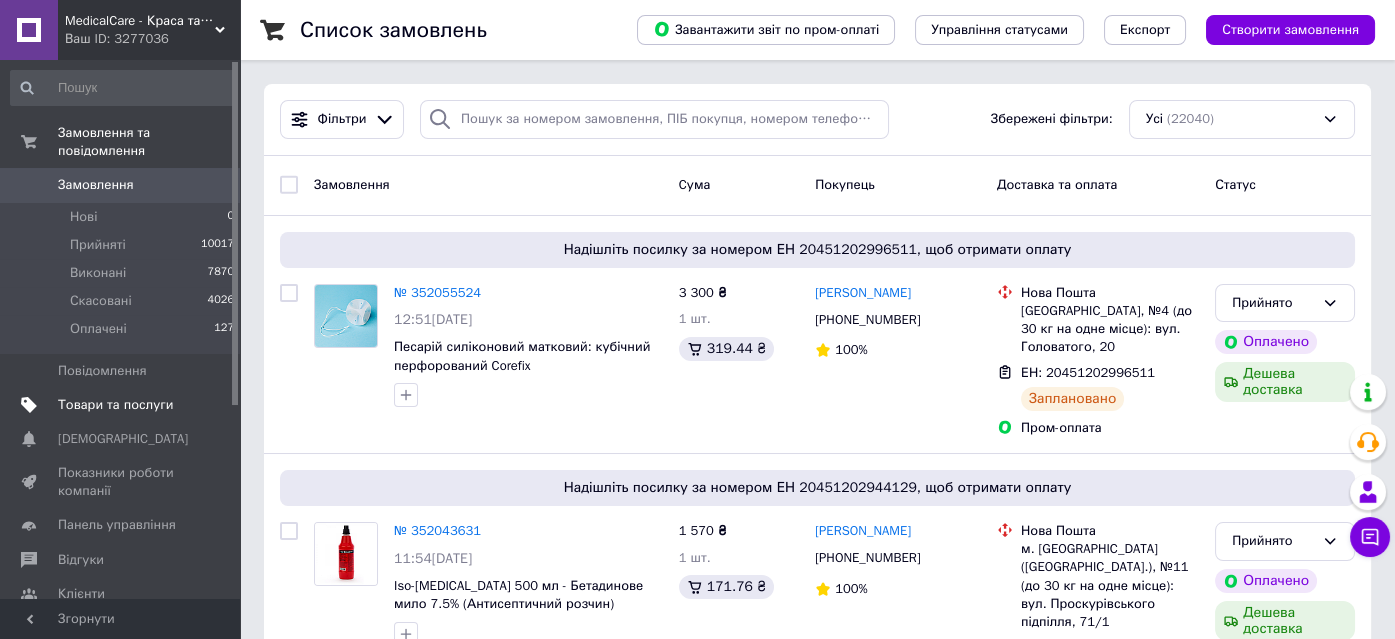 click on "Товари та послуги" at bounding box center (115, 405) 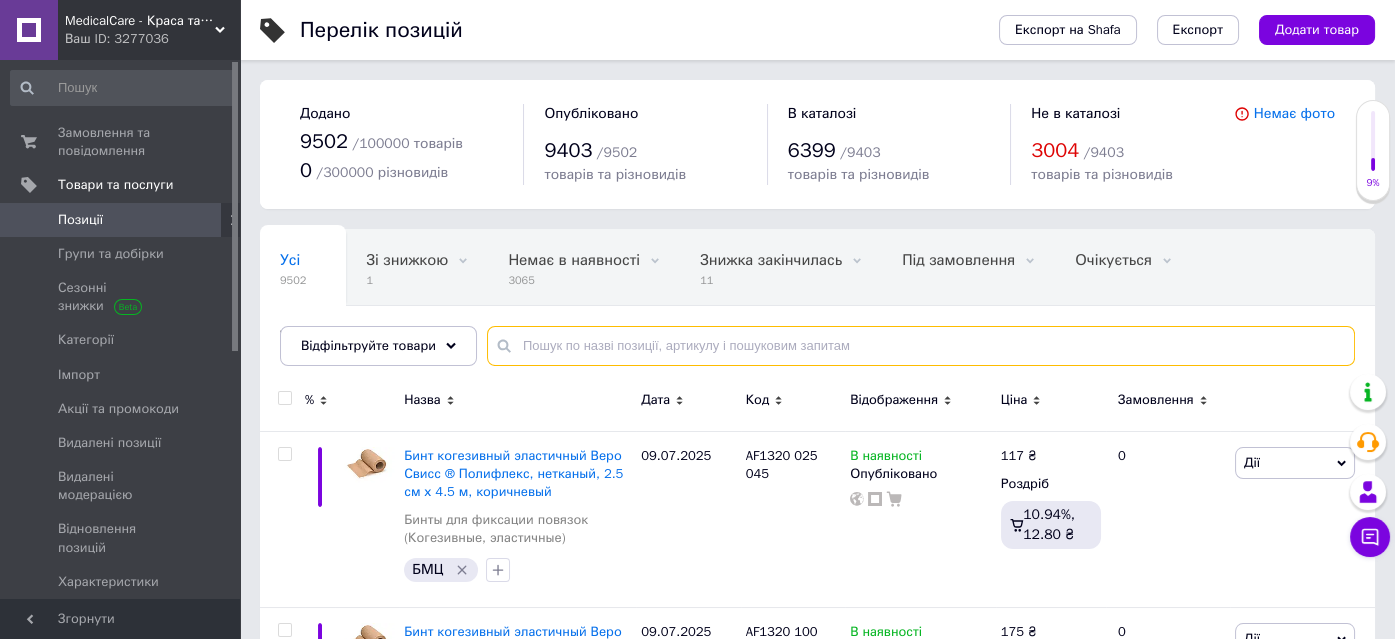 click at bounding box center [921, 346] 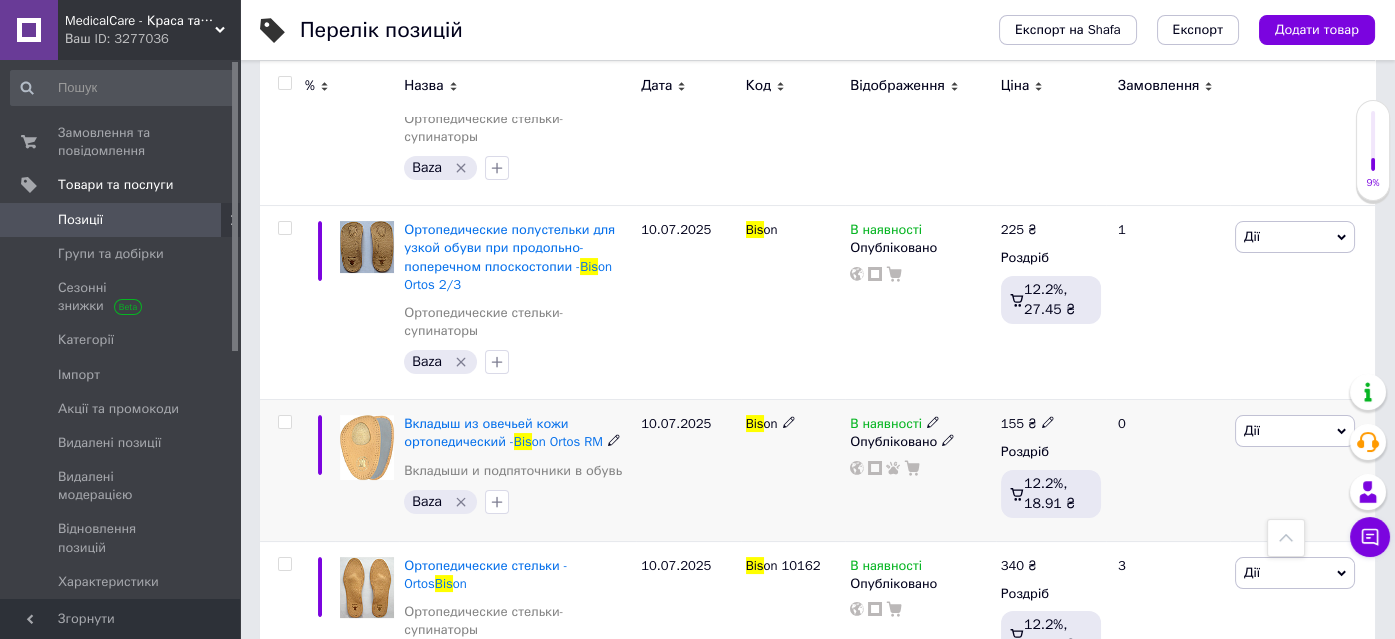 scroll, scrollTop: 547, scrollLeft: 0, axis: vertical 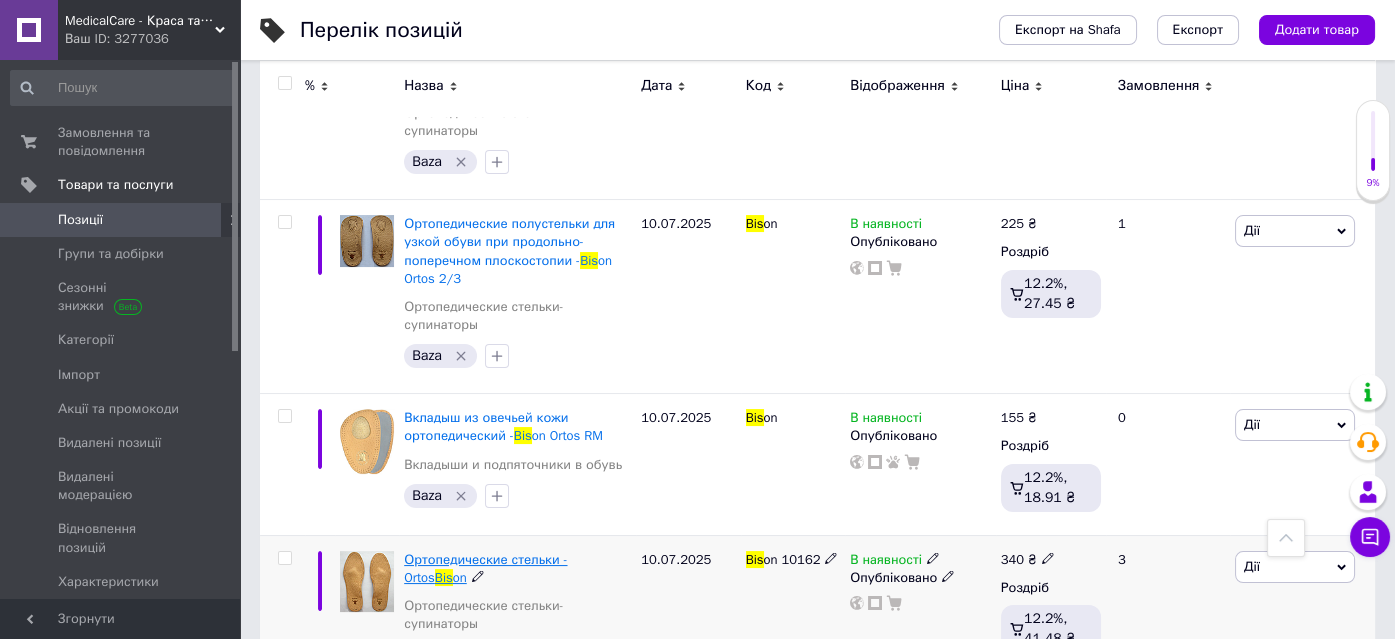 type on "Bis" 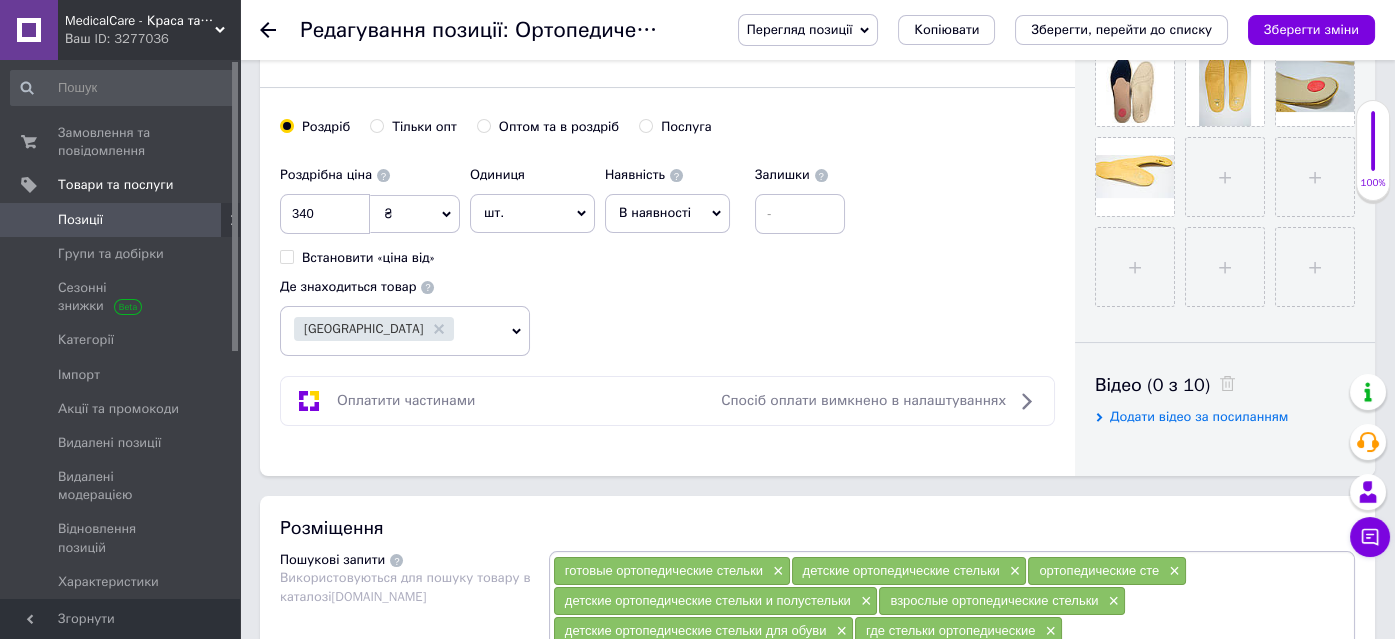 scroll, scrollTop: 727, scrollLeft: 0, axis: vertical 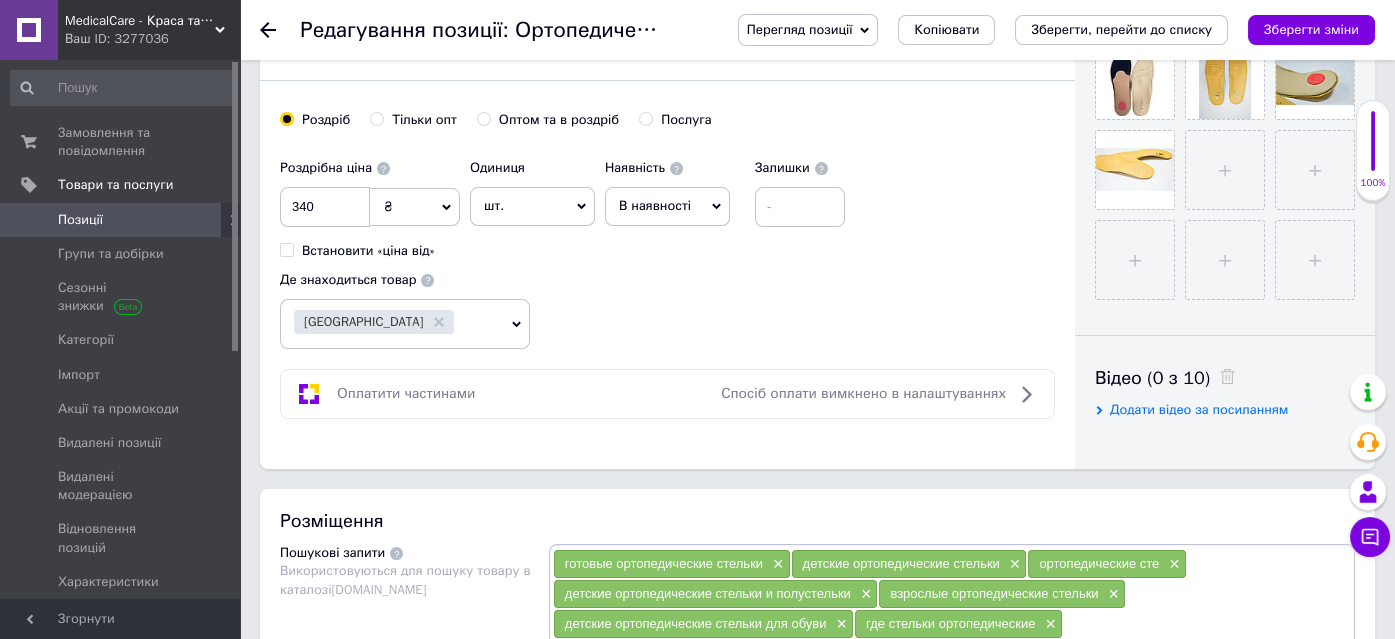 click 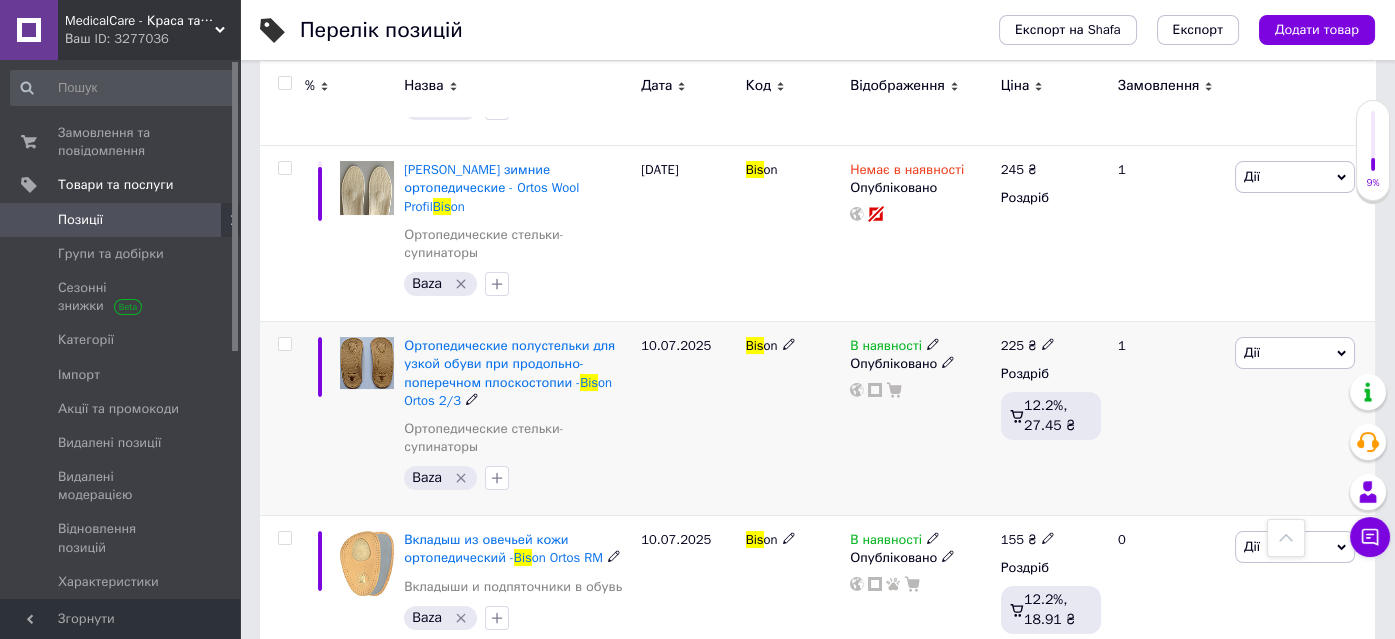 scroll, scrollTop: 547, scrollLeft: 0, axis: vertical 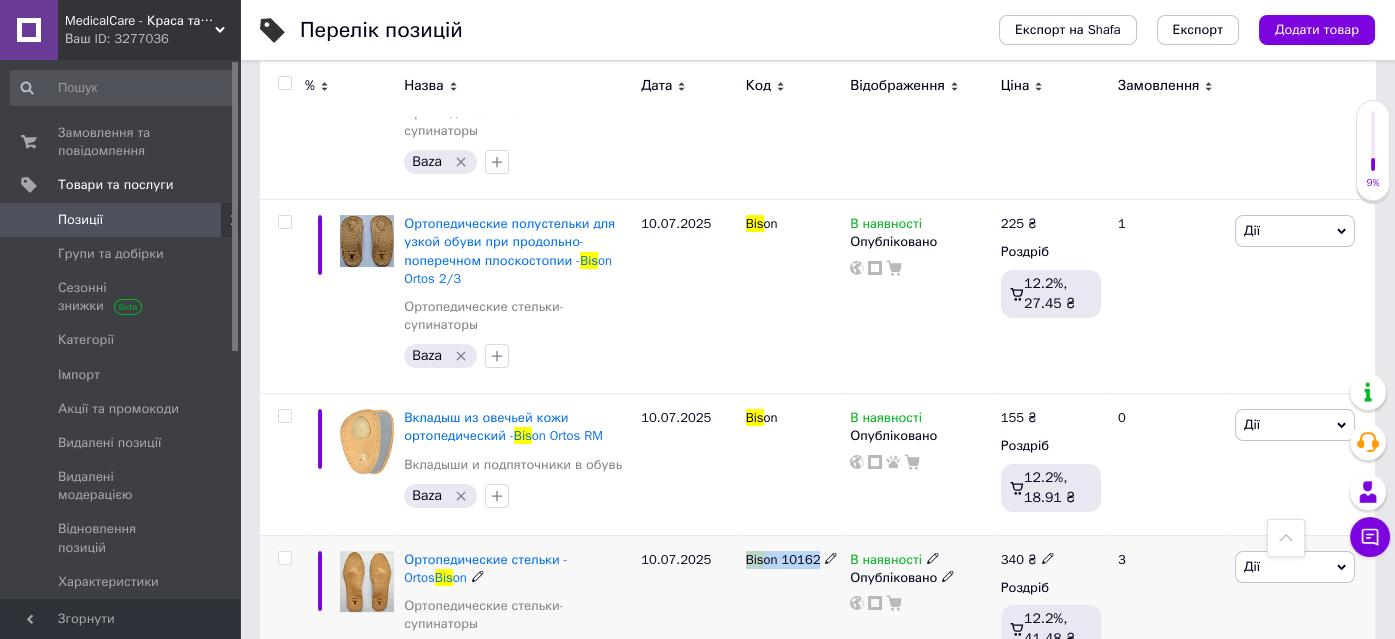 drag, startPoint x: 742, startPoint y: 496, endPoint x: 823, endPoint y: 496, distance: 81 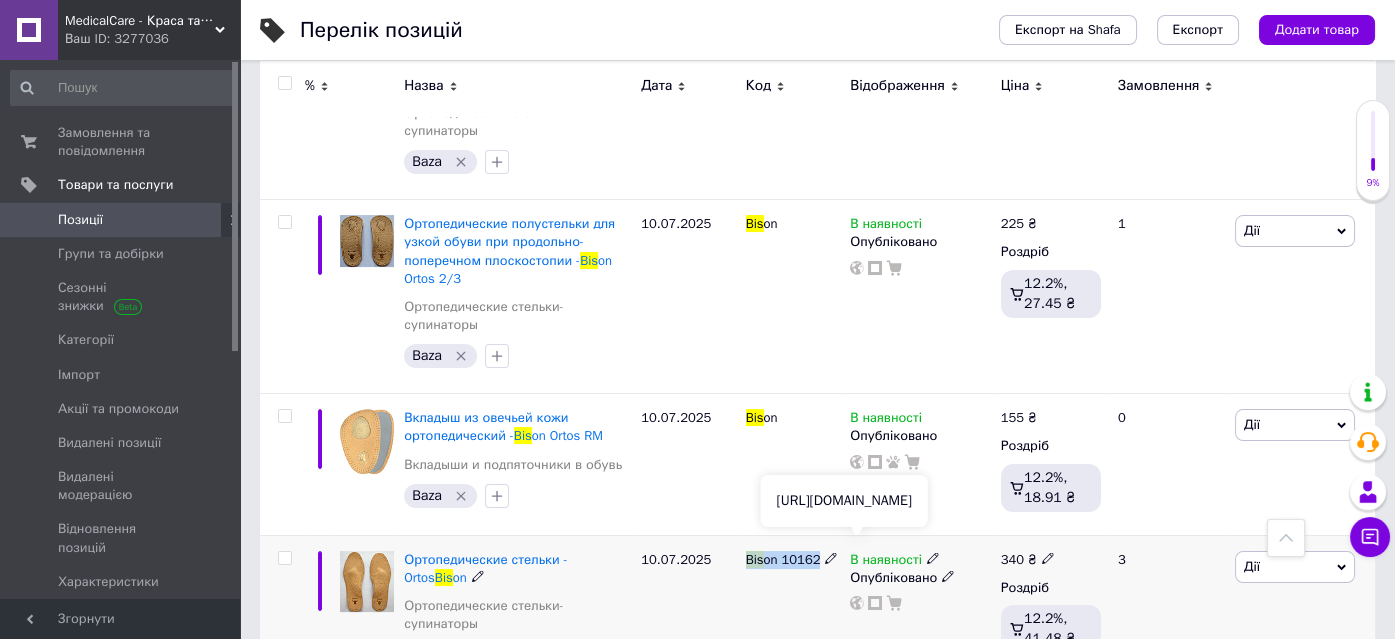 click 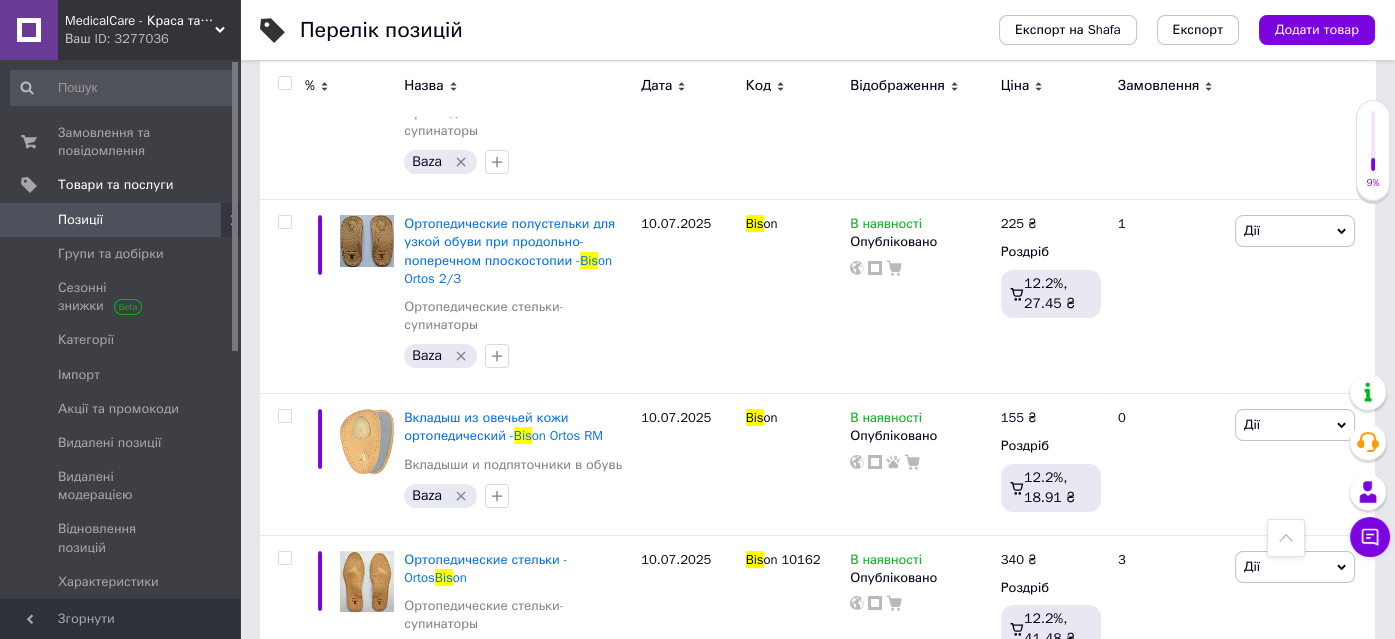 click on "MedicalCare - Краса та догляд за Вашим здоров'ям" at bounding box center [140, 21] 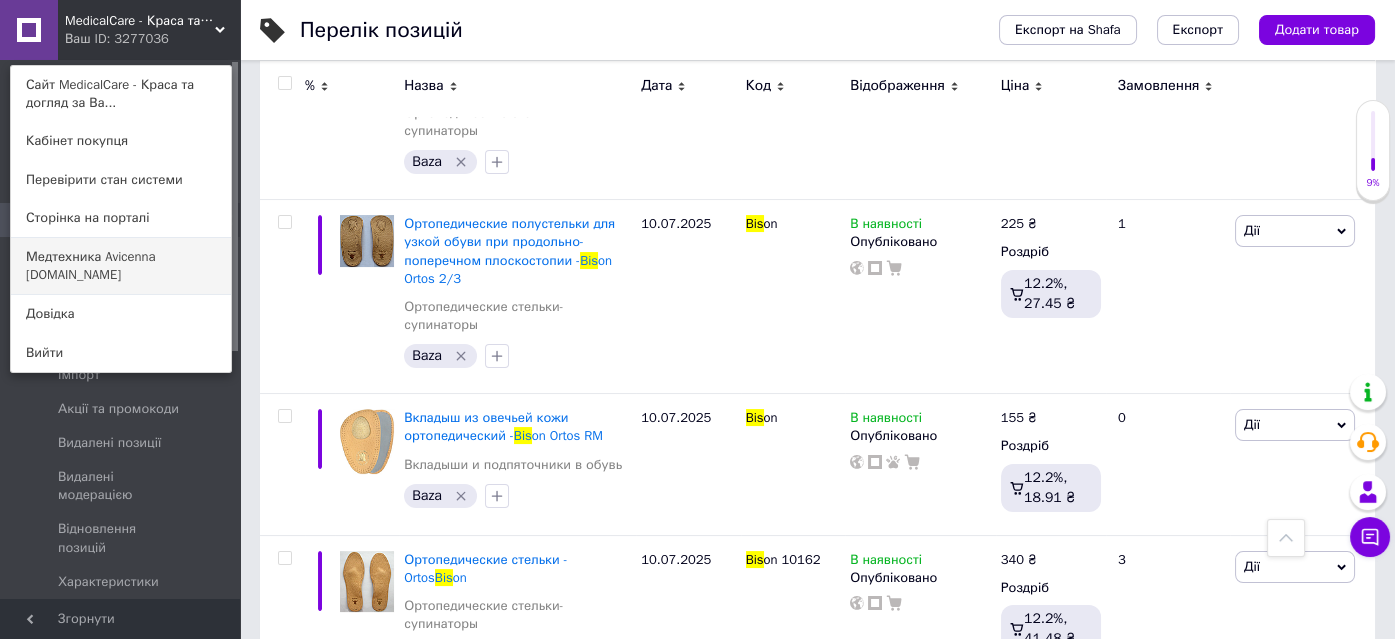 click on "Медтехника Avicenna medteh-ua.com" at bounding box center (121, 266) 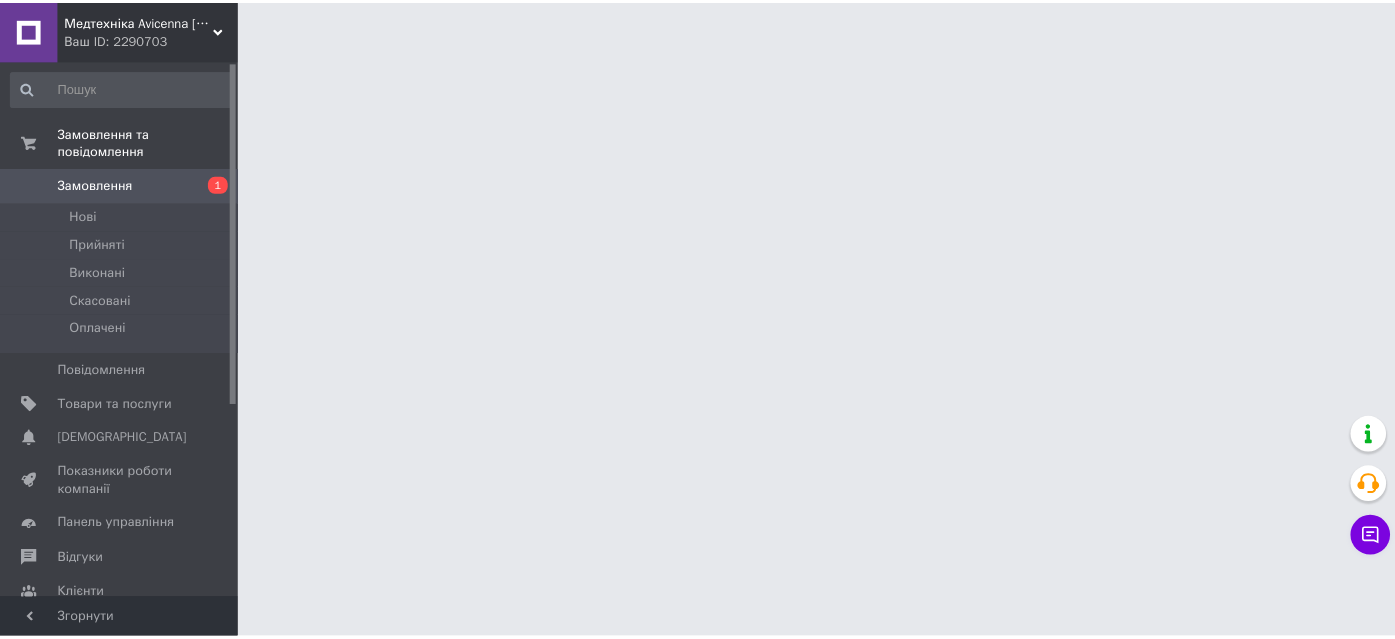 scroll, scrollTop: 0, scrollLeft: 0, axis: both 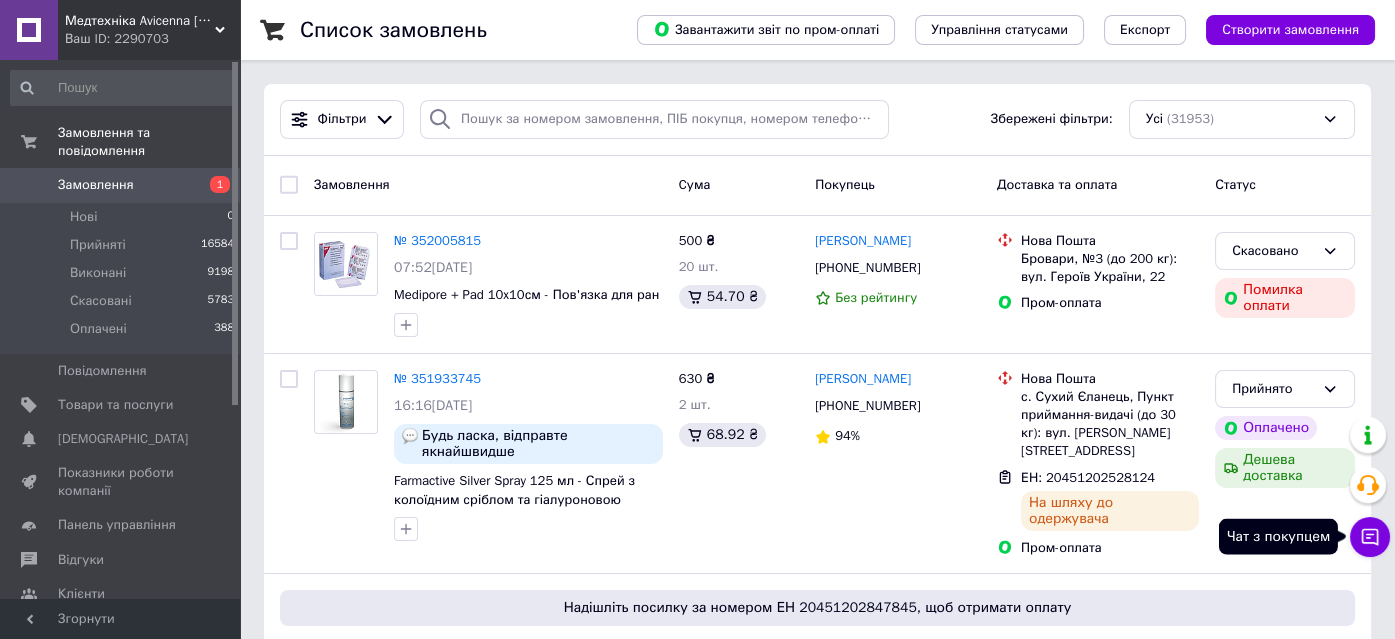 click on "Чат з покупцем" at bounding box center (1370, 537) 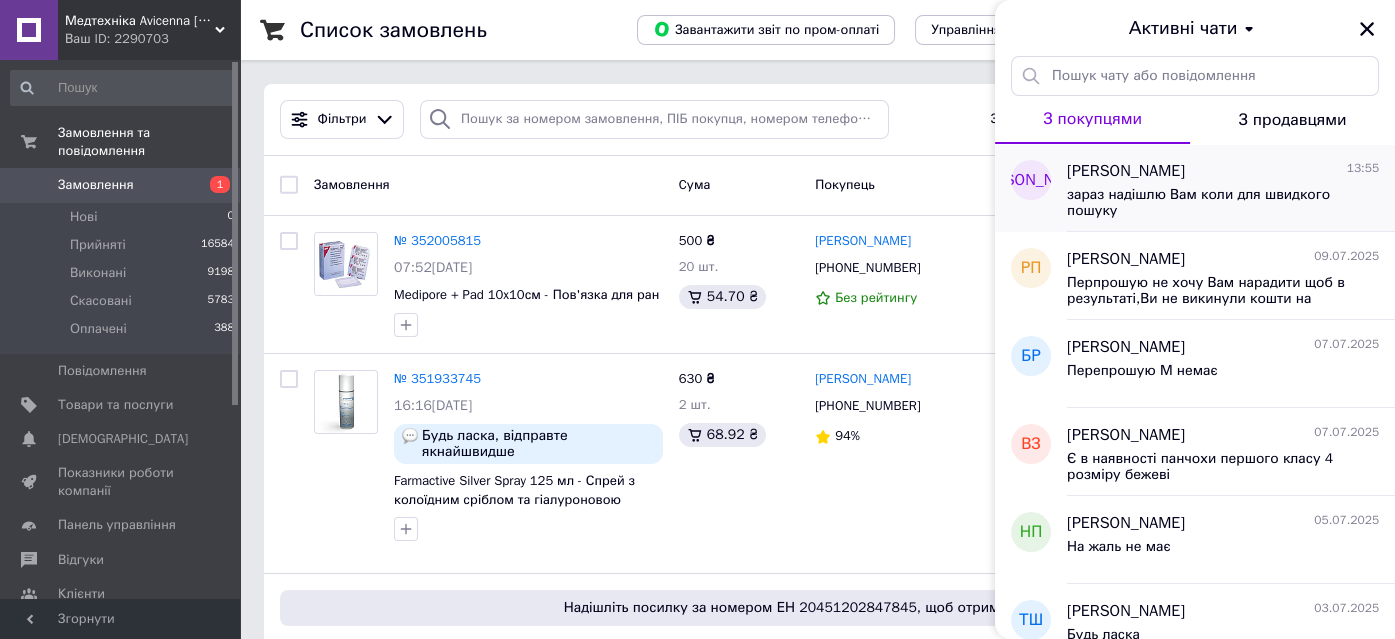 click on "[PERSON_NAME]" at bounding box center (1126, 171) 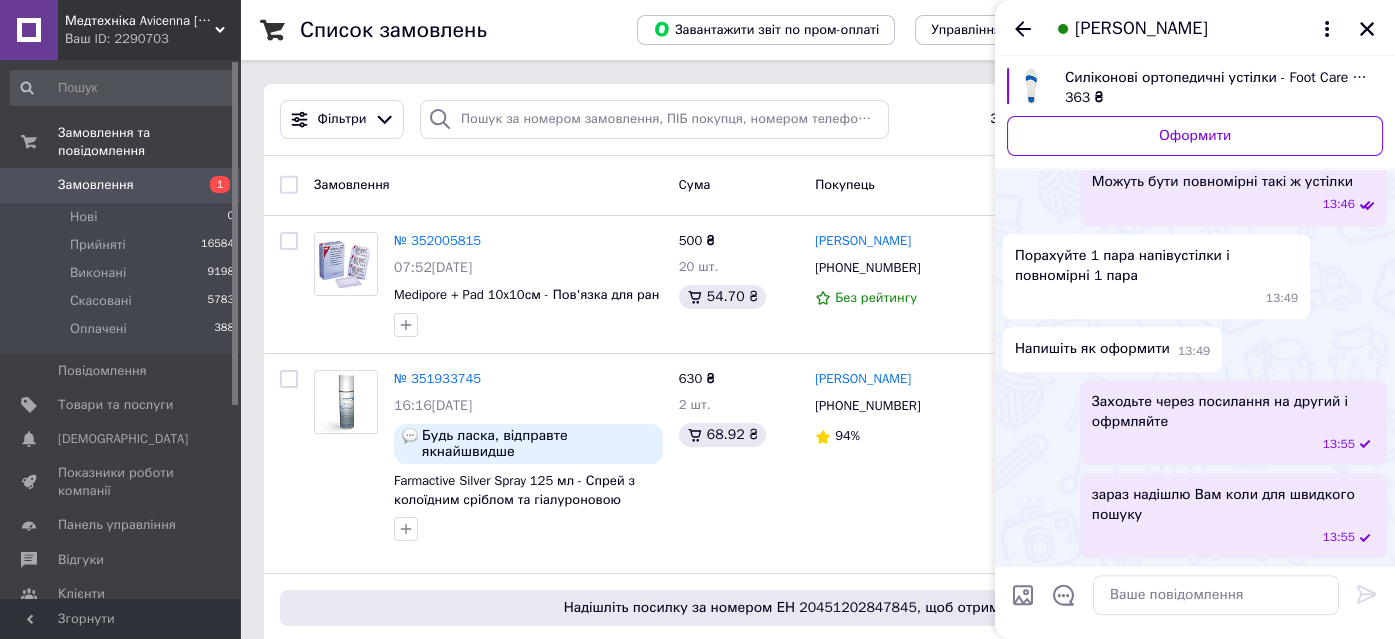 scroll, scrollTop: 1793, scrollLeft: 0, axis: vertical 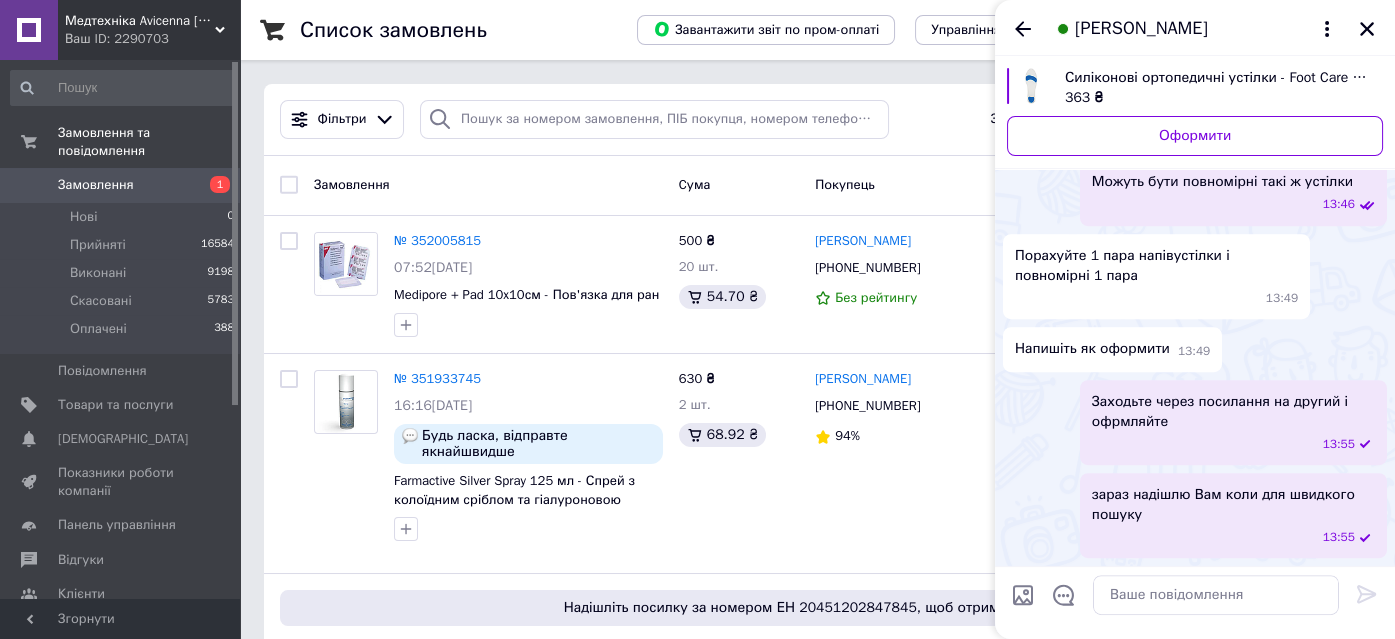 drag, startPoint x: 1241, startPoint y: 524, endPoint x: 1294, endPoint y: 522, distance: 53.037724 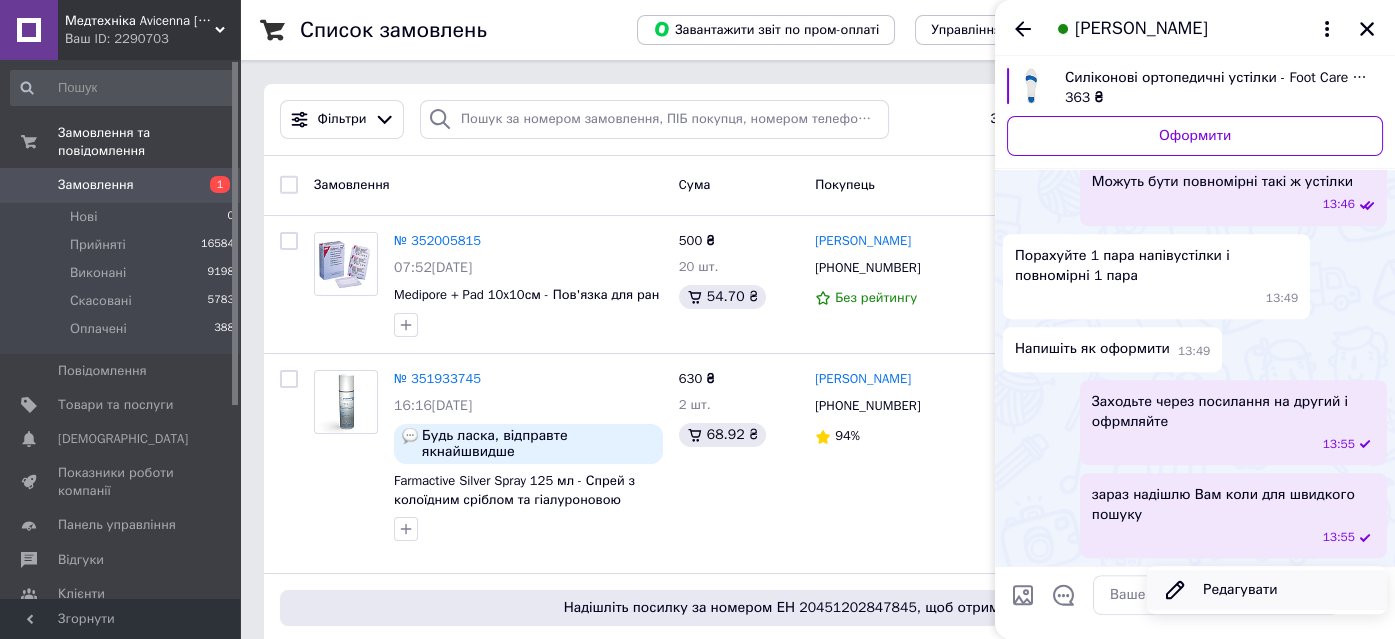 click on "Редагувати" at bounding box center [1267, 590] 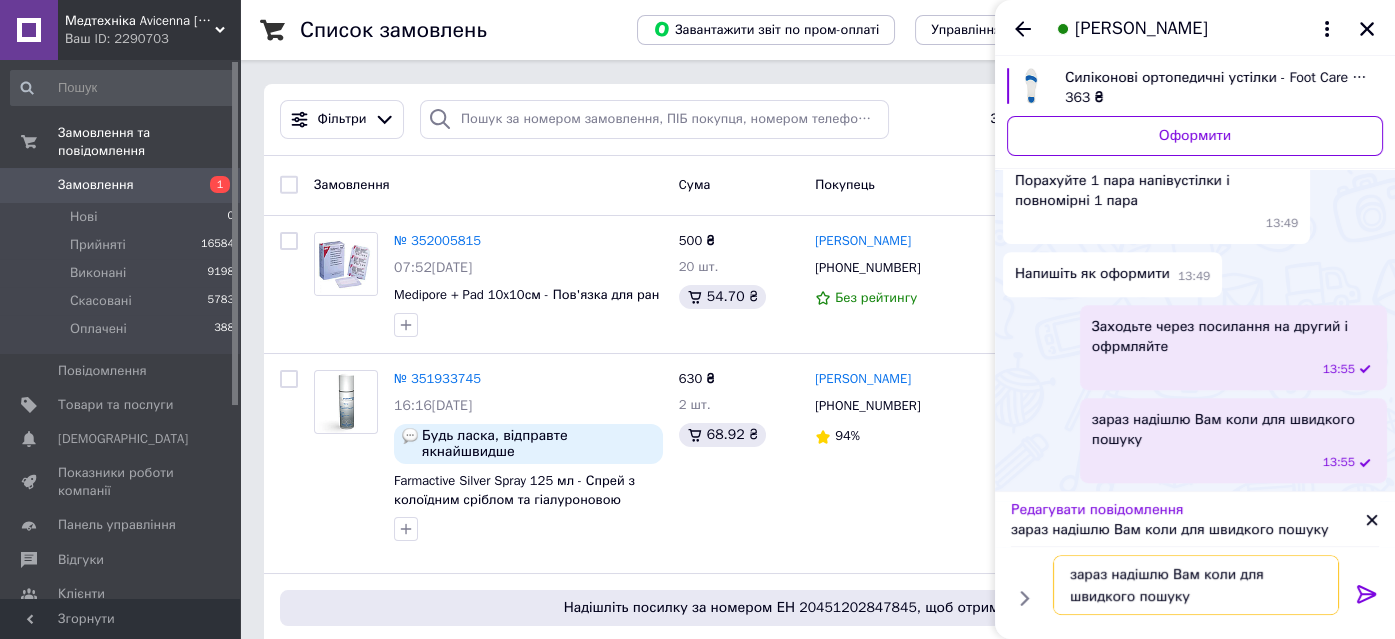click on "зараз надішлю Вам коли для швидкого пошуку" at bounding box center [1196, 585] 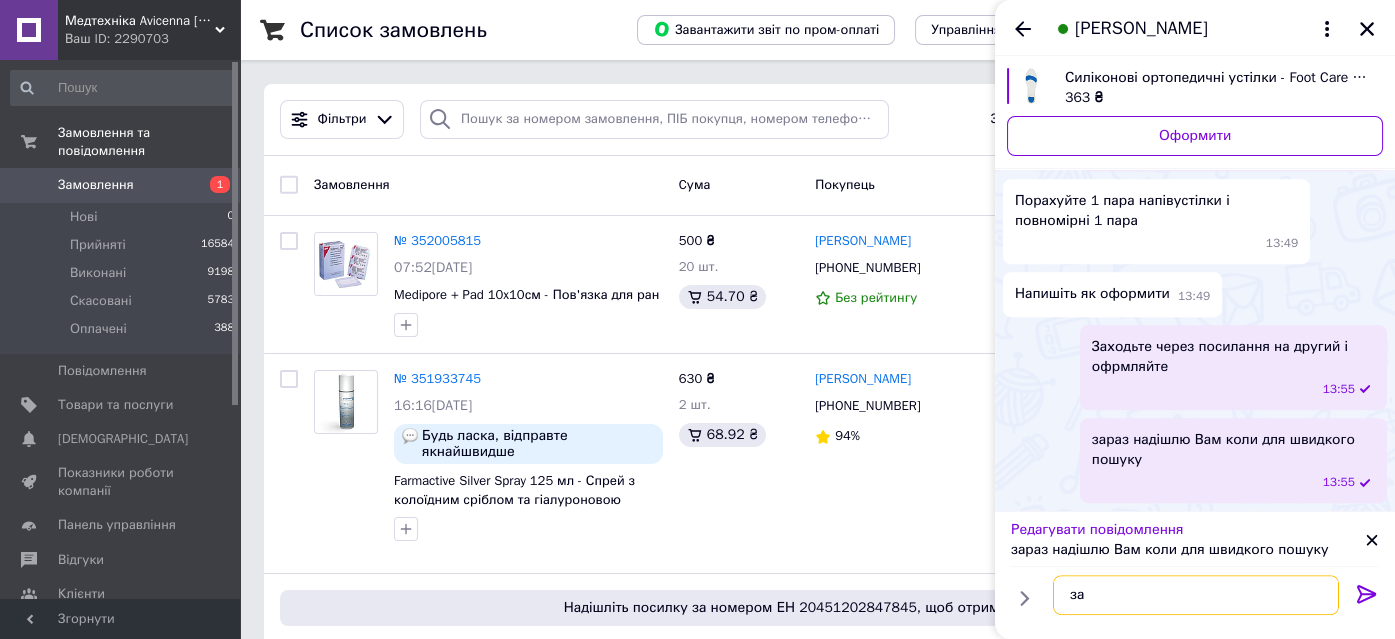 type on "з" 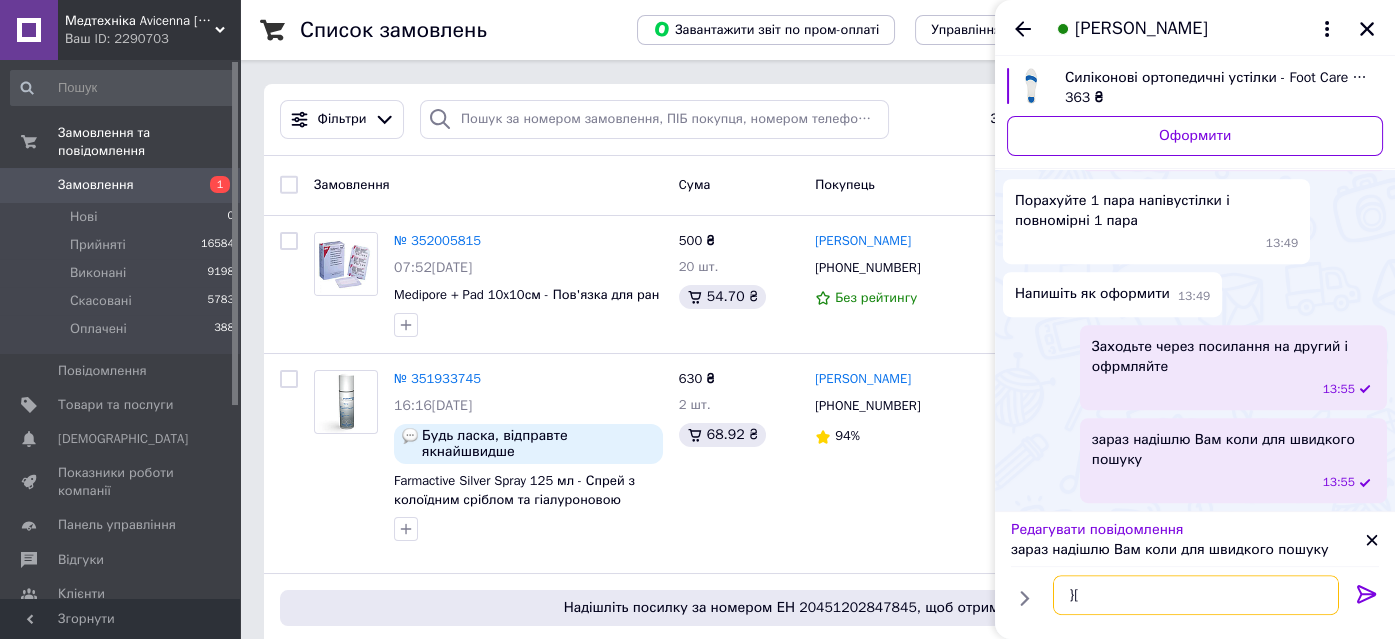 type on "}" 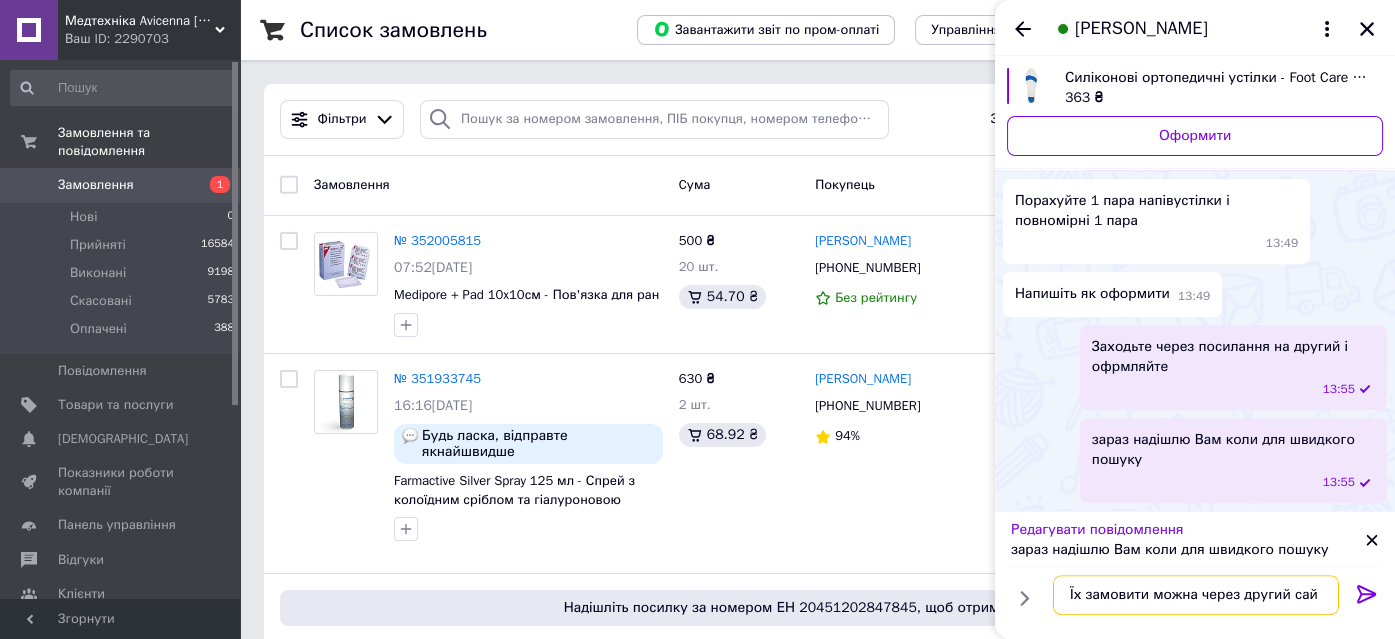 type on "Їх замовити можна через другий сайт" 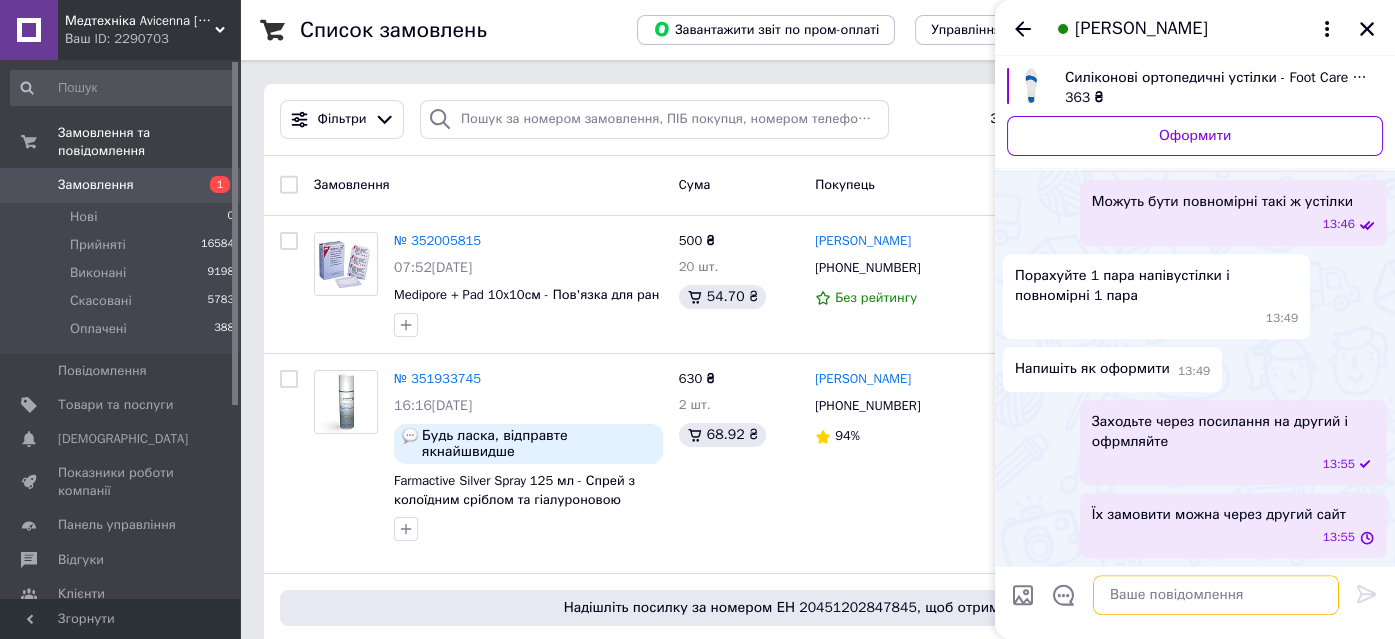 scroll, scrollTop: 1773, scrollLeft: 0, axis: vertical 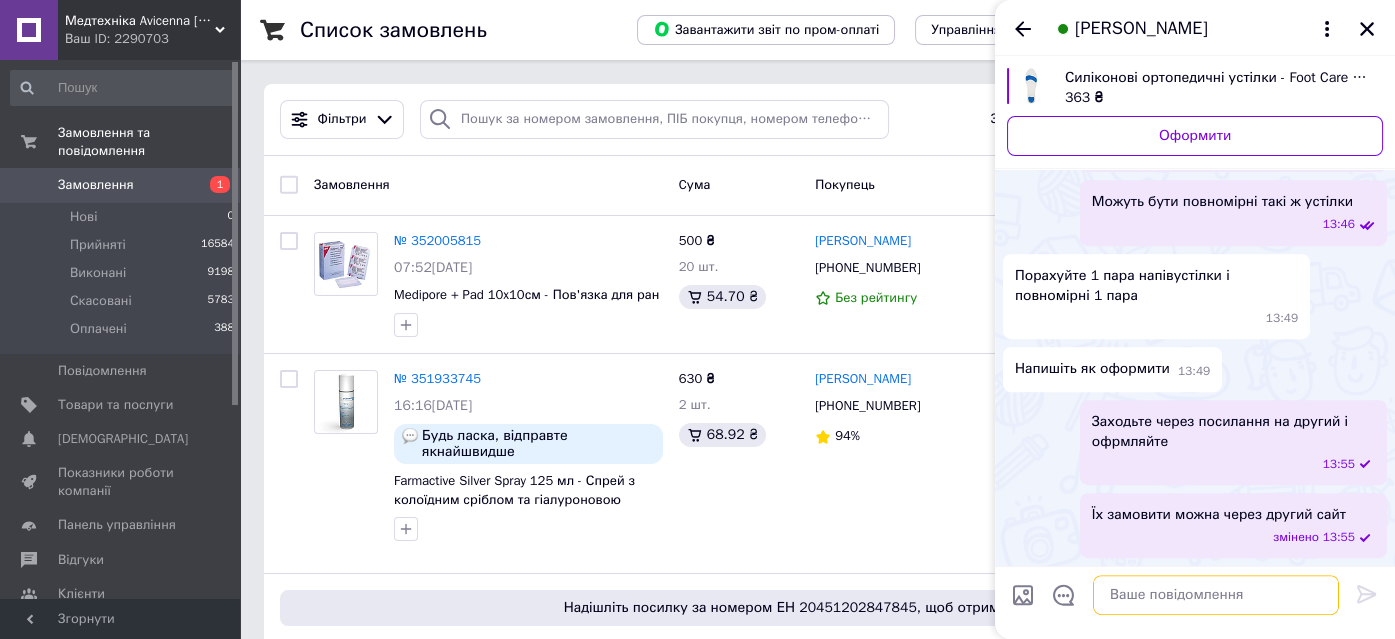 type 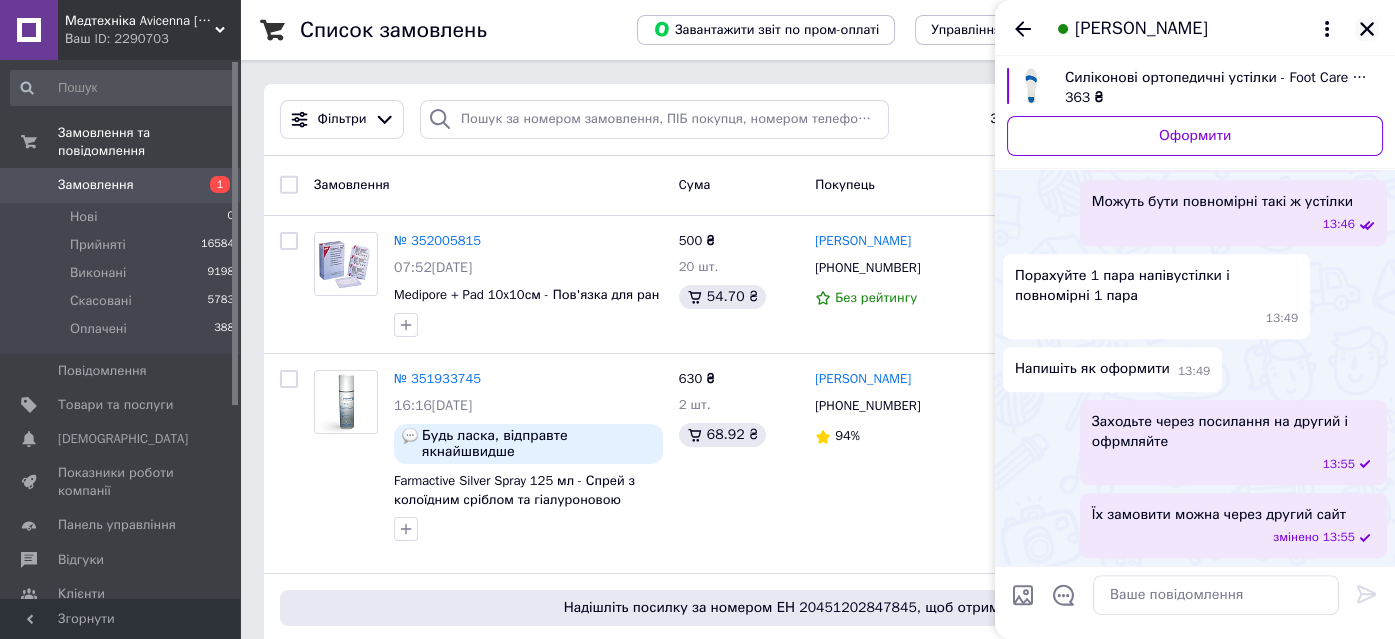 click 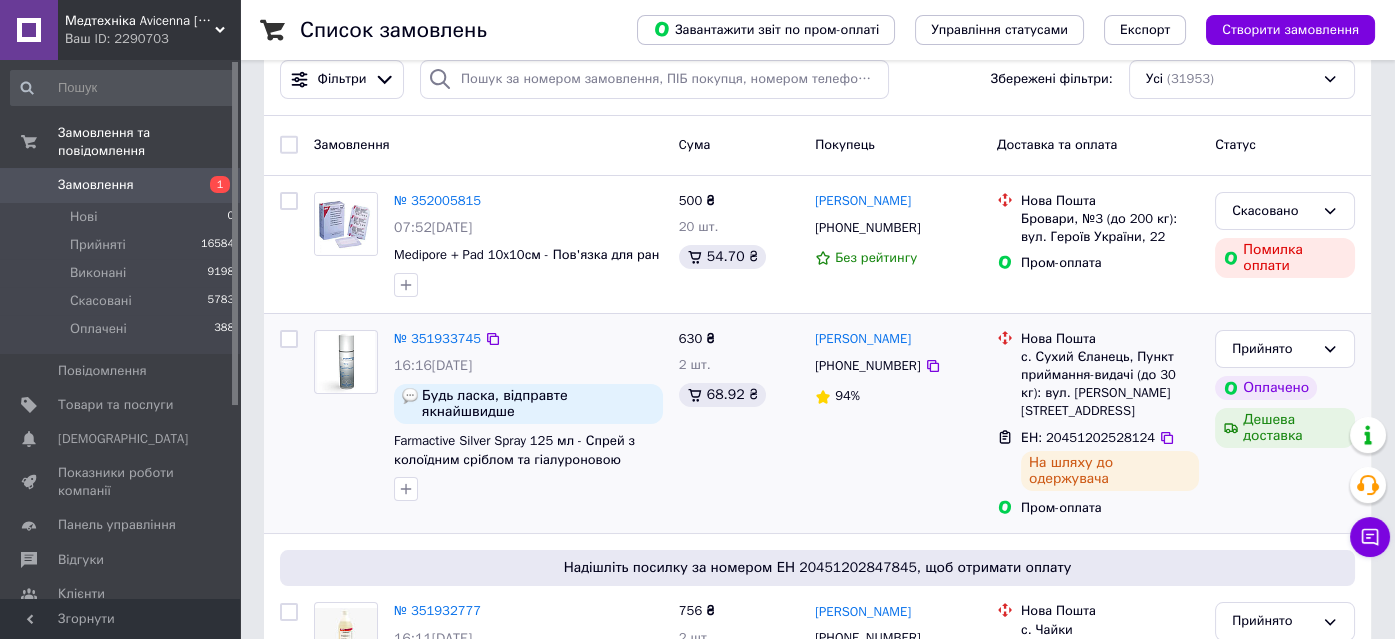 scroll, scrollTop: 0, scrollLeft: 0, axis: both 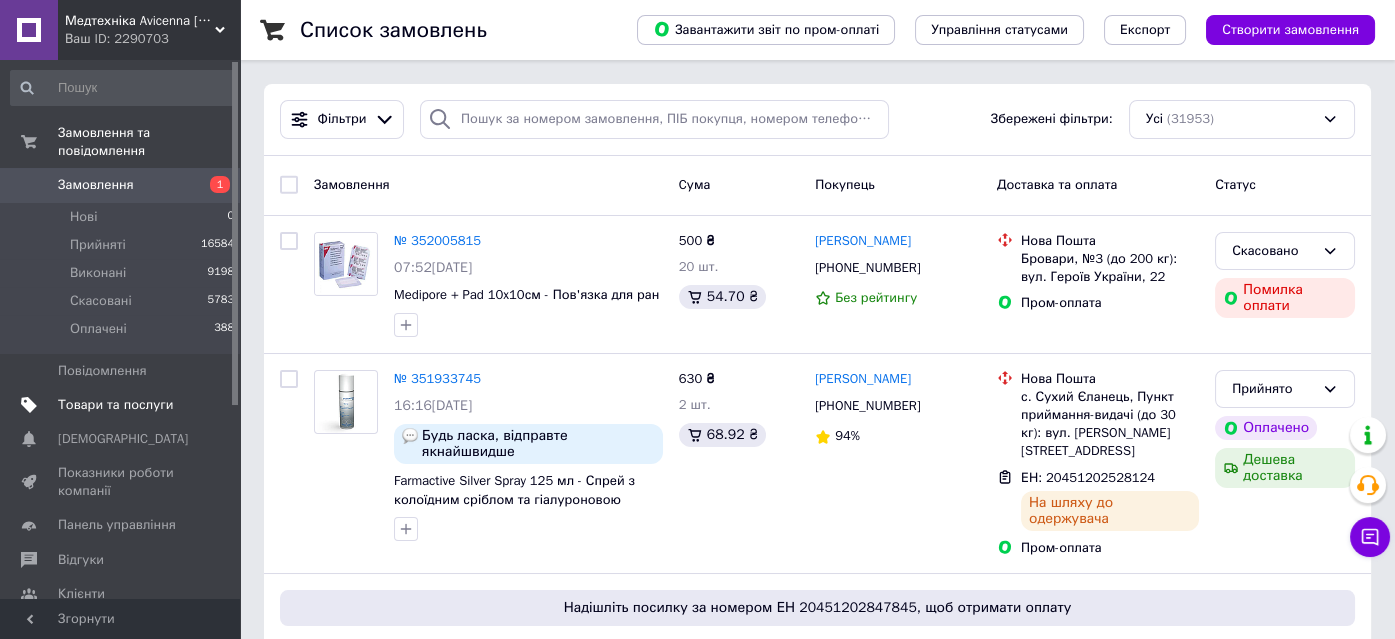 click on "Товари та послуги" at bounding box center [115, 405] 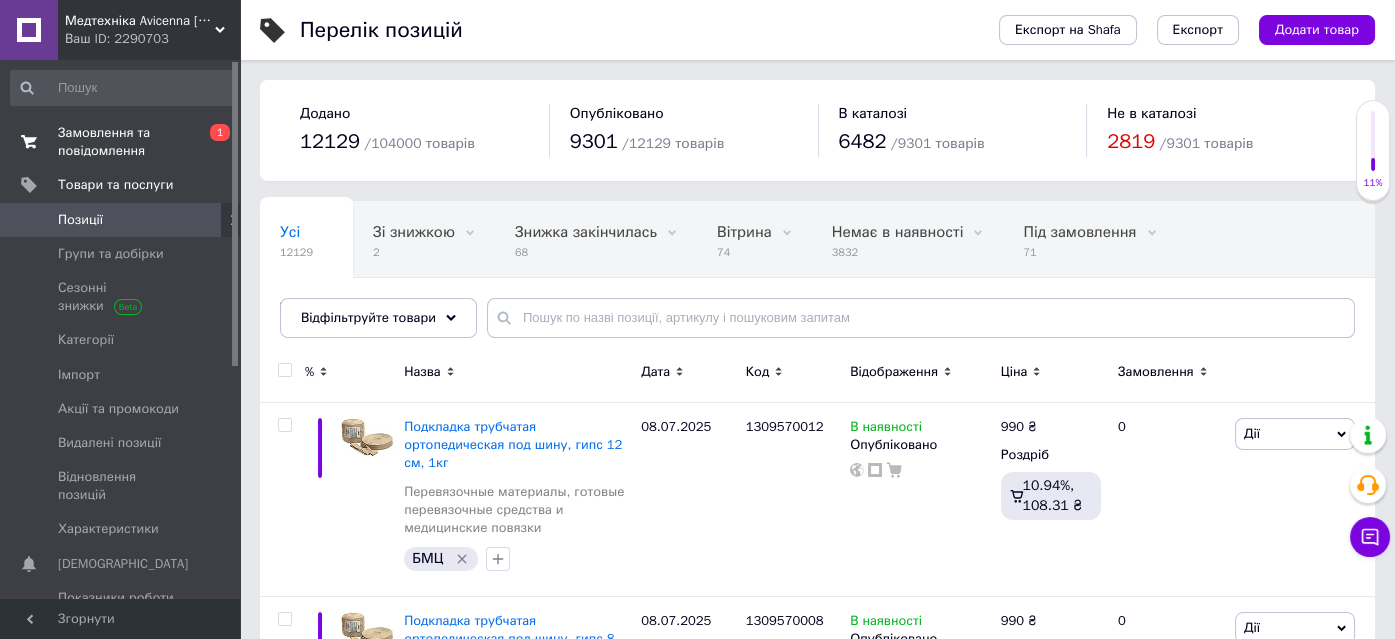 click on "Замовлення та повідомлення" at bounding box center [121, 142] 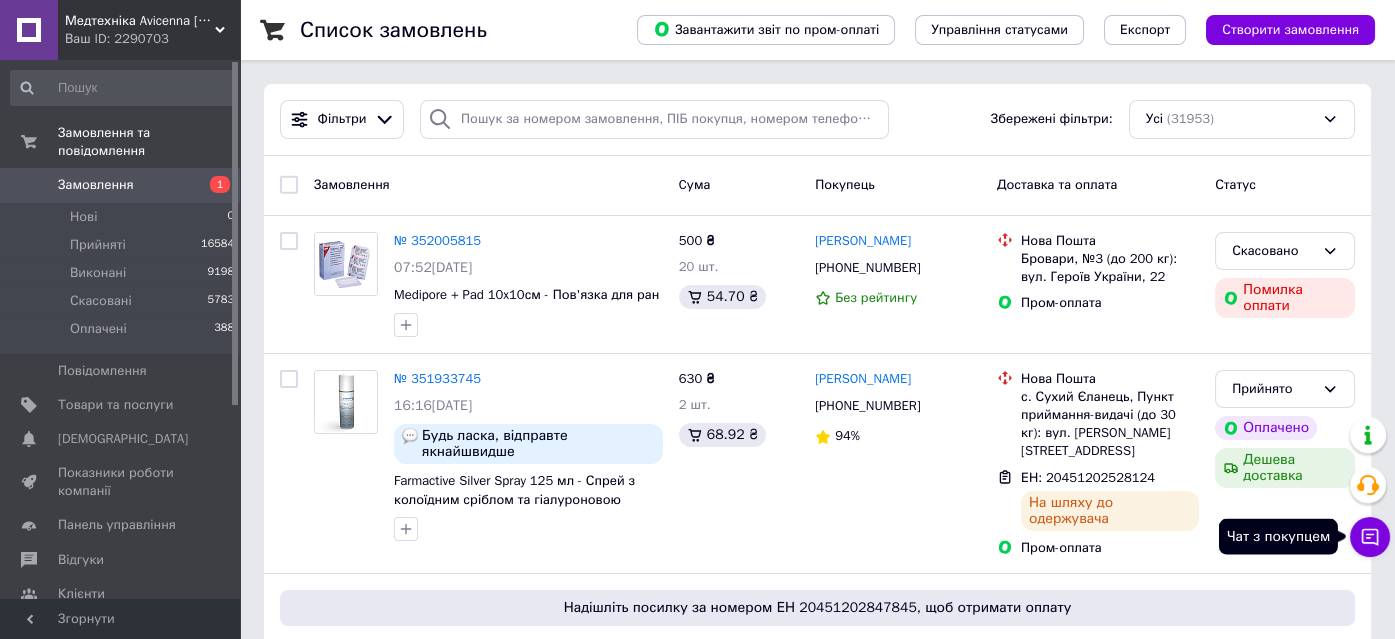 click 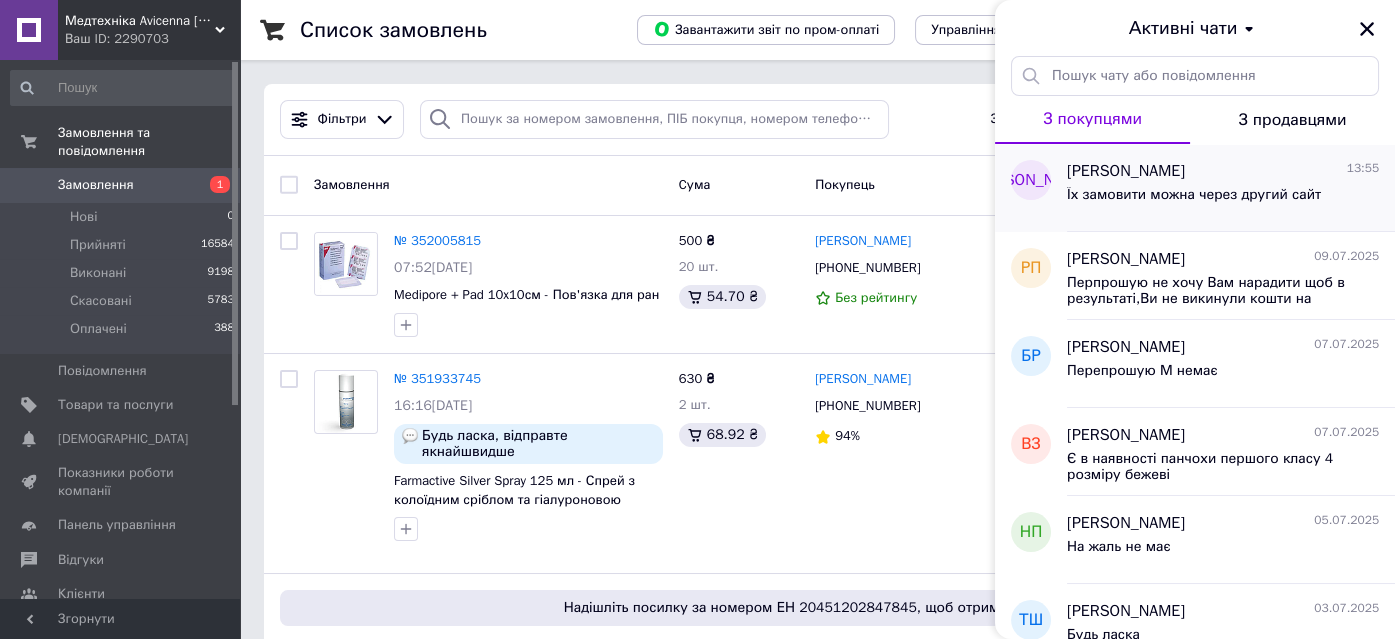 click on "[PERSON_NAME] 13:55 Їх замовити можна через другий сайт" at bounding box center (1231, 188) 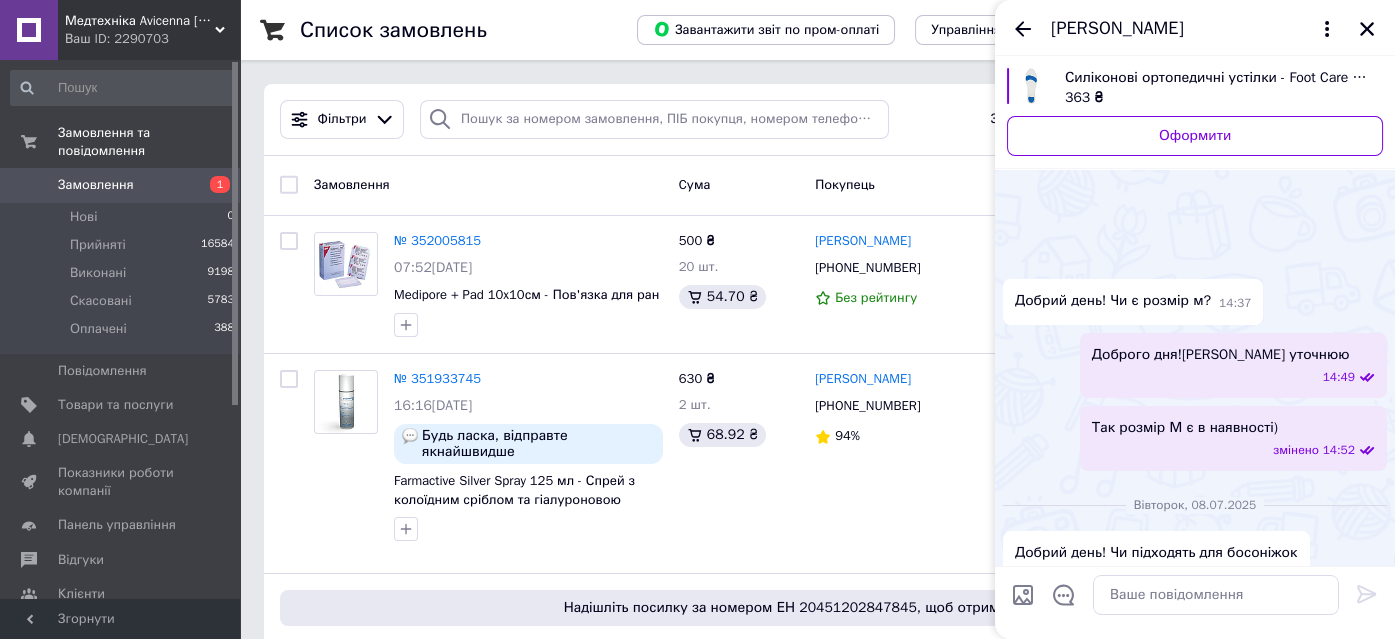 scroll, scrollTop: 1824, scrollLeft: 0, axis: vertical 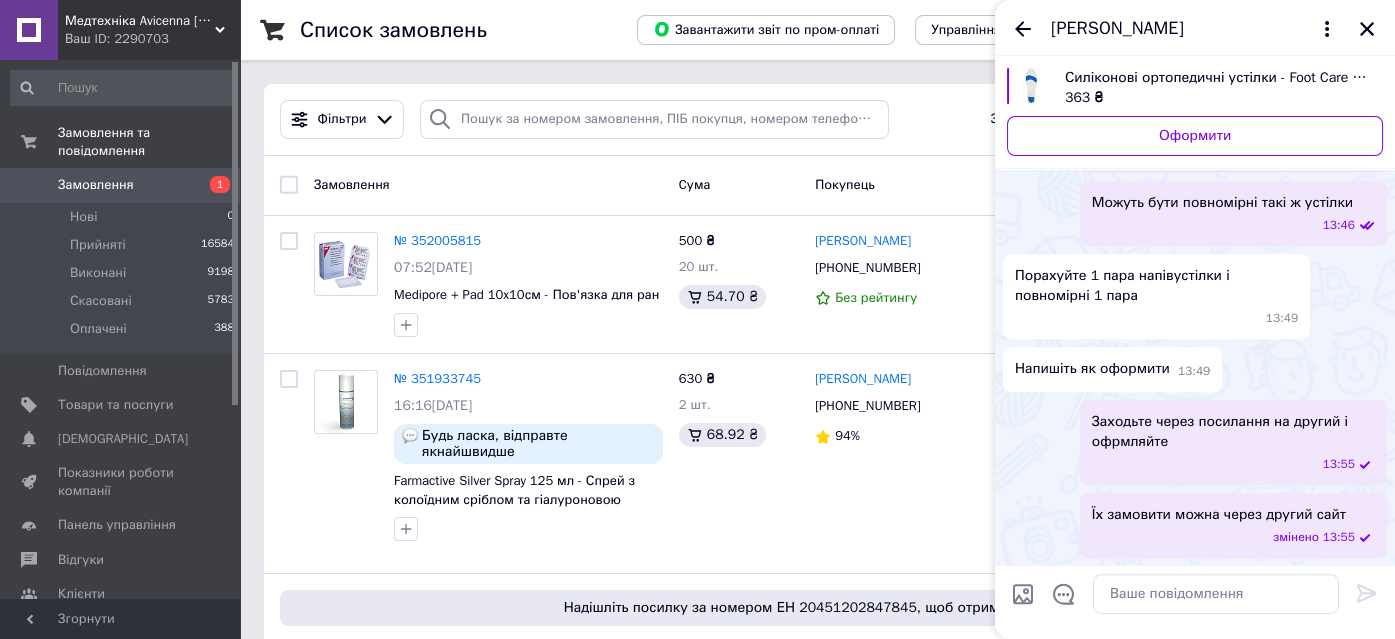 click on "Можуть бути повномірні такі ж устілки 13:46" at bounding box center [1233, 213] 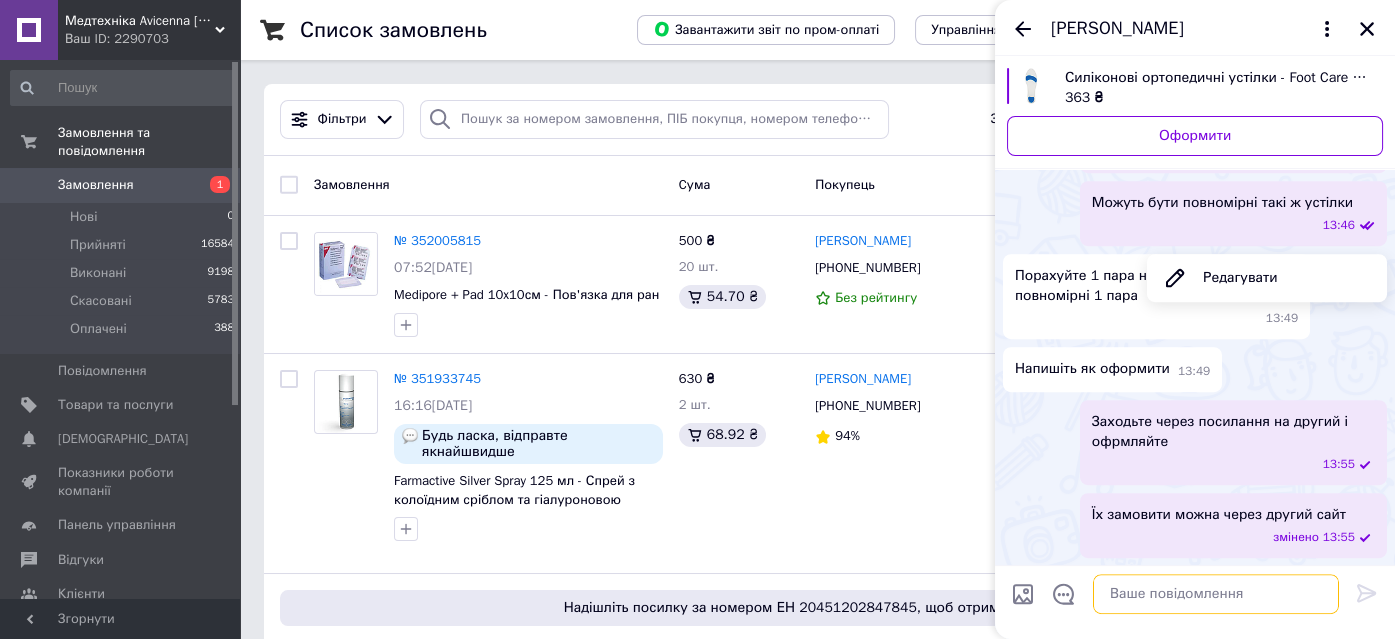 click at bounding box center [1216, 595] 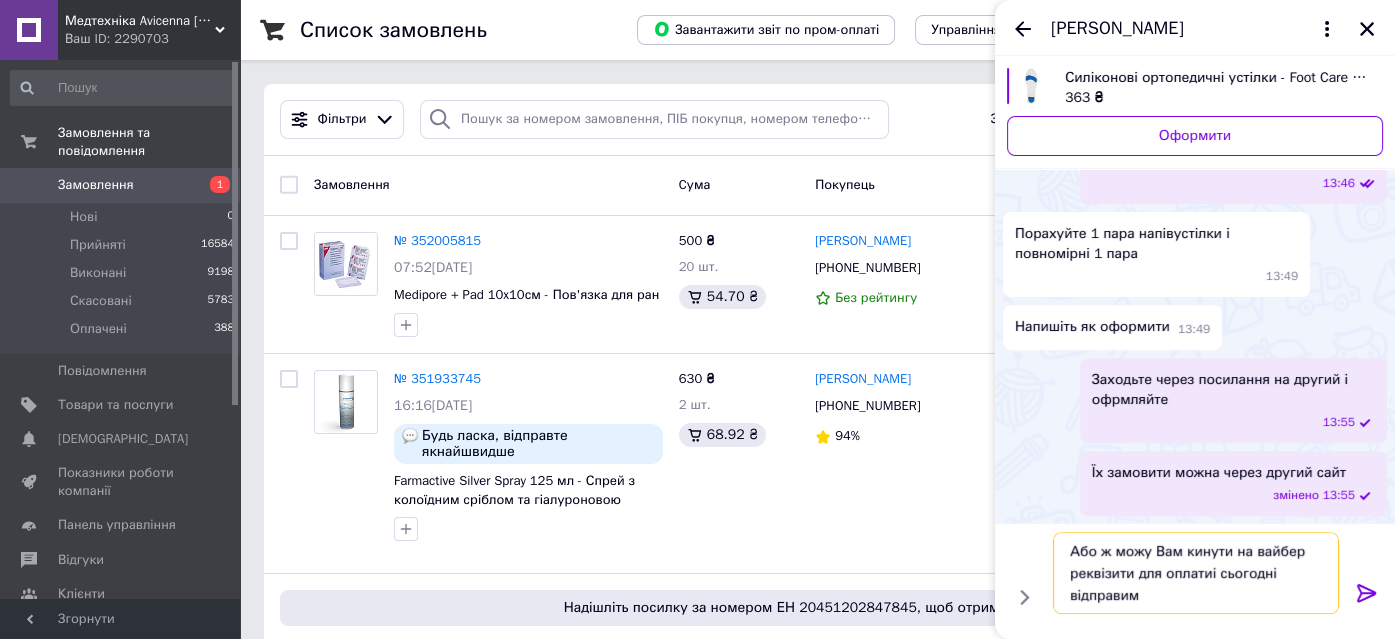 type on "Або ж можу Вам кинути на вайбер реквізити для оплатиі сьогодні відправимо" 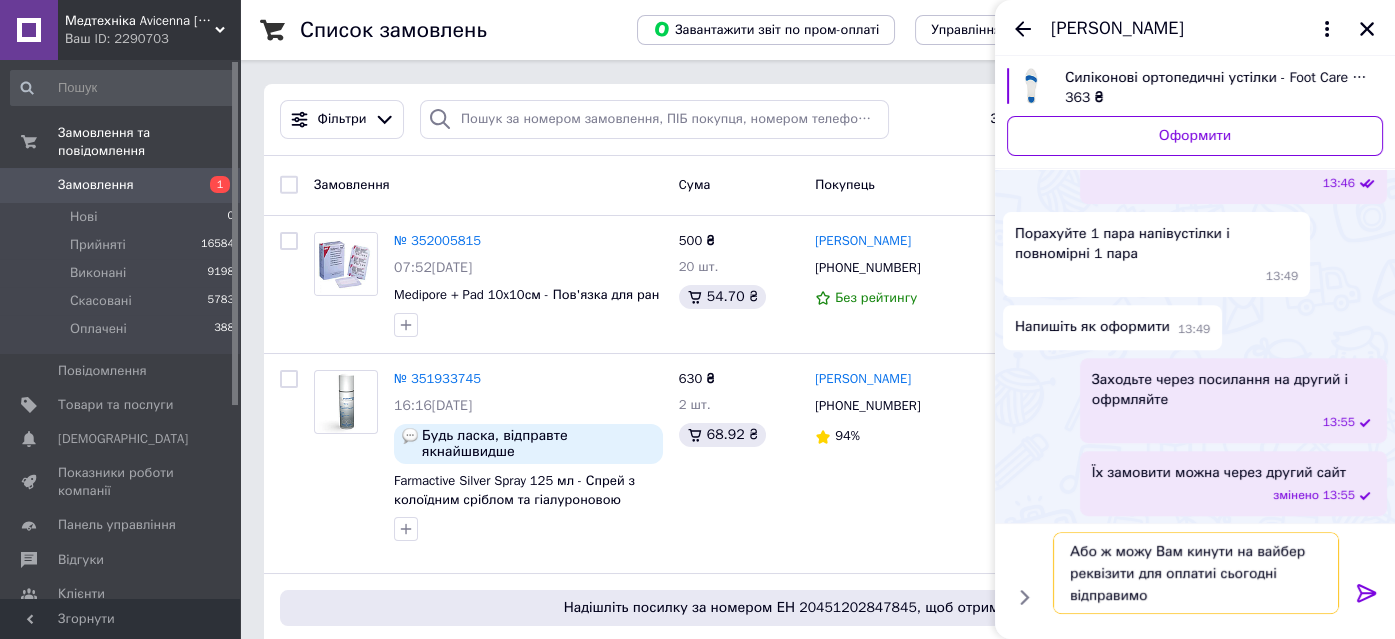 type 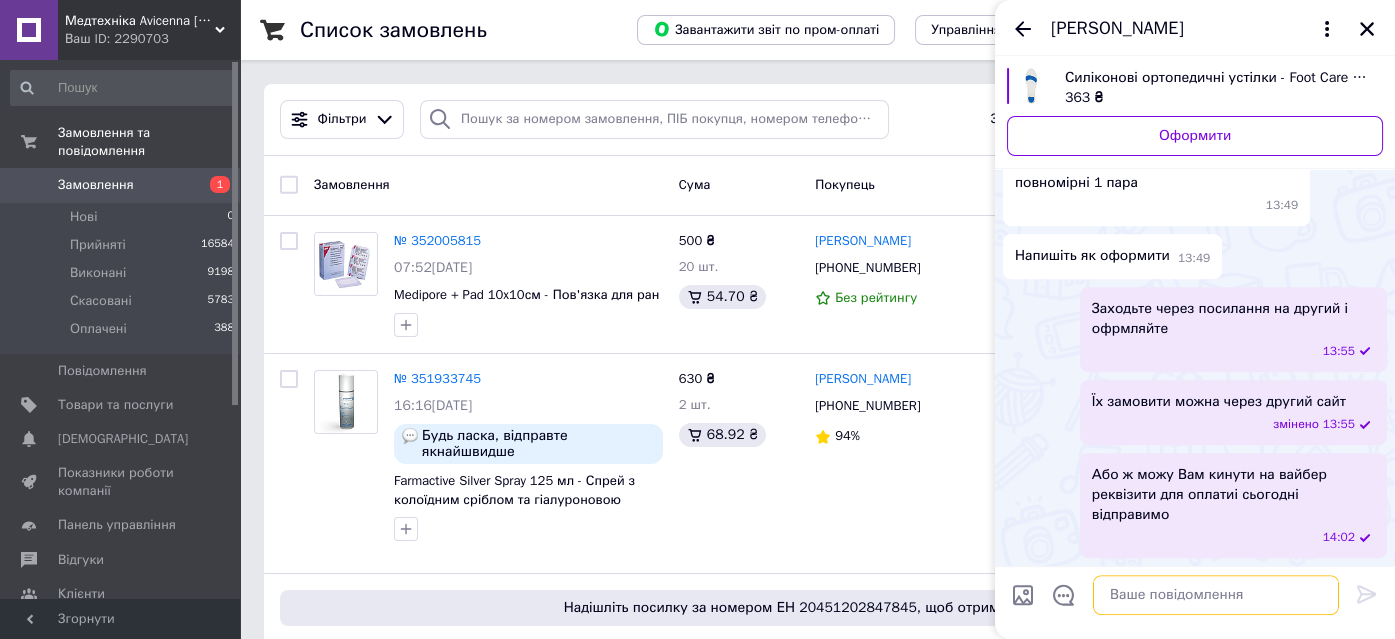 scroll, scrollTop: 1866, scrollLeft: 0, axis: vertical 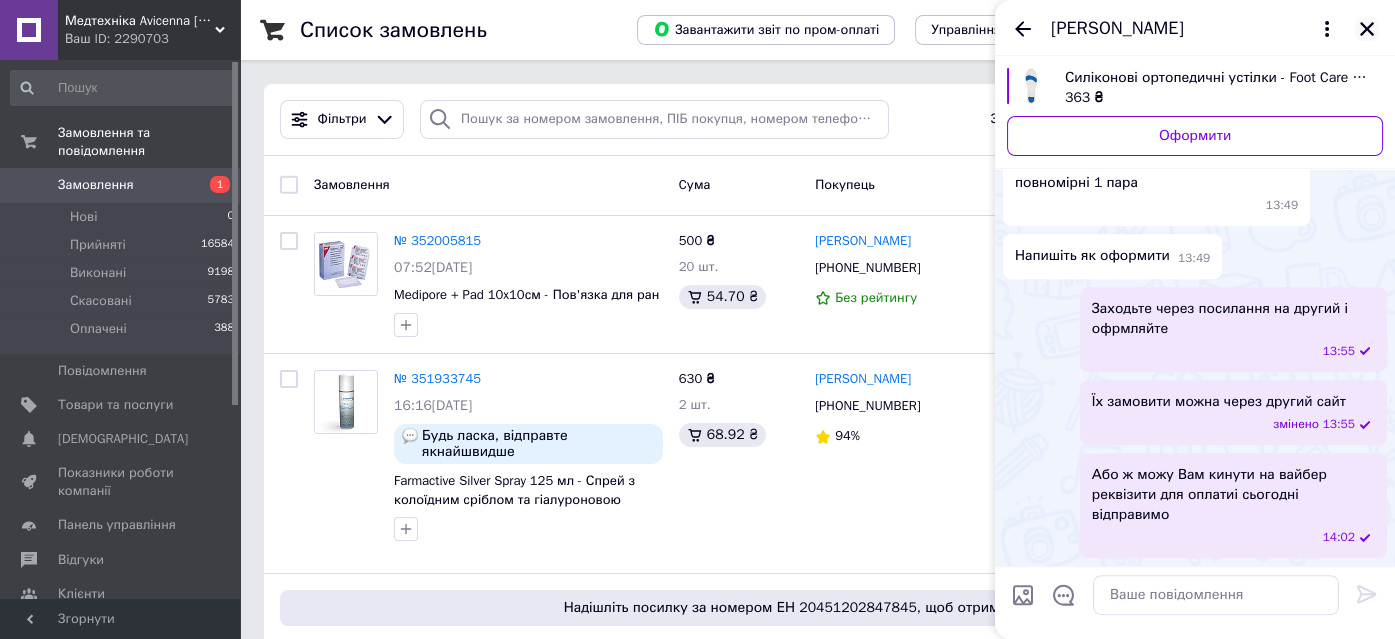 click 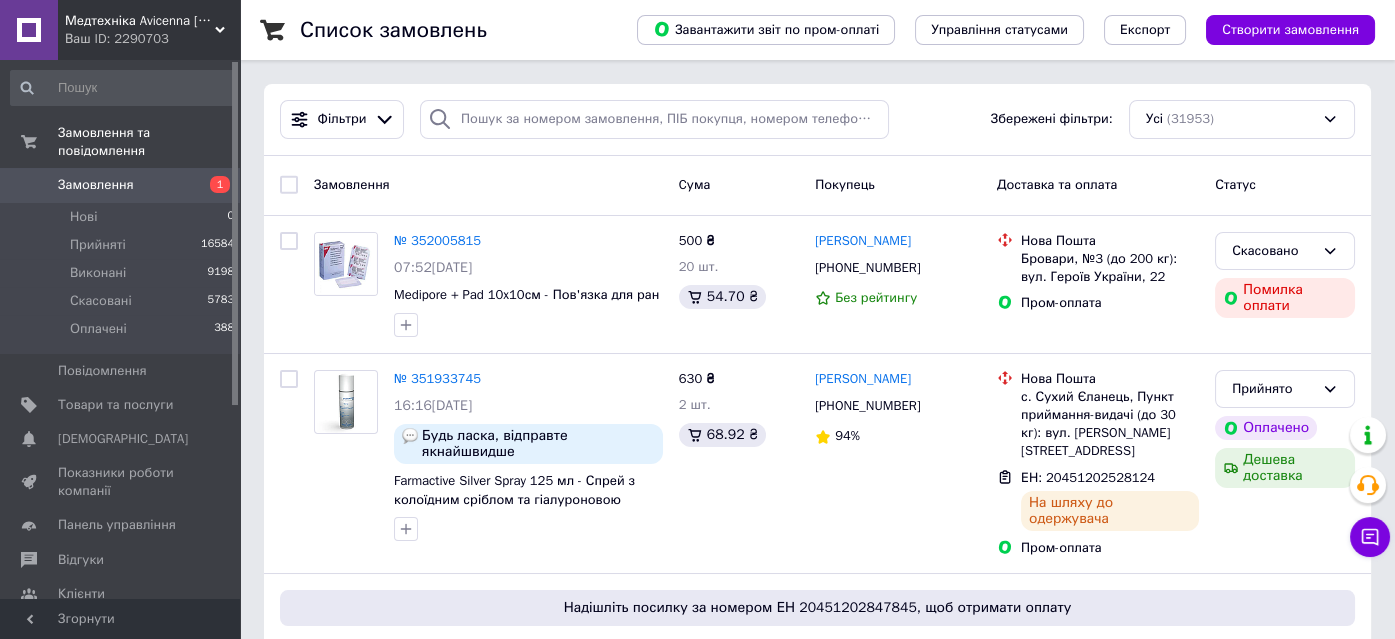 click on "Медтехніка Avicenna [DOMAIN_NAME]" at bounding box center (140, 21) 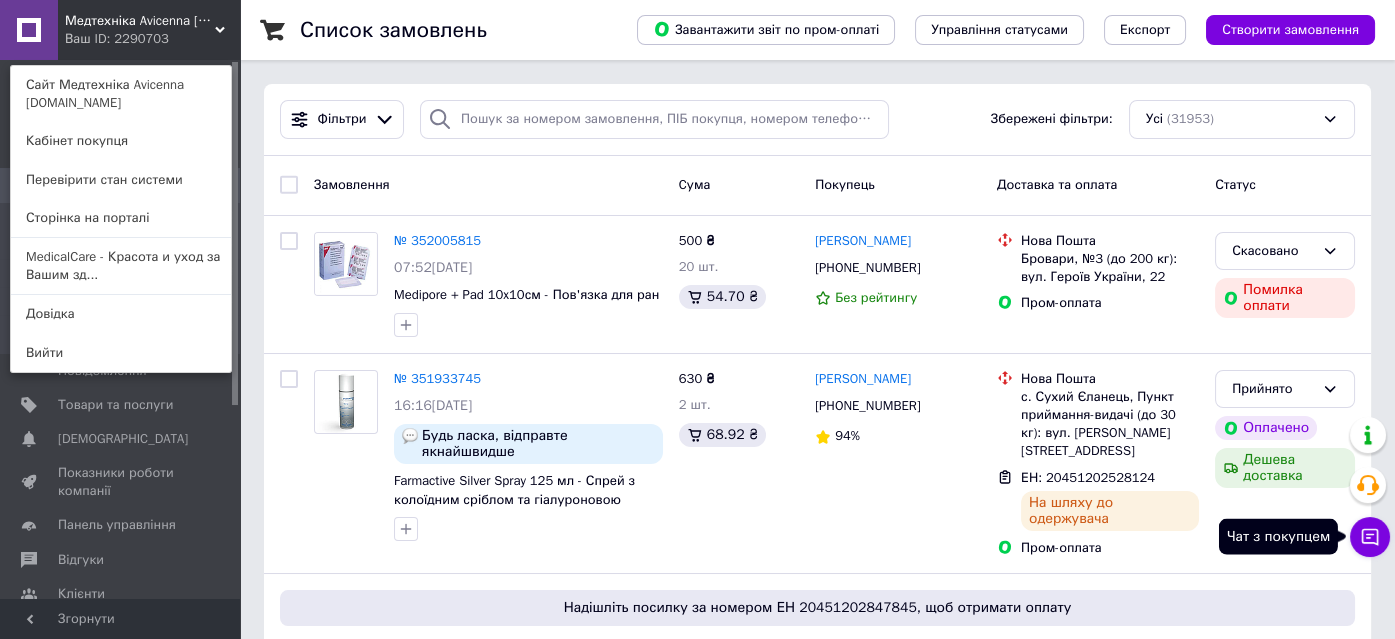 click 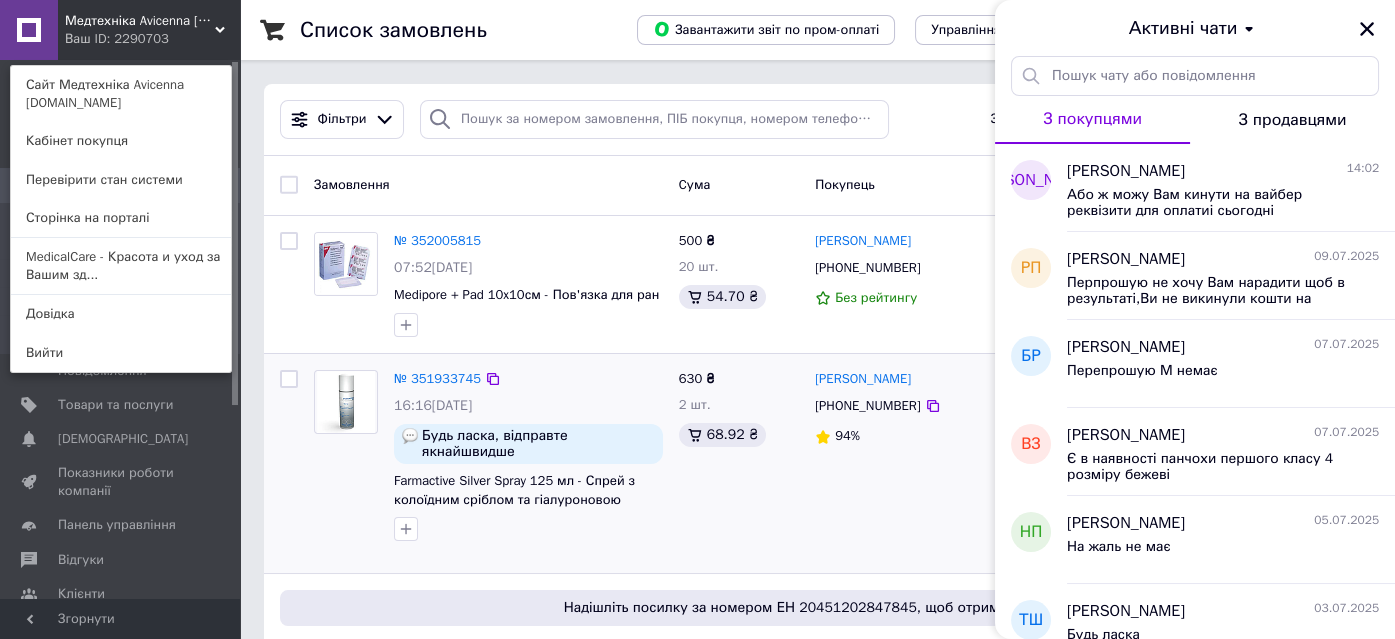 click on "Чат з покупцем" at bounding box center (1370, 537) 